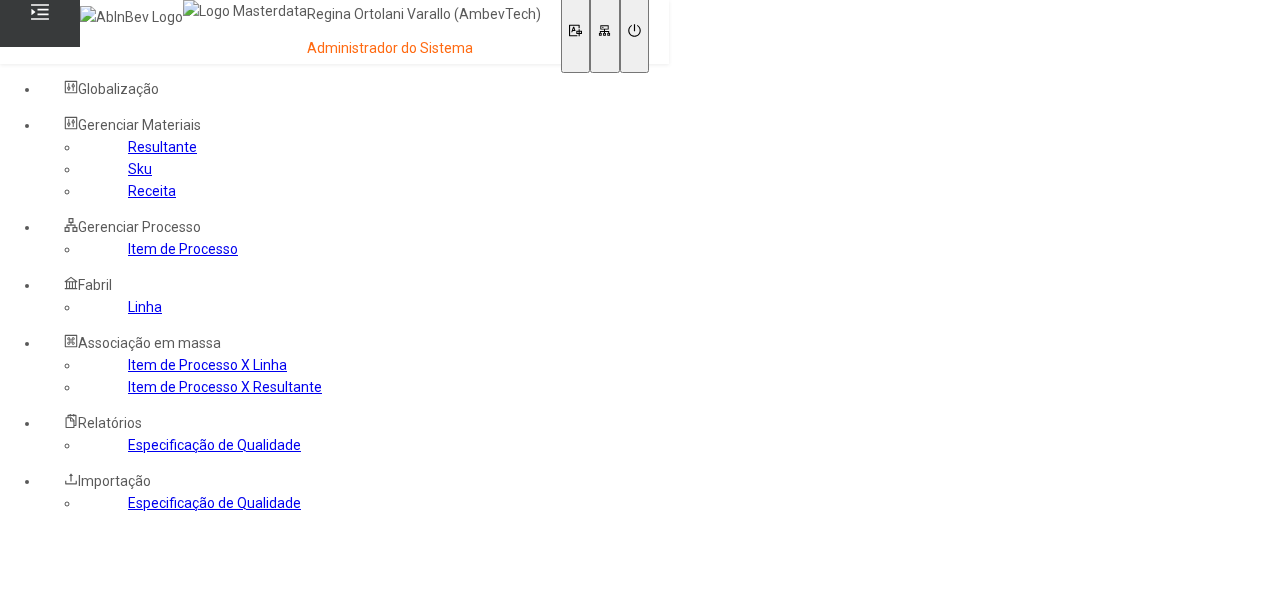 scroll, scrollTop: 0, scrollLeft: 0, axis: both 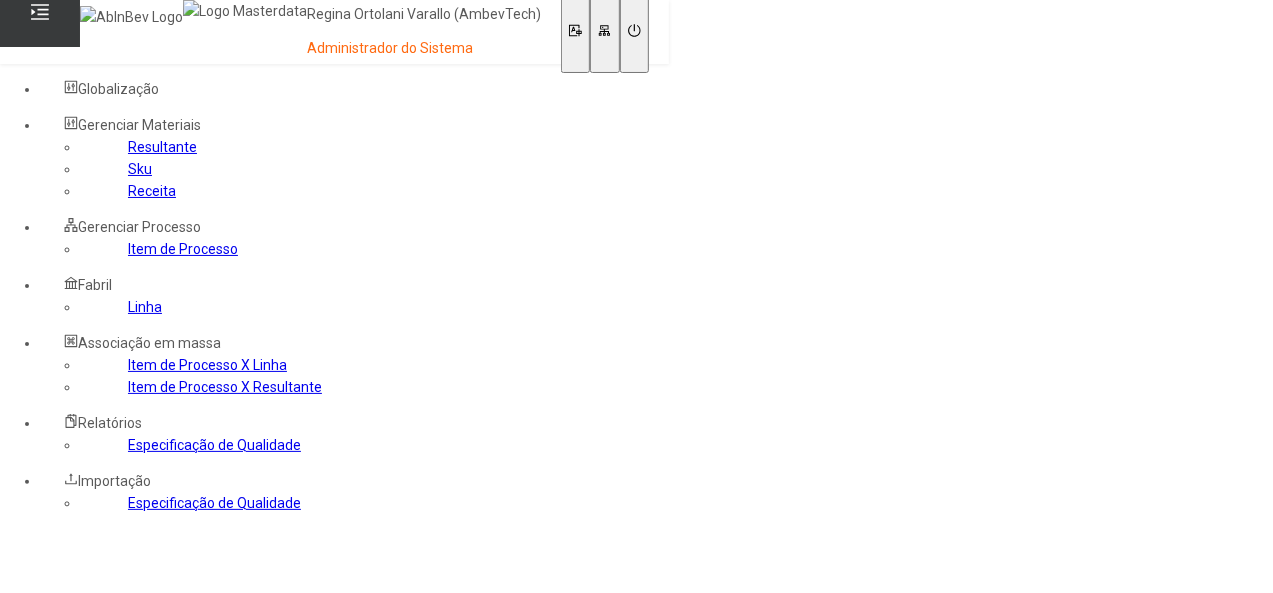 click on "Item de Processo" 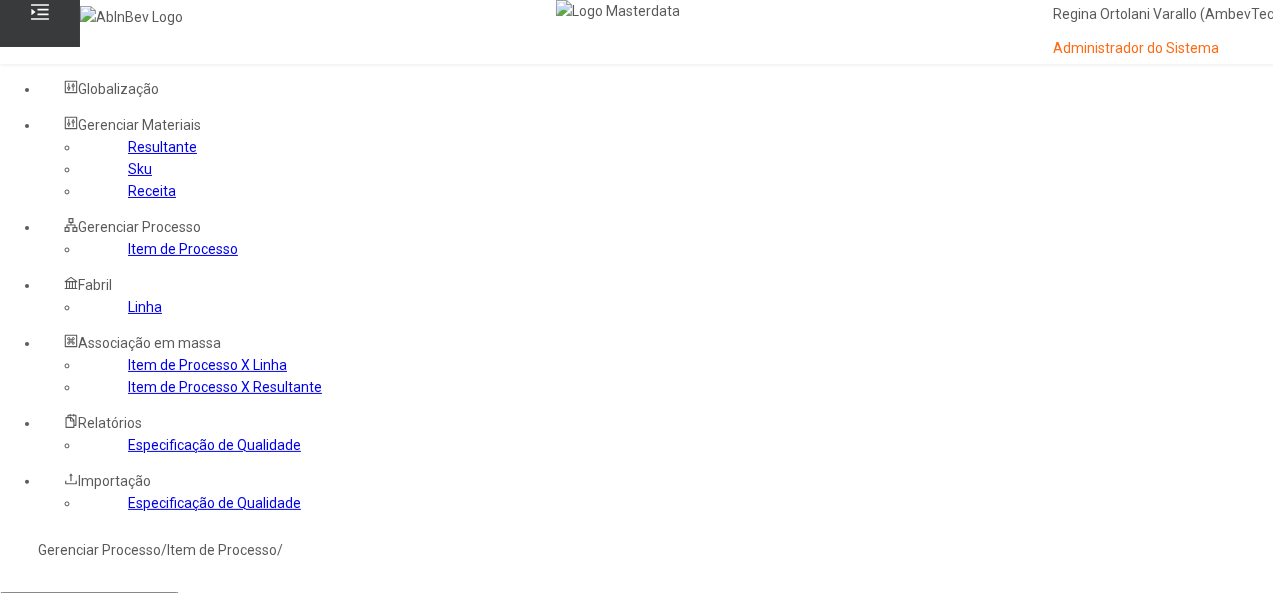 click on "Item de controle Item de Processo Filtrar" 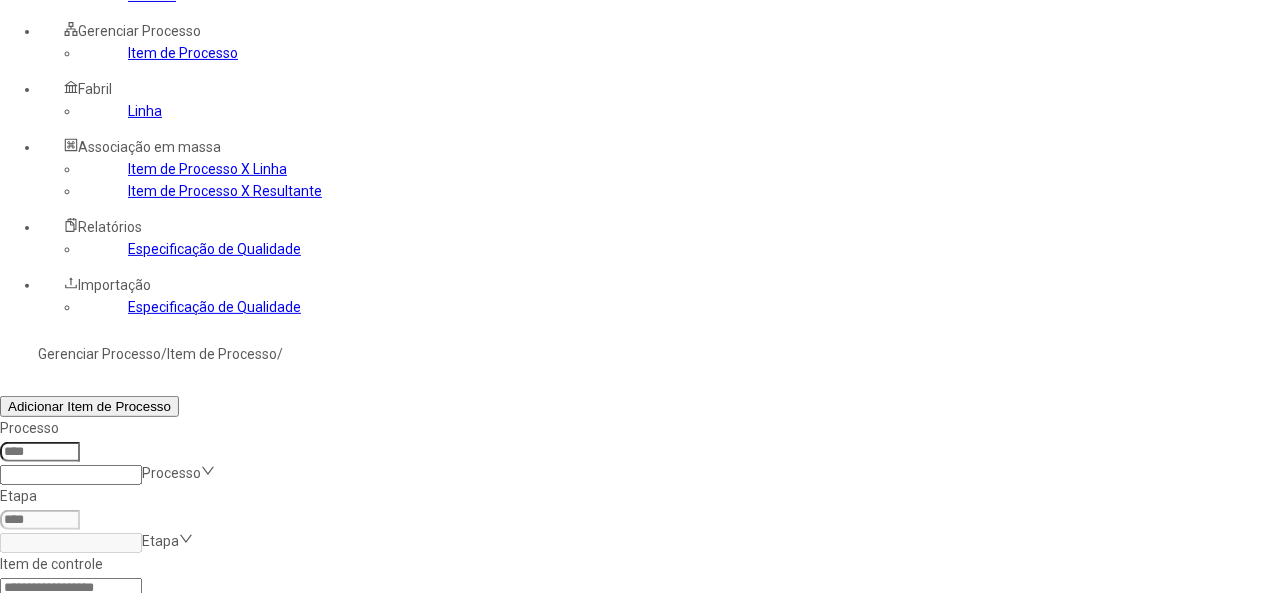 scroll, scrollTop: 200, scrollLeft: 0, axis: vertical 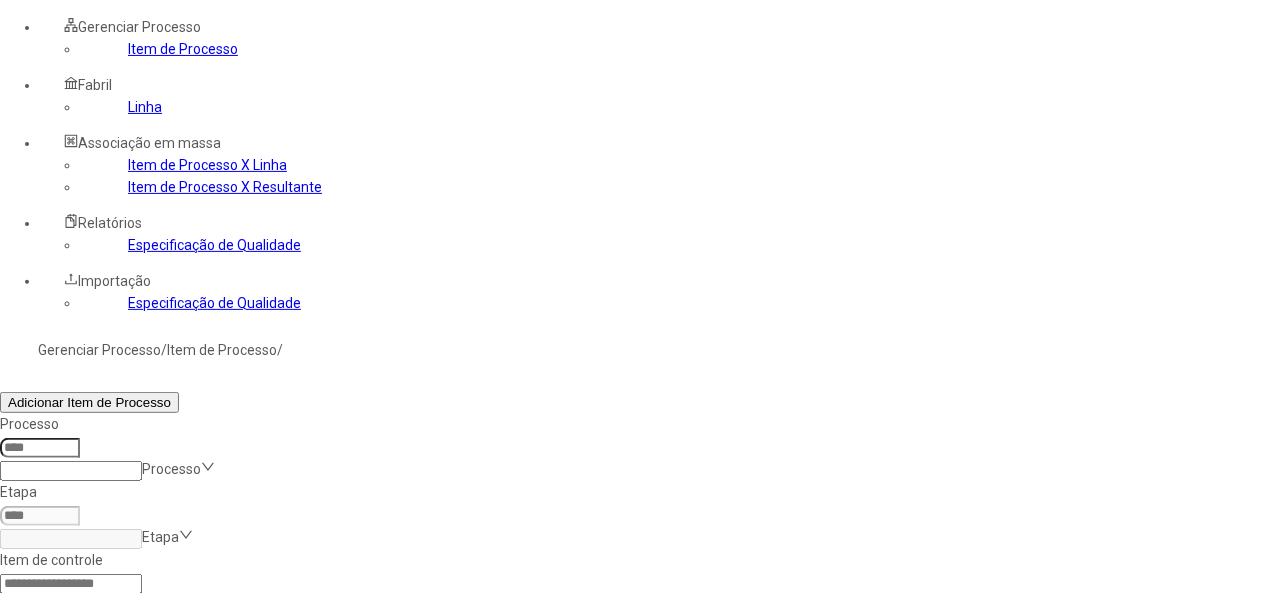 click at bounding box center (1302, 725) 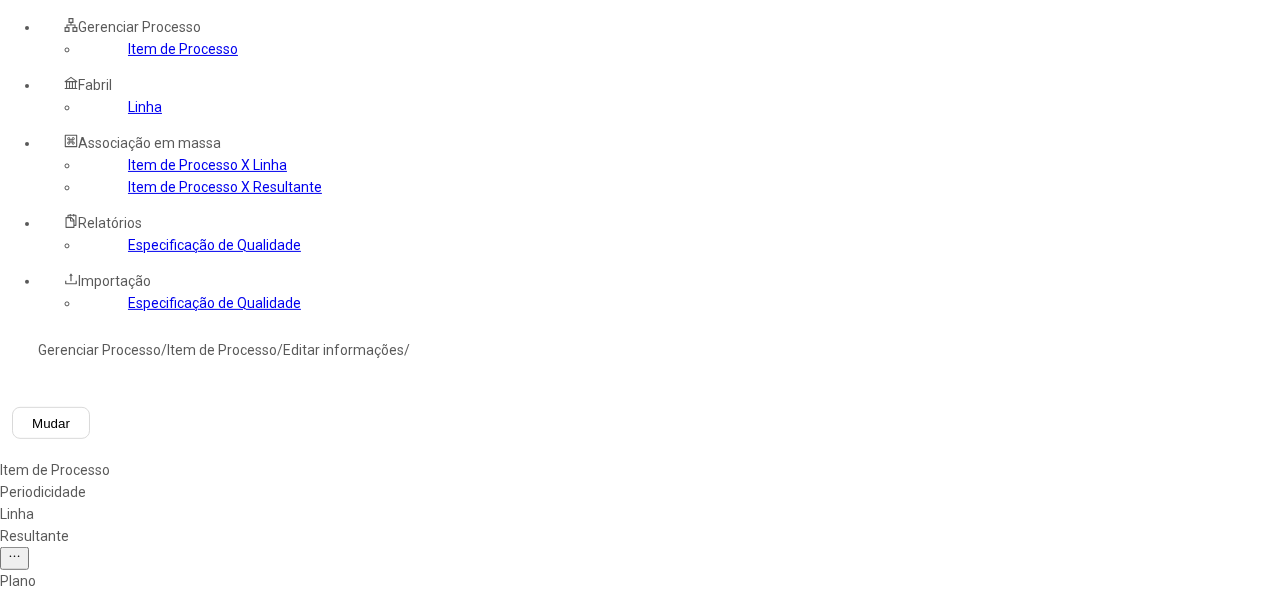 type on "***" 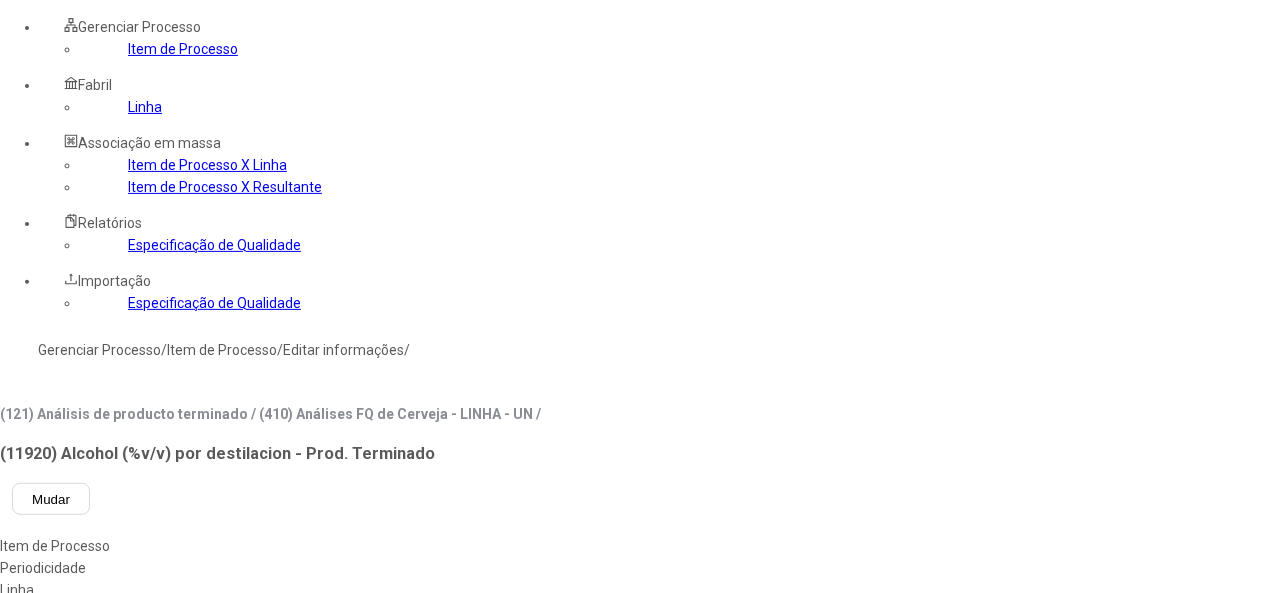 type on "*****" 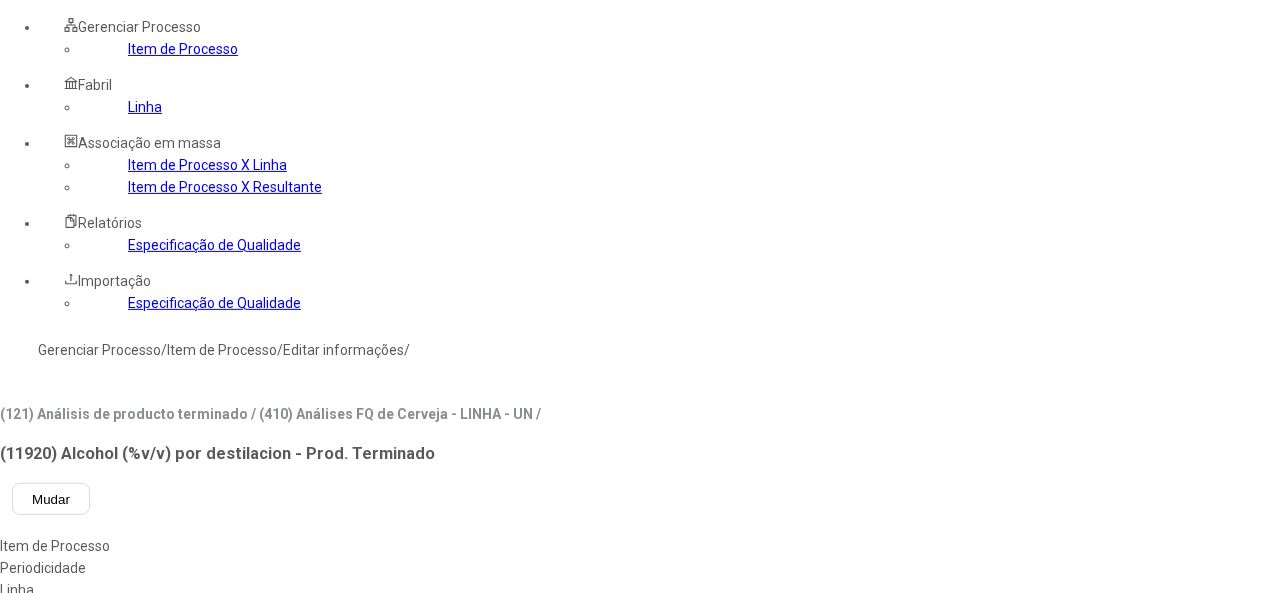 scroll, scrollTop: 1892, scrollLeft: 0, axis: vertical 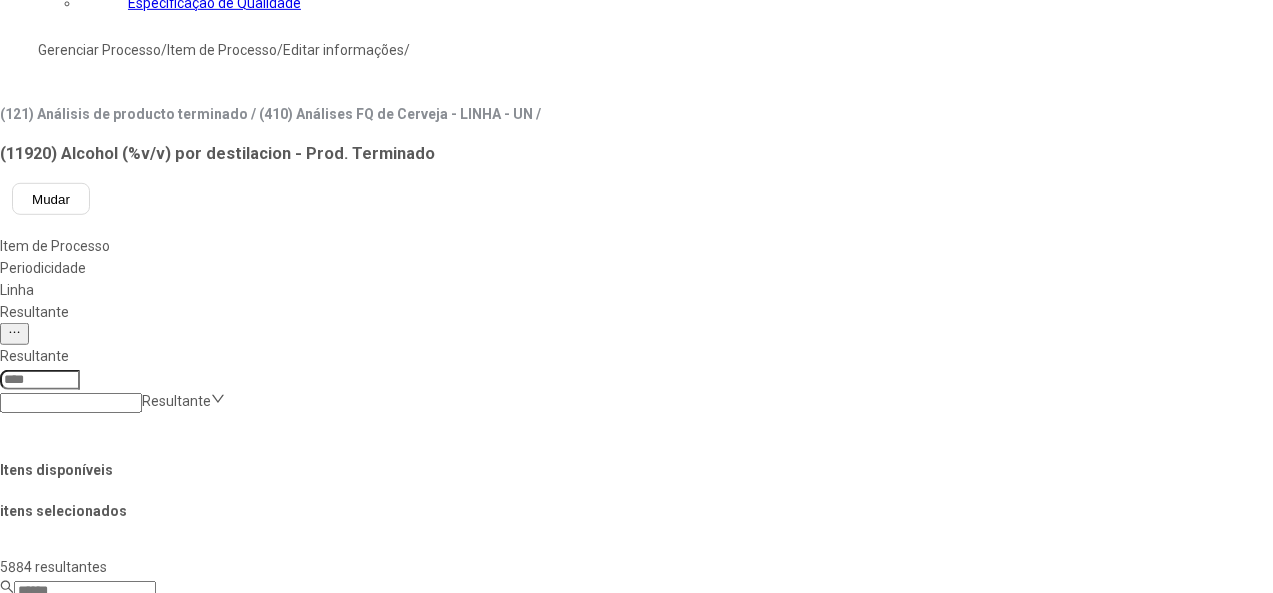 click on "Concluir associação" at bounding box center [124, 1467] 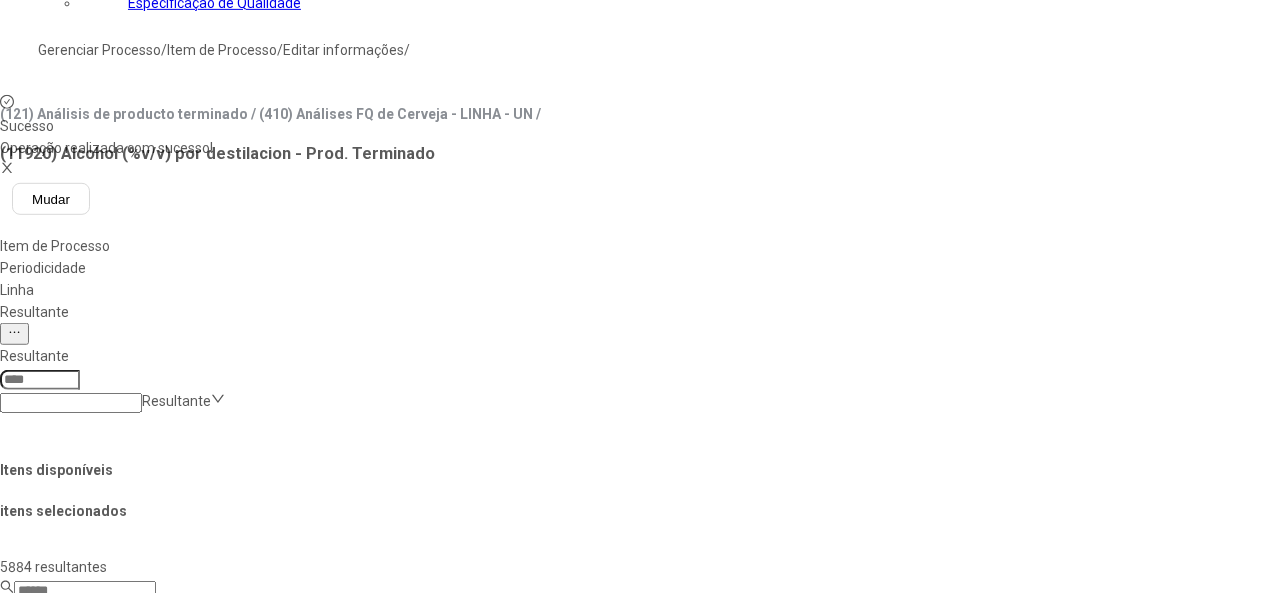 scroll, scrollTop: 0, scrollLeft: 0, axis: both 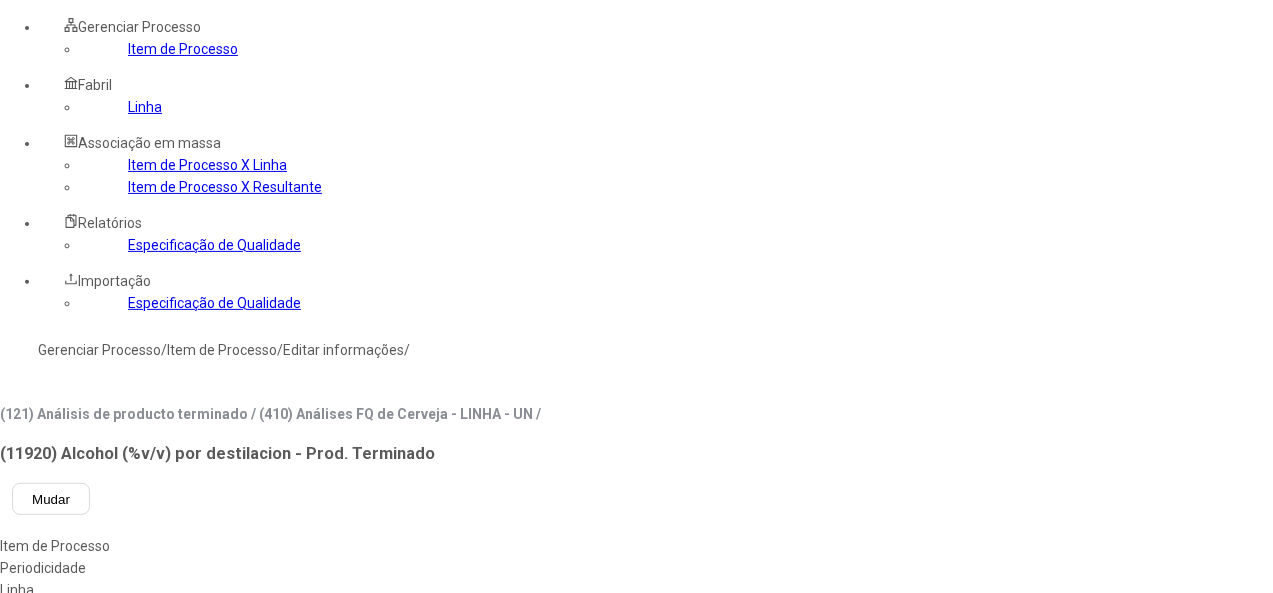 click 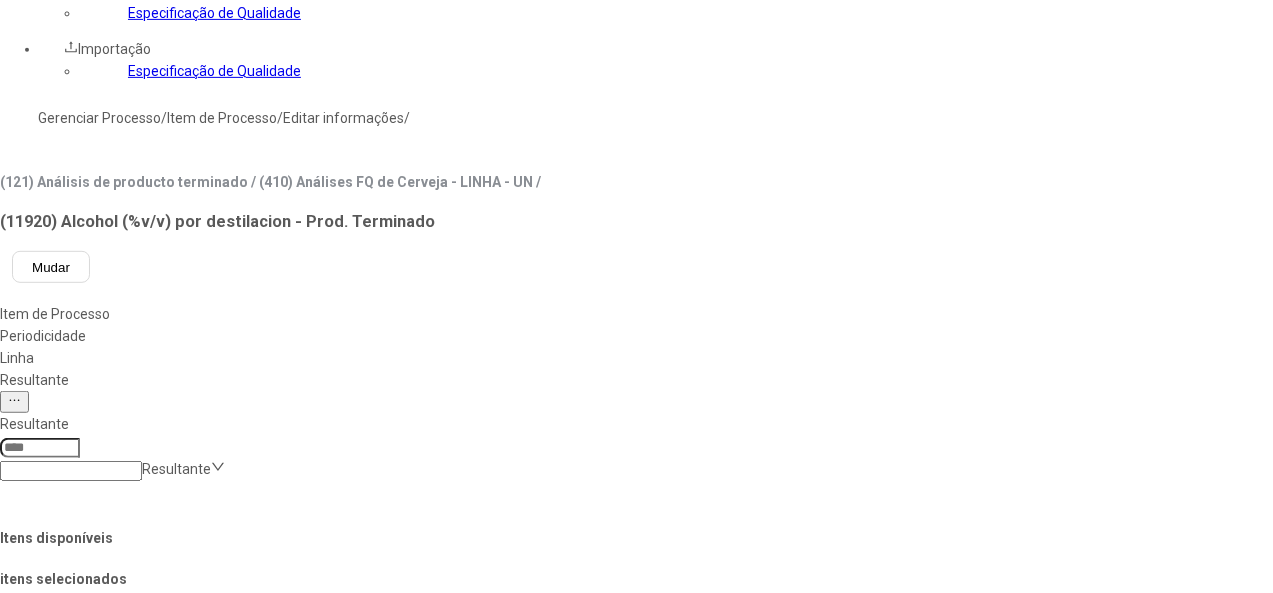 scroll, scrollTop: 600, scrollLeft: 0, axis: vertical 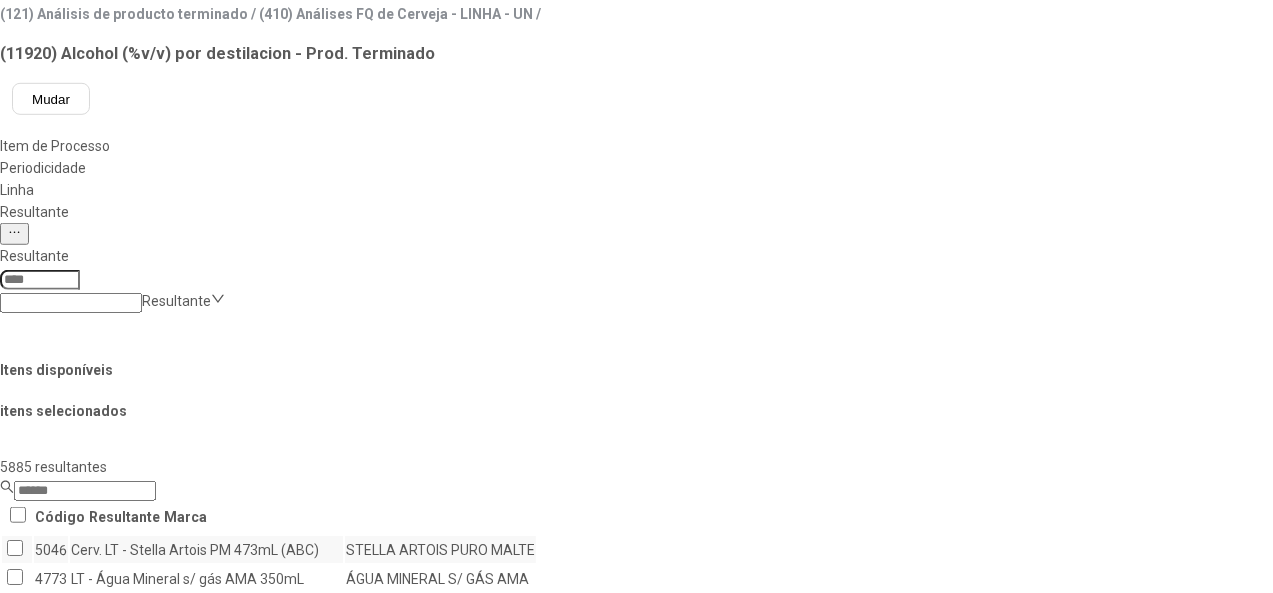 click 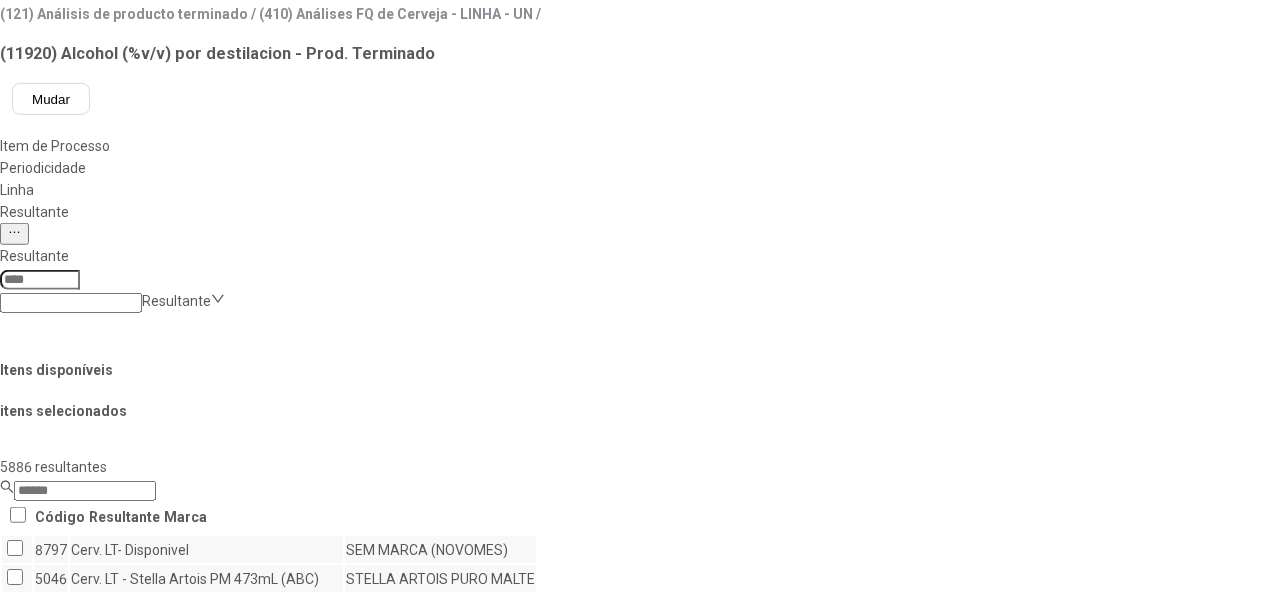 click on "Concluir associação" at bounding box center [124, 1367] 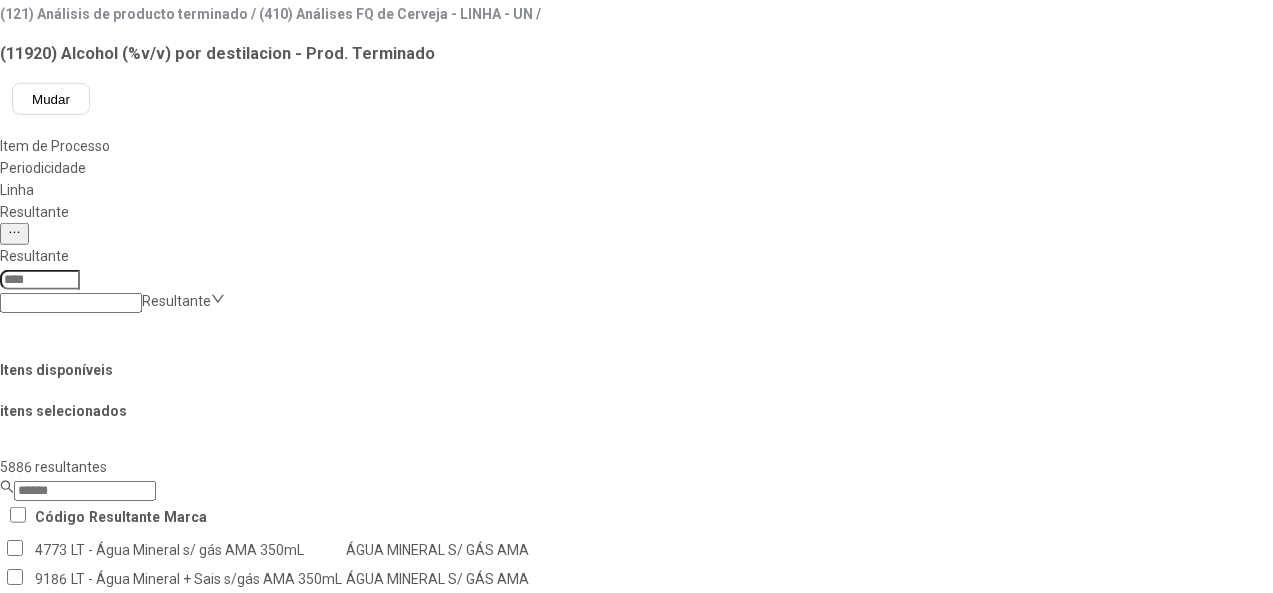 scroll, scrollTop: 0, scrollLeft: 0, axis: both 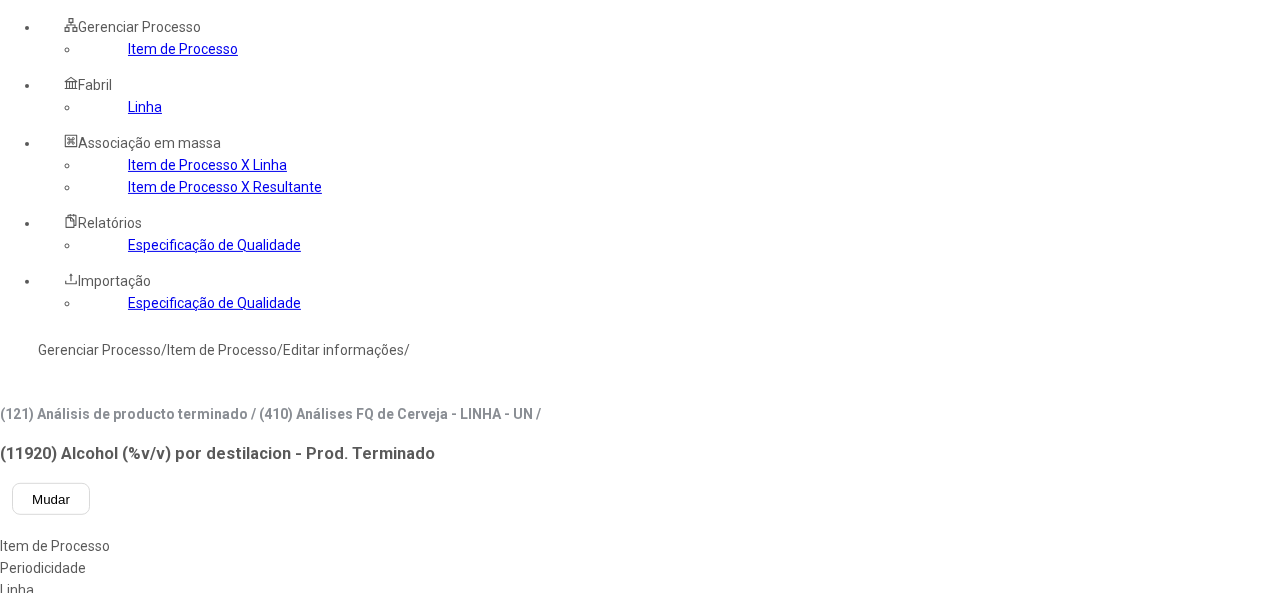 click 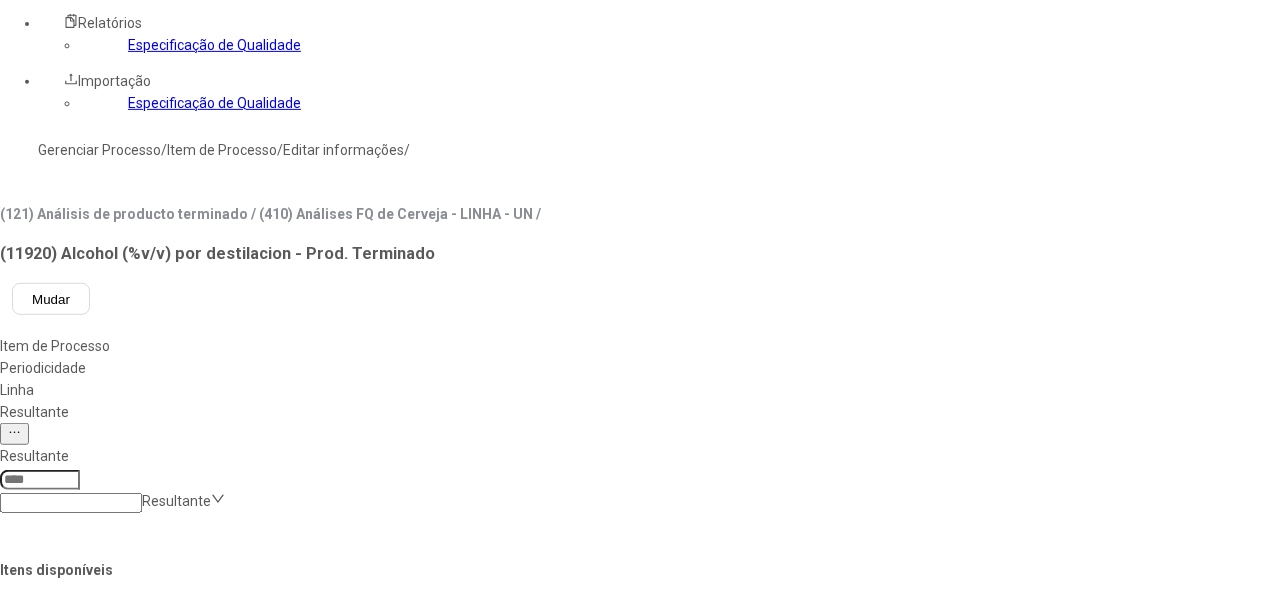 scroll, scrollTop: 200, scrollLeft: 0, axis: vertical 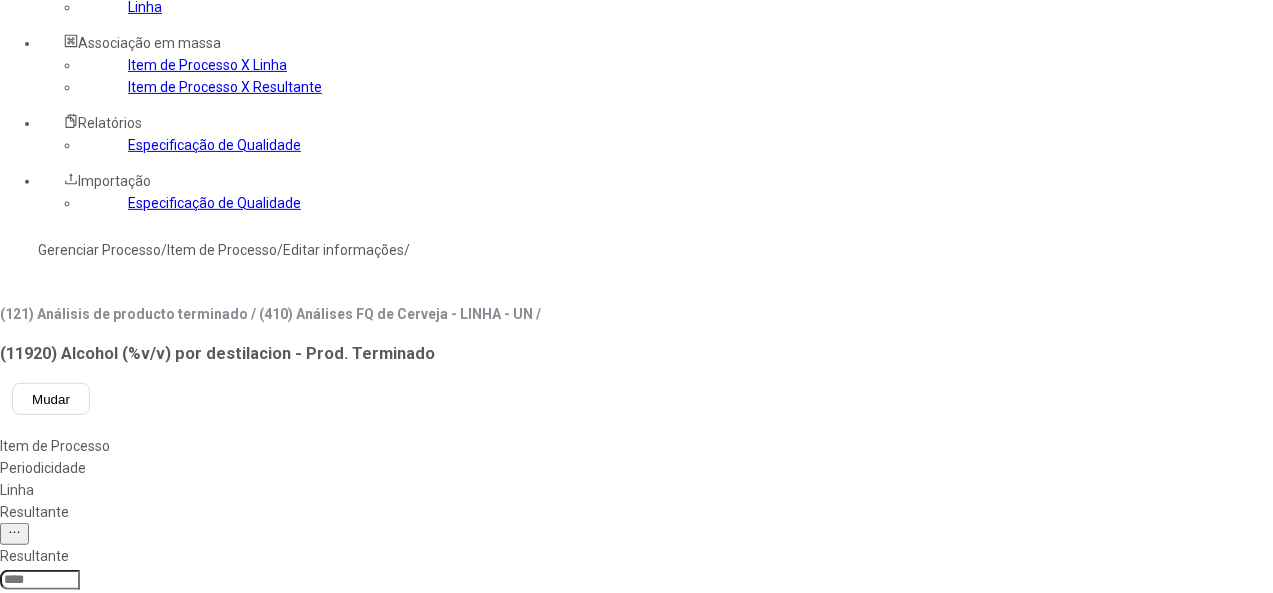 type on "******" 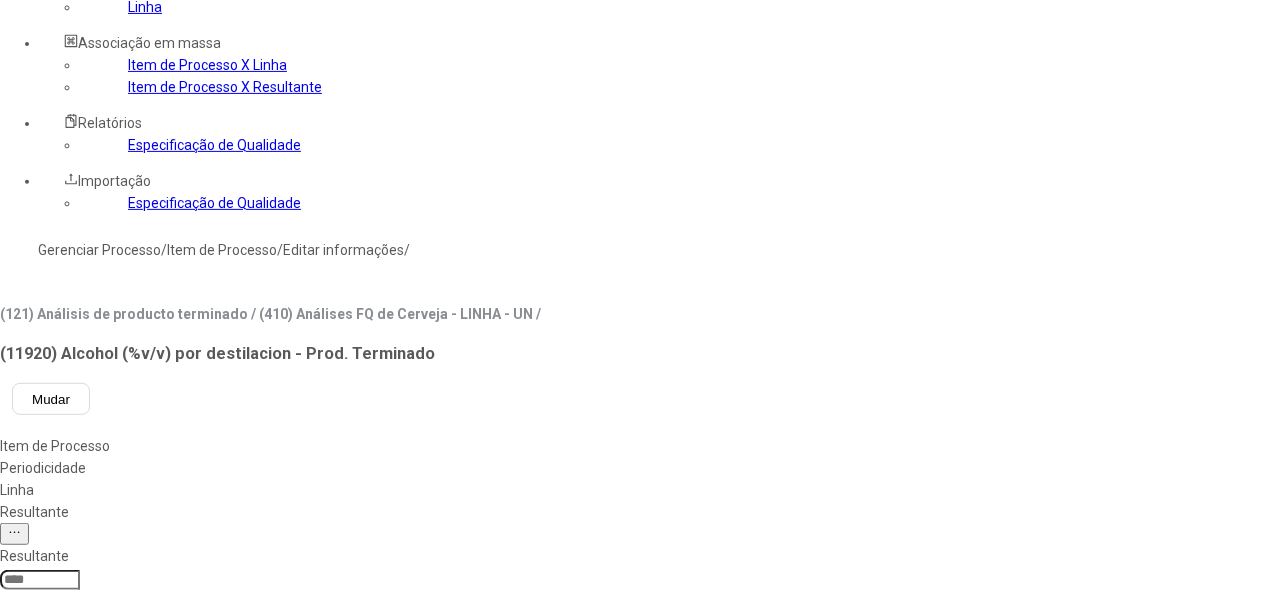 type on "******" 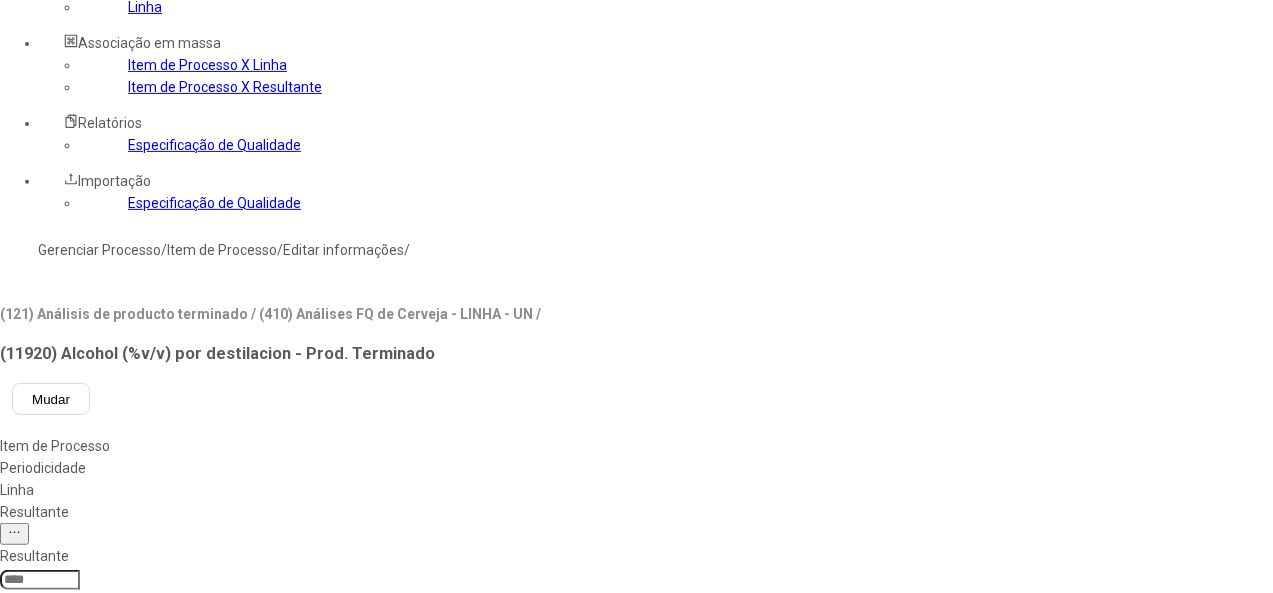 click 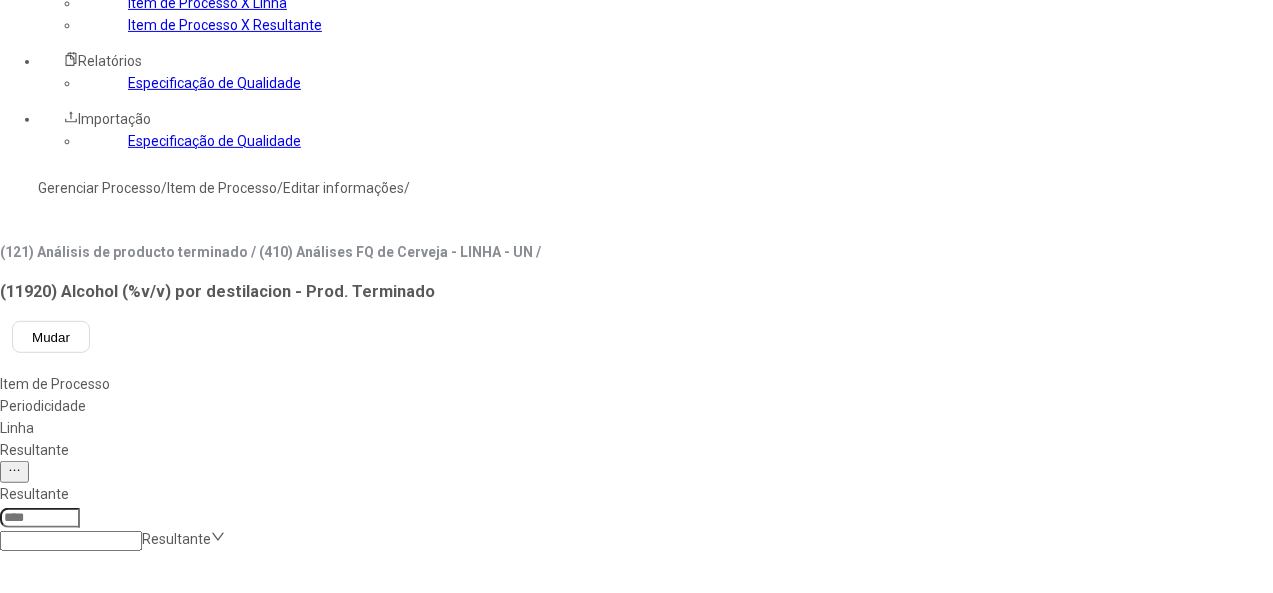 scroll, scrollTop: 500, scrollLeft: 0, axis: vertical 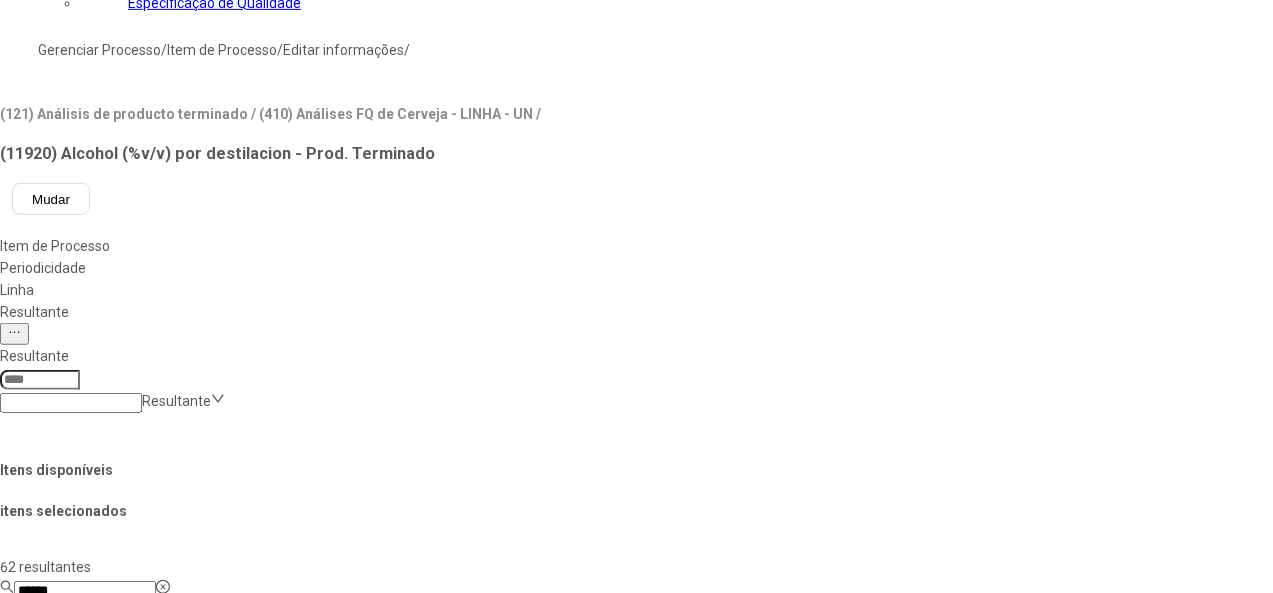 click on "Concluir associação" at bounding box center (124, 1299) 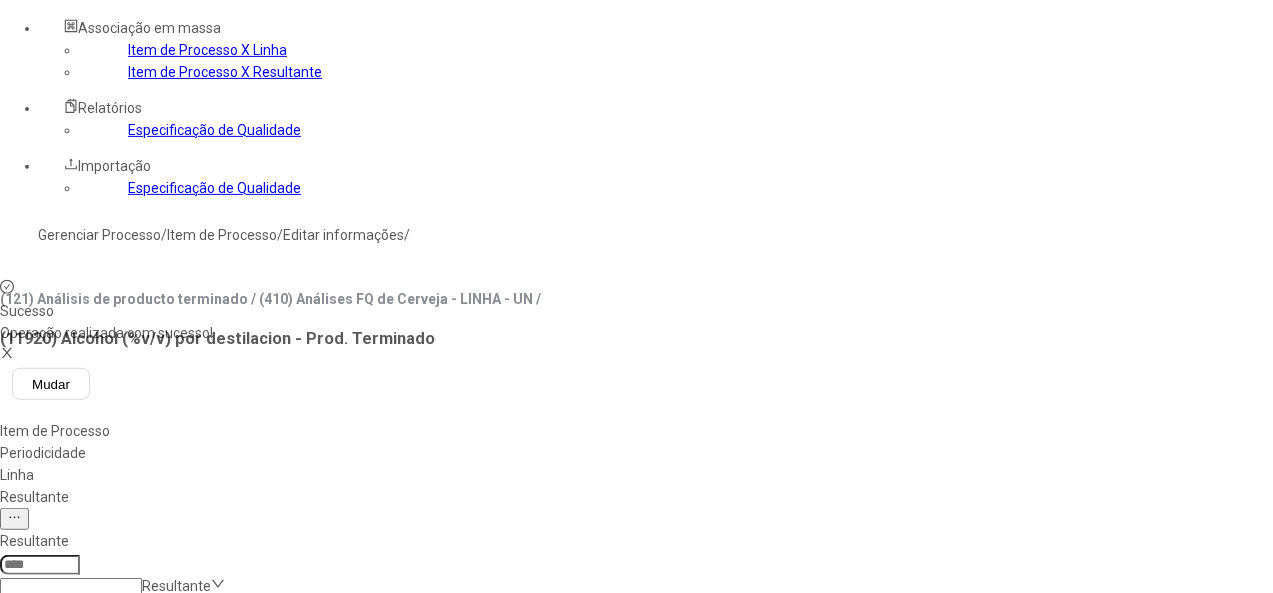 scroll, scrollTop: 400, scrollLeft: 0, axis: vertical 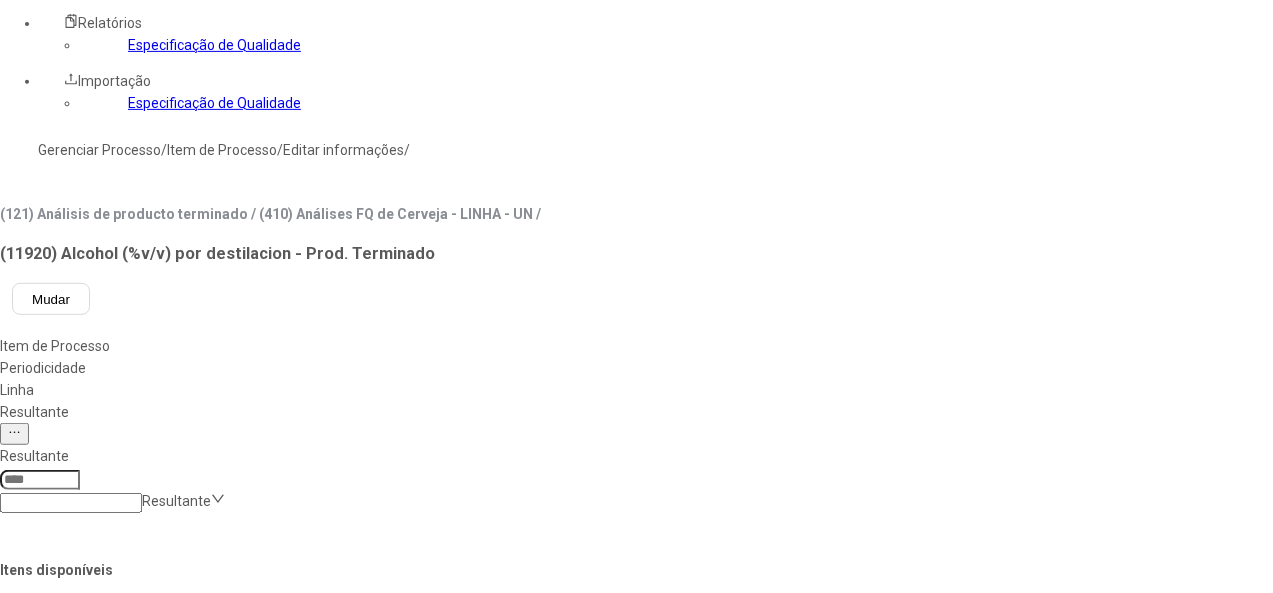 click 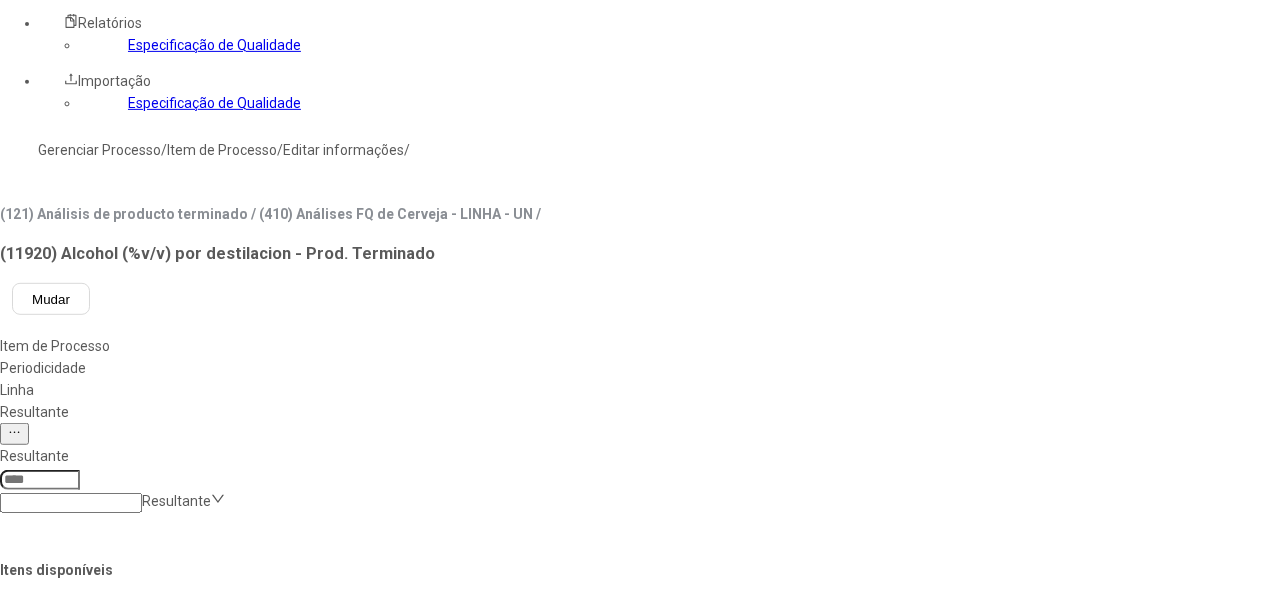 scroll, scrollTop: 1791, scrollLeft: 0, axis: vertical 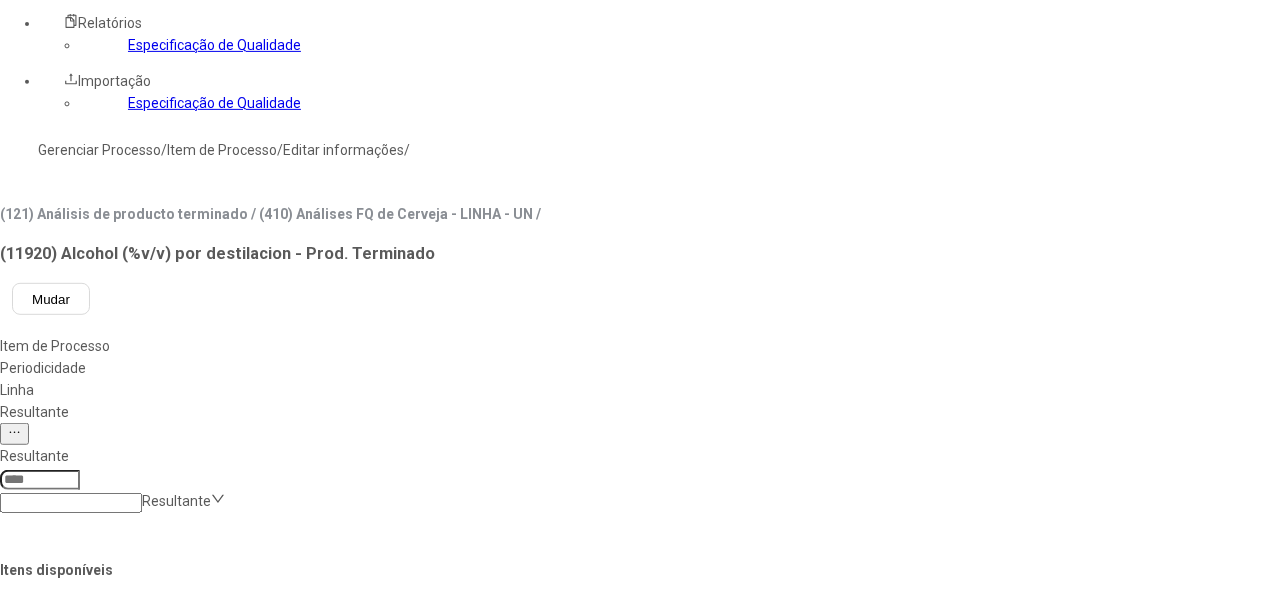 click on "Concluir associação" at bounding box center [124, 1567] 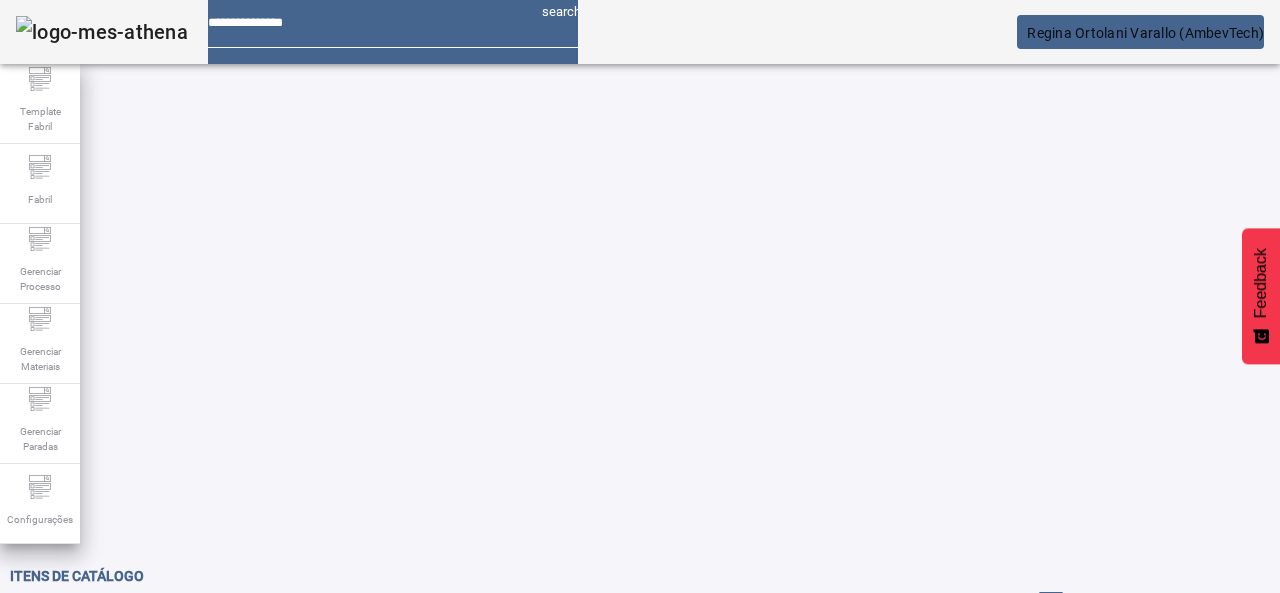 scroll, scrollTop: 0, scrollLeft: 0, axis: both 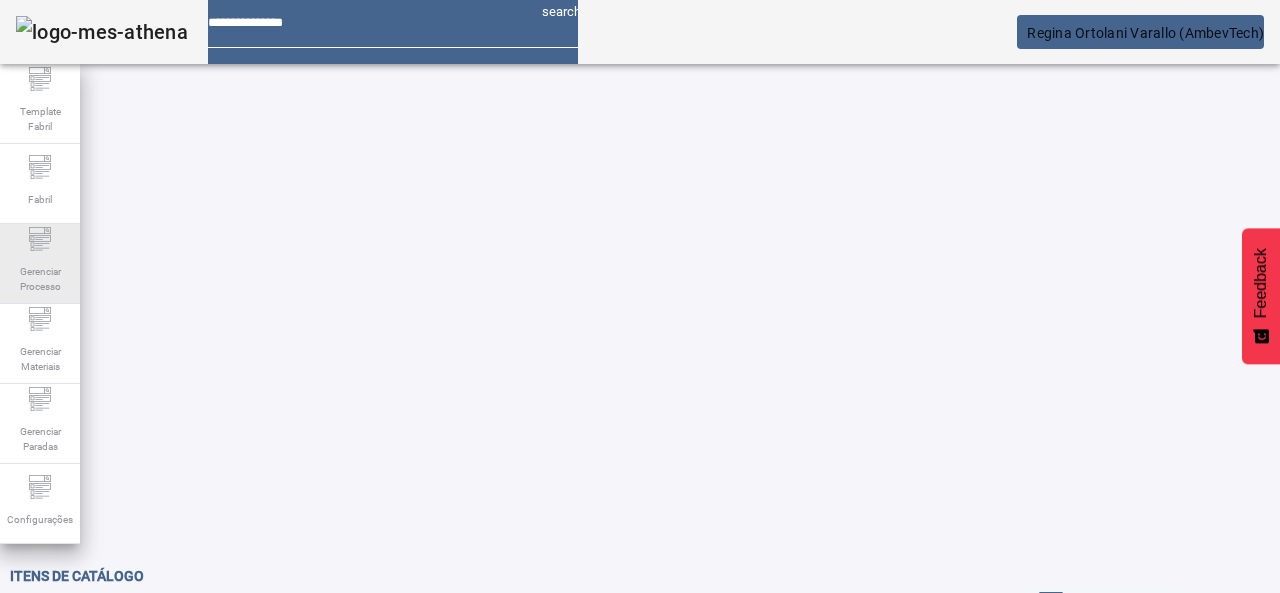 click on "Gerenciar Processo" 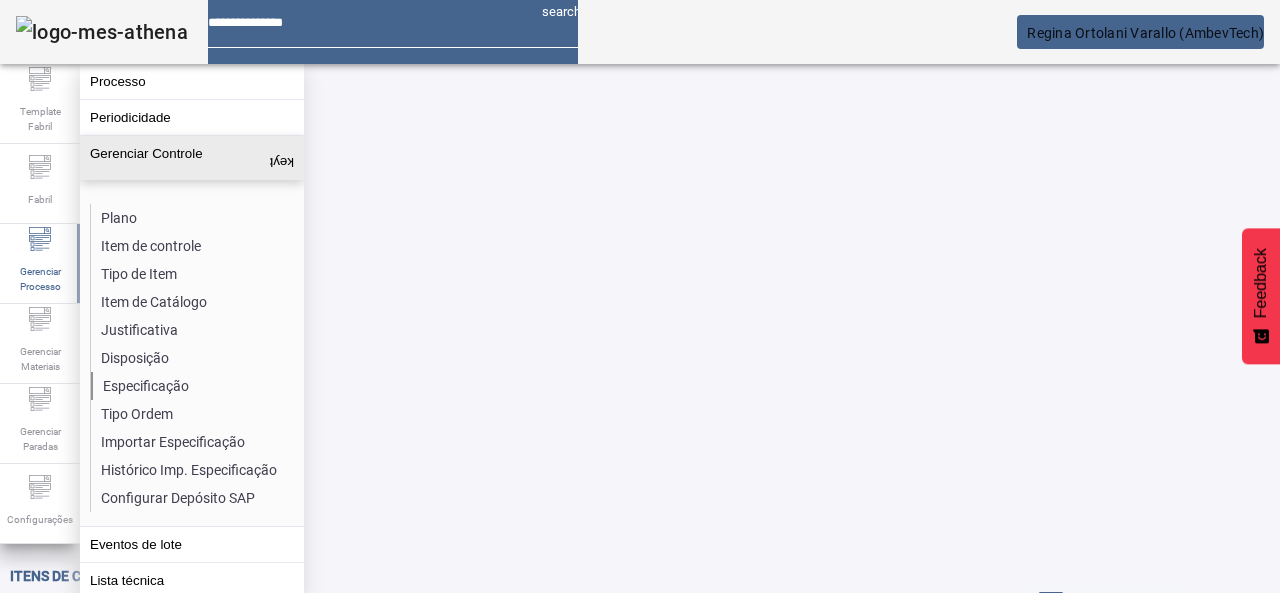 click on "Especificação" 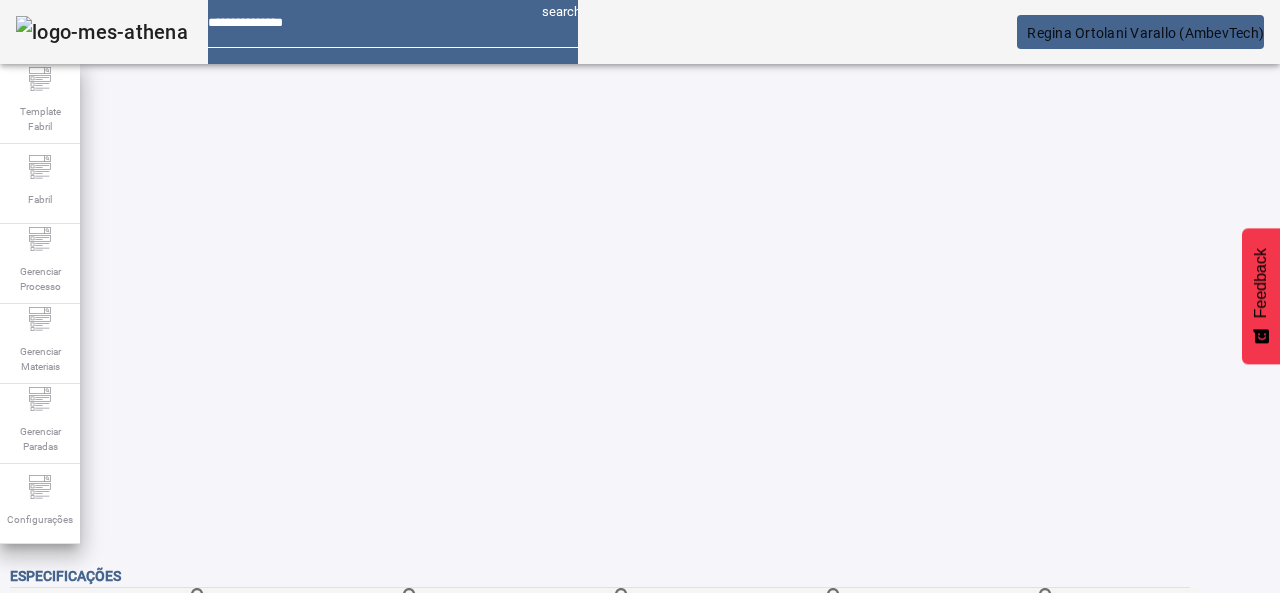 click on "Pesquise por item de controle" at bounding box center [137, 600] 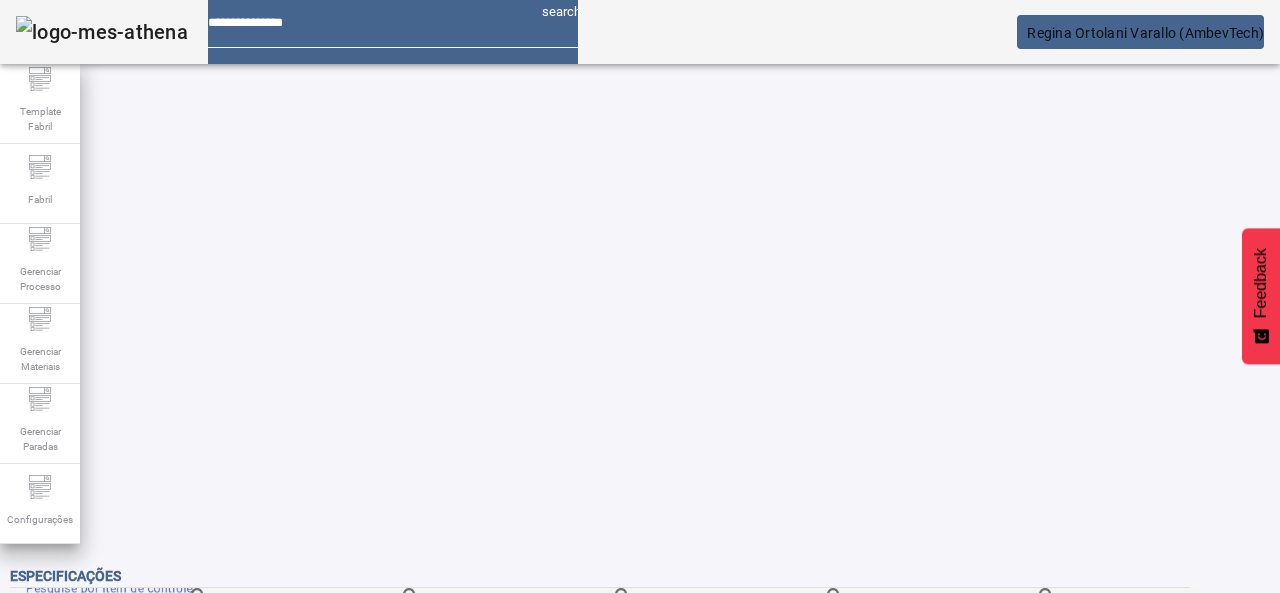 paste on "**********" 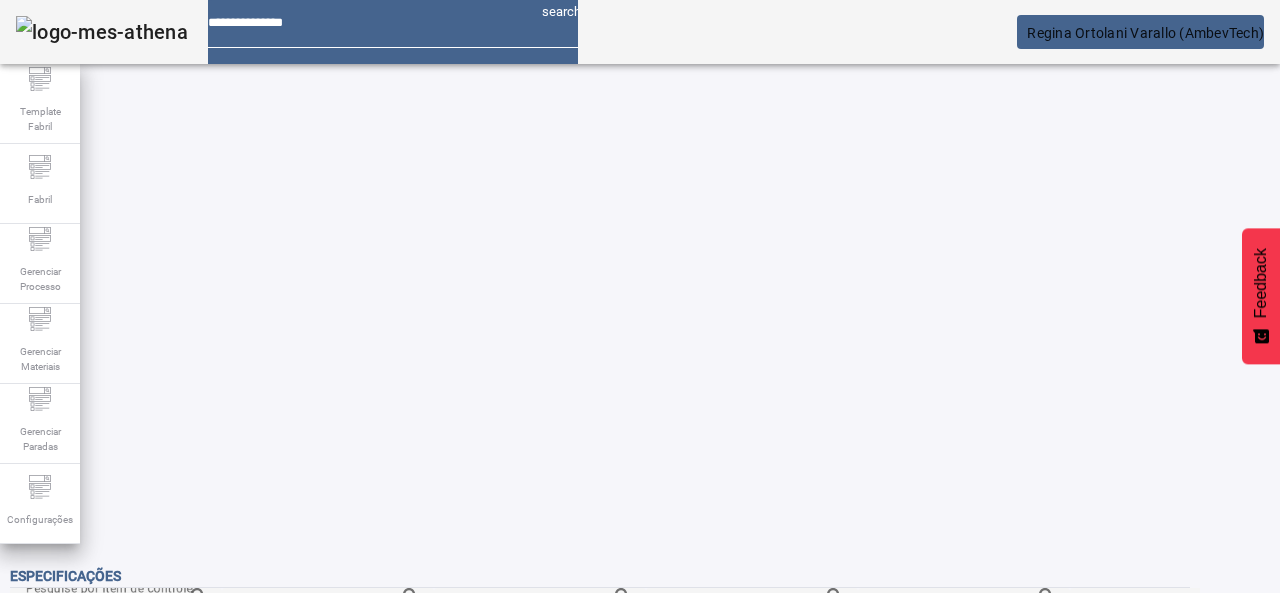 click 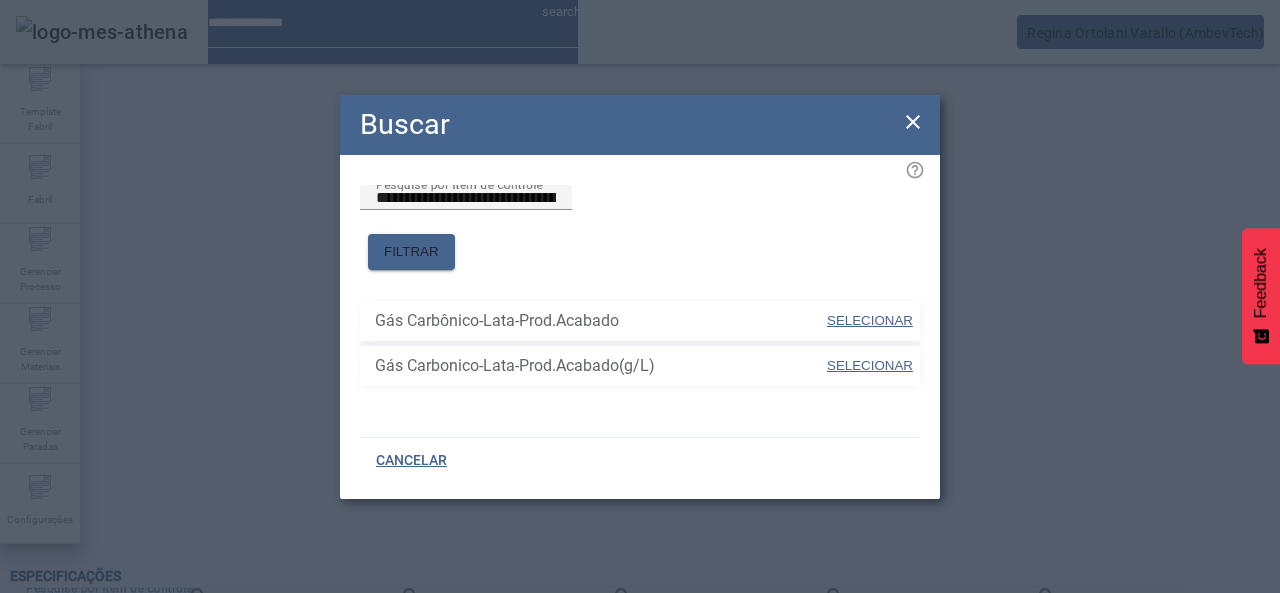 click on "SELECIONAR" at bounding box center (870, 320) 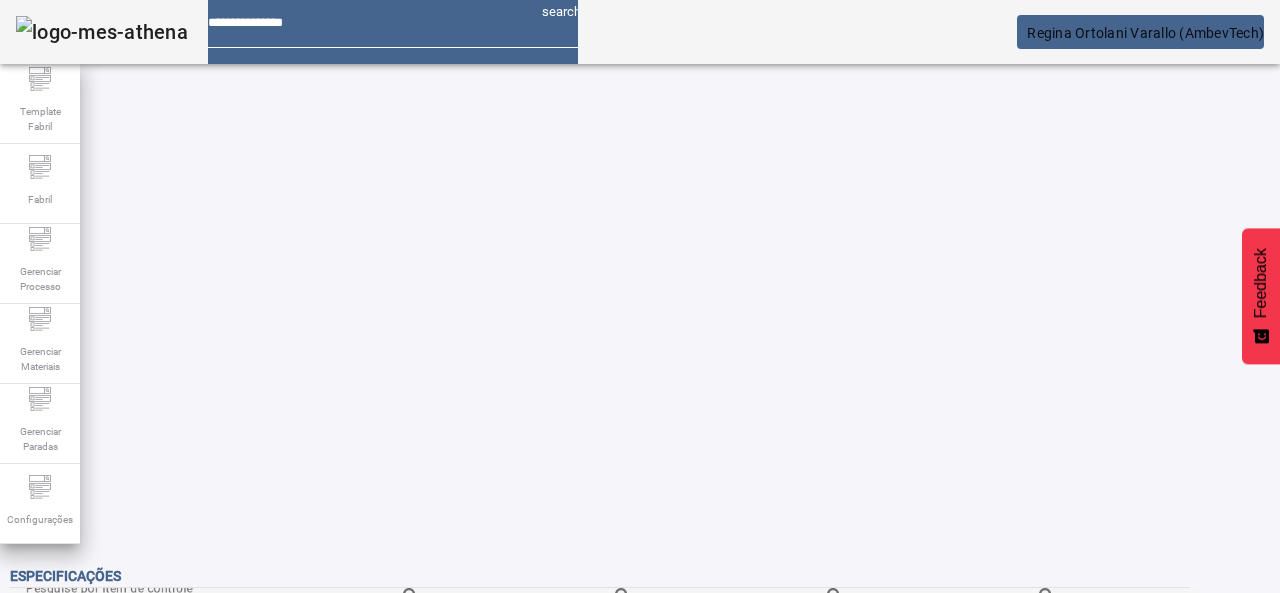 click on "FILTRAR" 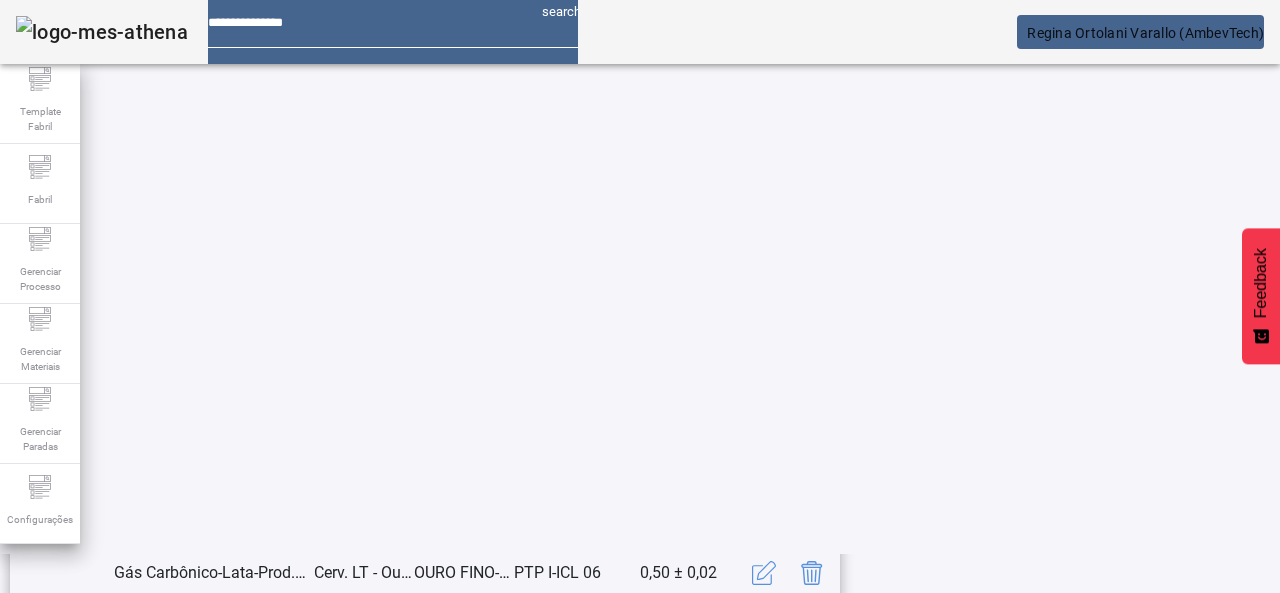 scroll, scrollTop: 623, scrollLeft: 0, axis: vertical 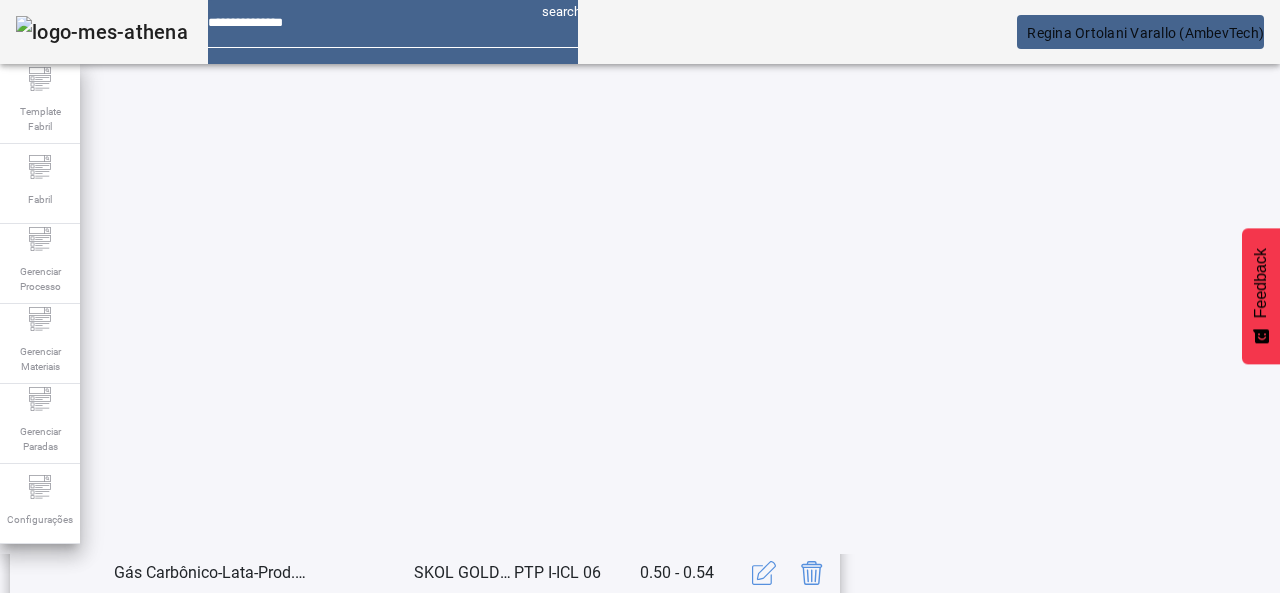 click on "3" 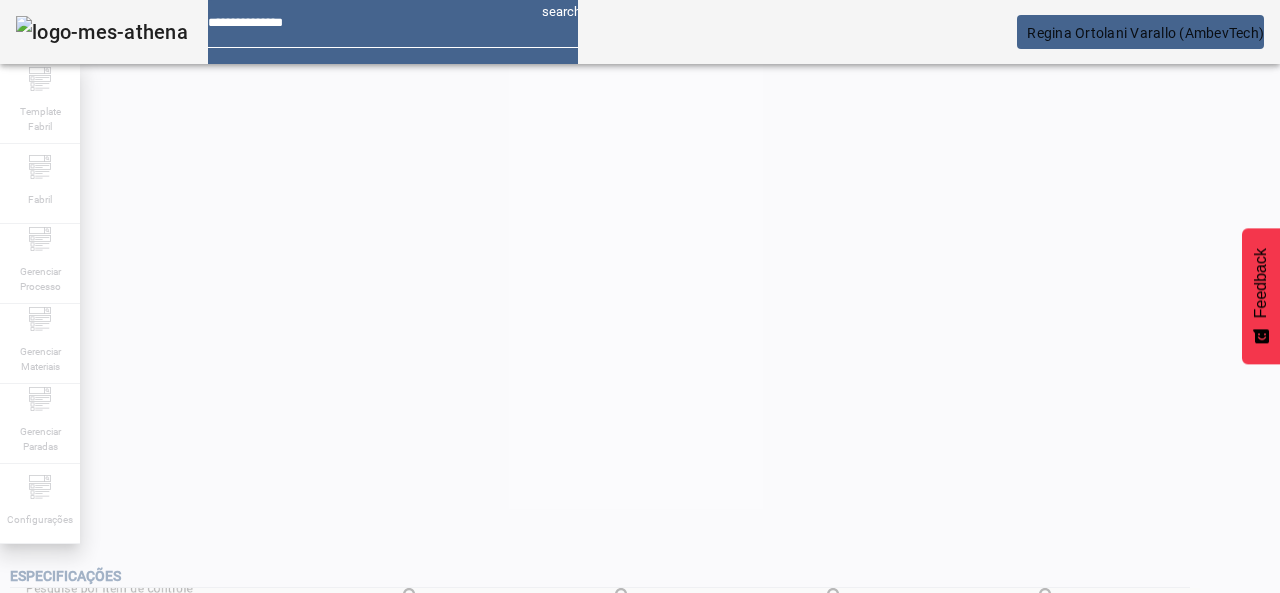 scroll, scrollTop: 212, scrollLeft: 0, axis: vertical 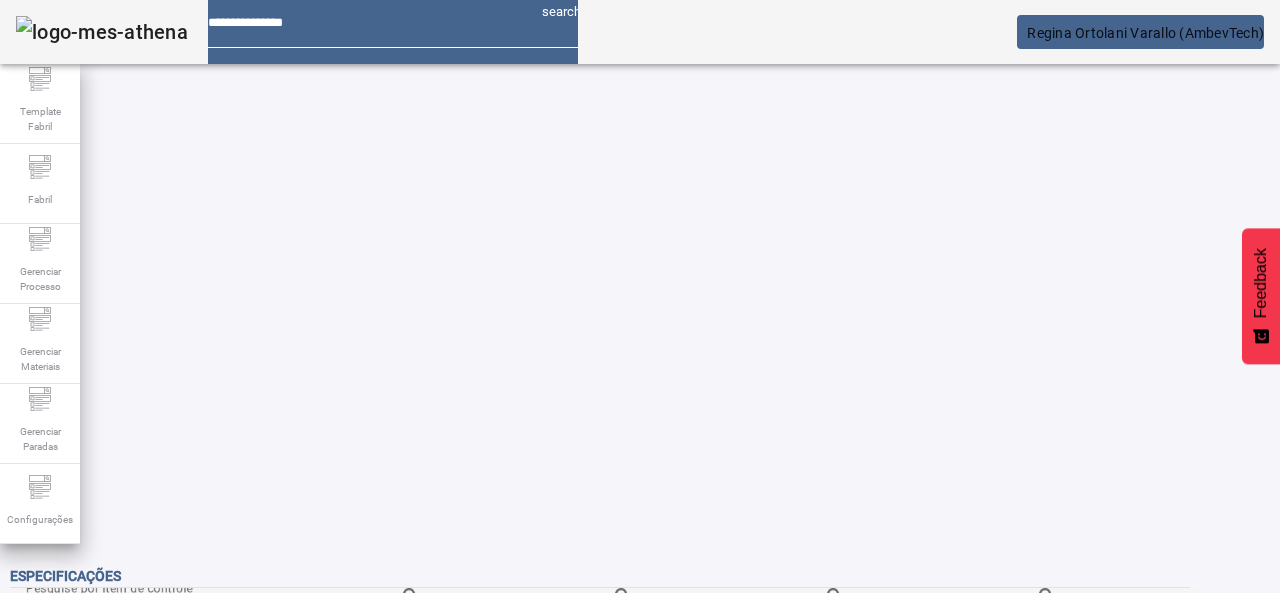 click on "1" 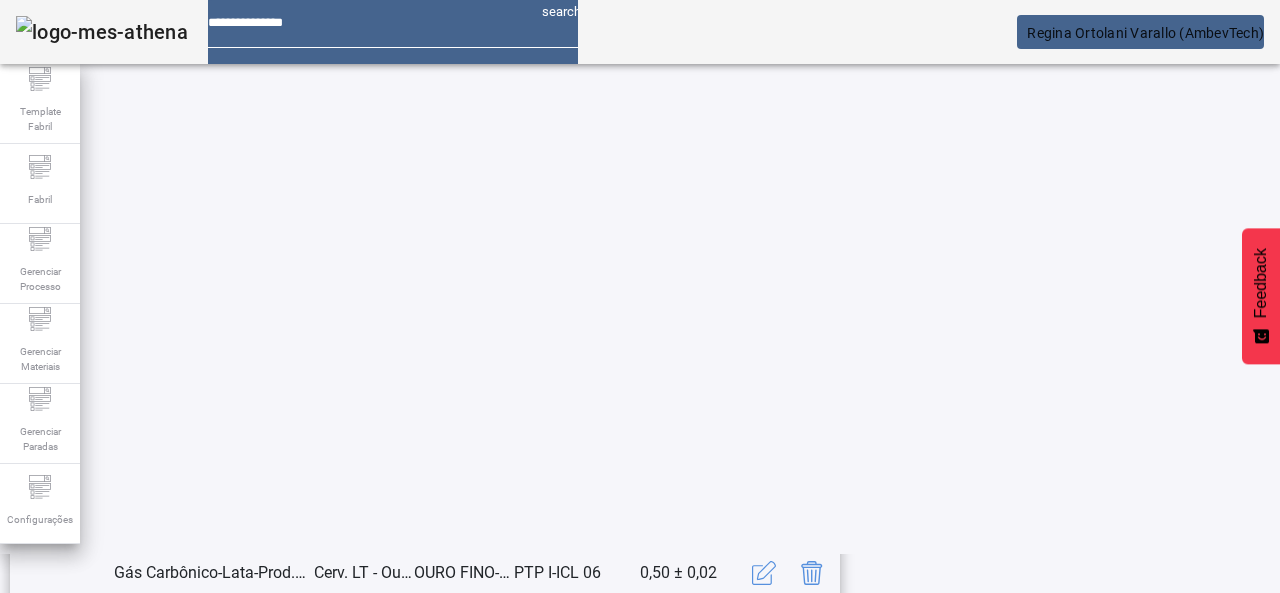 scroll, scrollTop: 423, scrollLeft: 0, axis: vertical 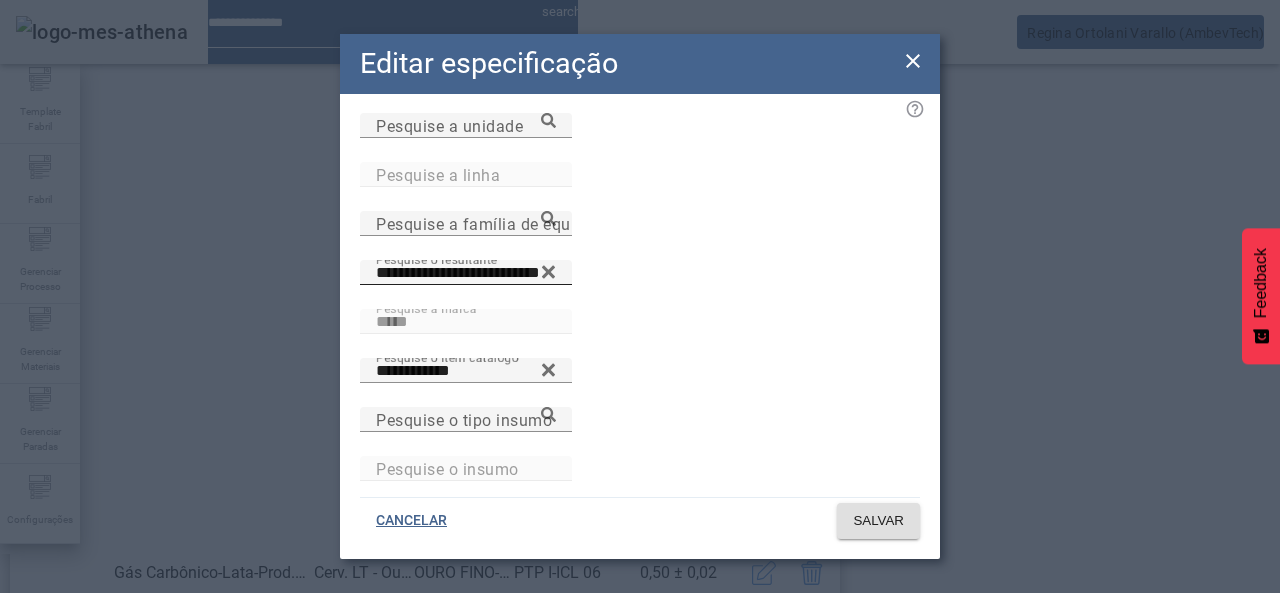 click 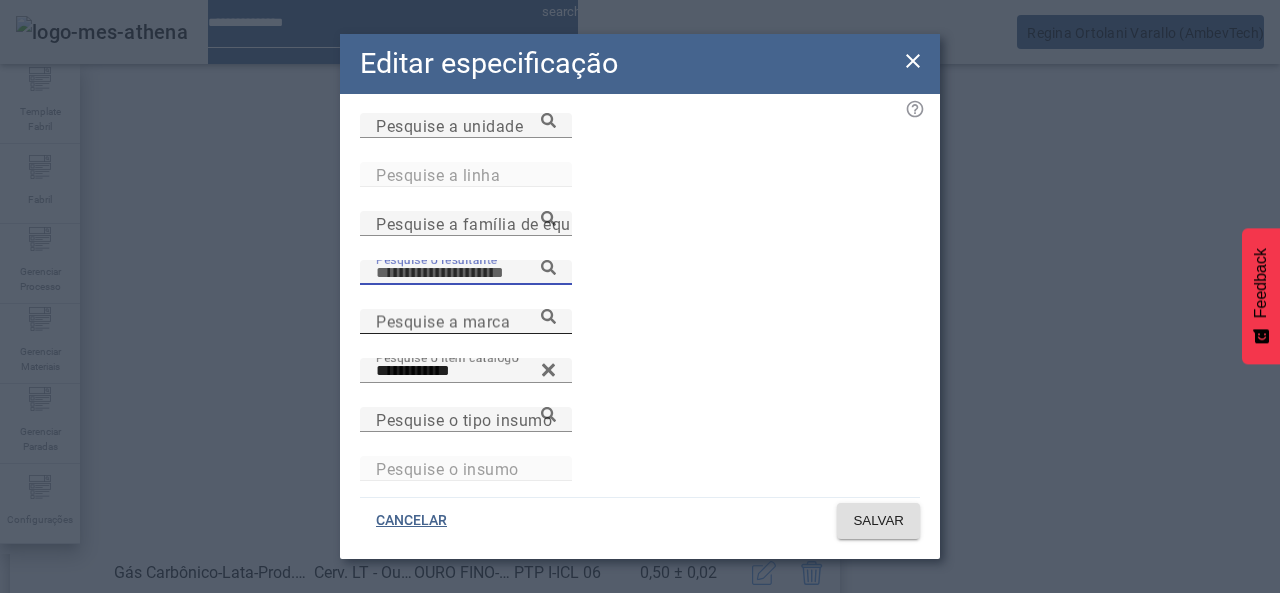 click on "Pesquise a marca" at bounding box center [466, 321] 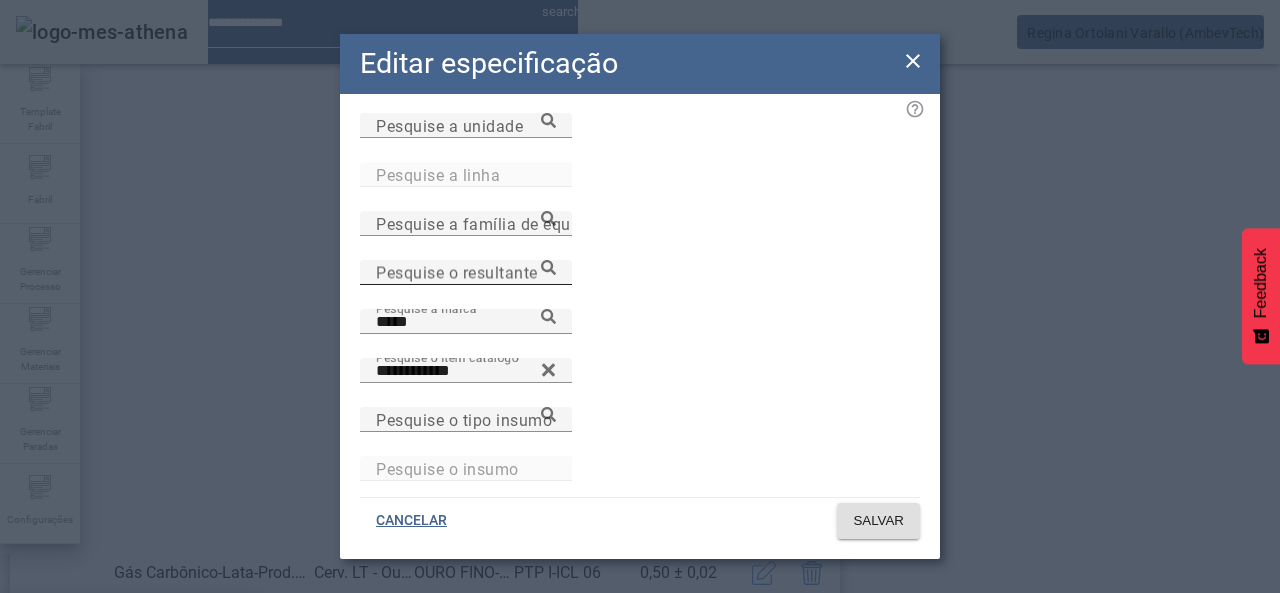 click on "TESTE" at bounding box center (41, 625) 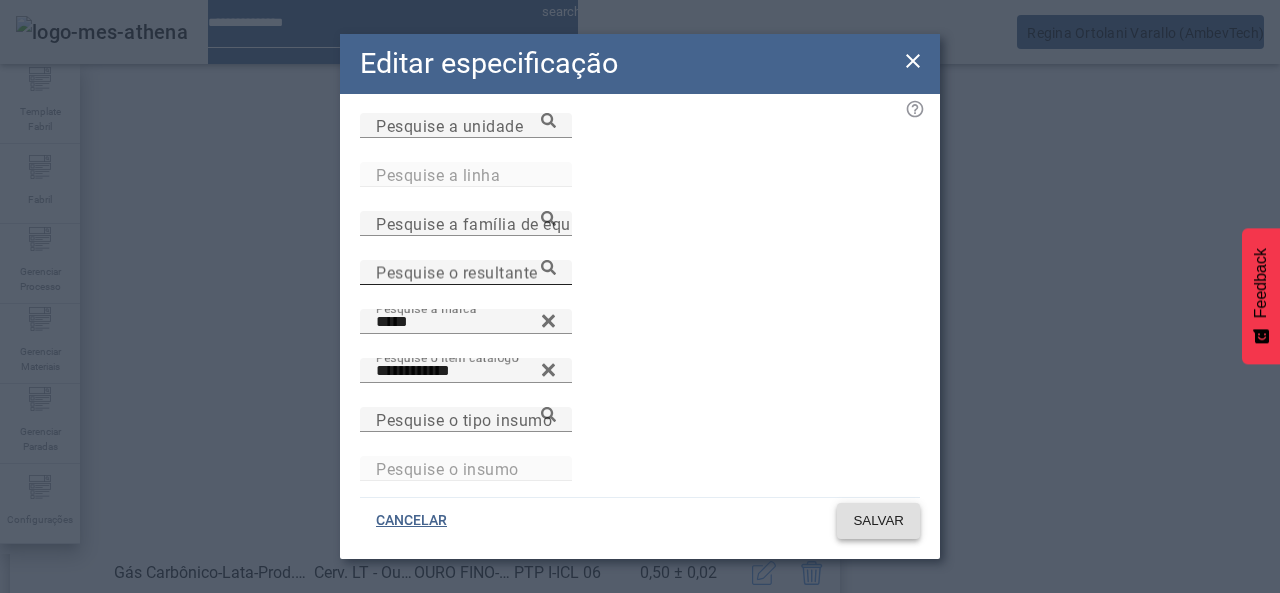 click on "SALVAR" 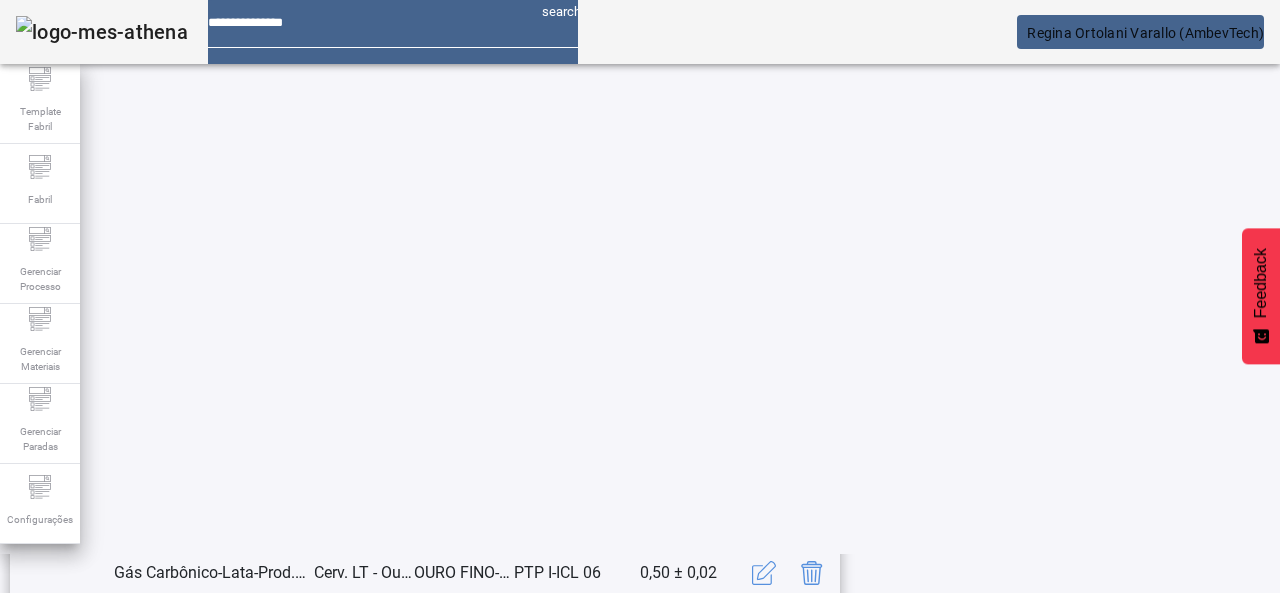 scroll, scrollTop: 623, scrollLeft: 0, axis: vertical 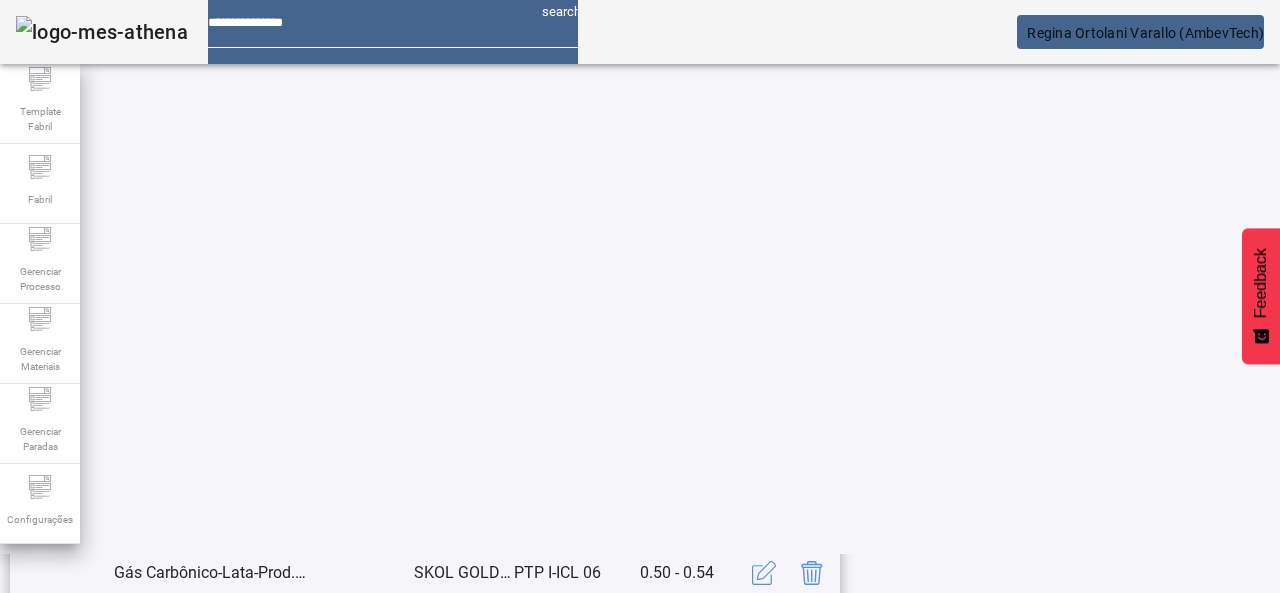 click on "3" 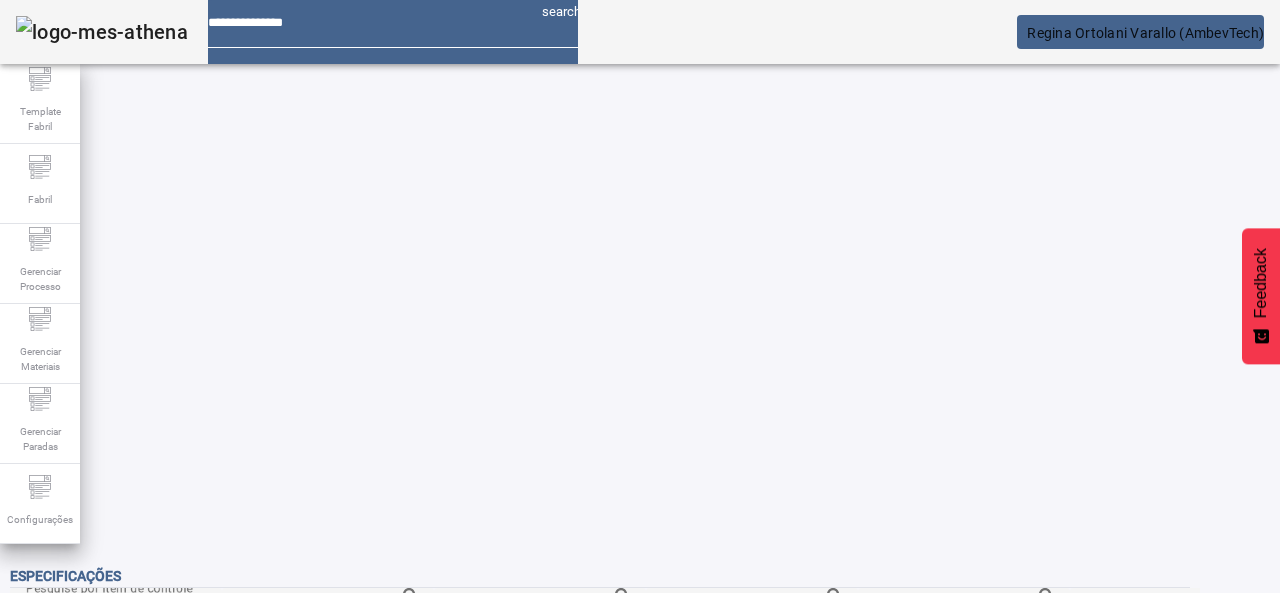 scroll, scrollTop: 212, scrollLeft: 0, axis: vertical 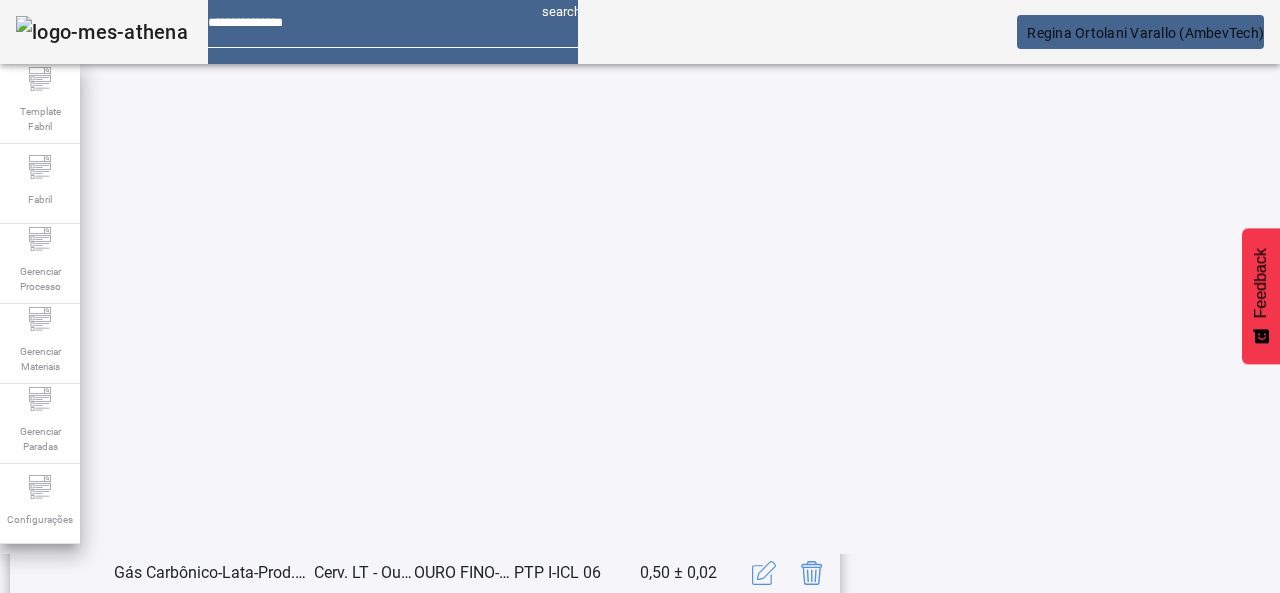 drag, startPoint x: 1170, startPoint y: 249, endPoint x: 1086, endPoint y: 314, distance: 106.21205 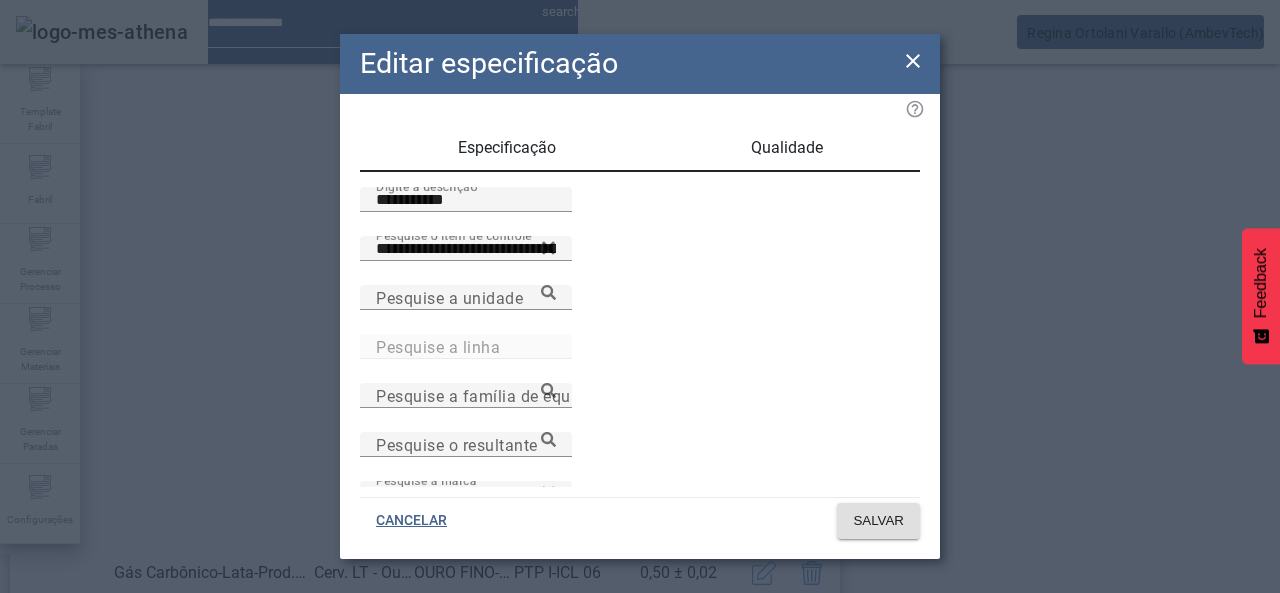 drag, startPoint x: 456, startPoint y: 224, endPoint x: 255, endPoint y: 192, distance: 203.53133 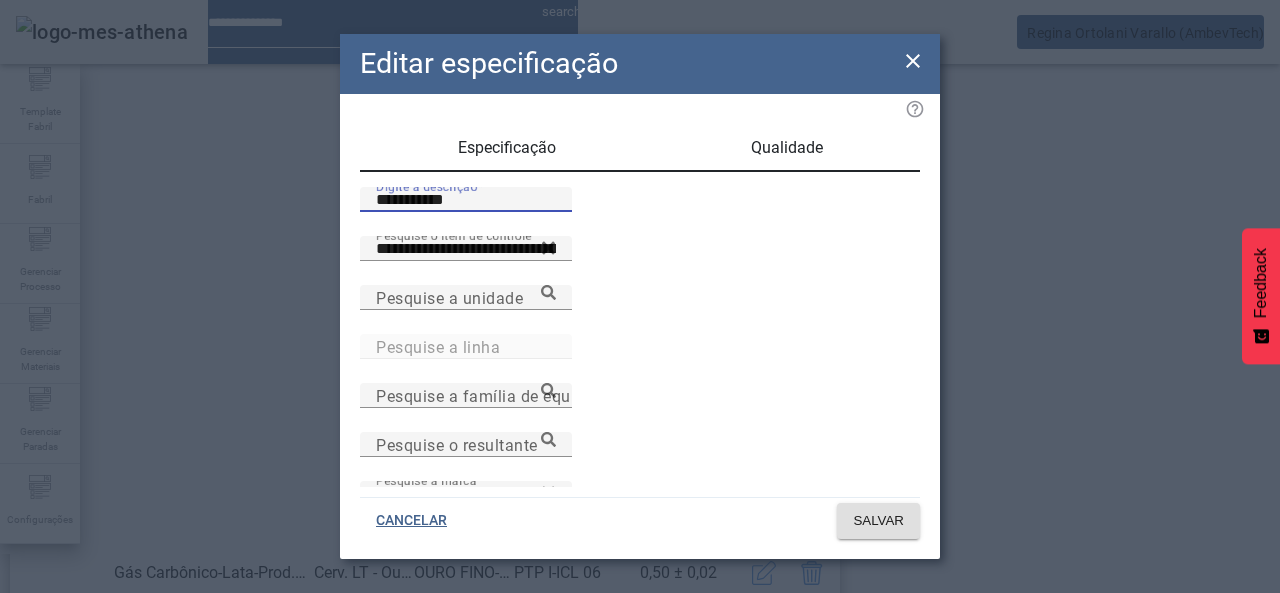 click on "Qualidade" at bounding box center (787, 148) 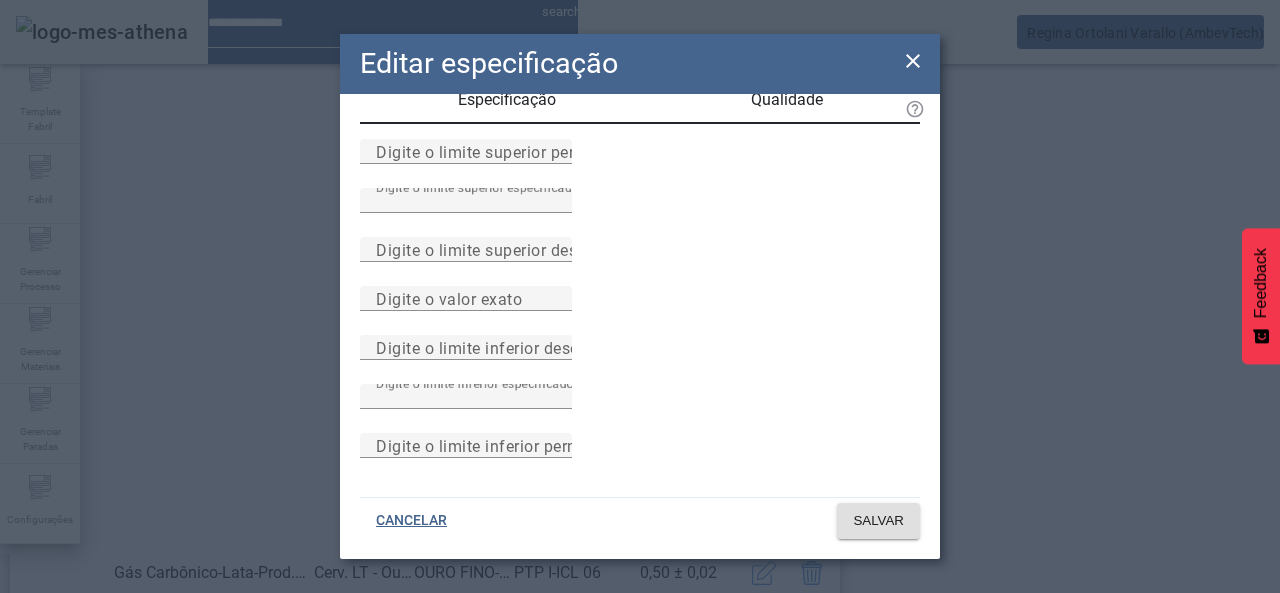scroll, scrollTop: 0, scrollLeft: 0, axis: both 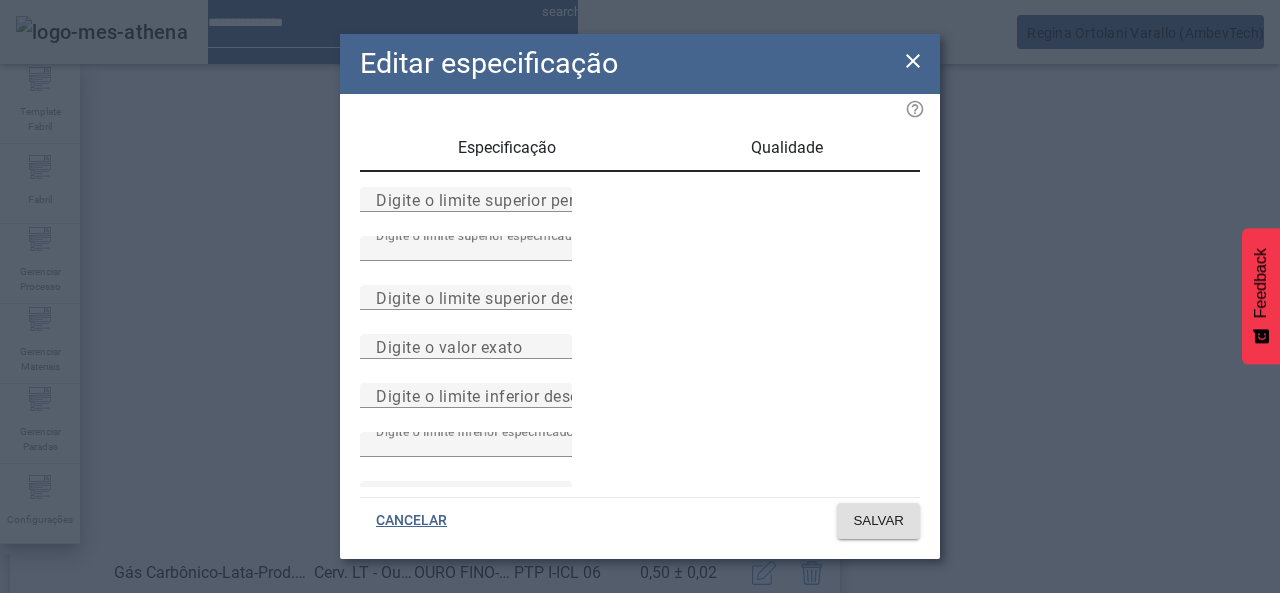 click on "Especificação" at bounding box center [507, 148] 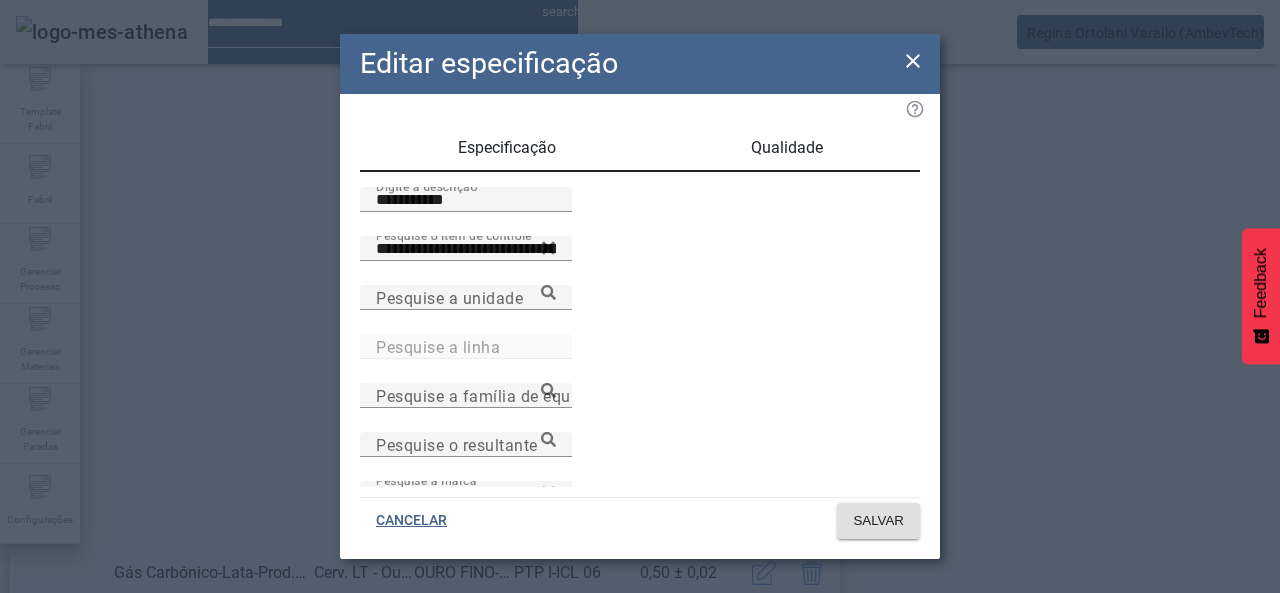 click 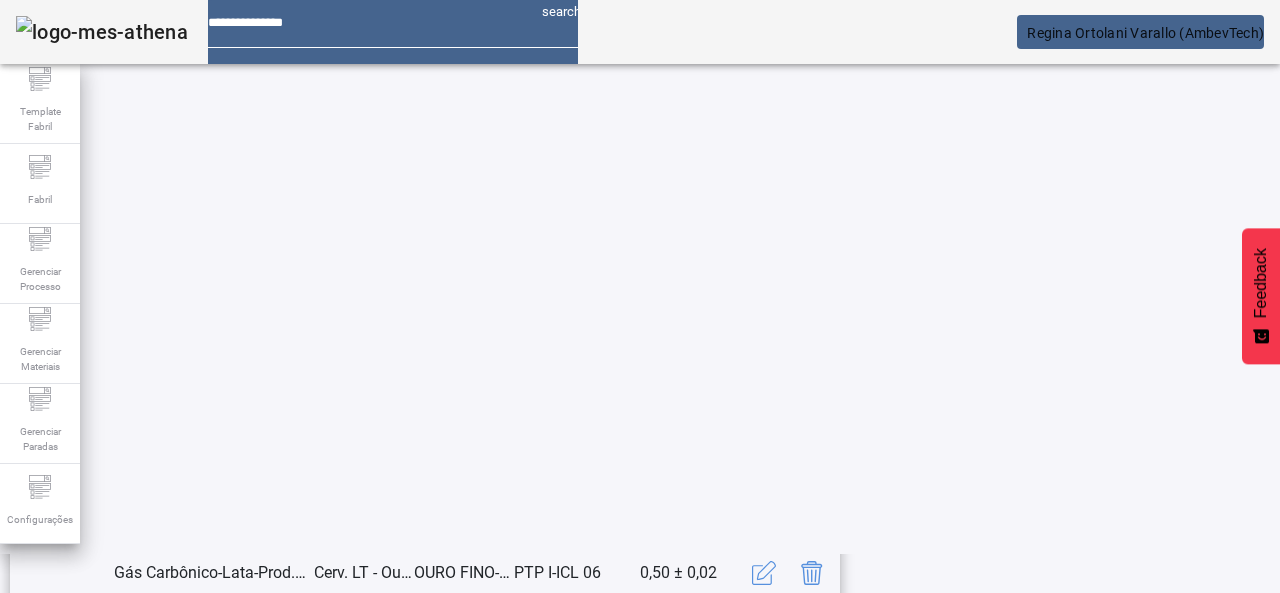 click 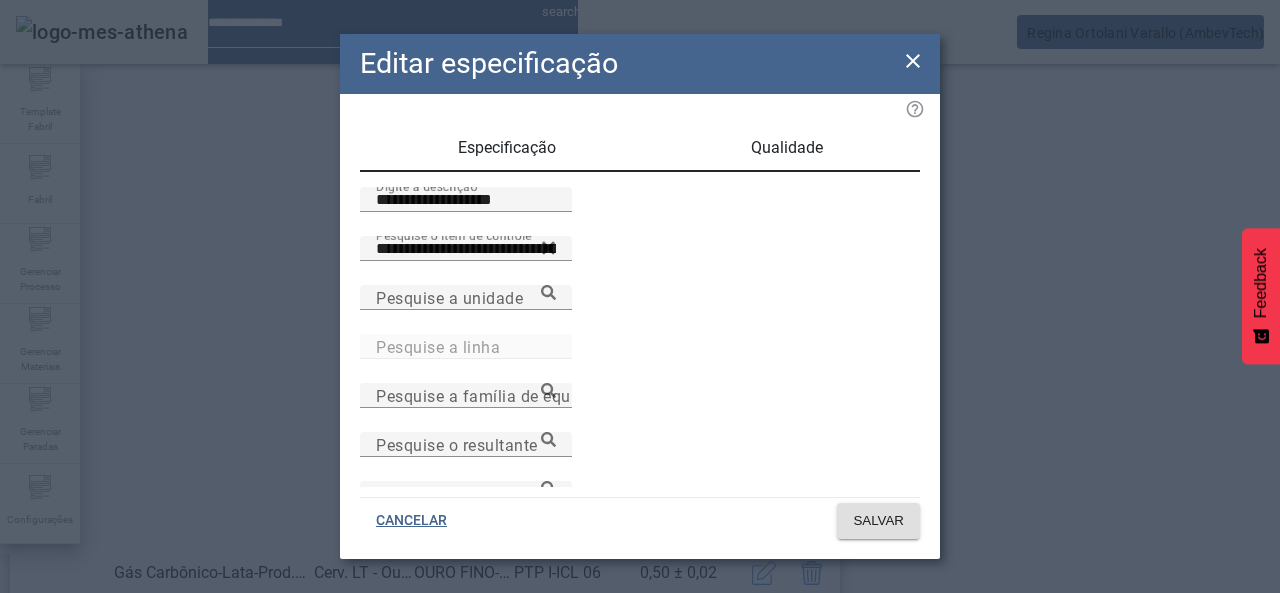 click on "Qualidade" at bounding box center [787, 148] 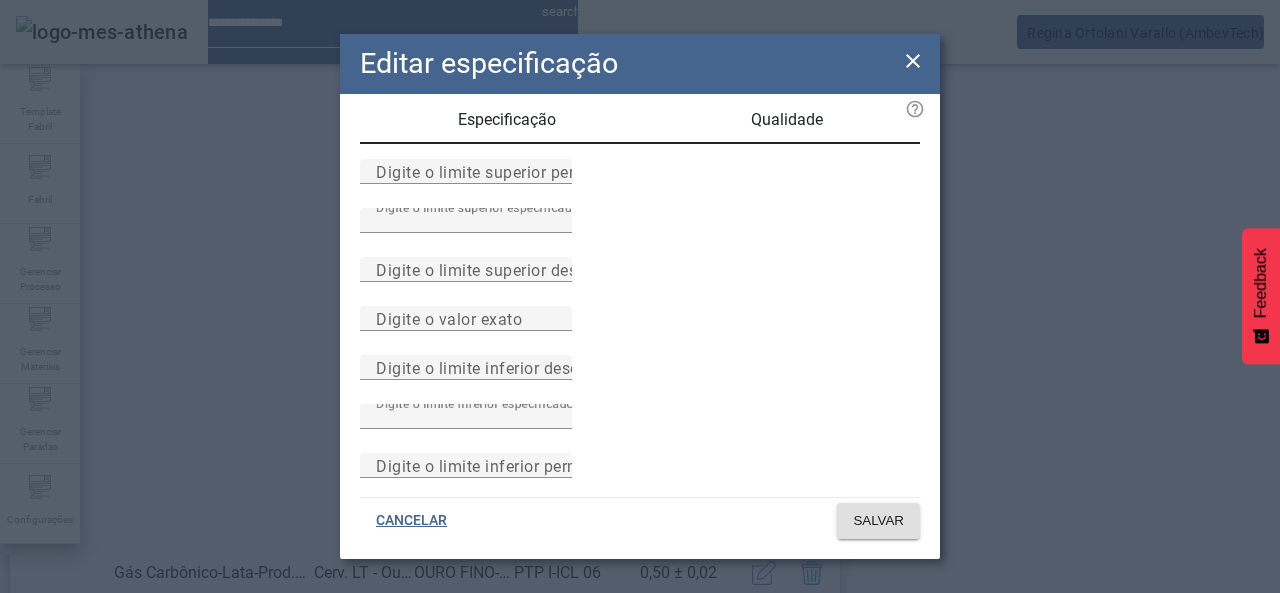 scroll, scrollTop: 0, scrollLeft: 0, axis: both 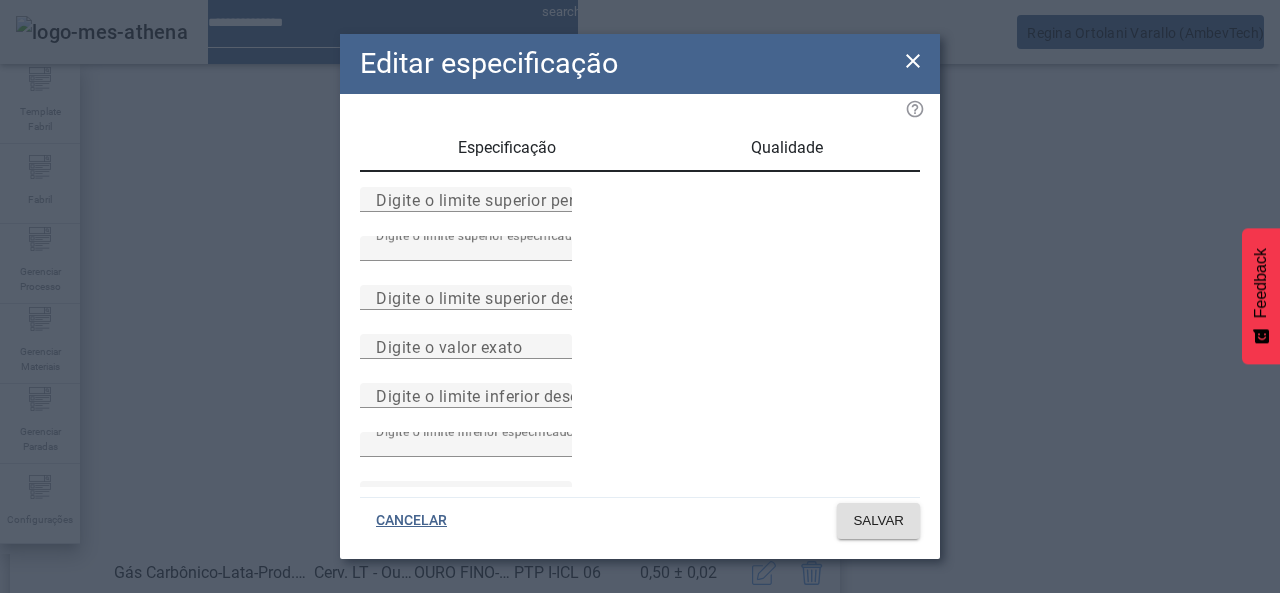 click on "Especificação" at bounding box center (506, 148) 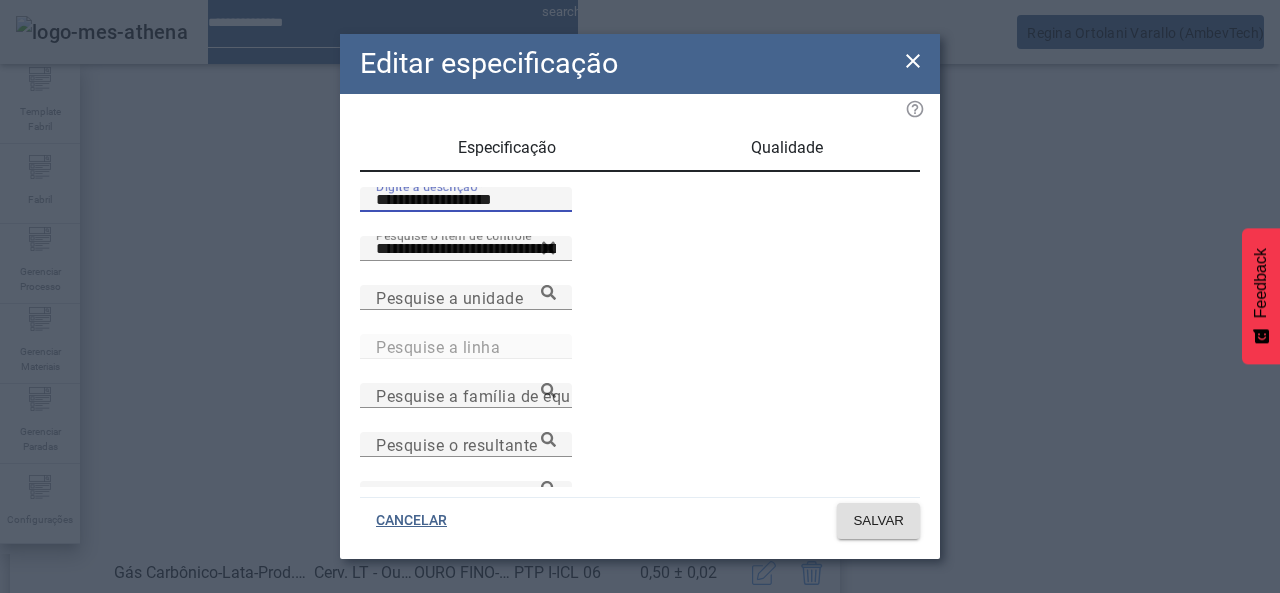 drag, startPoint x: 554, startPoint y: 231, endPoint x: 304, endPoint y: 218, distance: 250.33777 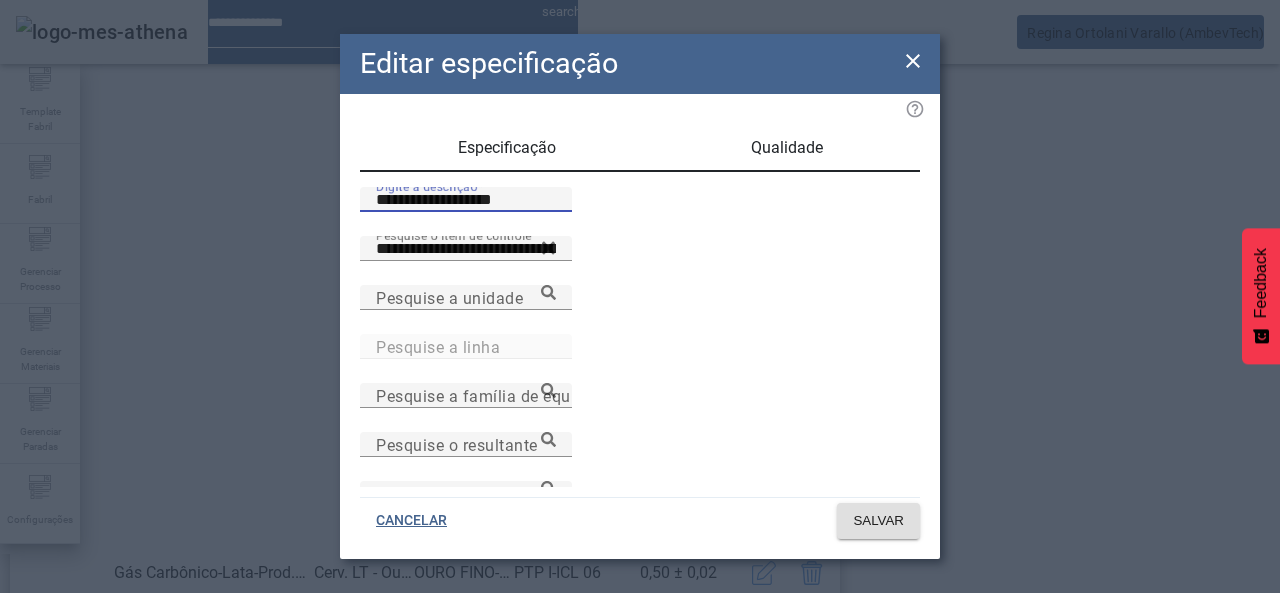 click on "**********" 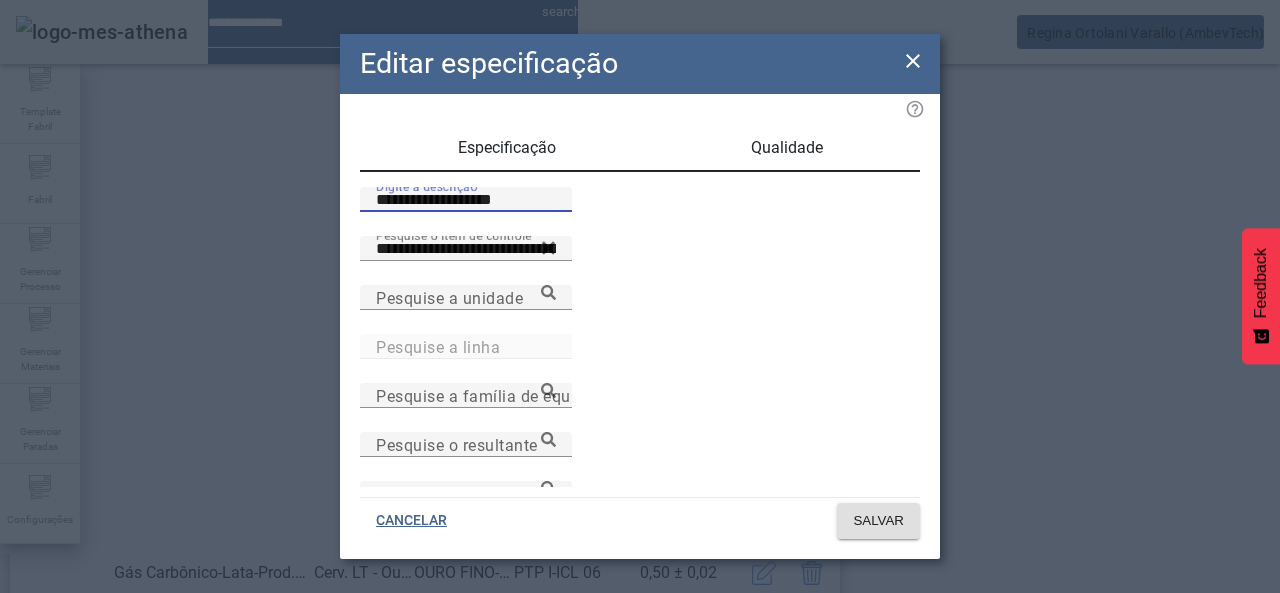 paste 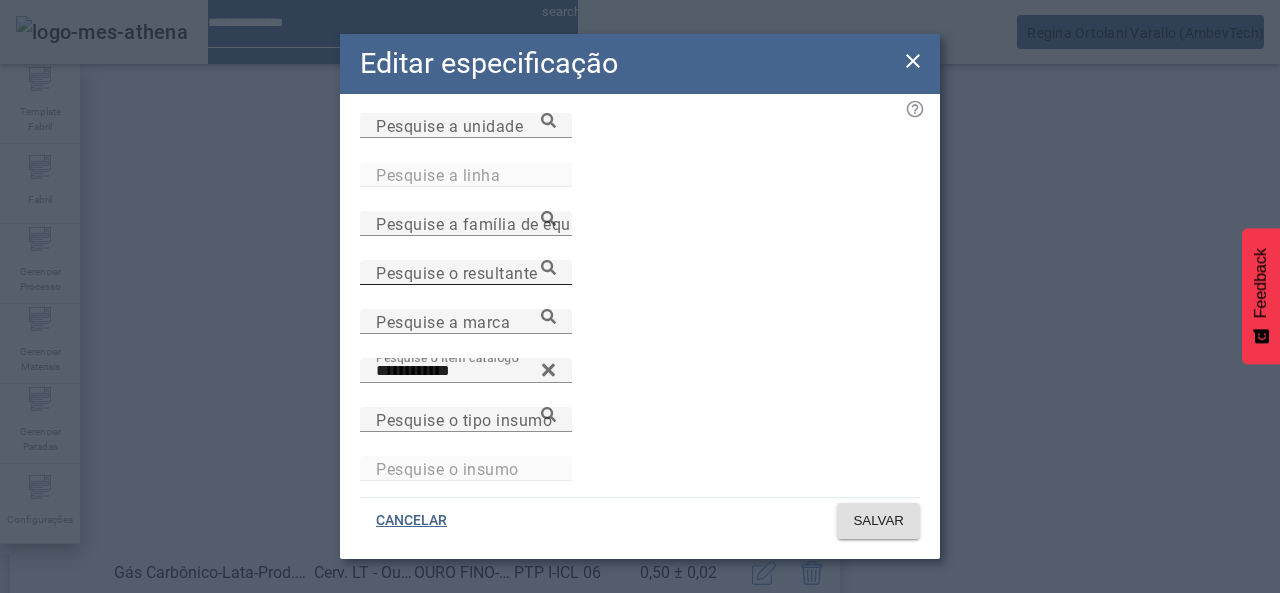 scroll, scrollTop: 0, scrollLeft: 0, axis: both 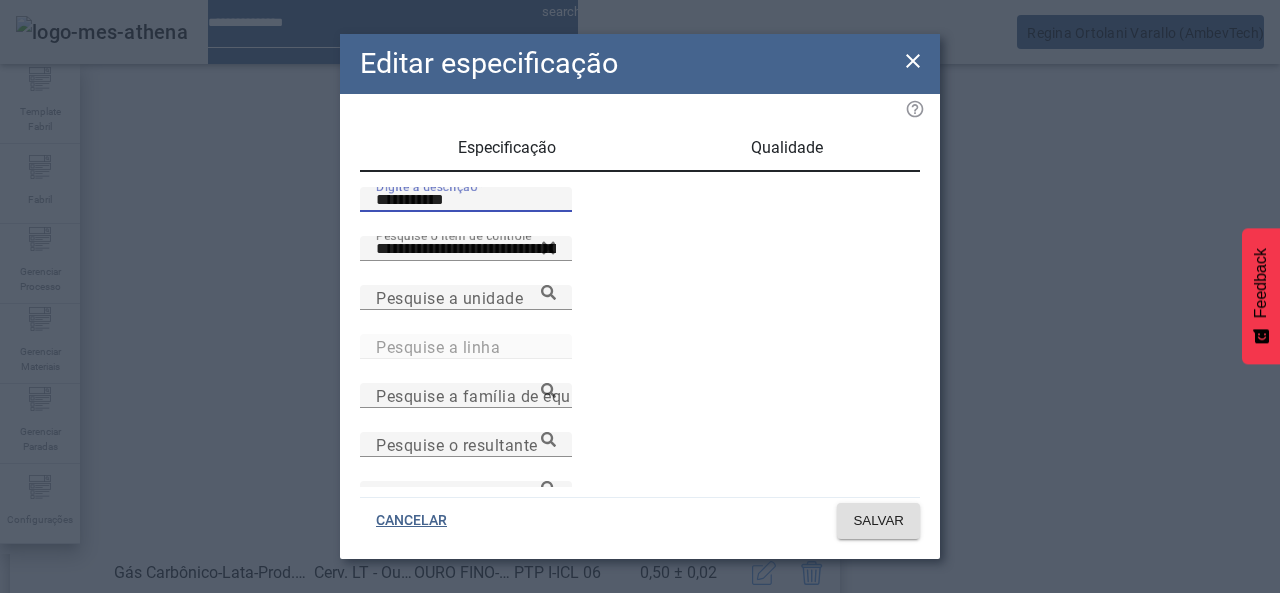 type on "**********" 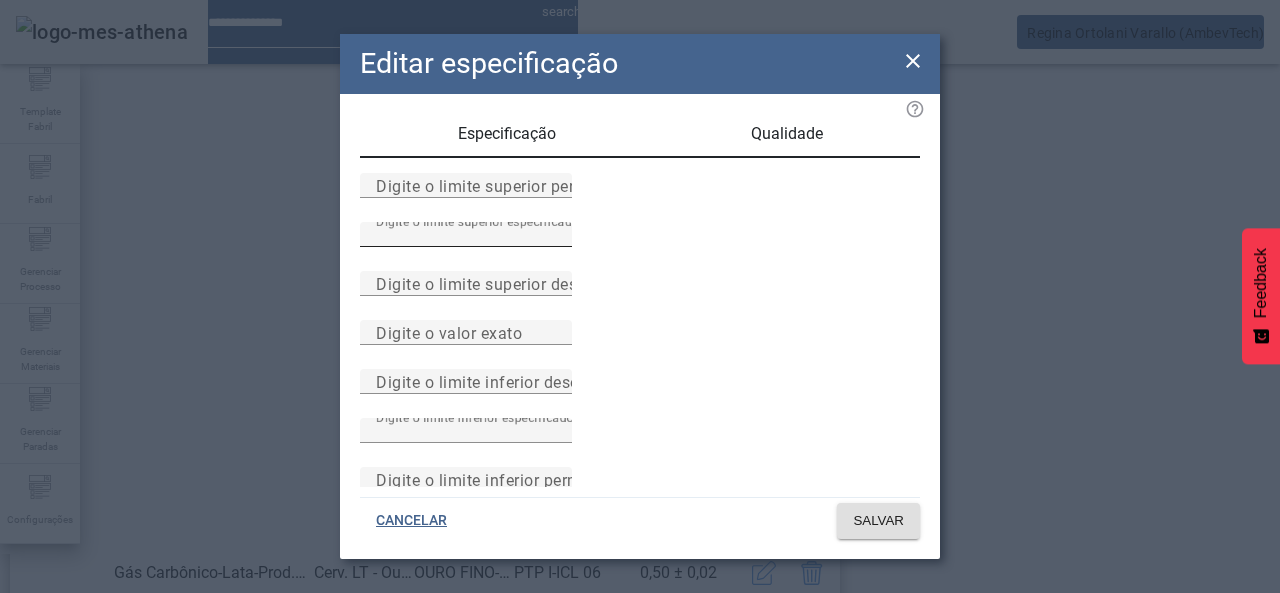 scroll, scrollTop: 0, scrollLeft: 0, axis: both 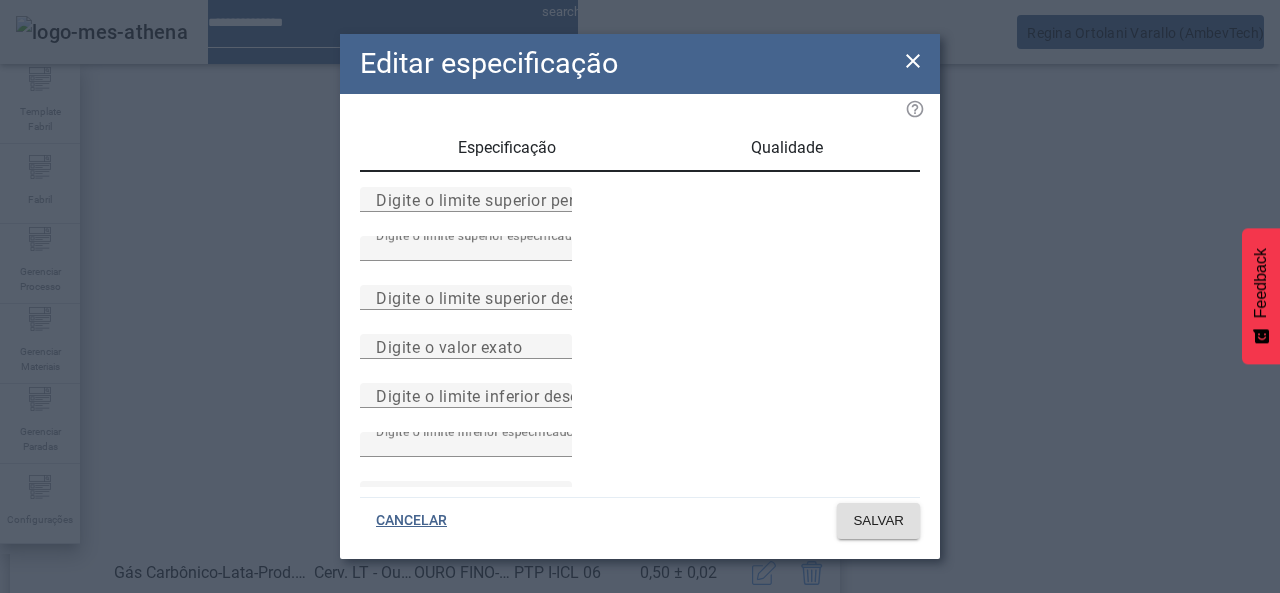 click on "Especificação" at bounding box center [507, 148] 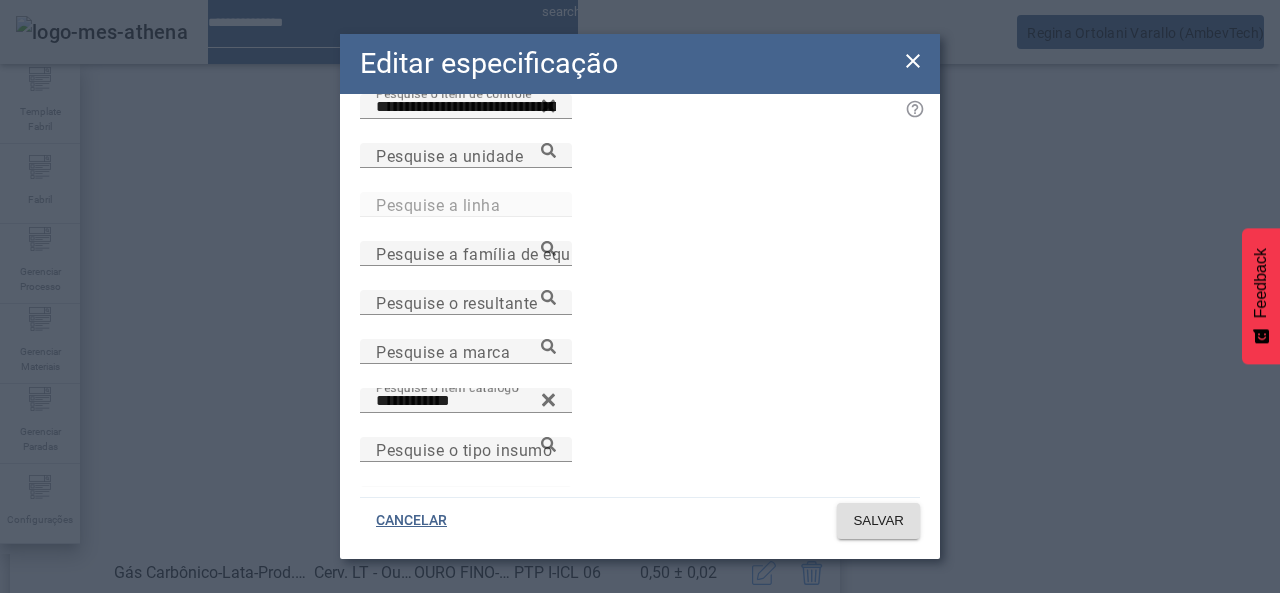 scroll, scrollTop: 172, scrollLeft: 0, axis: vertical 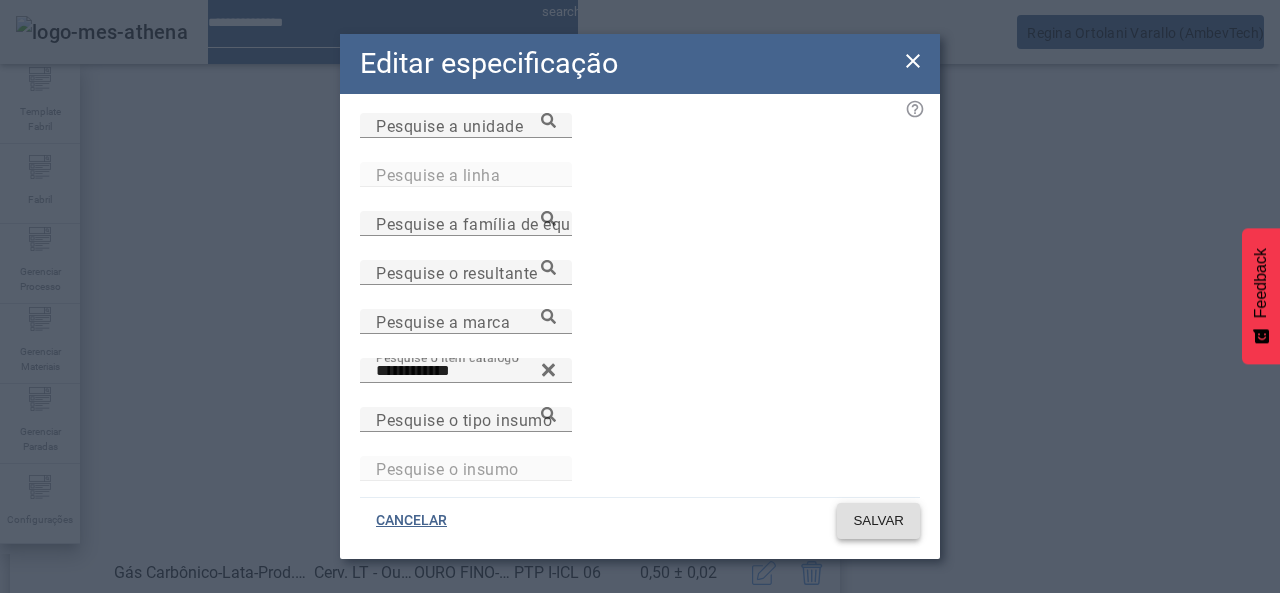 click on "SALVAR" 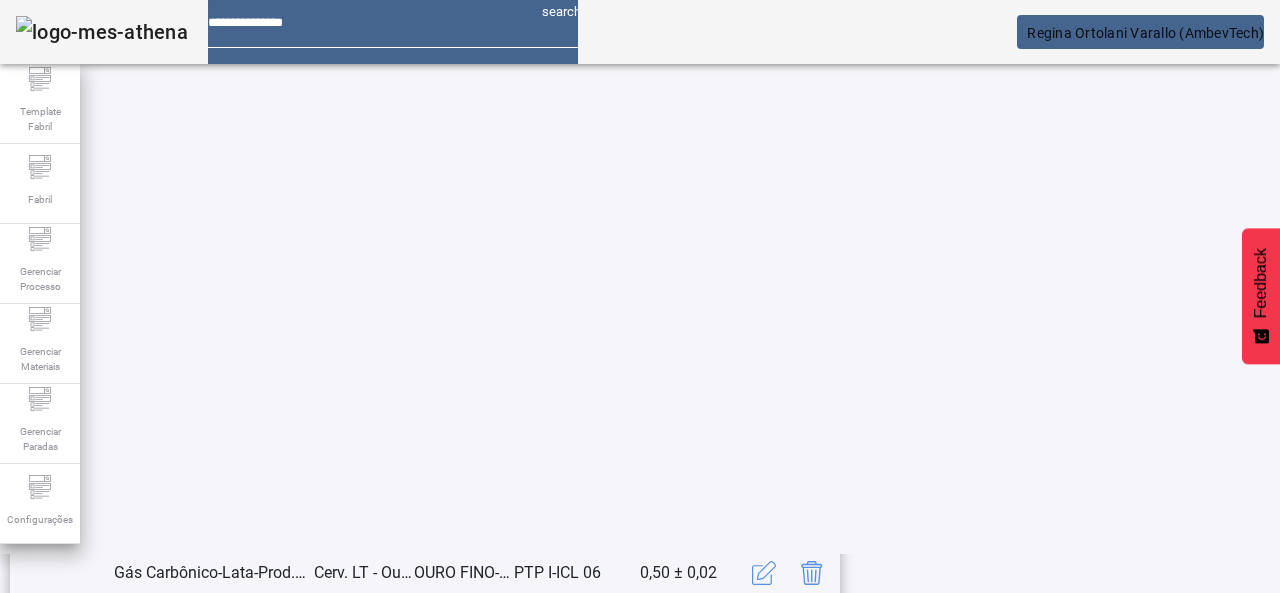 scroll, scrollTop: 623, scrollLeft: 0, axis: vertical 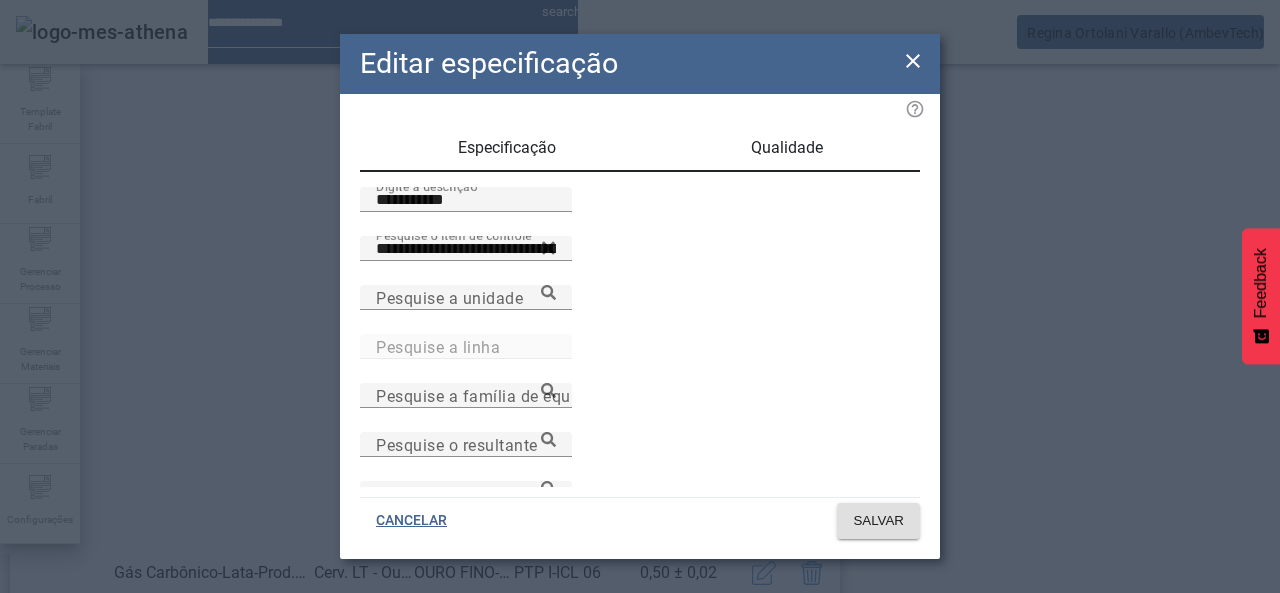 click on "Qualidade" at bounding box center (786, 148) 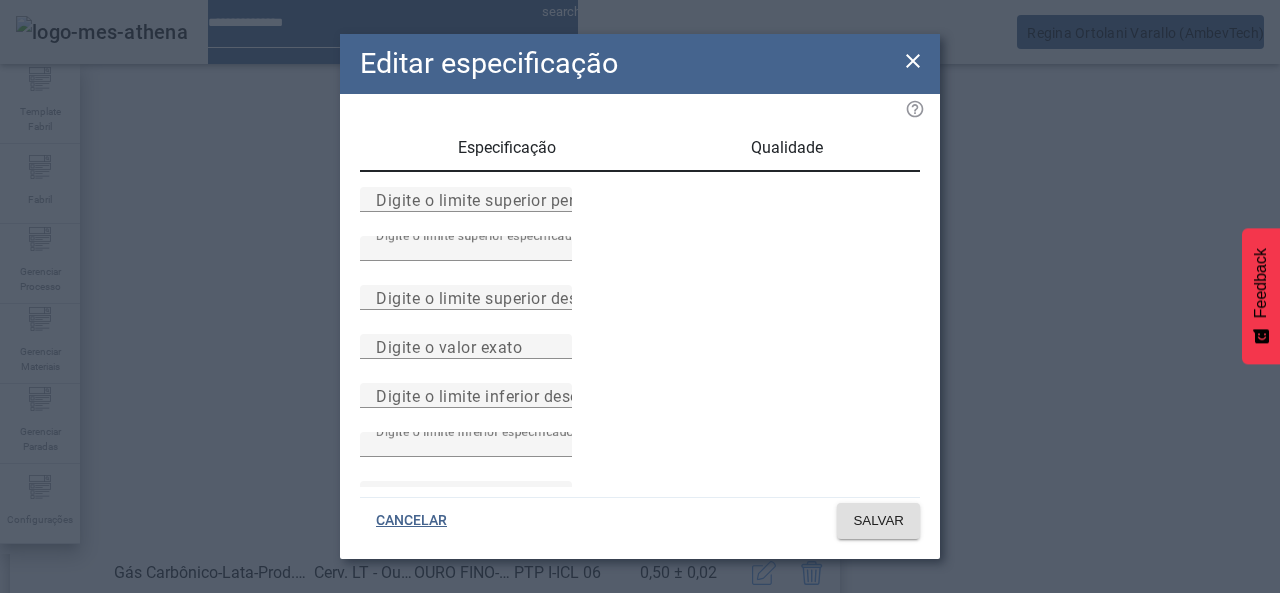 click on "Especificação" at bounding box center (506, 148) 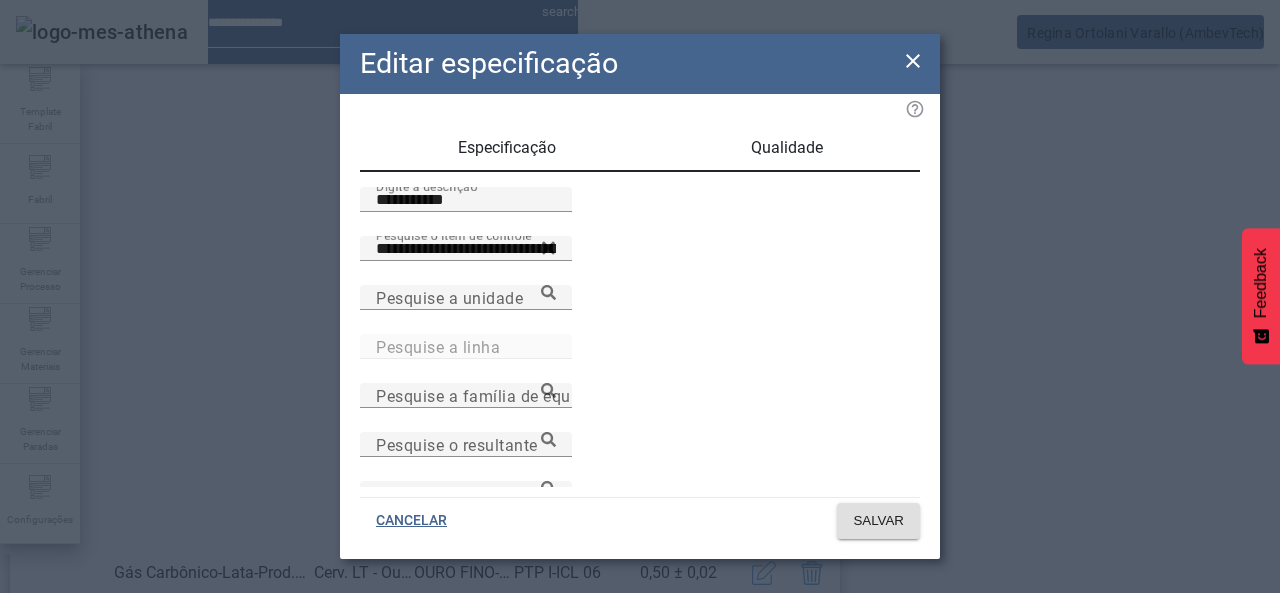 click 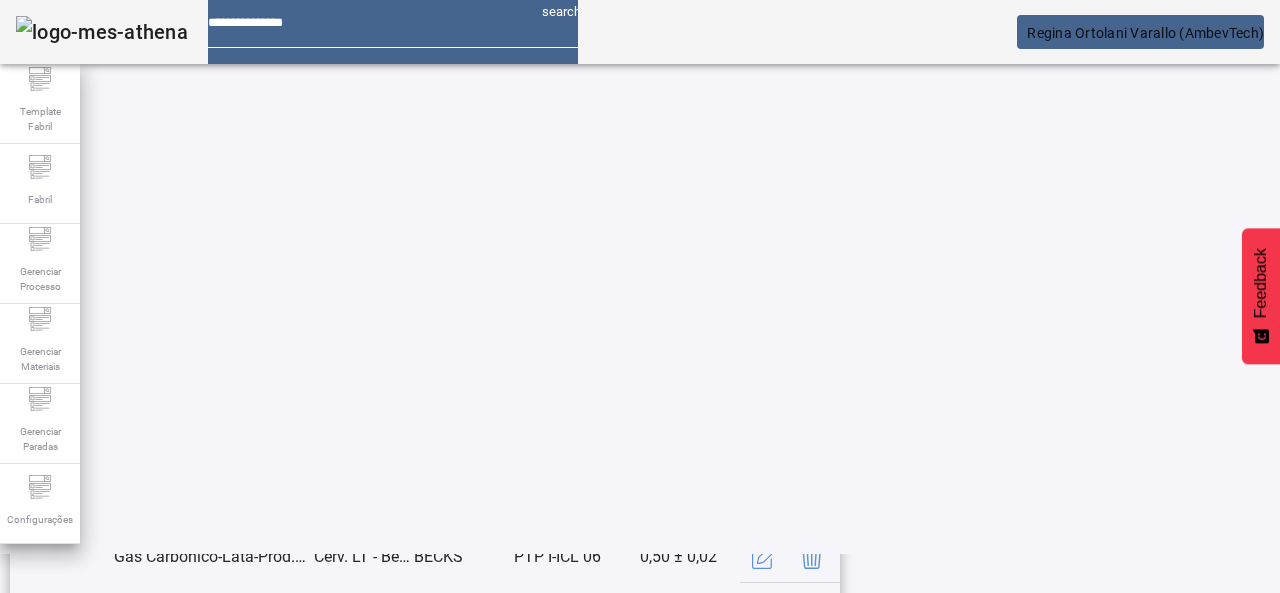 scroll, scrollTop: 323, scrollLeft: 0, axis: vertical 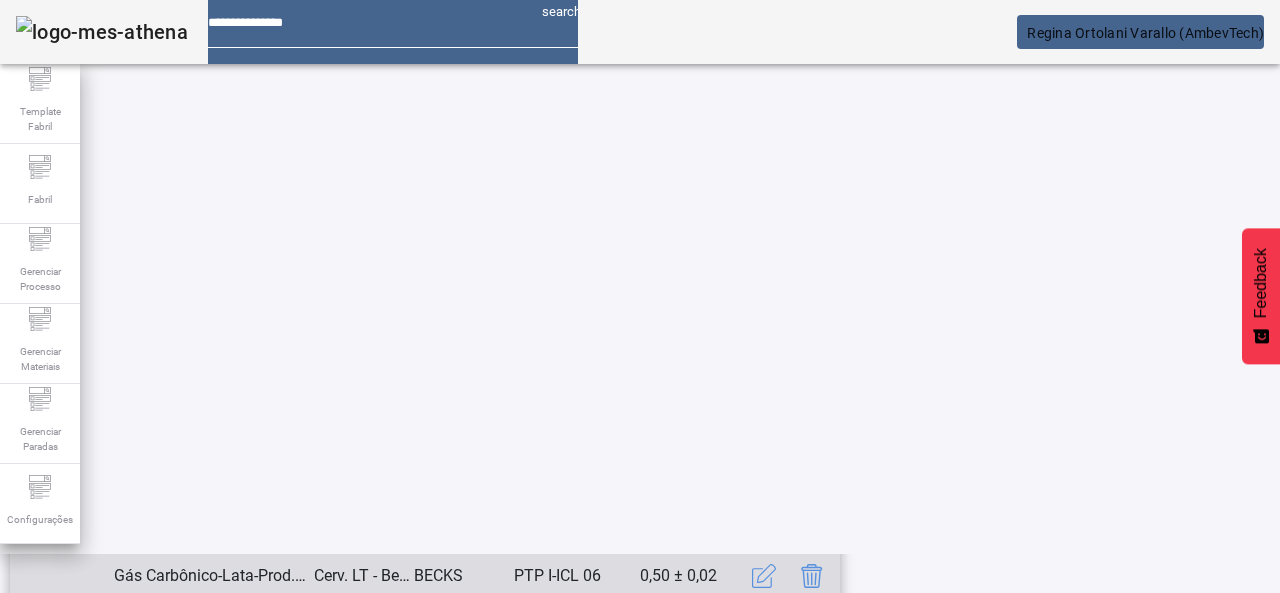 click 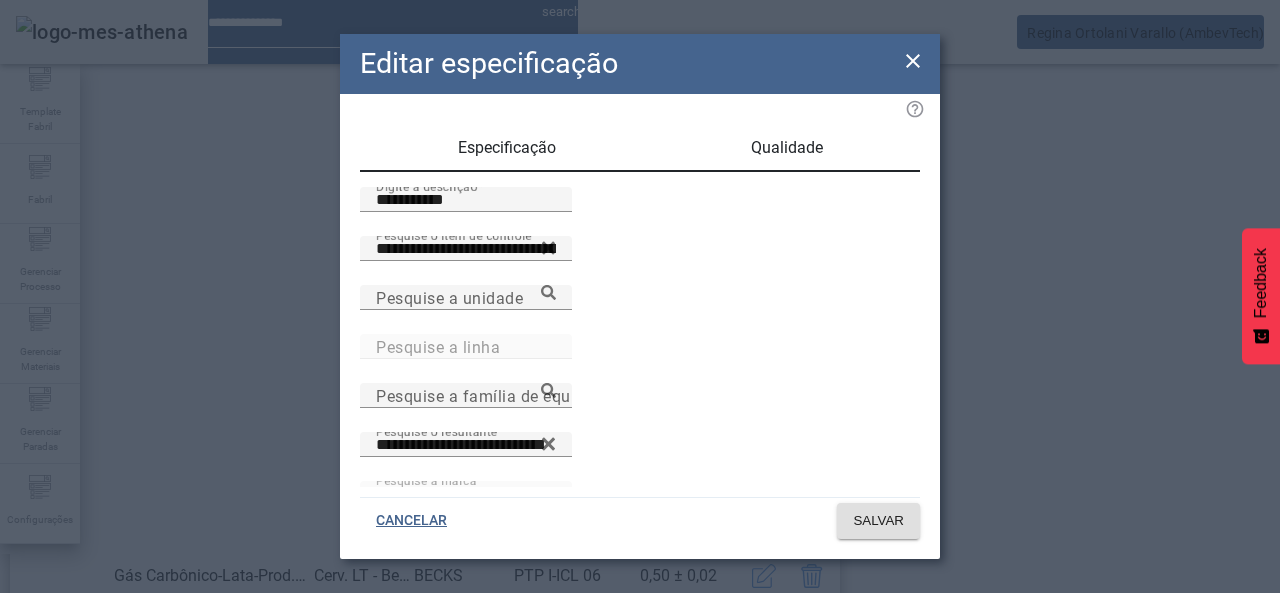 click on "Qualidade" at bounding box center (787, 148) 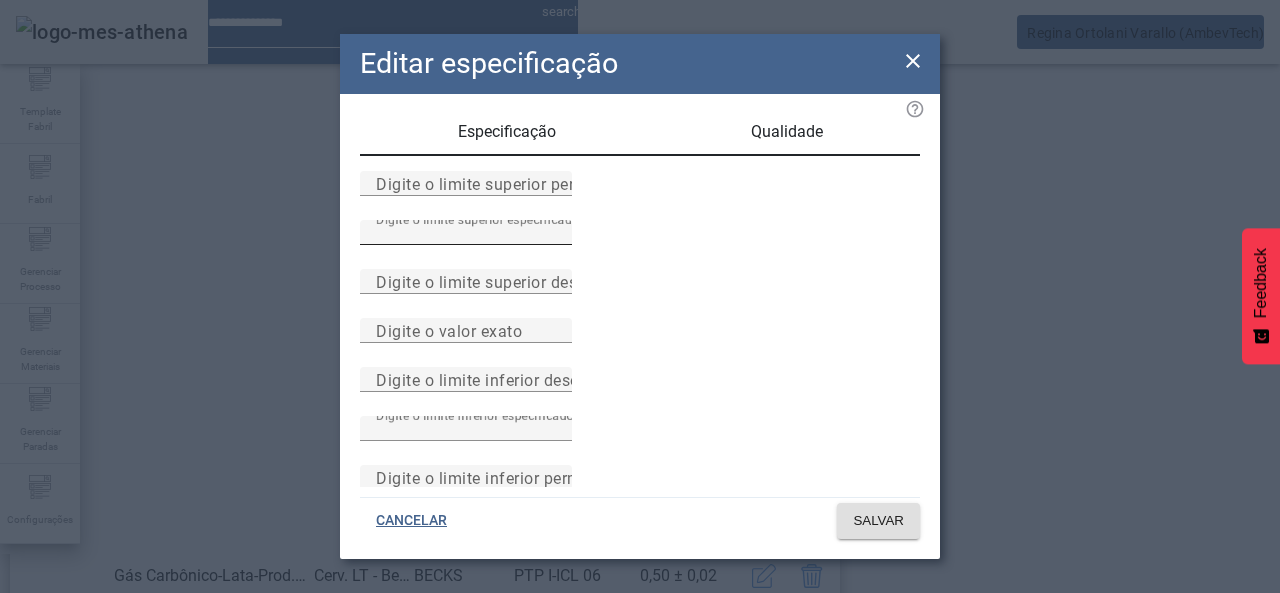 scroll, scrollTop: 0, scrollLeft: 0, axis: both 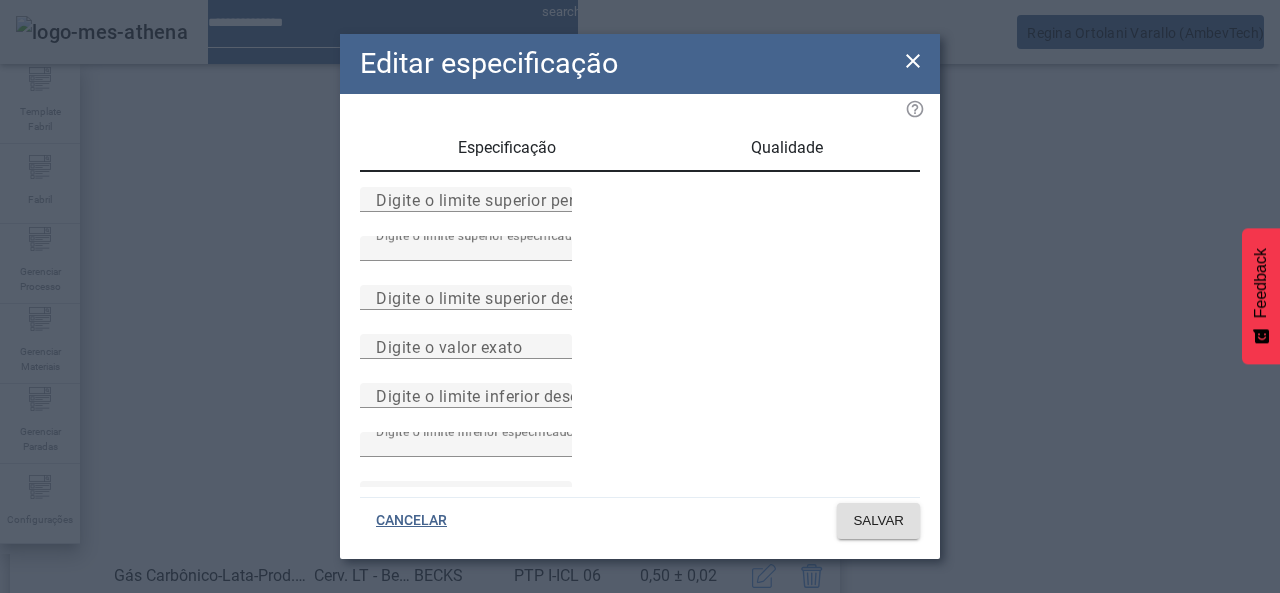 click on "Especificação" at bounding box center [507, 148] 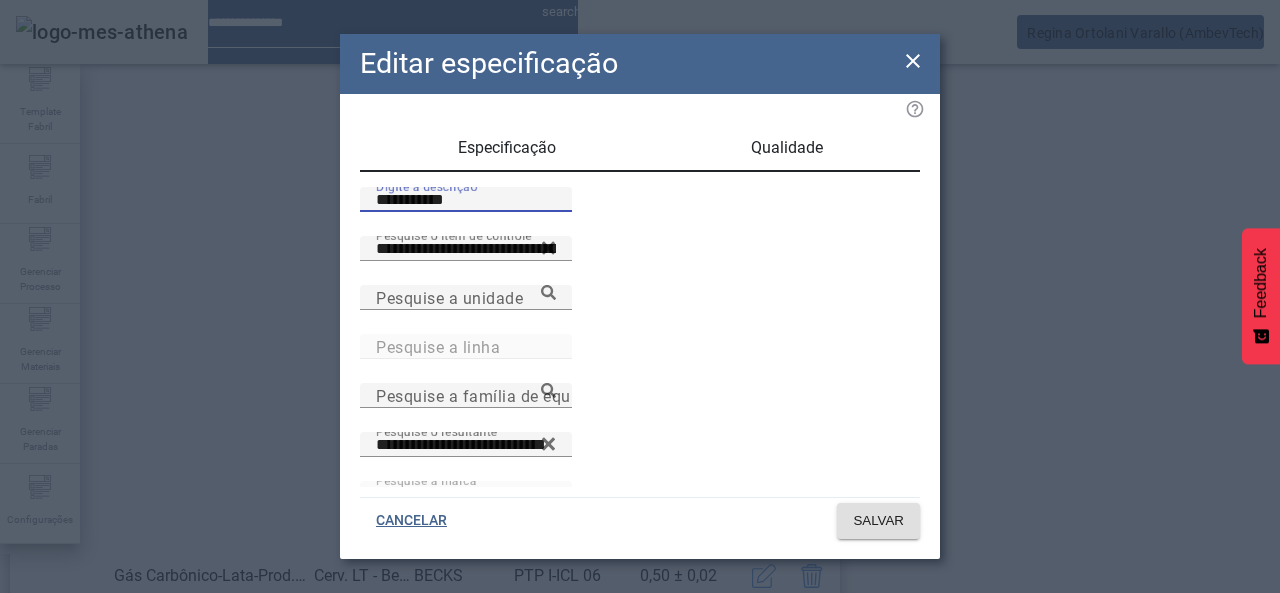 drag, startPoint x: 444, startPoint y: 227, endPoint x: 328, endPoint y: 225, distance: 116.01724 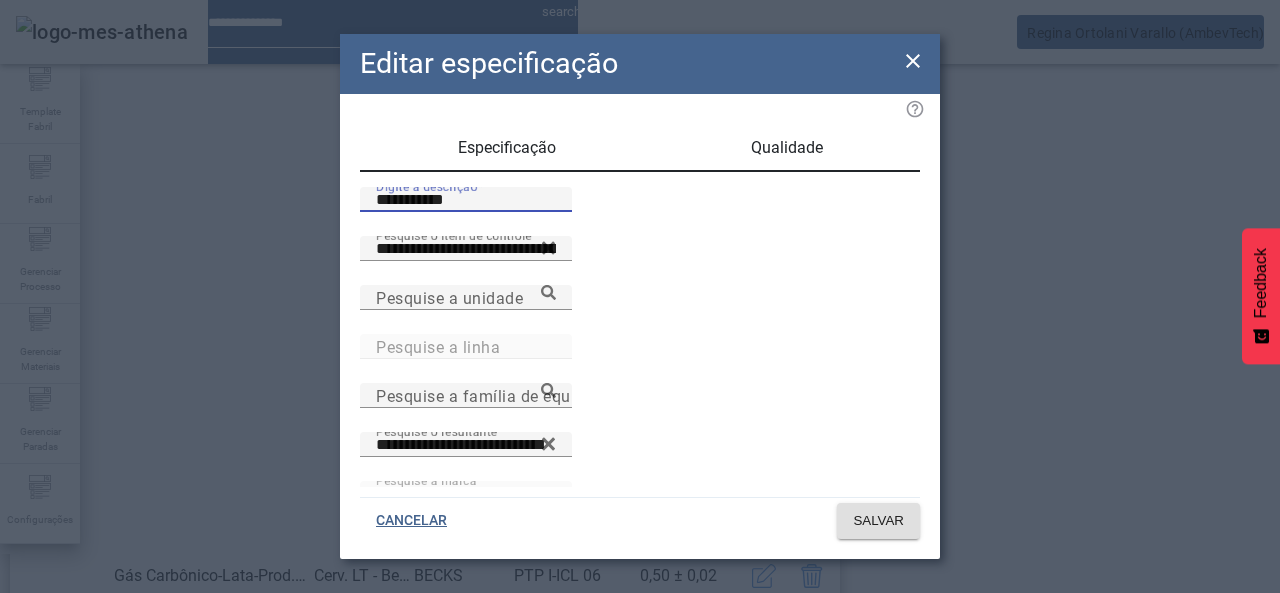 click on "**********" 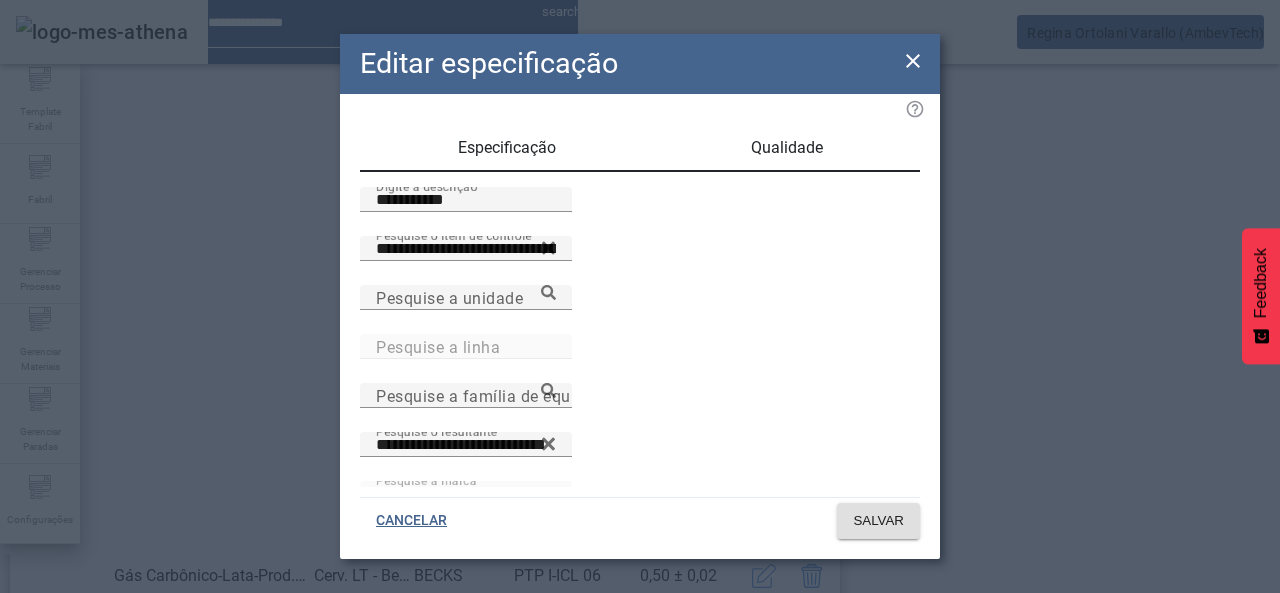 click on "Qualidade" at bounding box center [787, 148] 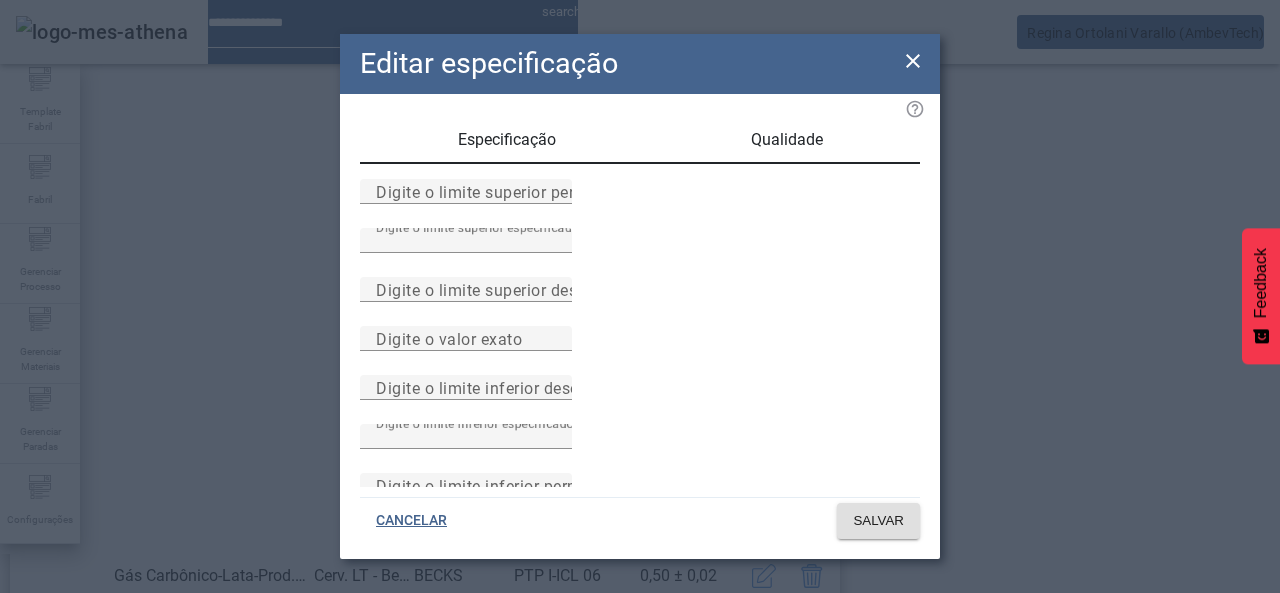 scroll, scrollTop: 0, scrollLeft: 0, axis: both 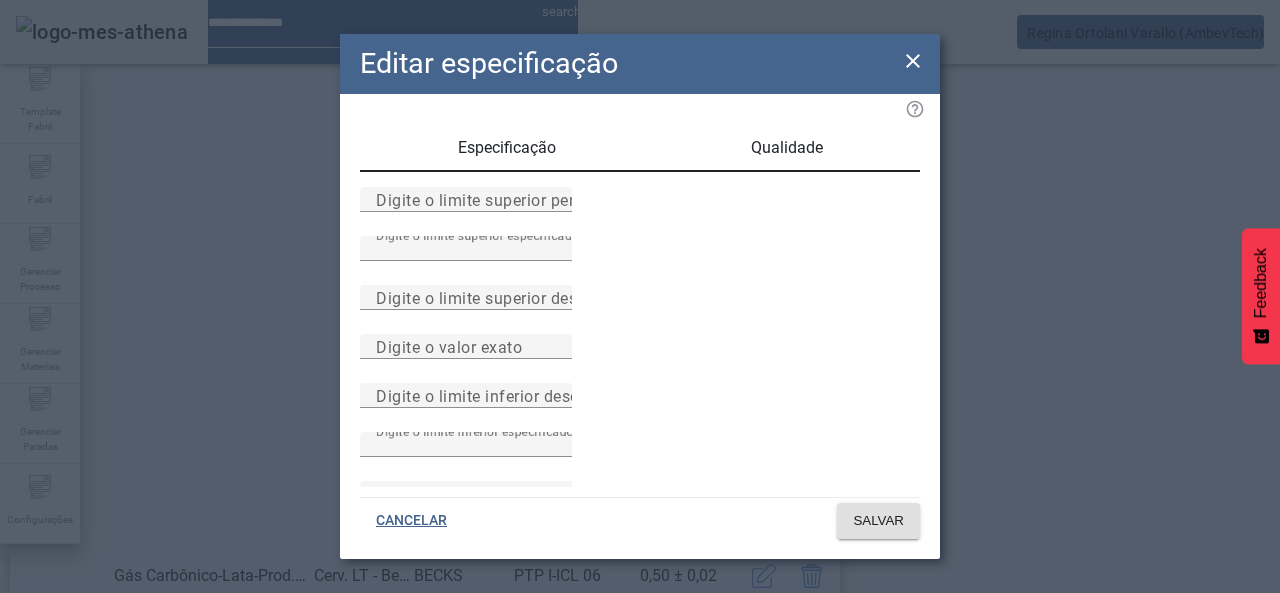 click on "Especificação" at bounding box center (506, 148) 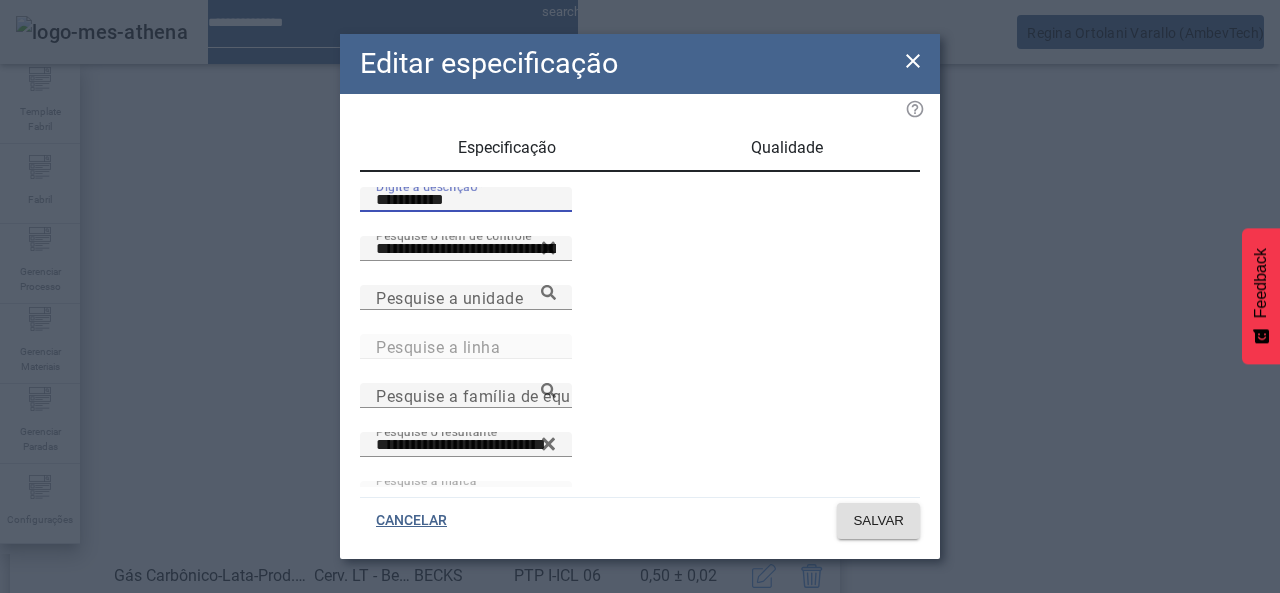 drag, startPoint x: 460, startPoint y: 228, endPoint x: 306, endPoint y: 201, distance: 156.34897 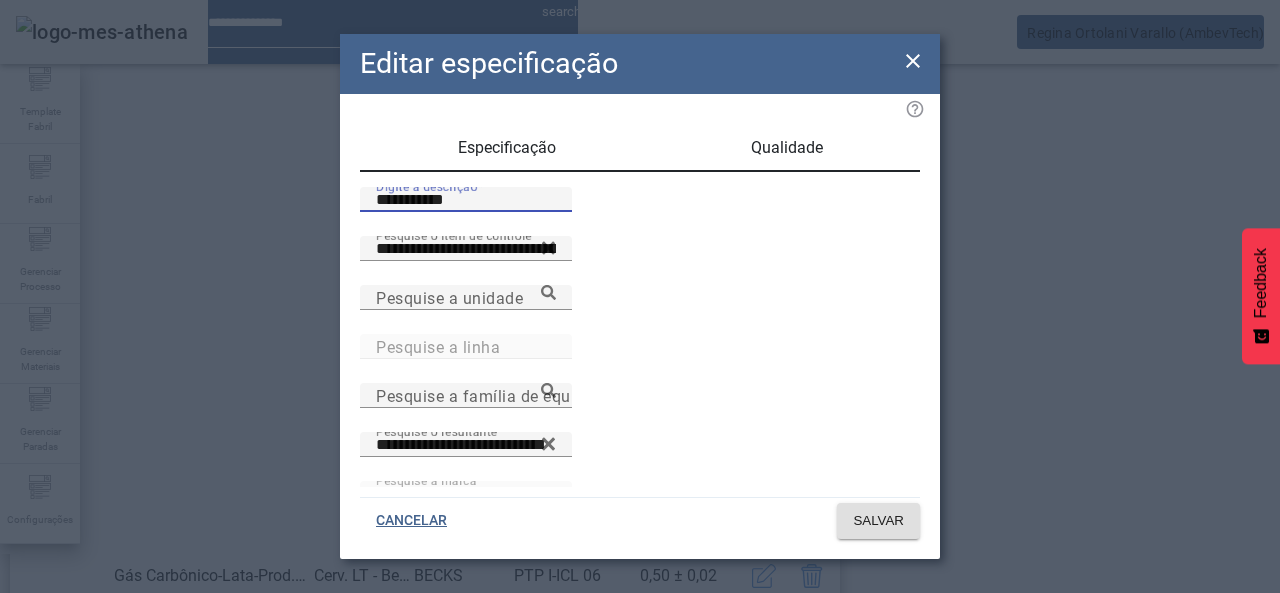 click on "**********" 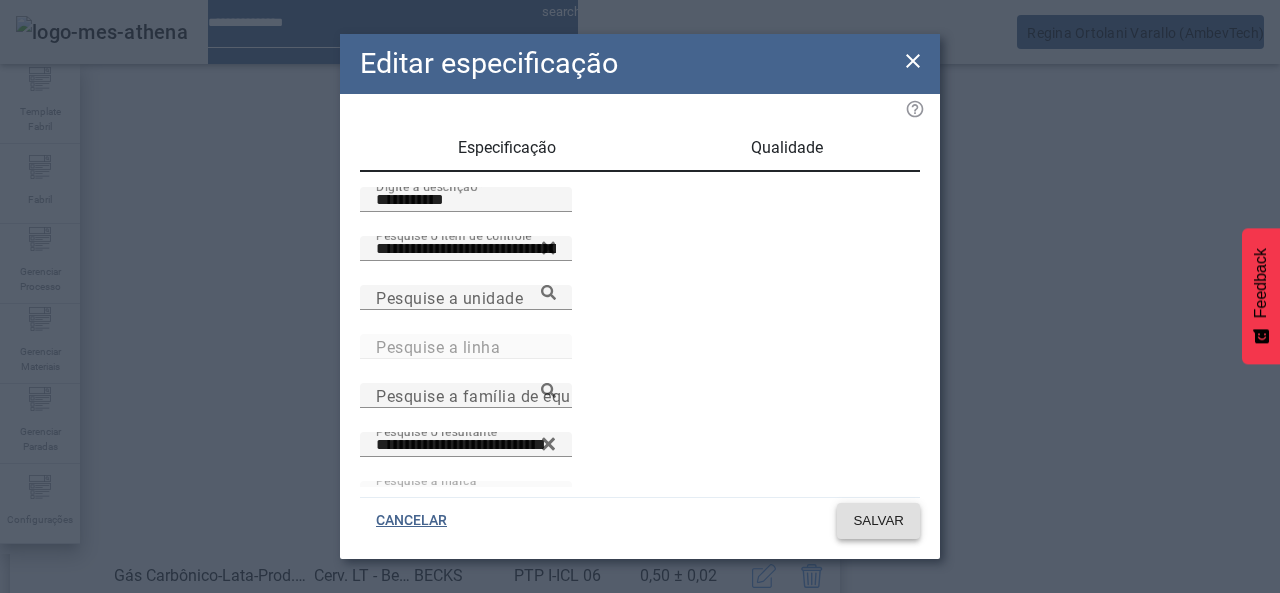 click on "SALVAR" 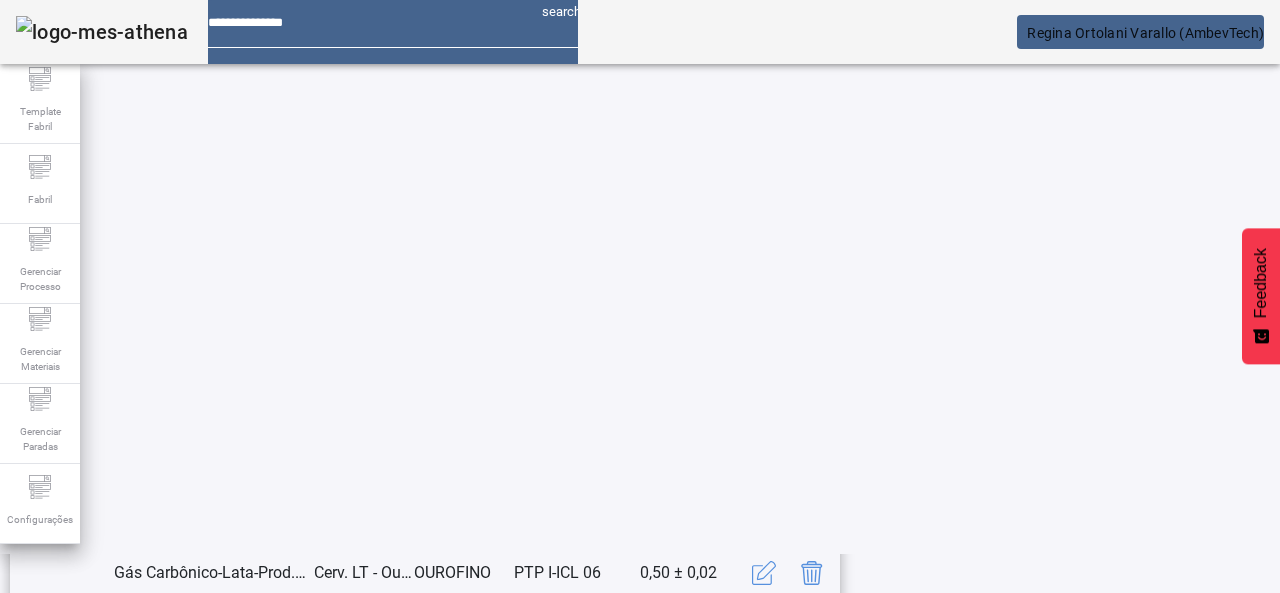 scroll, scrollTop: 423, scrollLeft: 0, axis: vertical 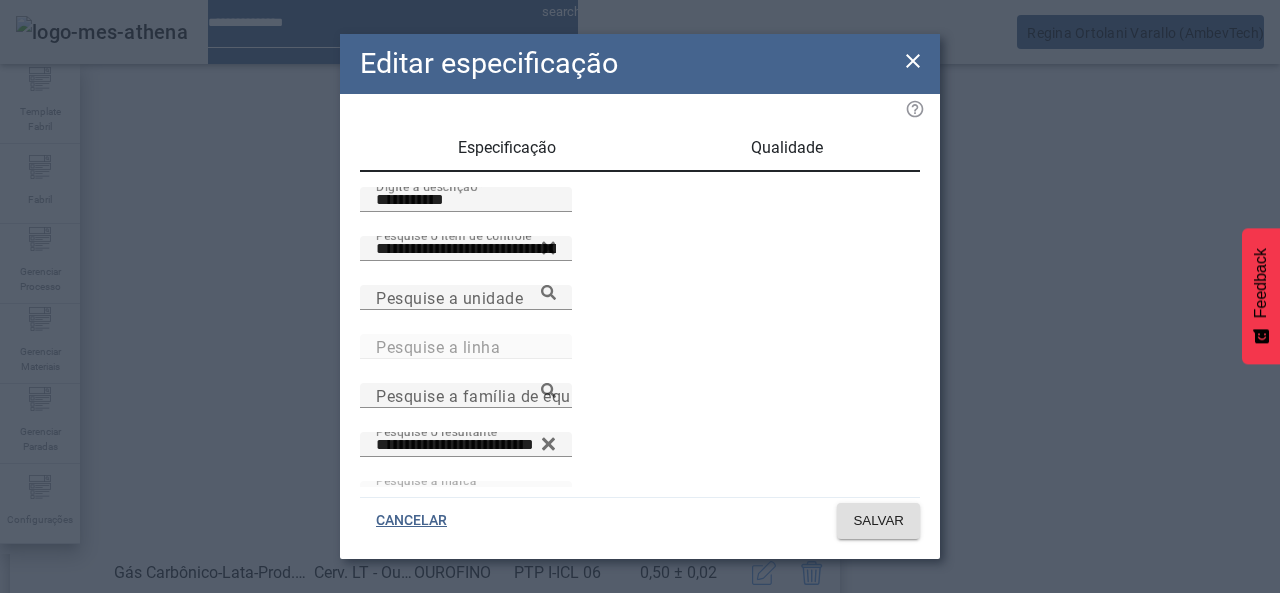 click on "Qualidade" at bounding box center [786, 148] 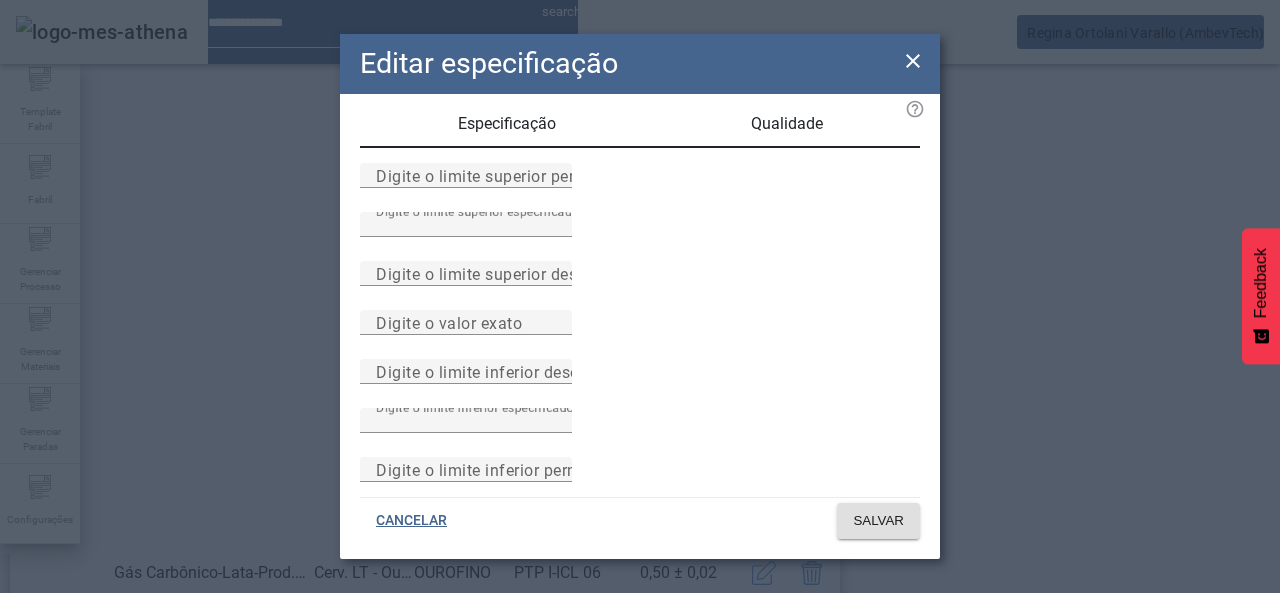 scroll, scrollTop: 0, scrollLeft: 0, axis: both 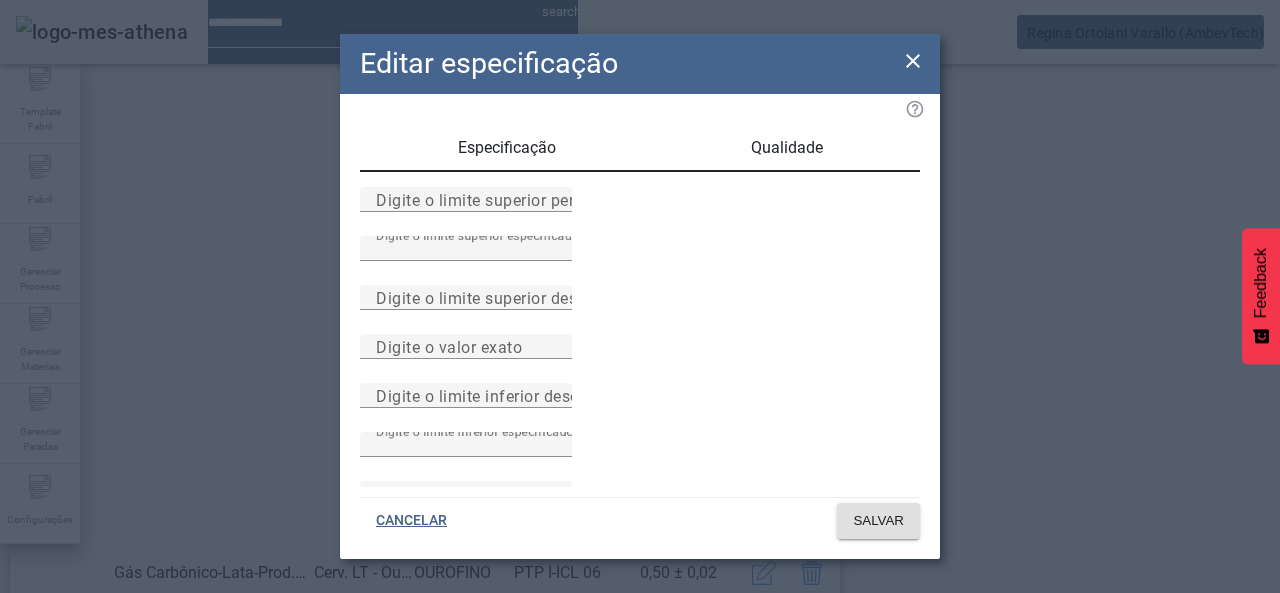 click on "Especificação" at bounding box center (507, 148) 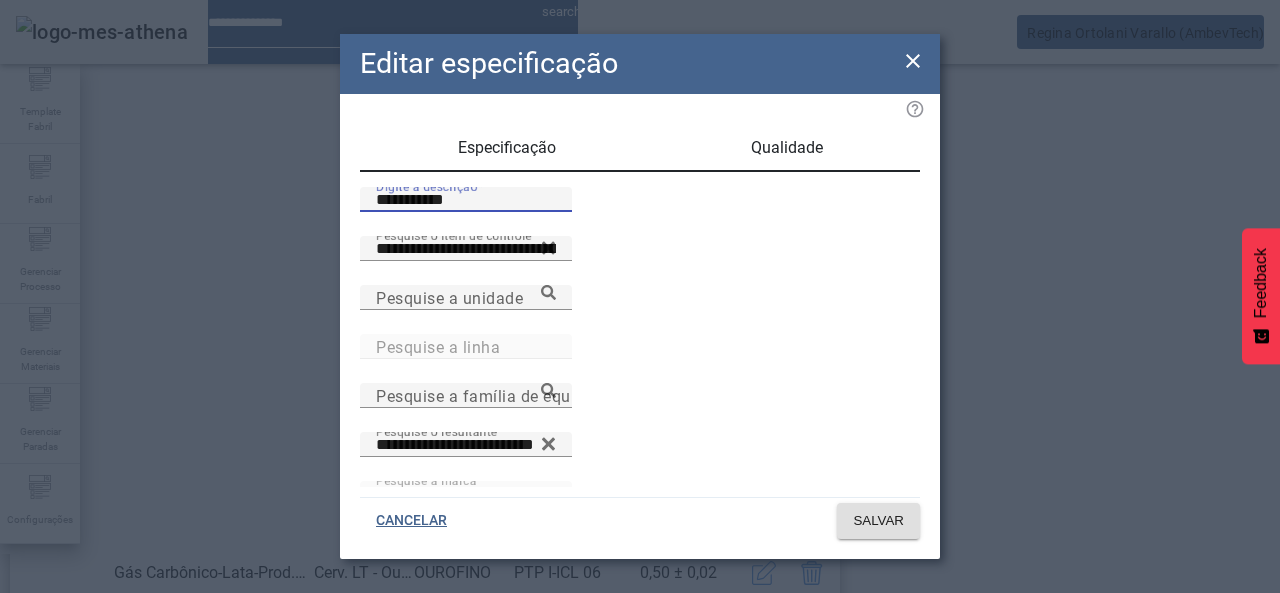 drag, startPoint x: 348, startPoint y: 209, endPoint x: 292, endPoint y: 209, distance: 56 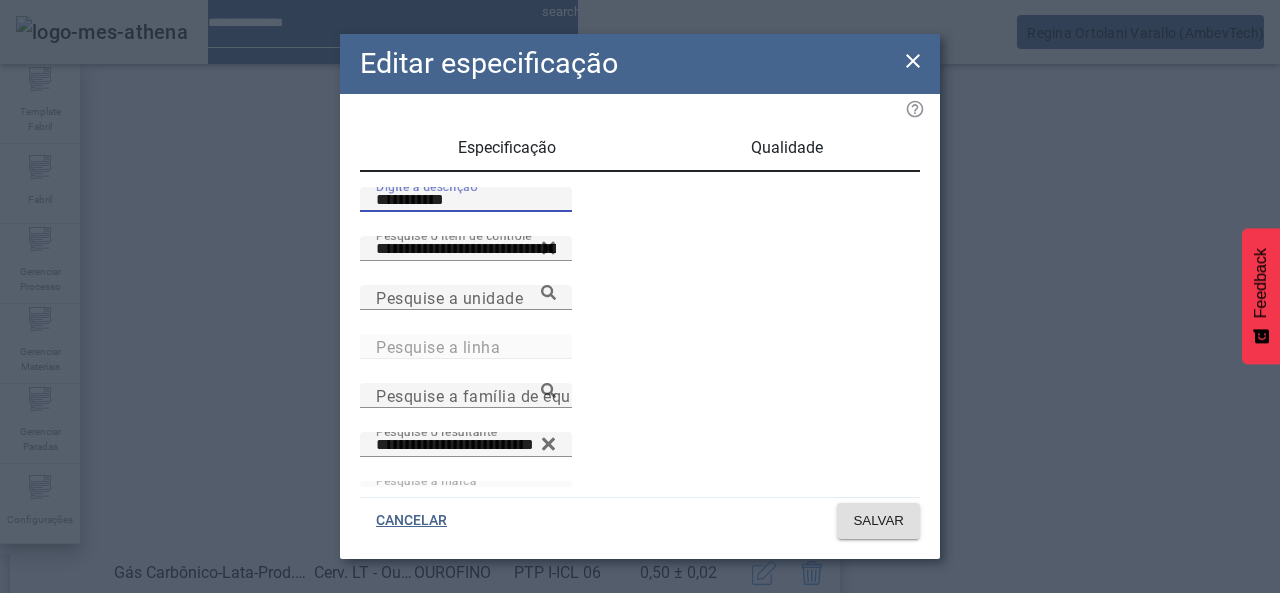 paste 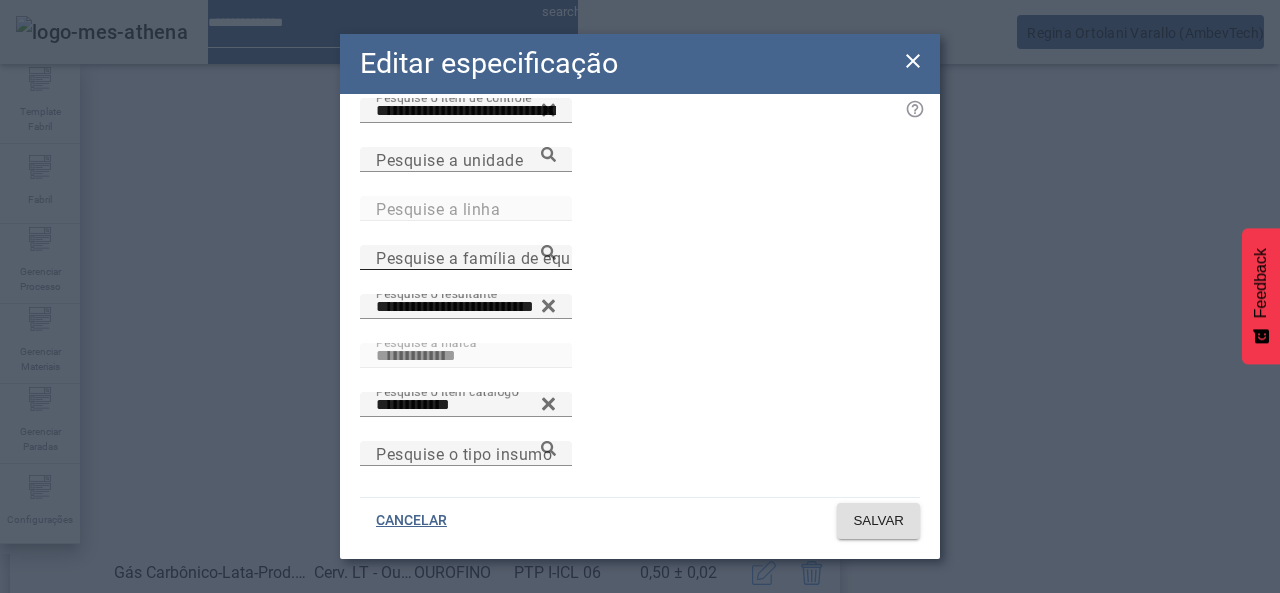 scroll, scrollTop: 172, scrollLeft: 0, axis: vertical 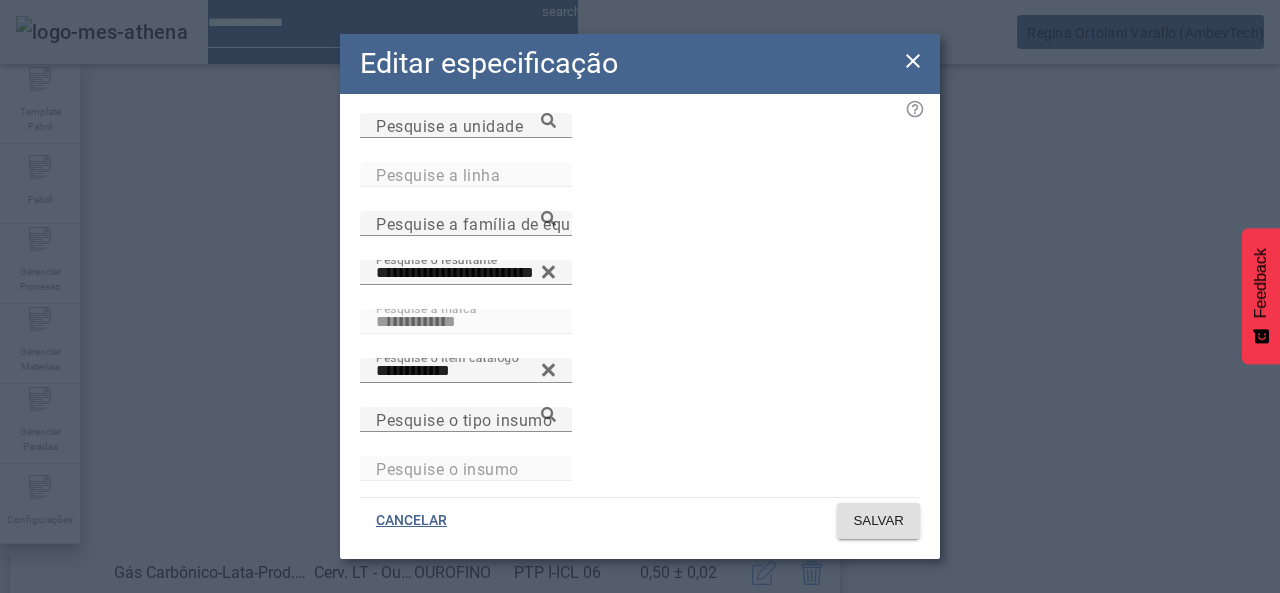 type on "**********" 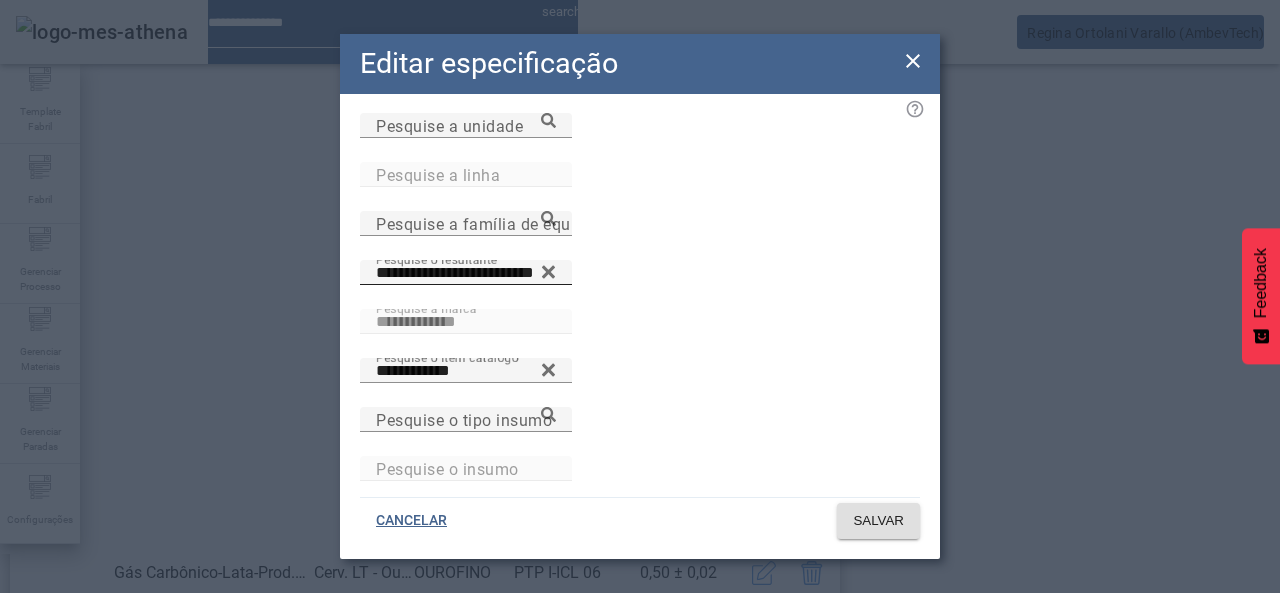 click 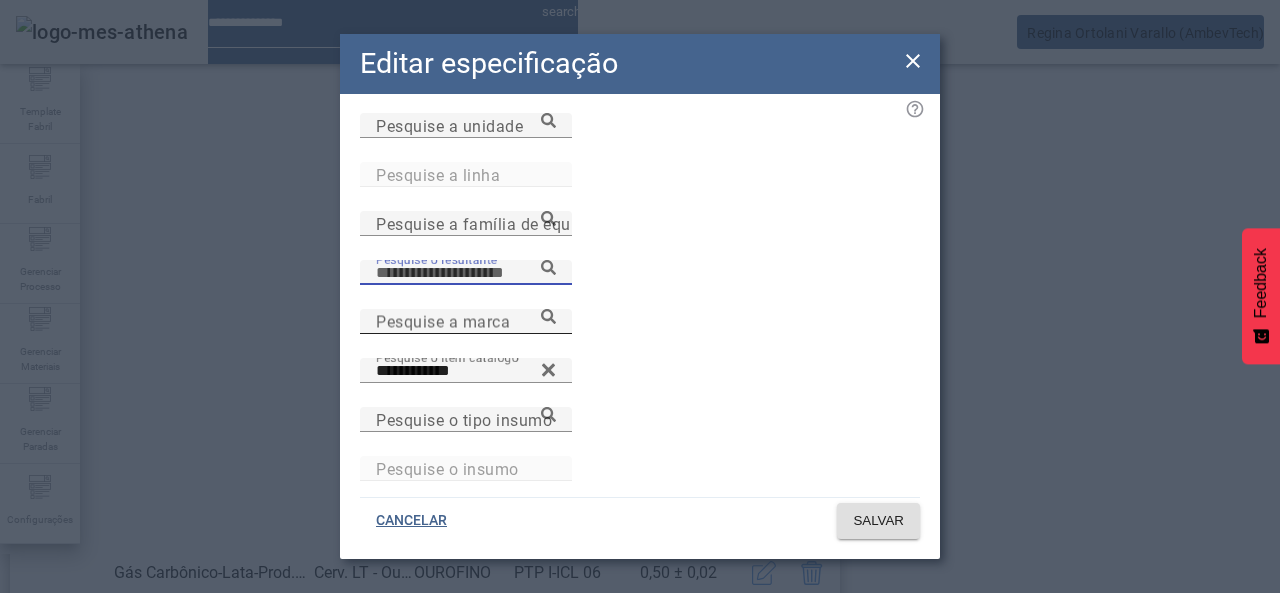 click on "Pesquise a marca" at bounding box center [466, 322] 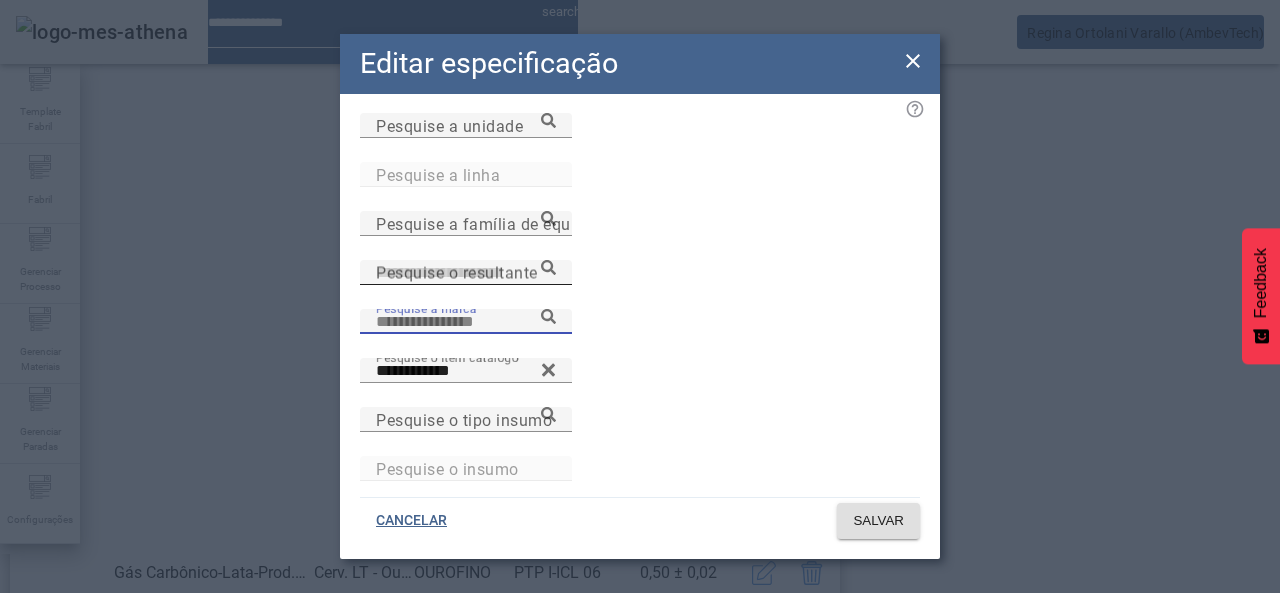 paste on "**********" 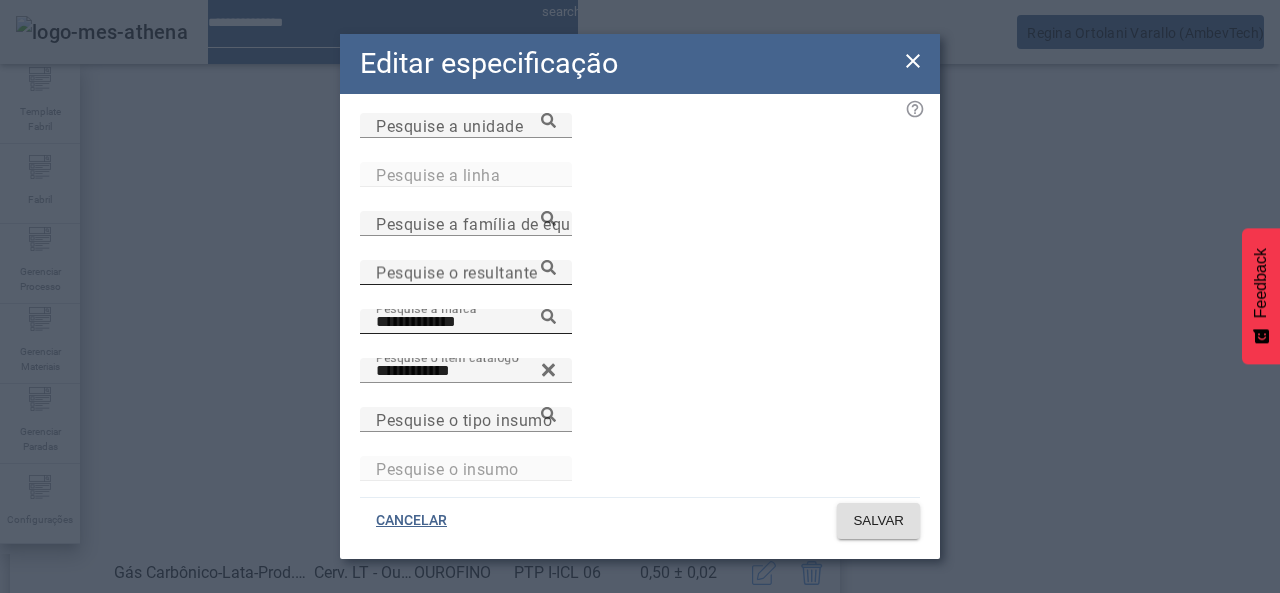 click 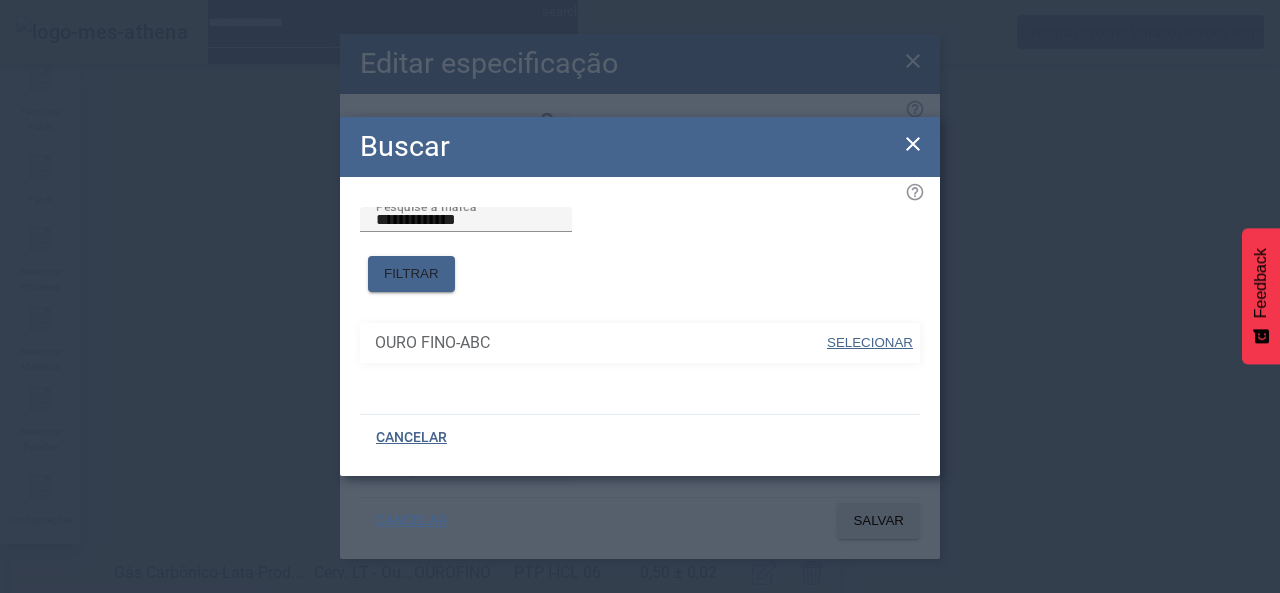 click on "SELECIONAR" at bounding box center [870, 343] 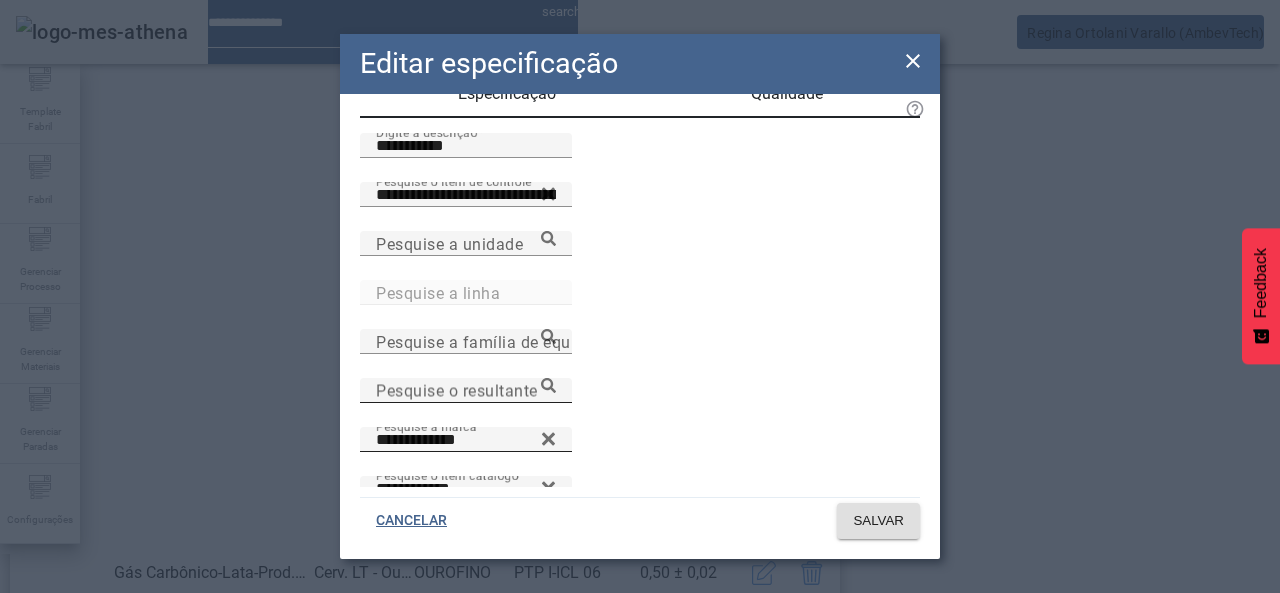 scroll, scrollTop: 0, scrollLeft: 0, axis: both 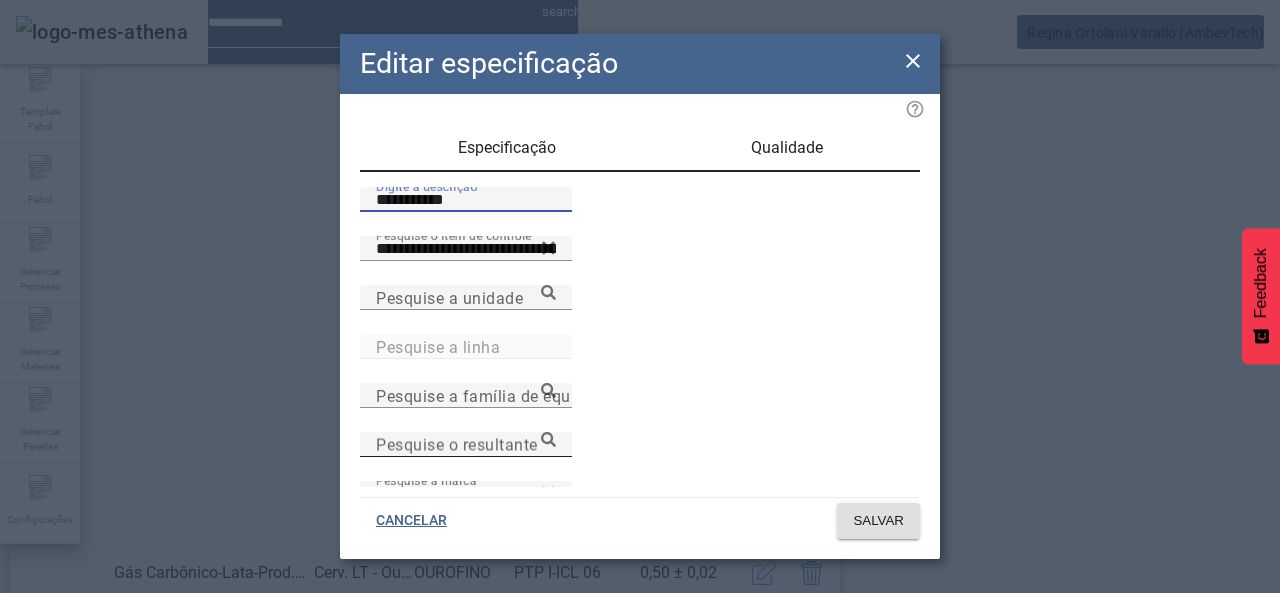 drag, startPoint x: 483, startPoint y: 221, endPoint x: 297, endPoint y: 210, distance: 186.32498 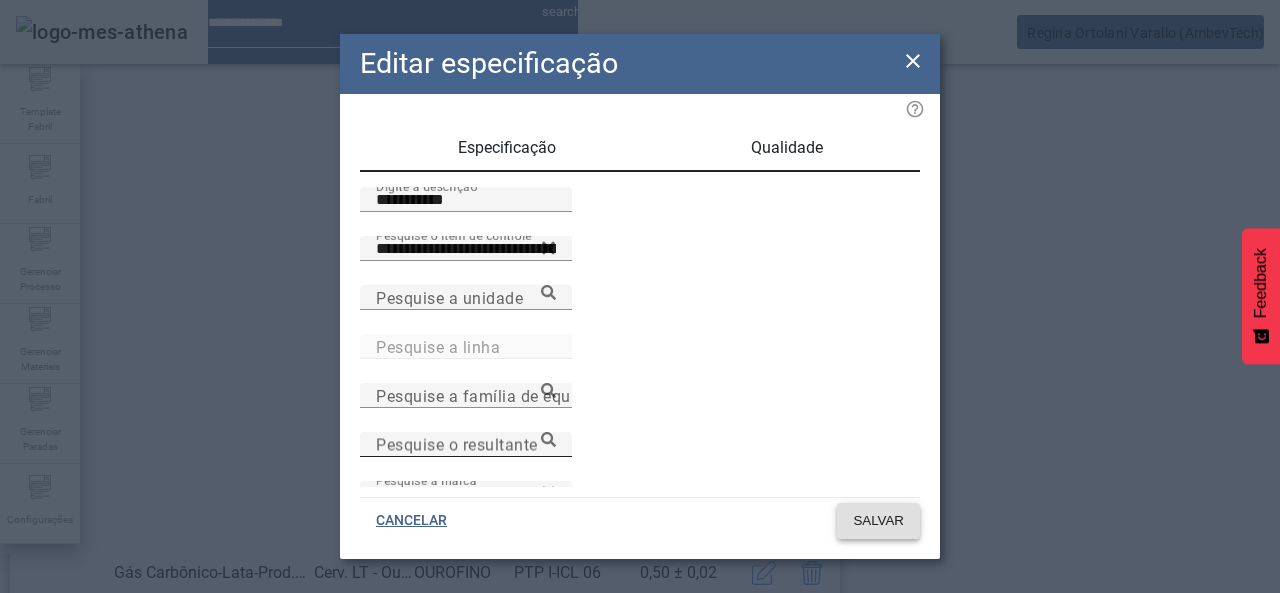 click on "SALVAR" 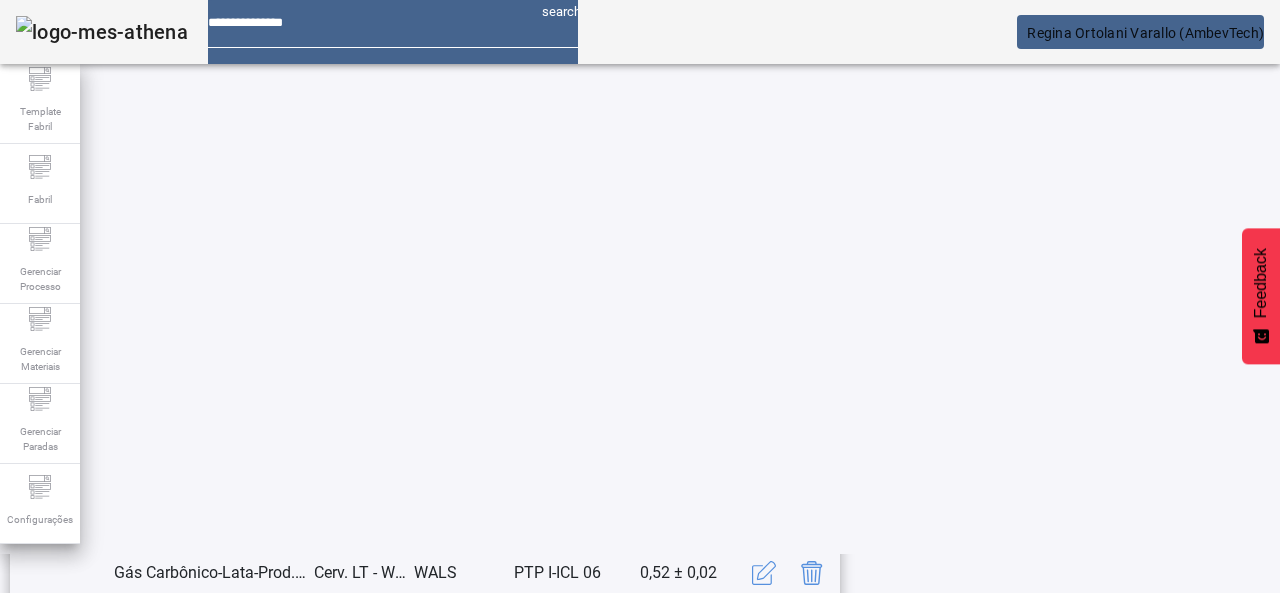 scroll, scrollTop: 423, scrollLeft: 0, axis: vertical 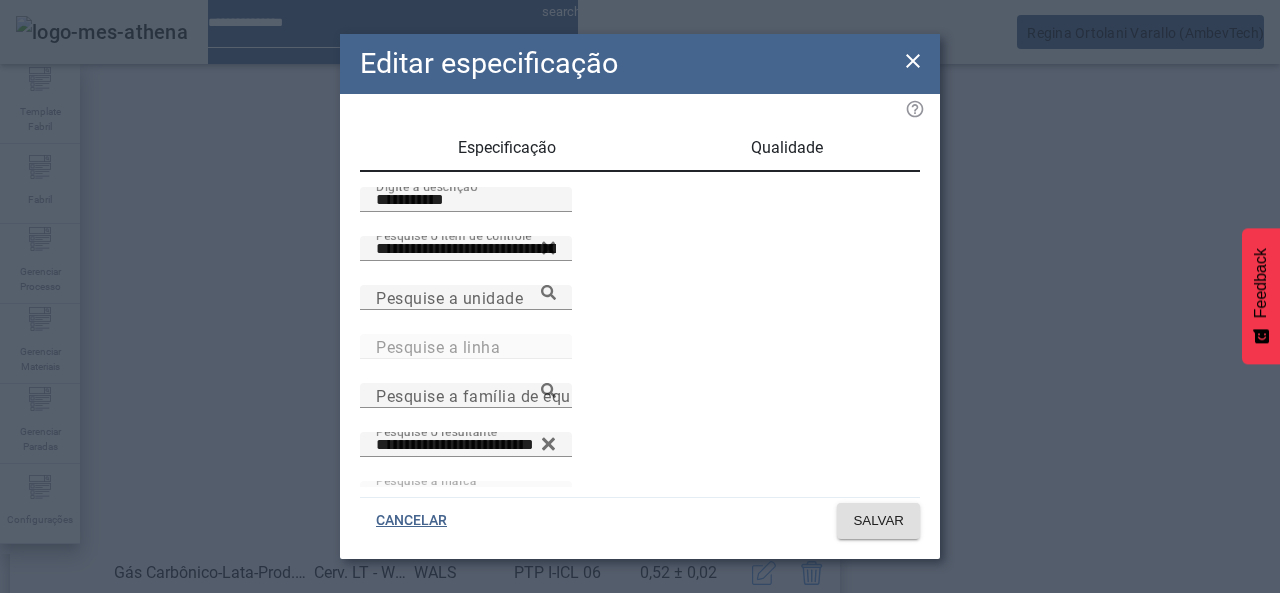 click on "Qualidade" at bounding box center (787, 148) 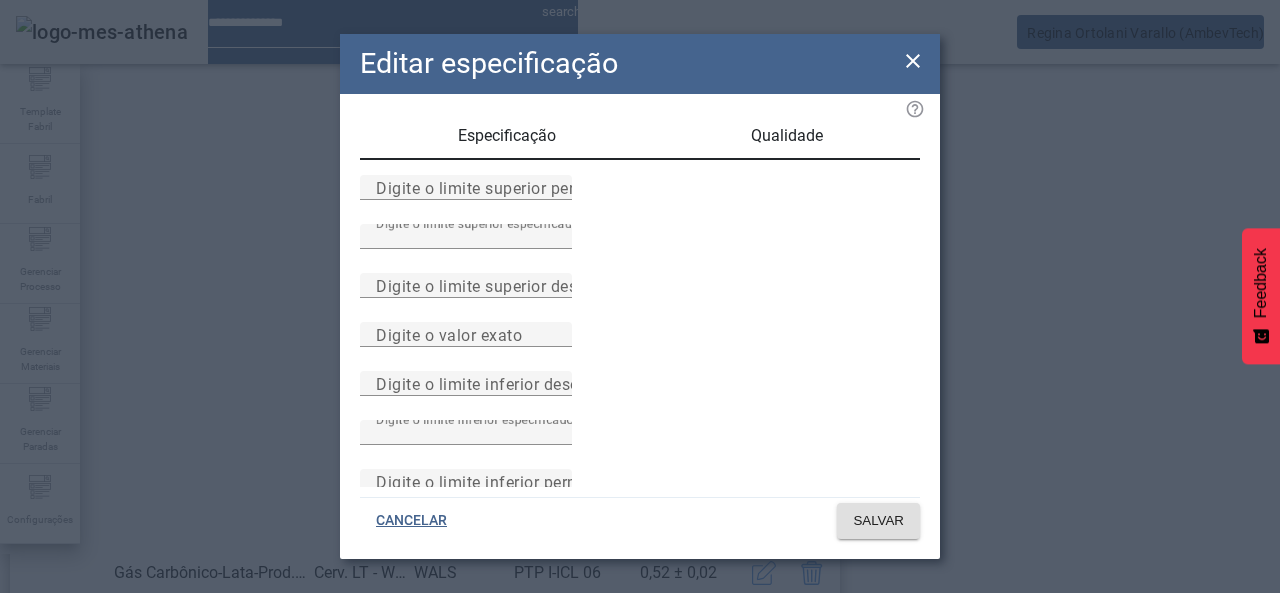 scroll, scrollTop: 0, scrollLeft: 0, axis: both 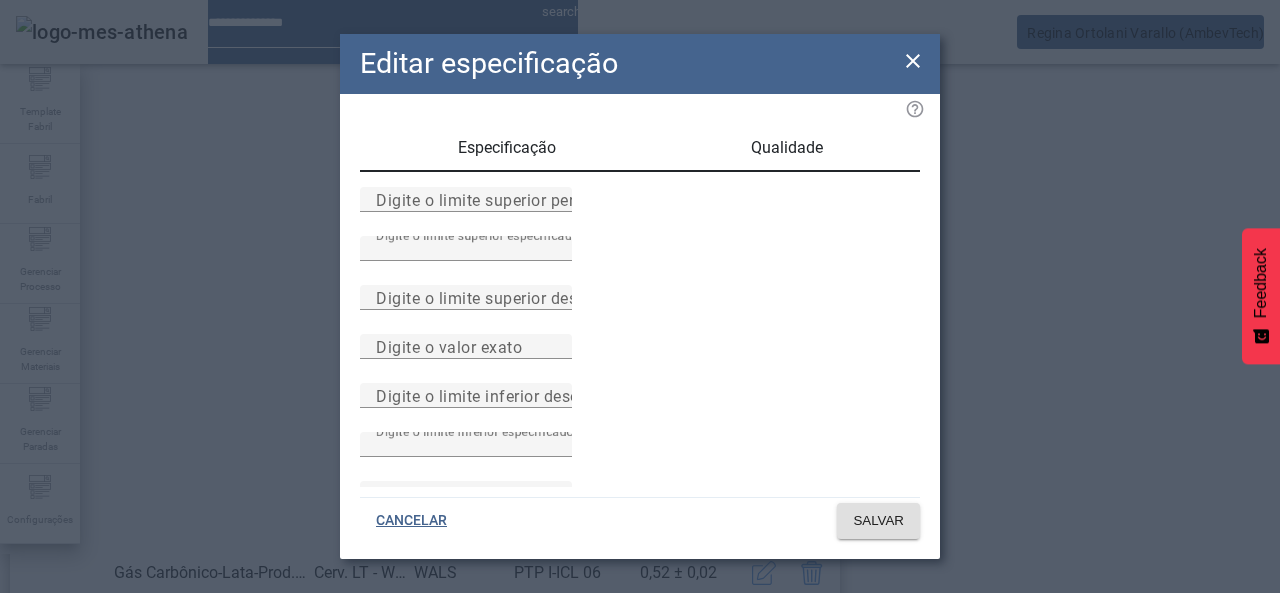 click on "Especificação" at bounding box center [507, 148] 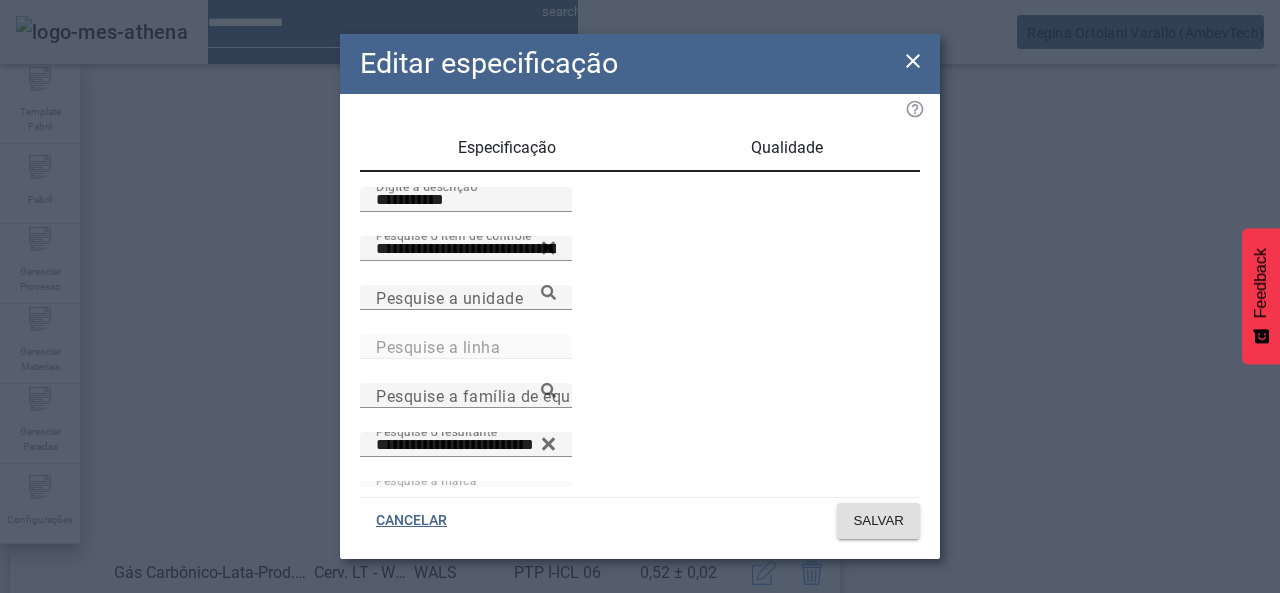 drag, startPoint x: 439, startPoint y: 94, endPoint x: 168, endPoint y: 118, distance: 272.06067 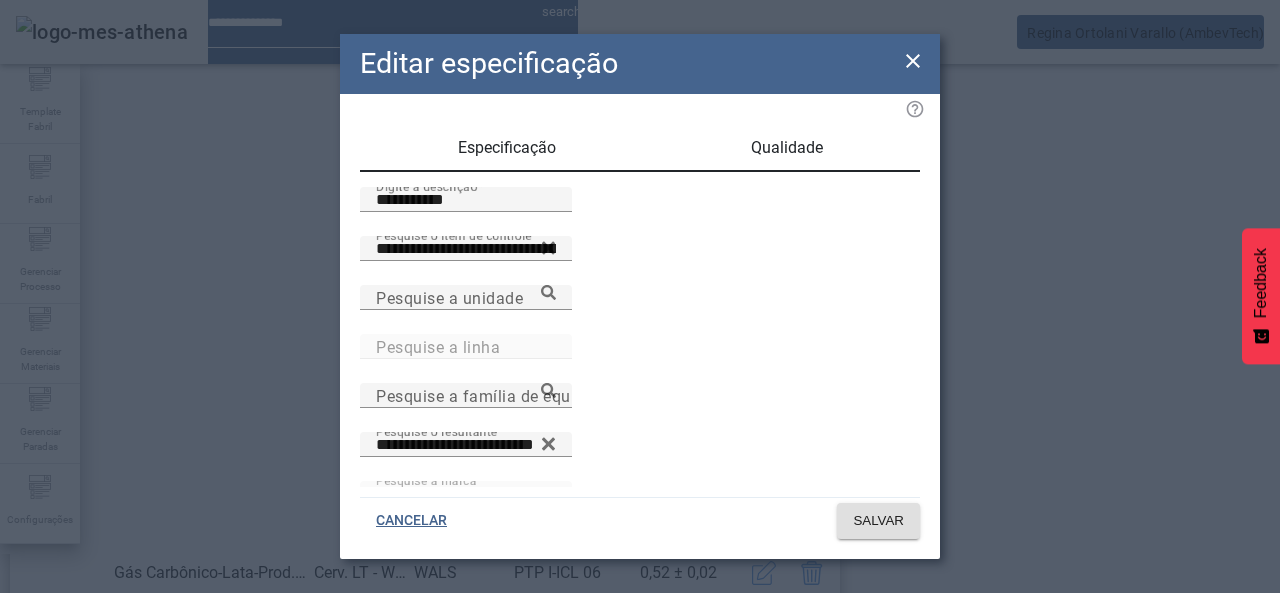 click on "**********" 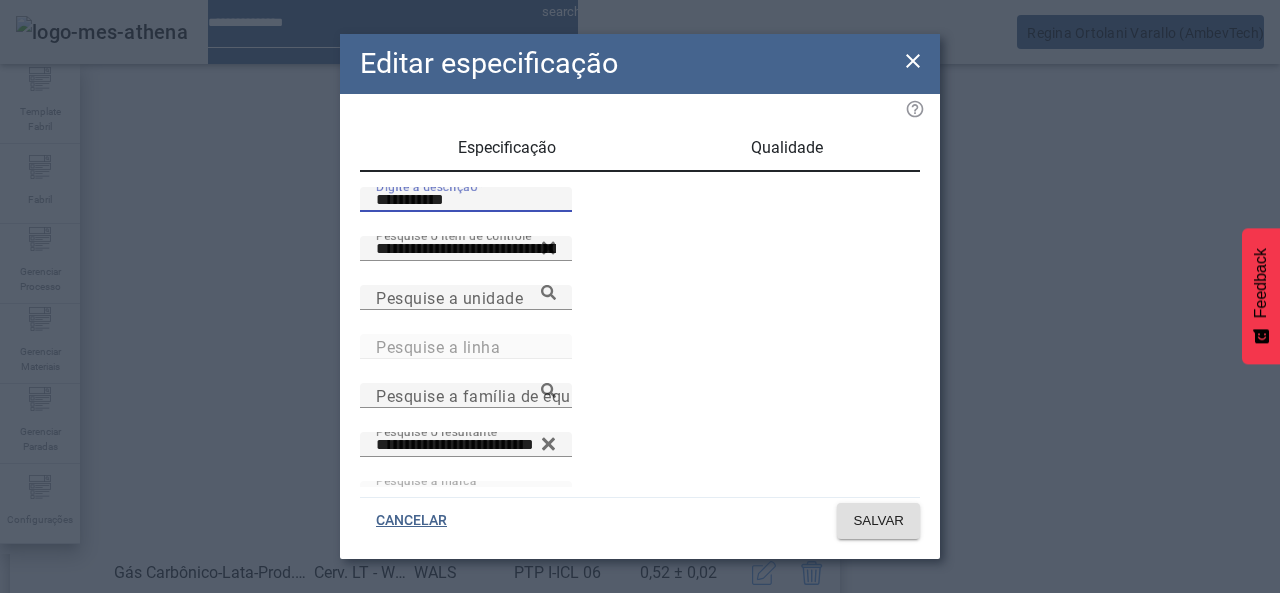 paste 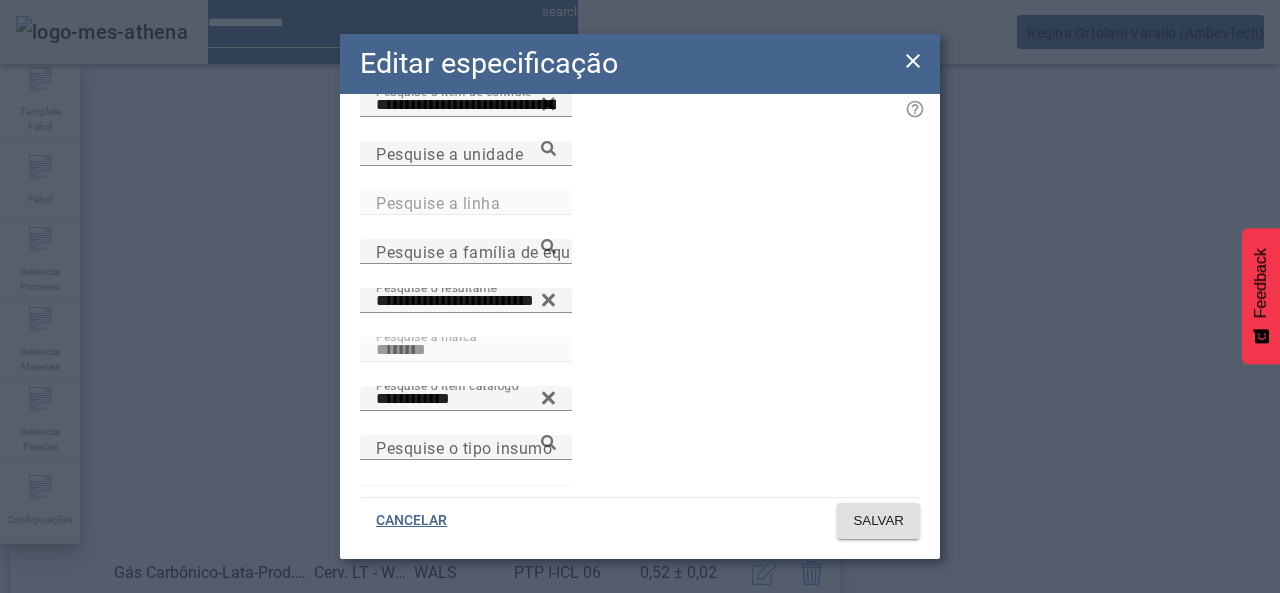 scroll, scrollTop: 172, scrollLeft: 0, axis: vertical 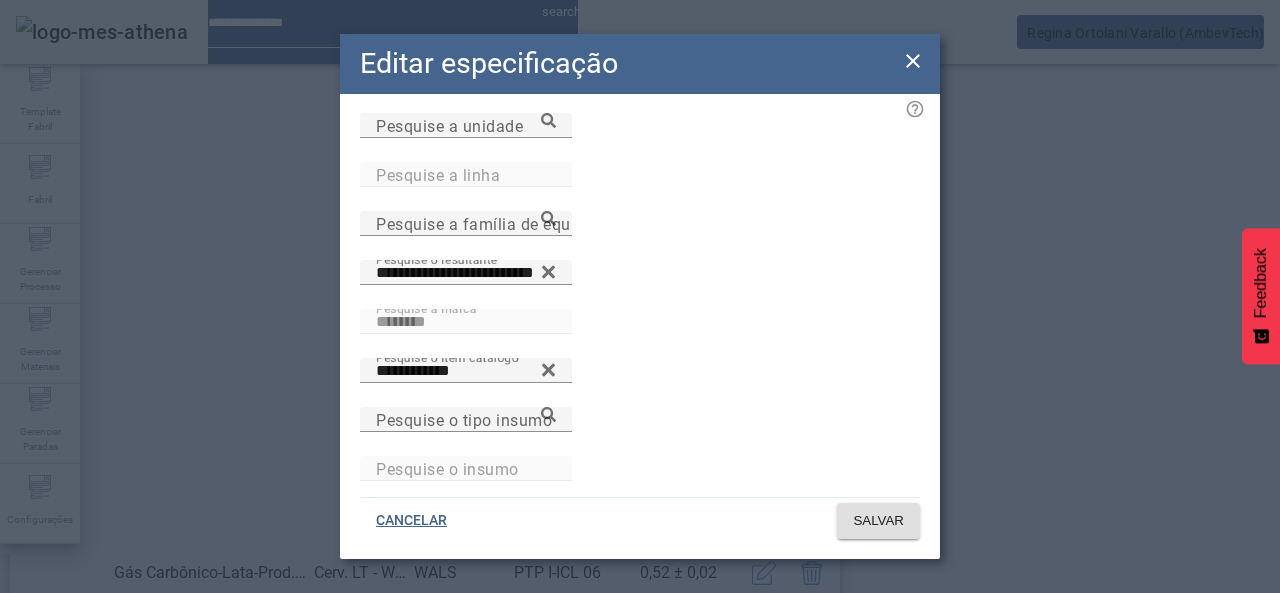 type on "**********" 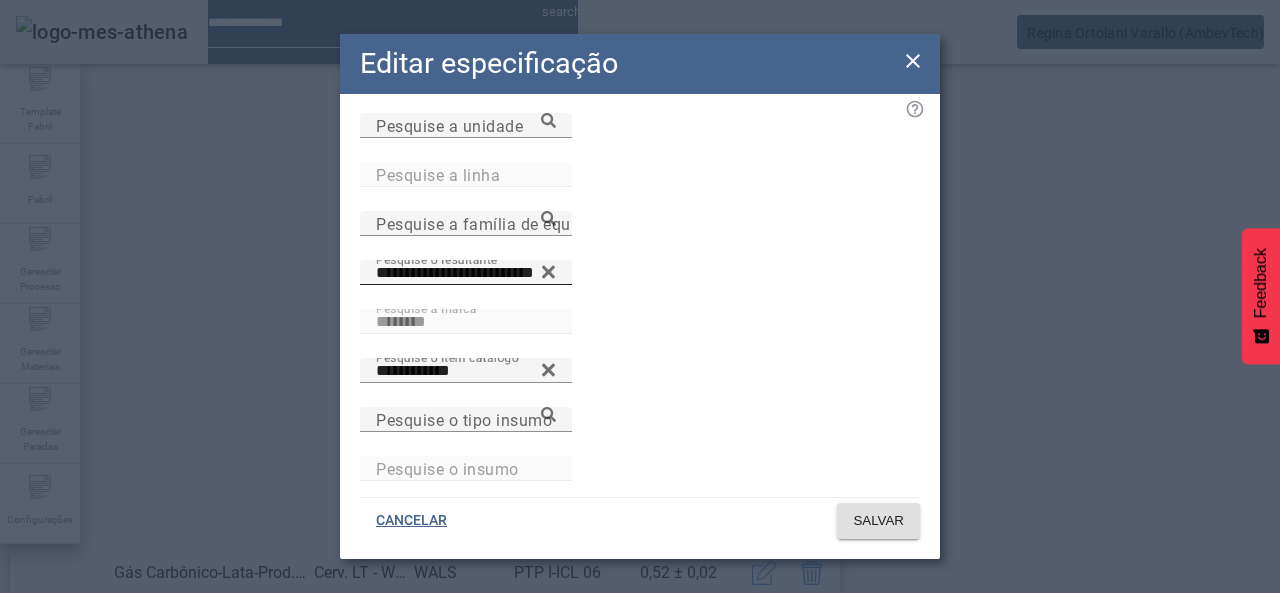 click 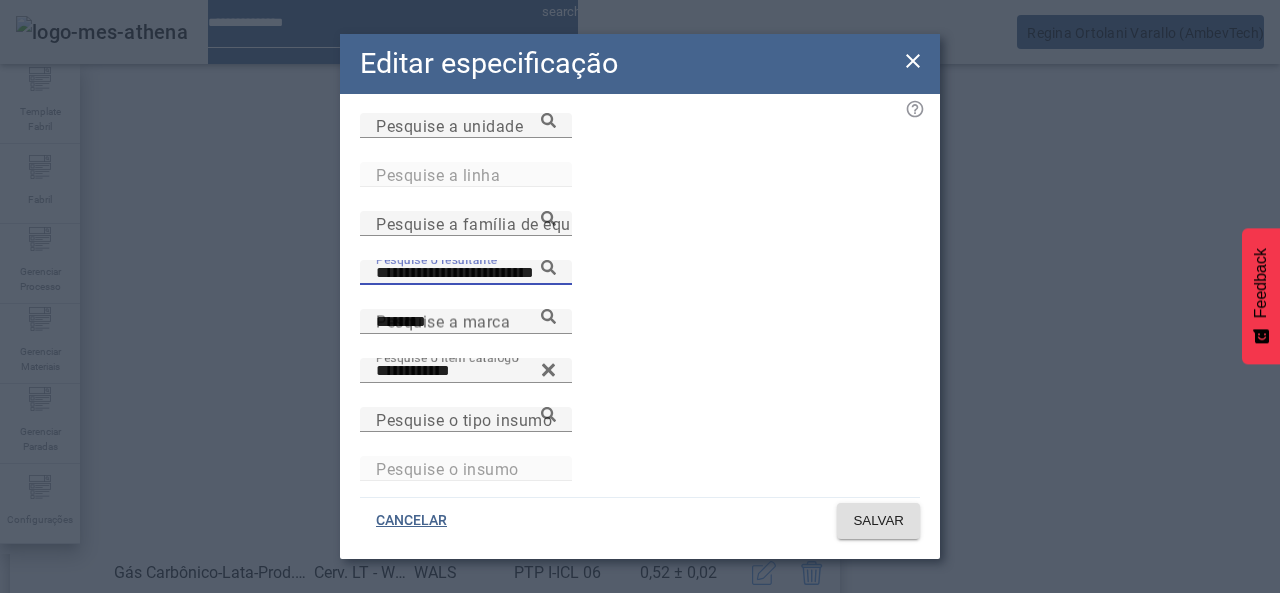 type 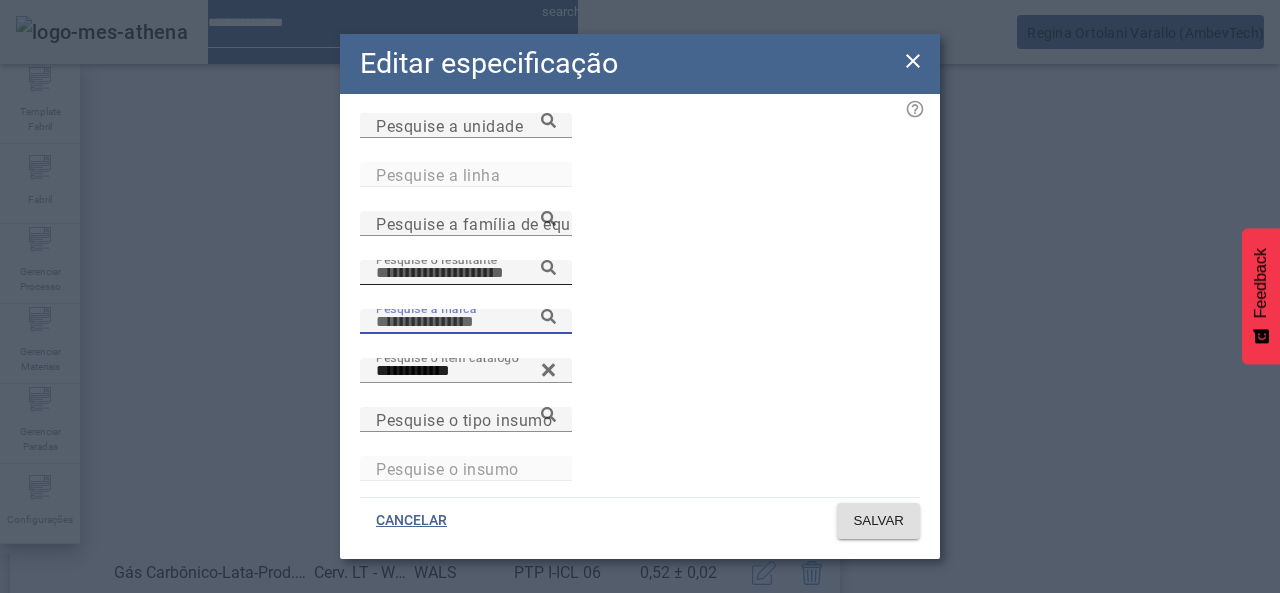 click on "Pesquise a marca" at bounding box center [466, 322] 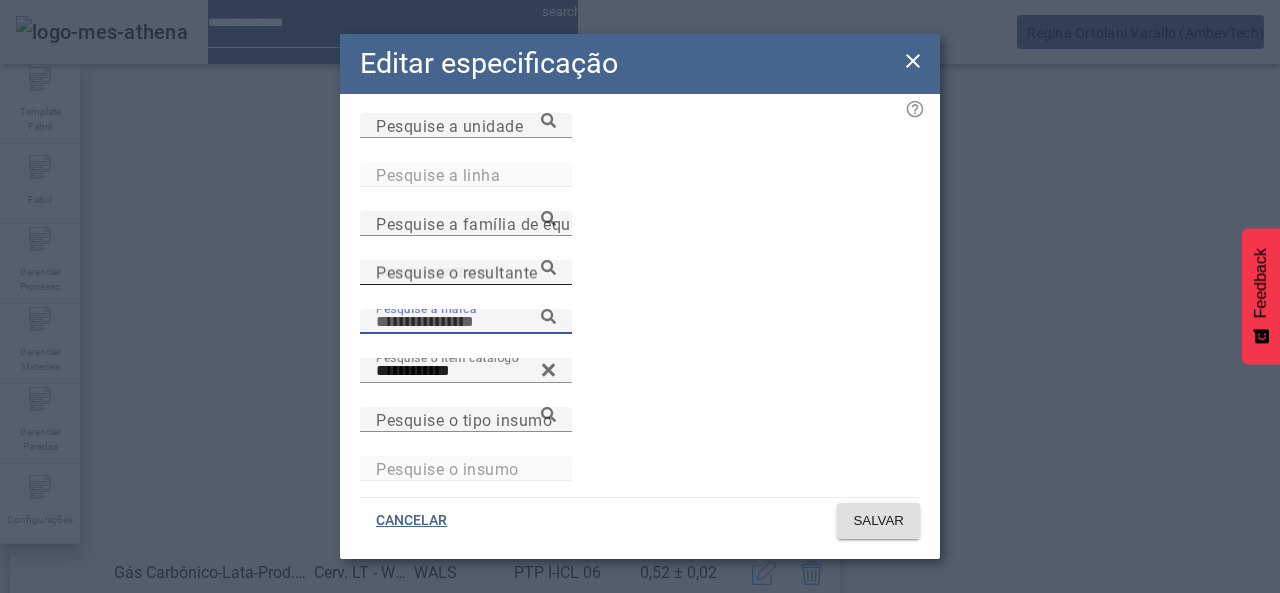 paste on "********" 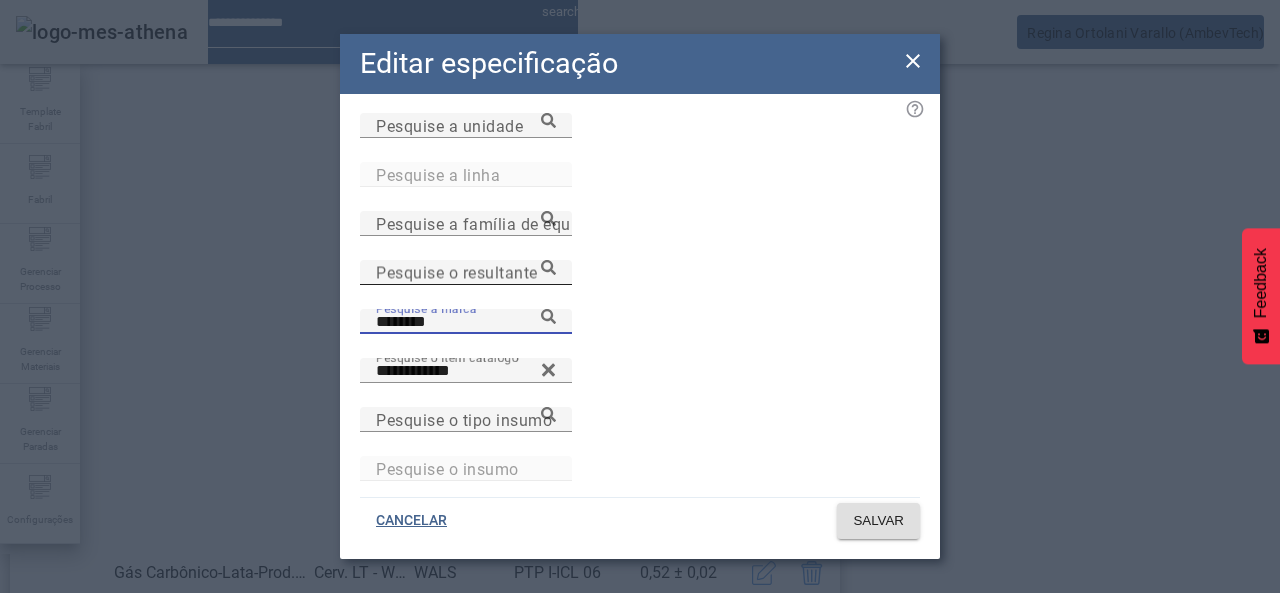 click 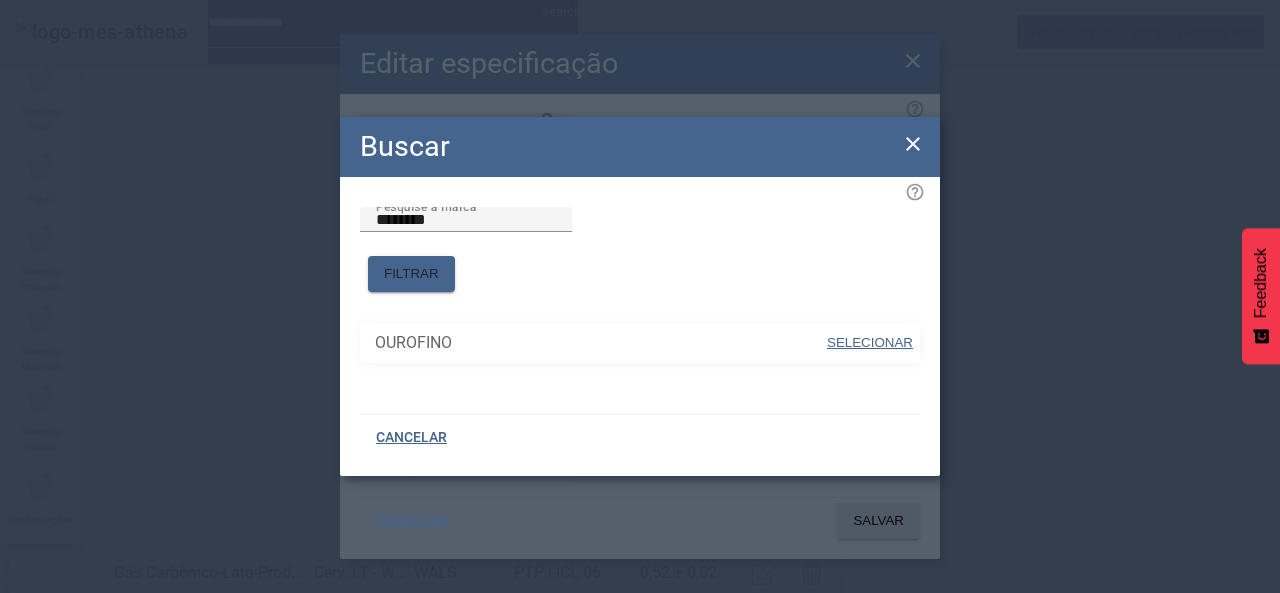 click on "SELECIONAR" at bounding box center [870, 342] 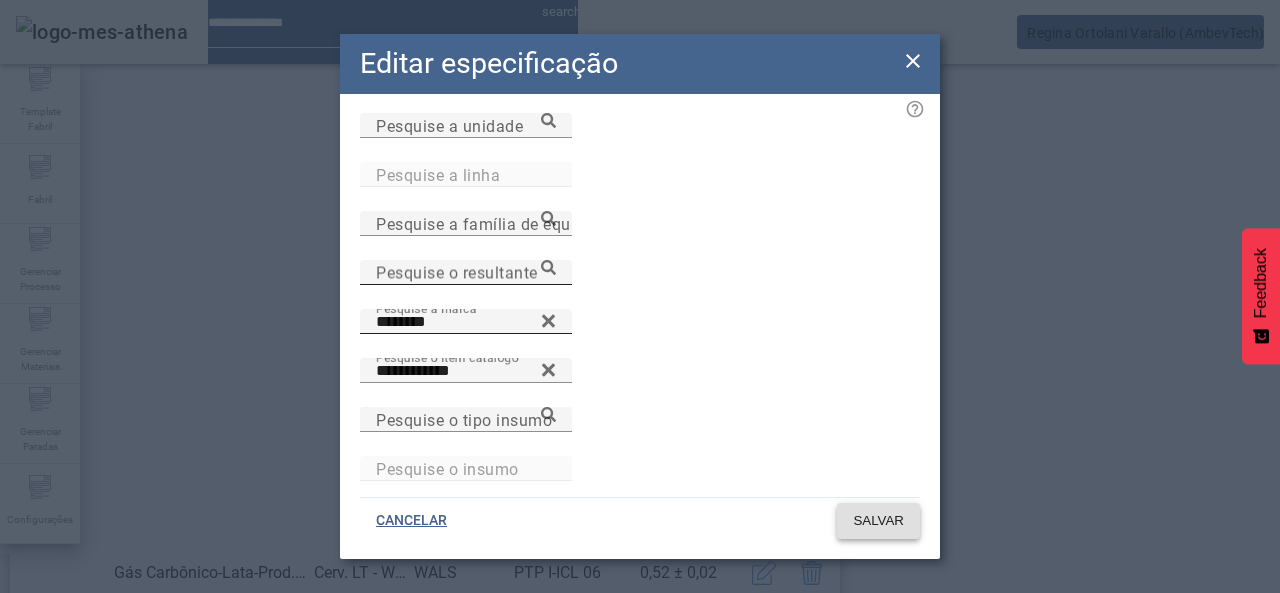 click on "SALVAR" 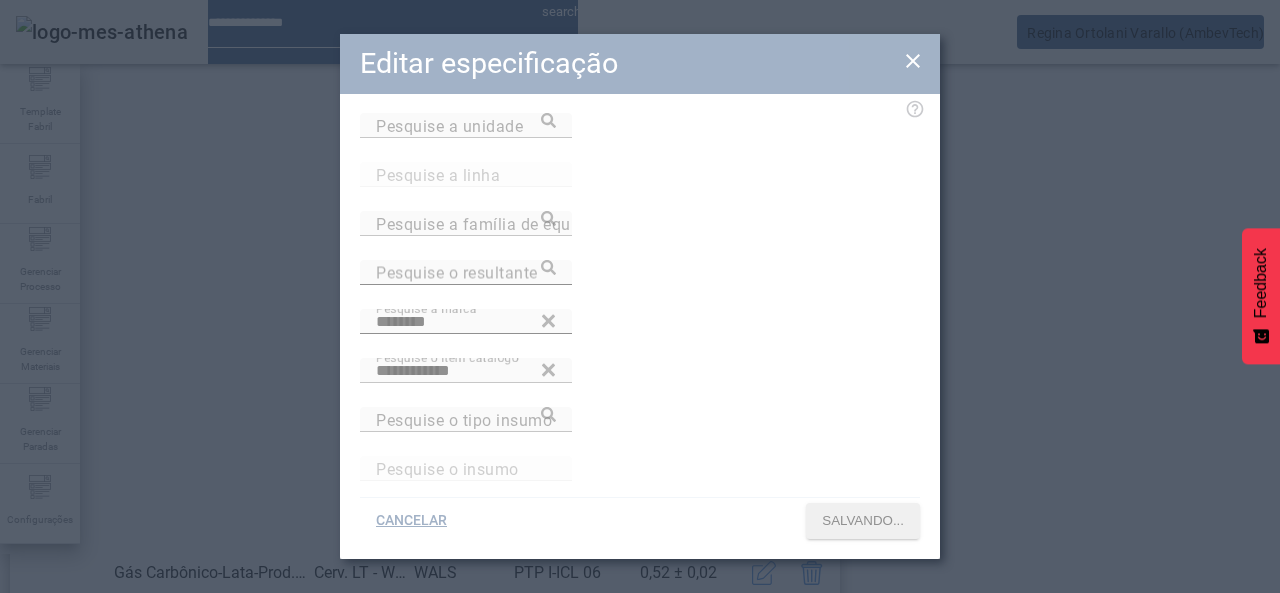 scroll, scrollTop: 423, scrollLeft: 0, axis: vertical 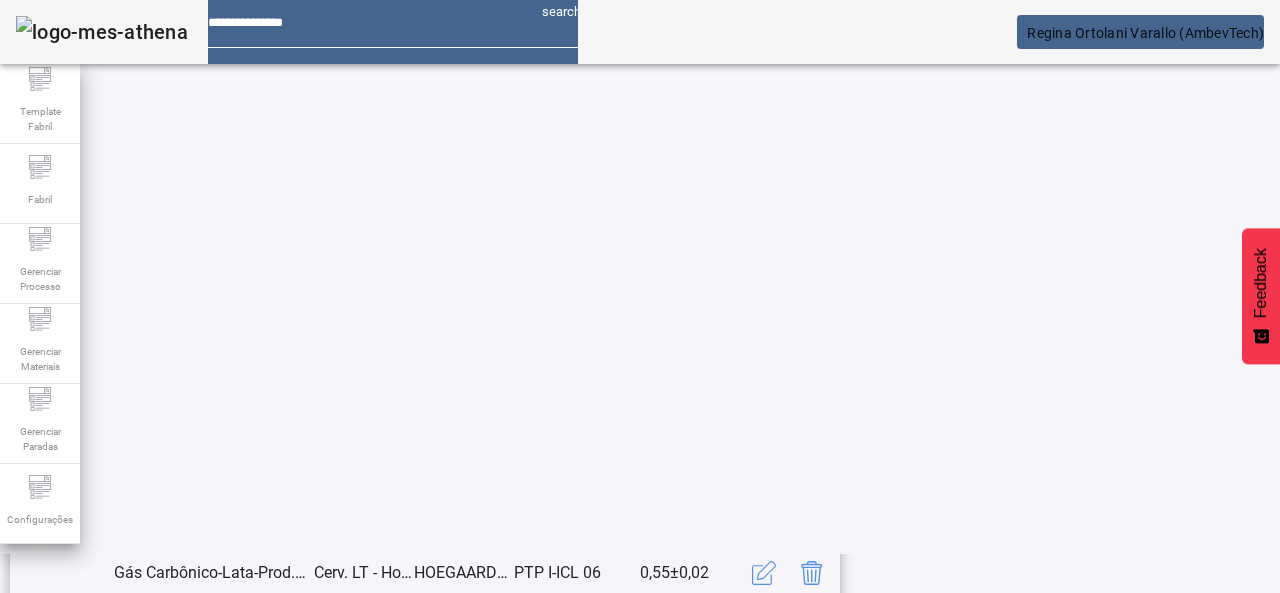 click 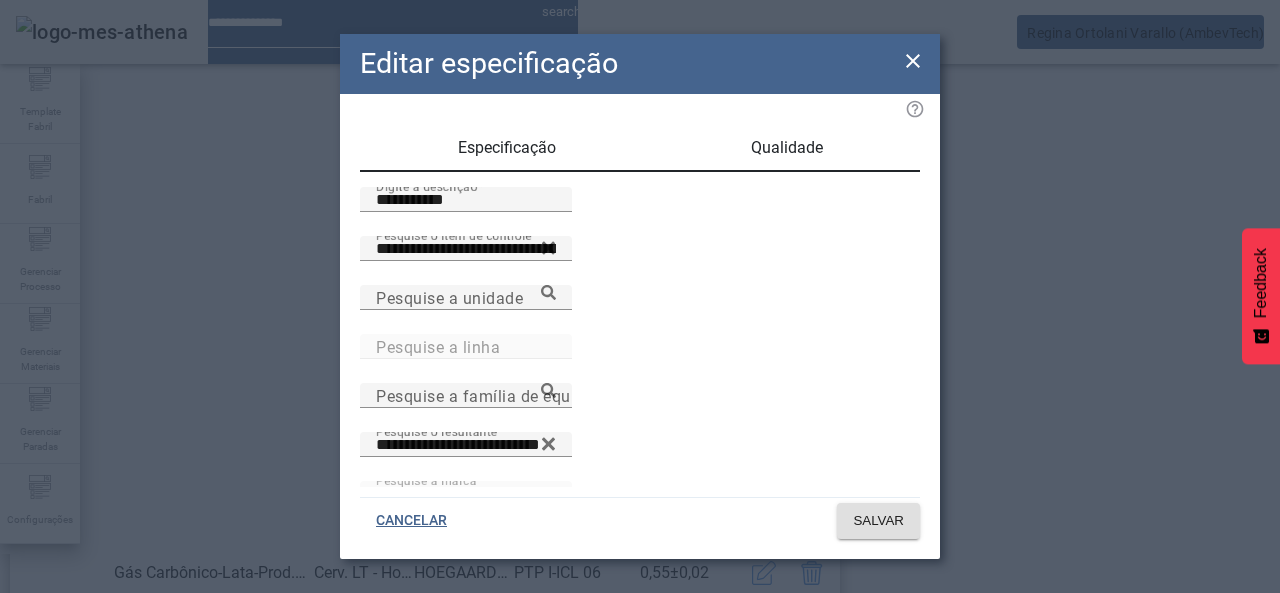 click on "Qualidade" at bounding box center (787, 148) 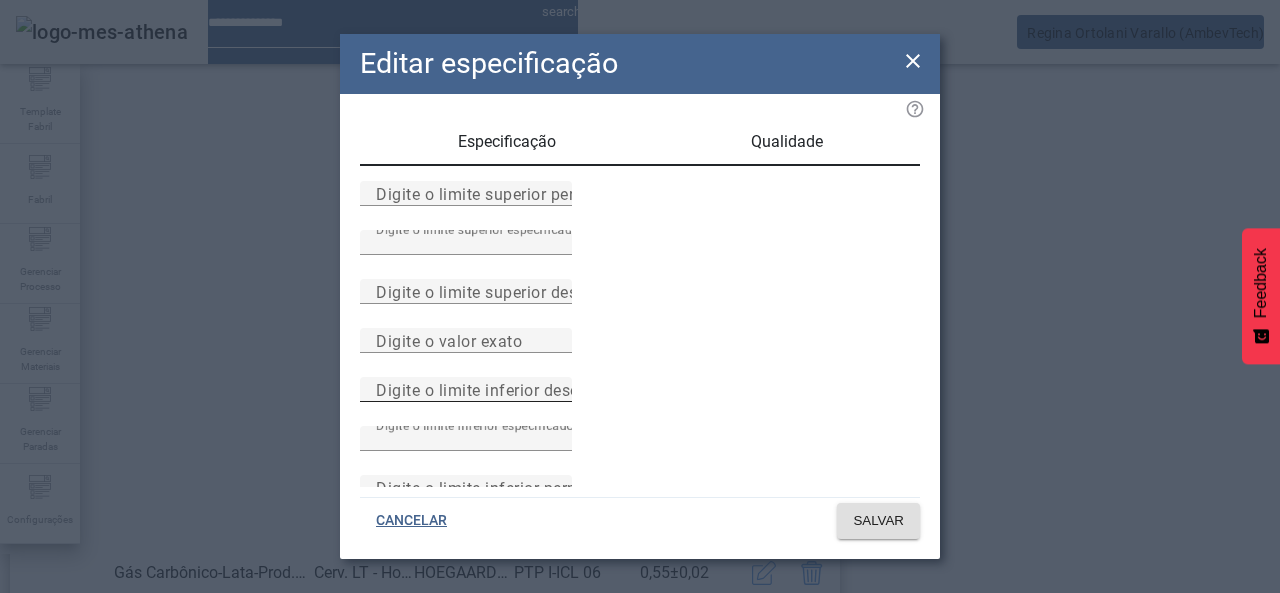 scroll, scrollTop: 0, scrollLeft: 0, axis: both 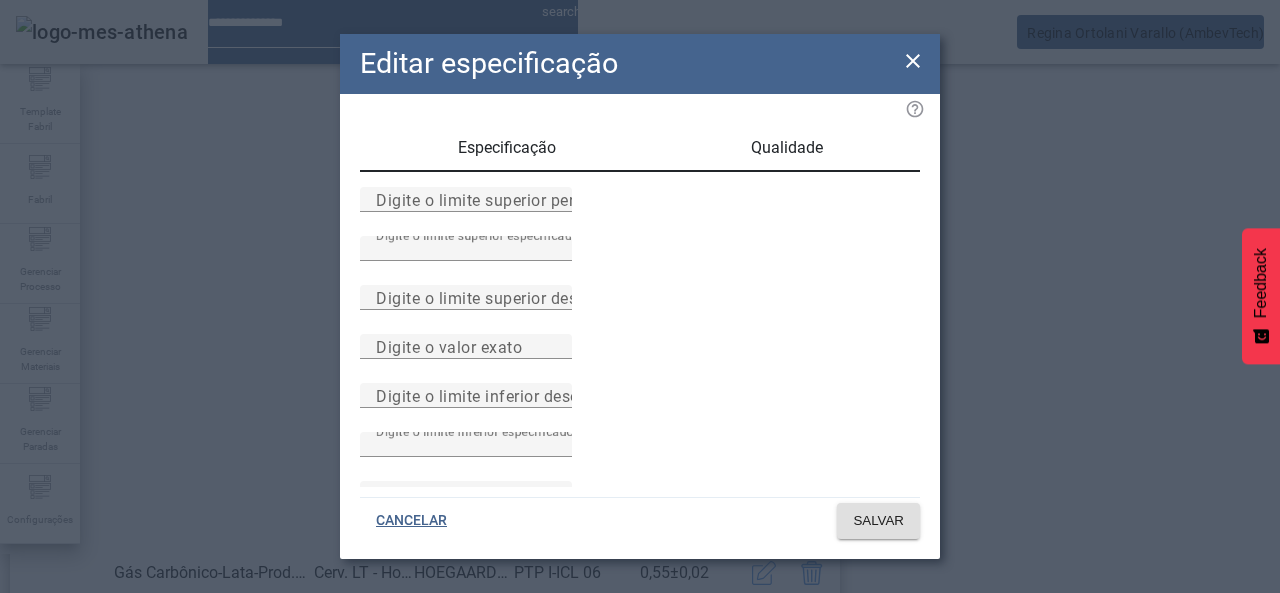click on "Especificação" at bounding box center (507, 148) 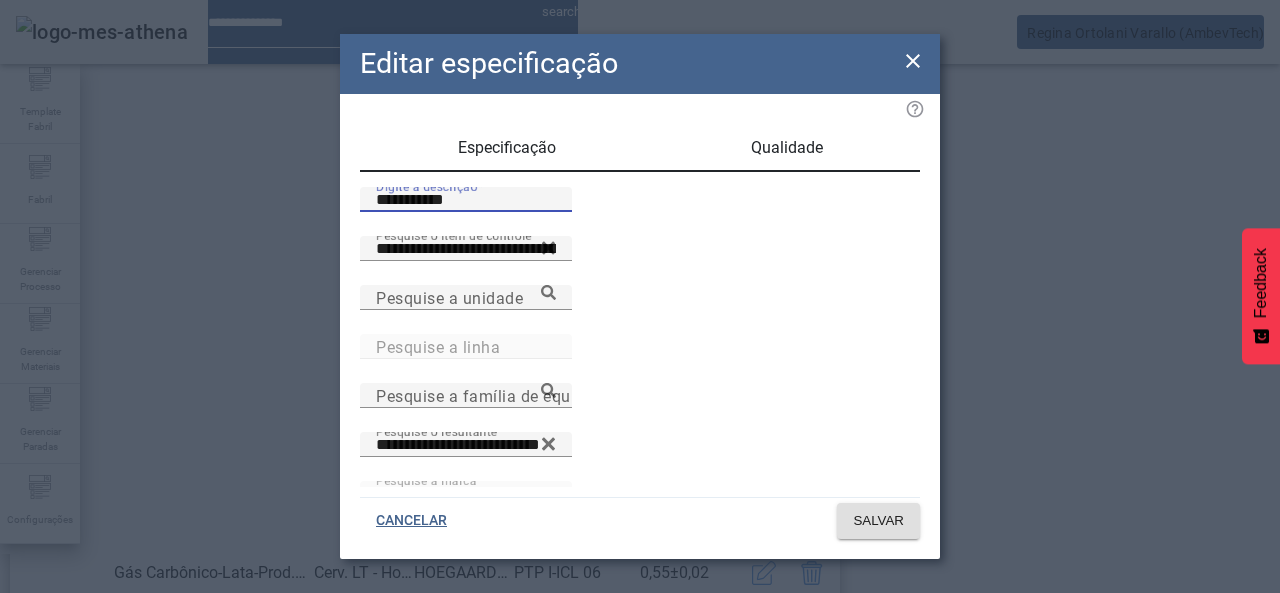 click on "**********" at bounding box center (466, 200) 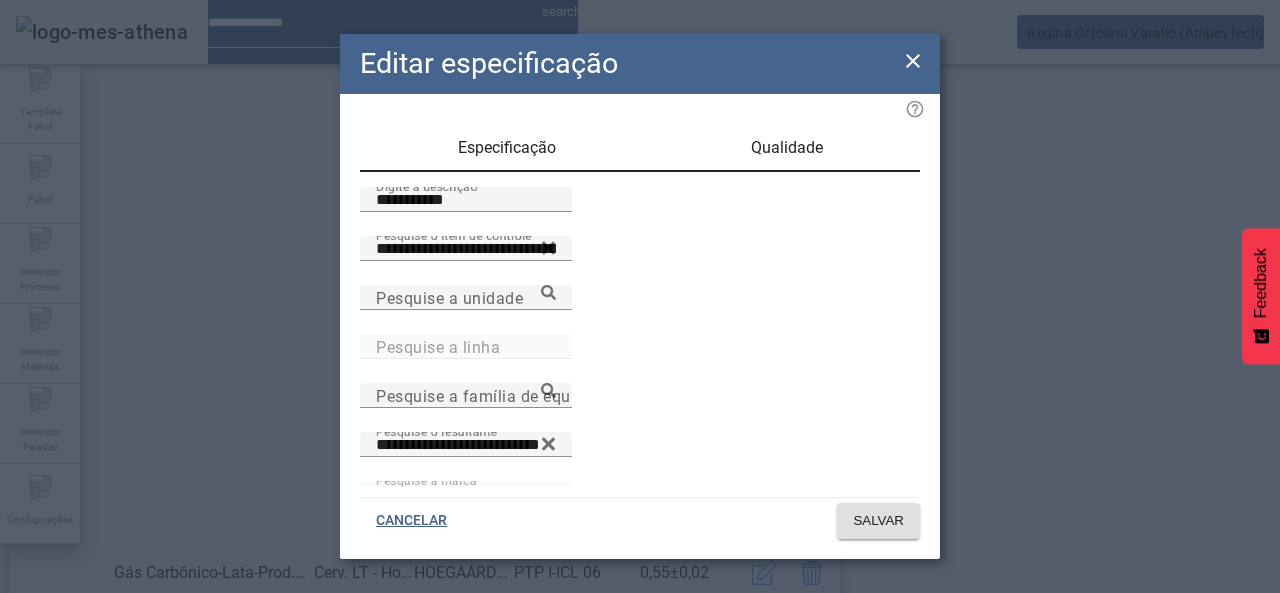 click on "Qualidade" at bounding box center (786, 148) 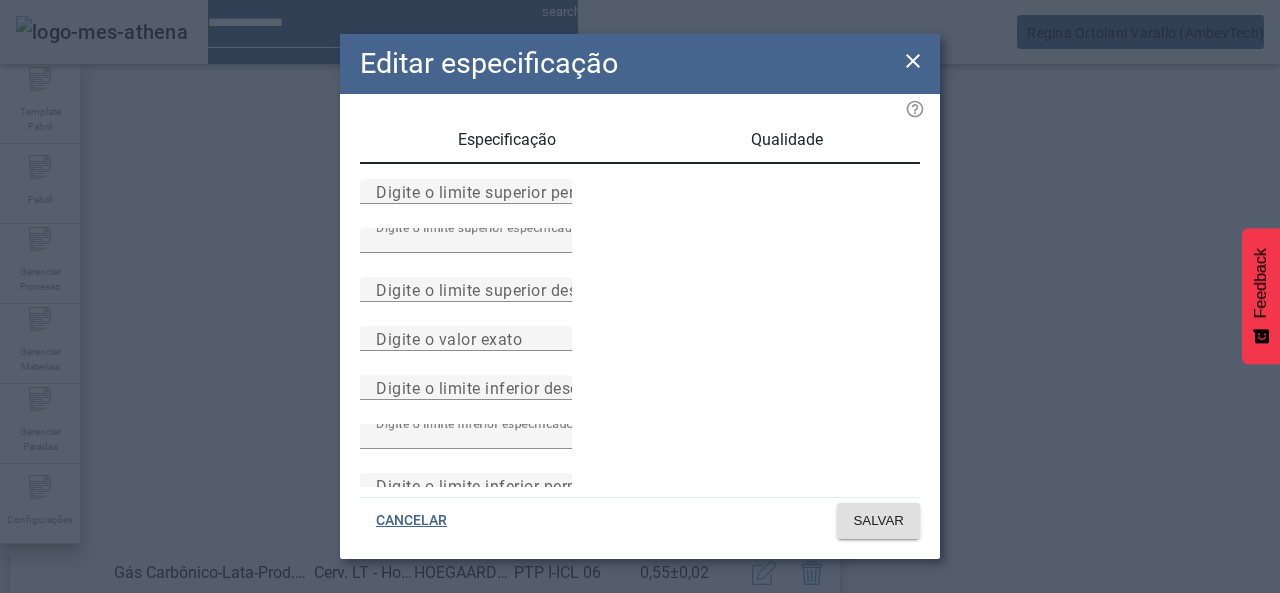 scroll, scrollTop: 0, scrollLeft: 0, axis: both 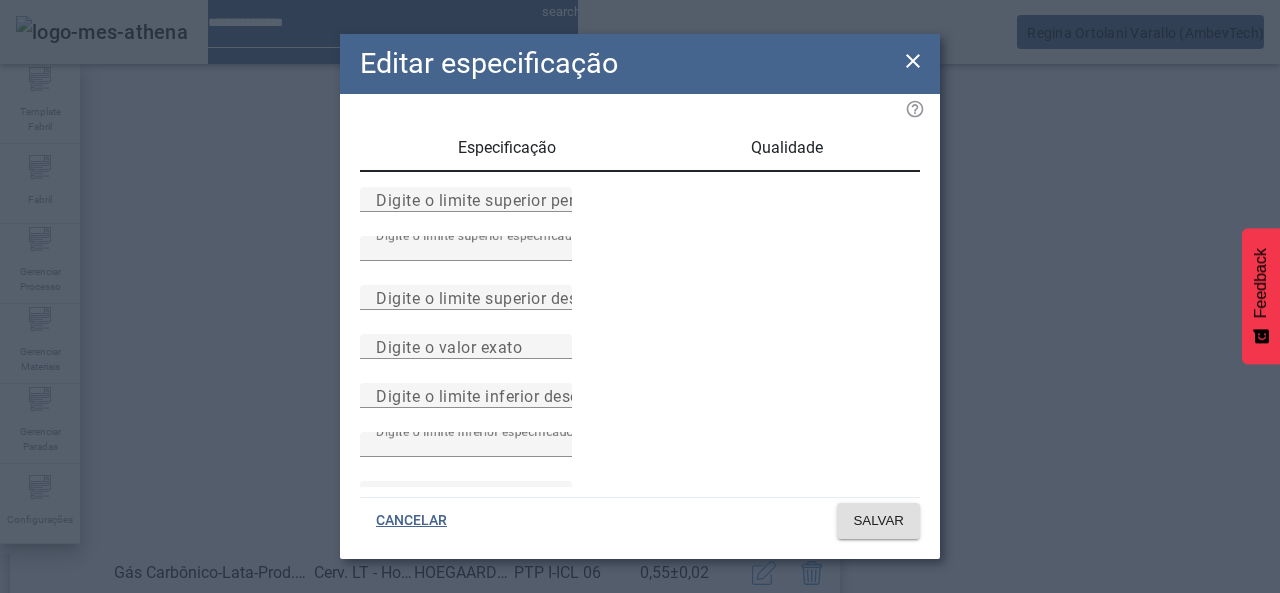 click on "Especificação" at bounding box center (507, 148) 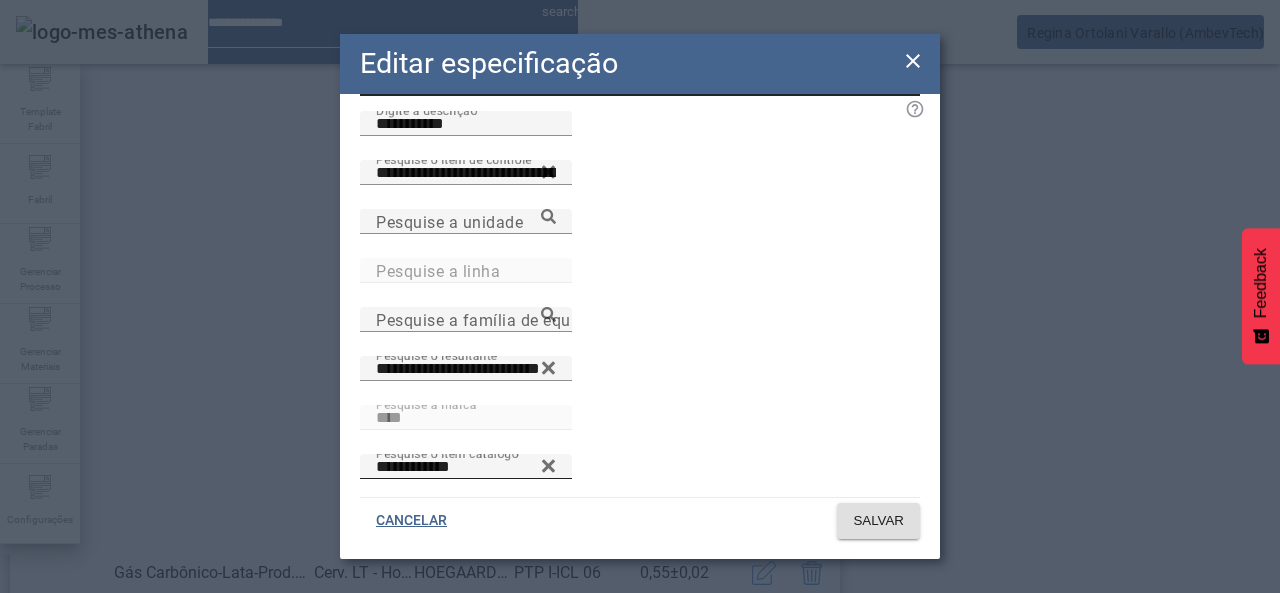 scroll, scrollTop: 172, scrollLeft: 0, axis: vertical 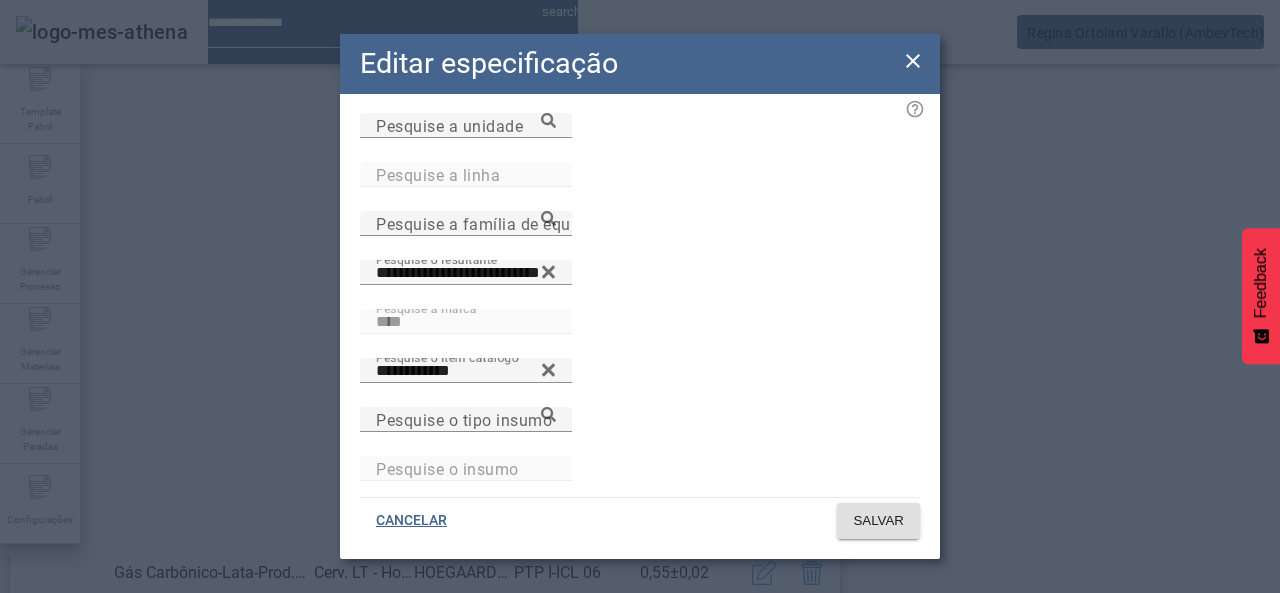 click on "**********" 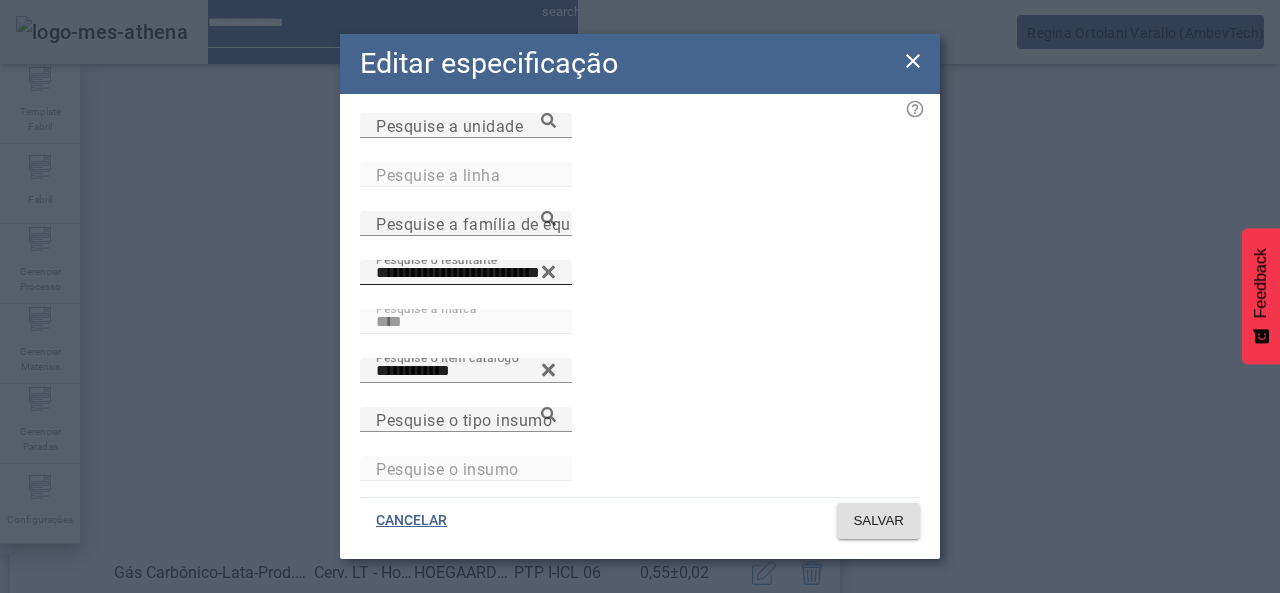 click 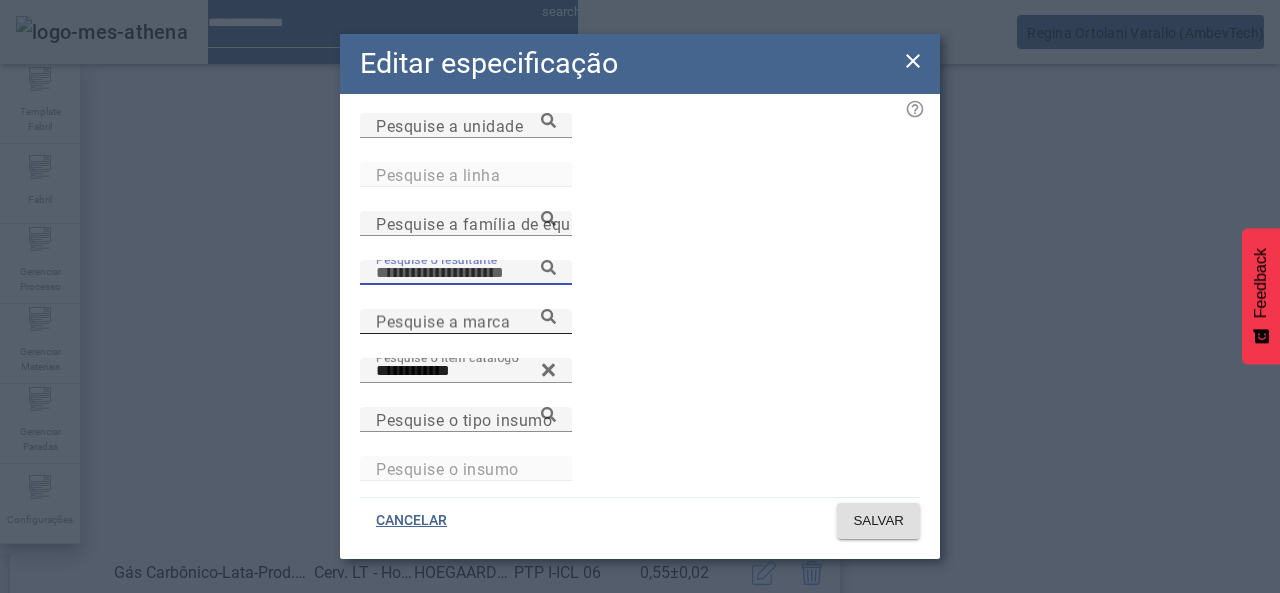 click on "Pesquise a marca" at bounding box center (466, 322) 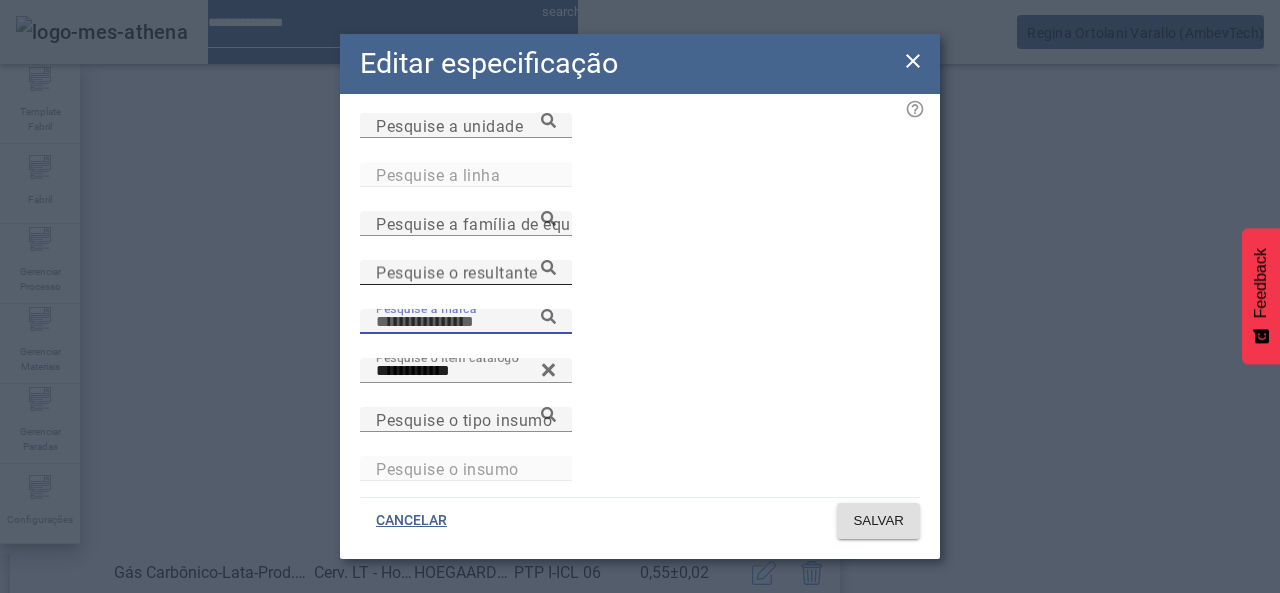 paste on "****" 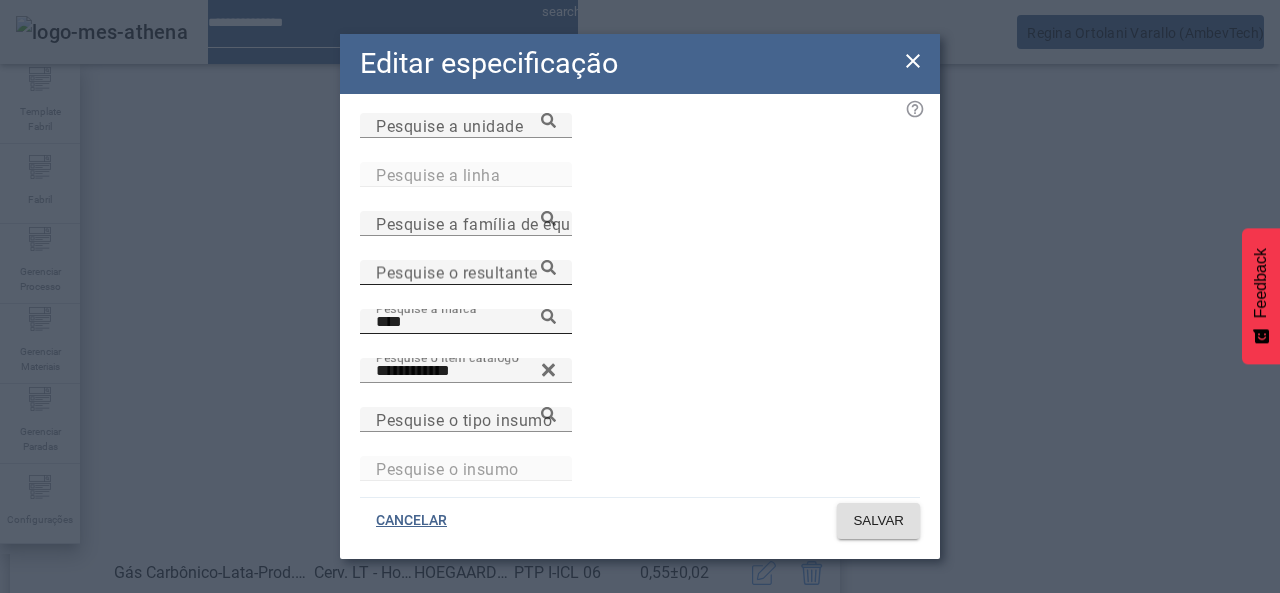 click 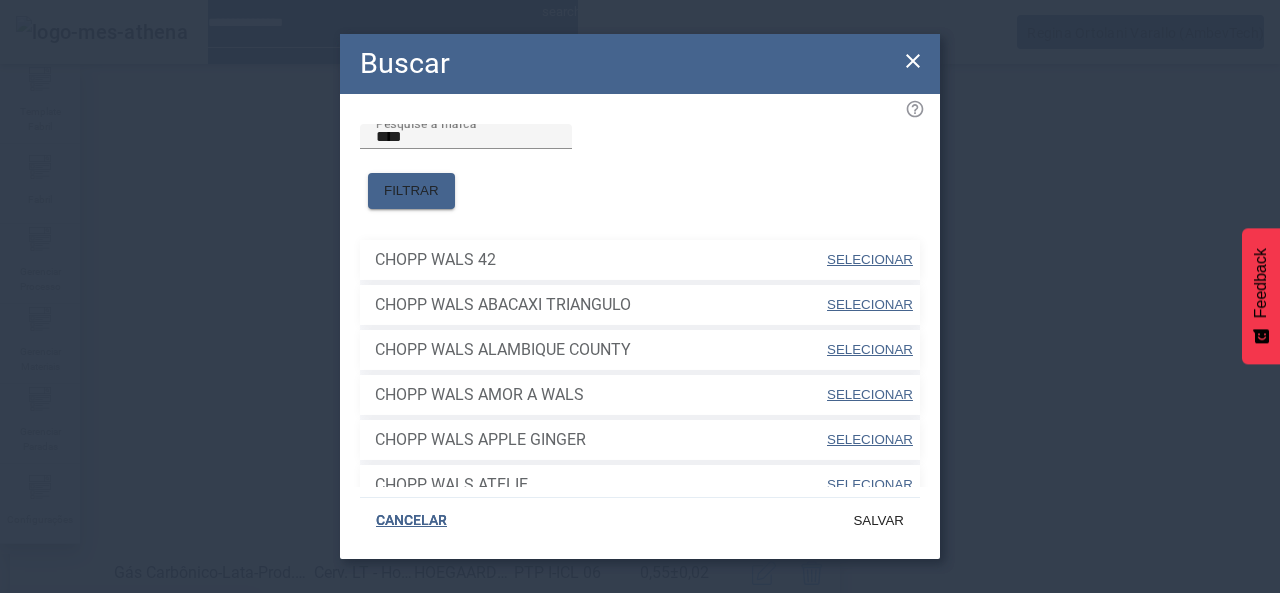click on "Pesquise a marca **** FILTRAR CHOPP WALS 42 SELECIONAR CHOPP WALS ABACAXI TRIANGULO SELECIONAR CHOPP WALS ALAMBIQUE [REGION] SELECIONAR CHOPP WALS AMOR A WALS SELECIONAR CHOPP WALS APPLE GINGER SELECIONAR CHOPP WALS ATELIE SELECIONAR CHOPP WALS BERLINER SELECIONAR CHOPP WALS BIERE DU CELEIRO SELECIONAR CHOPP WALS BOHEMIA OITO E UM SELECIONAR CHOPP WALS BOHEMIA PILSEN SELECIONAR CHOPP WALS CAFE DO SUL SELECIONAR CHOPP WALS CRISTAL TIPO PILSEN SELECIONAR CHOPP WALS CT SELECIONAR CHOPP WALS CUVEE CARNEIRO SELECIONAR CHOPP WALS DOCE DE LEITE SELECIONAR CHOPP WALS DUBBEL SELECIONAR CHOPP WALS EAP SELECIONAR CHOPP WALS EAP BARLEY WINE SELECIONAR CHOPP WALS FRESH SELECIONAR CHOPP WALS FRUIT IPA SELECIONAR 1 2 3 ... 14" 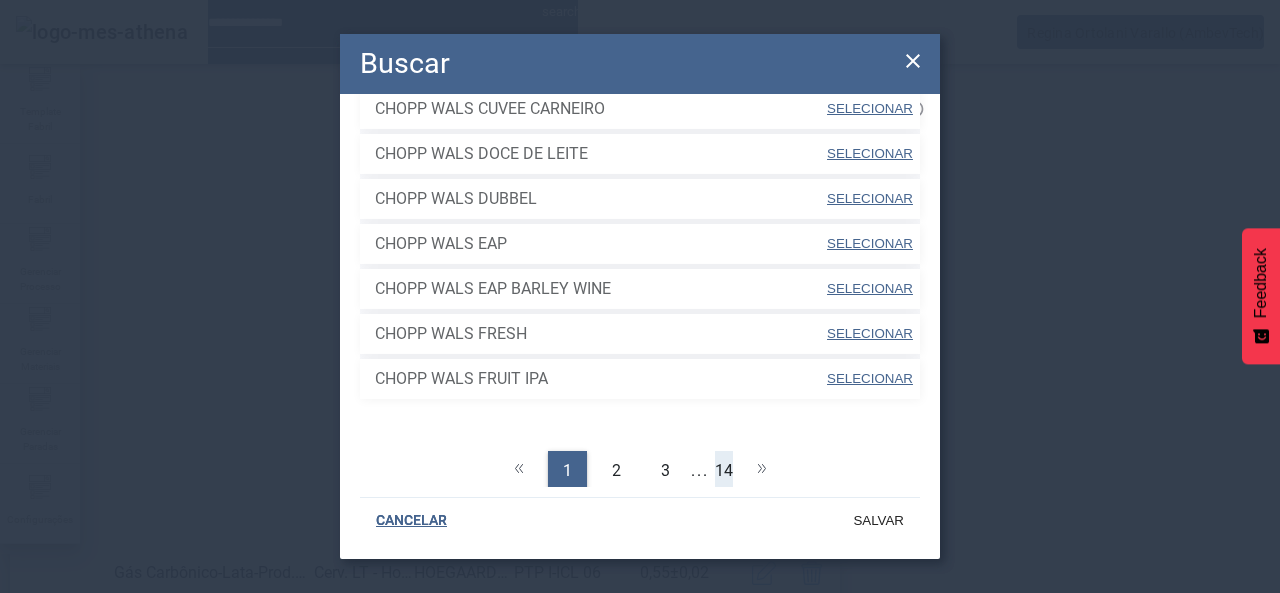 click on "14" 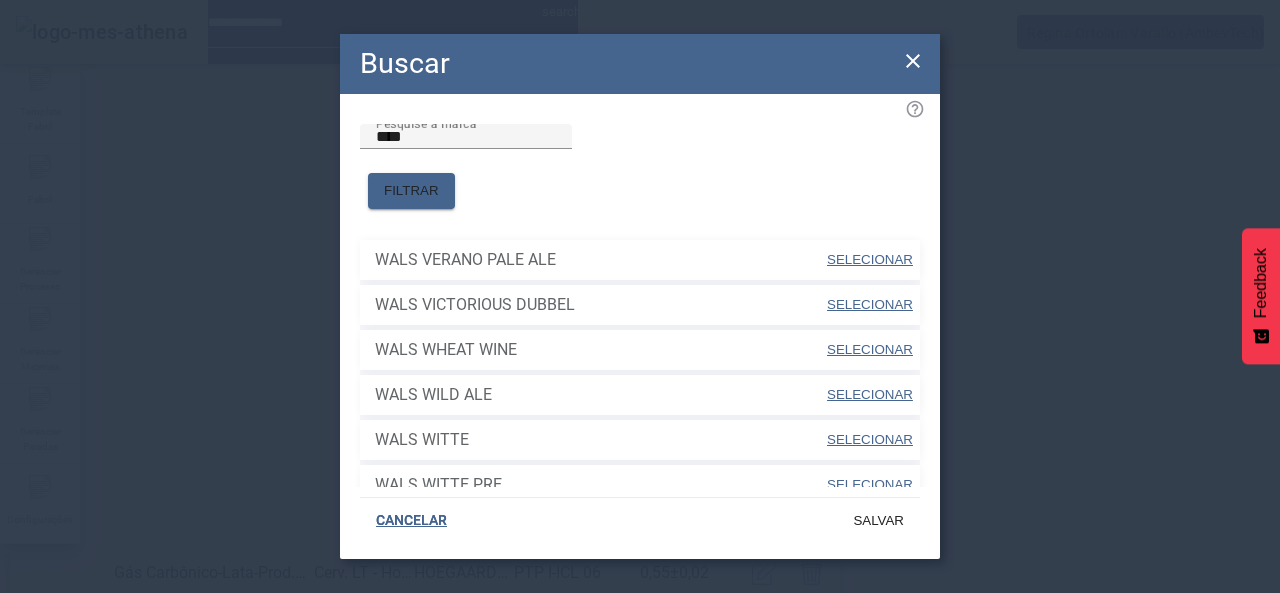 scroll, scrollTop: 196, scrollLeft: 0, axis: vertical 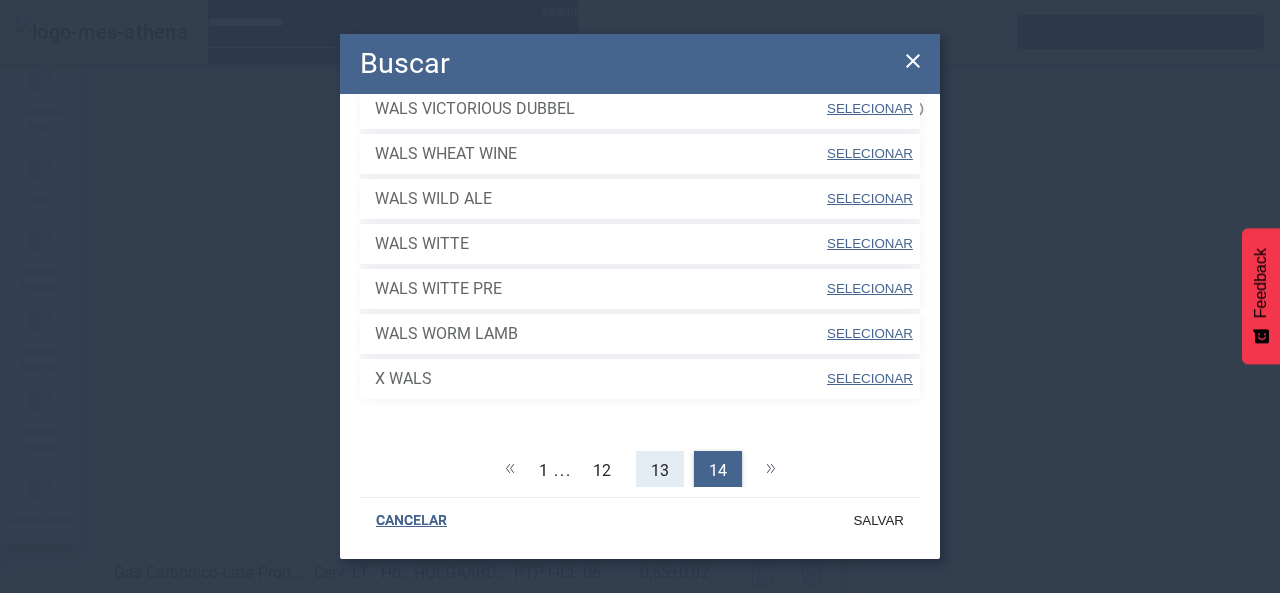 click on "13" 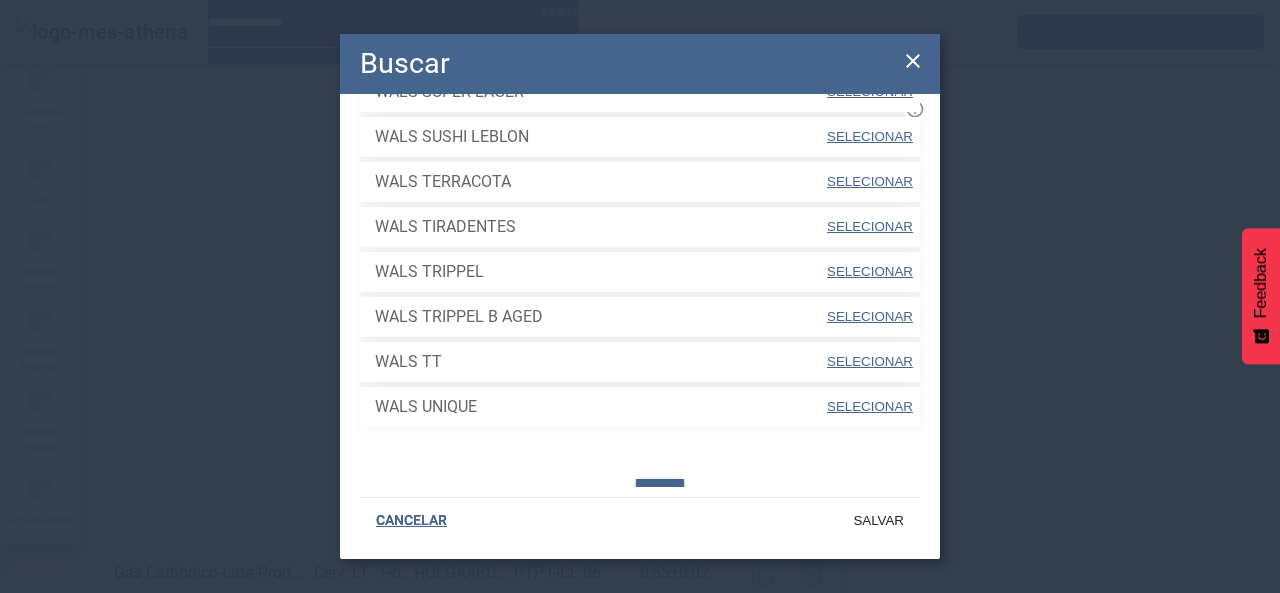 scroll, scrollTop: 736, scrollLeft: 0, axis: vertical 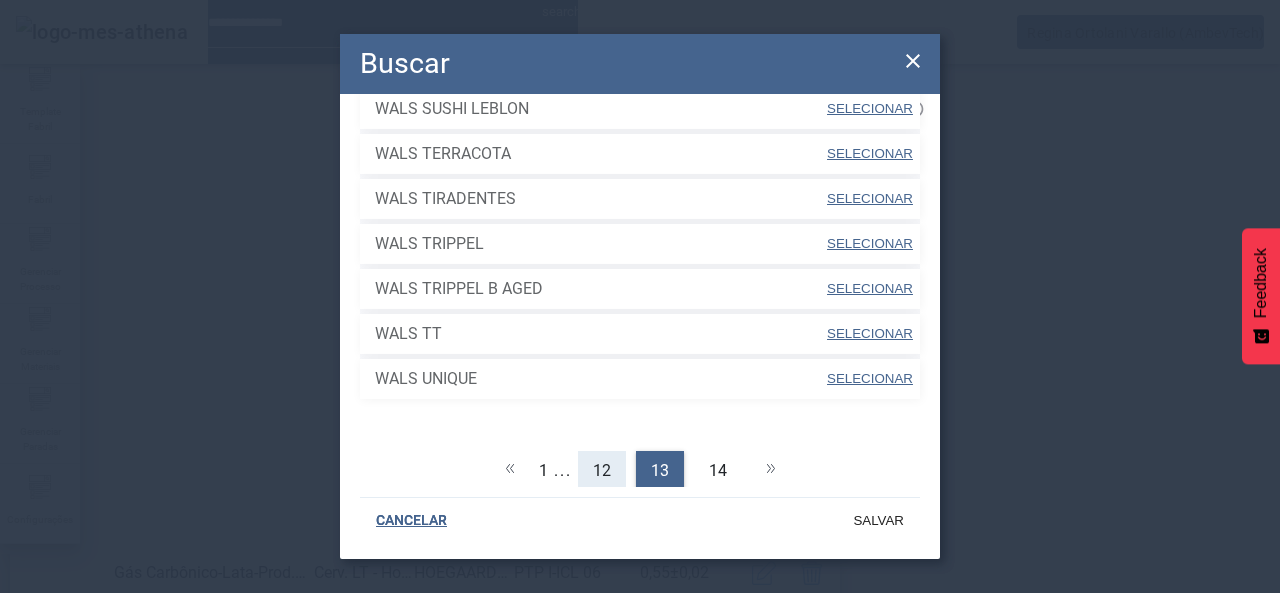 click on "12" 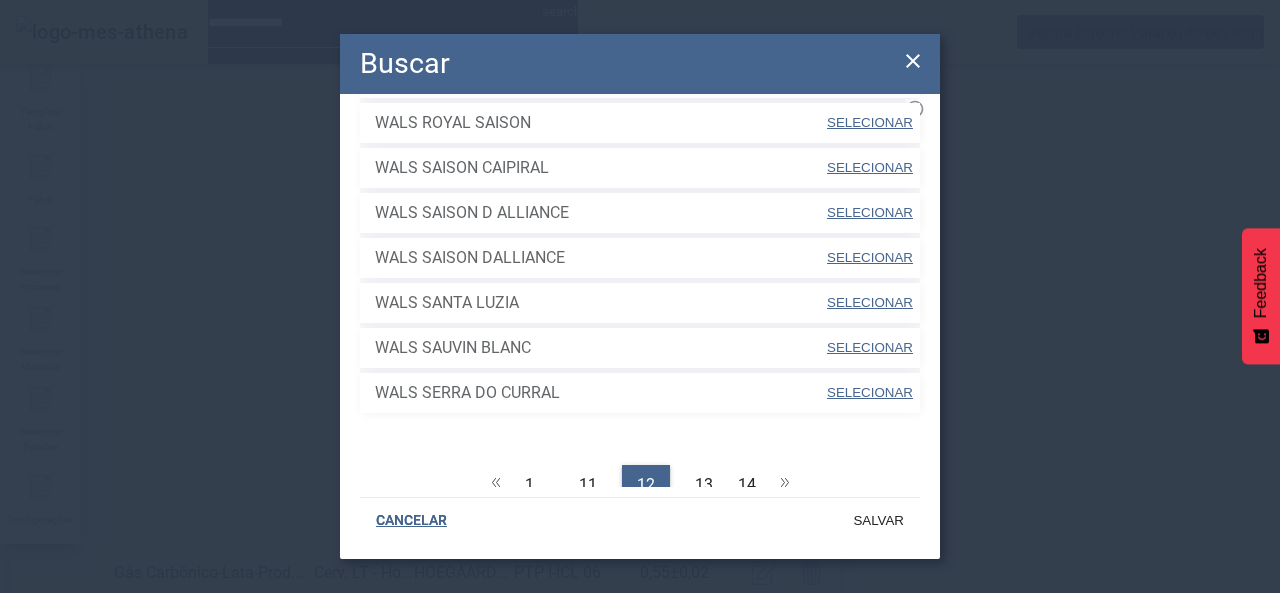 scroll, scrollTop: 736, scrollLeft: 0, axis: vertical 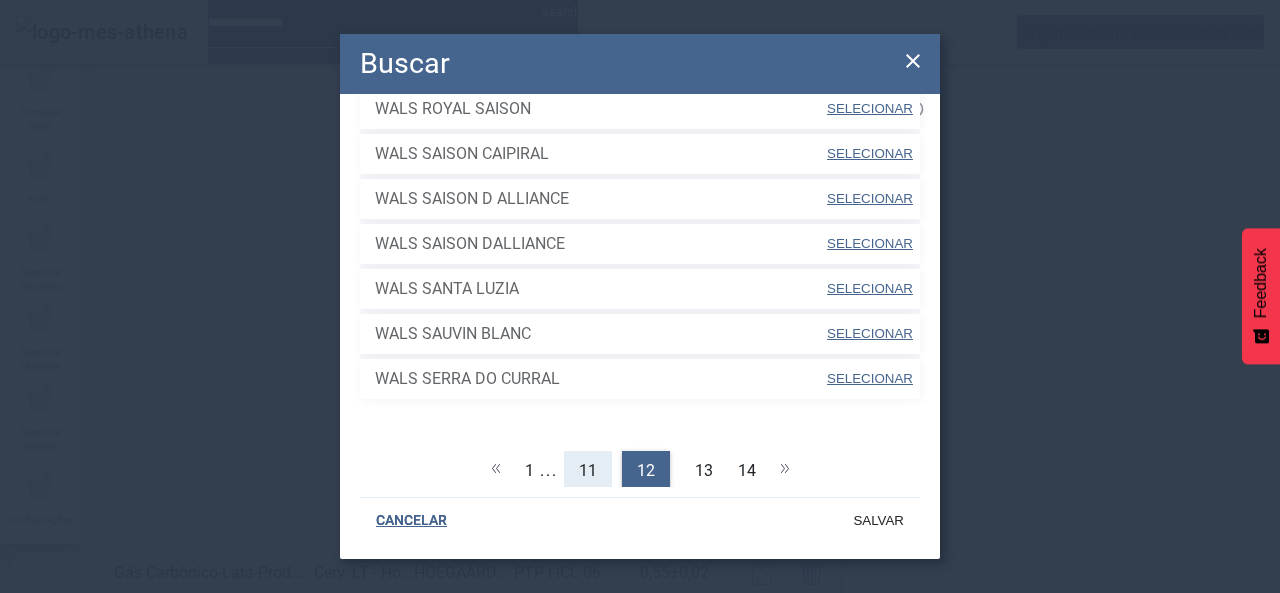 click on "11" 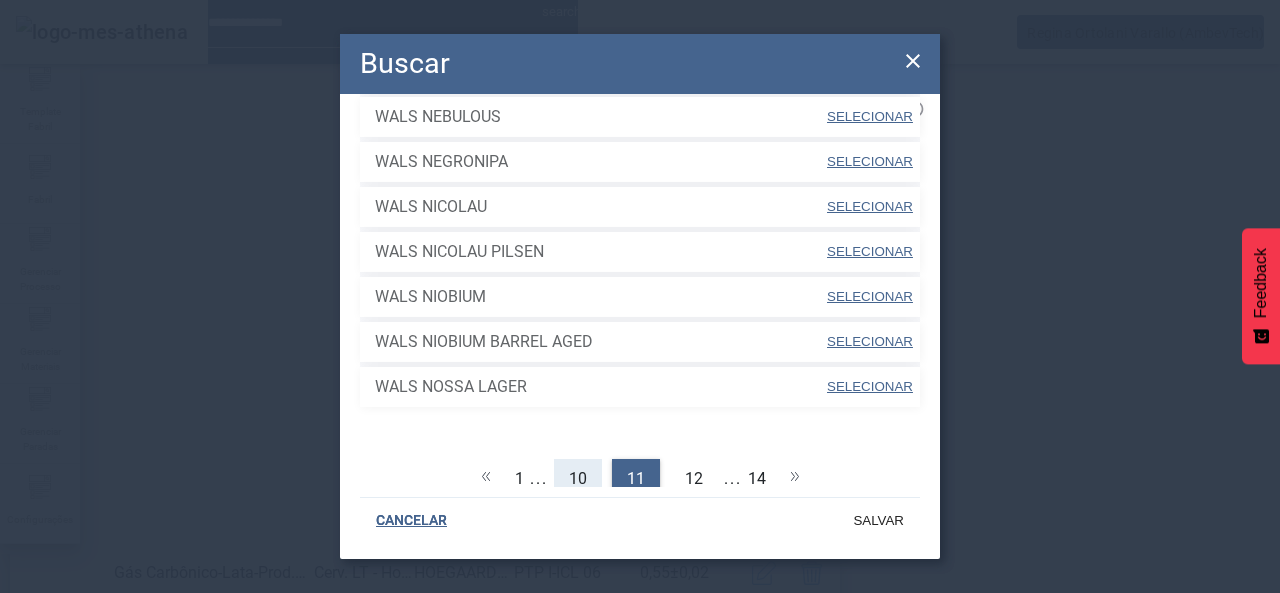 scroll, scrollTop: 736, scrollLeft: 0, axis: vertical 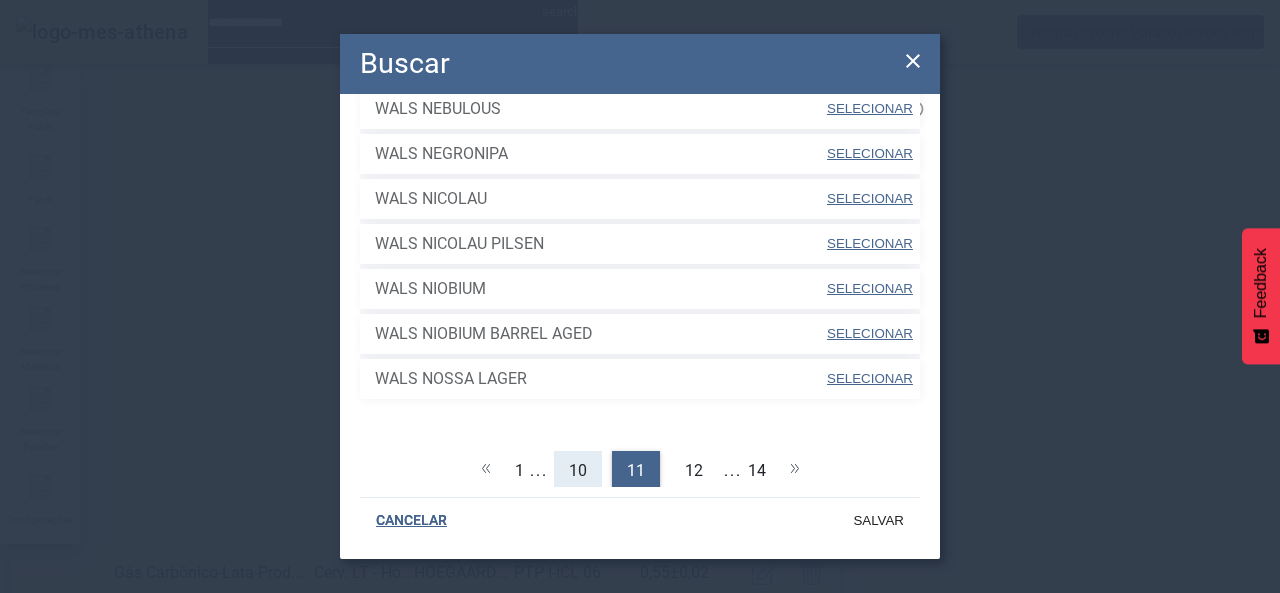 click on "10" 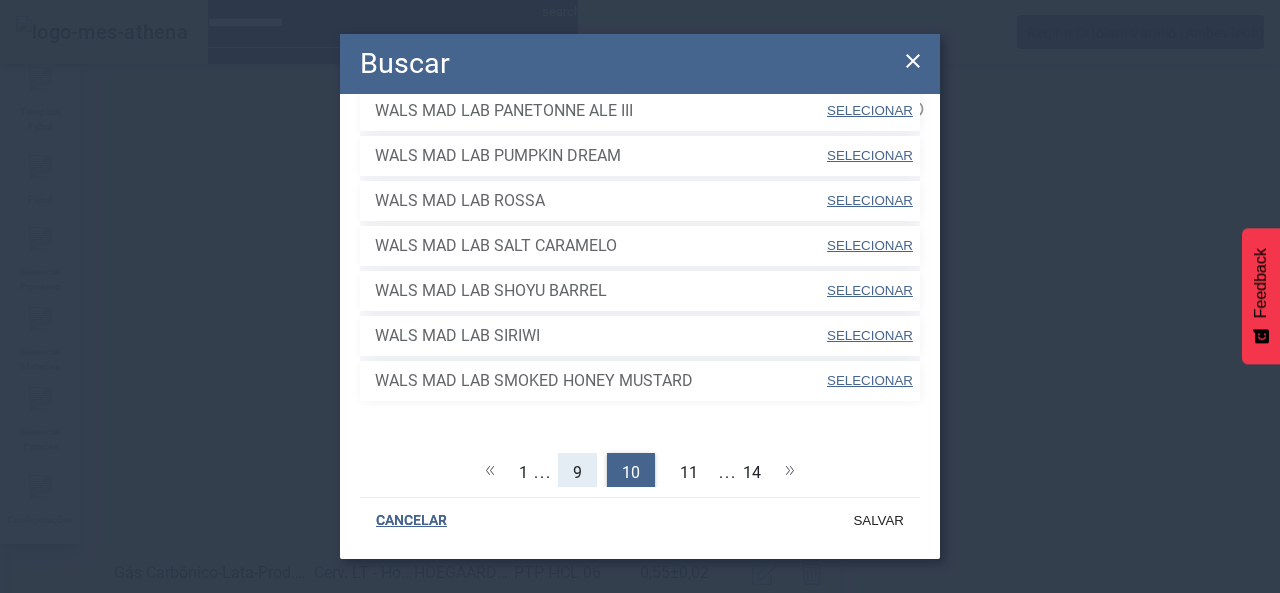 scroll, scrollTop: 736, scrollLeft: 0, axis: vertical 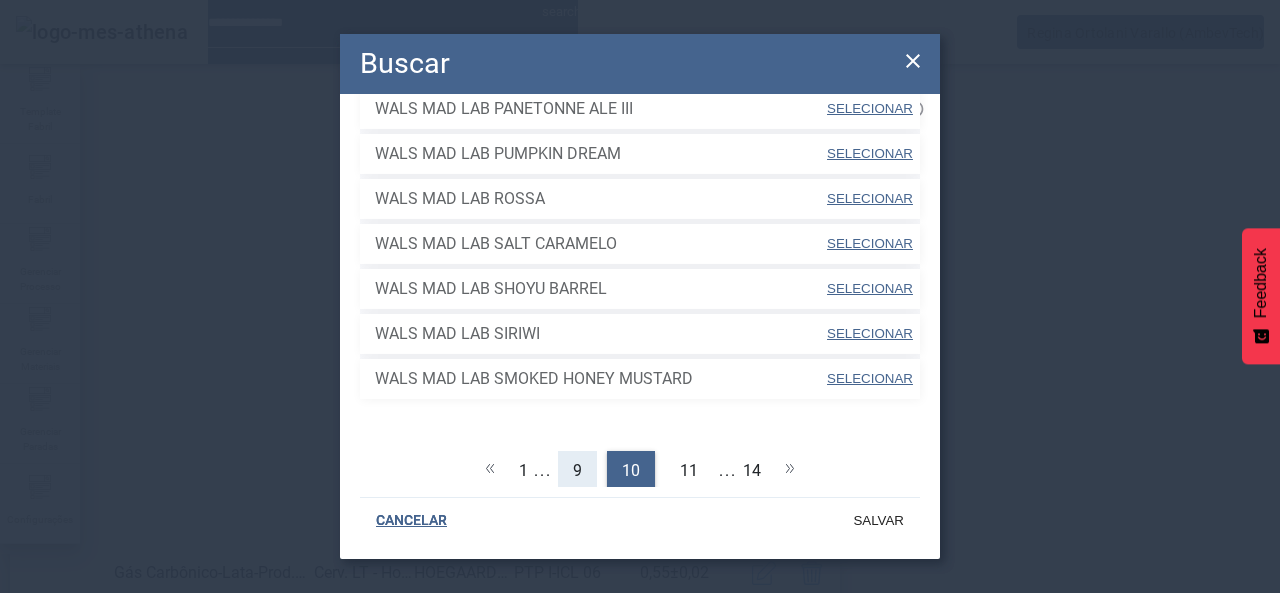 click on "9" 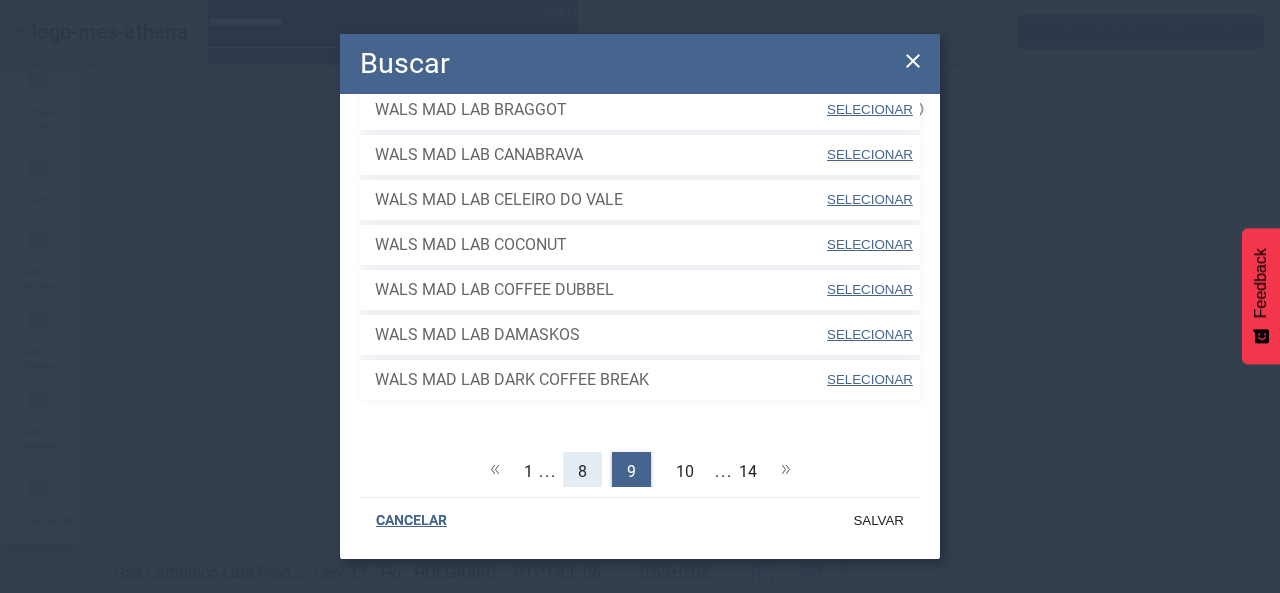 scroll, scrollTop: 736, scrollLeft: 0, axis: vertical 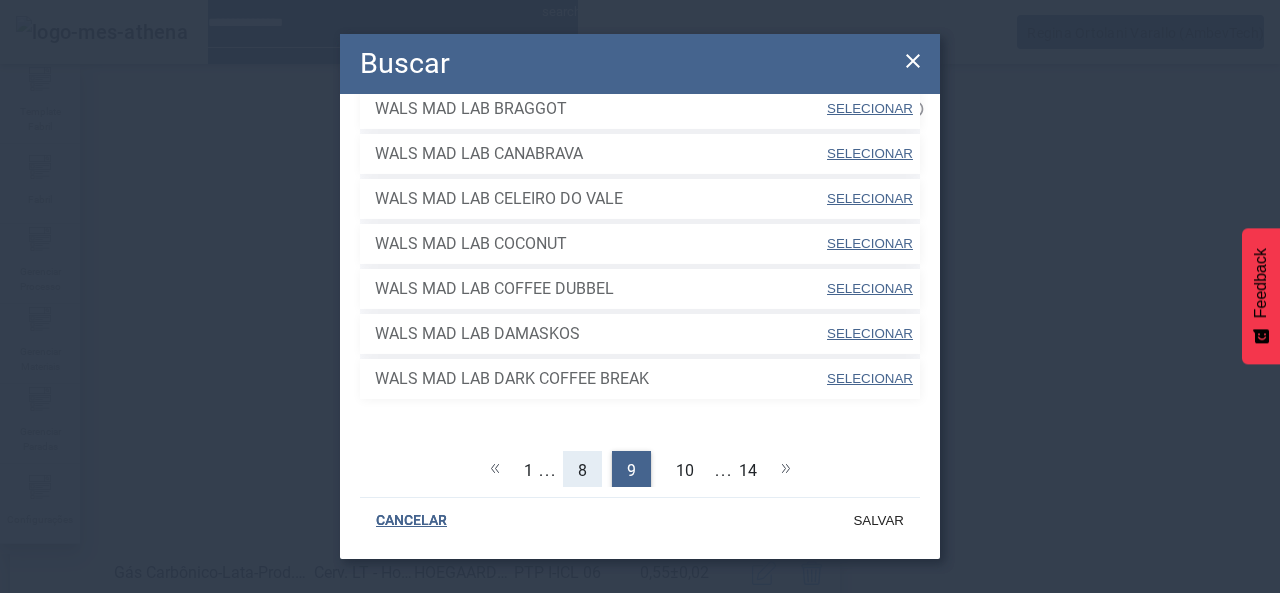 click on "8" 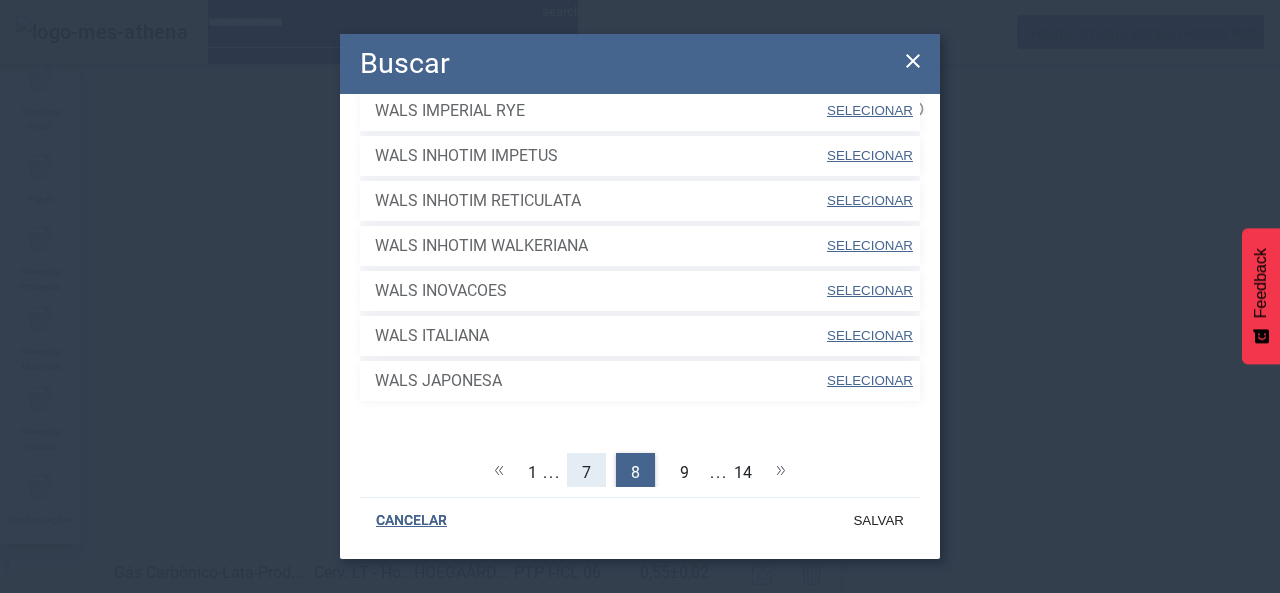 scroll, scrollTop: 736, scrollLeft: 0, axis: vertical 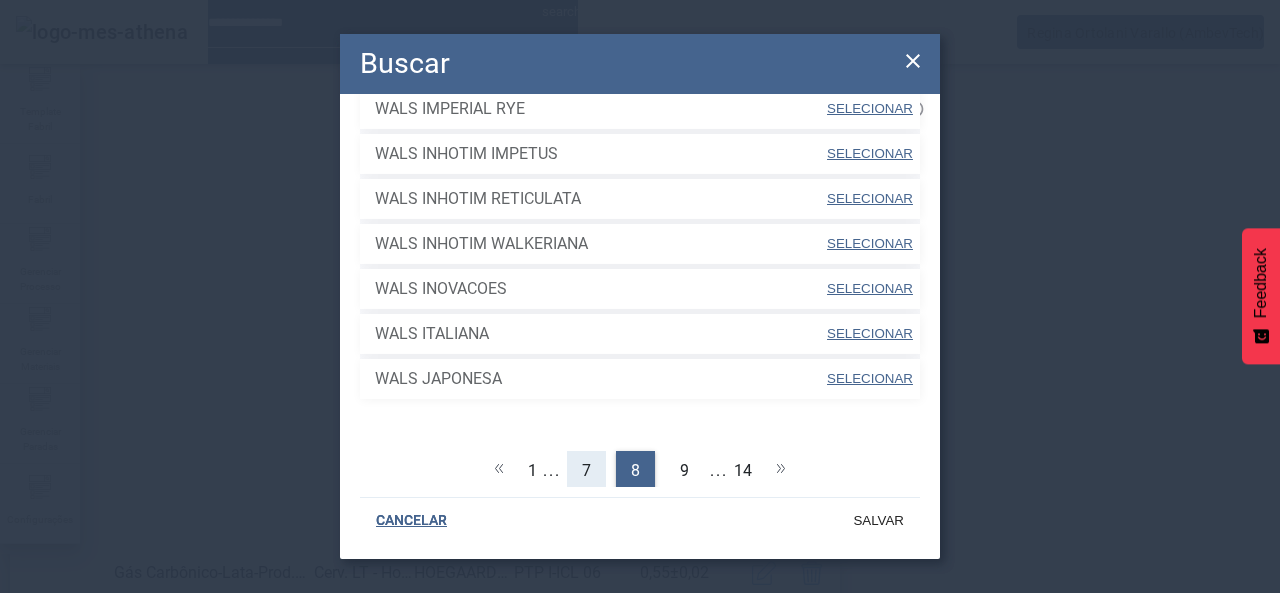 click on "7" 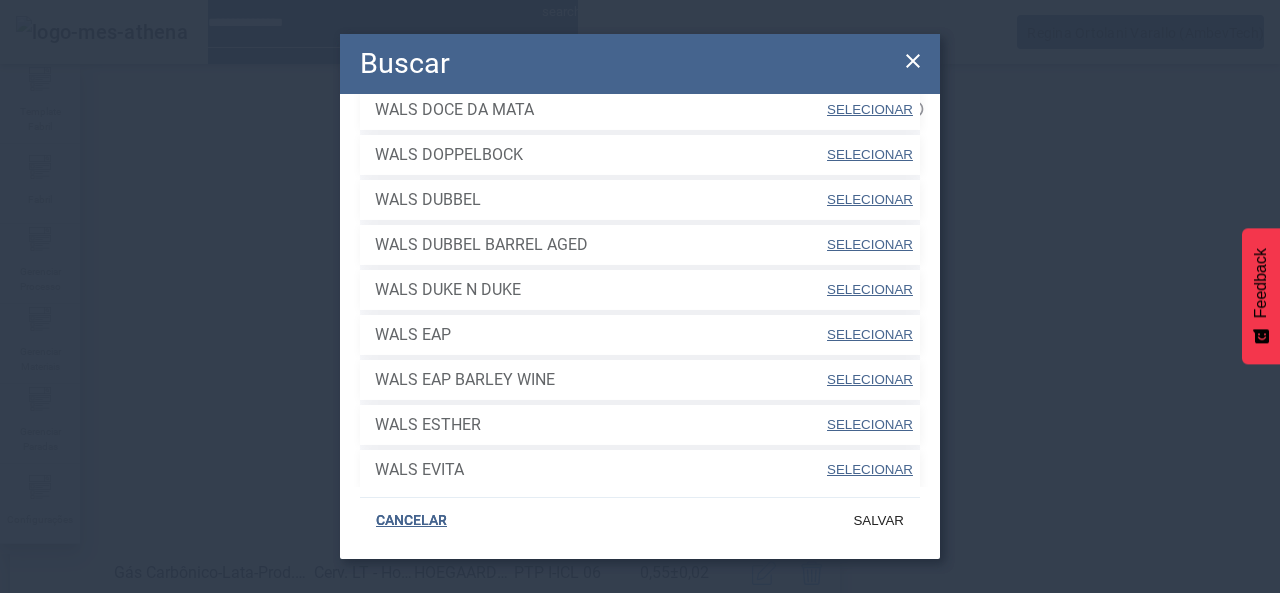 scroll, scrollTop: 736, scrollLeft: 0, axis: vertical 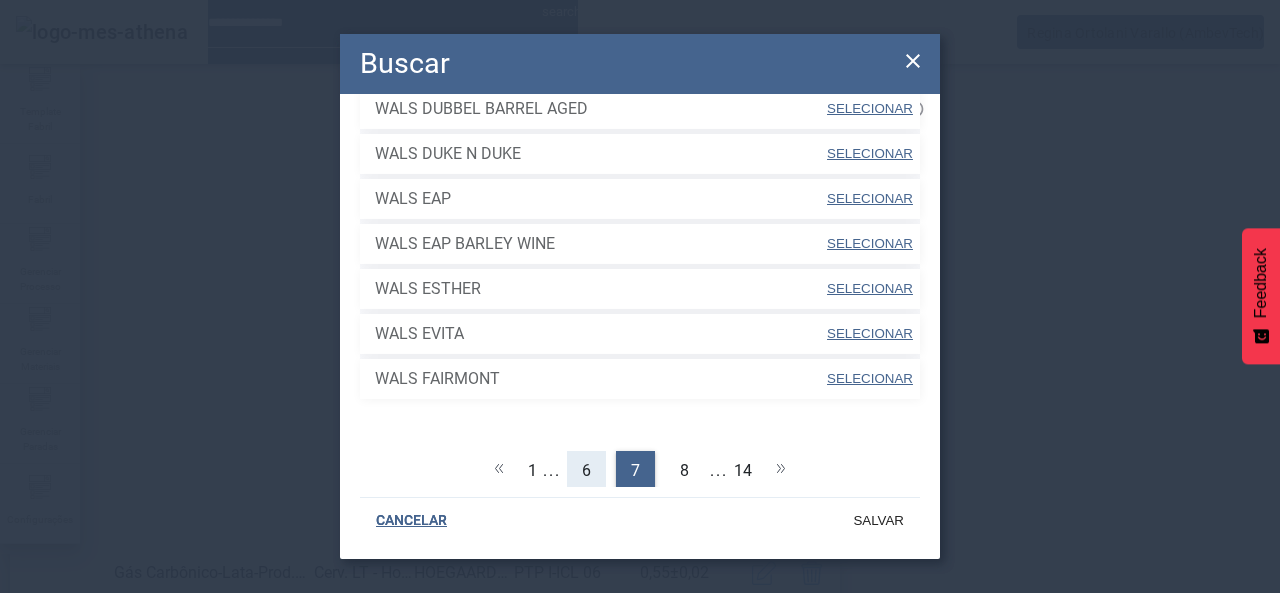 click on "6" 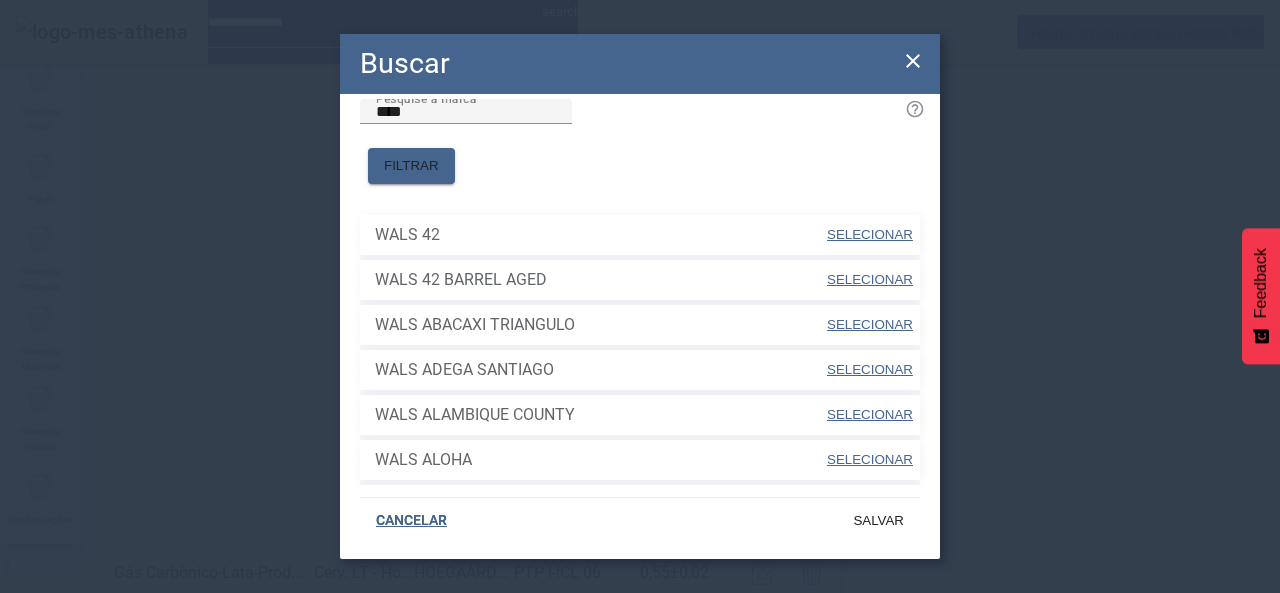 scroll, scrollTop: 0, scrollLeft: 0, axis: both 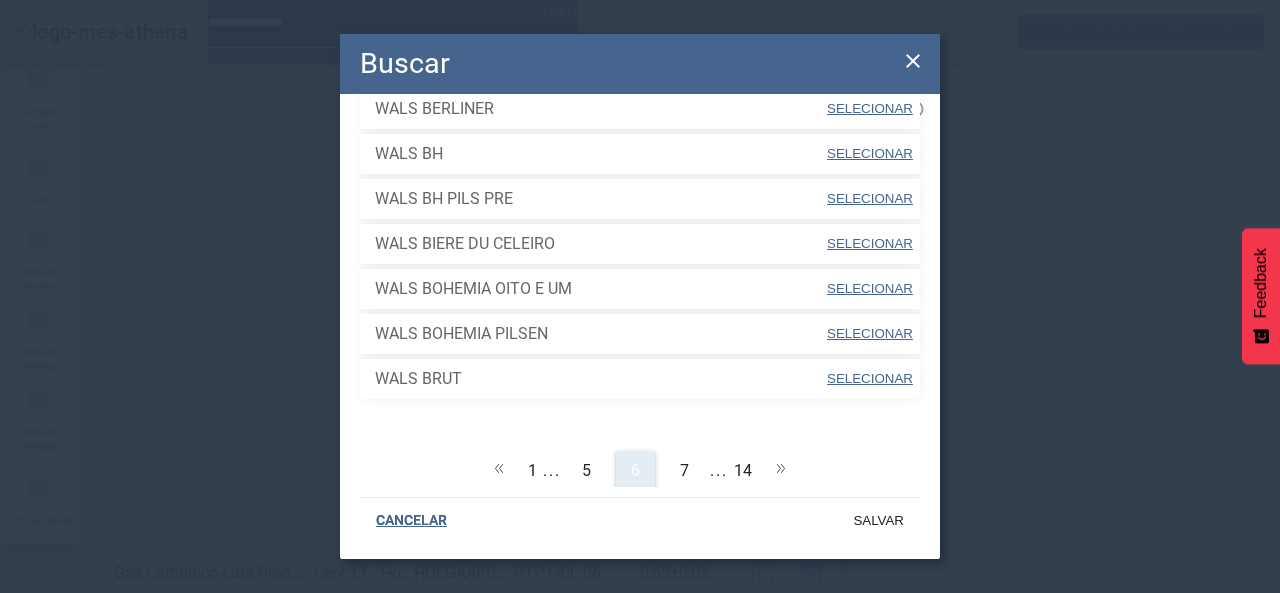 click on "5" 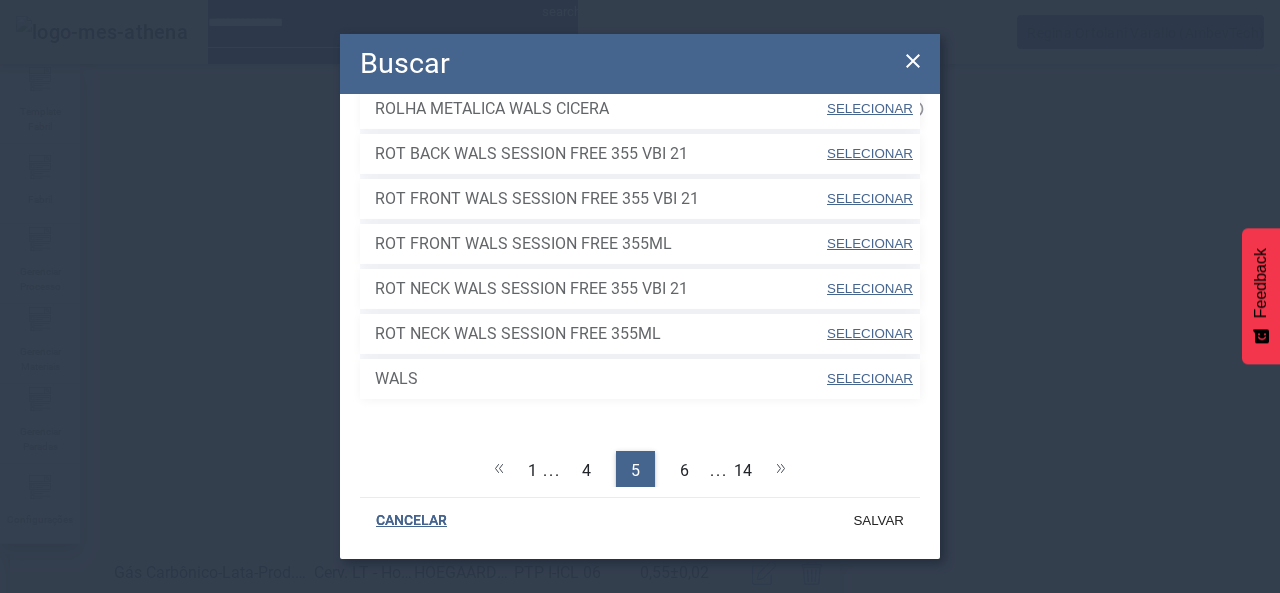 click at bounding box center (870, 379) 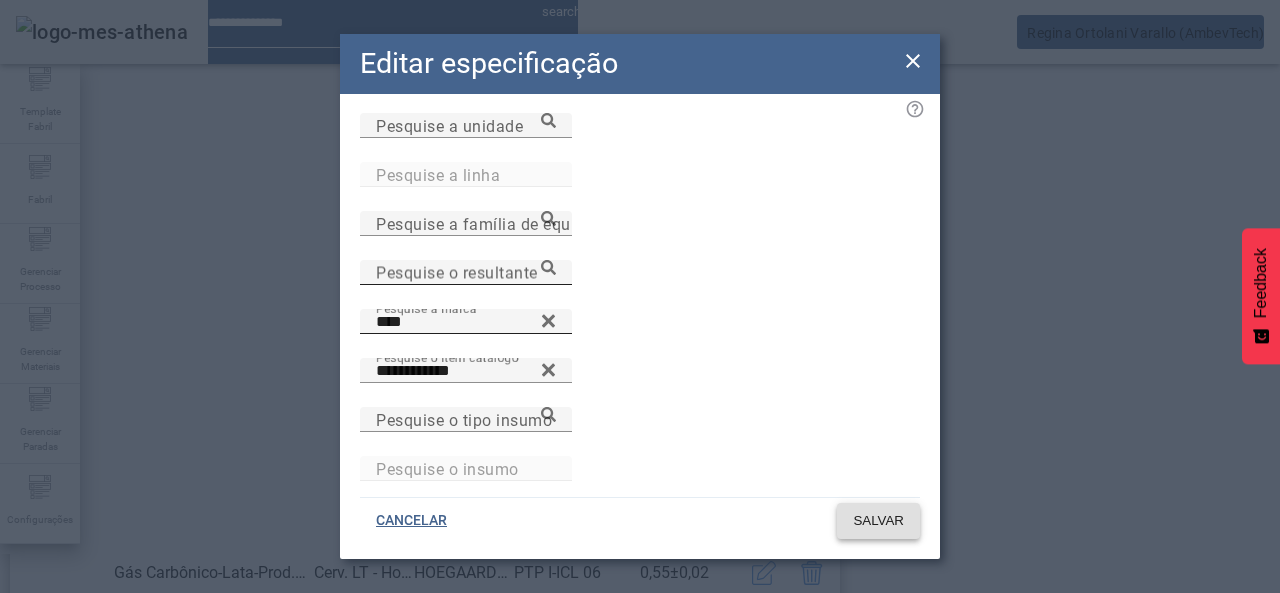 click on "SALVAR" 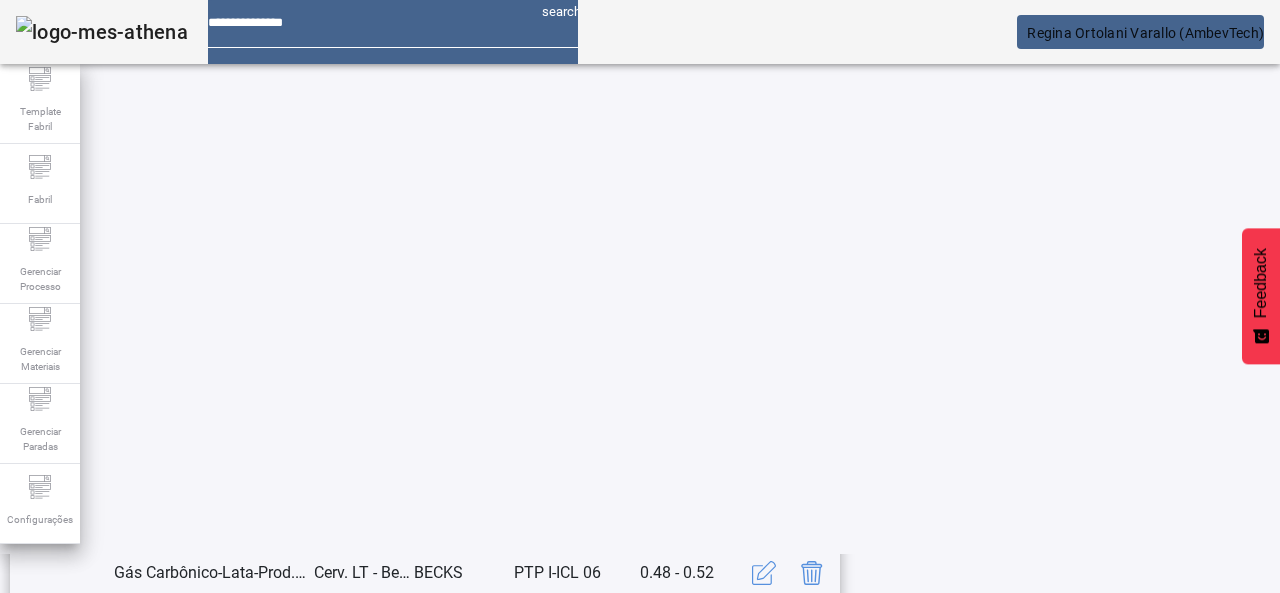 click on "2" 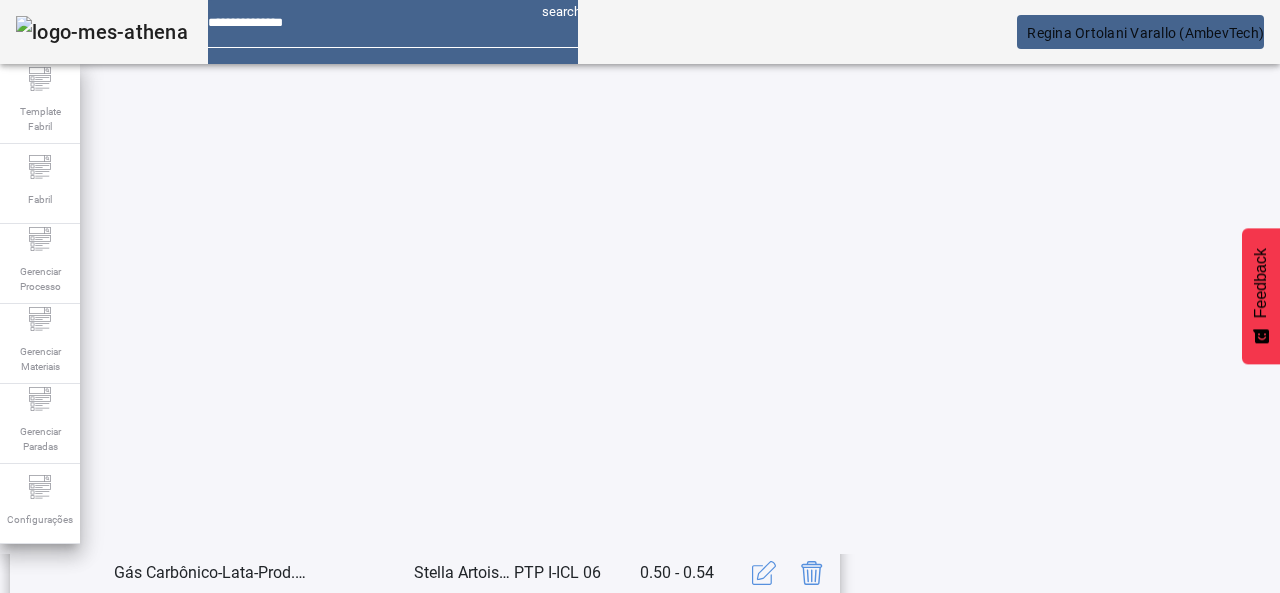 click 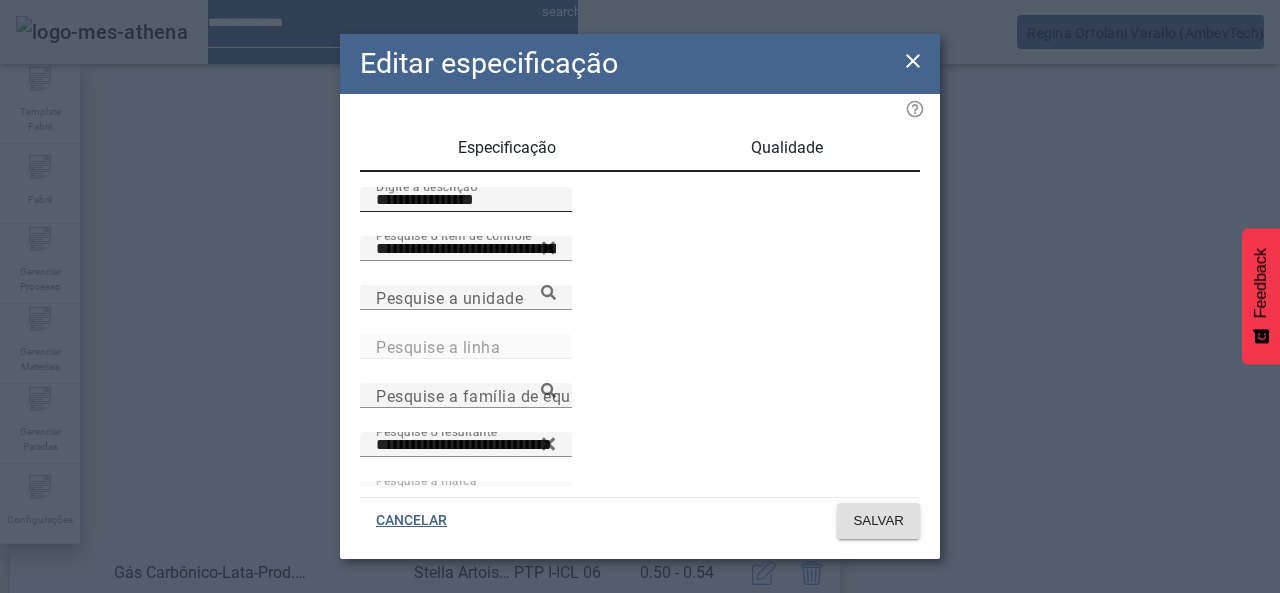 click on "**********" at bounding box center (466, 200) 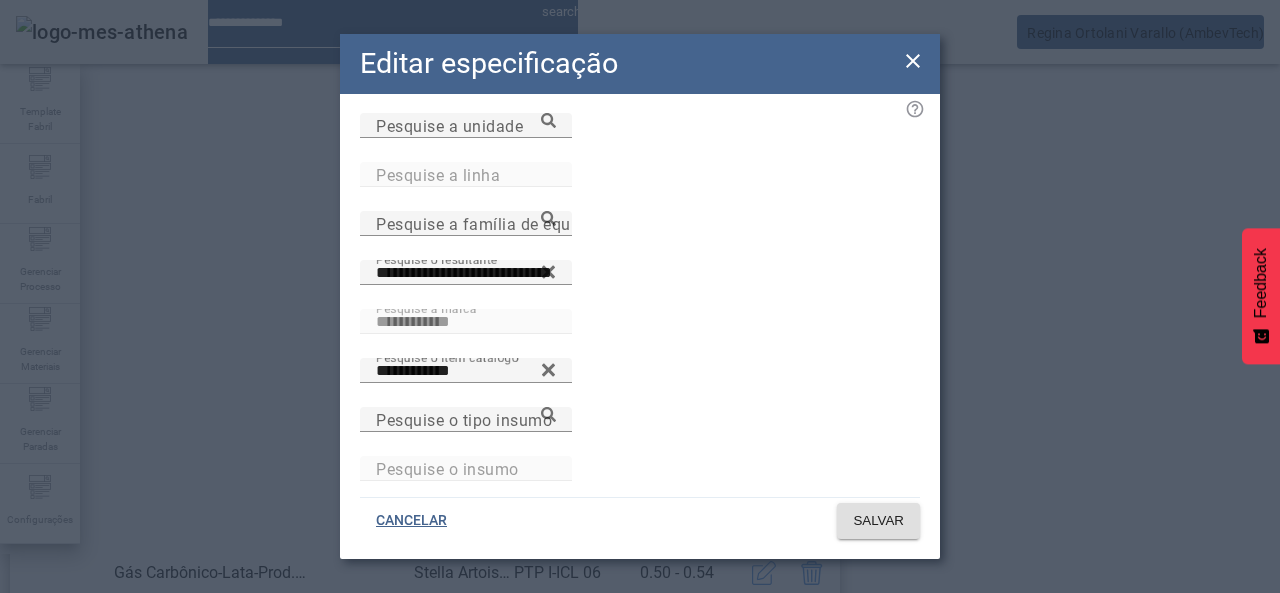 type on "**********" 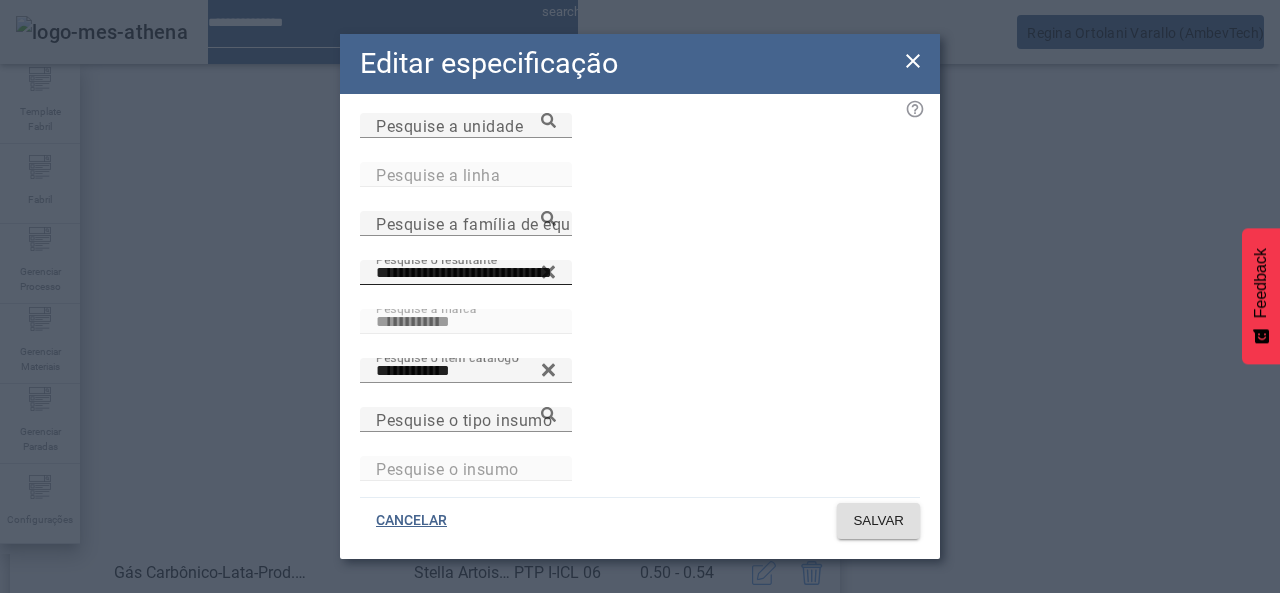 click 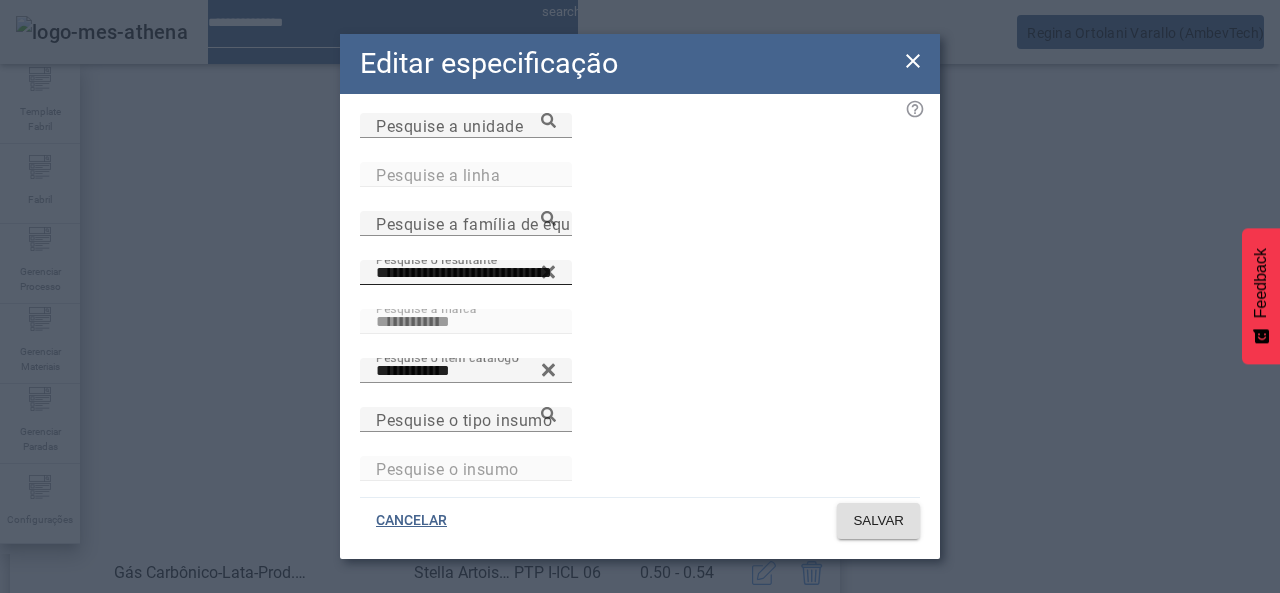 type 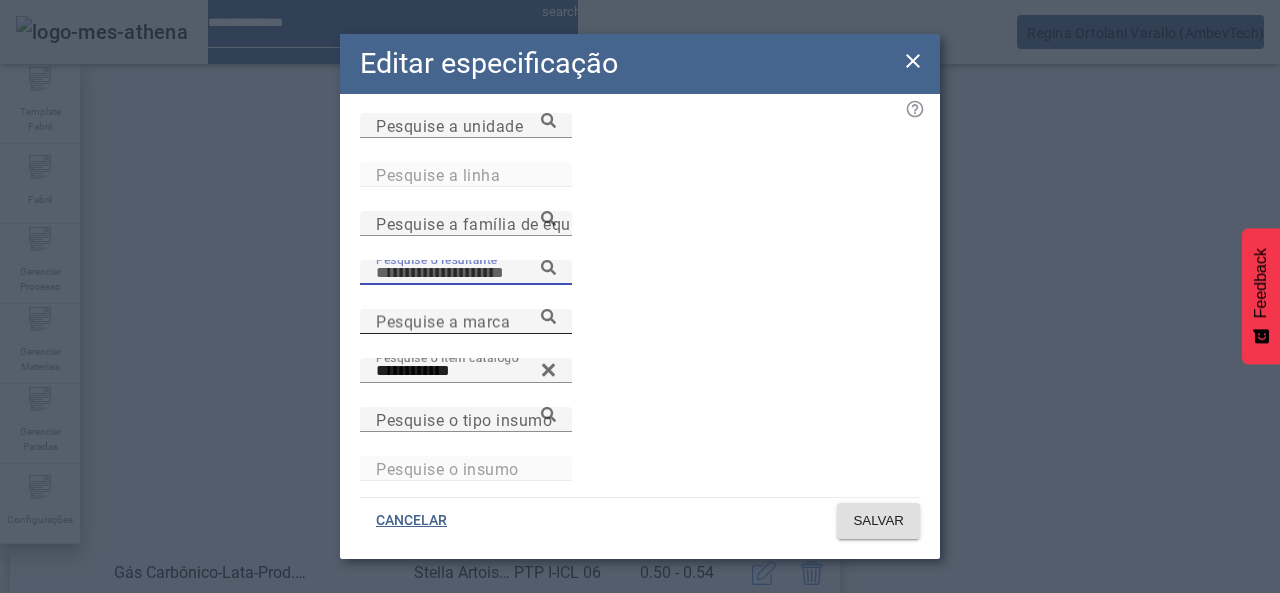 click on "Pesquise a marca" at bounding box center (466, 321) 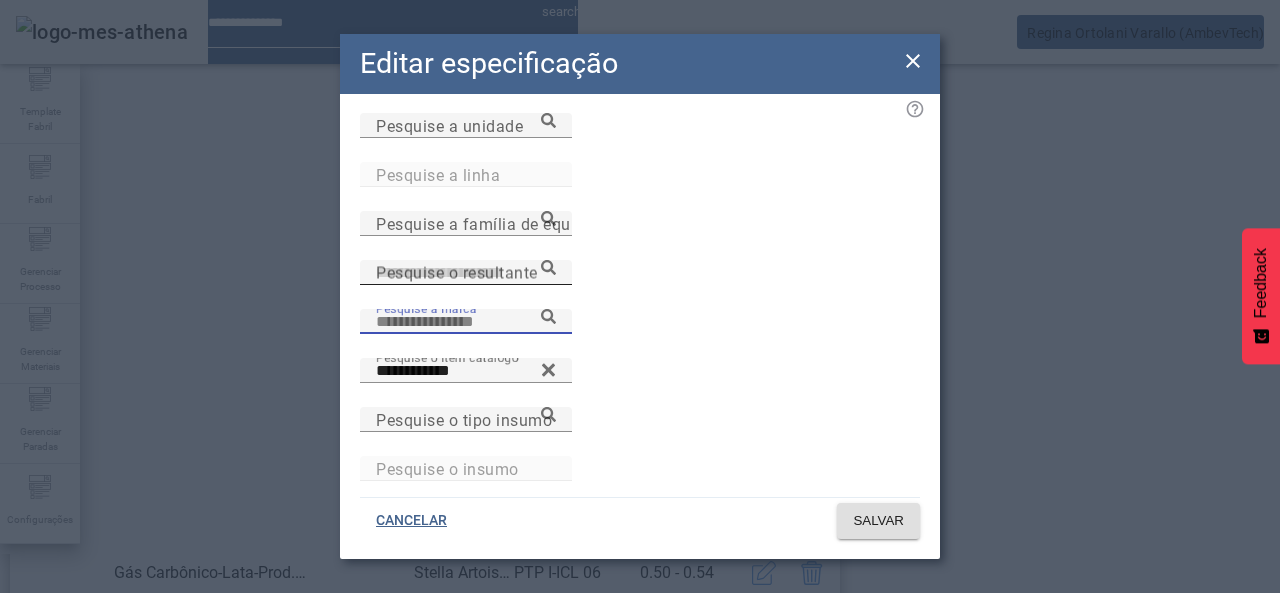 paste on "**********" 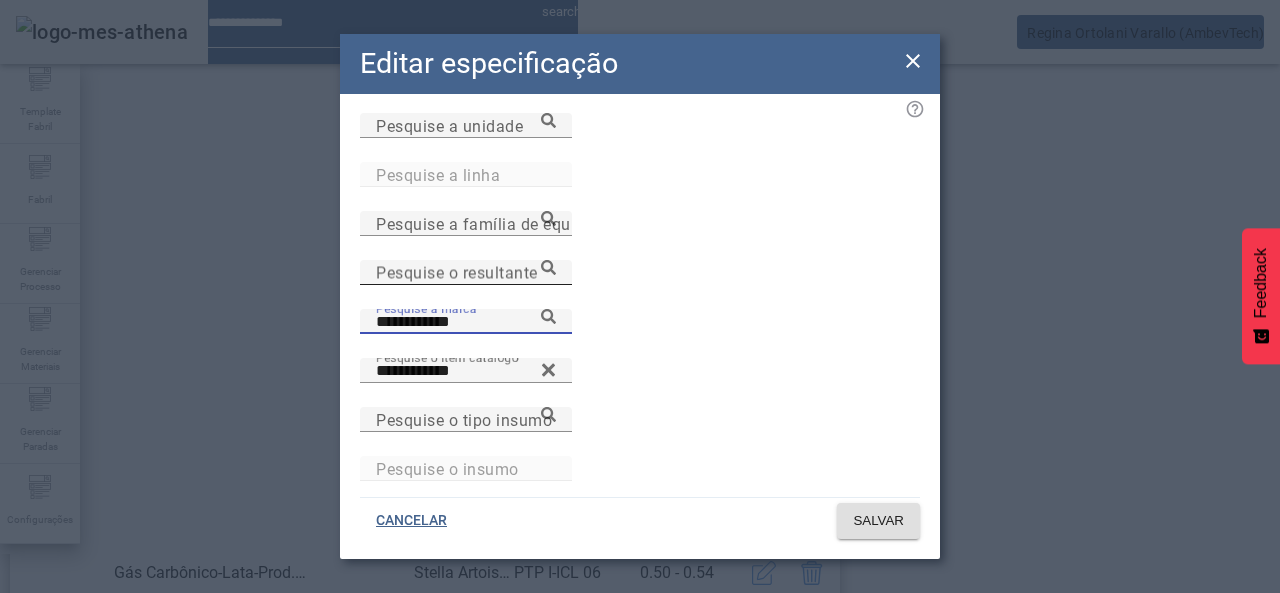 click on "**********" at bounding box center (466, 322) 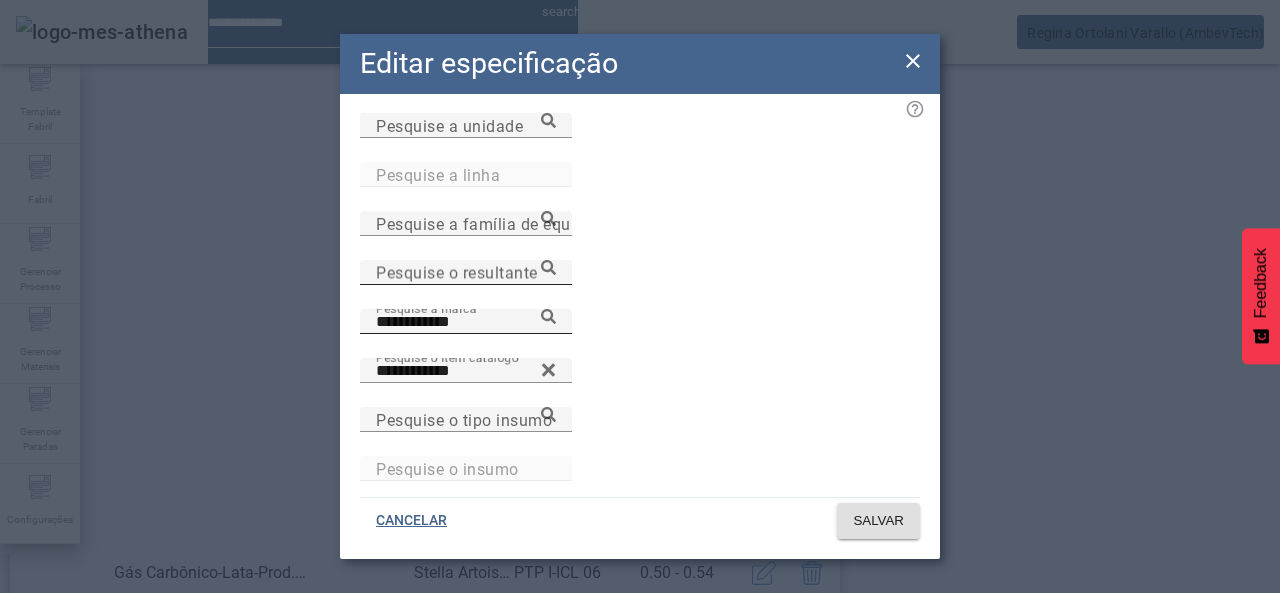 click 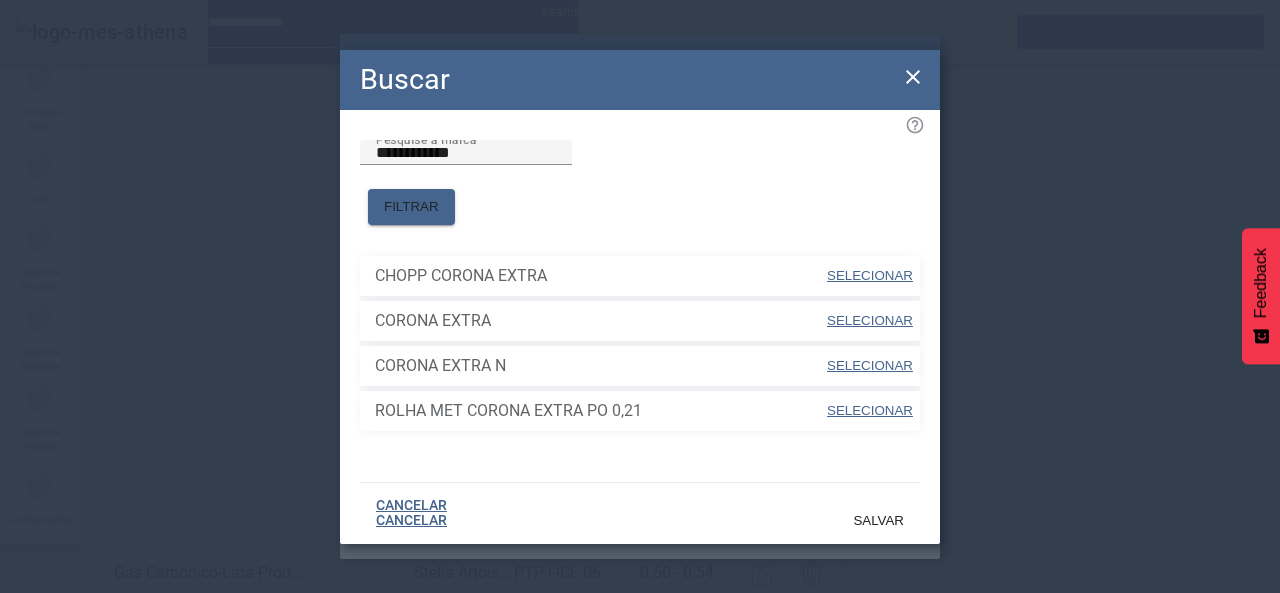 click on "SELECIONAR" at bounding box center [870, 320] 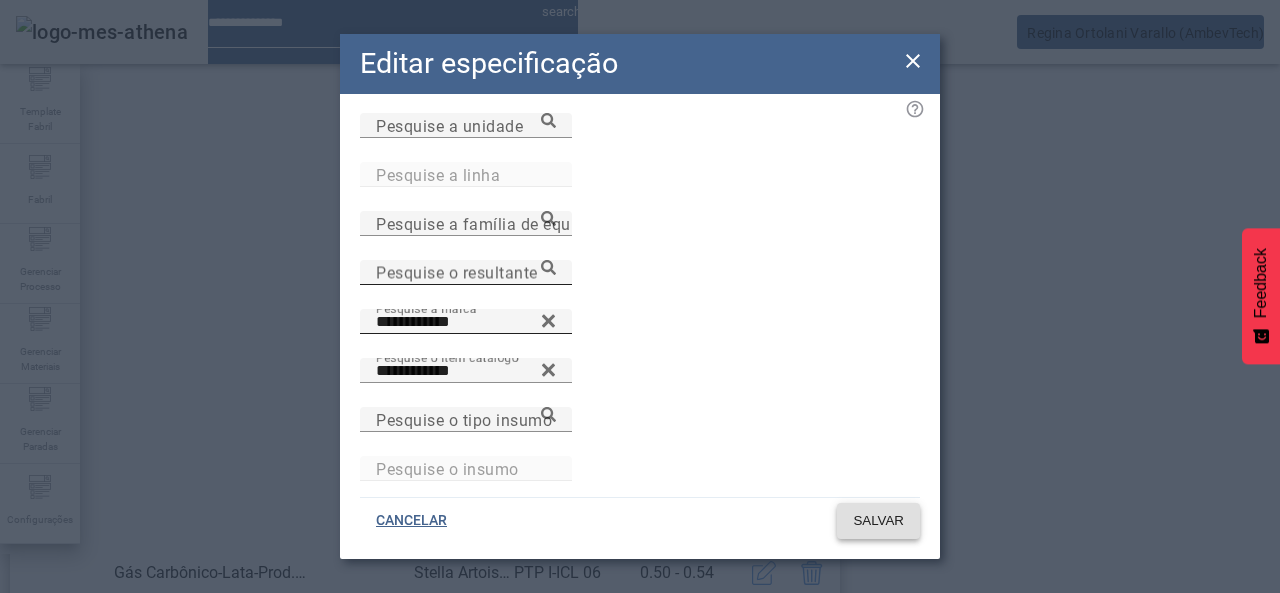 click 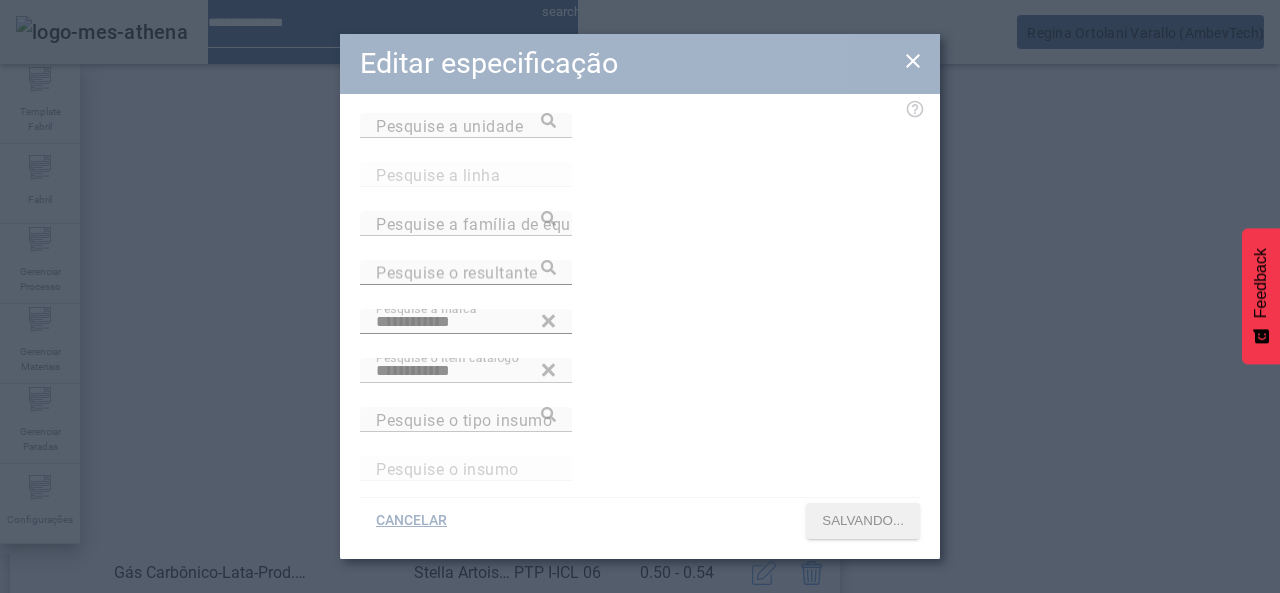 click 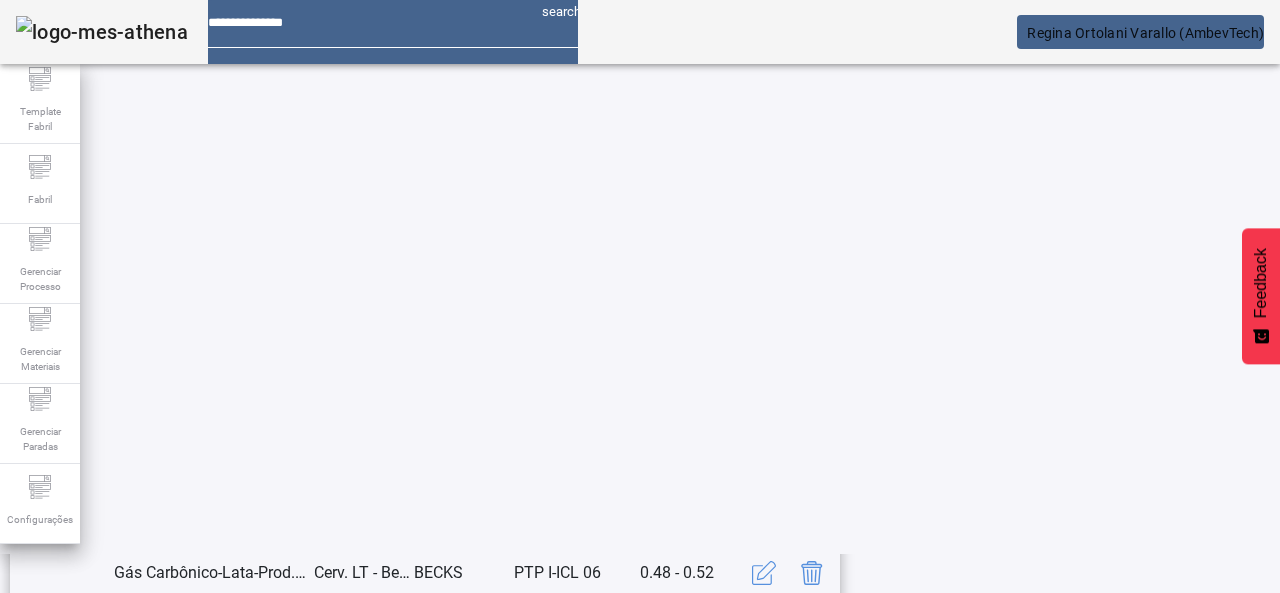 click on "2" 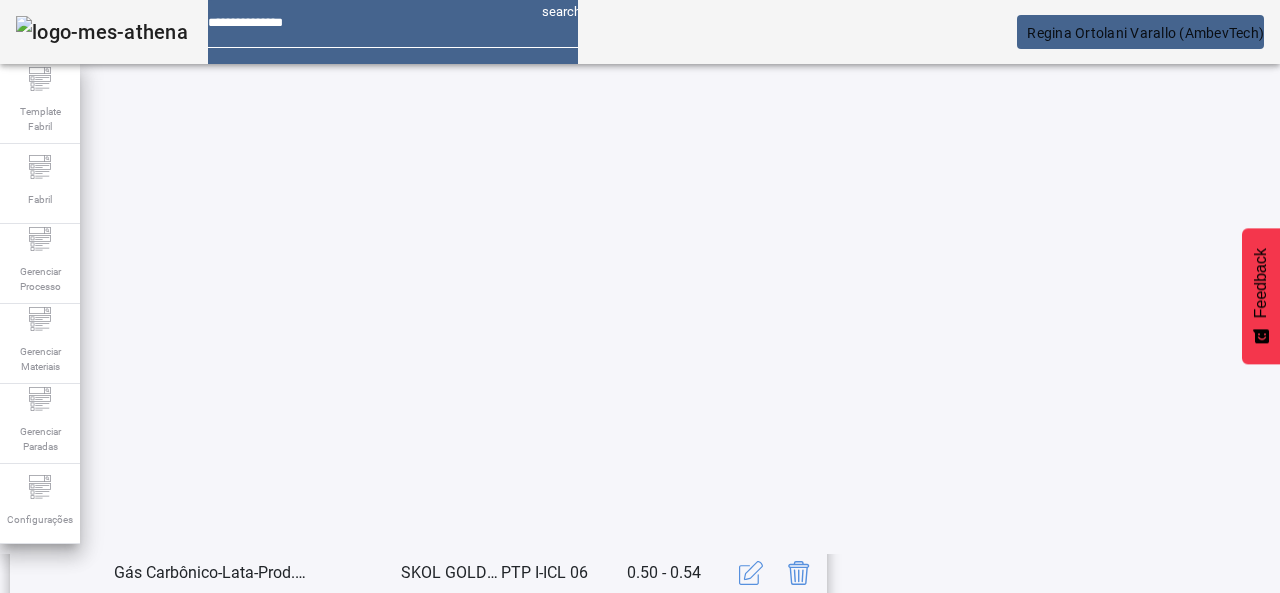 scroll, scrollTop: 662, scrollLeft: 0, axis: vertical 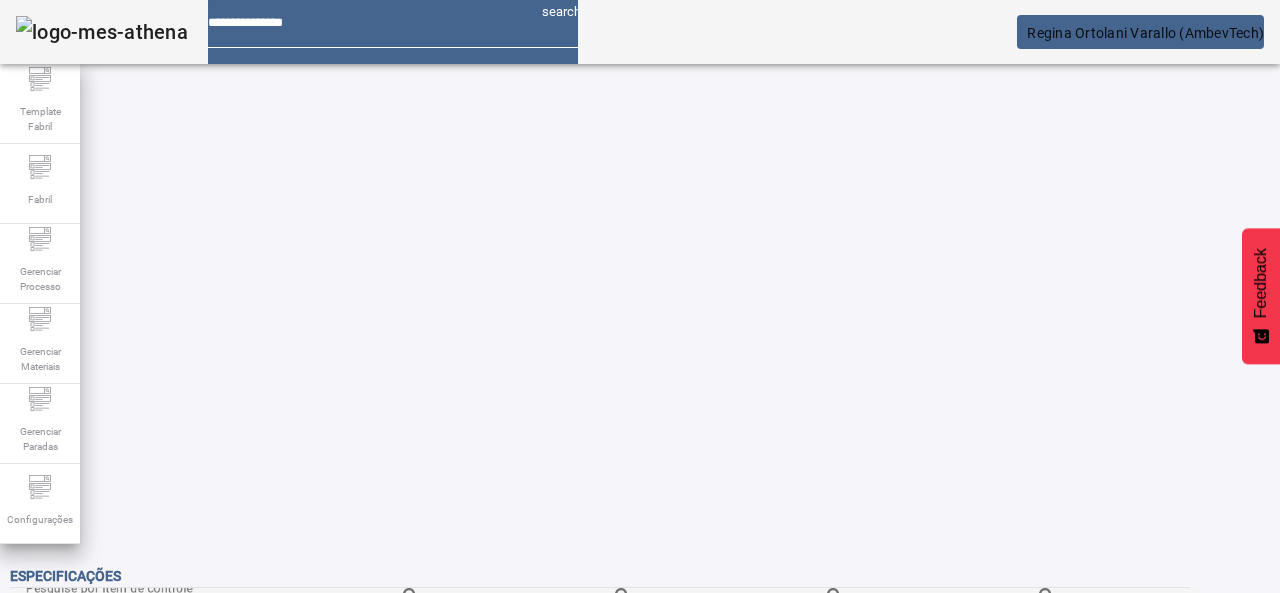 click on "2" 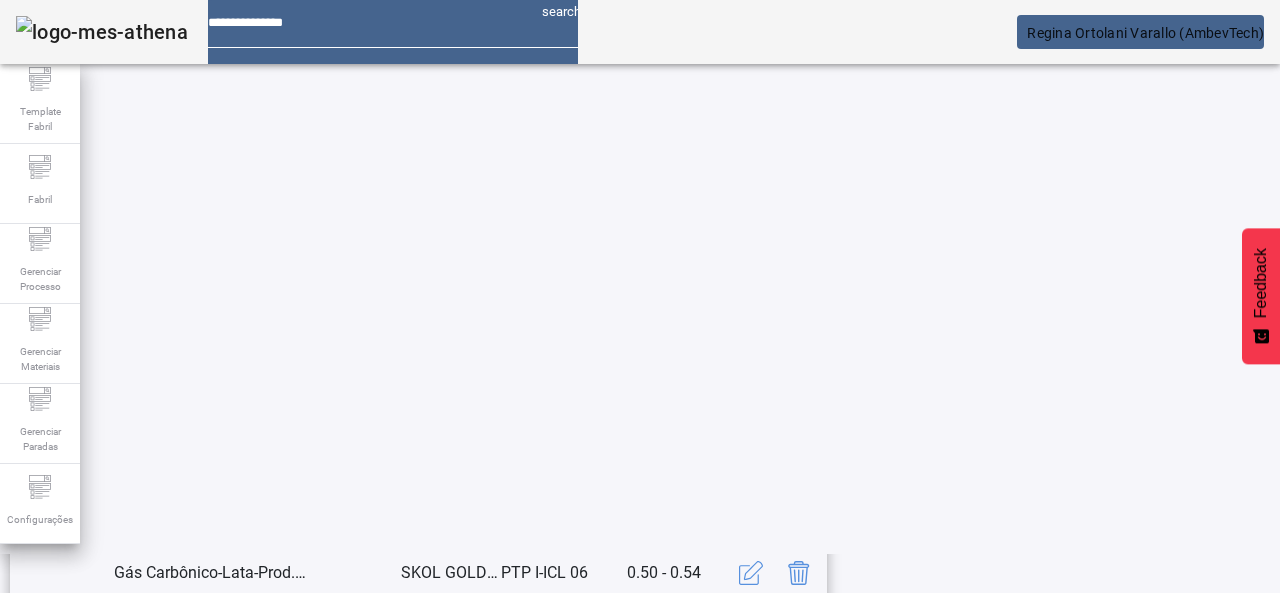 click on "1" 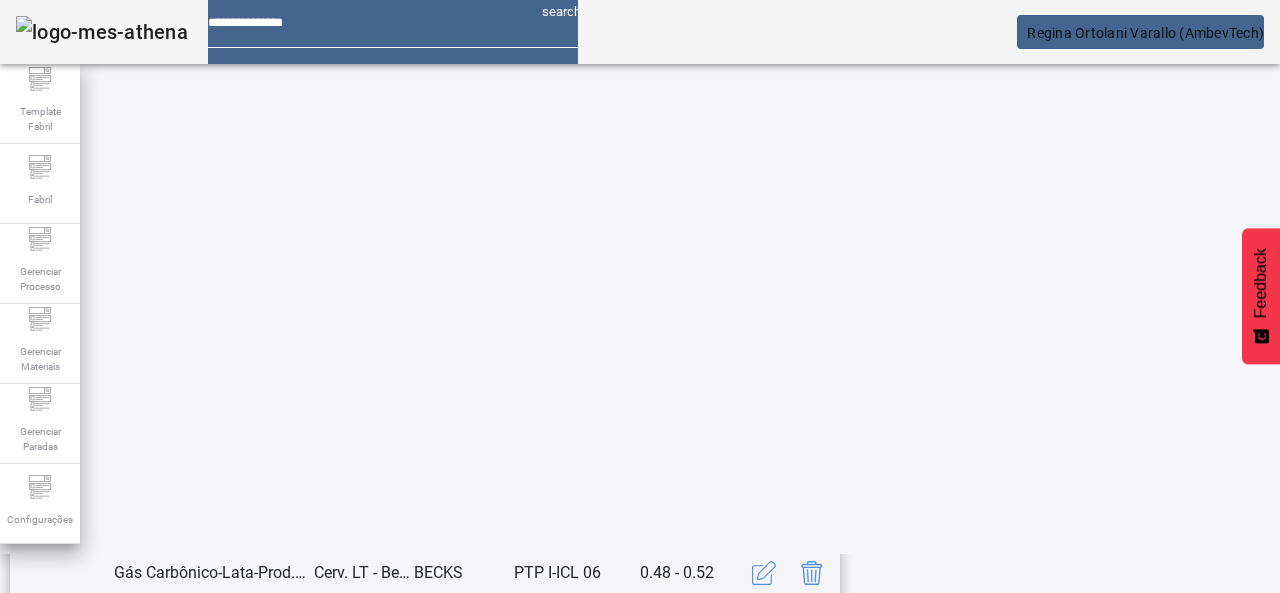 scroll, scrollTop: 423, scrollLeft: 0, axis: vertical 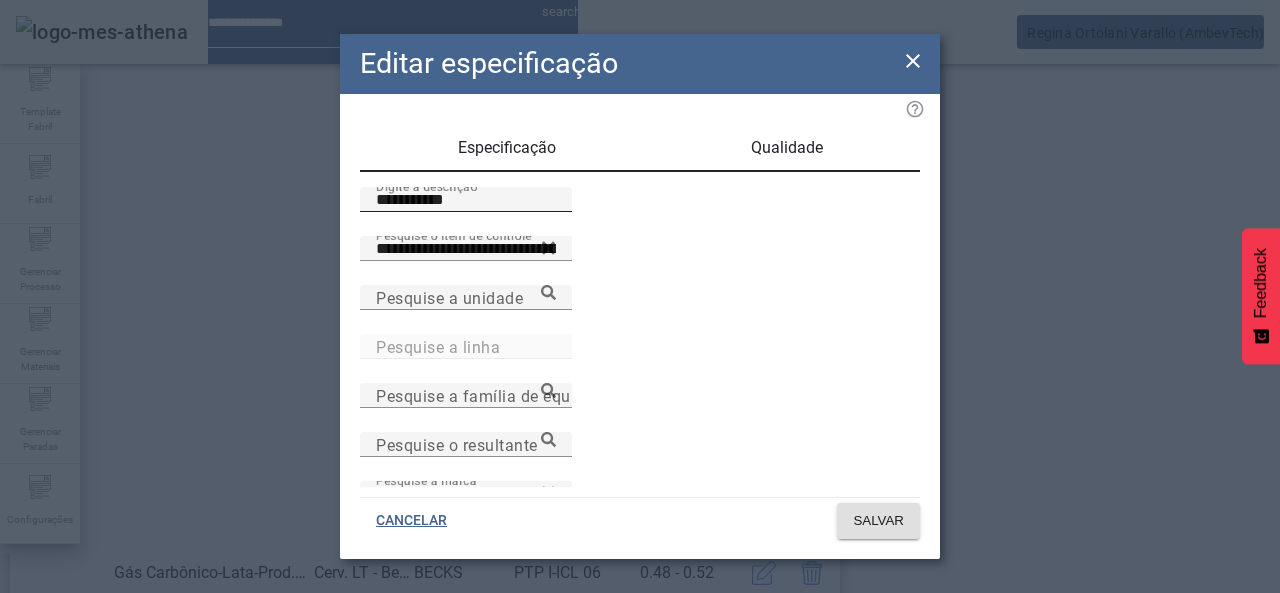 click on "**********" at bounding box center (466, 200) 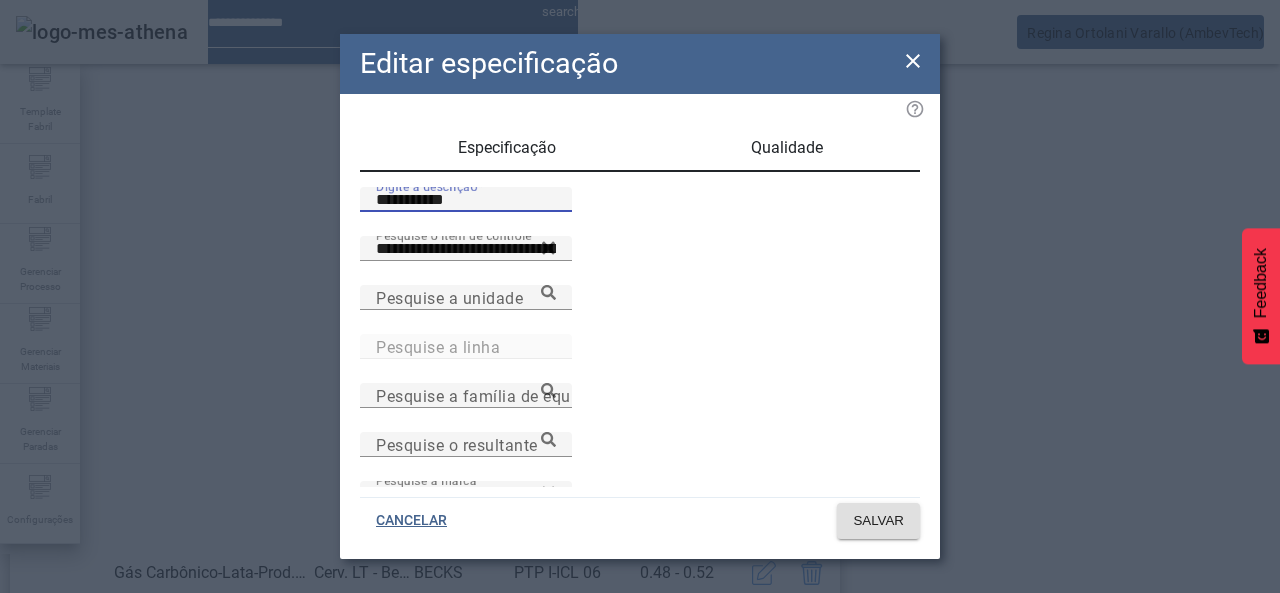 drag, startPoint x: 416, startPoint y: 221, endPoint x: 455, endPoint y: 228, distance: 39.623226 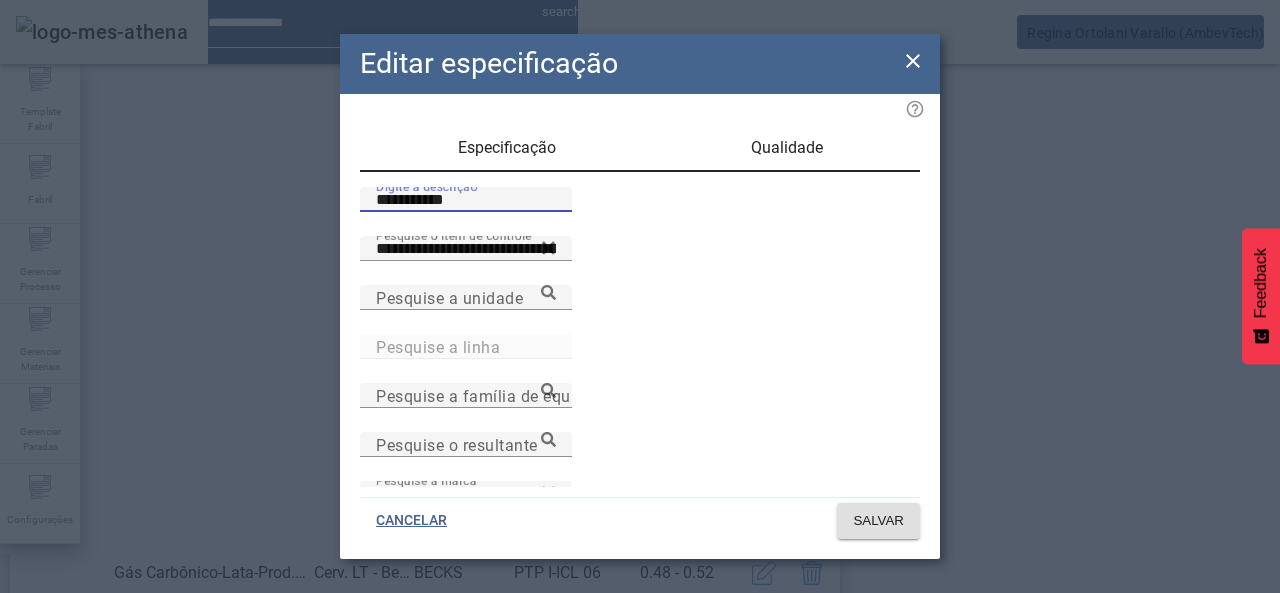 click on "**********" at bounding box center [466, 200] 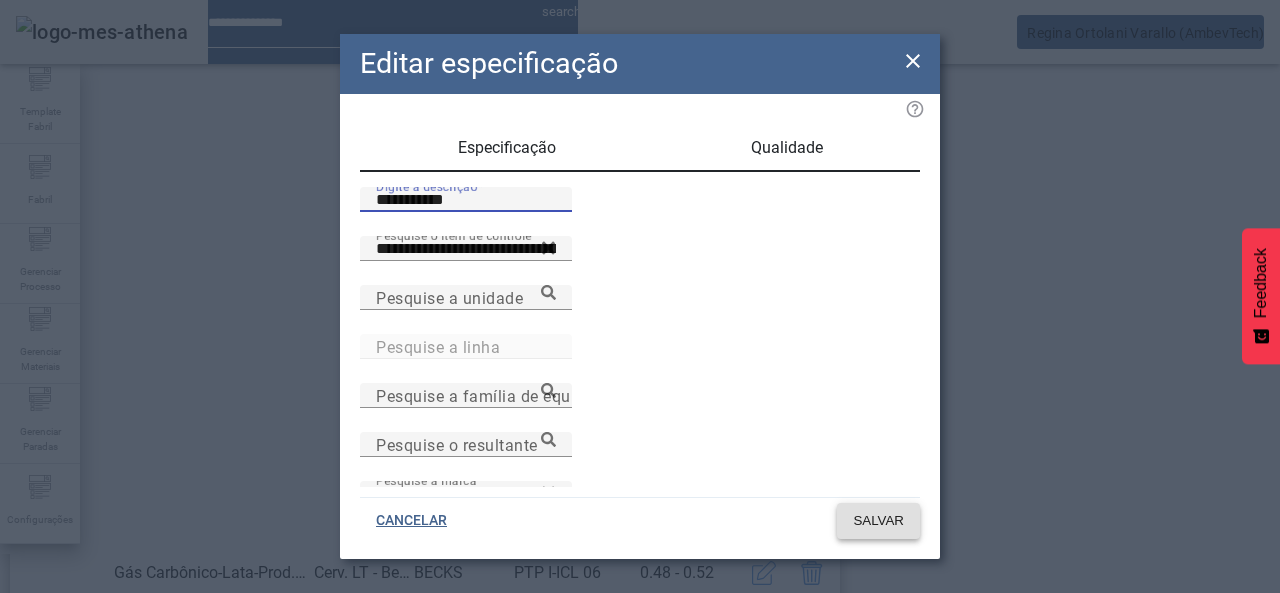 type on "**********" 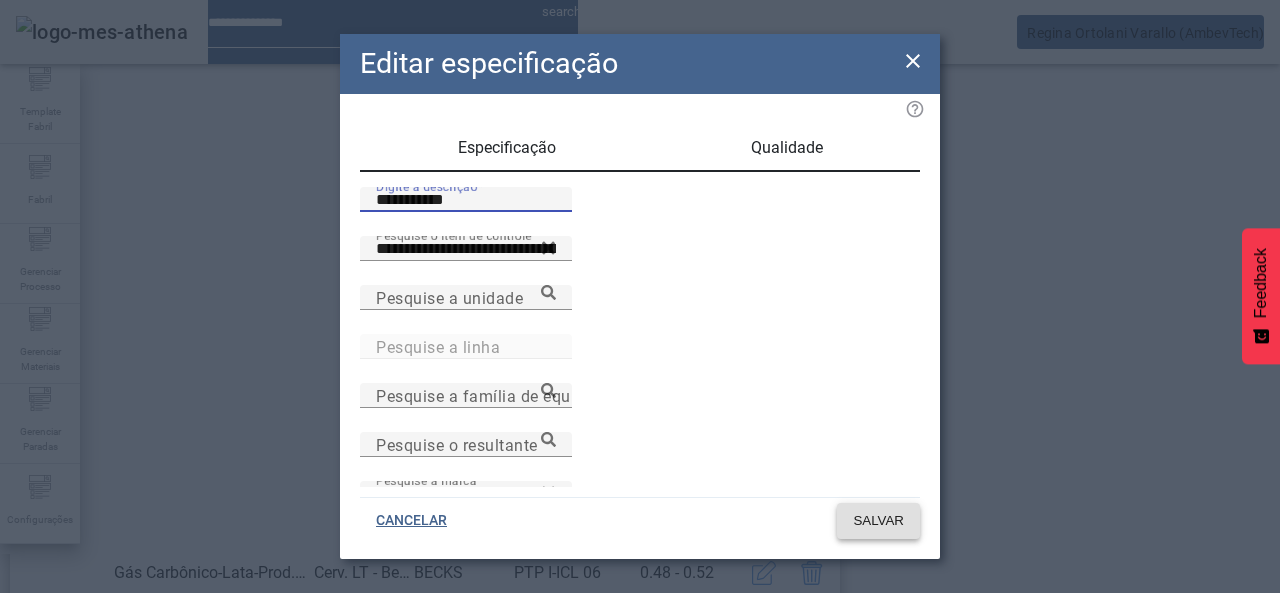 click on "SALVAR" 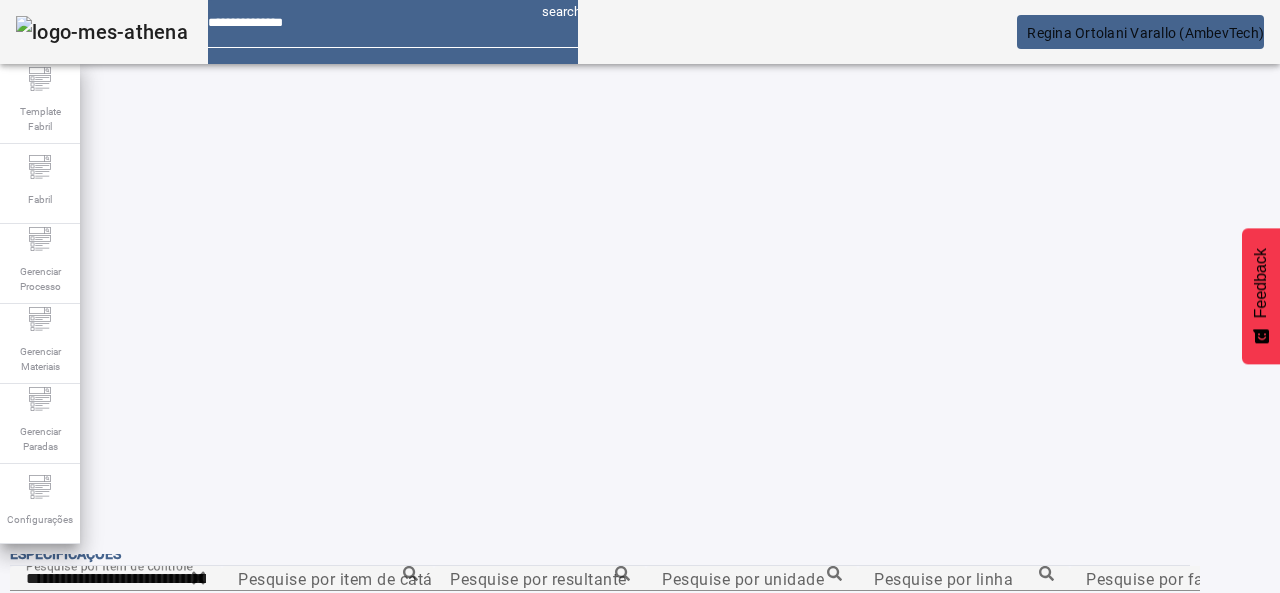 scroll, scrollTop: 423, scrollLeft: 0, axis: vertical 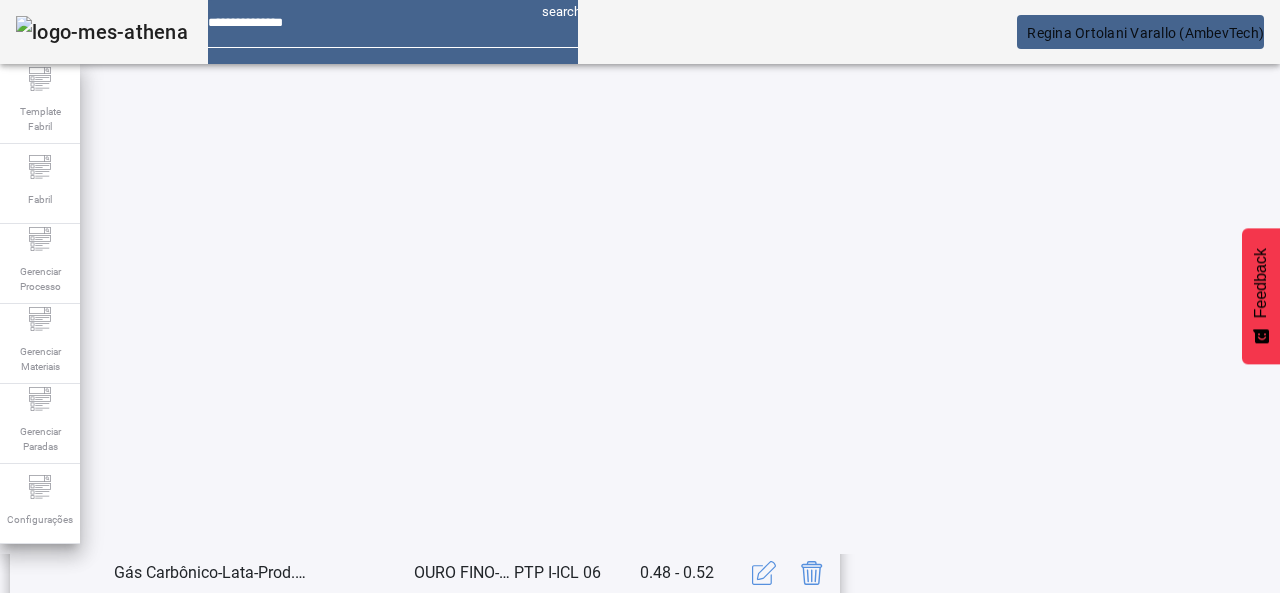 click 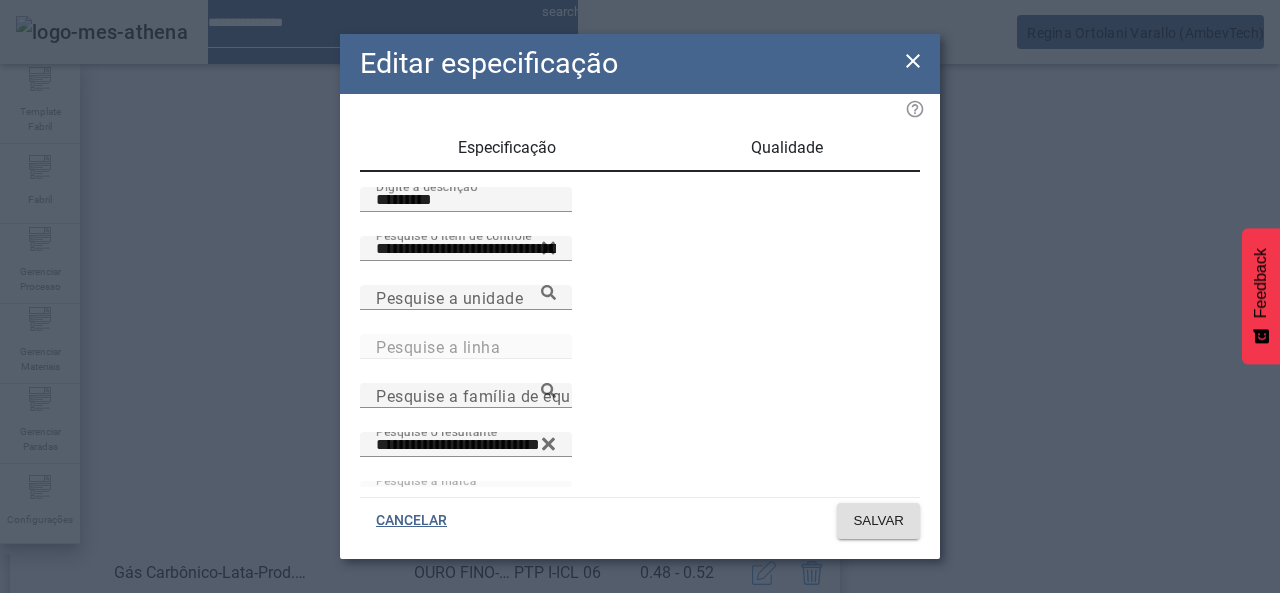 click on "Qualidade" at bounding box center [787, 148] 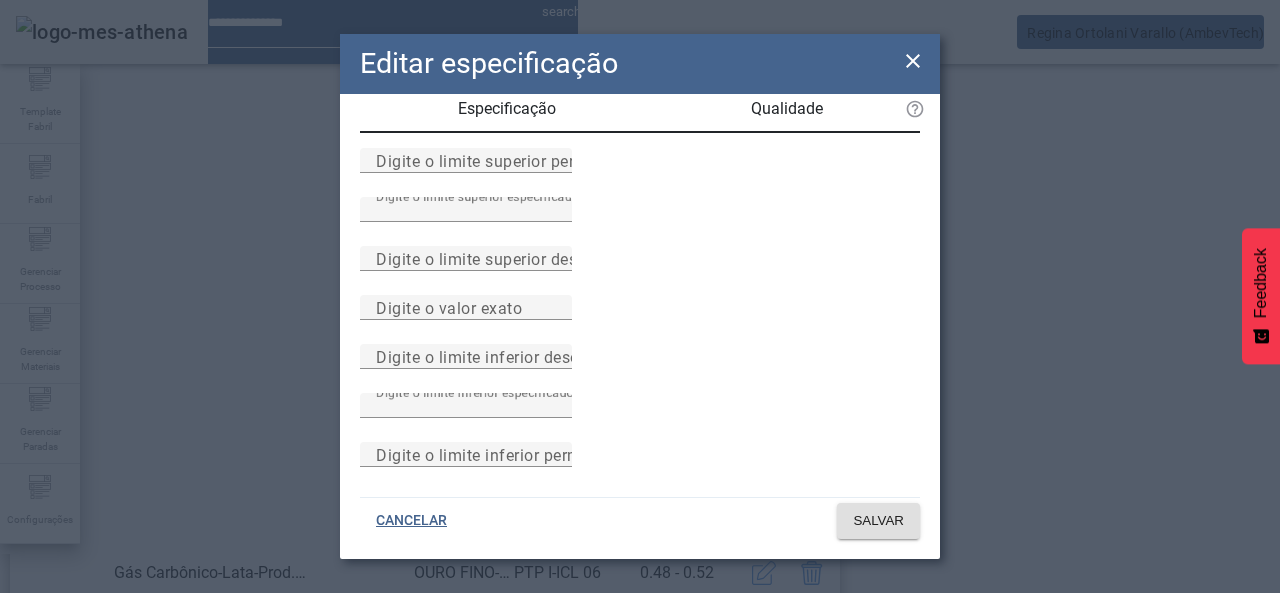 scroll, scrollTop: 0, scrollLeft: 0, axis: both 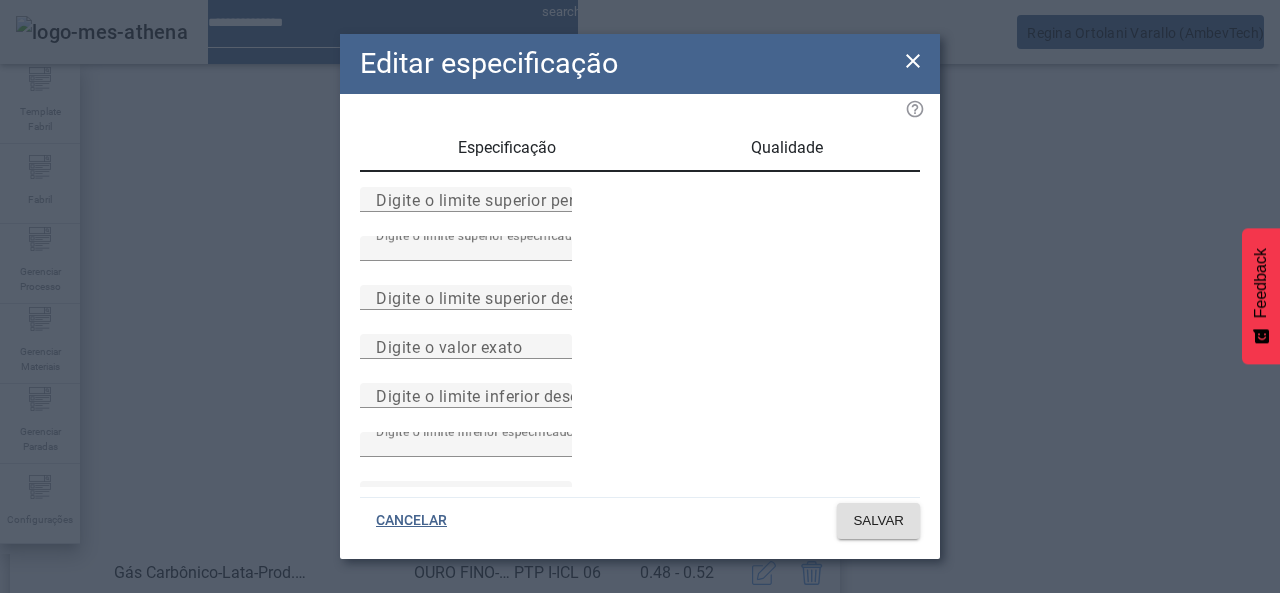 click on "Especificação" at bounding box center [507, 148] 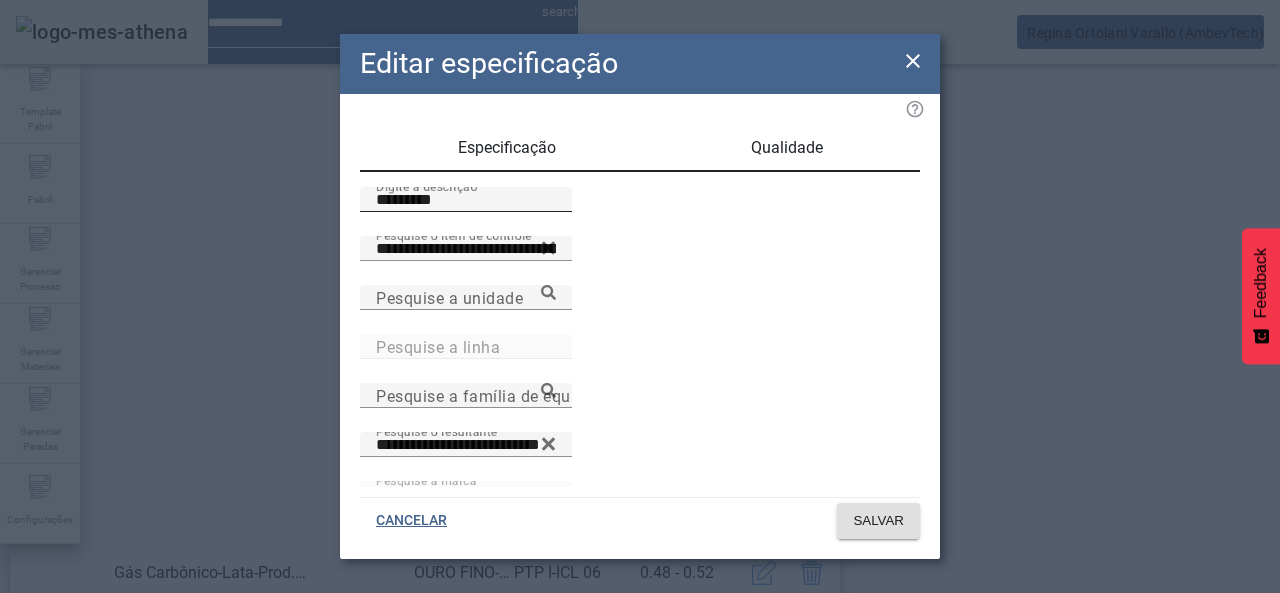 click on "*********" at bounding box center [466, 200] 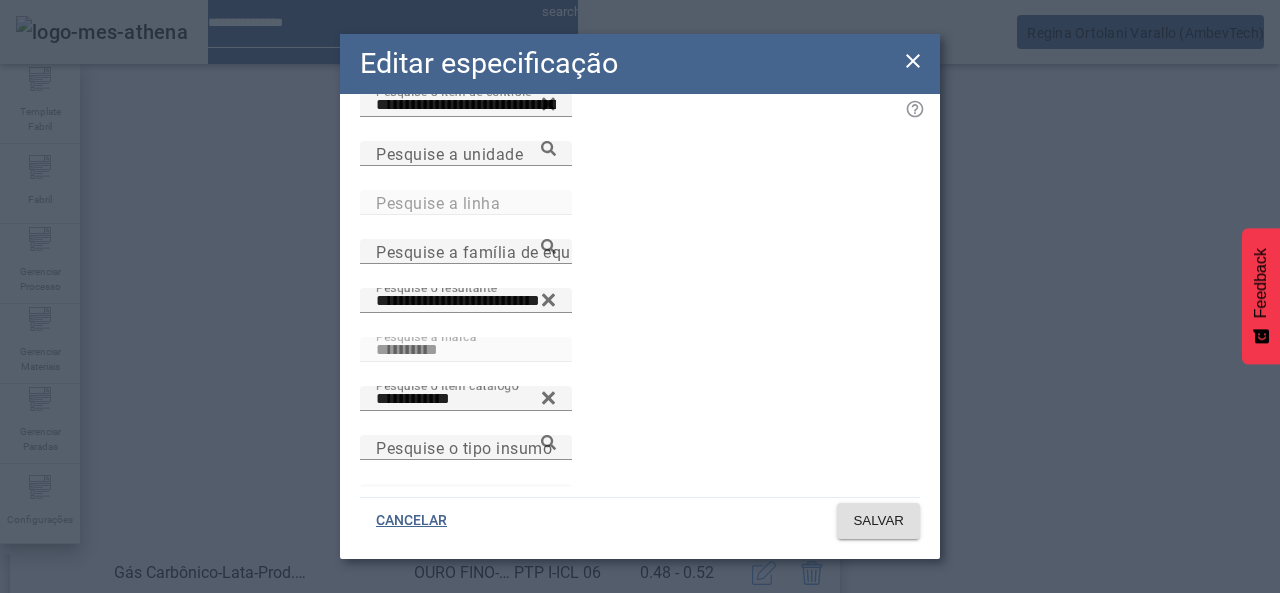 scroll, scrollTop: 172, scrollLeft: 0, axis: vertical 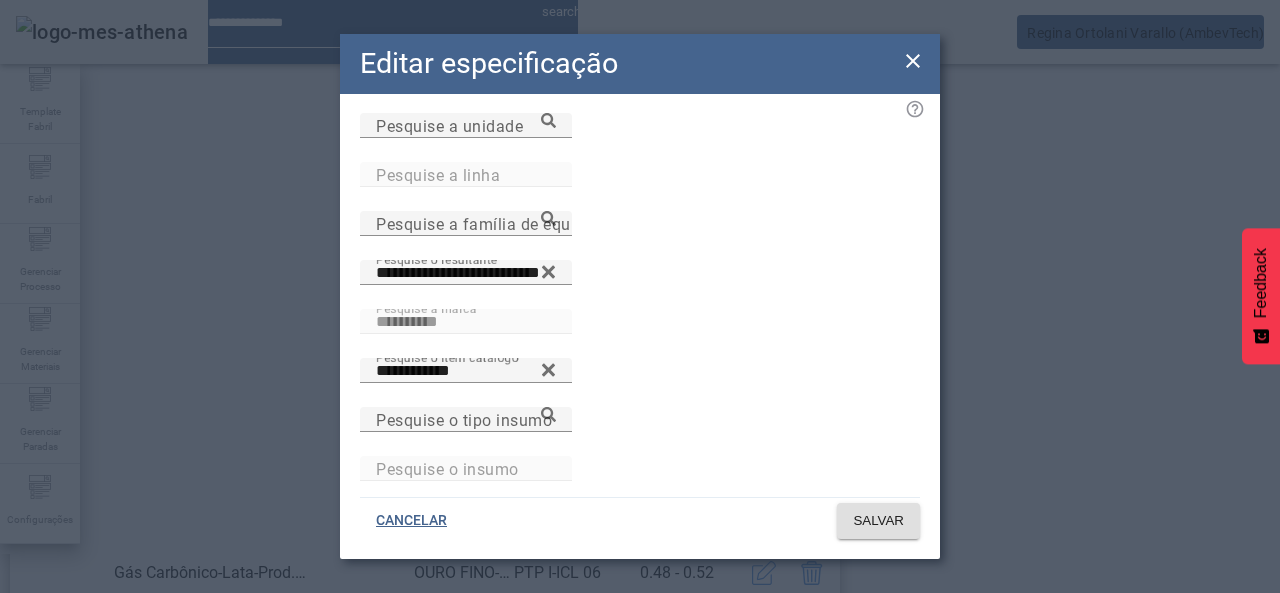 type on "**********" 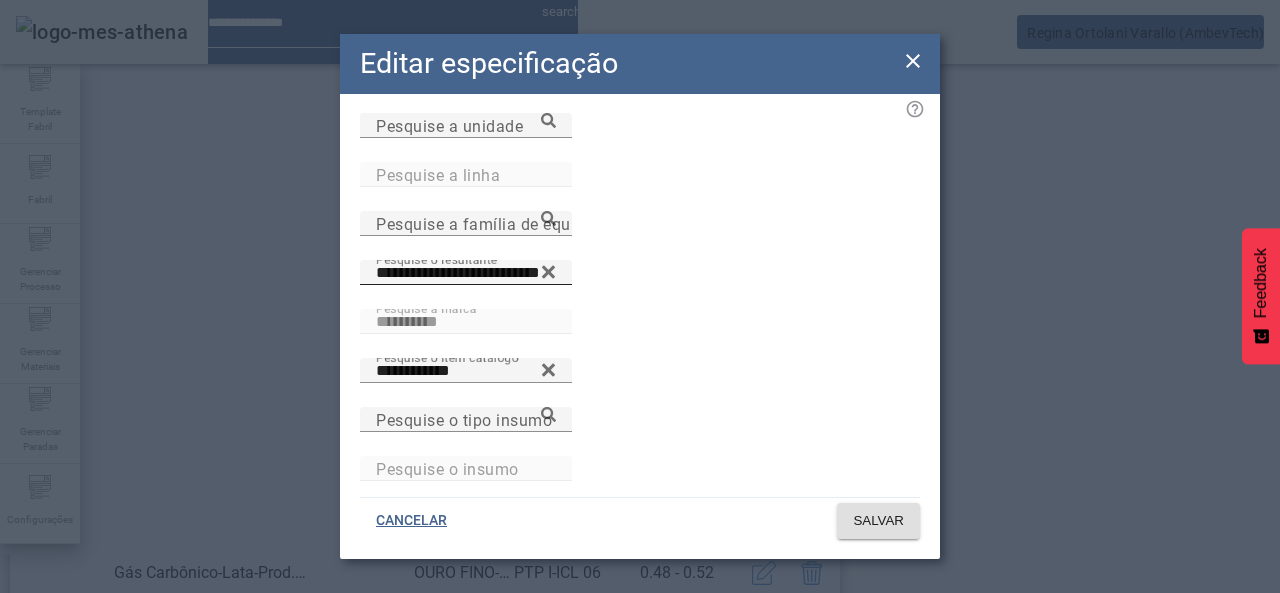 click 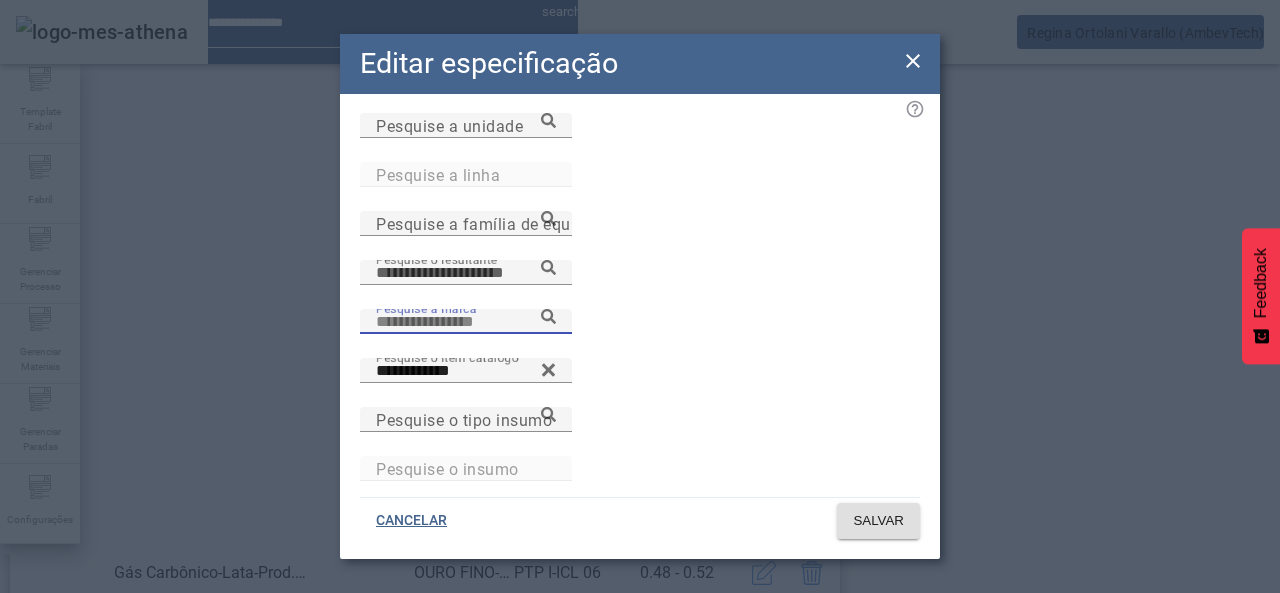 click on "Pesquise a marca" at bounding box center (466, 322) 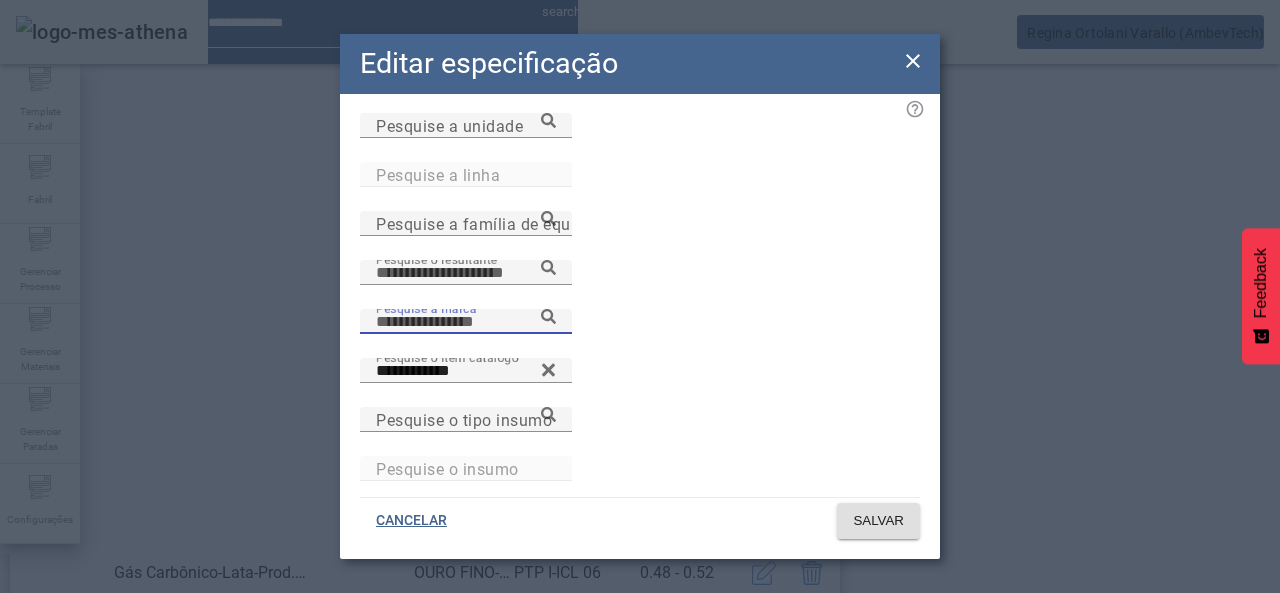 paste on "**********" 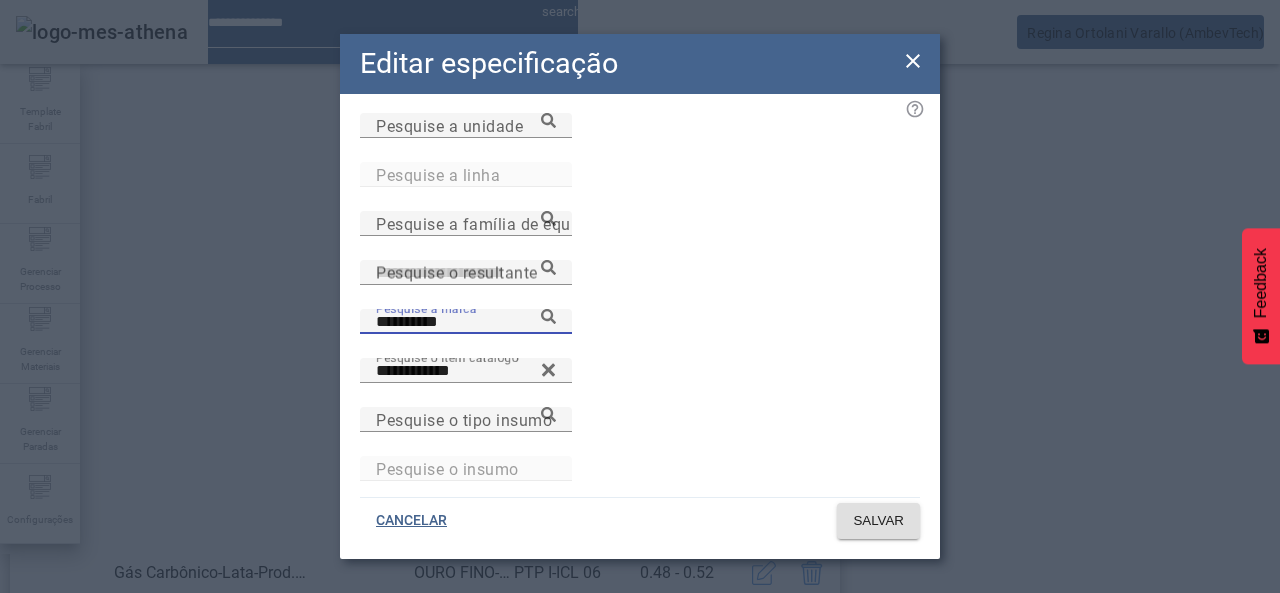 click 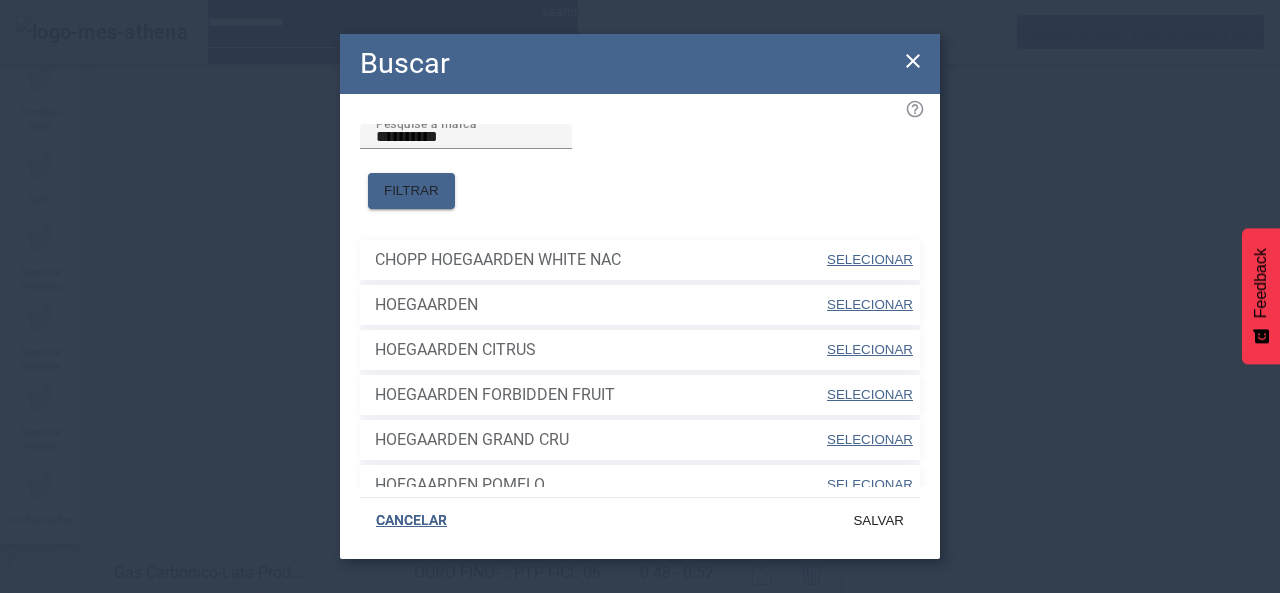 click on "SELECIONAR" at bounding box center (870, 304) 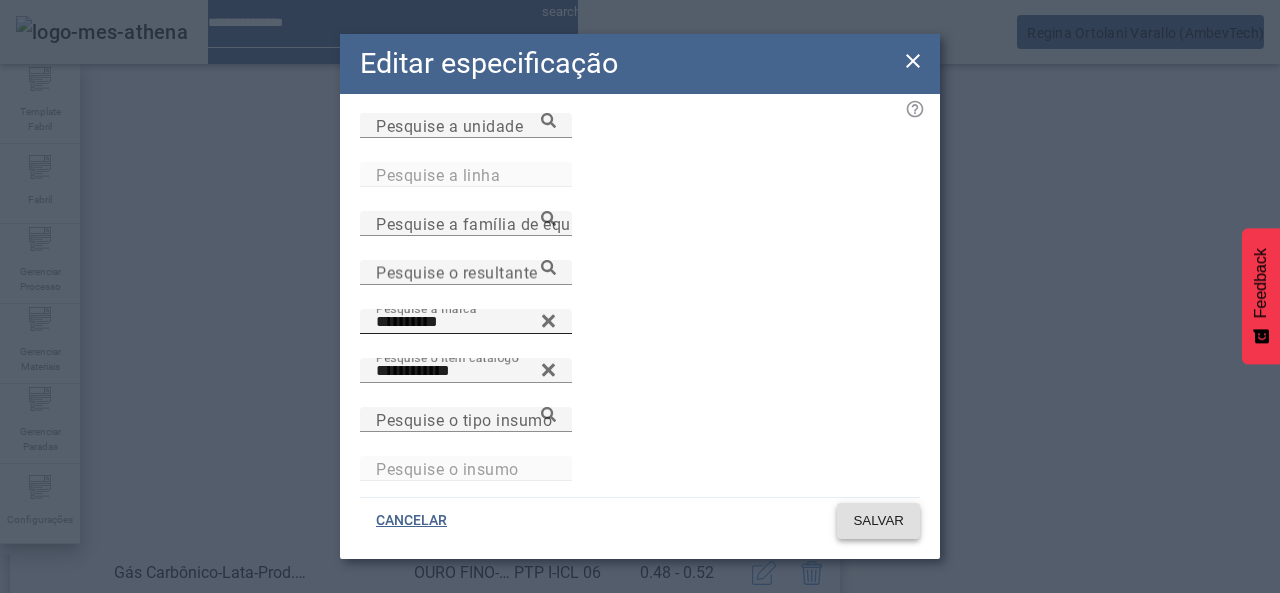 click 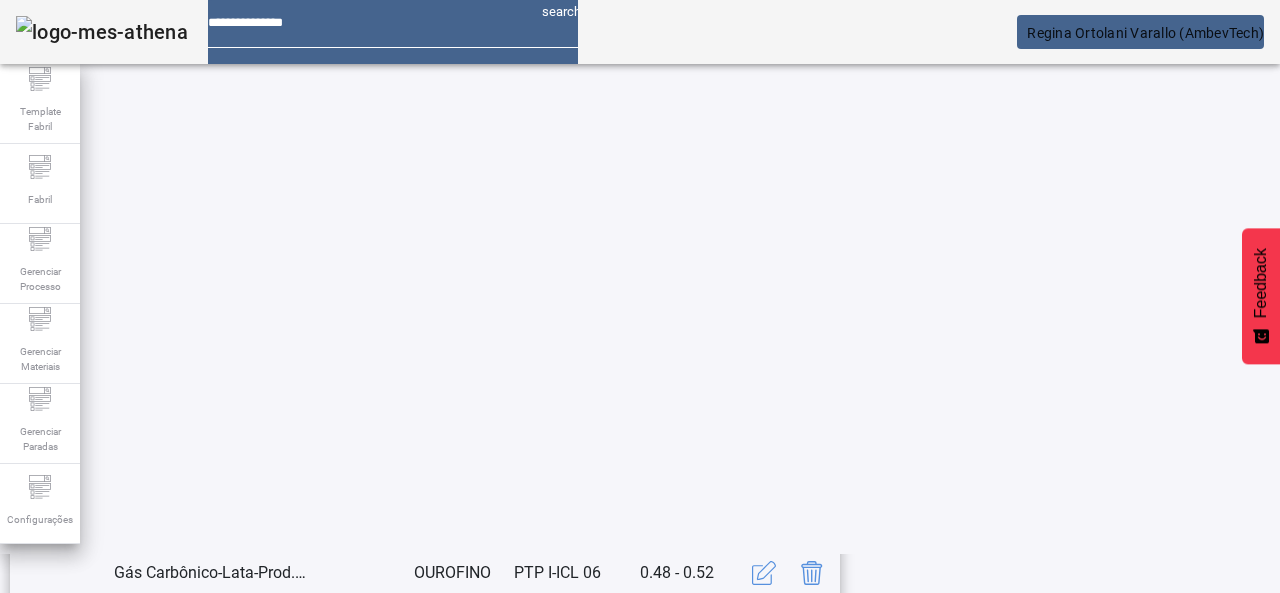 scroll, scrollTop: 423, scrollLeft: 0, axis: vertical 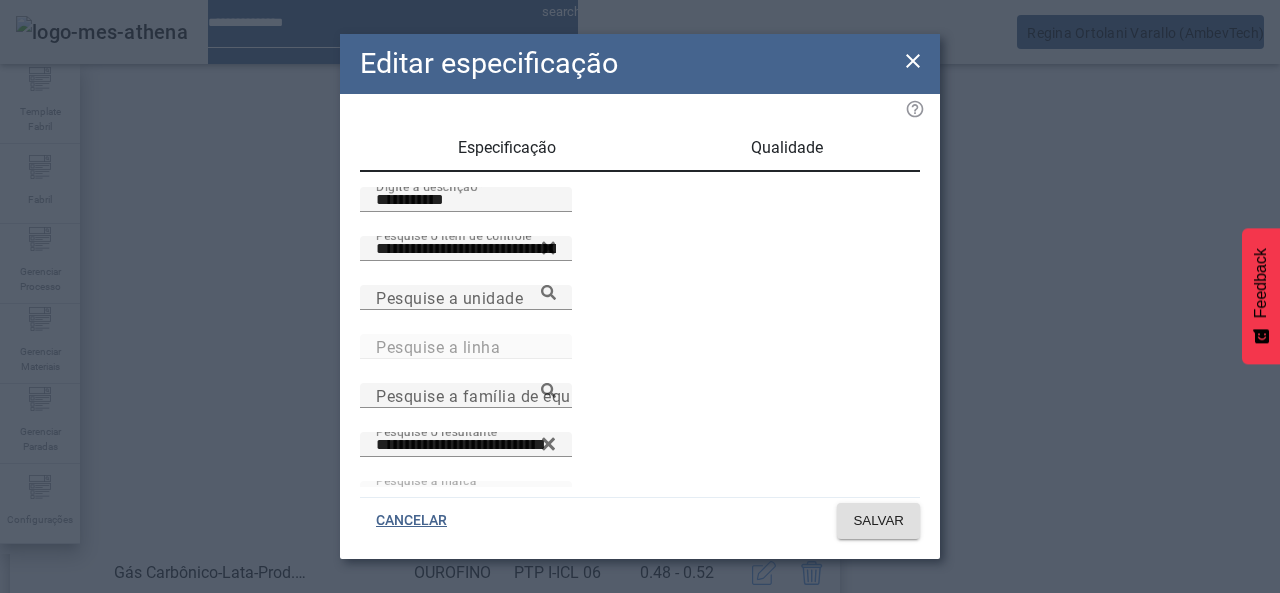 click on "**********" 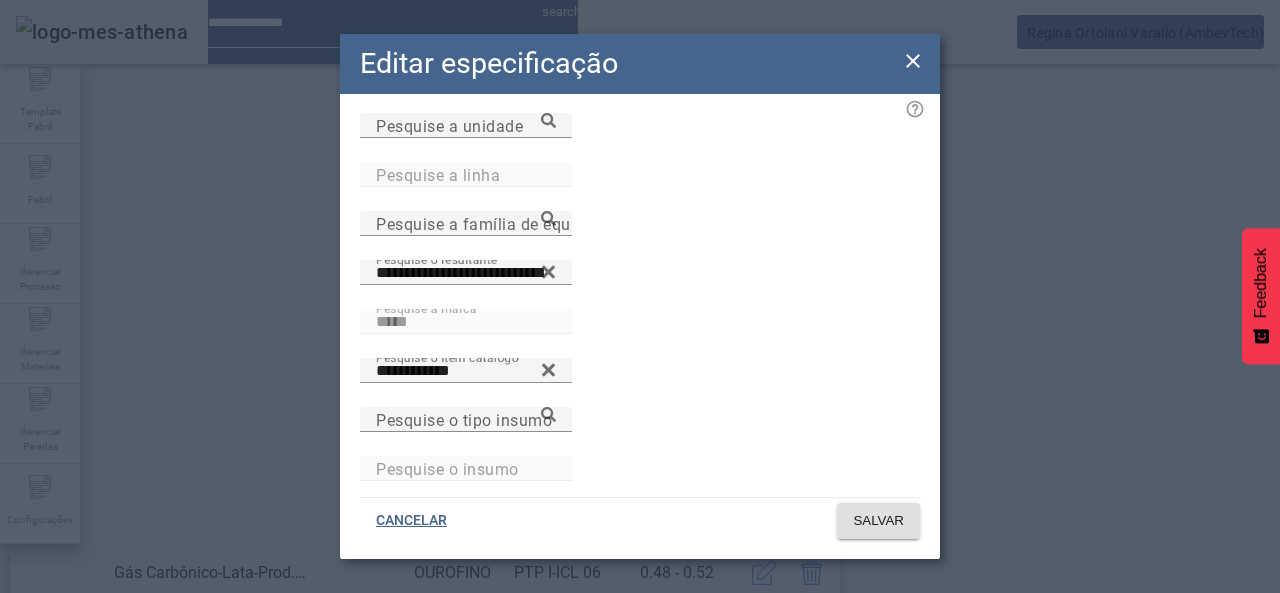 scroll, scrollTop: 172, scrollLeft: 0, axis: vertical 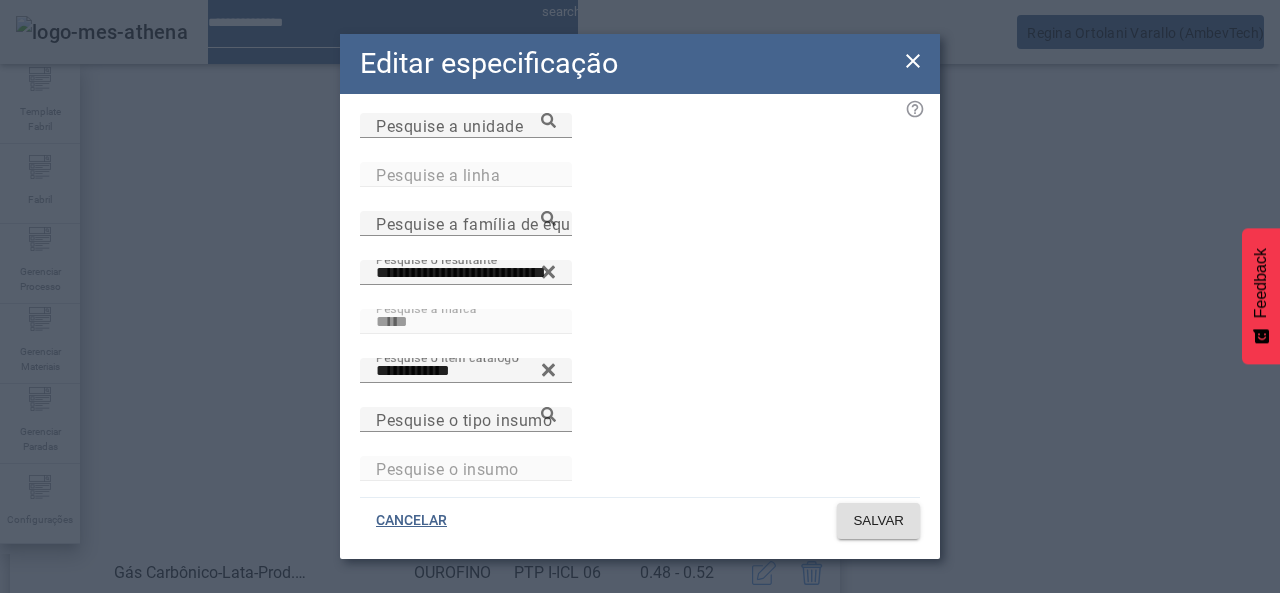 click on "**********" 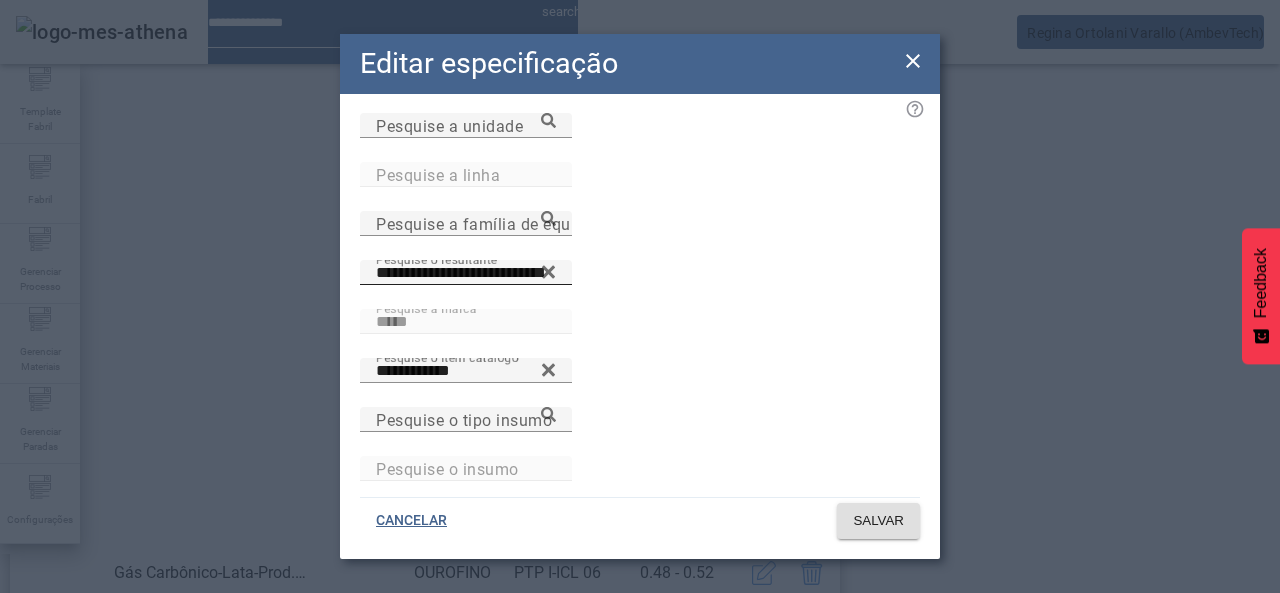 click 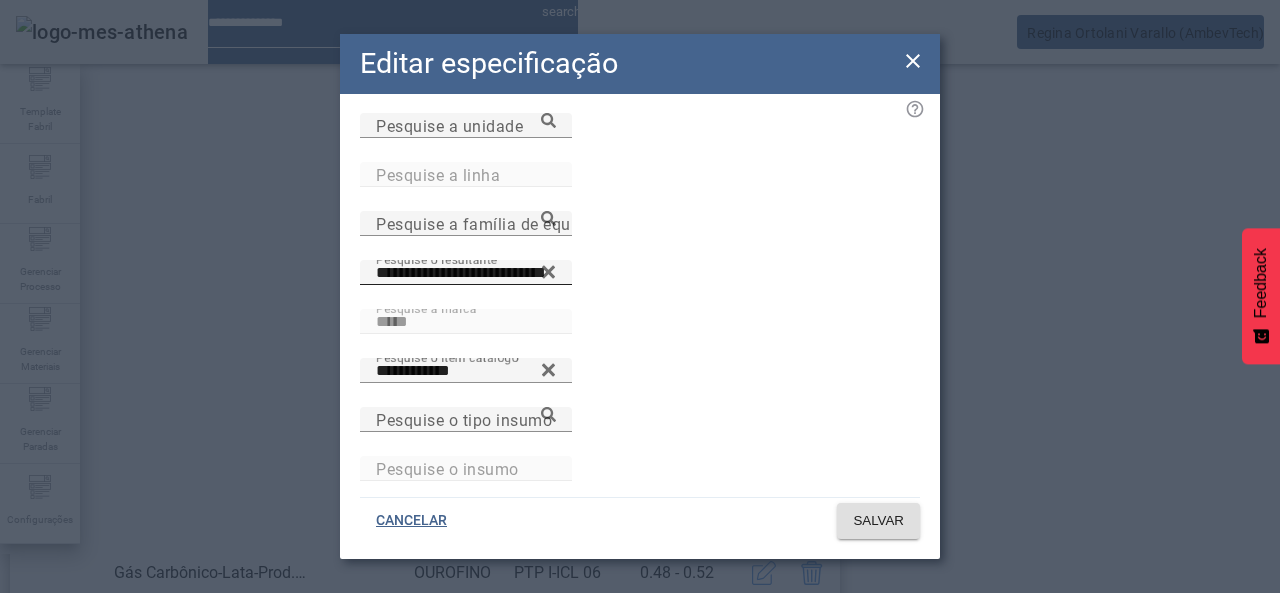type 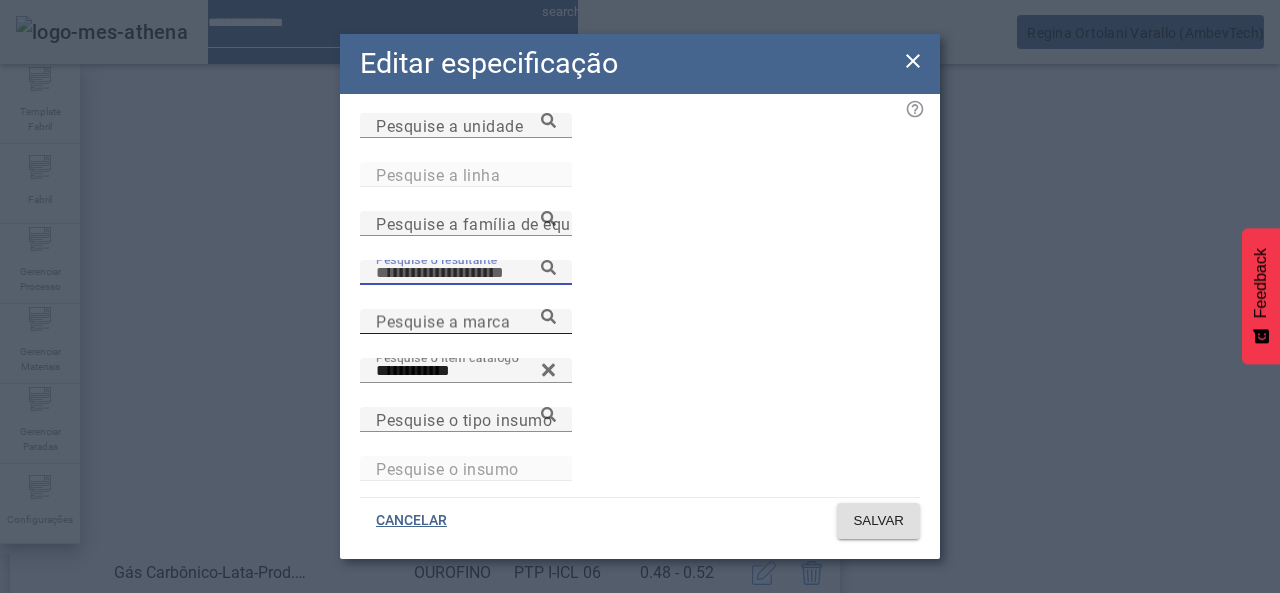 click on "Pesquise a marca" at bounding box center (443, 321) 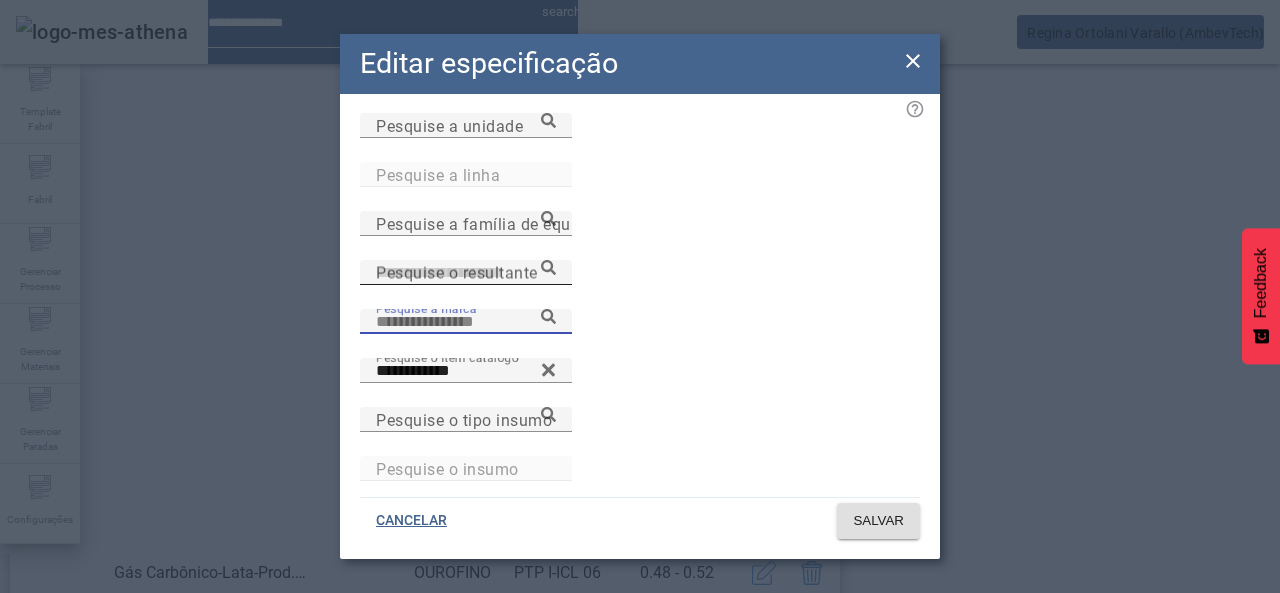 paste on "*****" 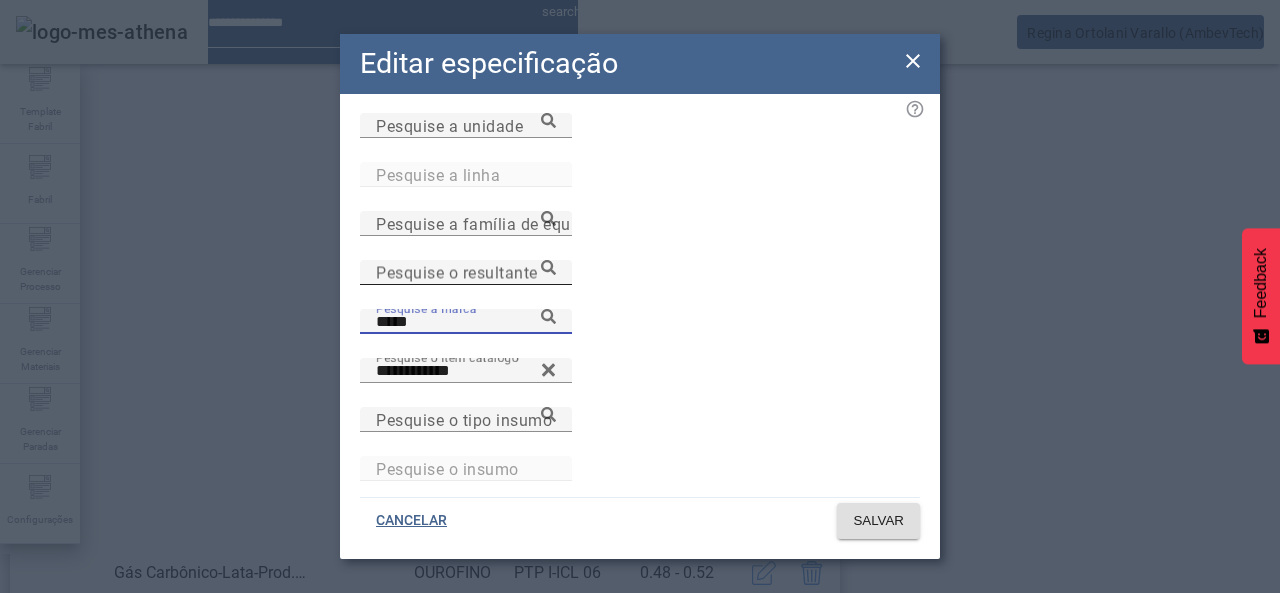 click on "**********" at bounding box center [640, 382] 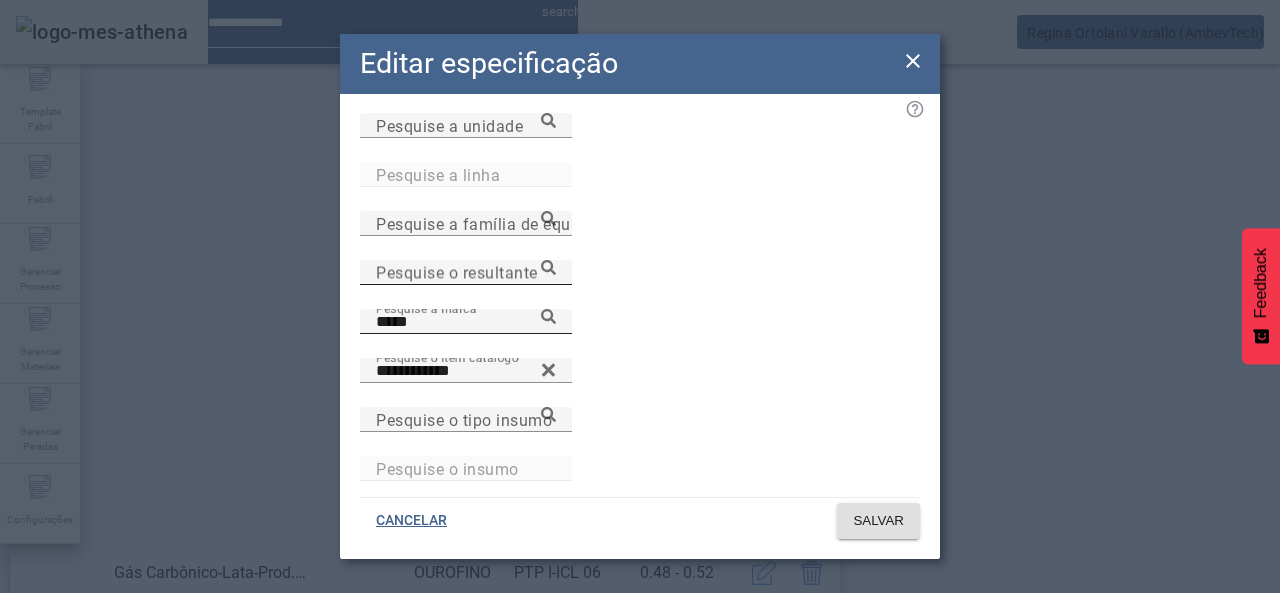 click 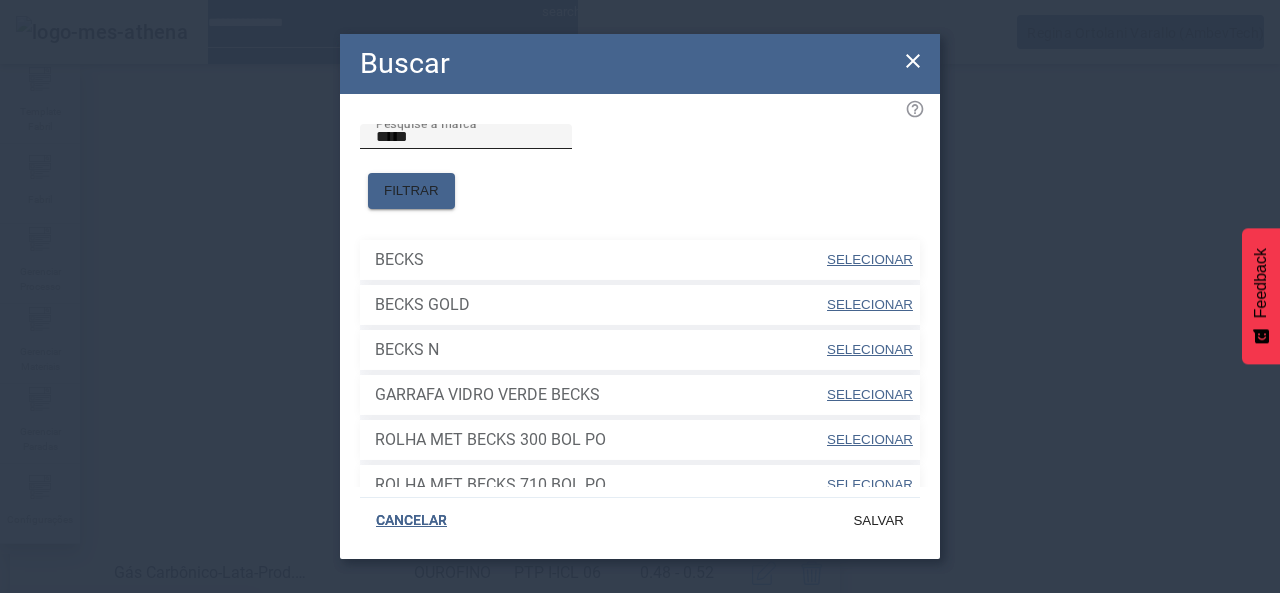 click on "*****" at bounding box center [466, 137] 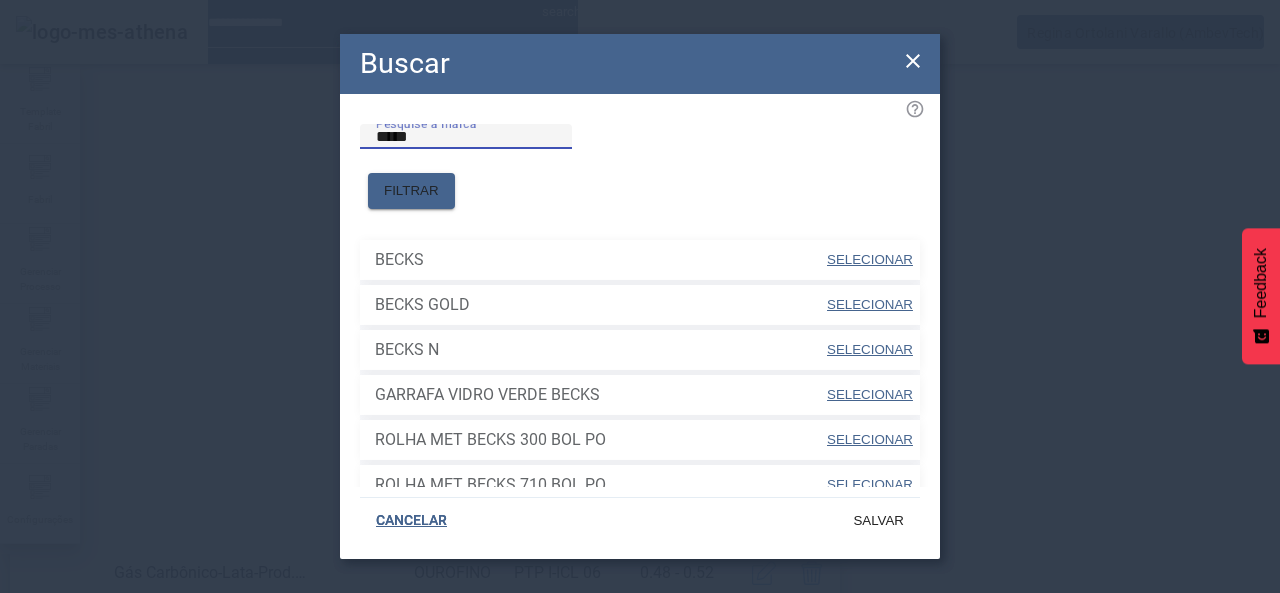 click on "SELECIONAR" at bounding box center (870, 259) 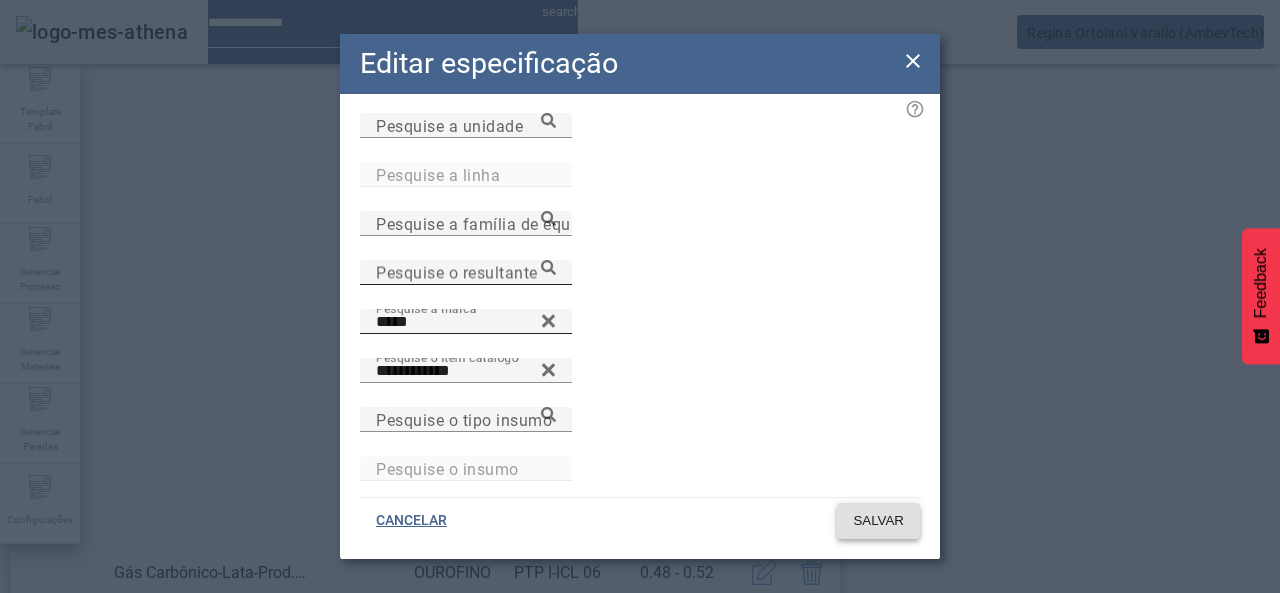 click 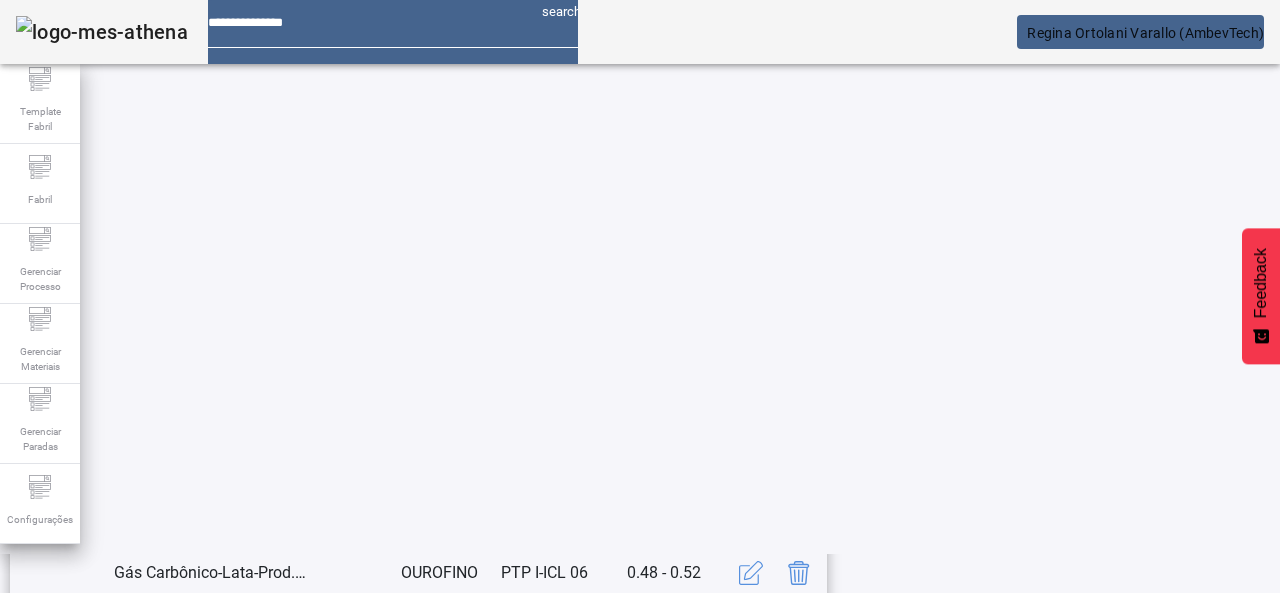 scroll, scrollTop: 662, scrollLeft: 0, axis: vertical 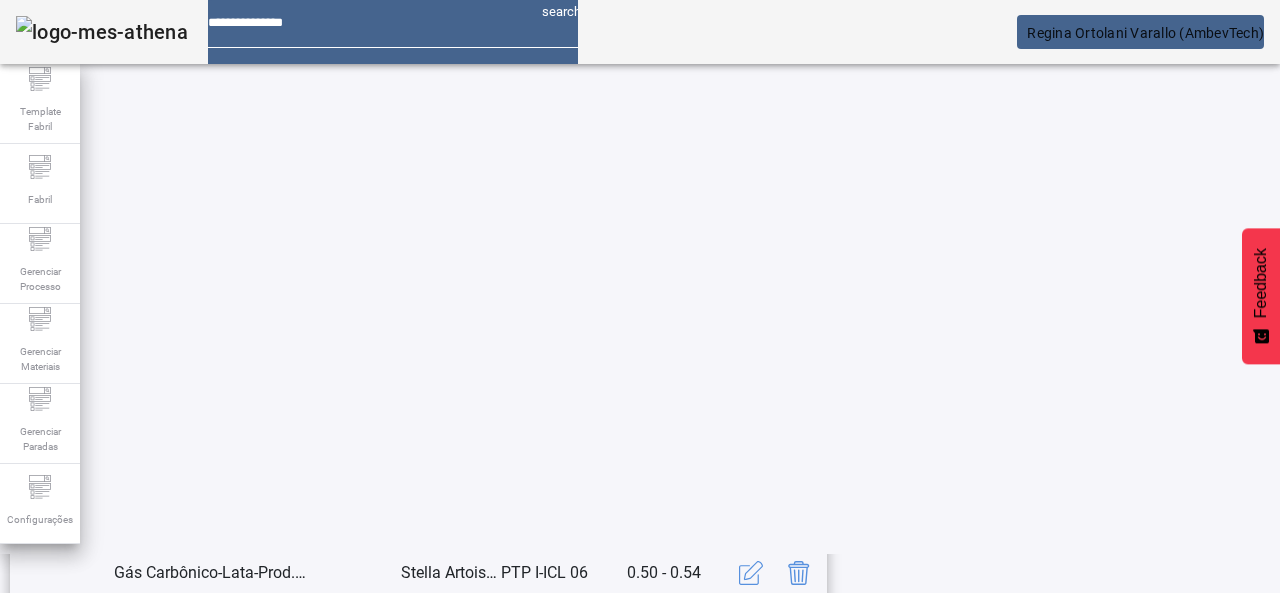 click on "3" 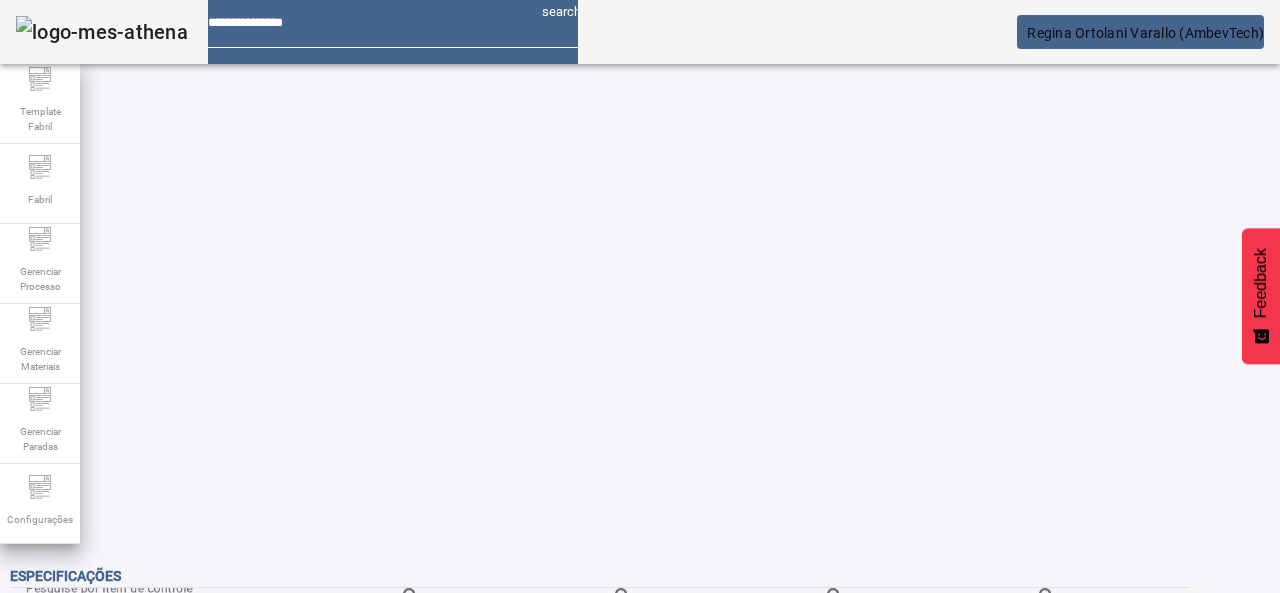 click on "1" 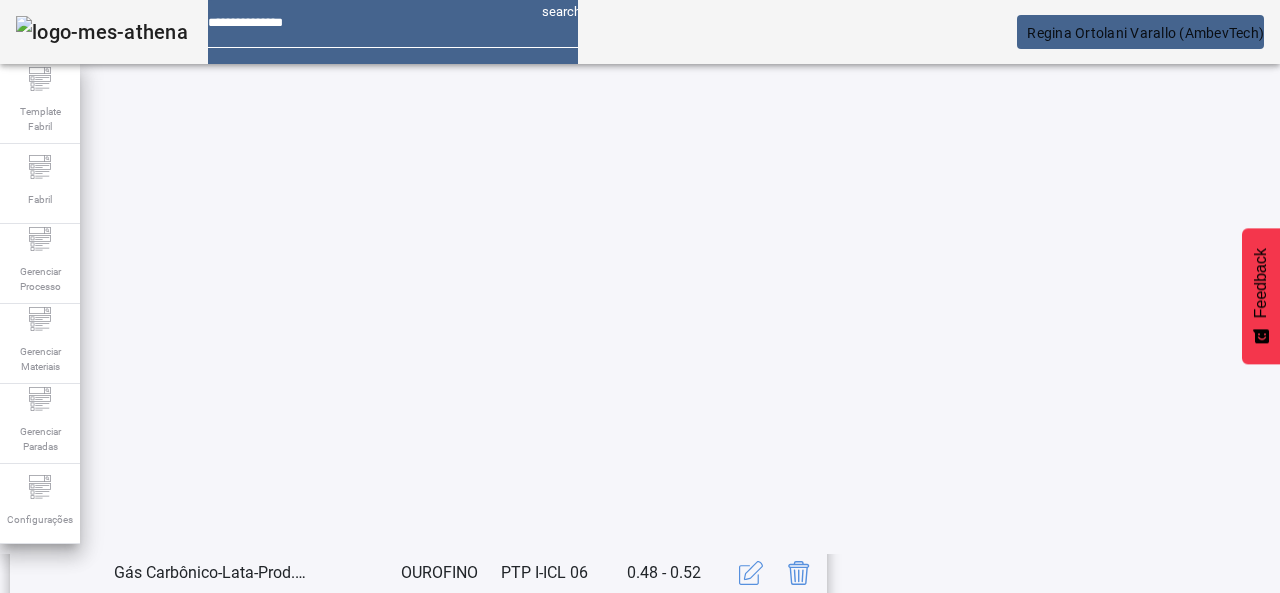 scroll, scrollTop: 662, scrollLeft: 0, axis: vertical 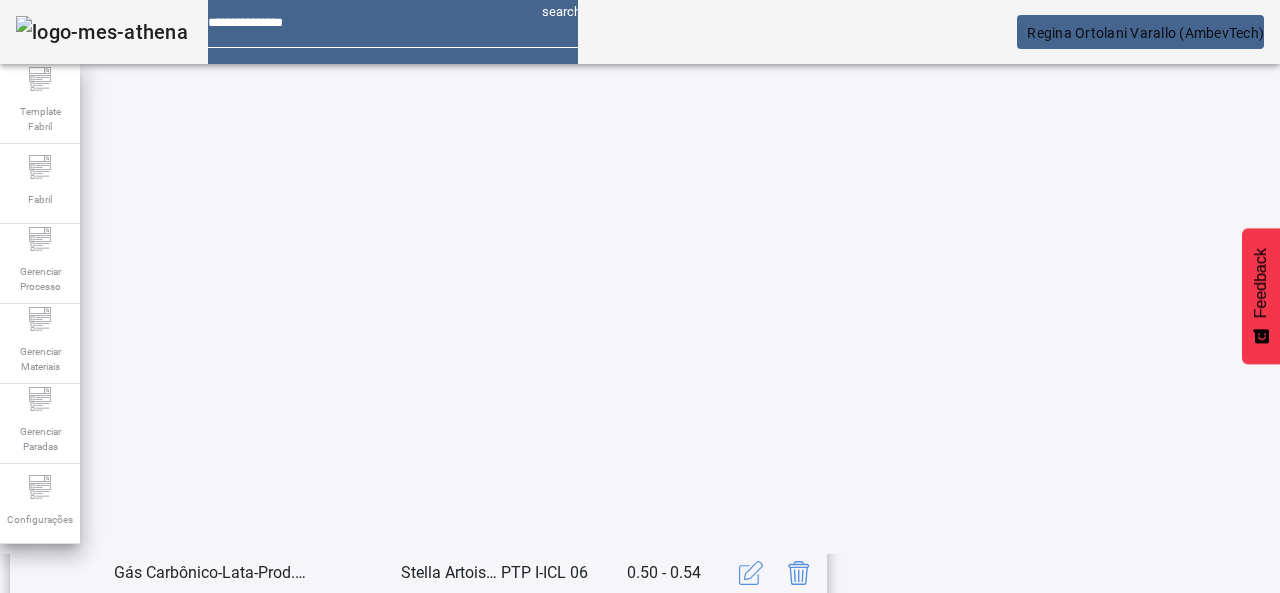 click on "3" 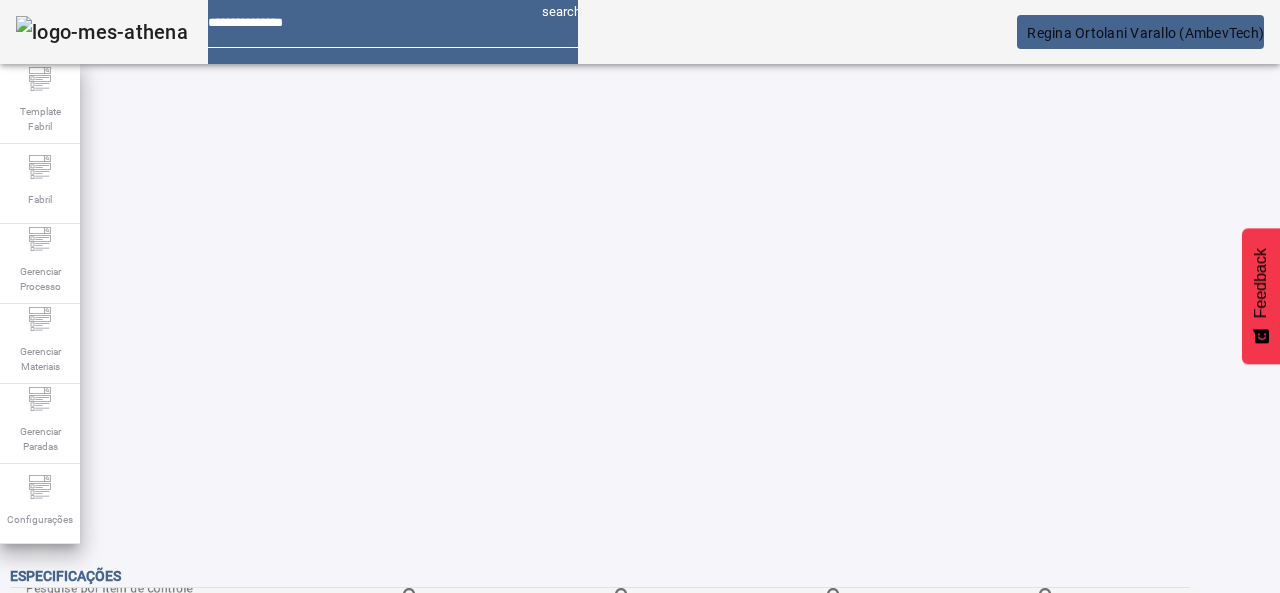 scroll, scrollTop: 0, scrollLeft: 0, axis: both 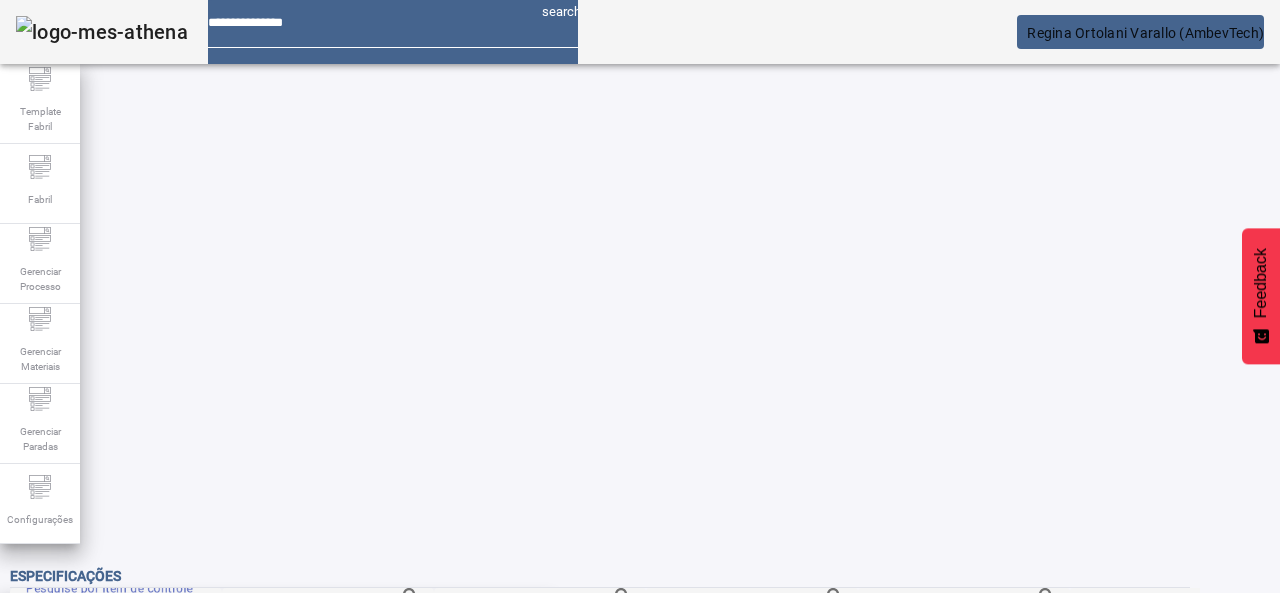 drag, startPoint x: 224, startPoint y: 146, endPoint x: 250, endPoint y: 151, distance: 26.476404 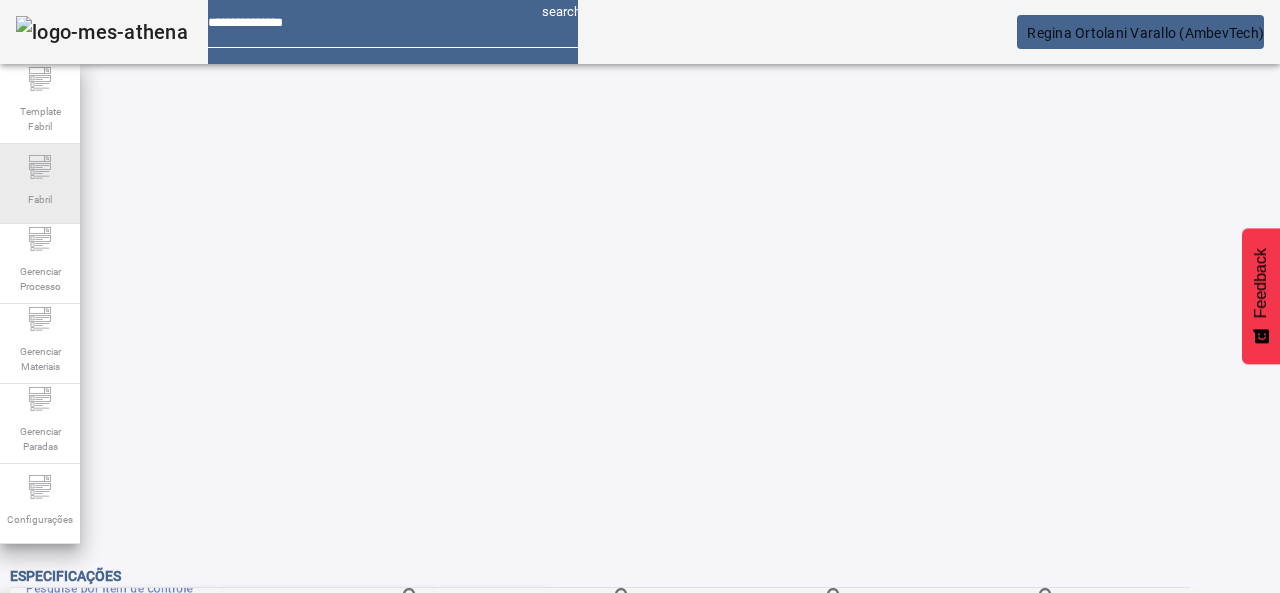 drag, startPoint x: 270, startPoint y: 137, endPoint x: 56, endPoint y: 161, distance: 215.34158 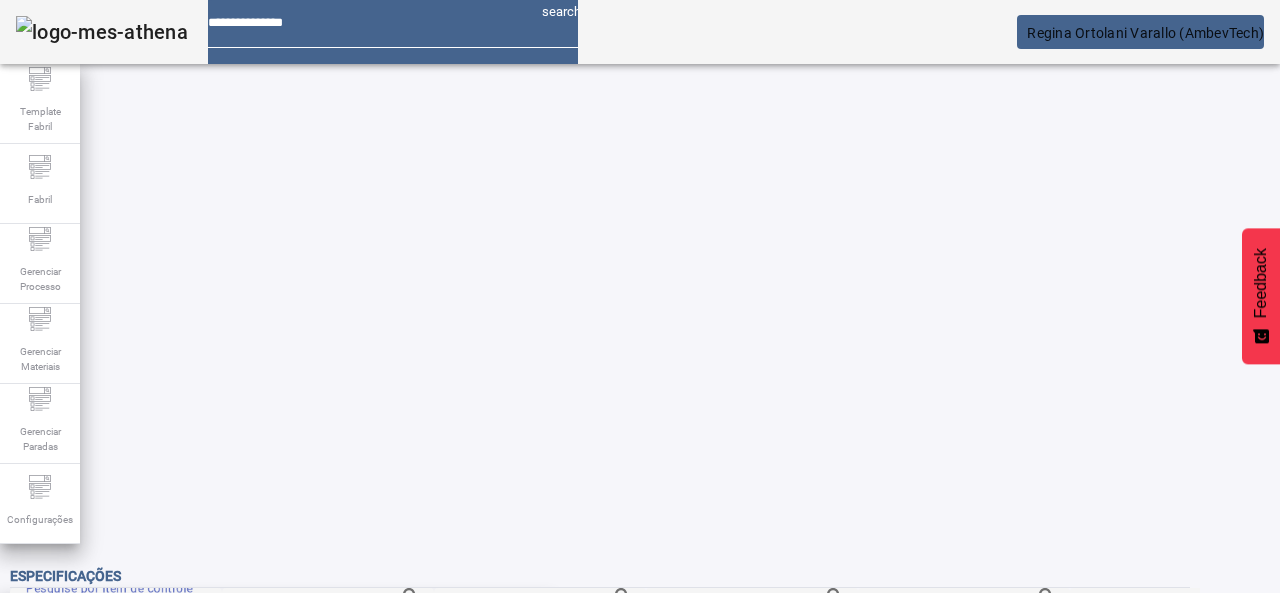 type on "**********" 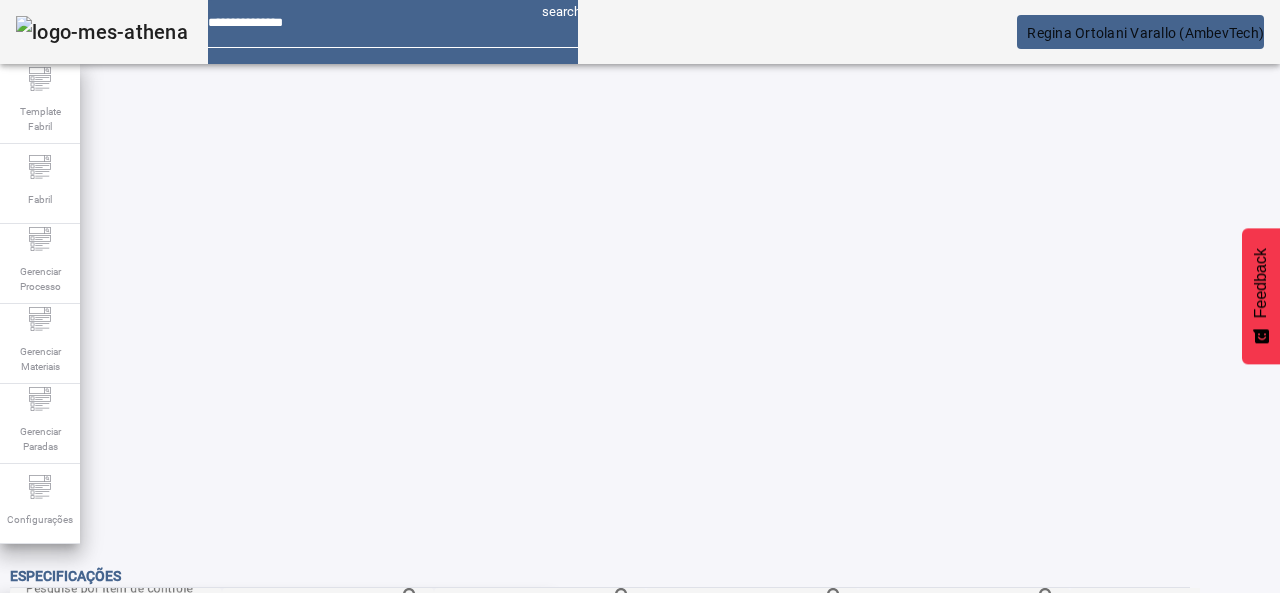 click 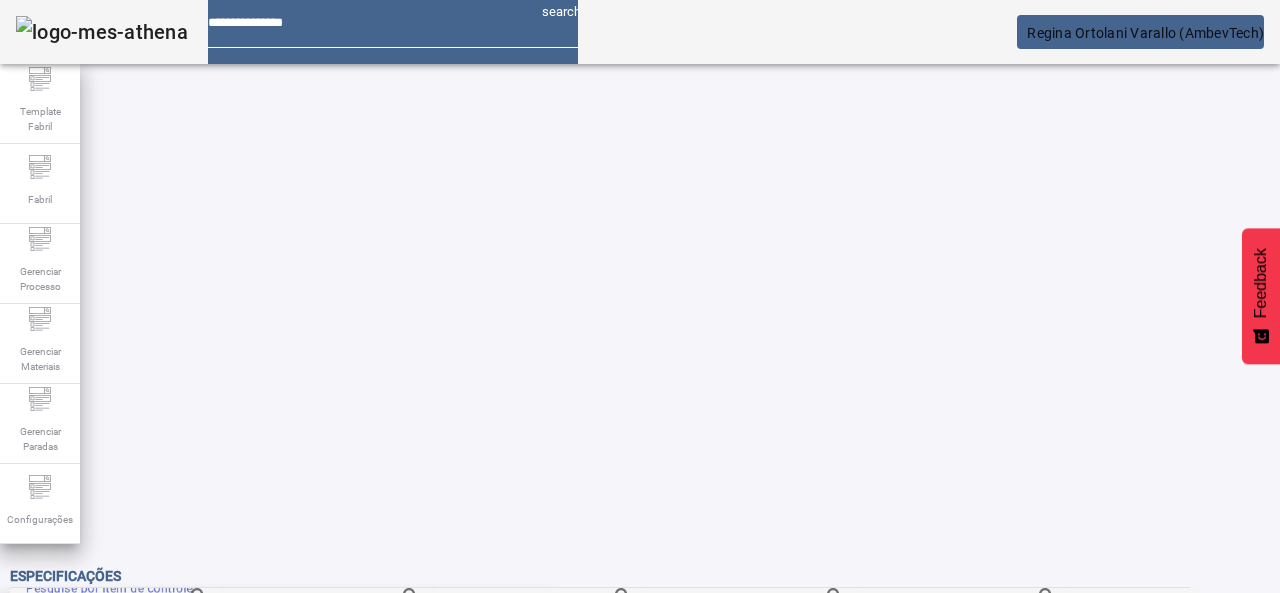 paste on "**********" 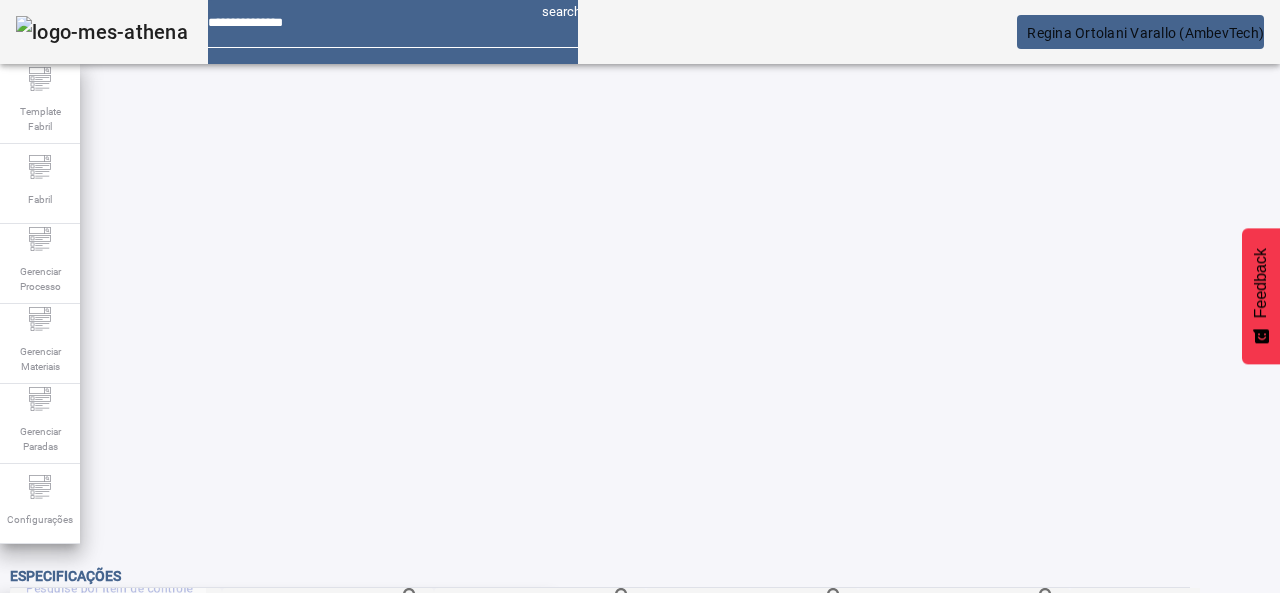 type on "**********" 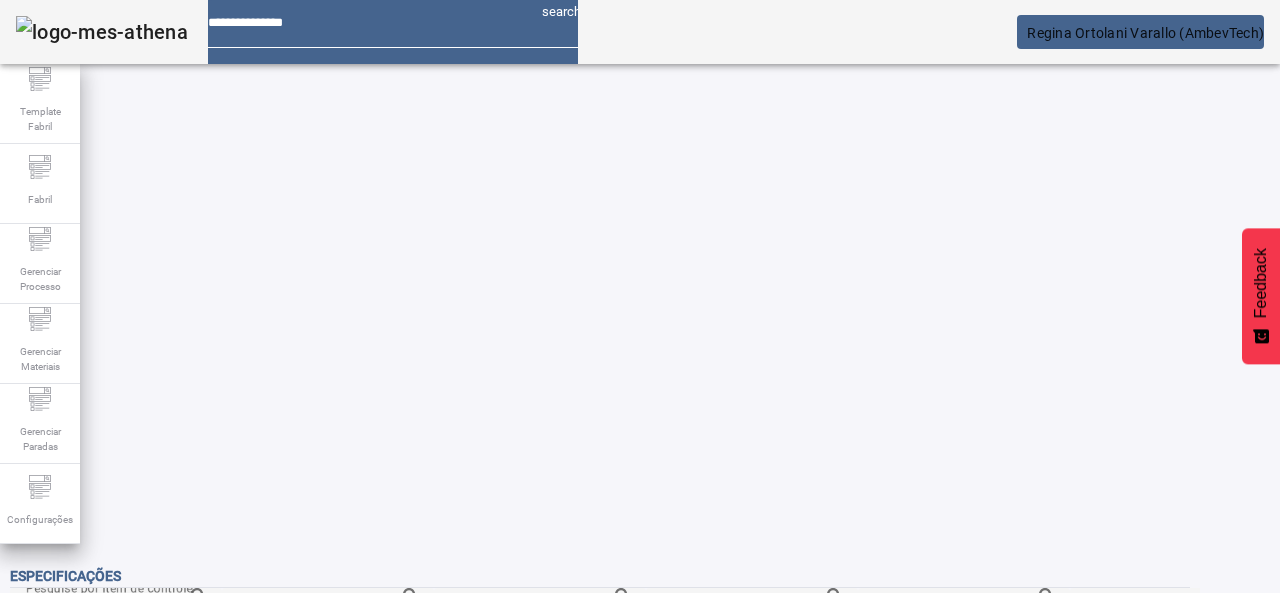 click 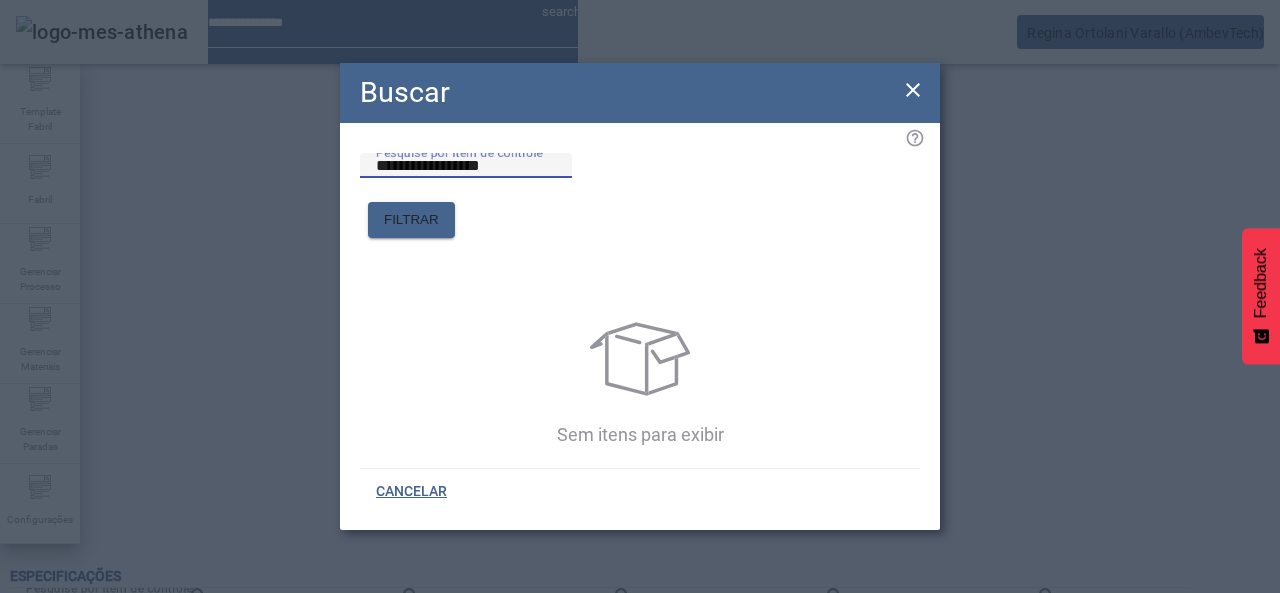 drag, startPoint x: 489, startPoint y: 197, endPoint x: 586, endPoint y: 195, distance: 97.020615 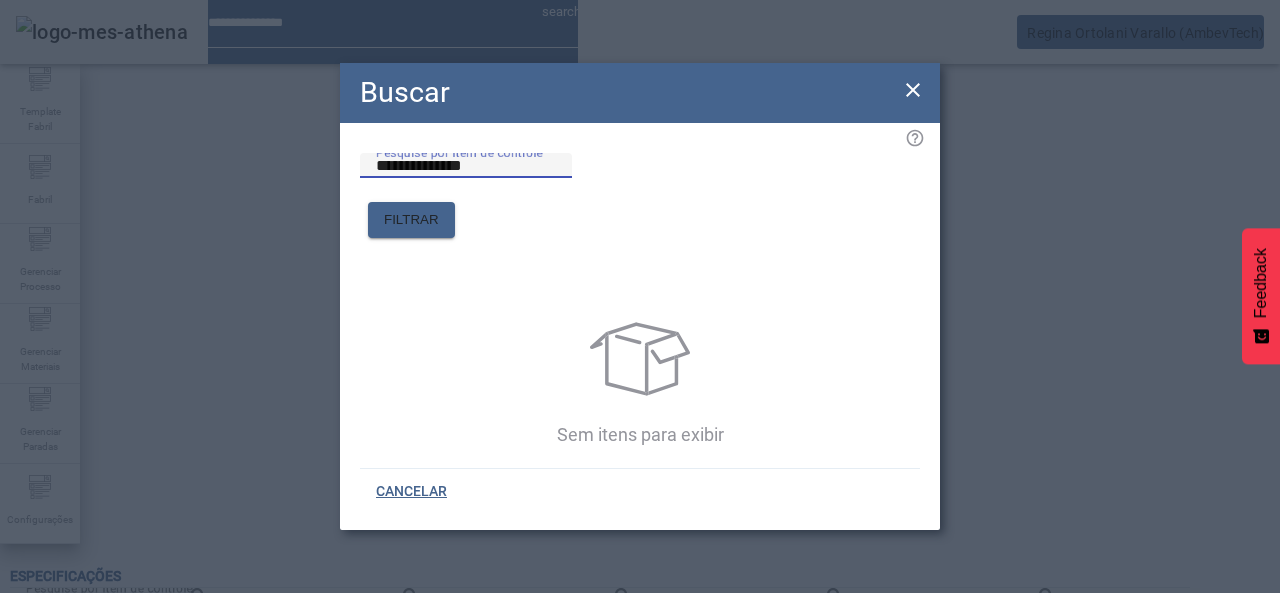 type on "**********" 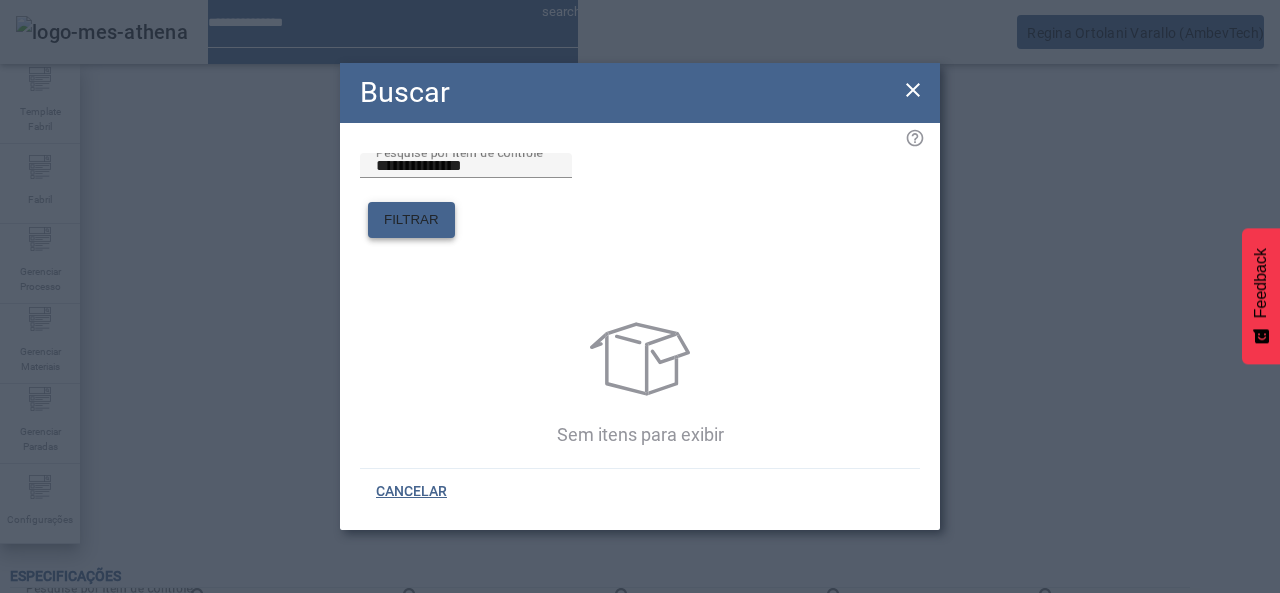 click on "FILTRAR" 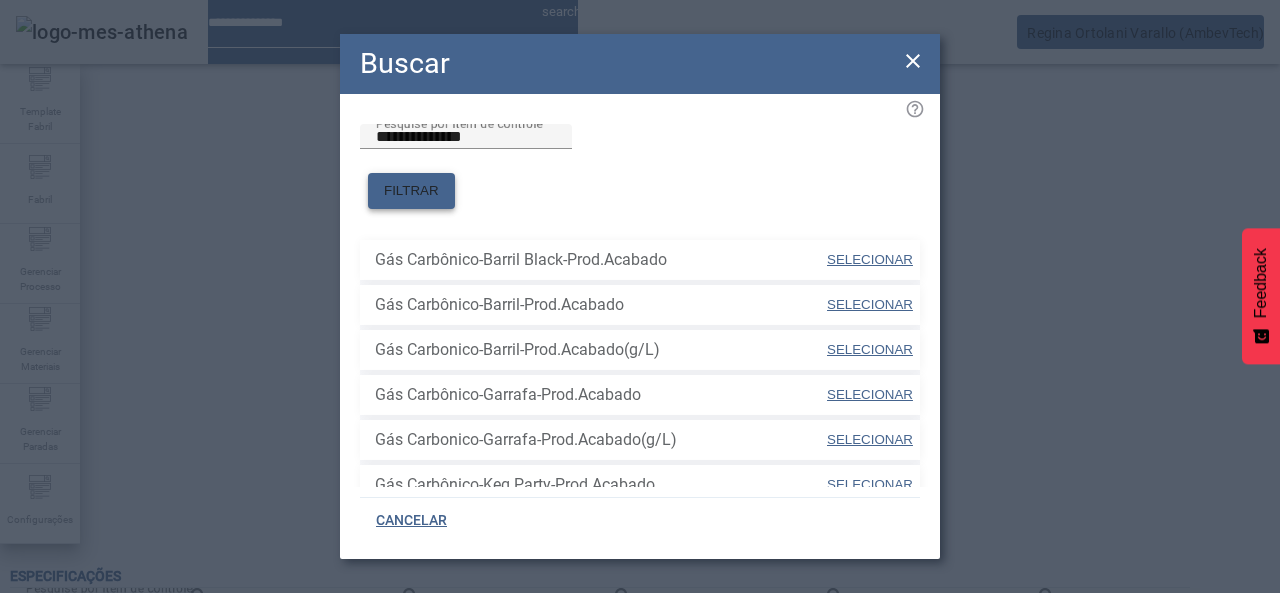 scroll, scrollTop: 100, scrollLeft: 0, axis: vertical 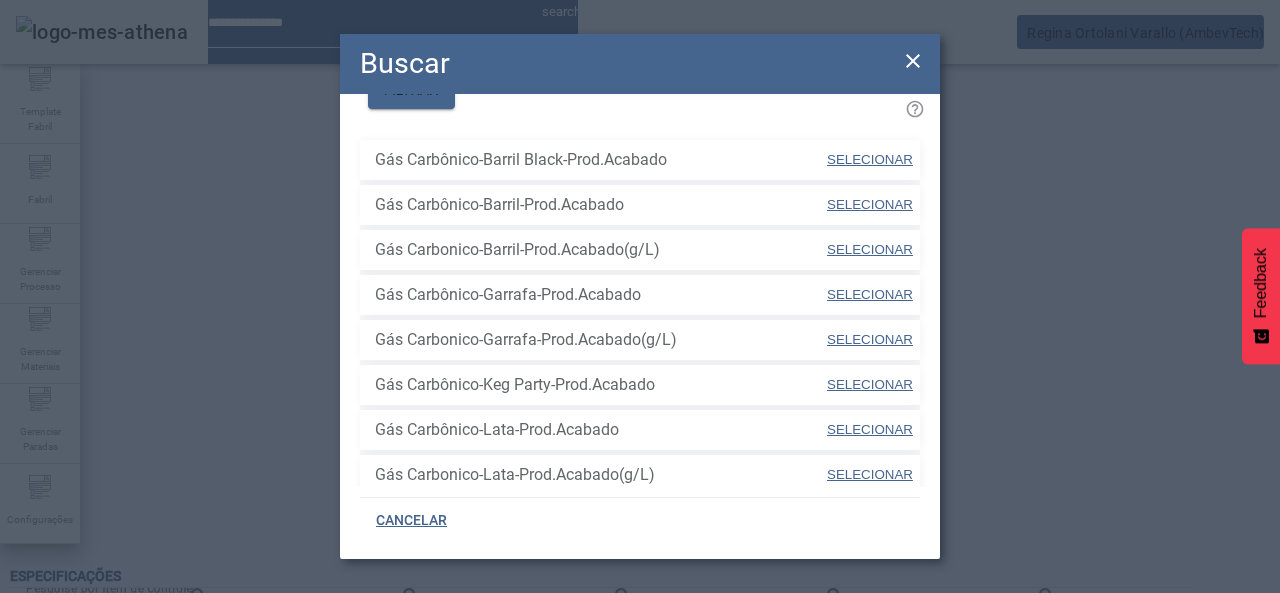 click on "SELECIONAR" at bounding box center (870, 294) 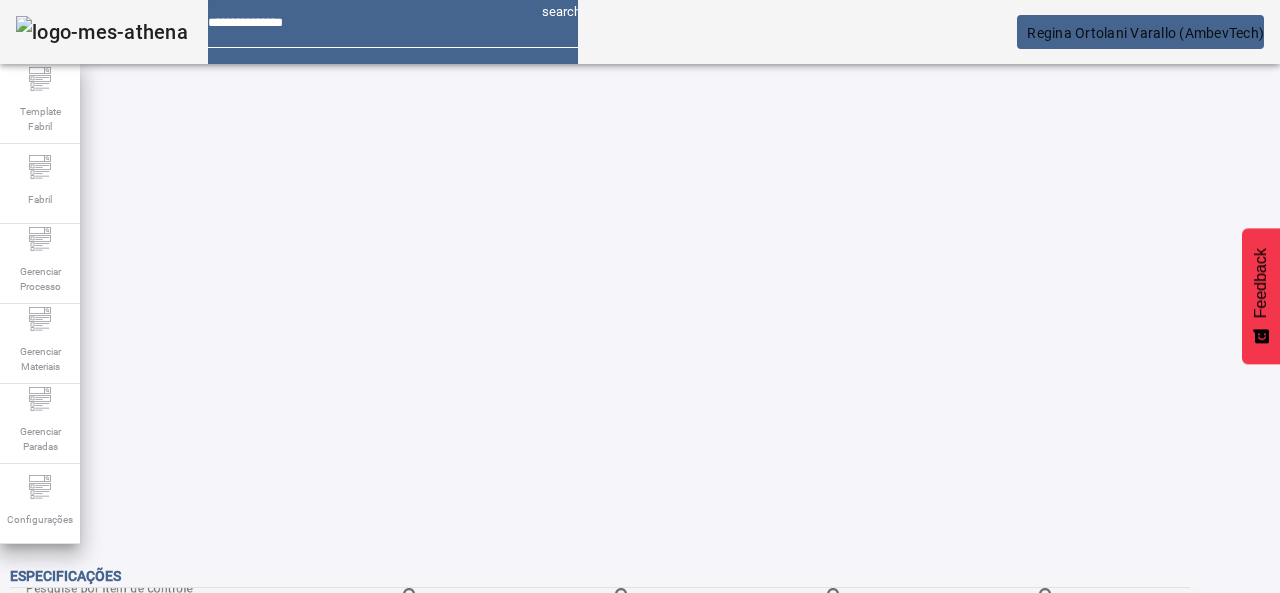 click on "FILTRAR" 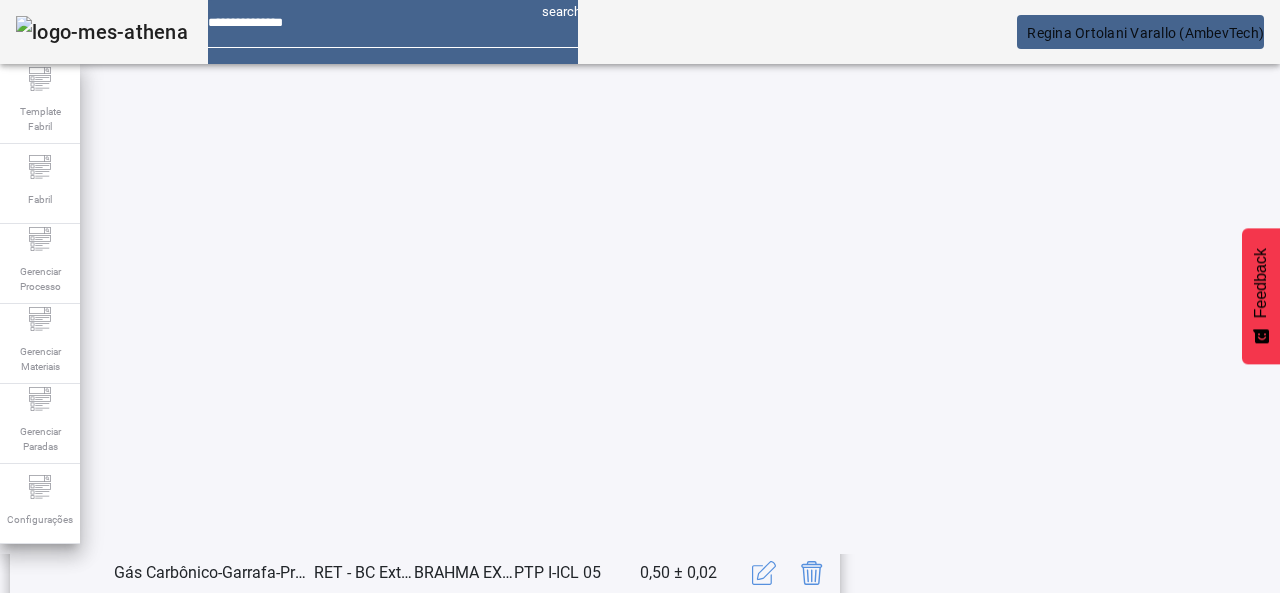 scroll, scrollTop: 423, scrollLeft: 0, axis: vertical 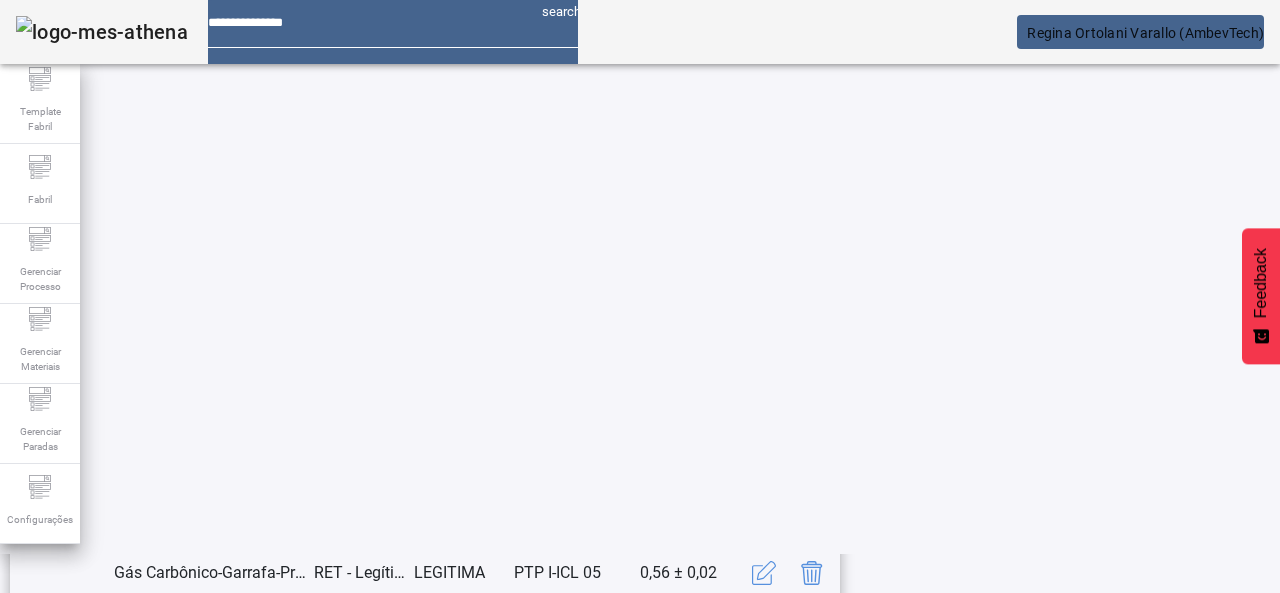 click on "3" 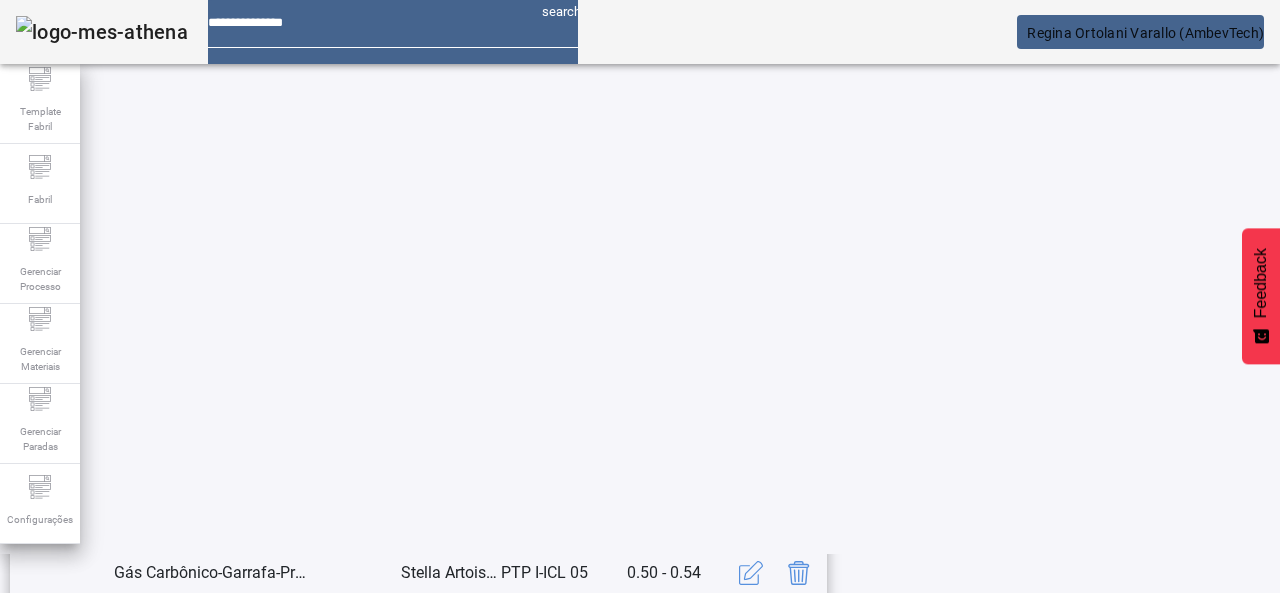 scroll, scrollTop: 612, scrollLeft: 0, axis: vertical 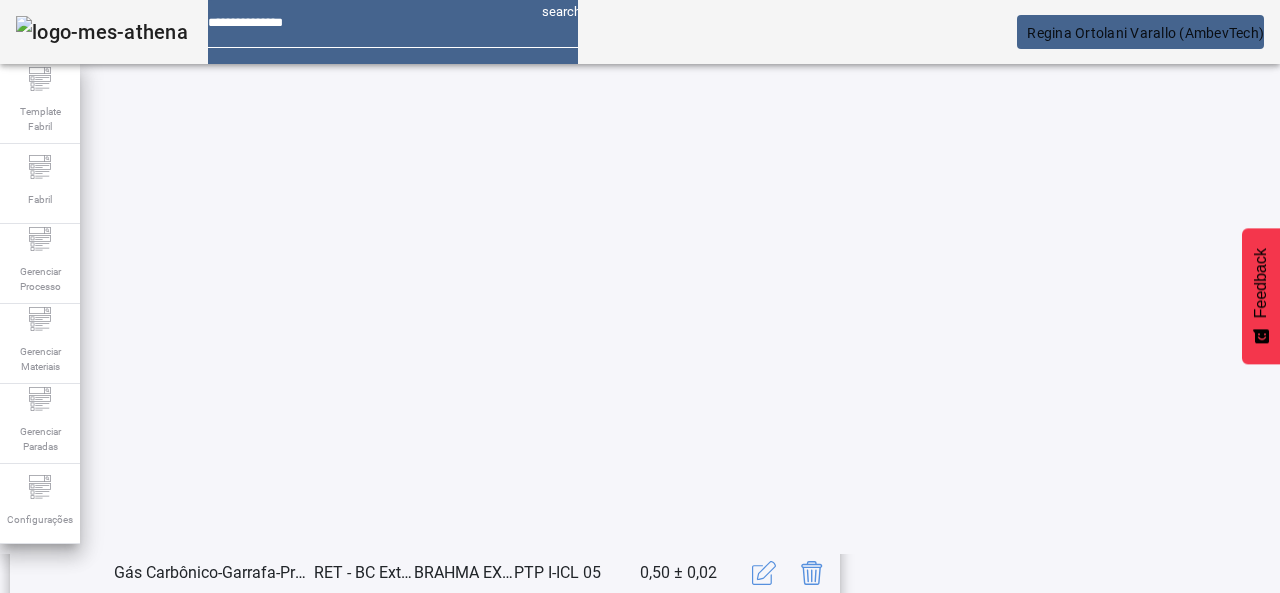click on "2" 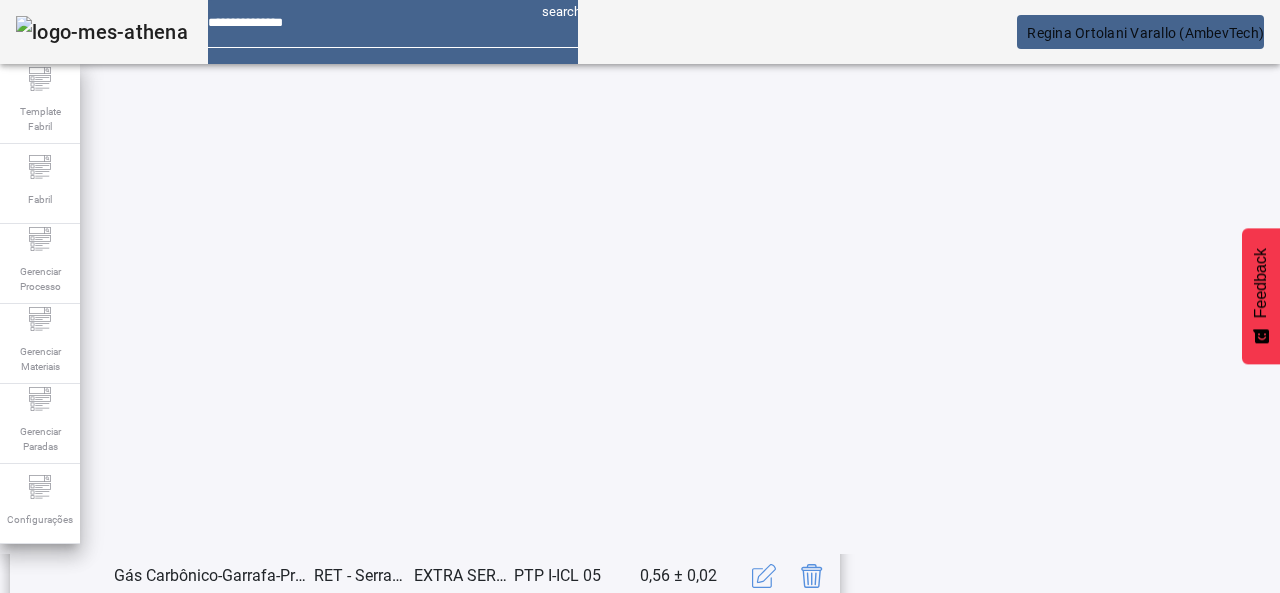 scroll, scrollTop: 662, scrollLeft: 0, axis: vertical 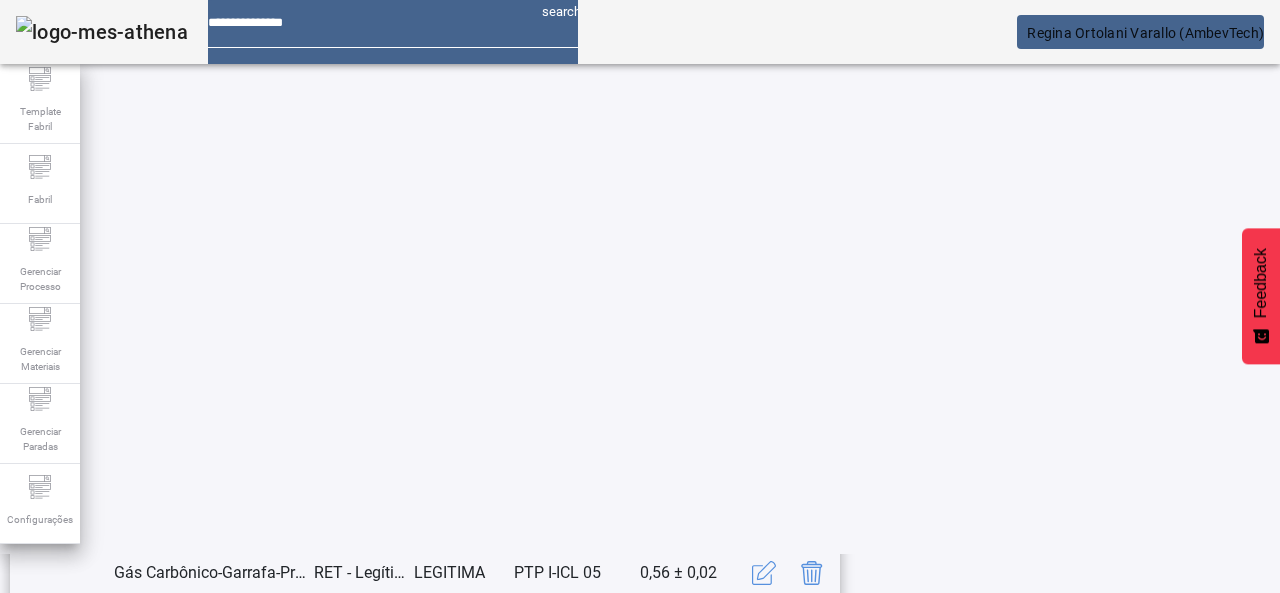 click on "3" 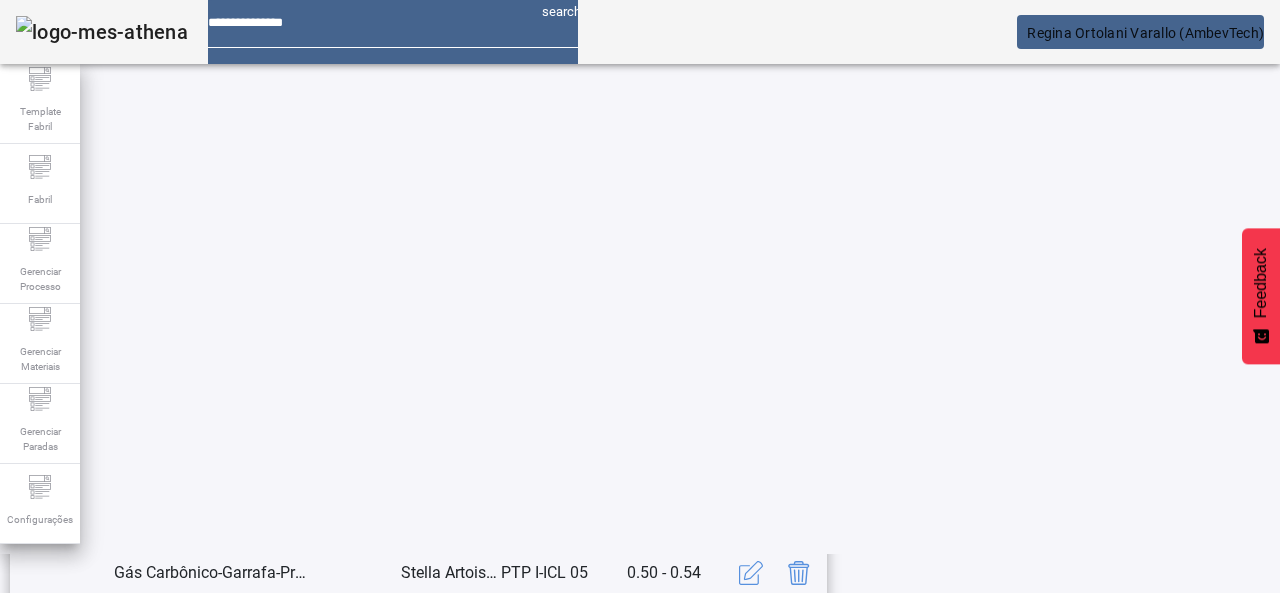 click on "1" 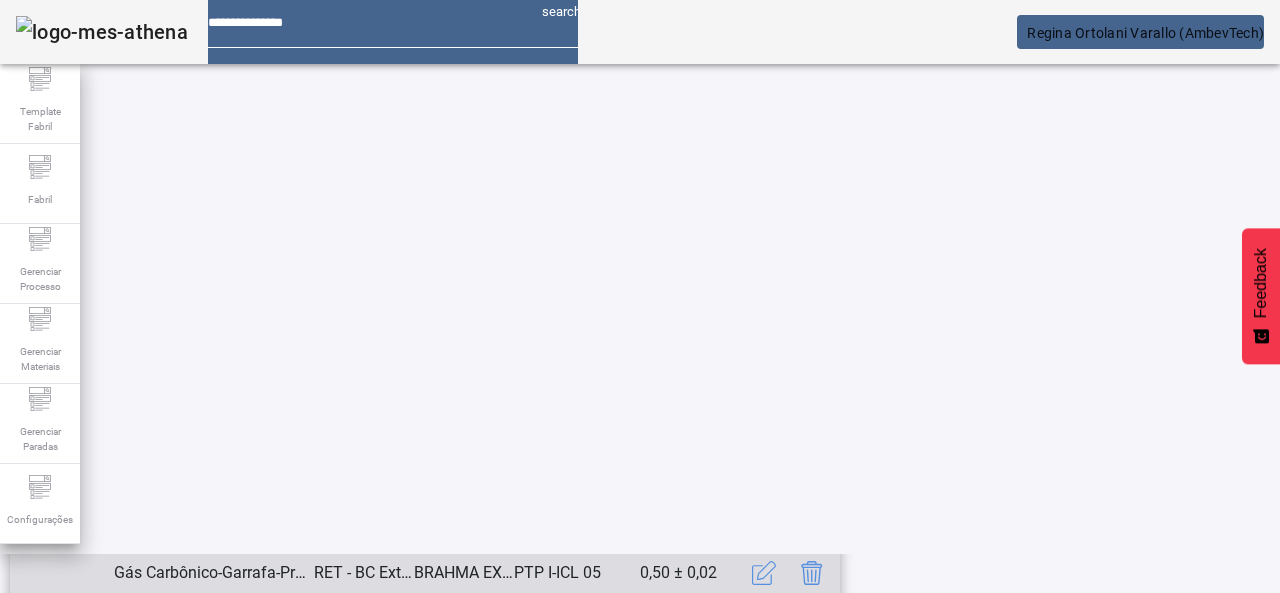 scroll, scrollTop: 423, scrollLeft: 0, axis: vertical 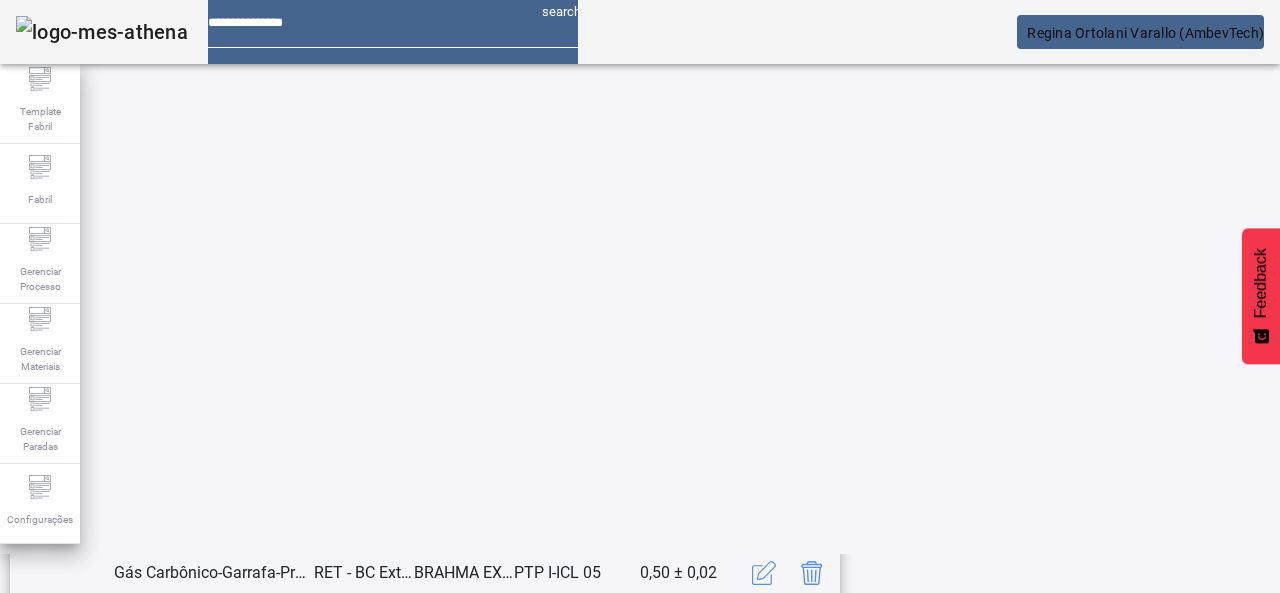 click 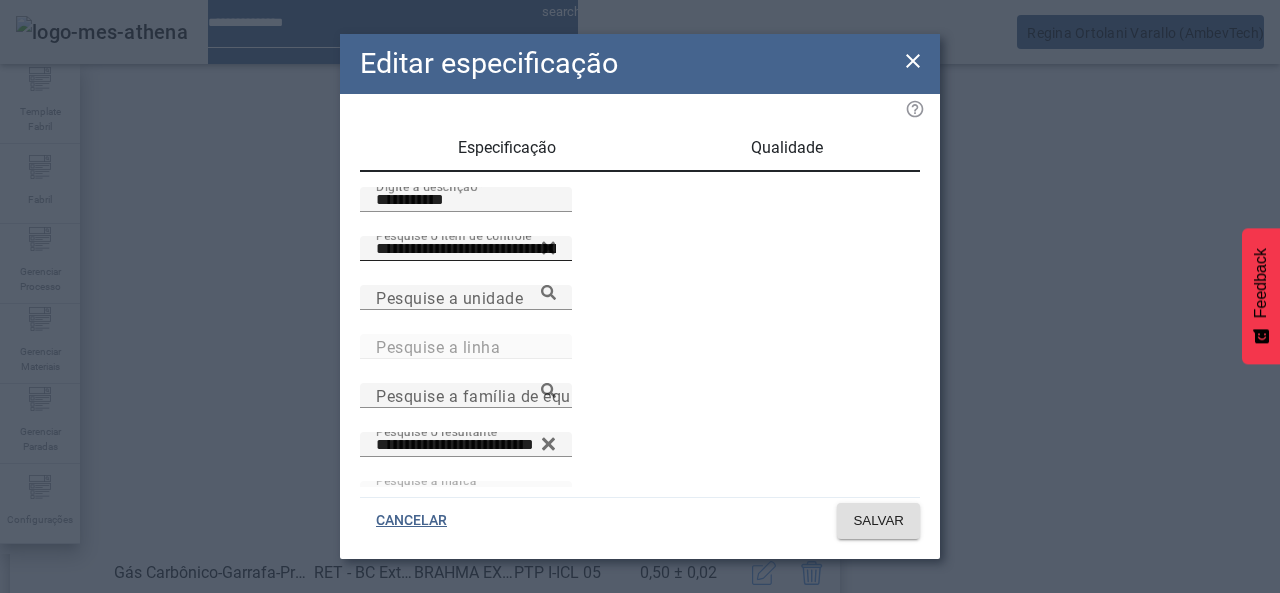 scroll, scrollTop: 172, scrollLeft: 0, axis: vertical 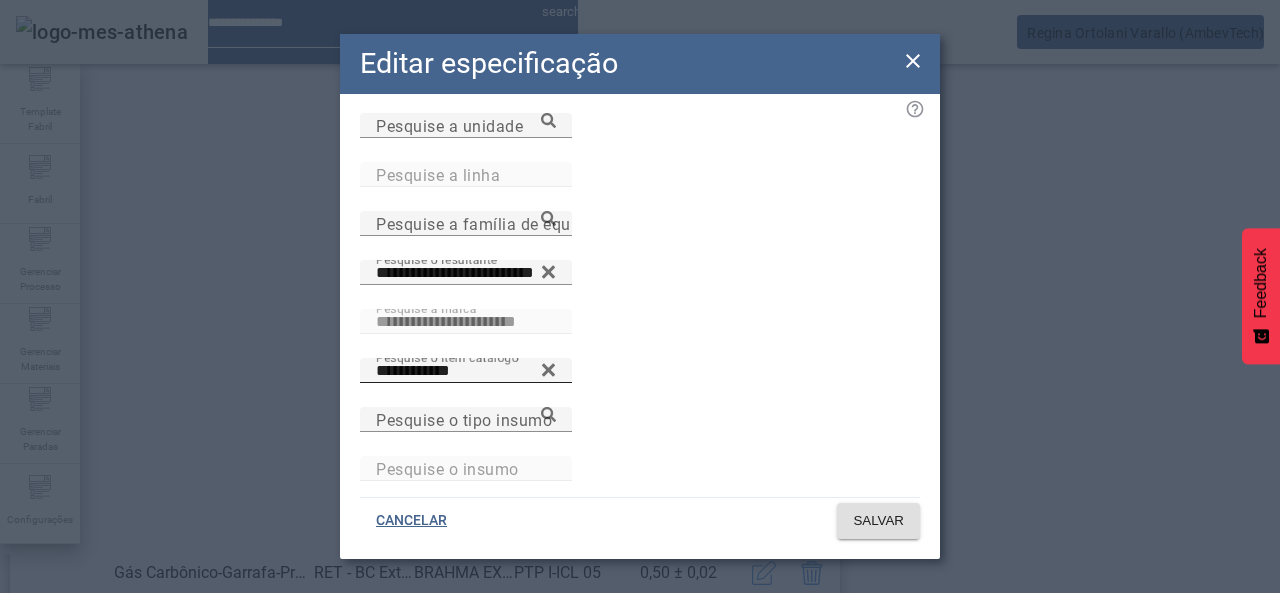 click on "**********" at bounding box center (640, 358) 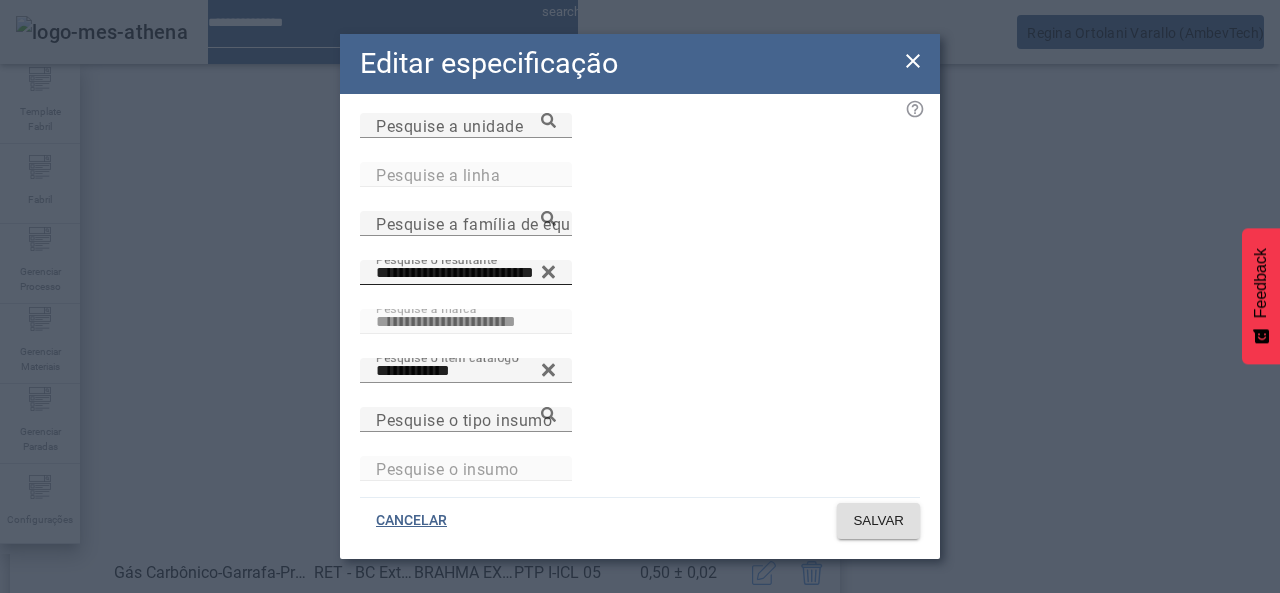 click 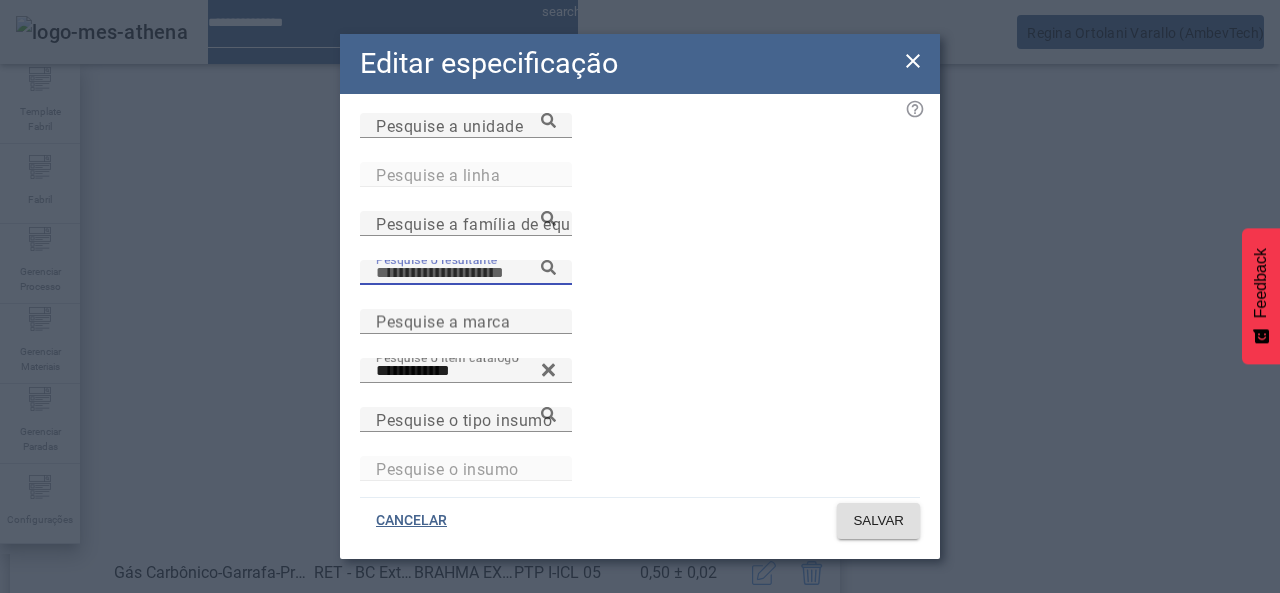 scroll, scrollTop: 0, scrollLeft: 0, axis: both 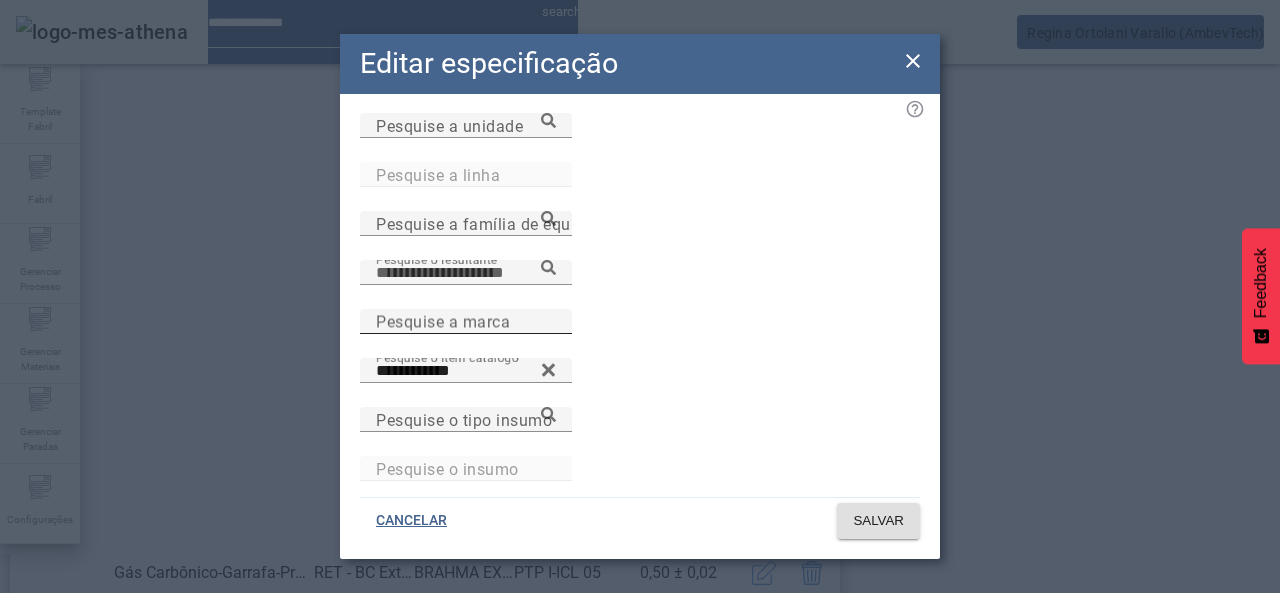 click on "Pesquise a marca" at bounding box center [466, 321] 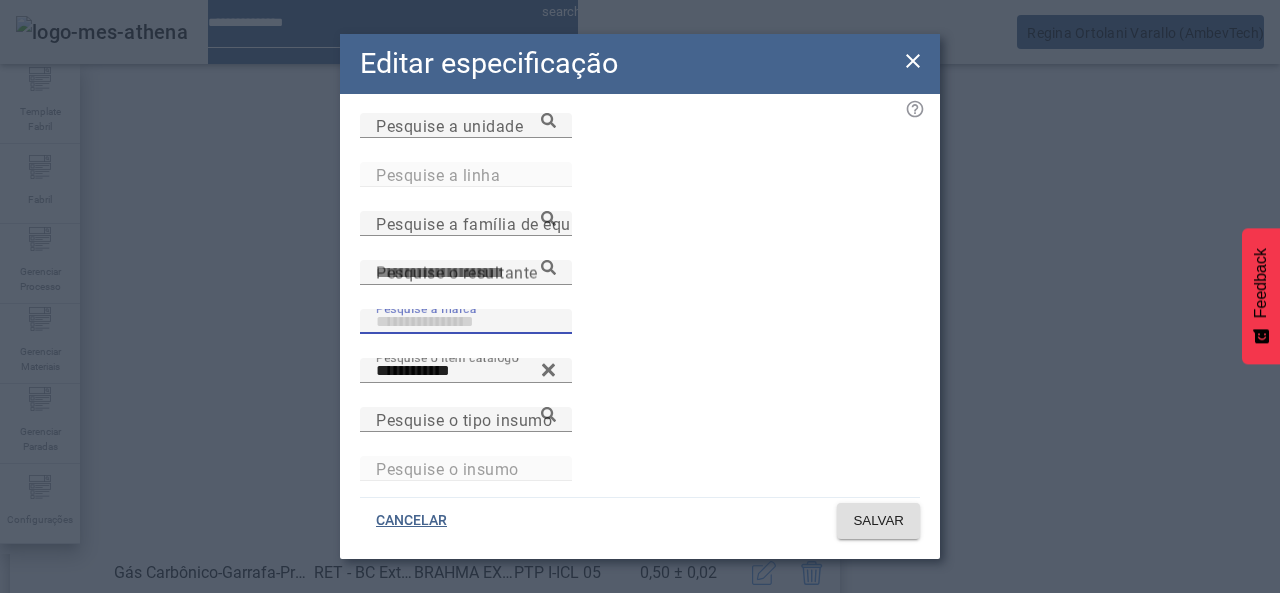 paste on "**********" 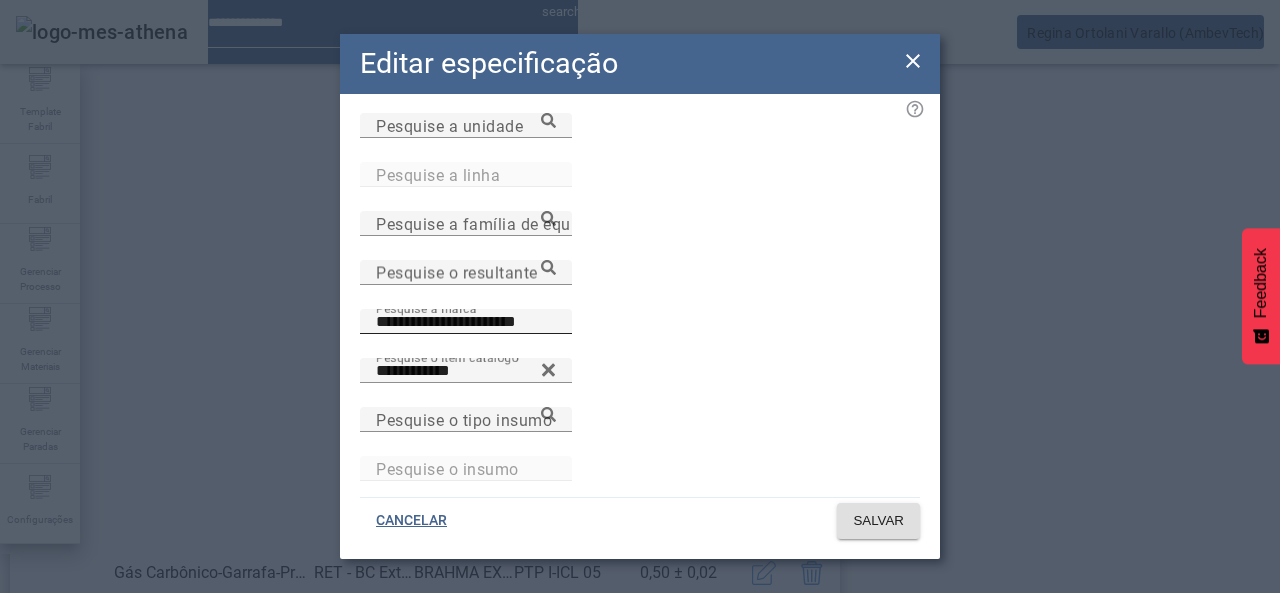 click 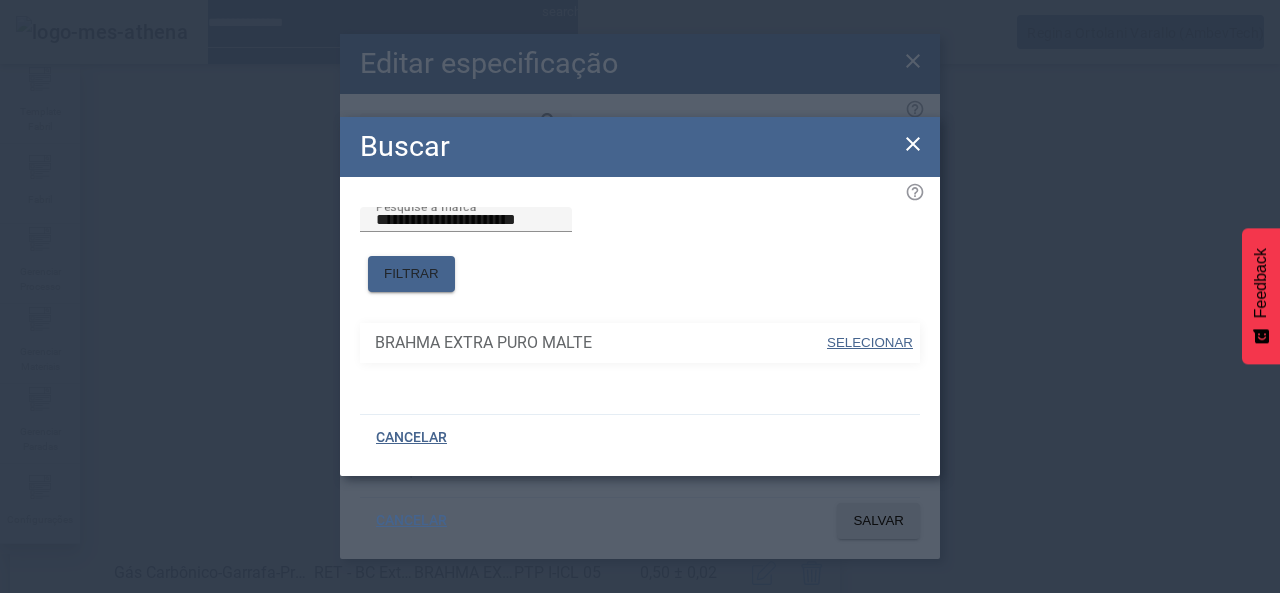click on "SELECIONAR" at bounding box center [870, 342] 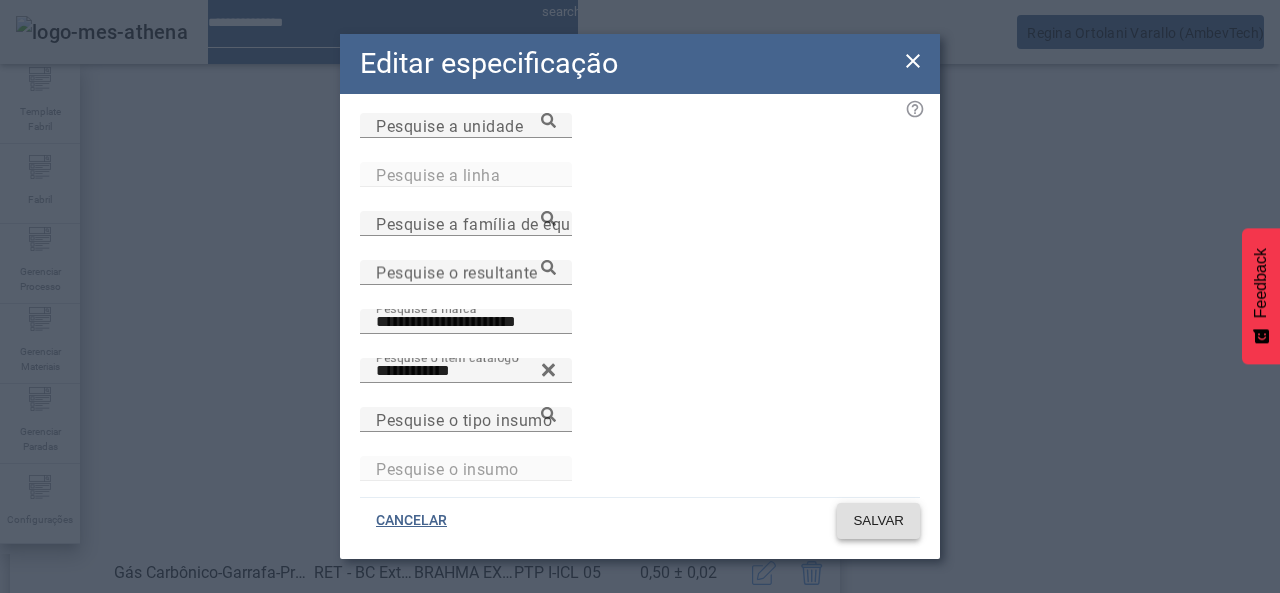 click 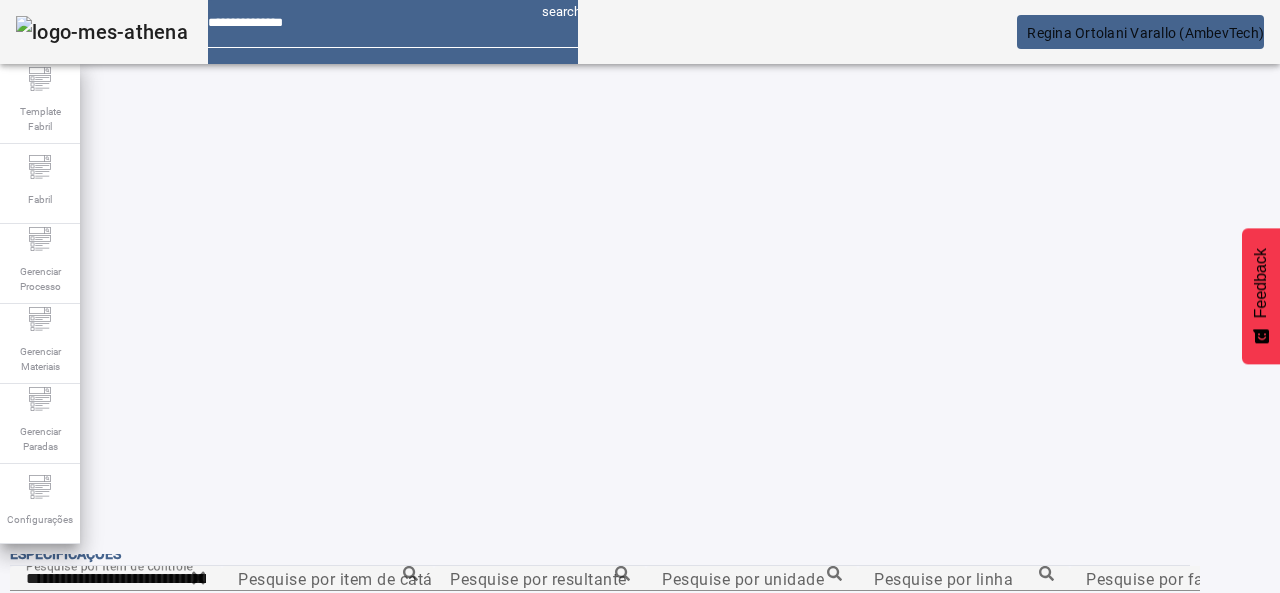 scroll, scrollTop: 423, scrollLeft: 0, axis: vertical 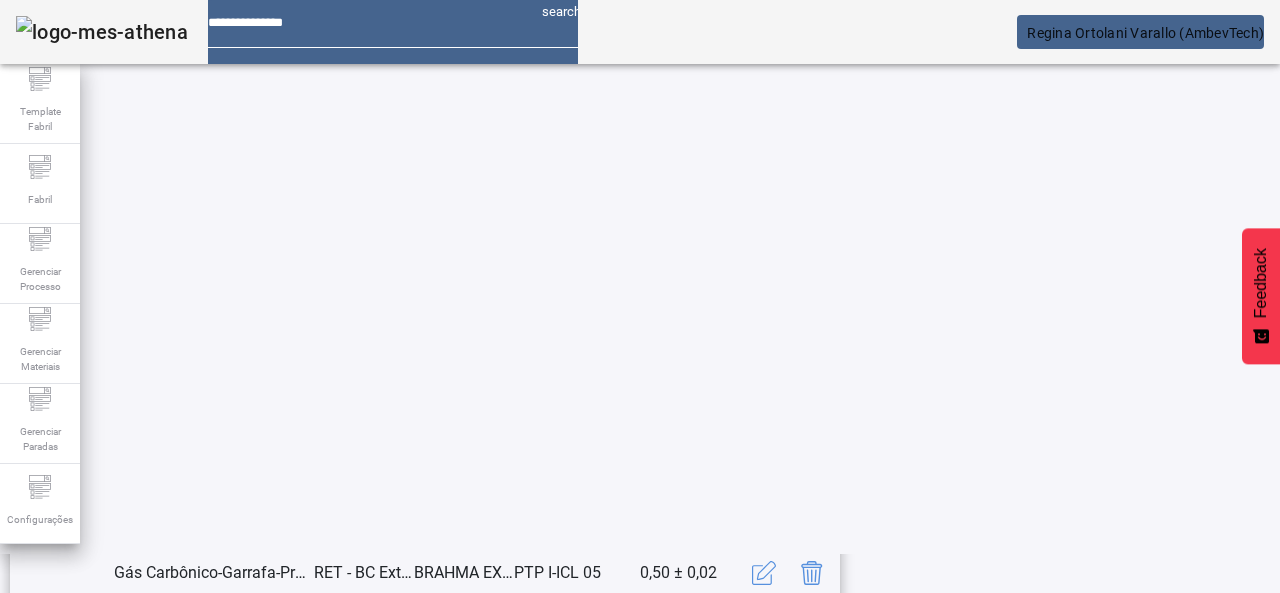 click 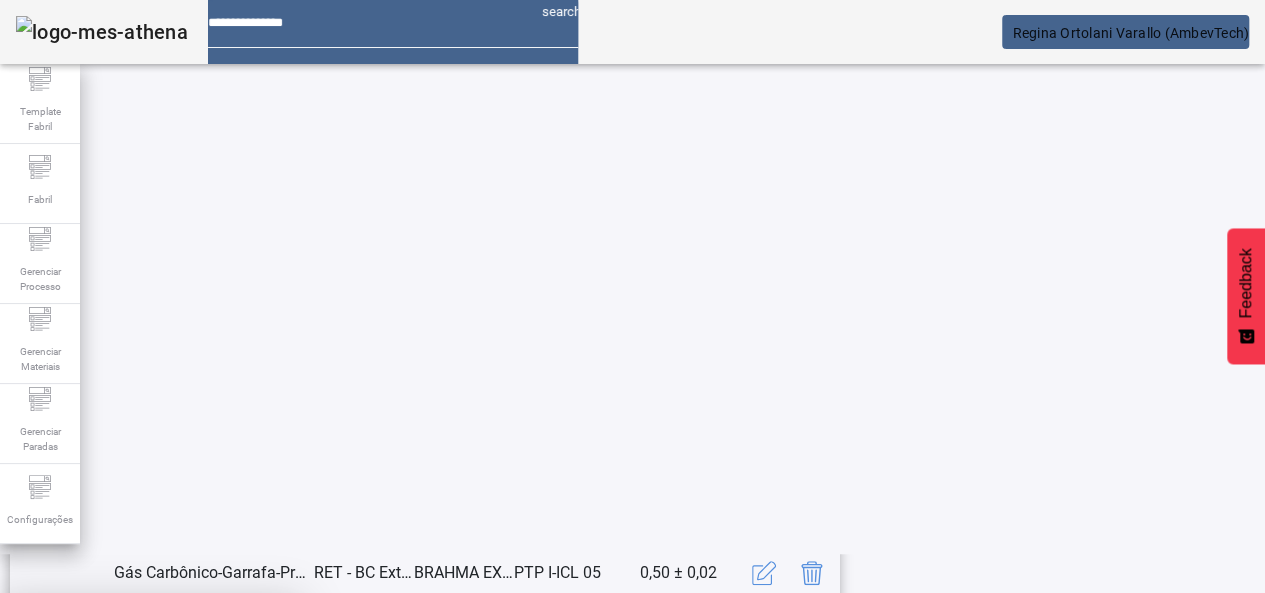 click on "SIM" at bounding box center (249, 741) 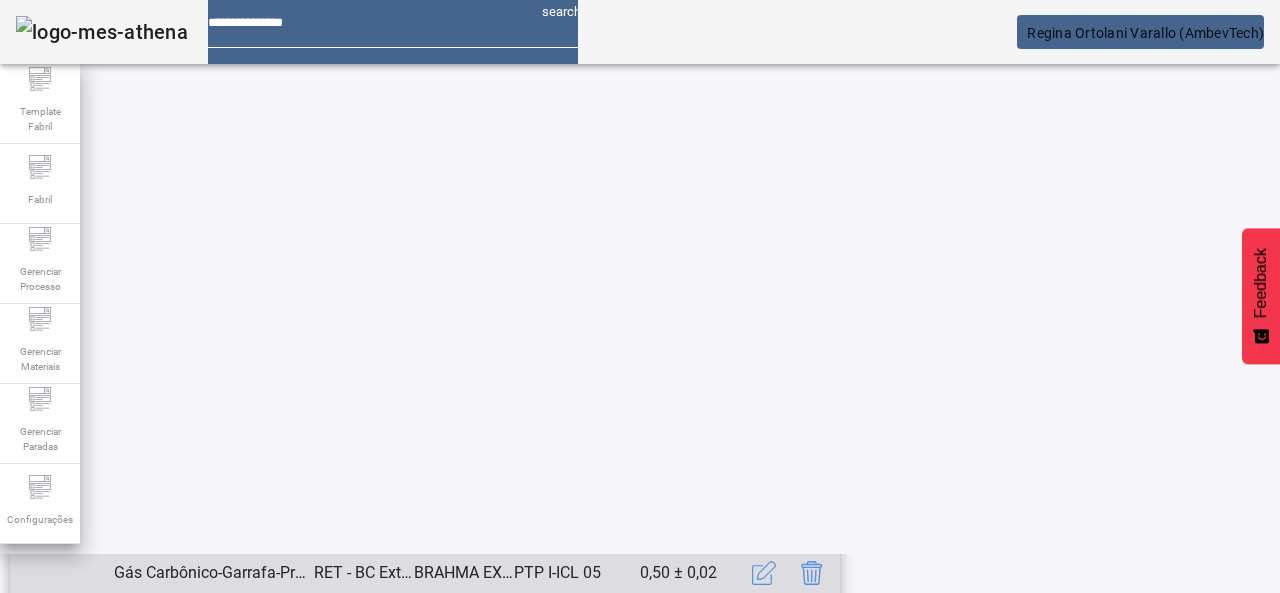 scroll, scrollTop: 423, scrollLeft: 0, axis: vertical 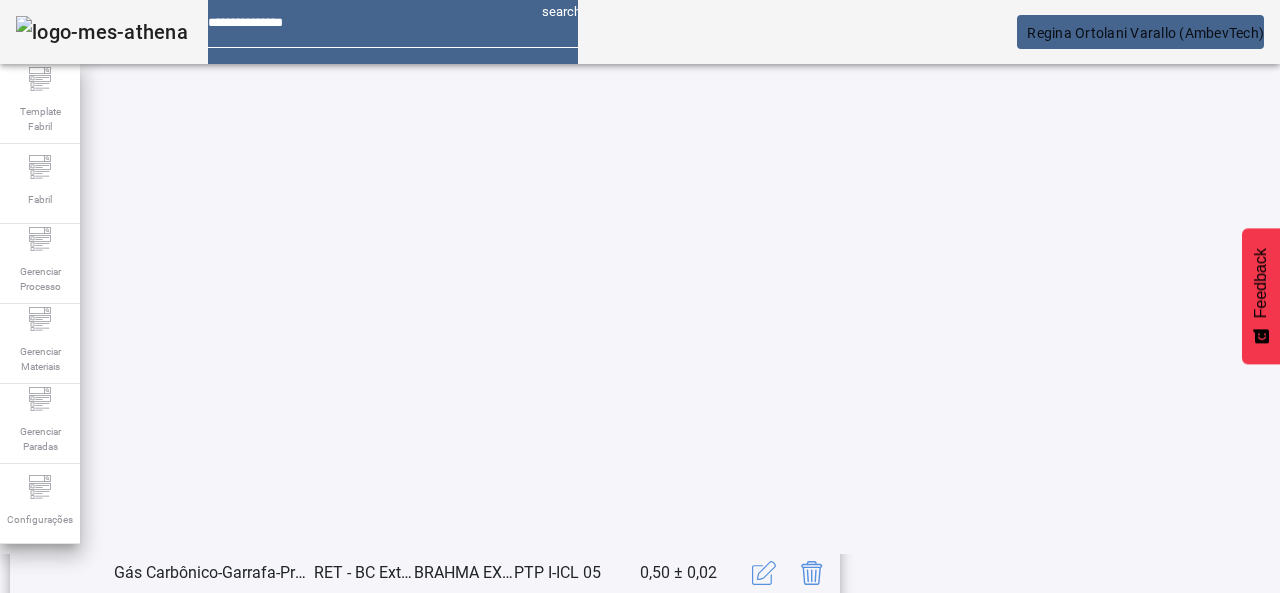 click 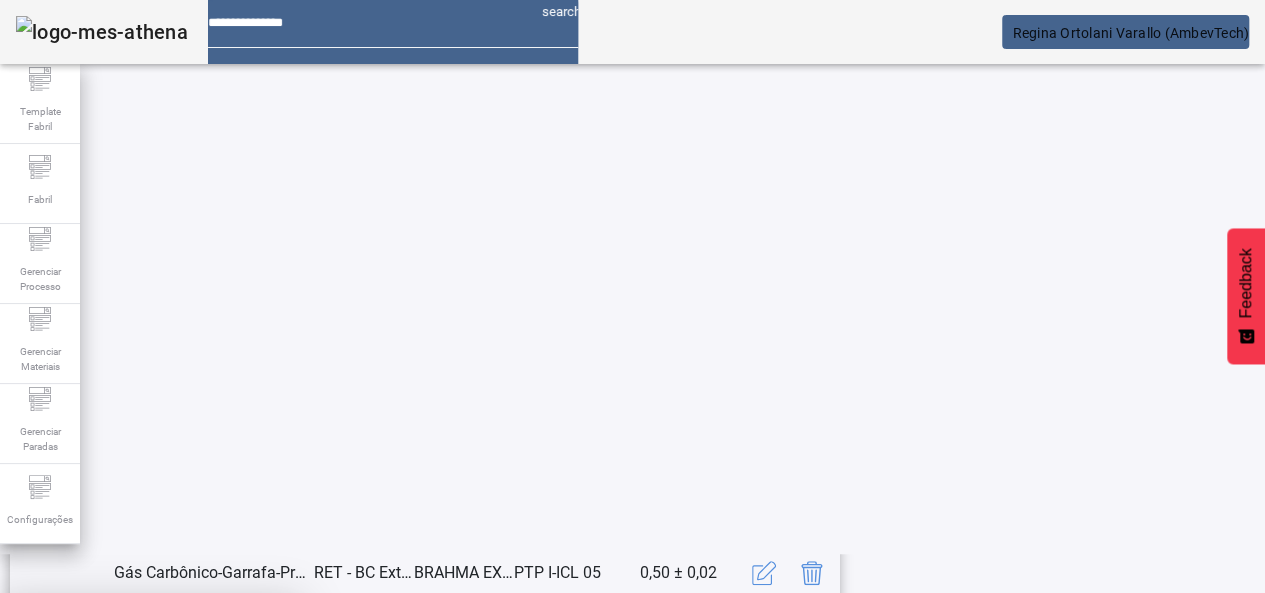 click at bounding box center [248, 741] 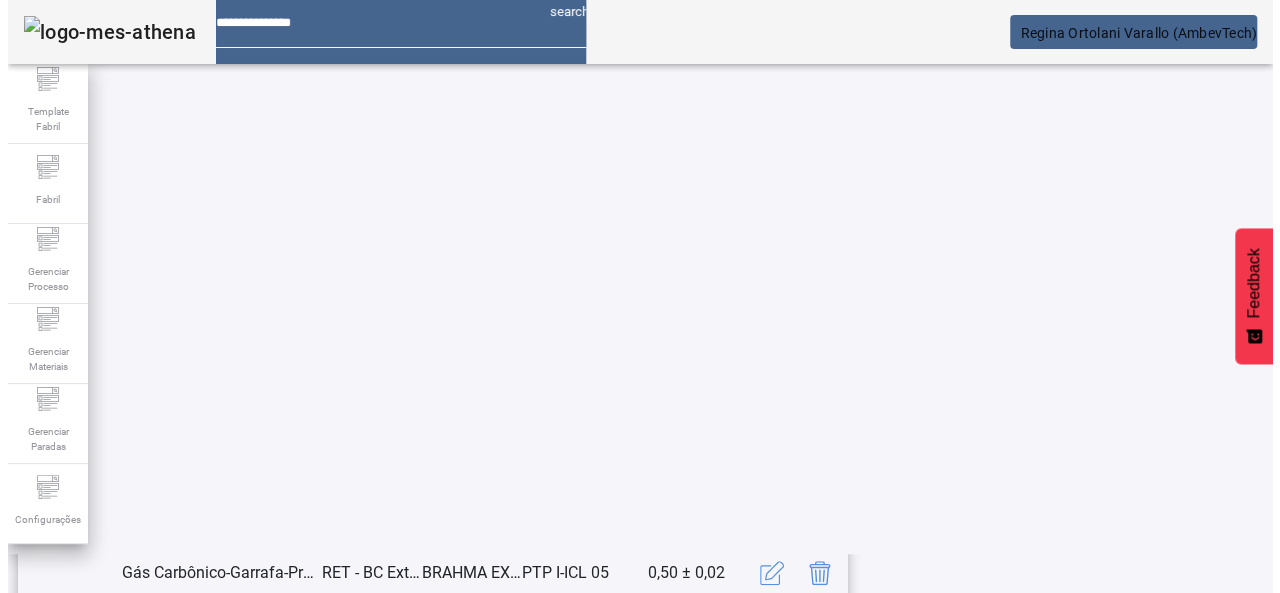 scroll, scrollTop: 423, scrollLeft: 0, axis: vertical 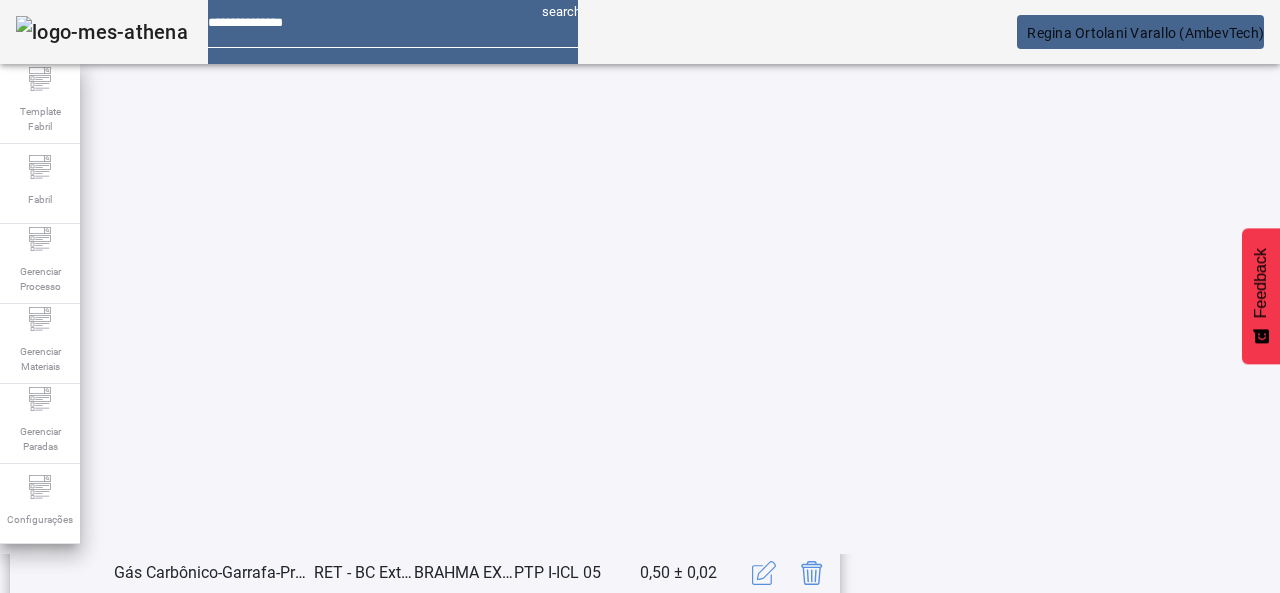 click 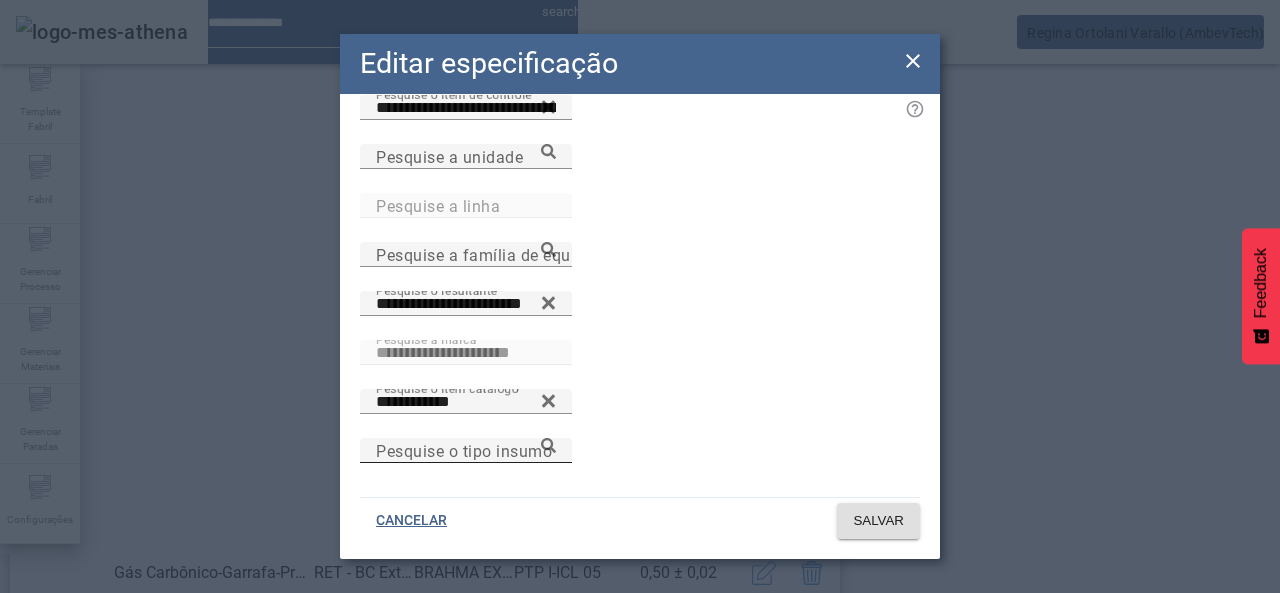 scroll, scrollTop: 172, scrollLeft: 0, axis: vertical 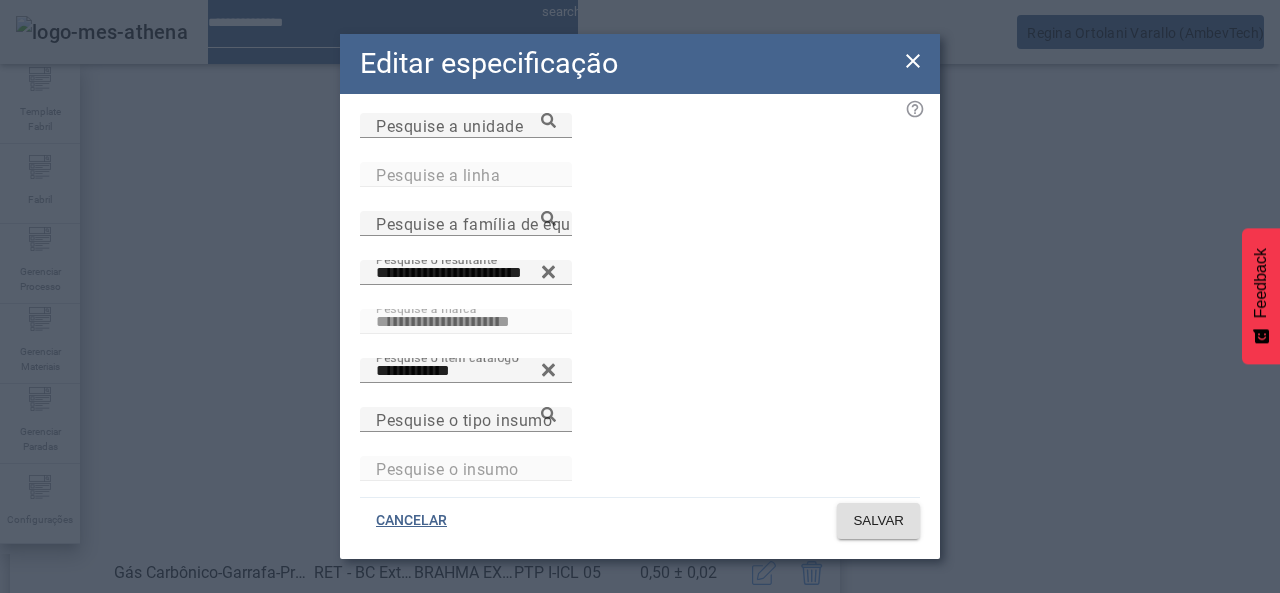 click on "**********" 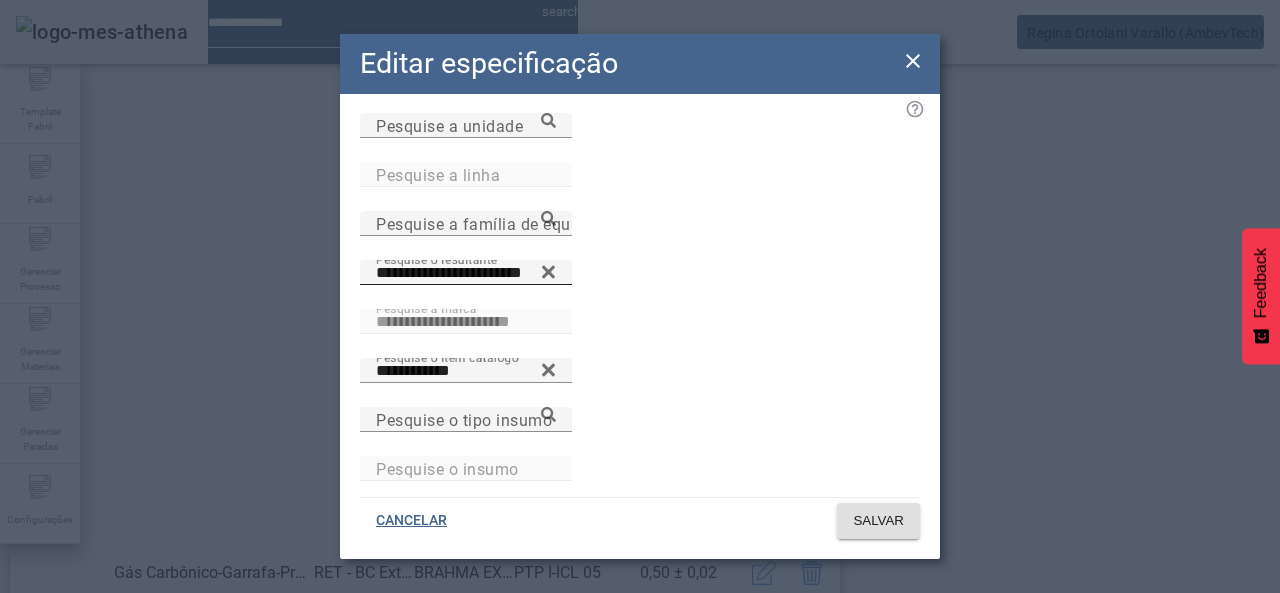 click 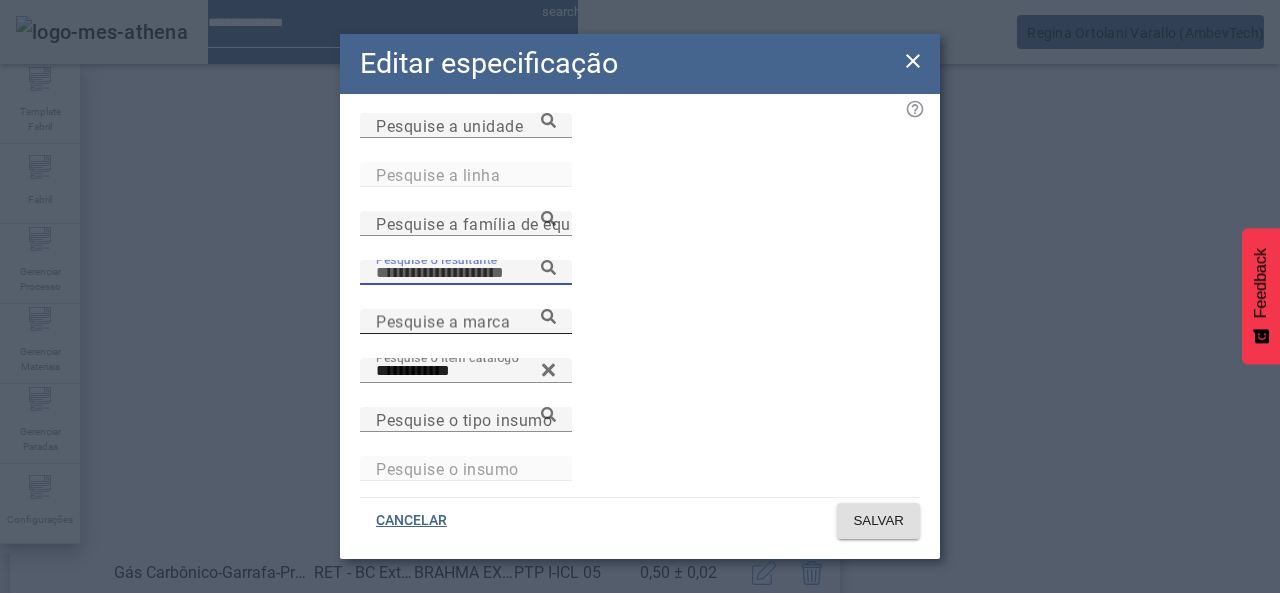 click on "Pesquise a marca" at bounding box center (466, 322) 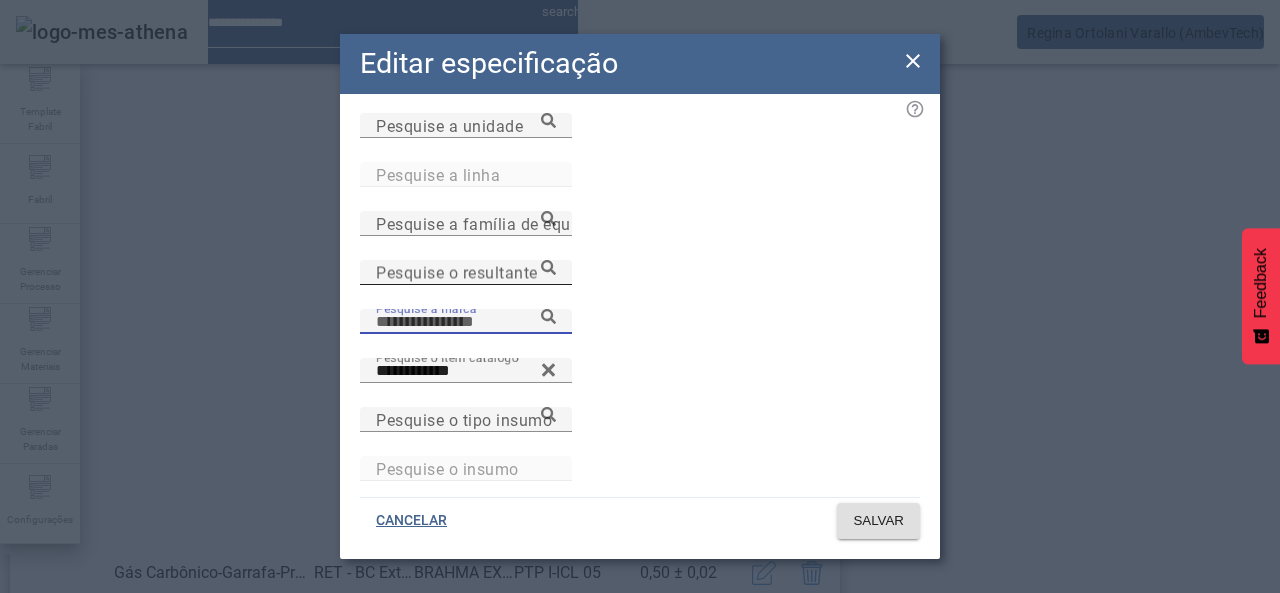 paste on "**********" 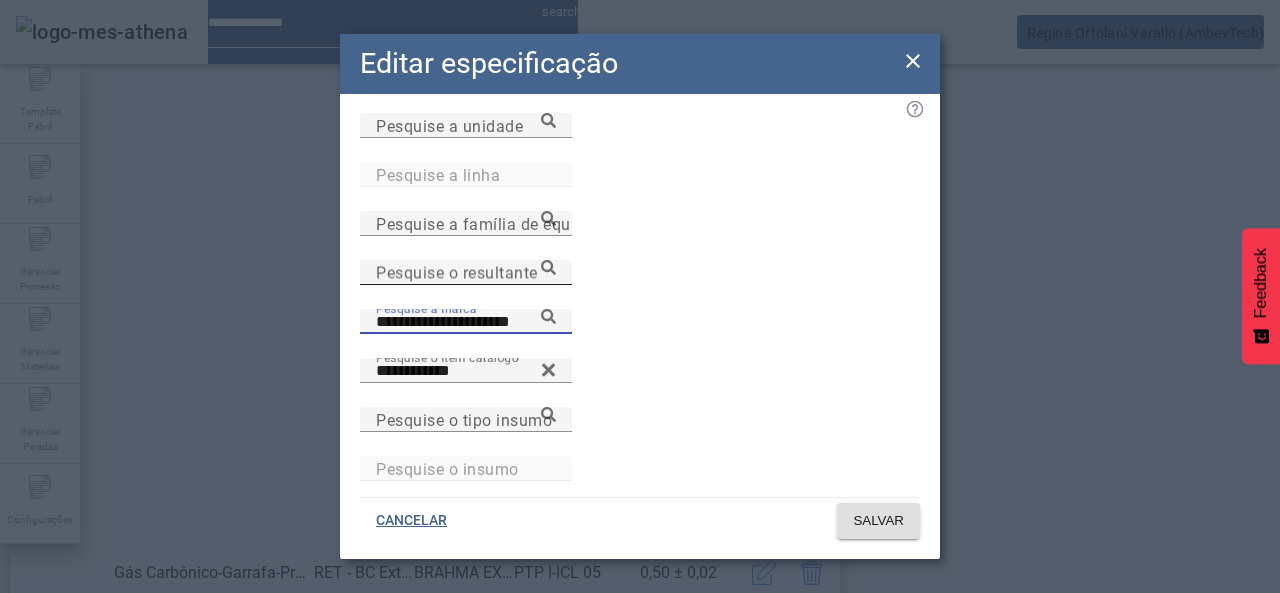 click on "**********" at bounding box center (466, 322) 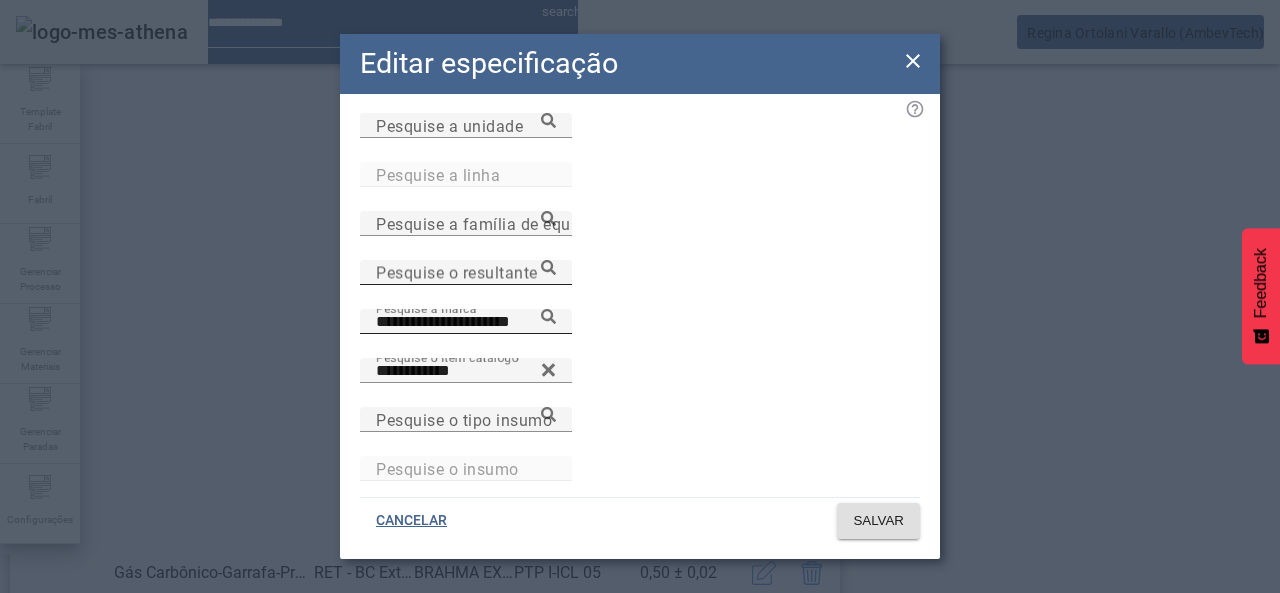 click 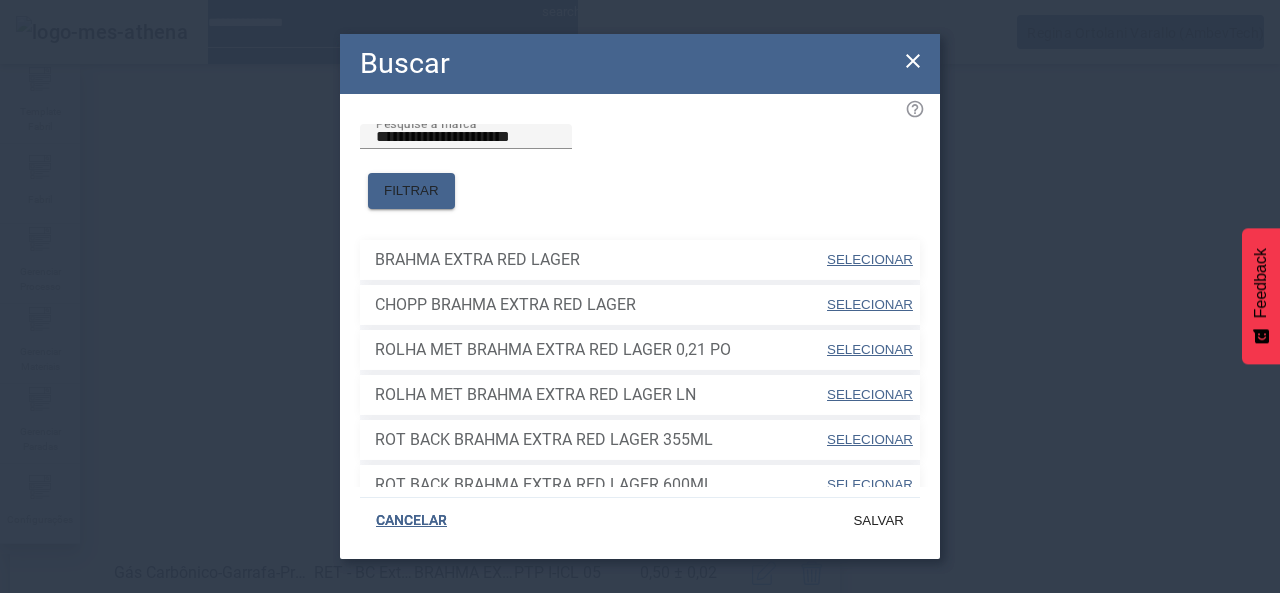 click on "SELECIONAR" at bounding box center [870, 259] 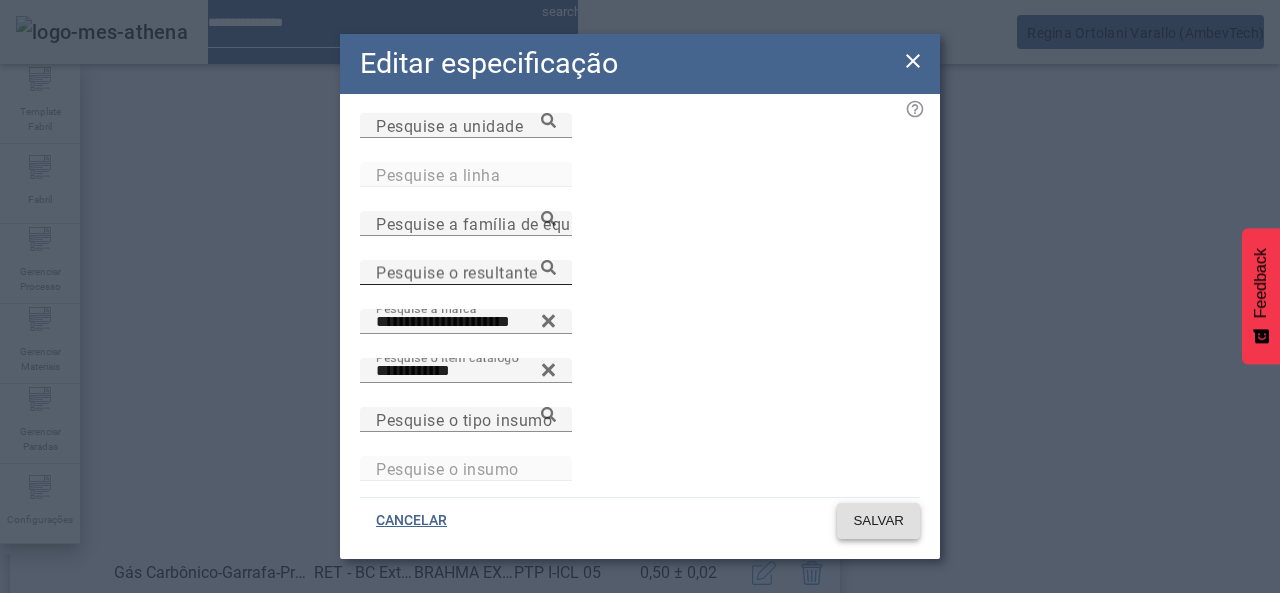 click on "SALVAR" 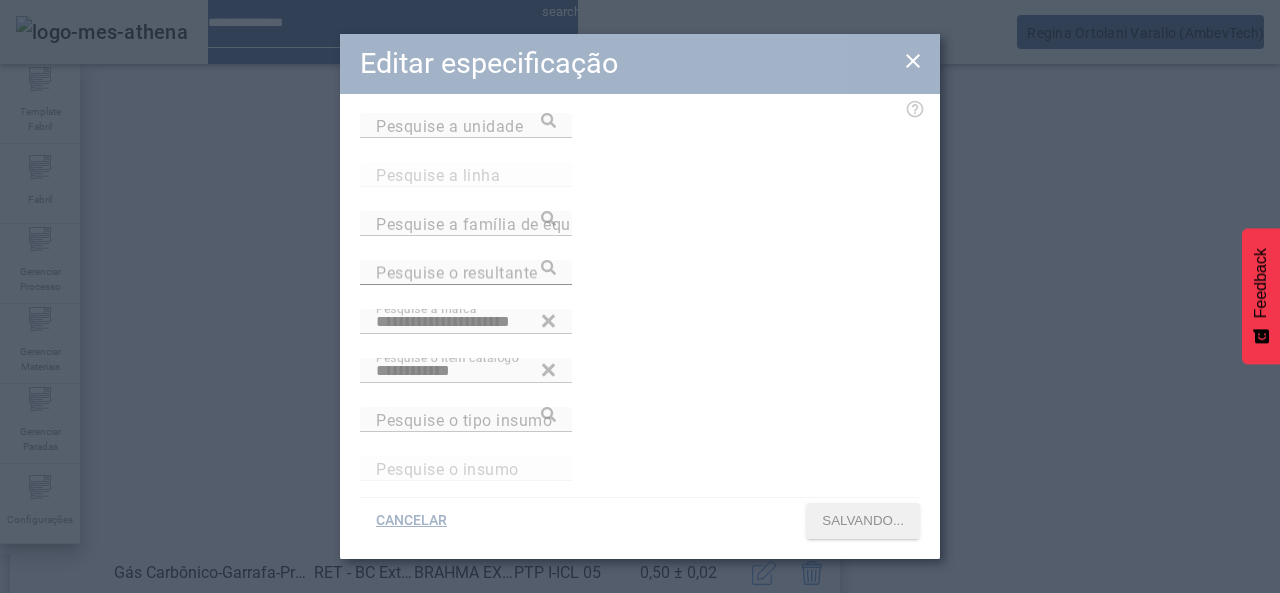 scroll, scrollTop: 423, scrollLeft: 0, axis: vertical 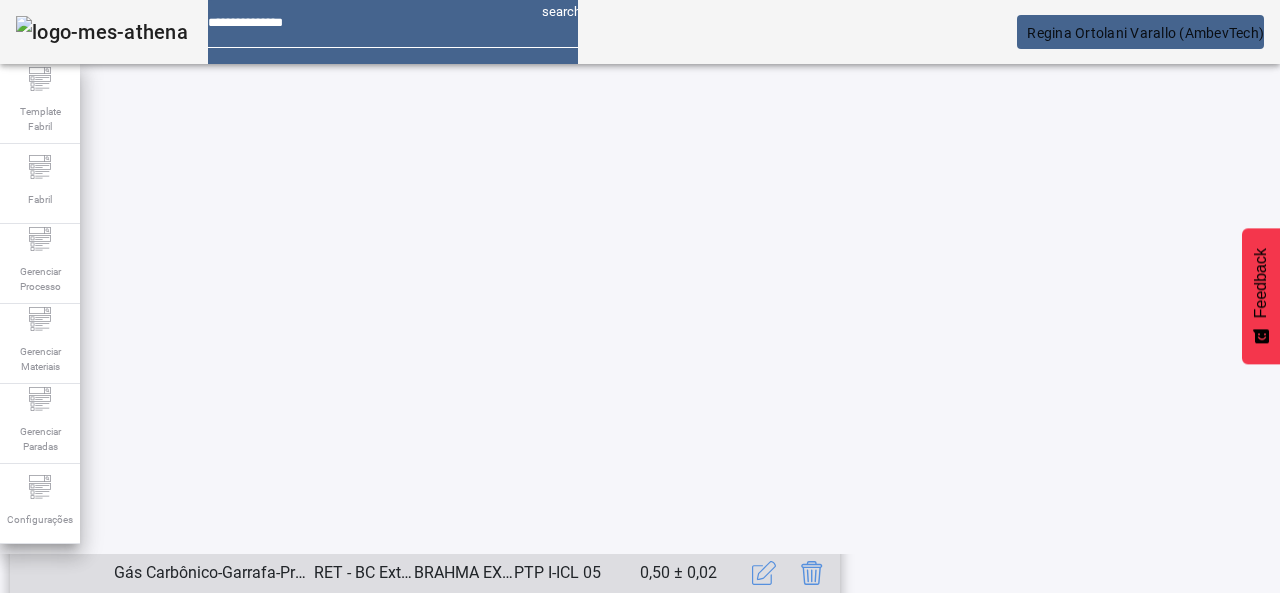 click 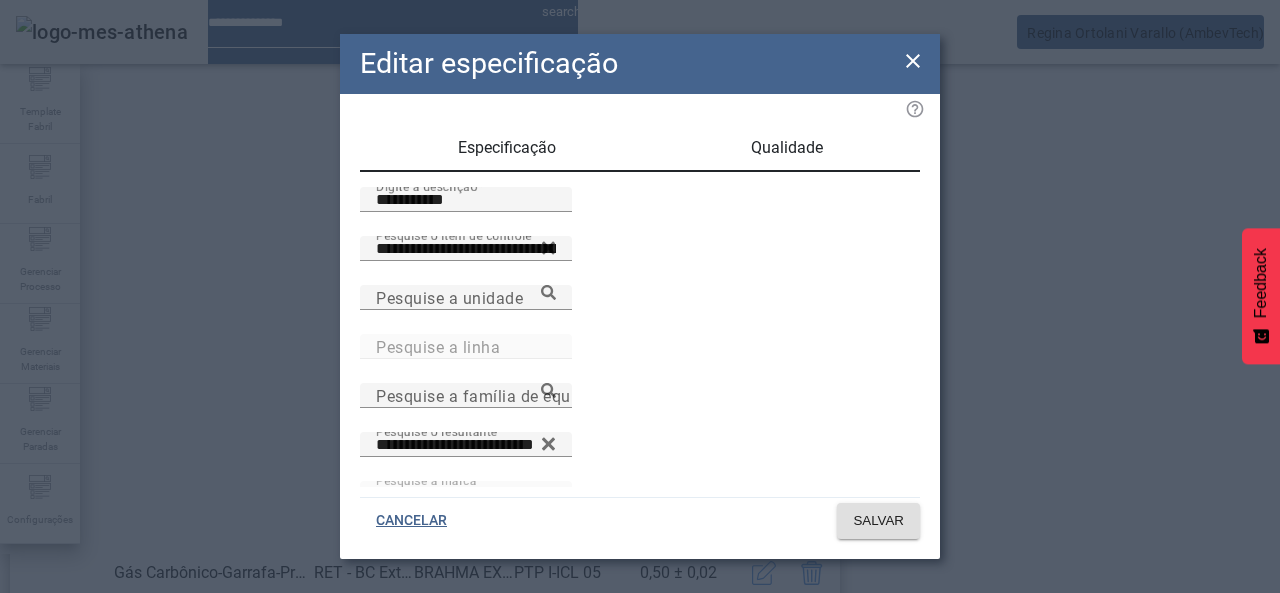 scroll, scrollTop: 172, scrollLeft: 0, axis: vertical 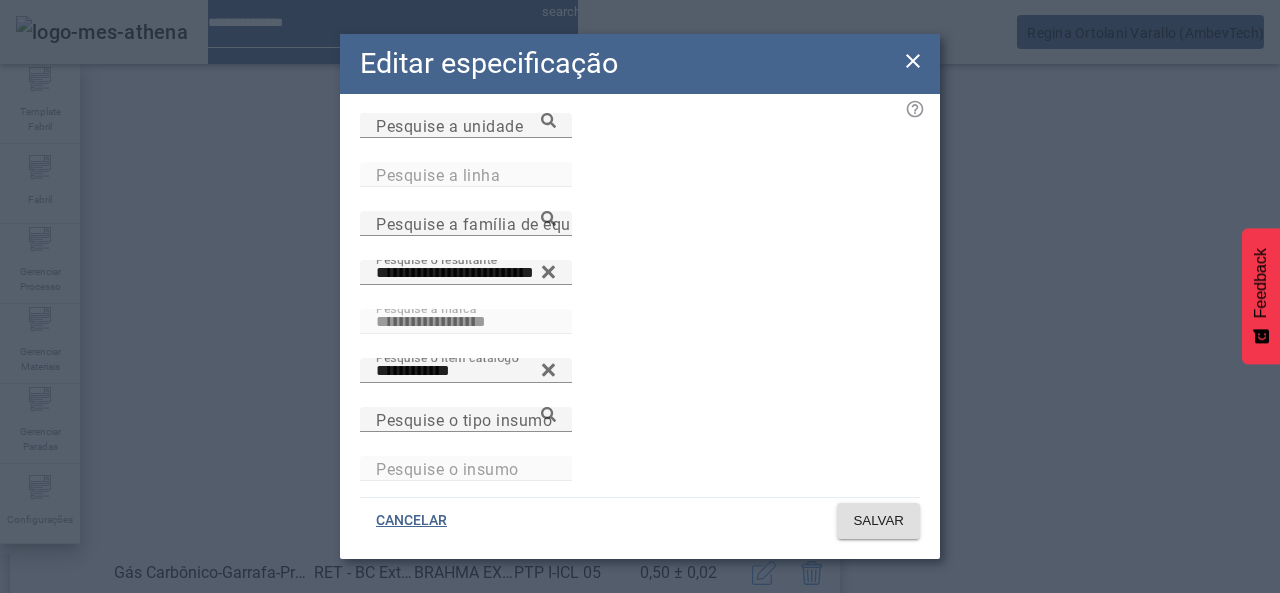 click on "**********" 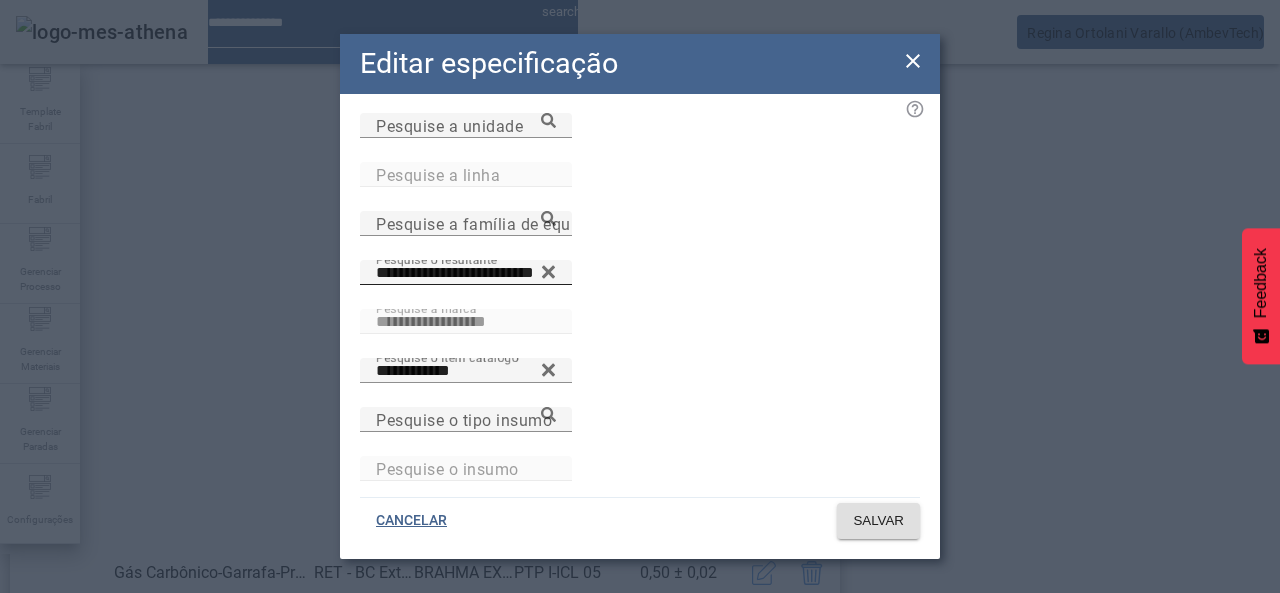click 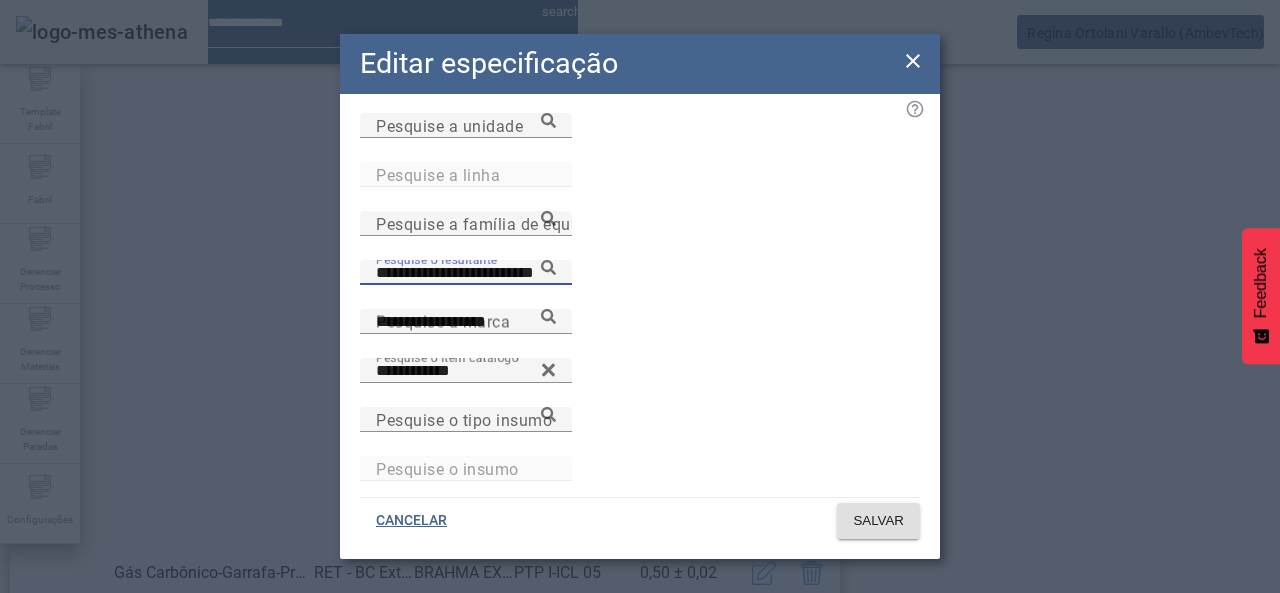 type 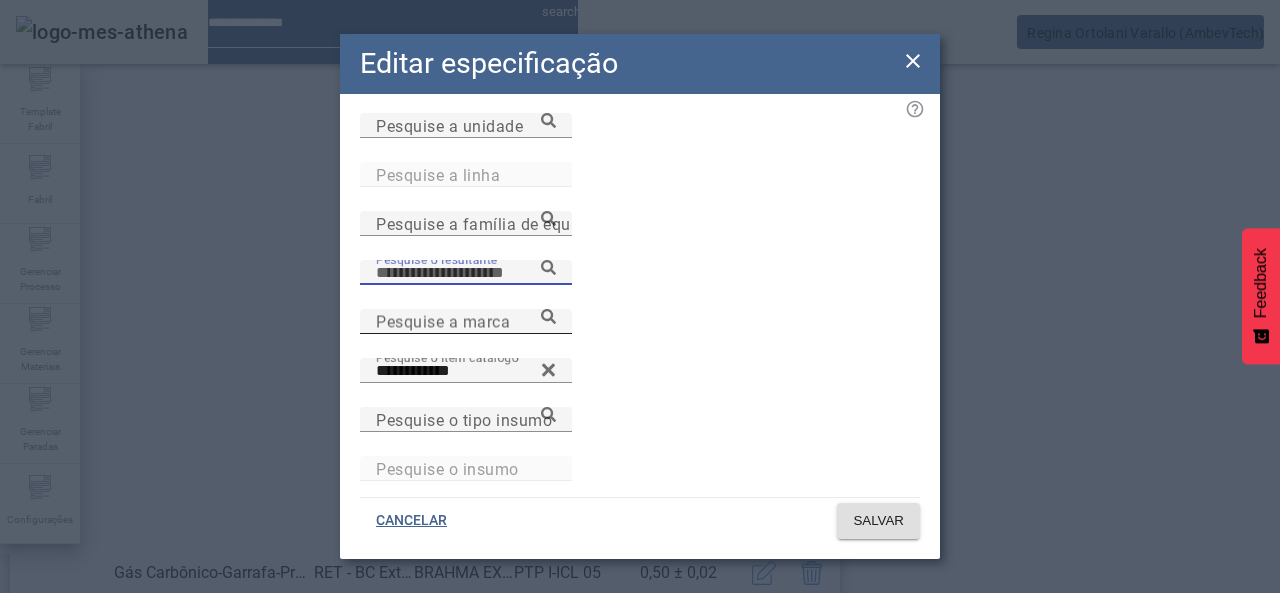click on "Pesquise a marca" at bounding box center (466, 322) 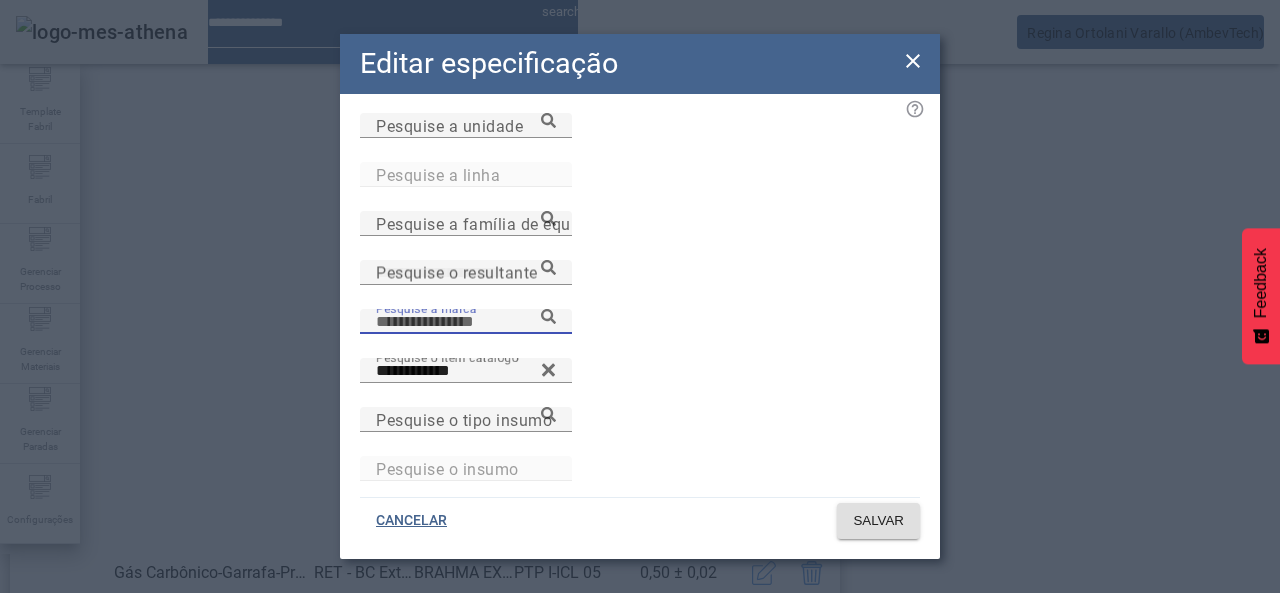 paste on "**********" 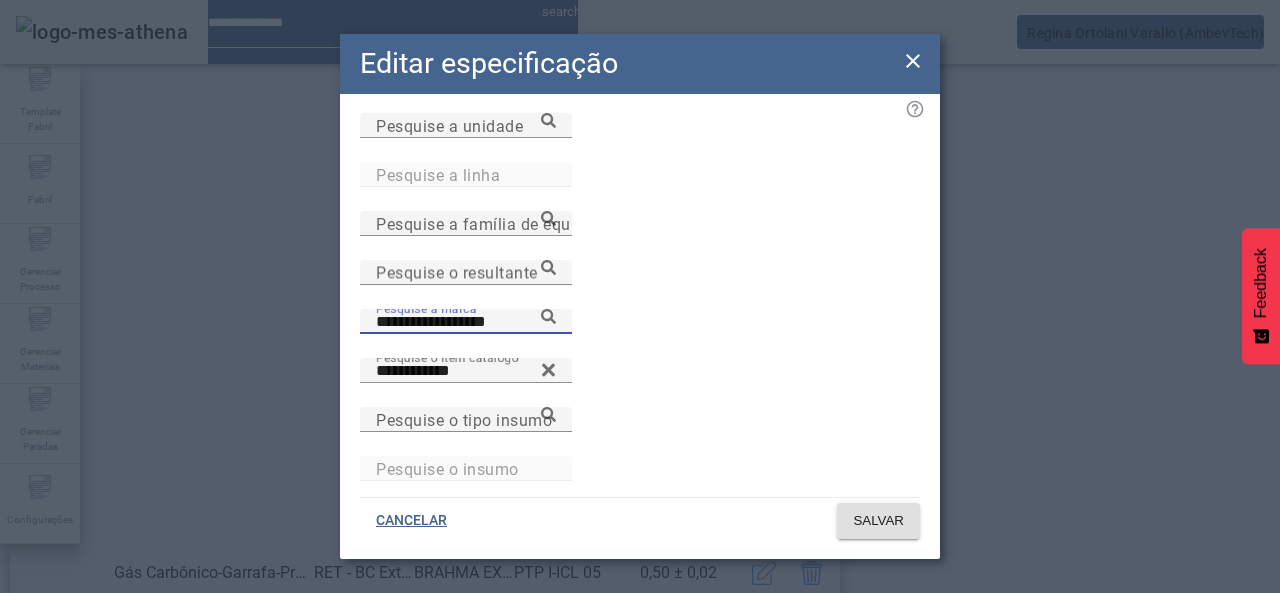 click 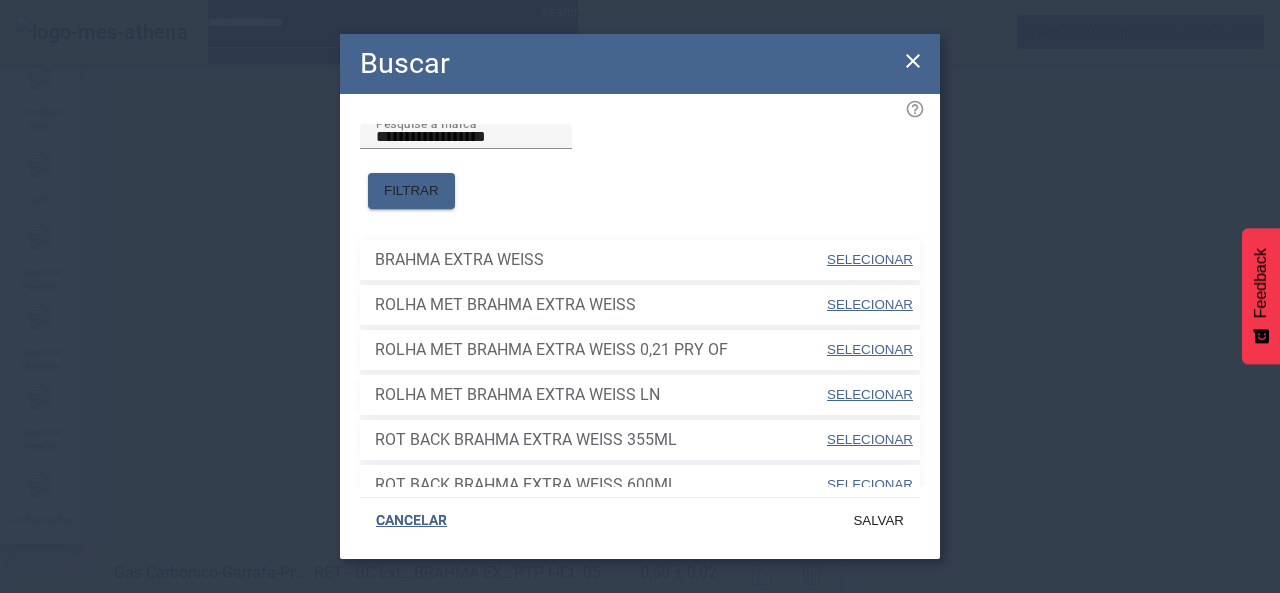 click on "SELECIONAR" at bounding box center [870, 259] 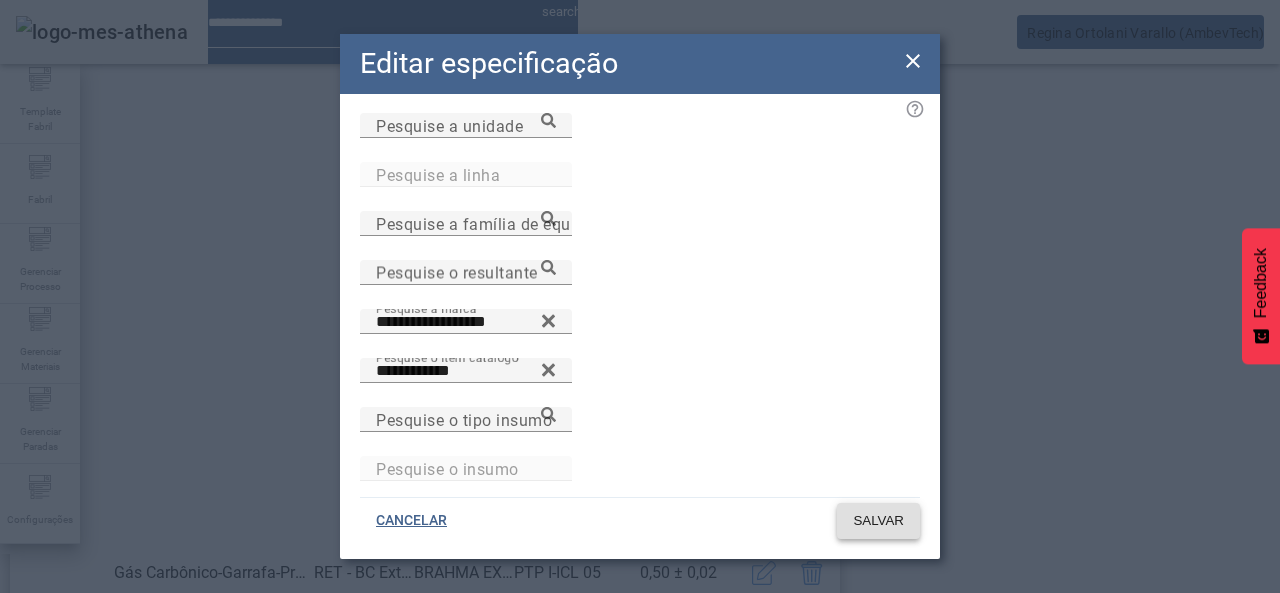 click 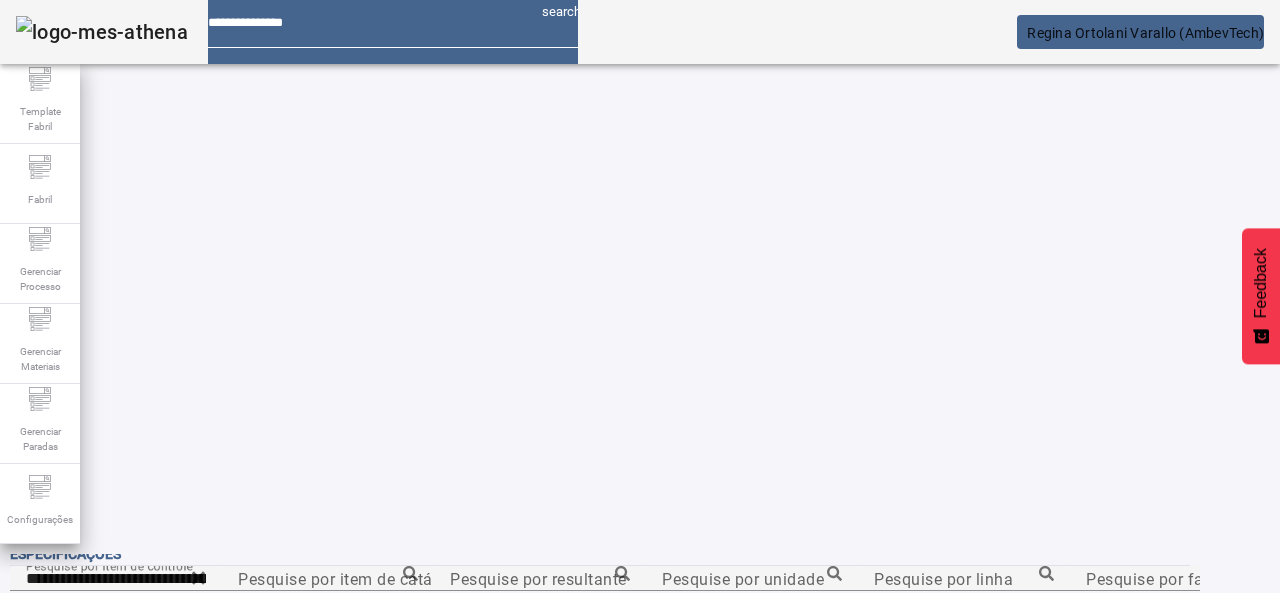 scroll, scrollTop: 423, scrollLeft: 0, axis: vertical 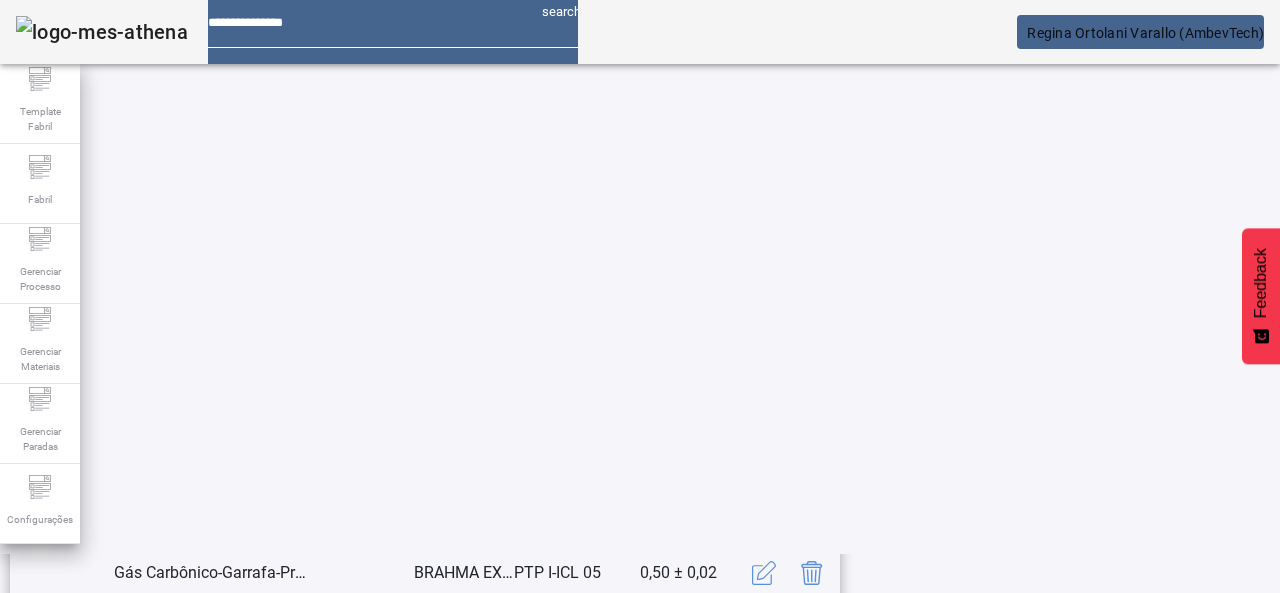 click 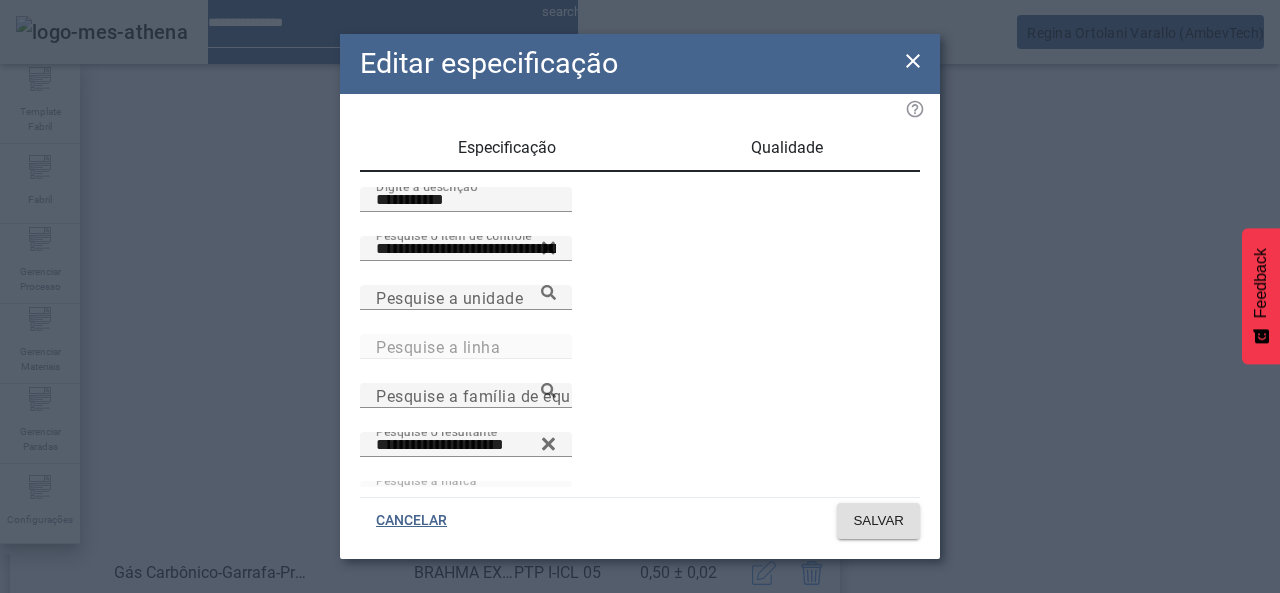 scroll, scrollTop: 172, scrollLeft: 0, axis: vertical 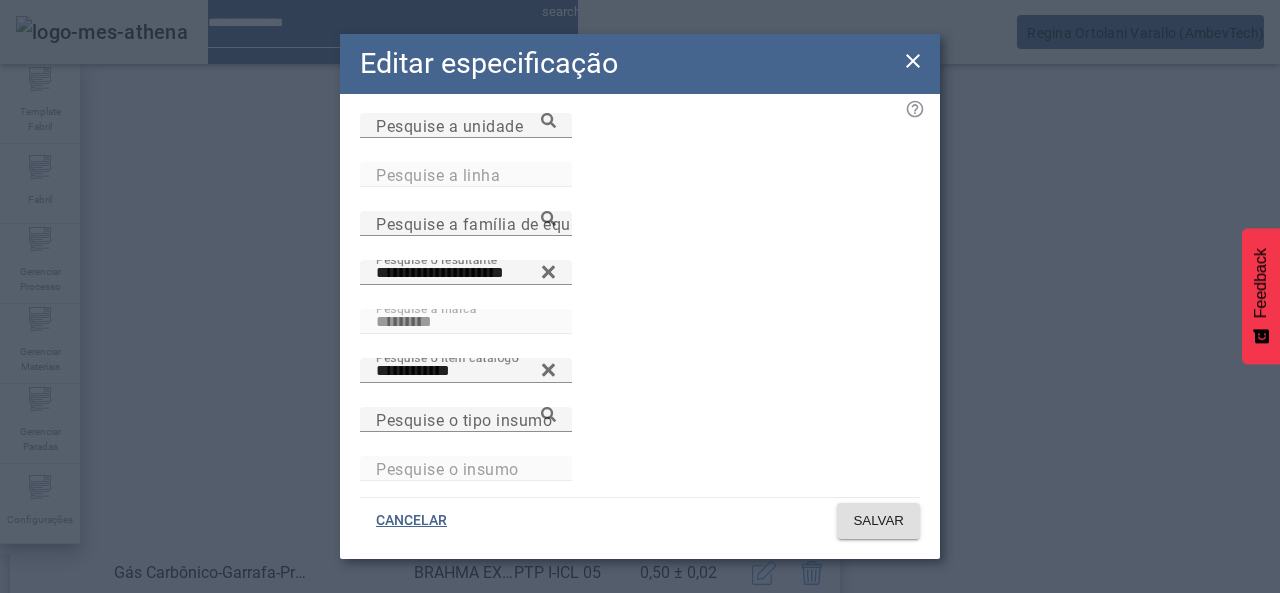 click on "**********" 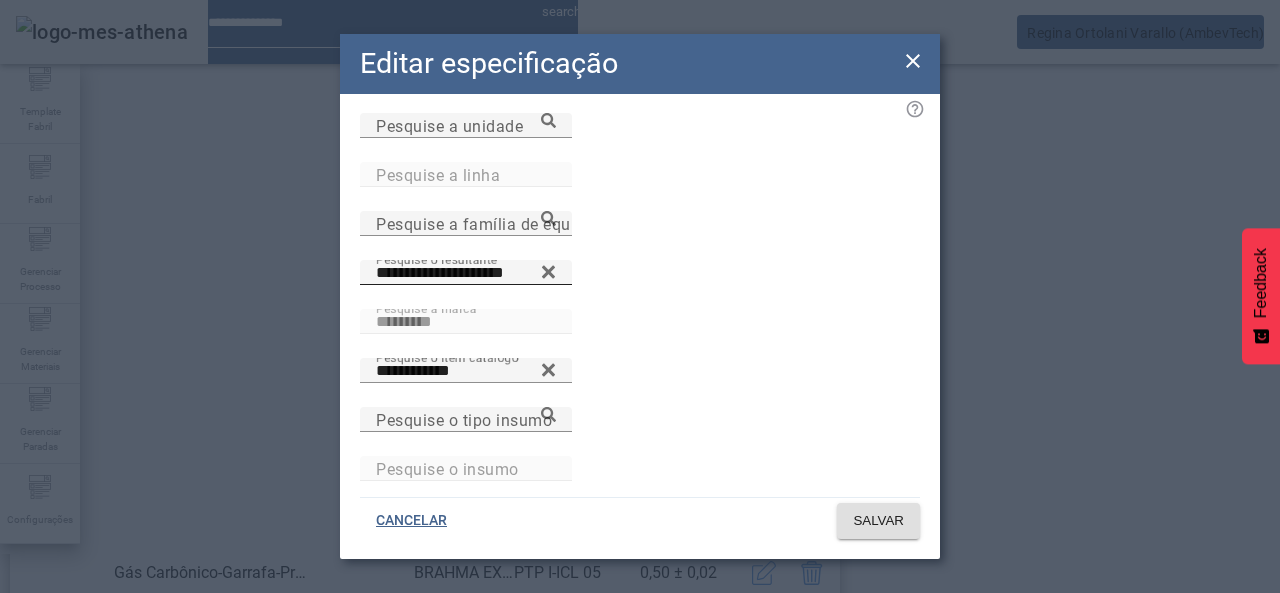 click 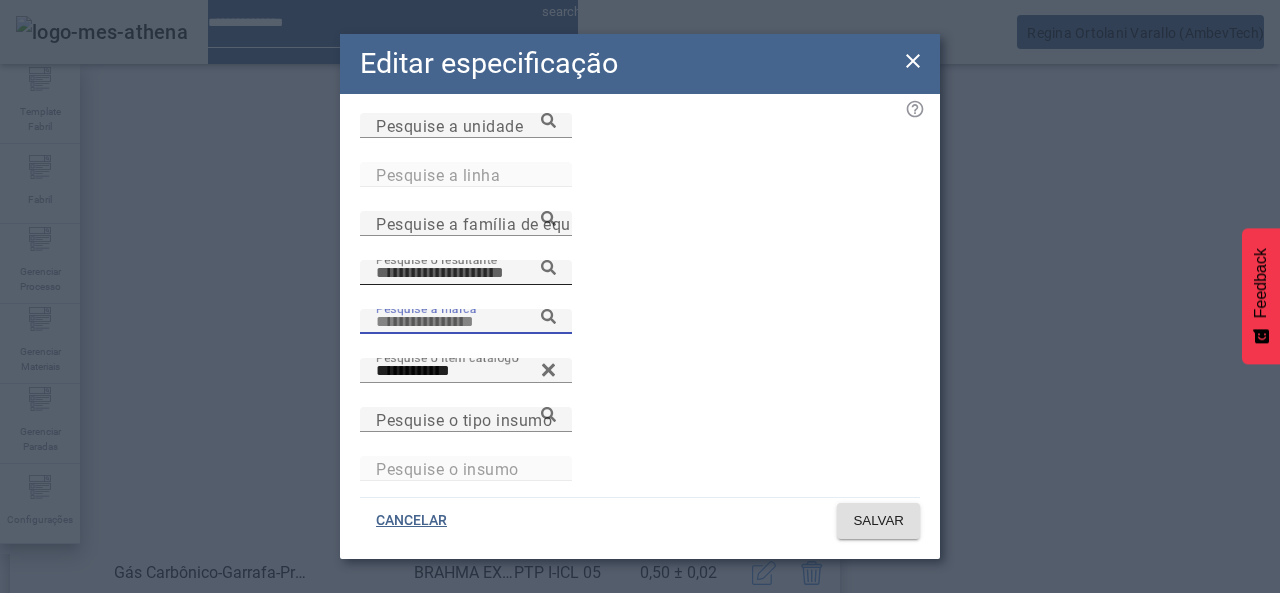 click on "Pesquise a marca" at bounding box center (466, 322) 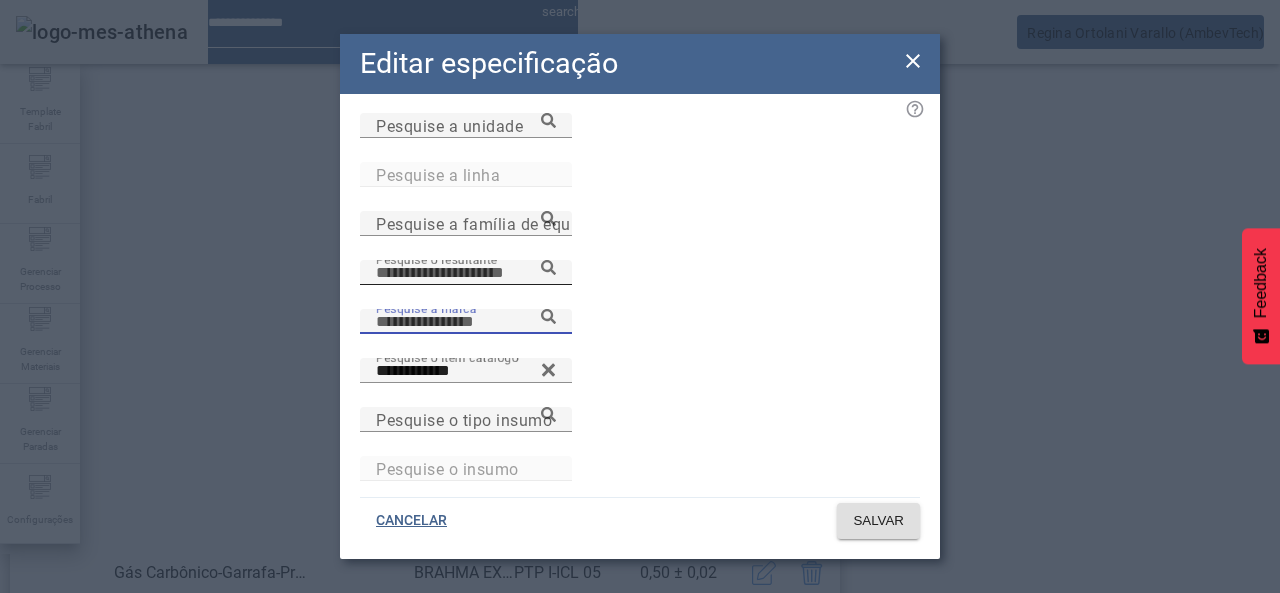 paste on "*********" 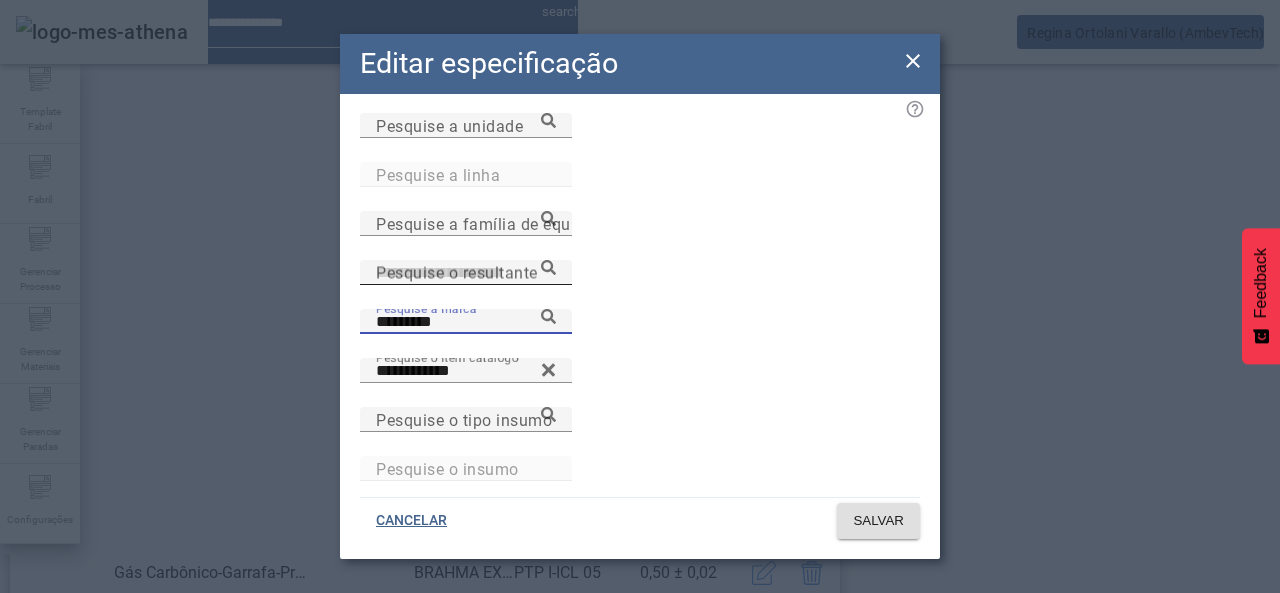 click 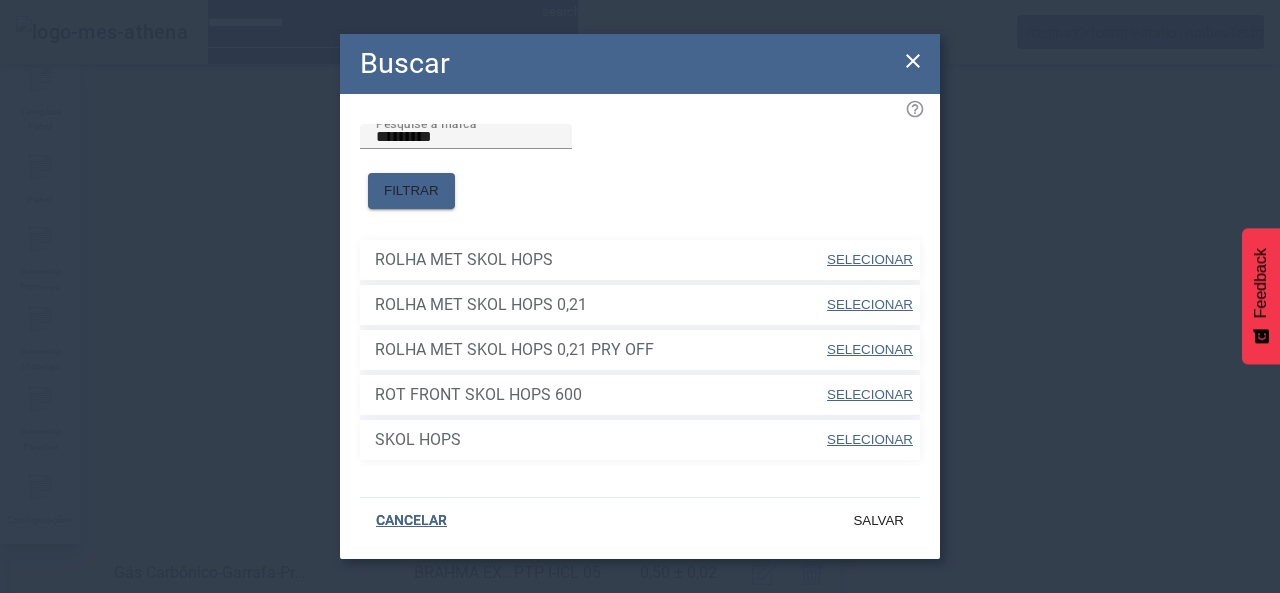 click at bounding box center [870, 440] 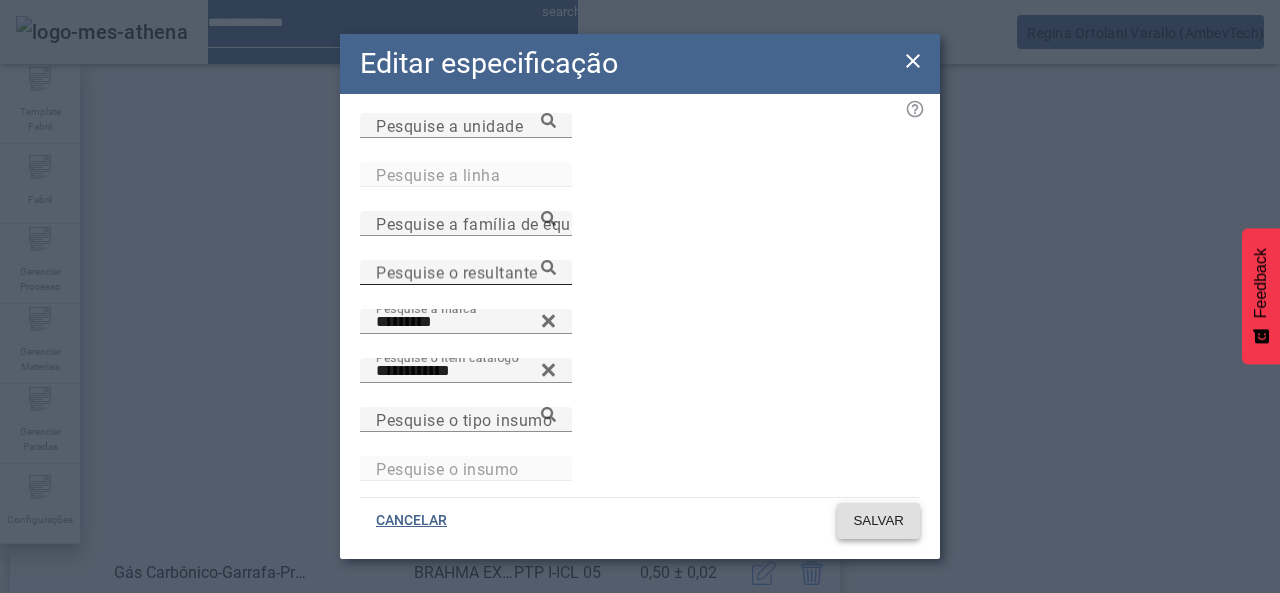 click on "SALVAR" 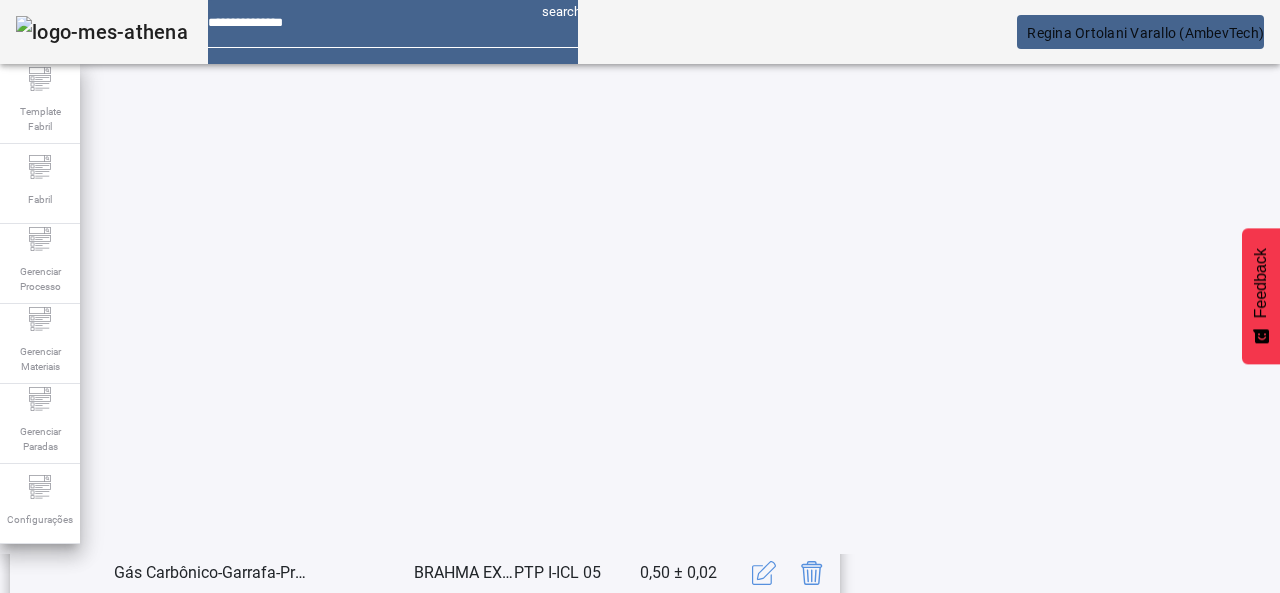scroll, scrollTop: 423, scrollLeft: 0, axis: vertical 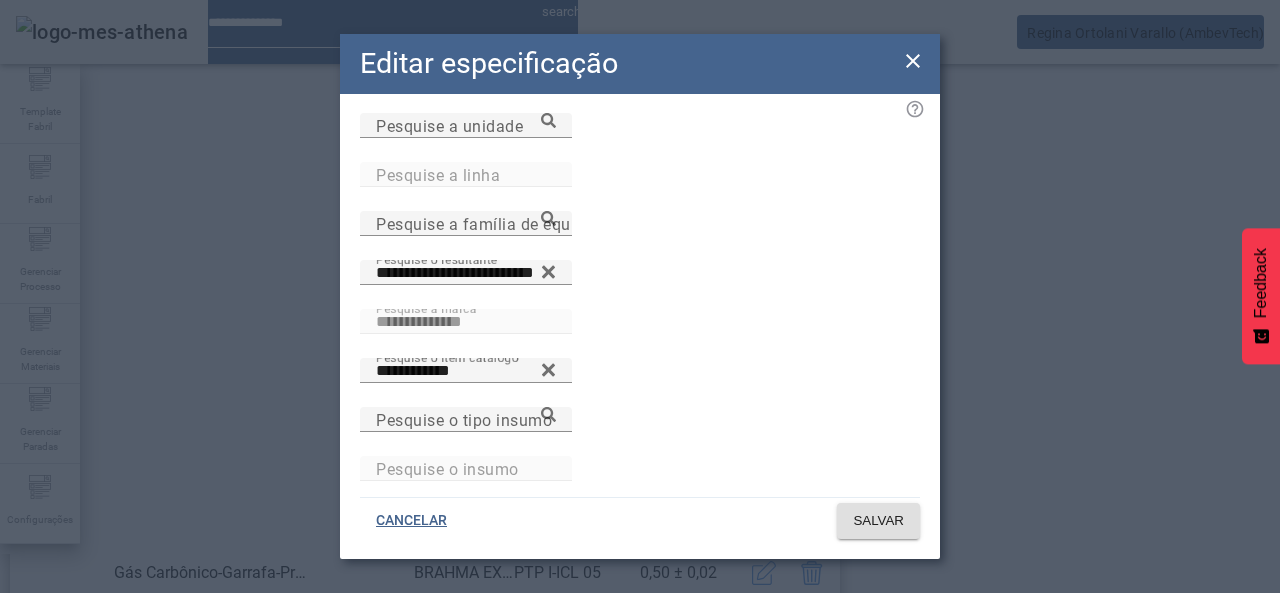 click on "**********" 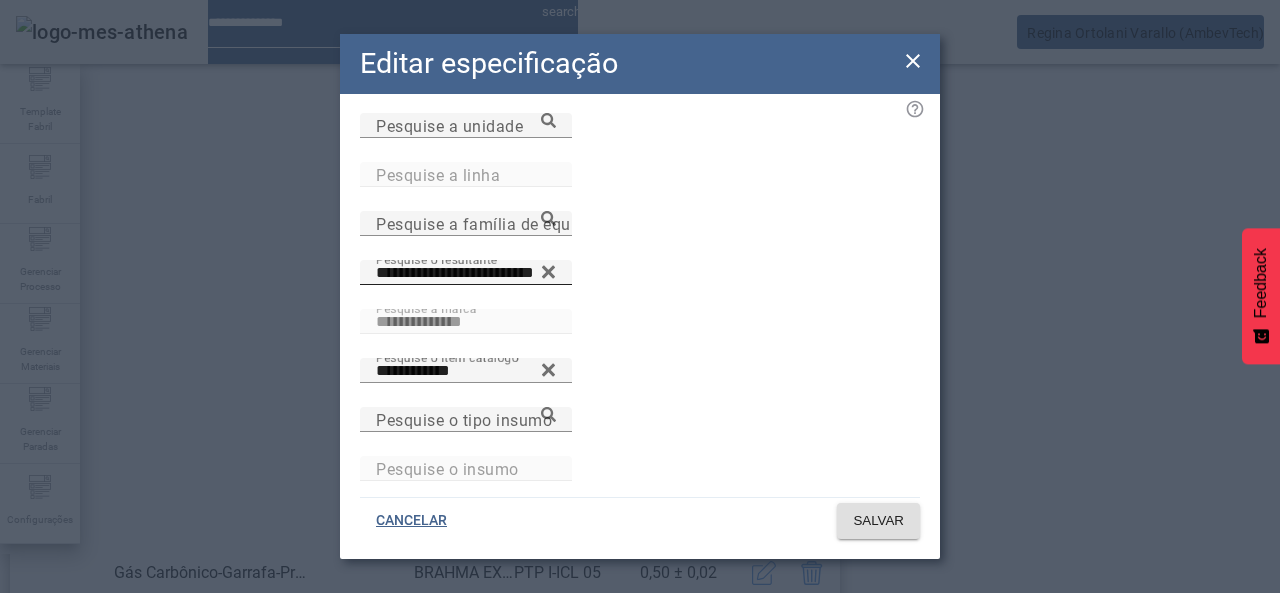 click 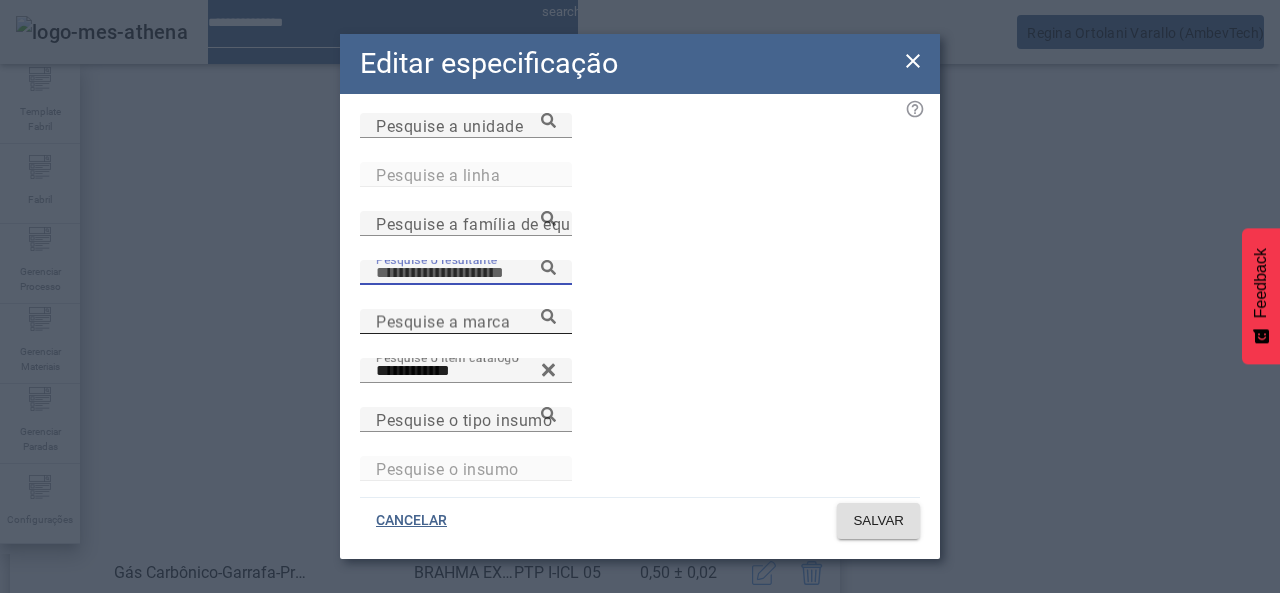 click on "Pesquise a marca" at bounding box center (466, 321) 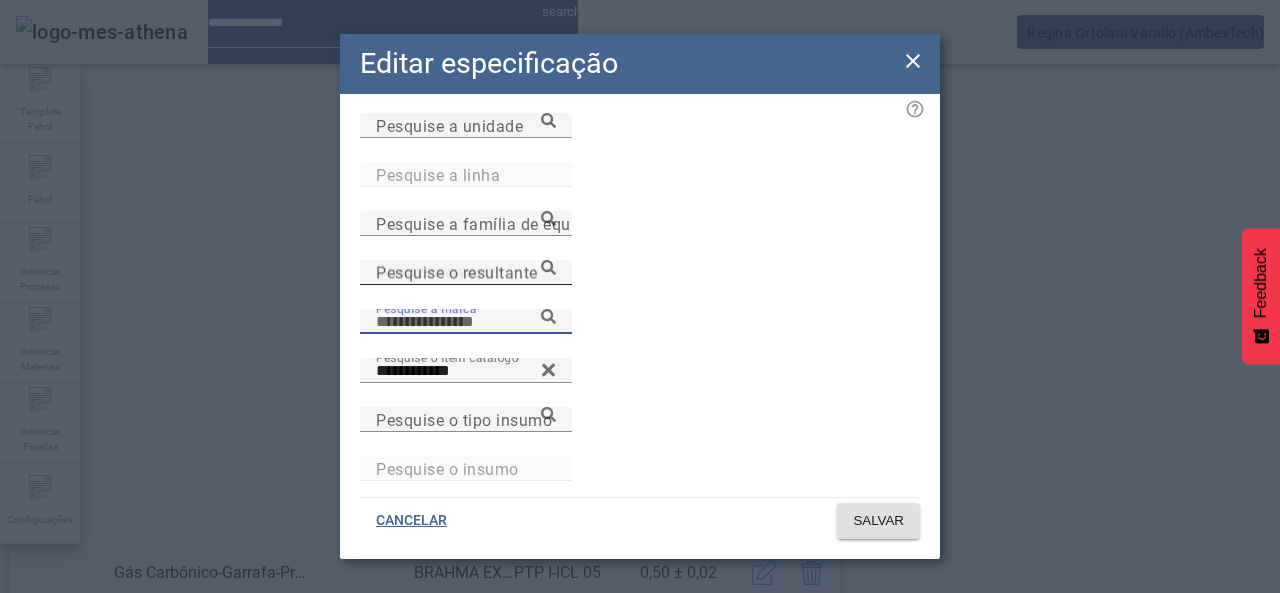 paste on "**********" 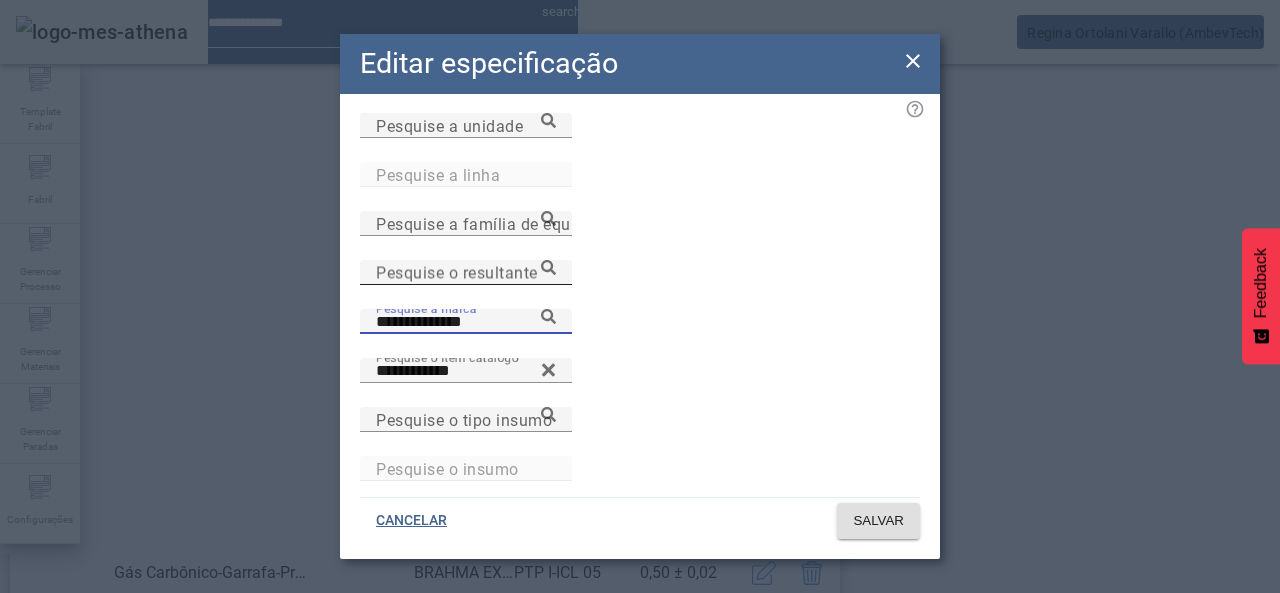 click on "**********" at bounding box center (466, 322) 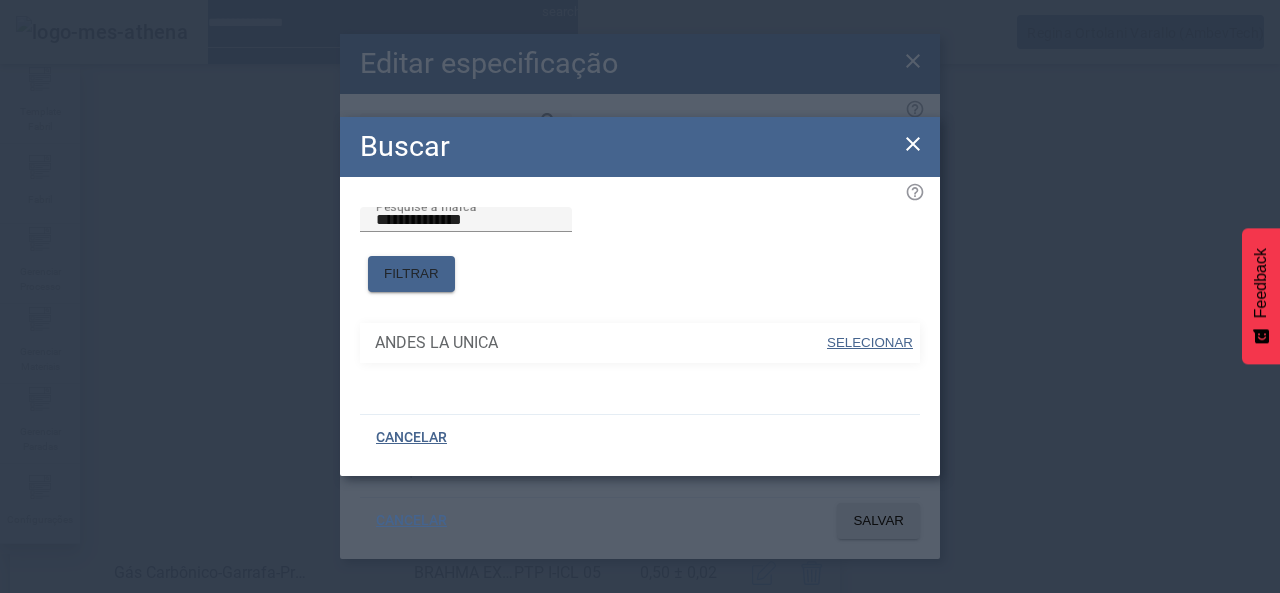 click on "SELECIONAR" at bounding box center (870, 342) 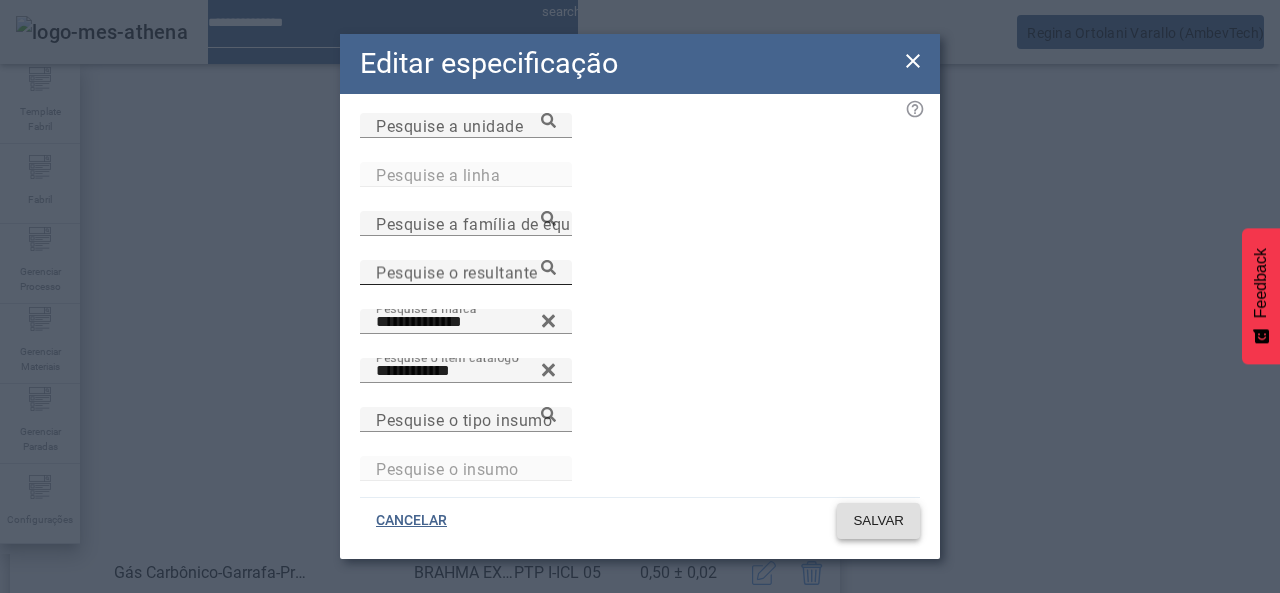 click on "SALVAR" 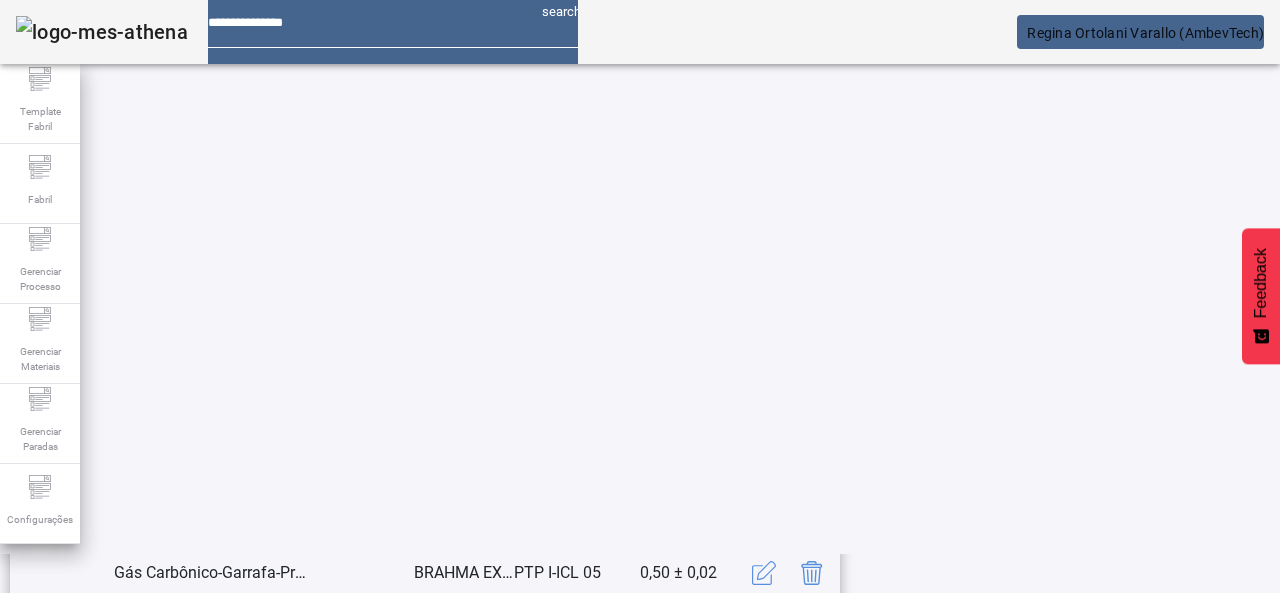 scroll, scrollTop: 662, scrollLeft: 0, axis: vertical 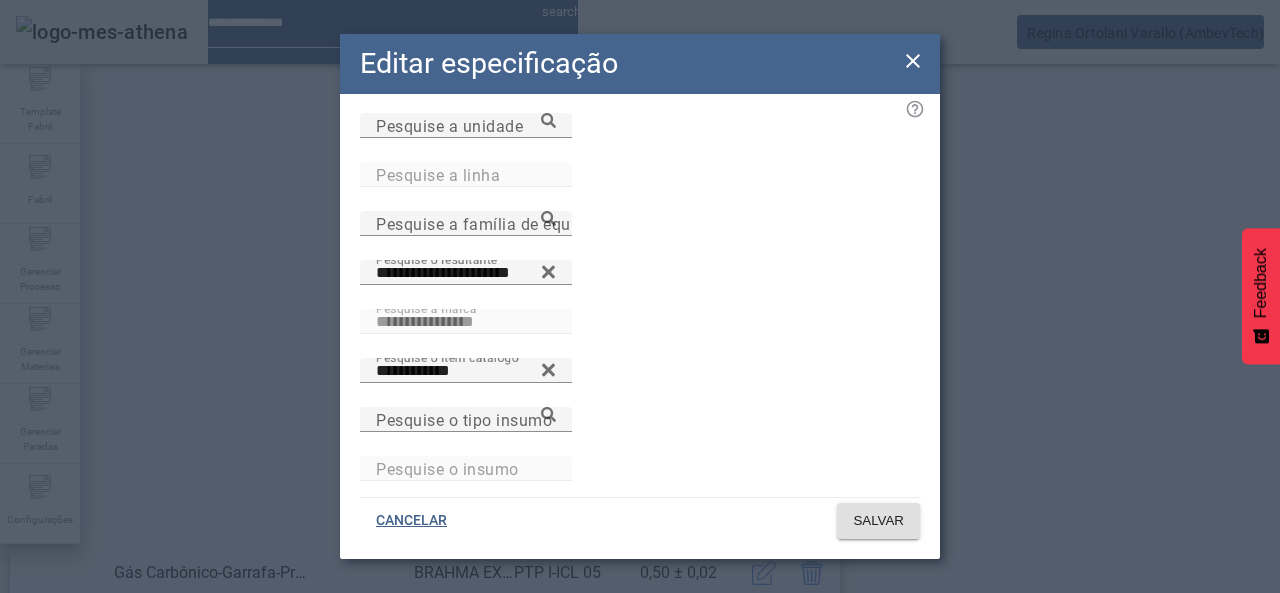 click on "**********" 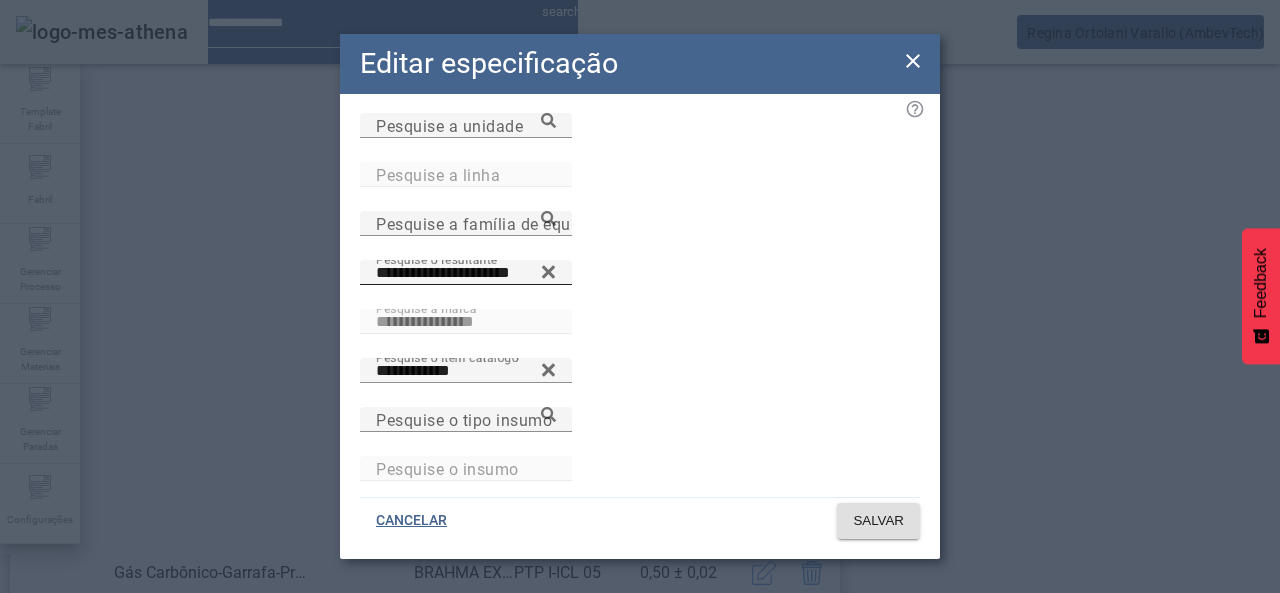 click 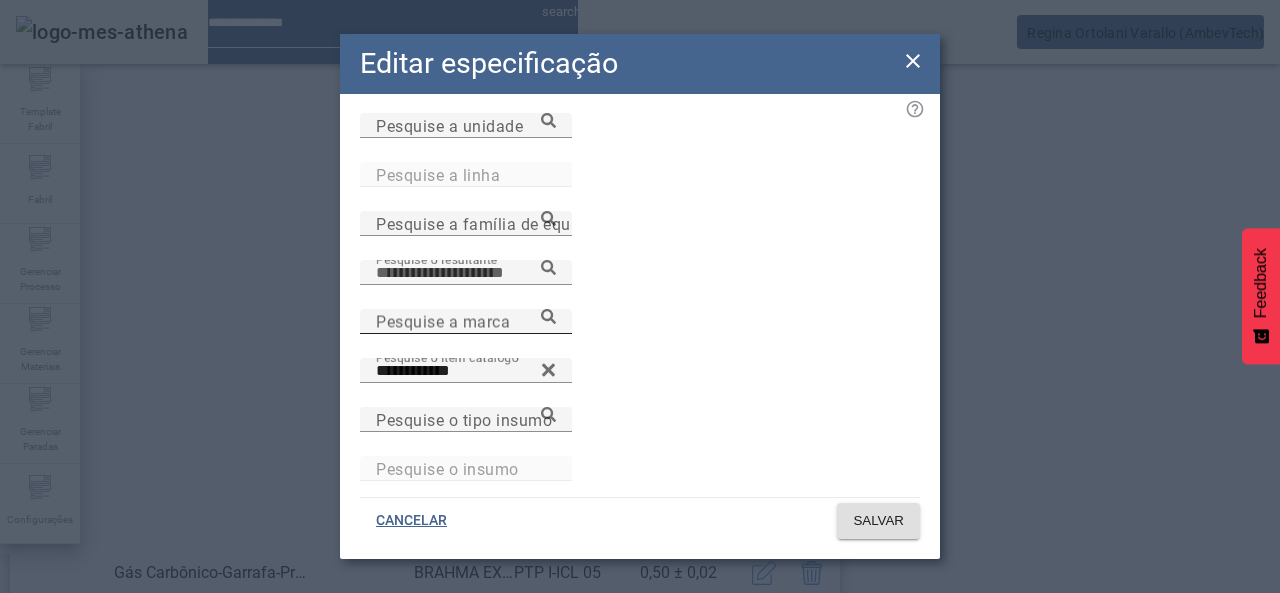 click on "Pesquise a marca" at bounding box center [443, 321] 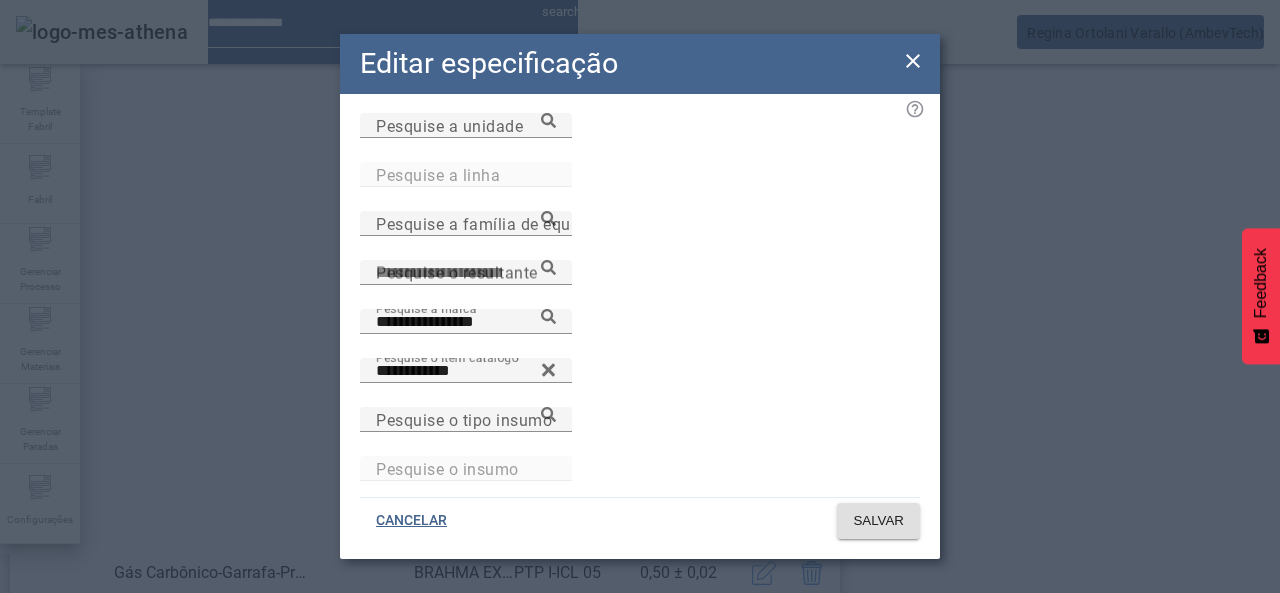 click on "**********" at bounding box center (640, 333) 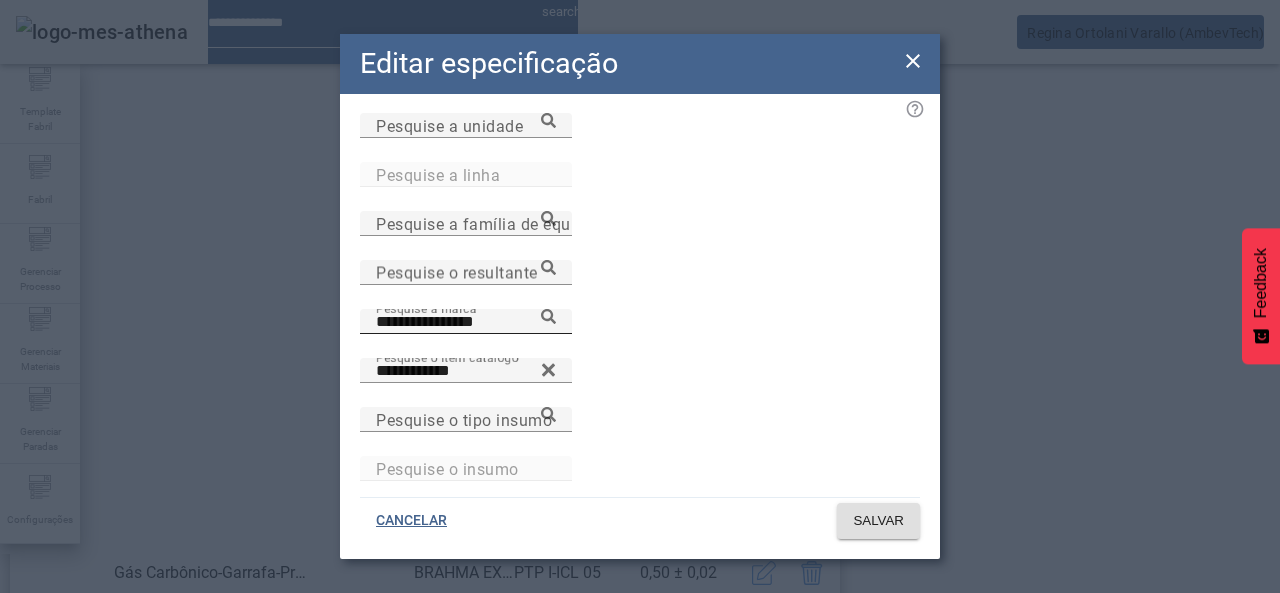 click 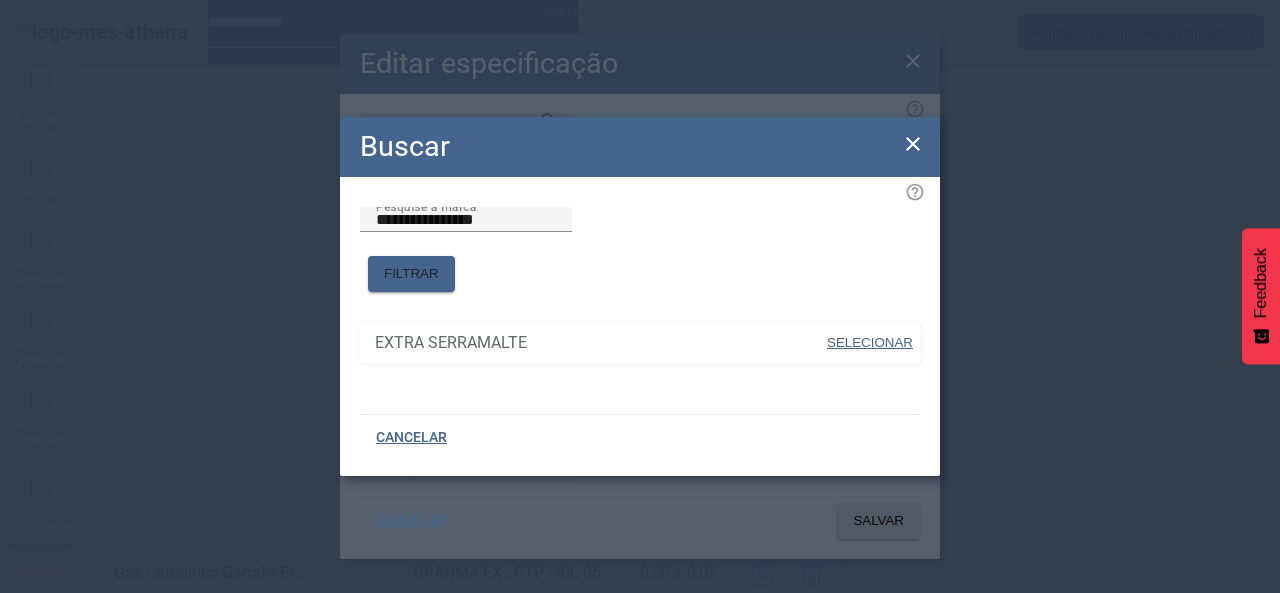 click on "SELECIONAR" at bounding box center [870, 343] 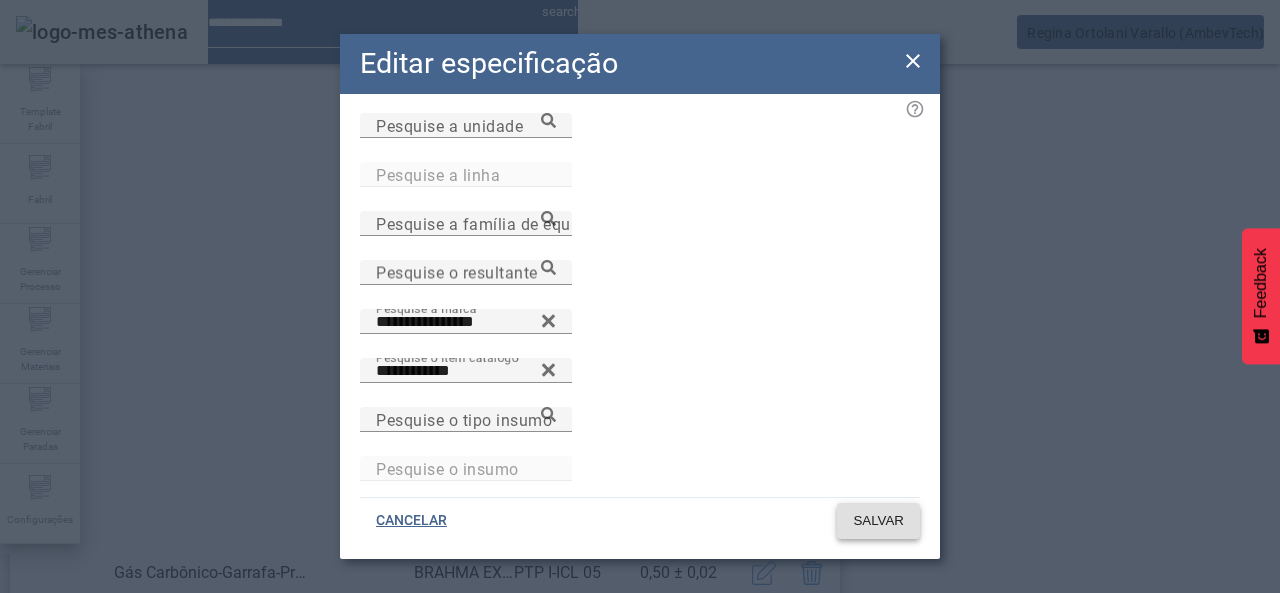 click on "SALVAR" 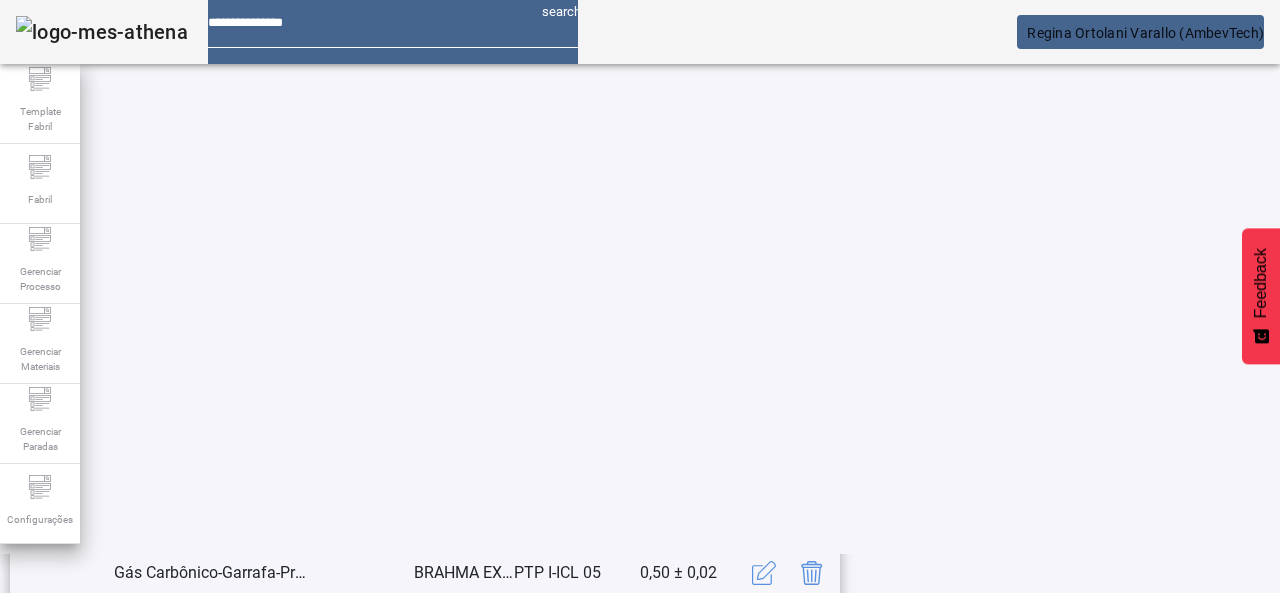 scroll, scrollTop: 662, scrollLeft: 0, axis: vertical 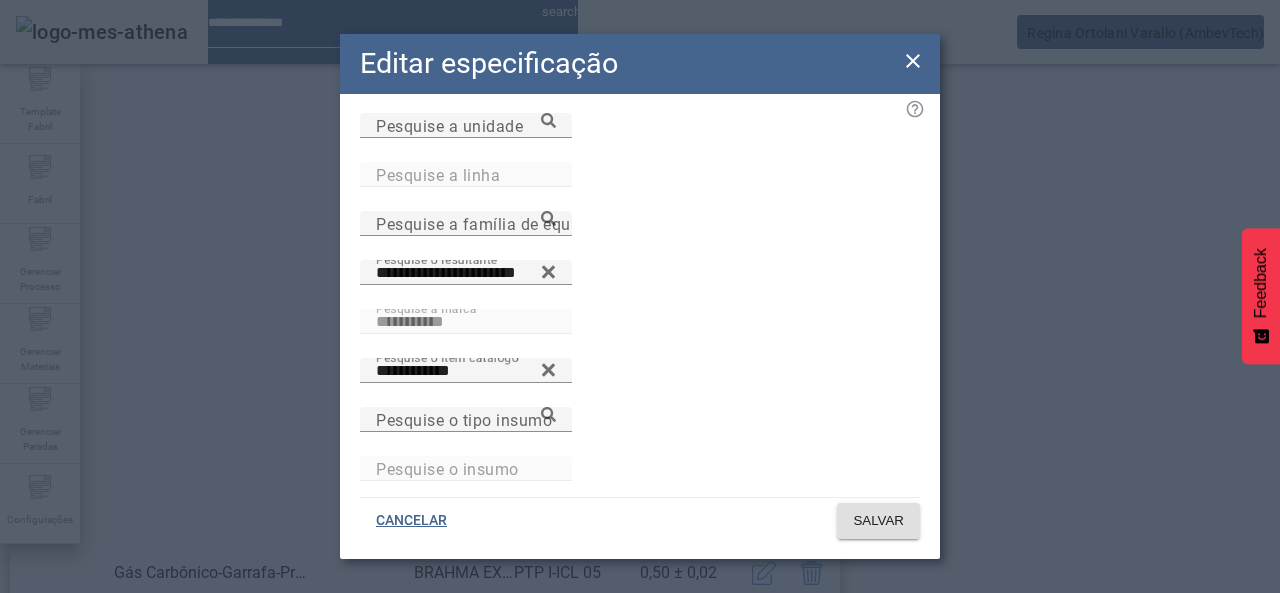 click on "**********" 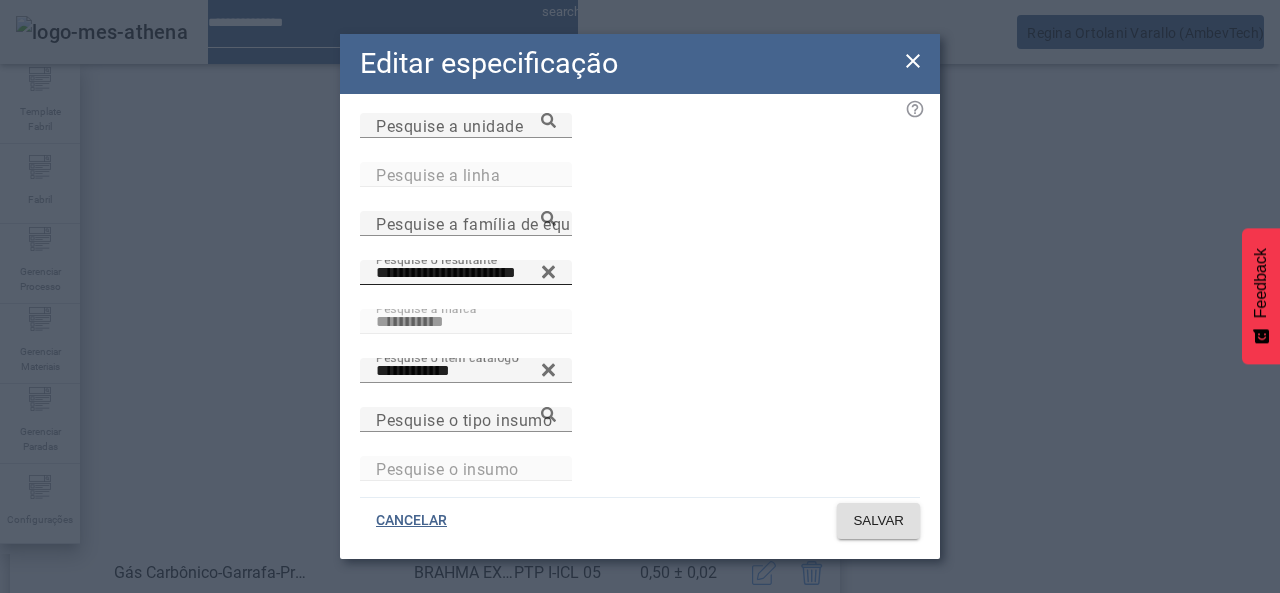 click 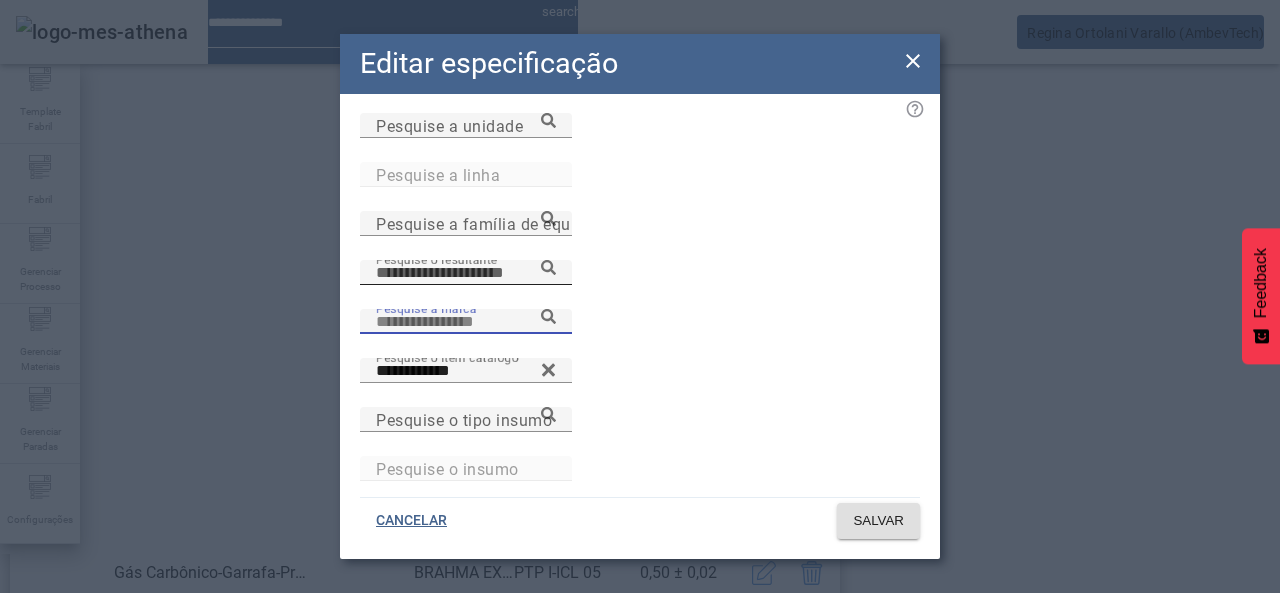 click on "Pesquise a marca" at bounding box center (466, 322) 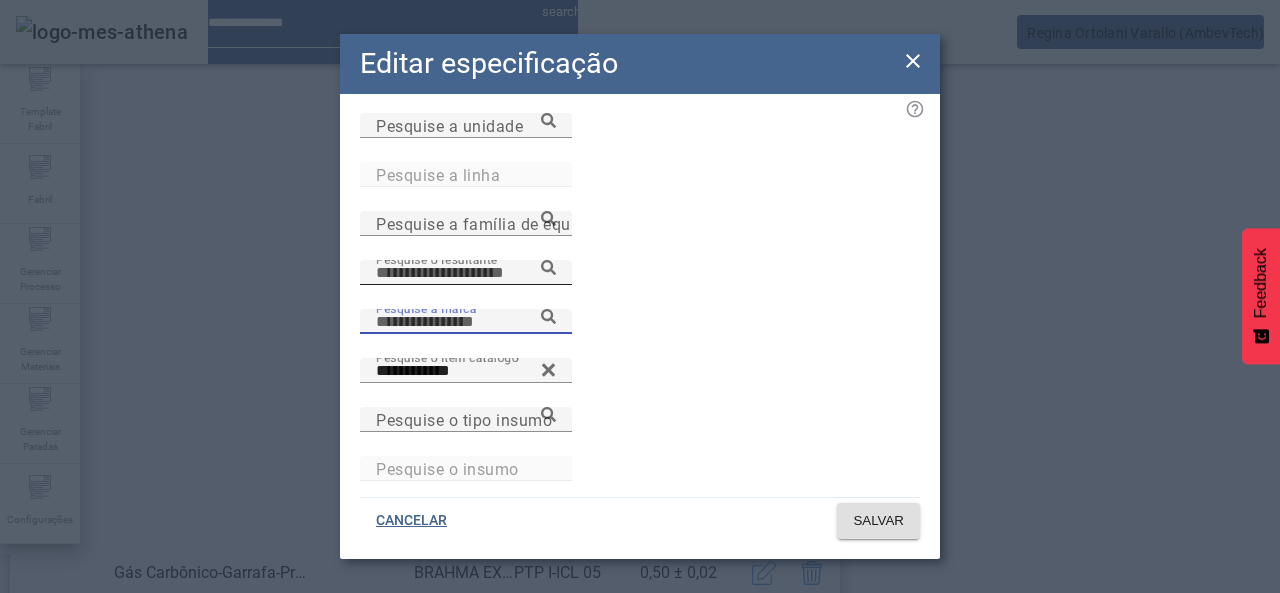 paste on "**********" 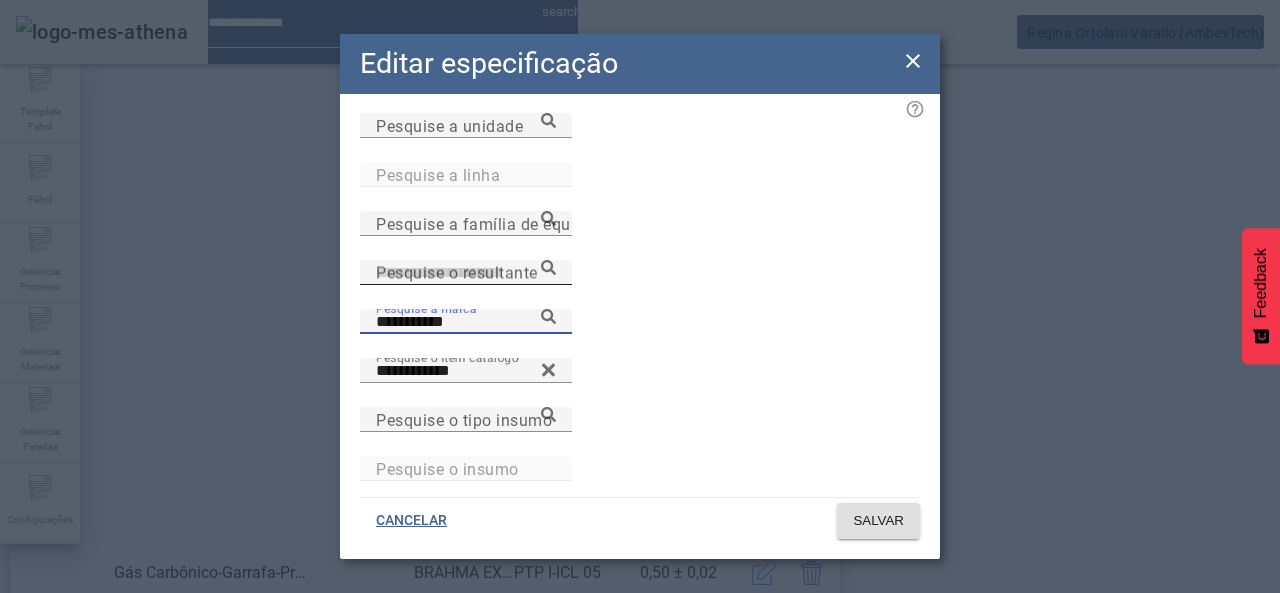 click 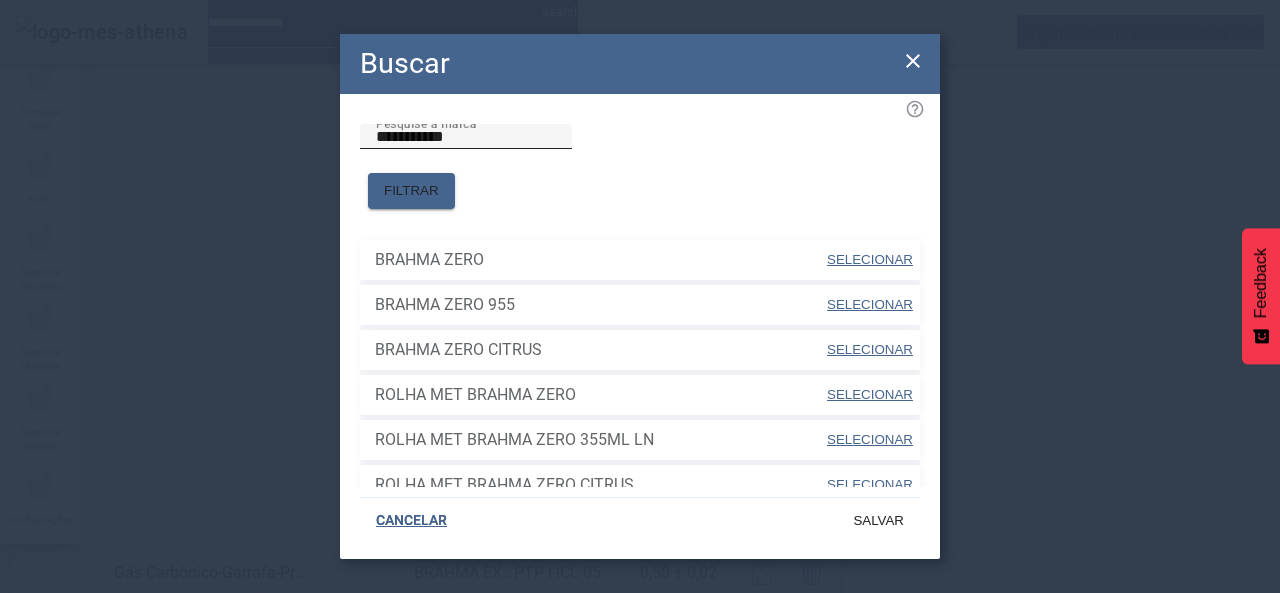 click on "**********" at bounding box center (466, 137) 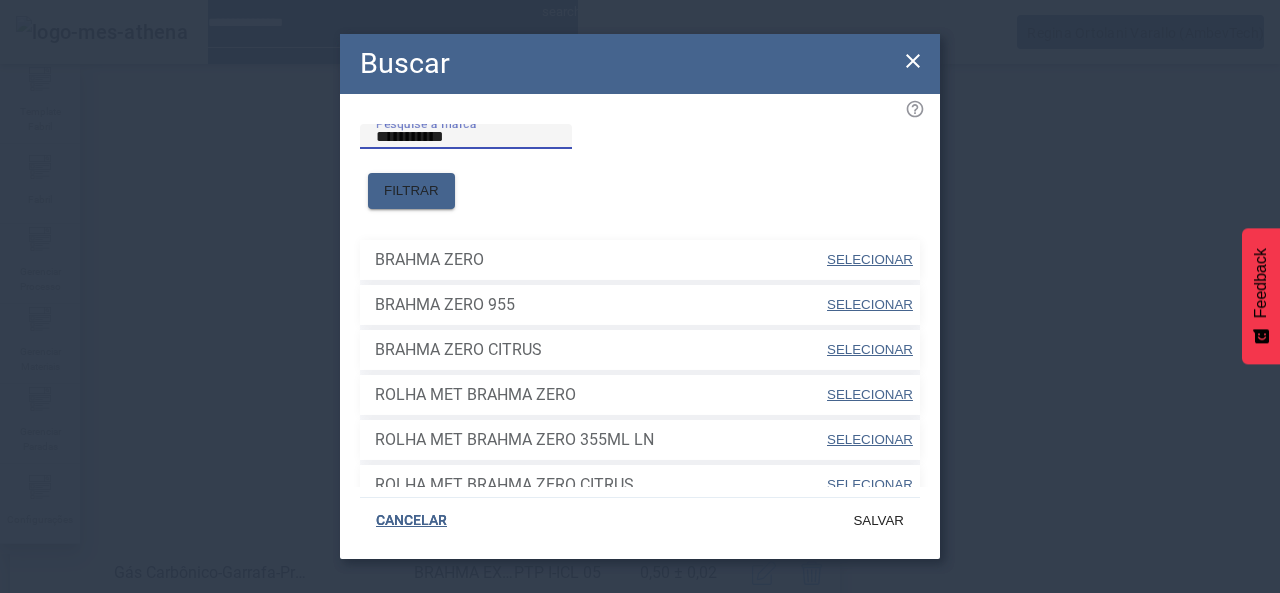 click on "SELECIONAR" at bounding box center (870, 259) 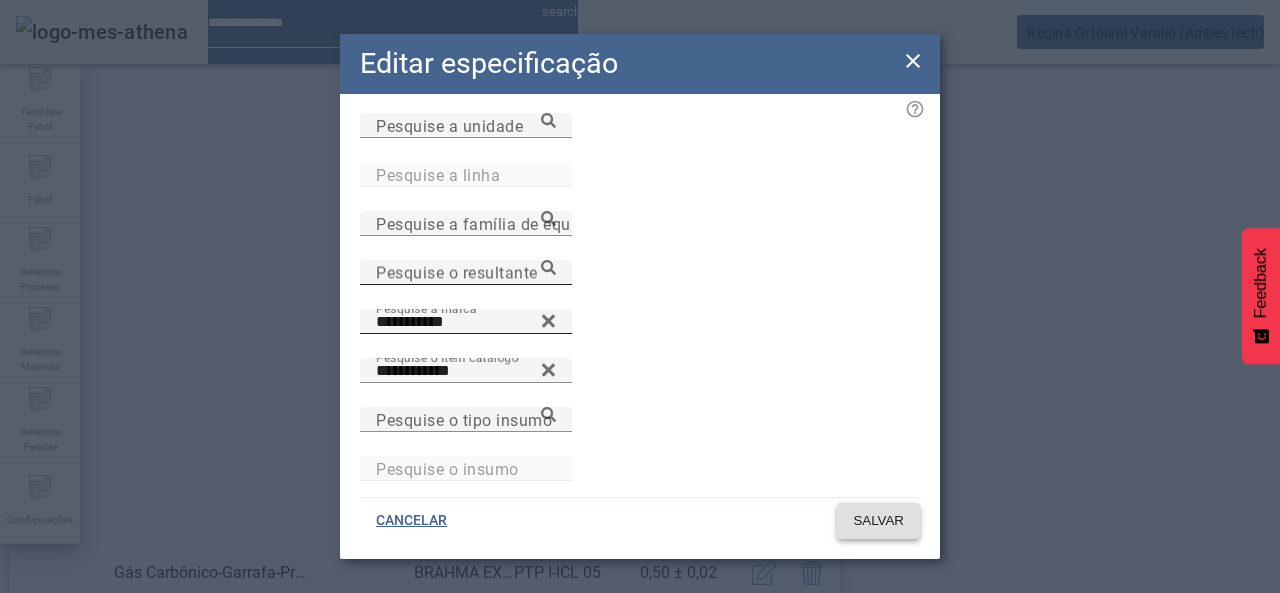 click 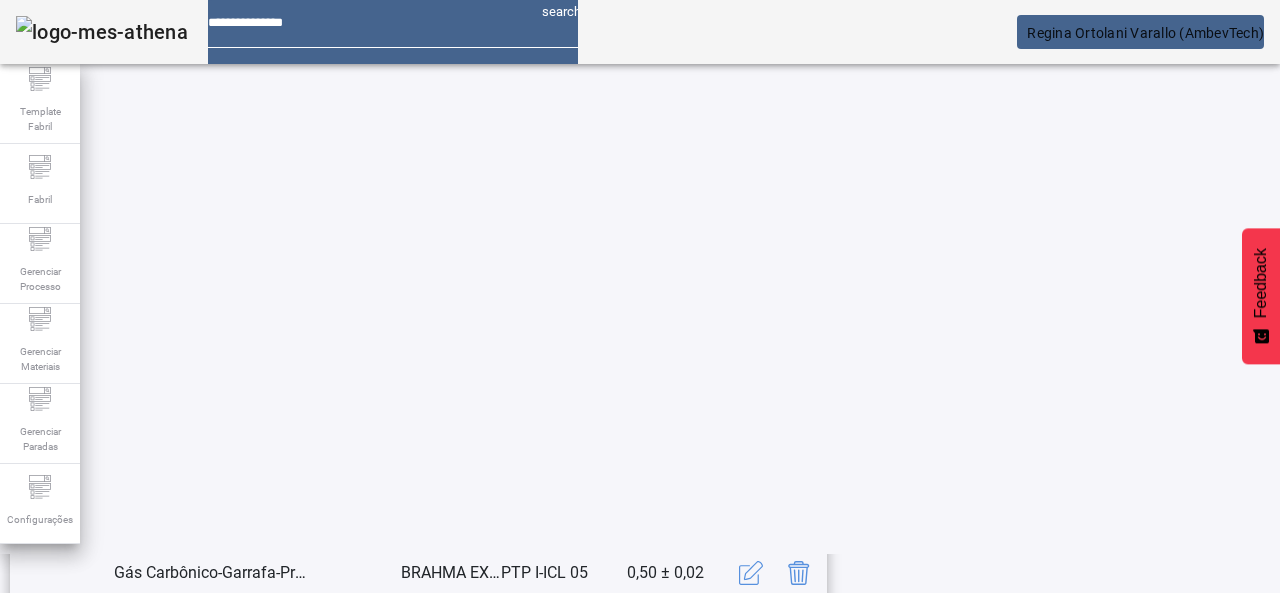 scroll, scrollTop: 662, scrollLeft: 0, axis: vertical 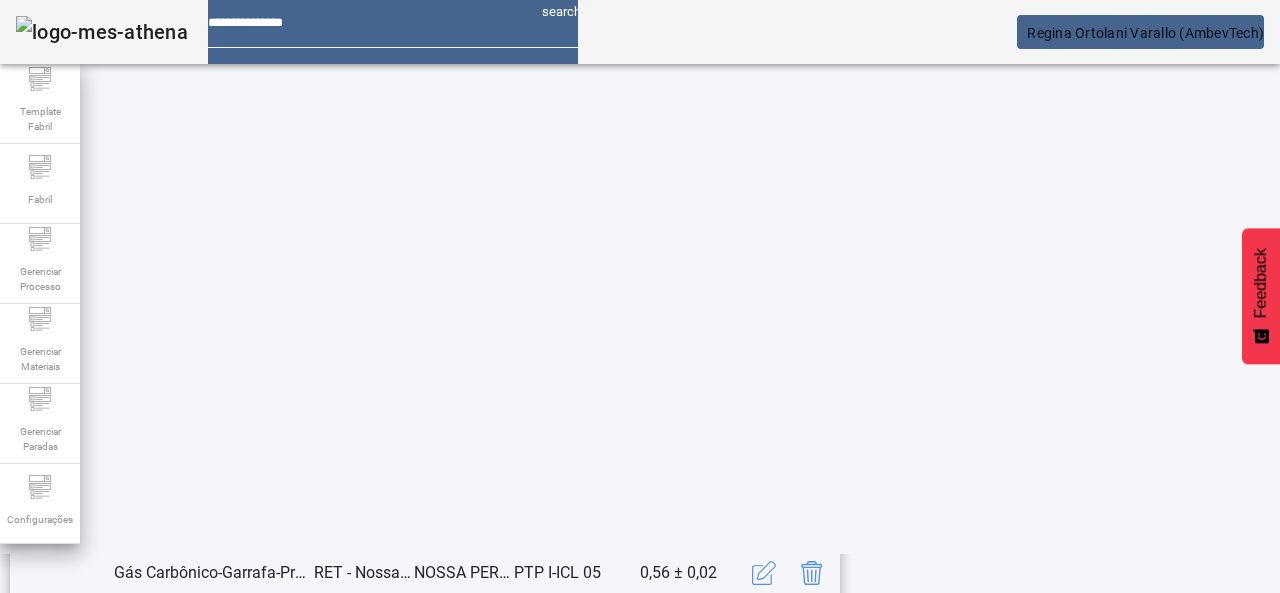 click on "1" 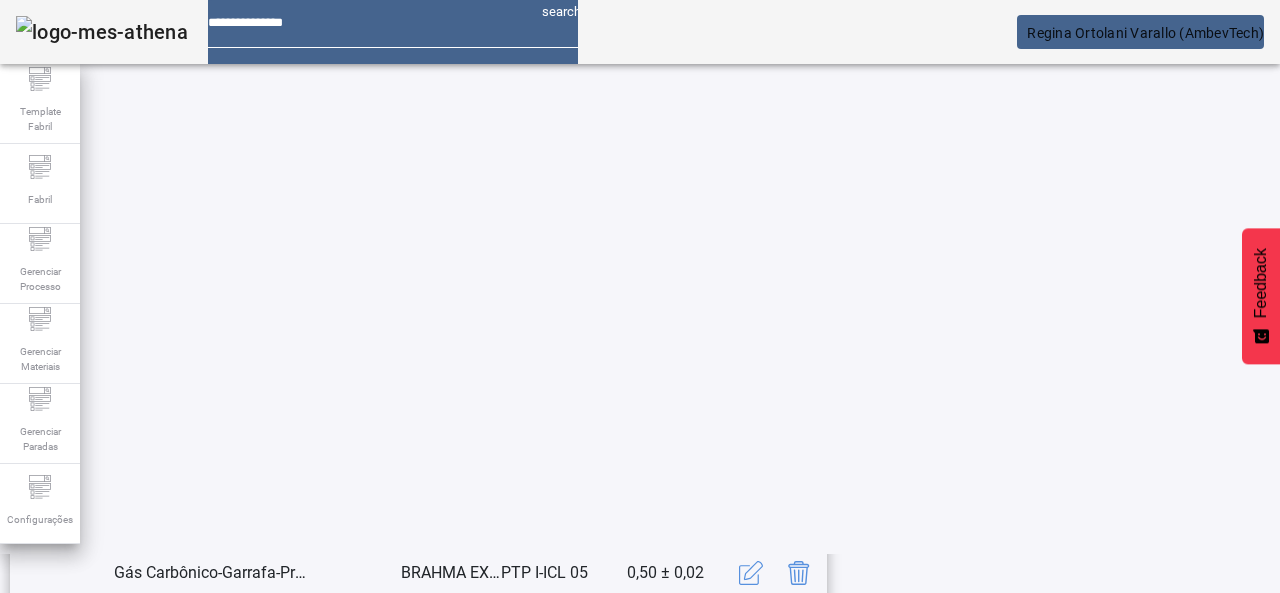 scroll, scrollTop: 623, scrollLeft: 0, axis: vertical 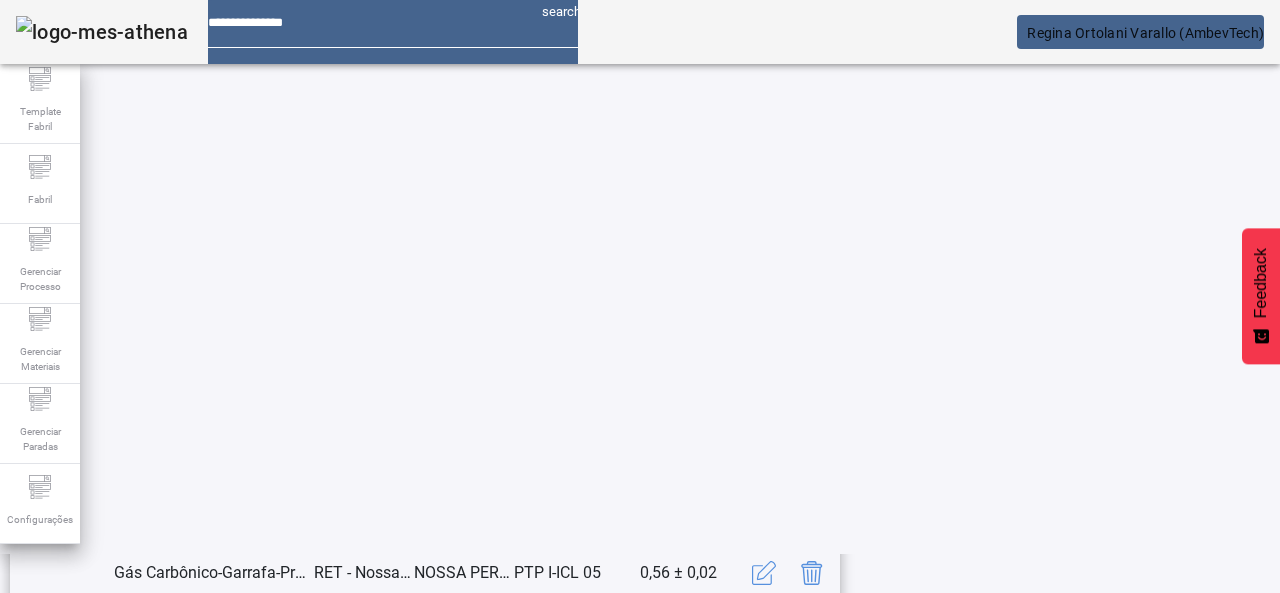 click on "1" 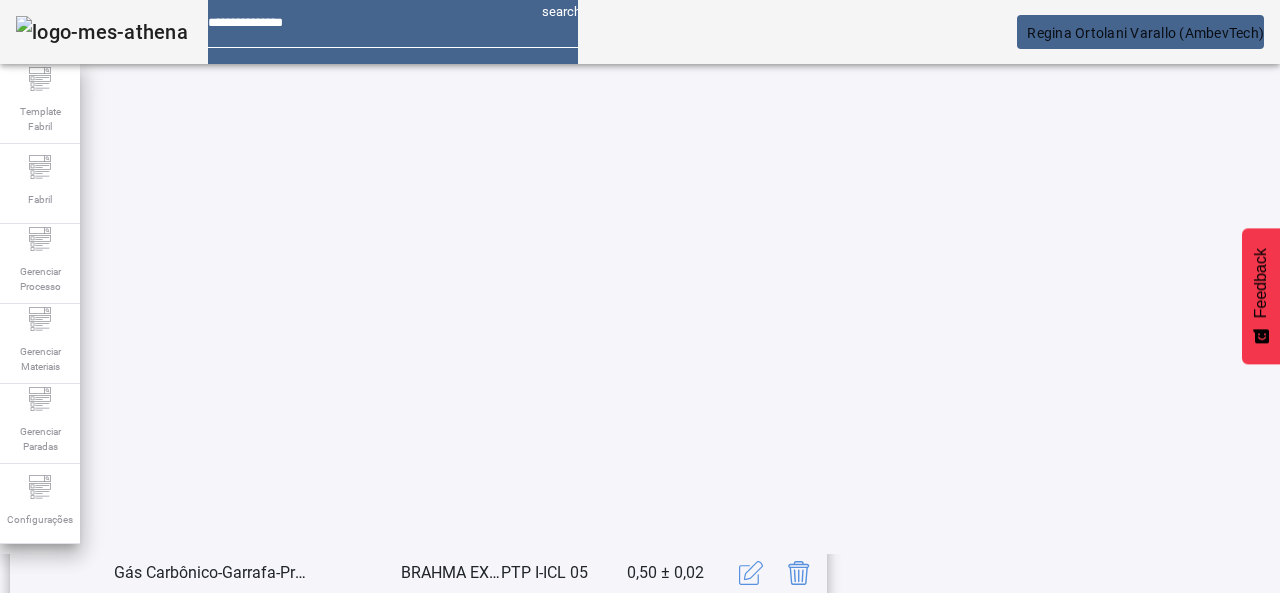 scroll, scrollTop: 623, scrollLeft: 0, axis: vertical 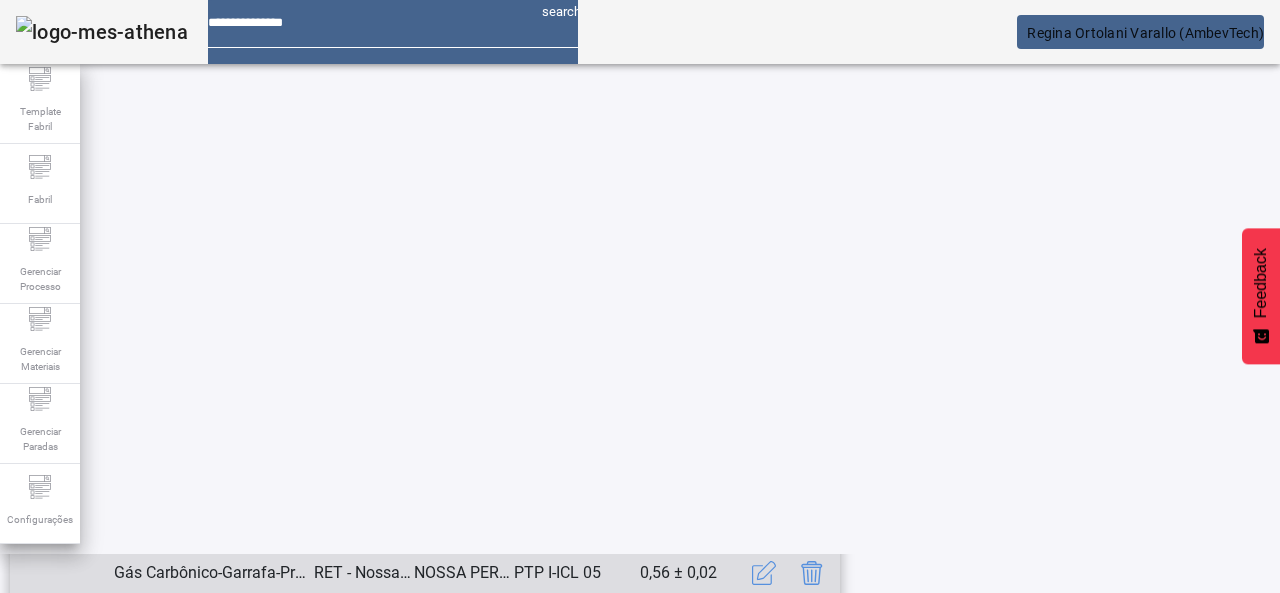 click 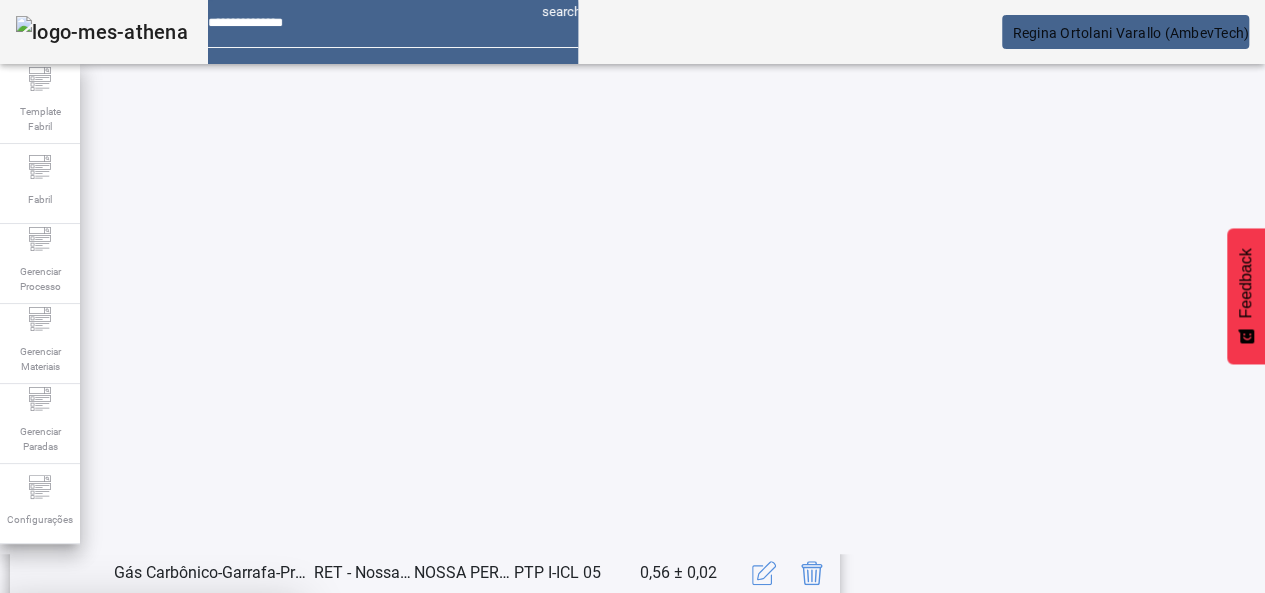click at bounding box center [248, 741] 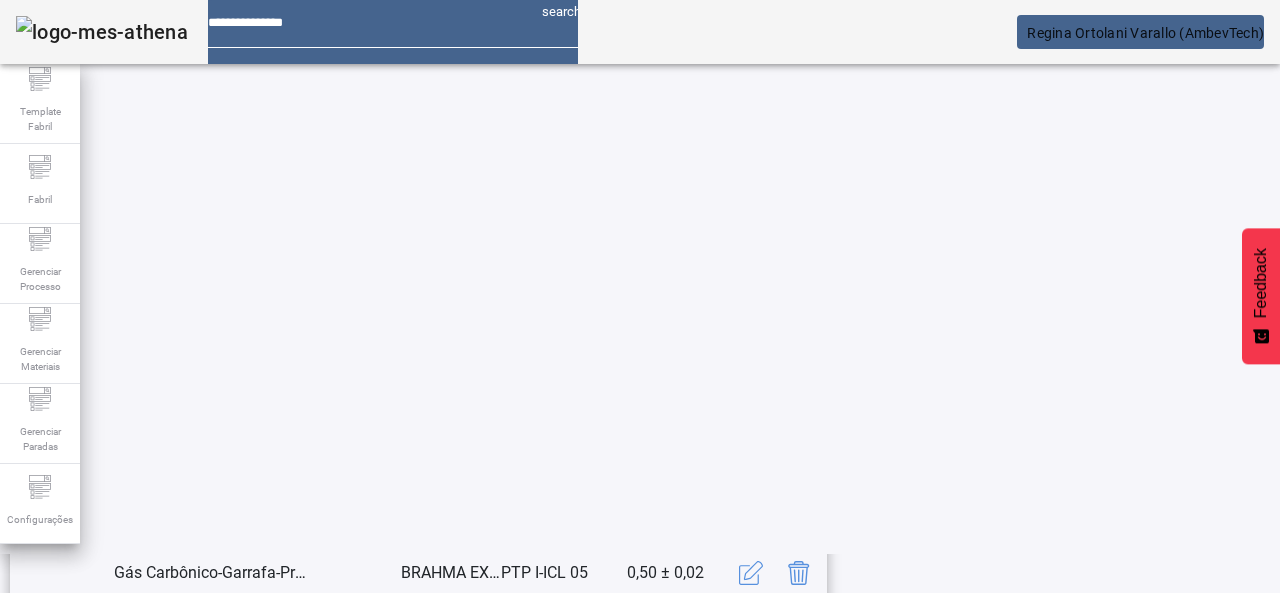 scroll, scrollTop: 662, scrollLeft: 0, axis: vertical 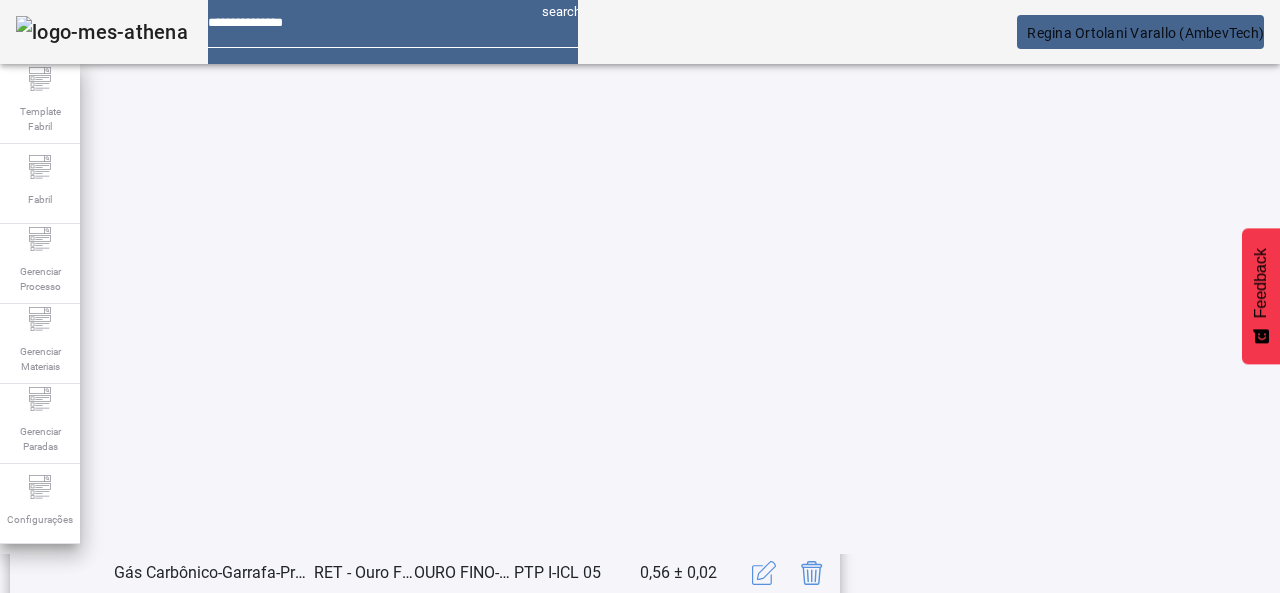 click 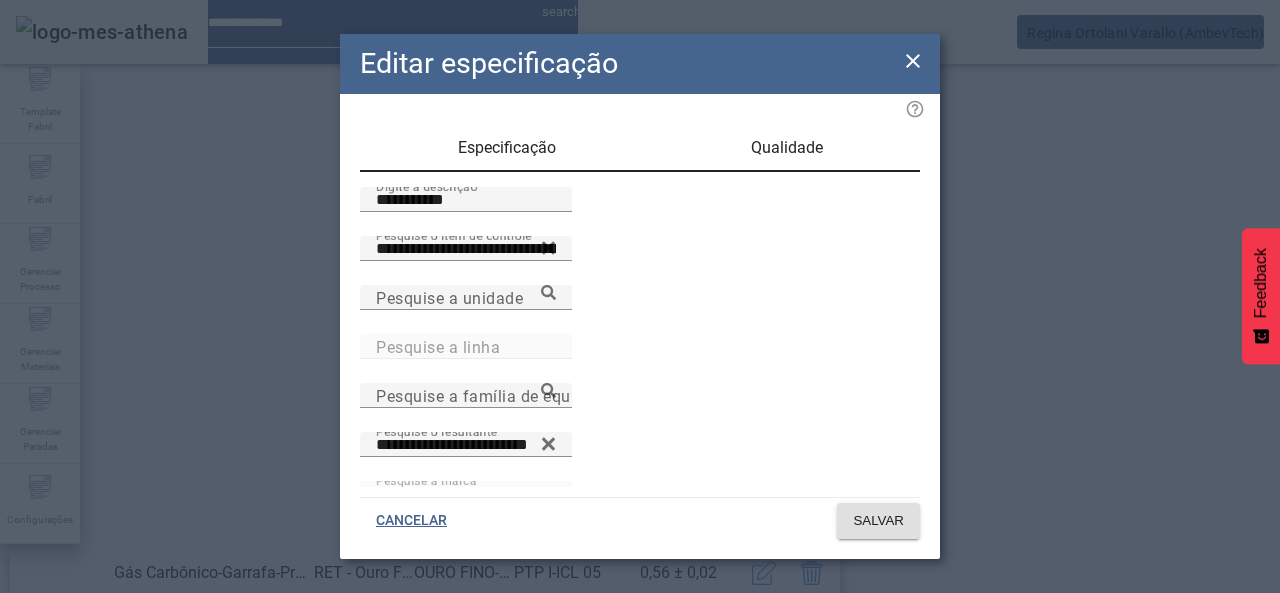 scroll, scrollTop: 172, scrollLeft: 0, axis: vertical 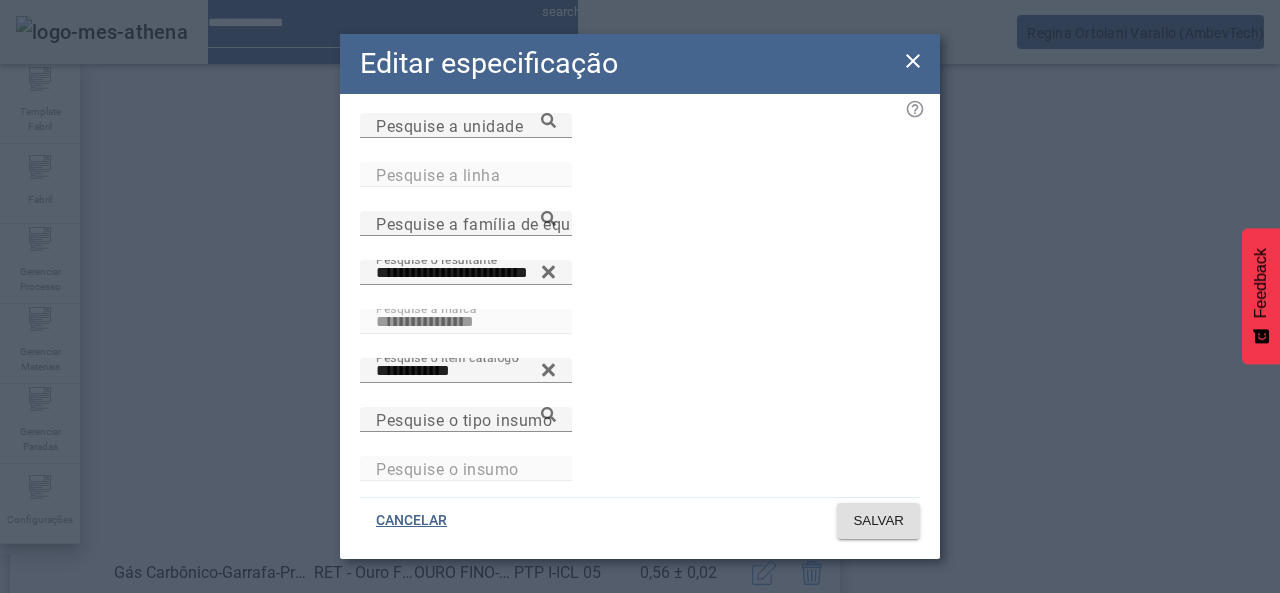 click on "**********" 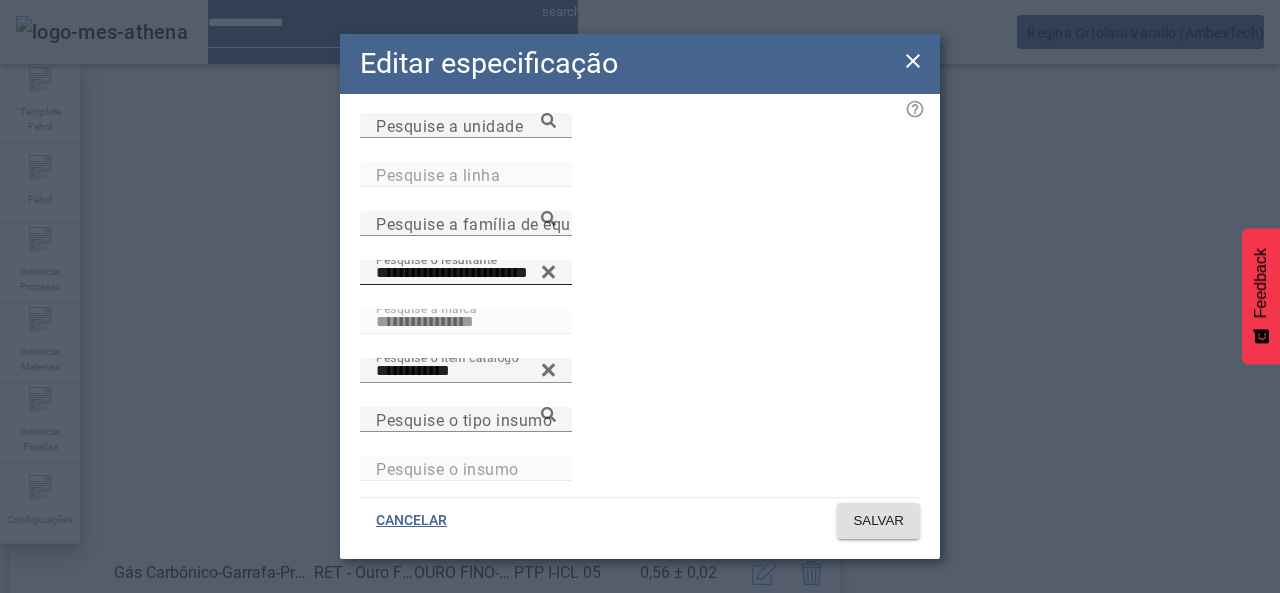 click on "**********" 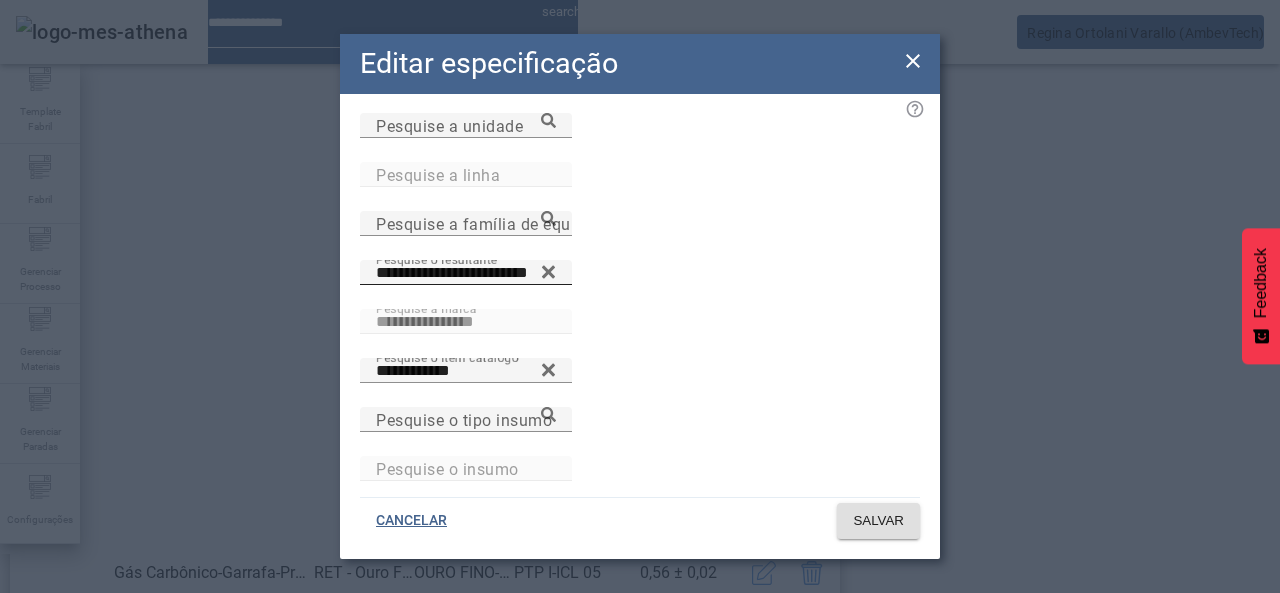 click 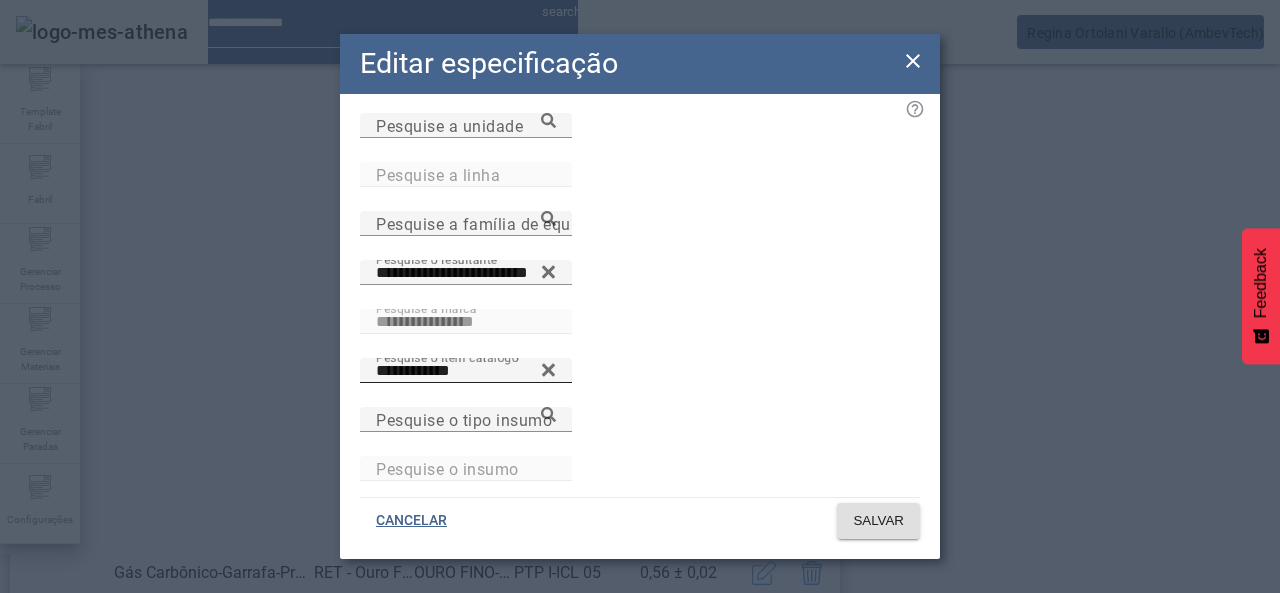 type 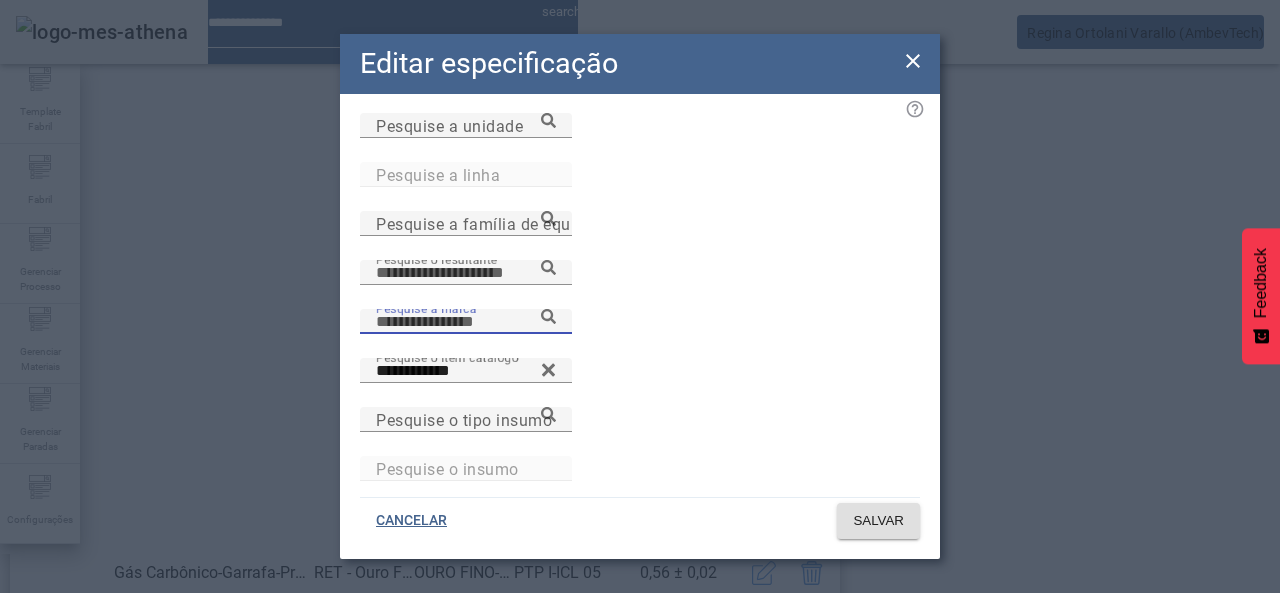 click on "Pesquise a marca" at bounding box center (466, 322) 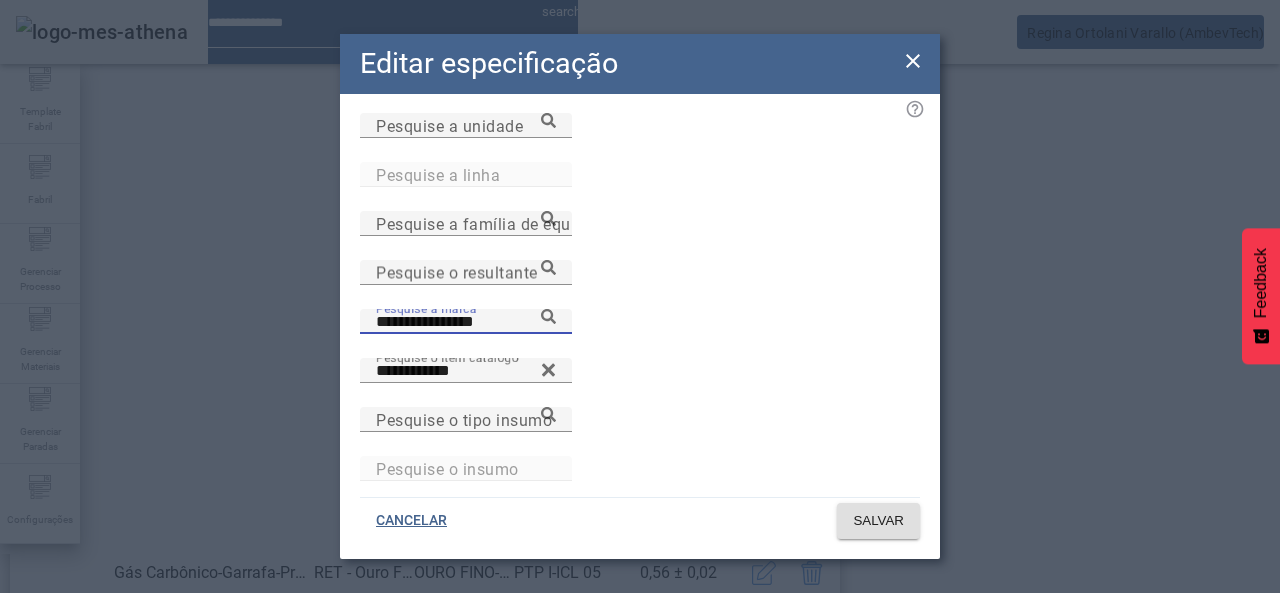 click 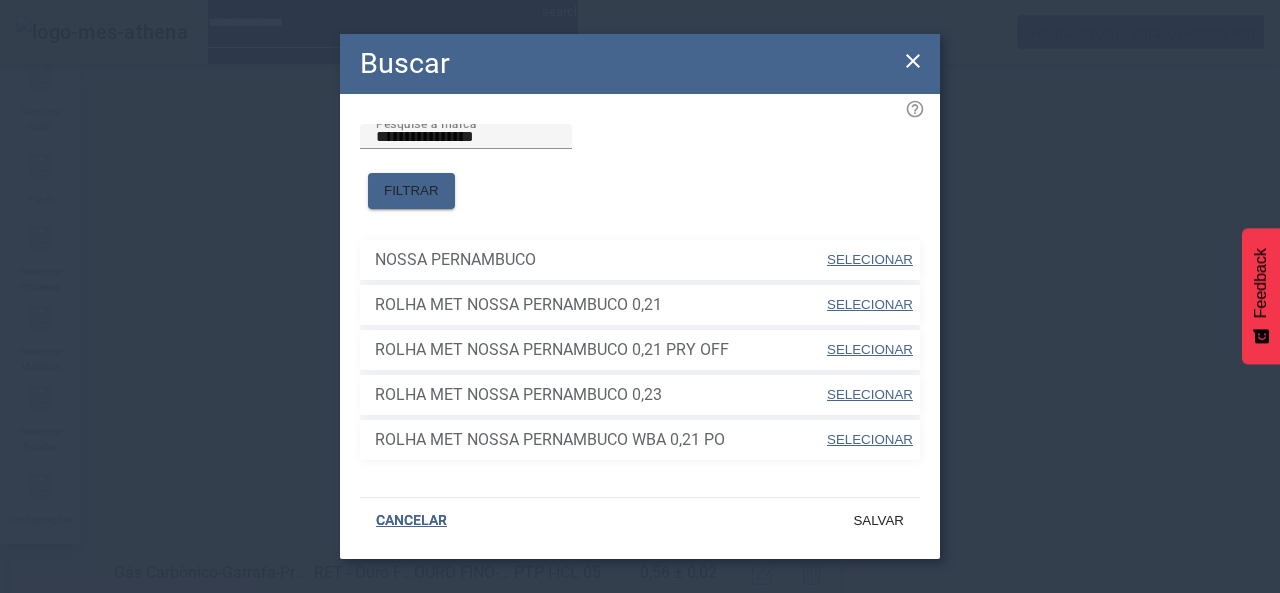 click on "SELECIONAR" at bounding box center (870, 259) 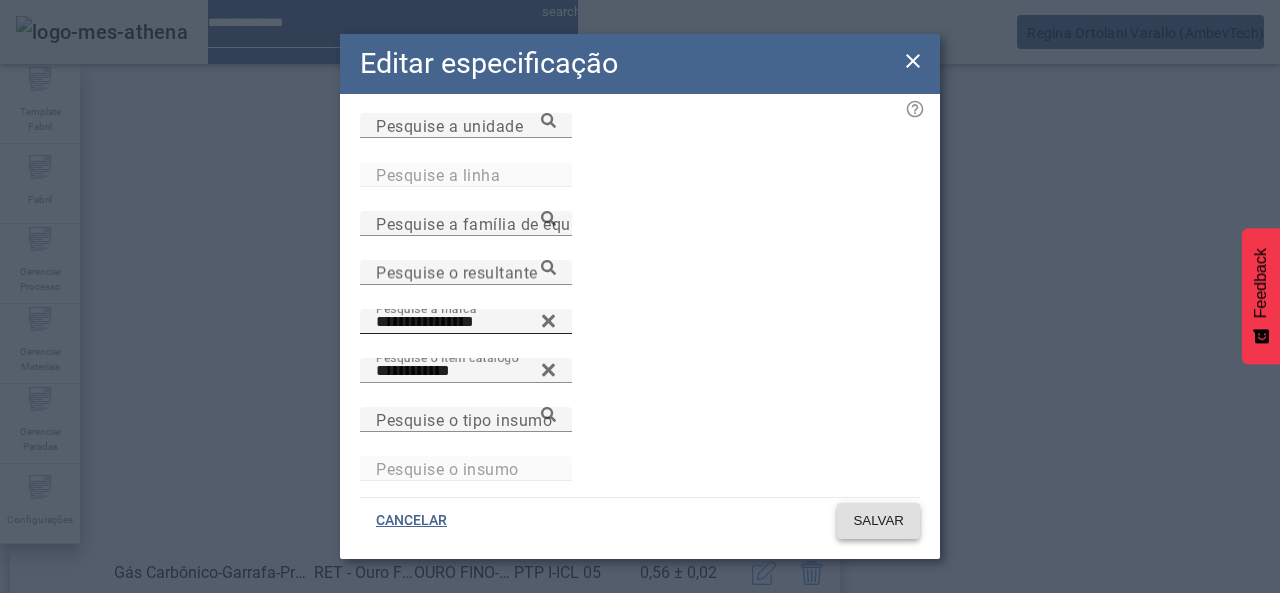 click on "SALVAR" 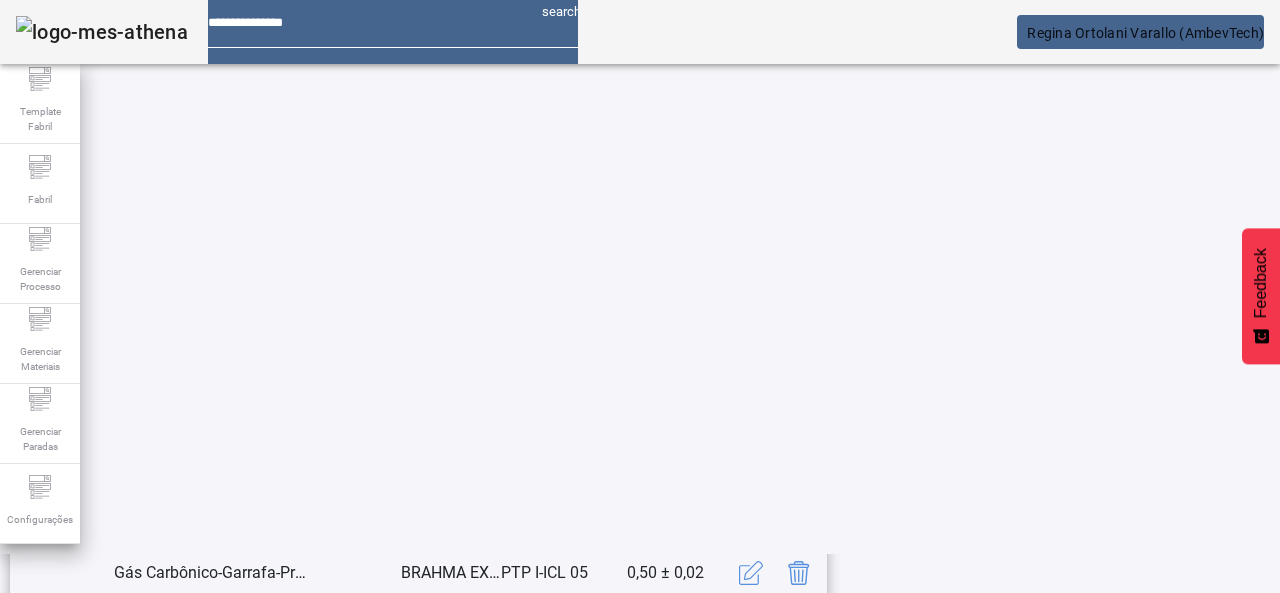 scroll, scrollTop: 662, scrollLeft: 0, axis: vertical 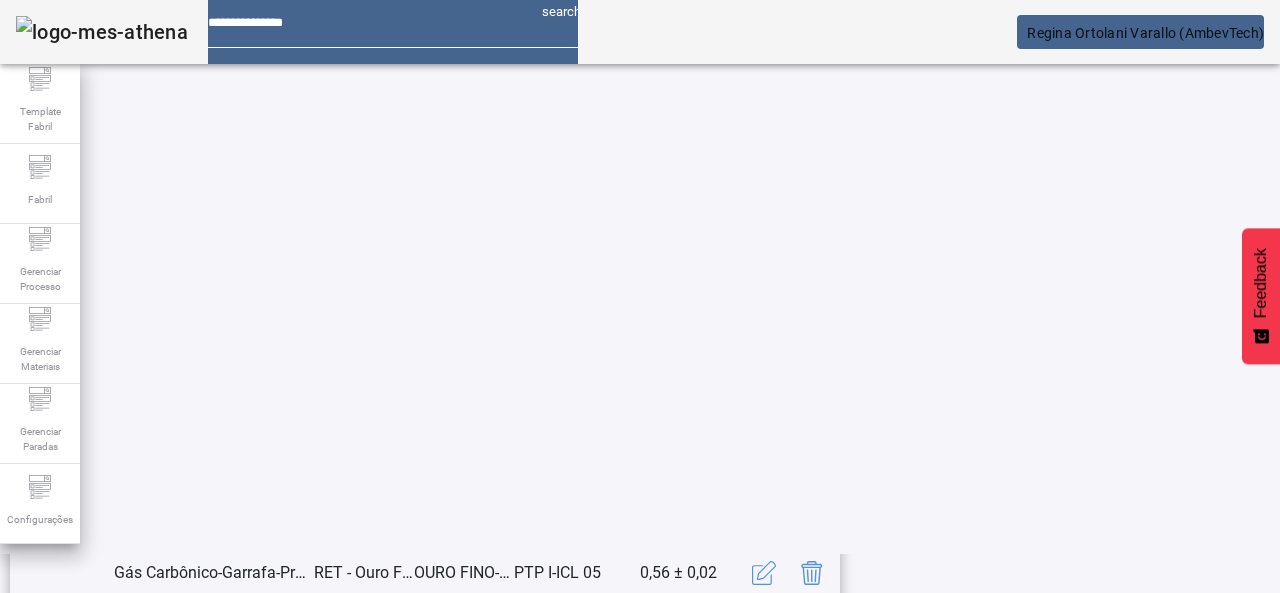 click 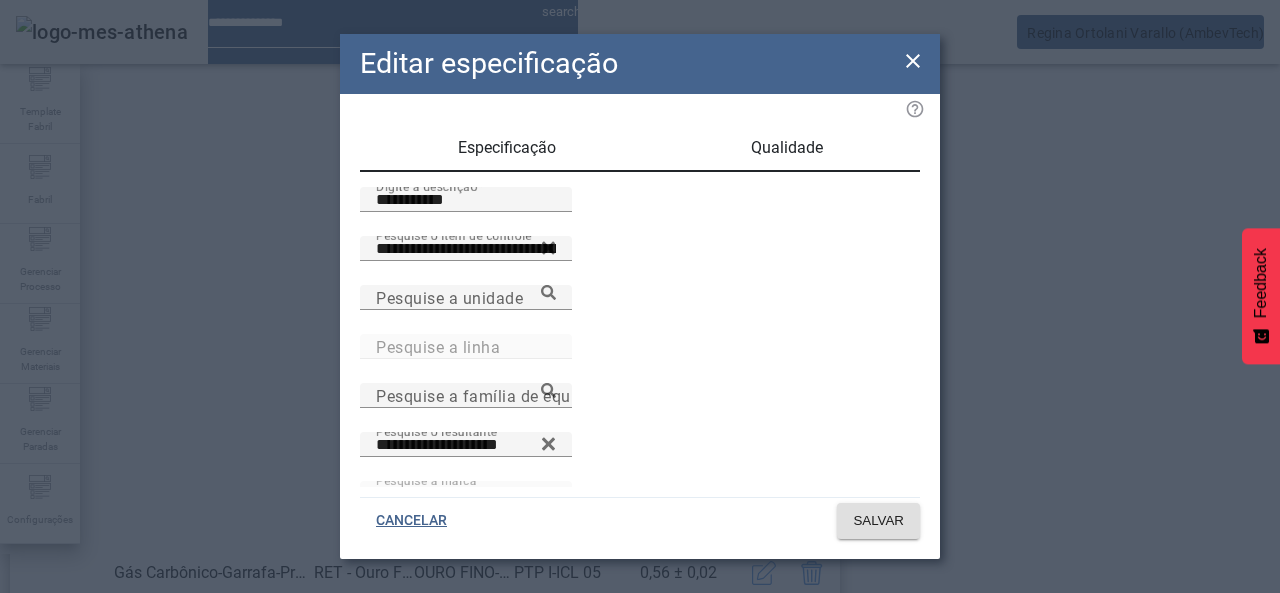 scroll, scrollTop: 172, scrollLeft: 0, axis: vertical 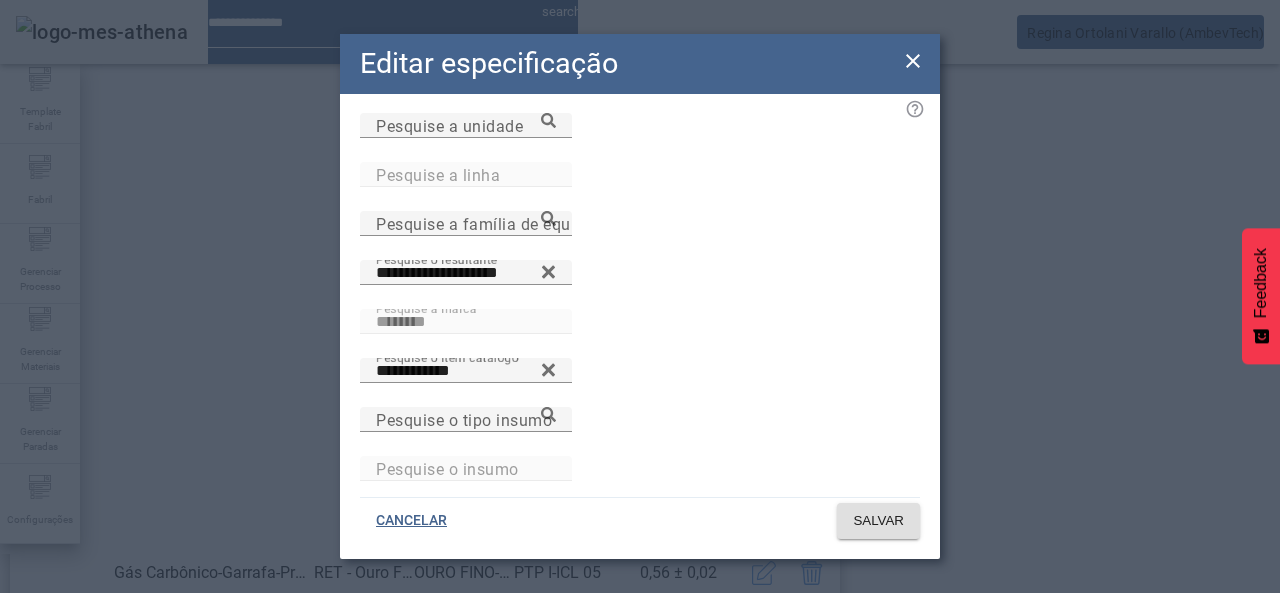 drag, startPoint x: 454, startPoint y: 360, endPoint x: 283, endPoint y: 357, distance: 171.0263 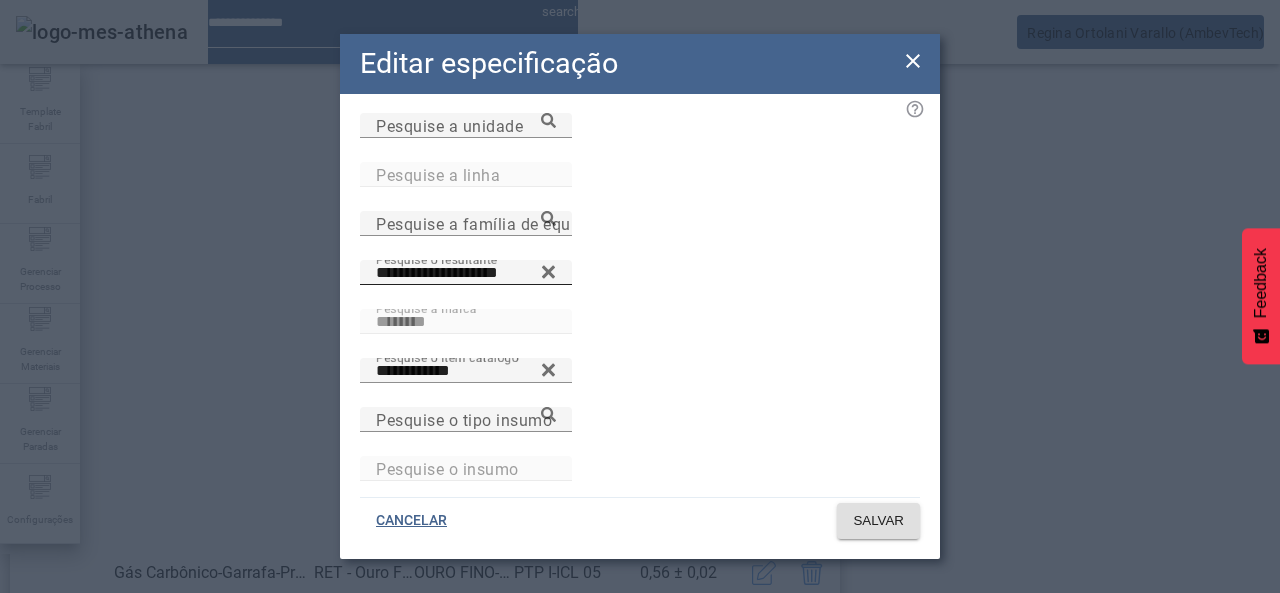 click 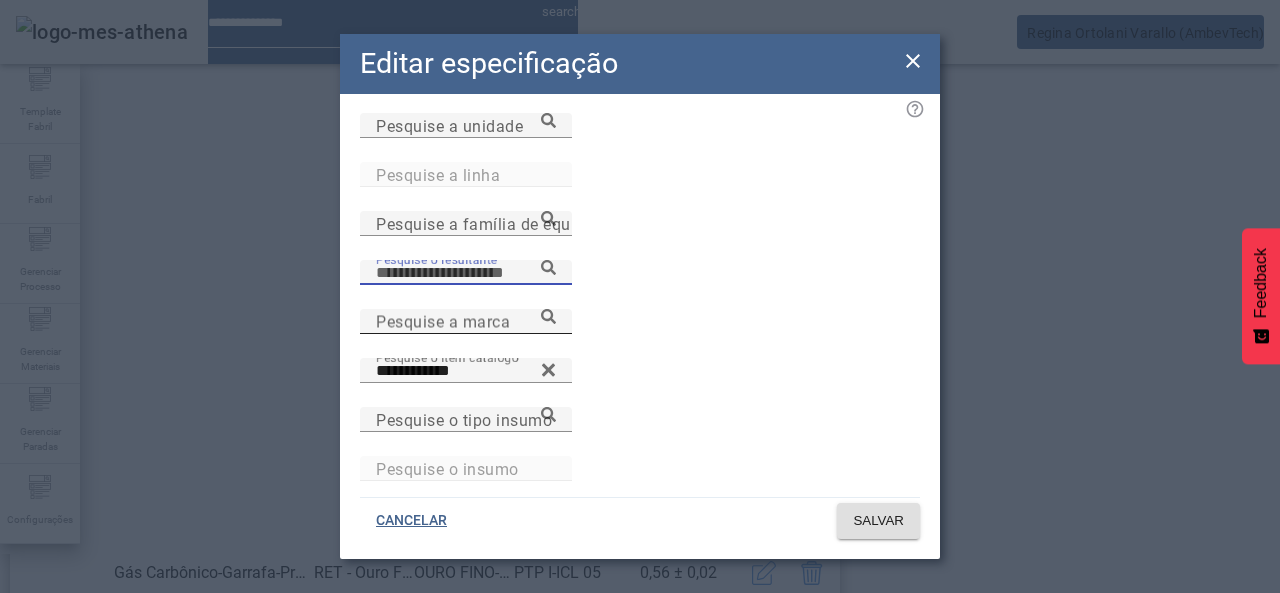click on "Pesquise a marca" at bounding box center [466, 321] 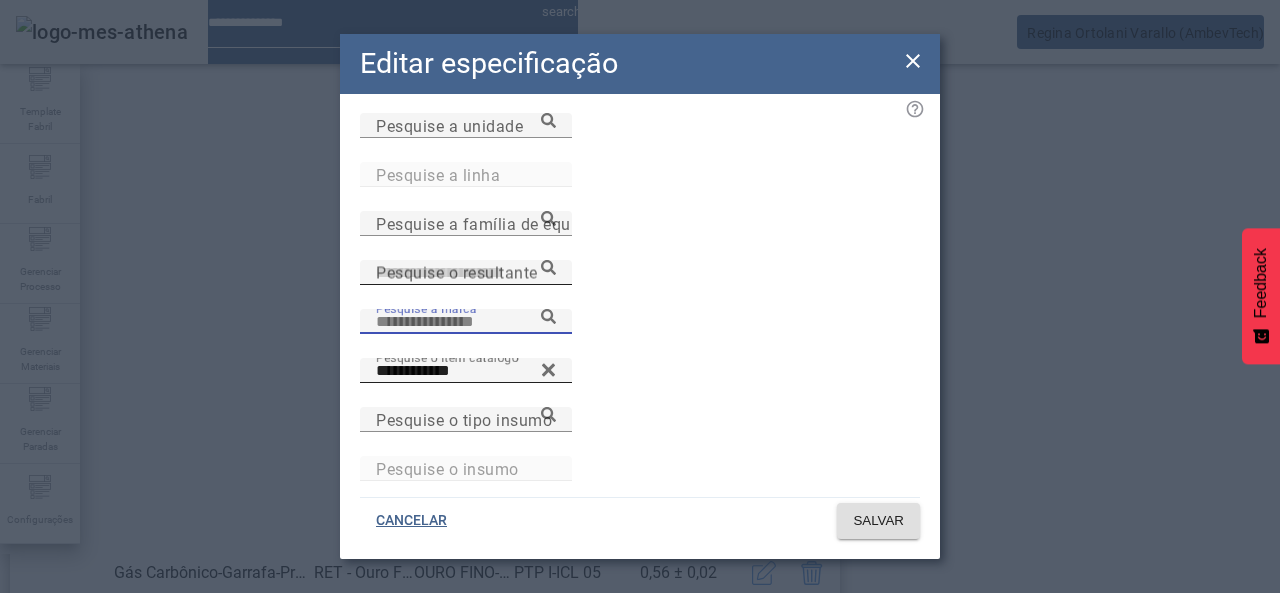 paste on "********" 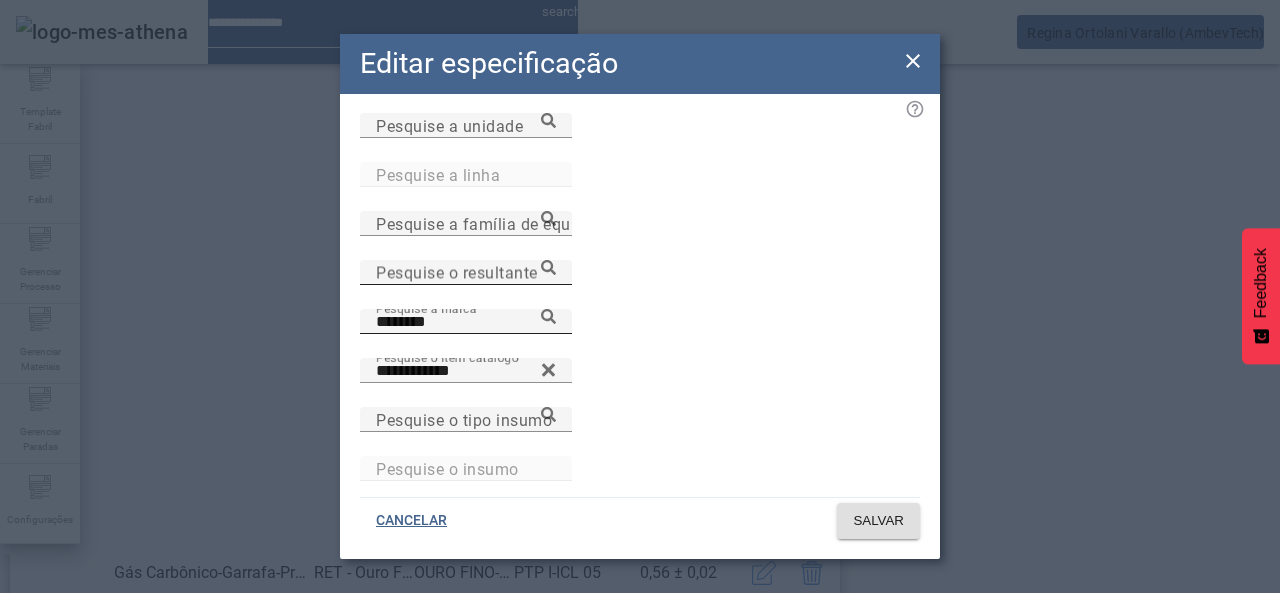 click 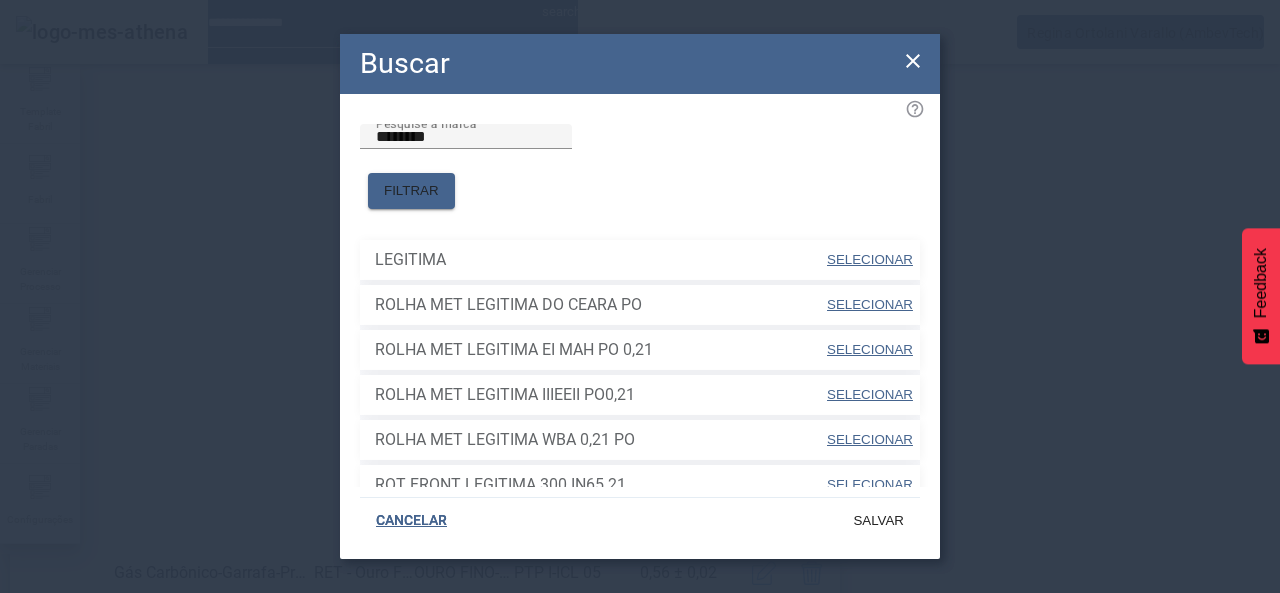 click on "SELECIONAR" at bounding box center [870, 259] 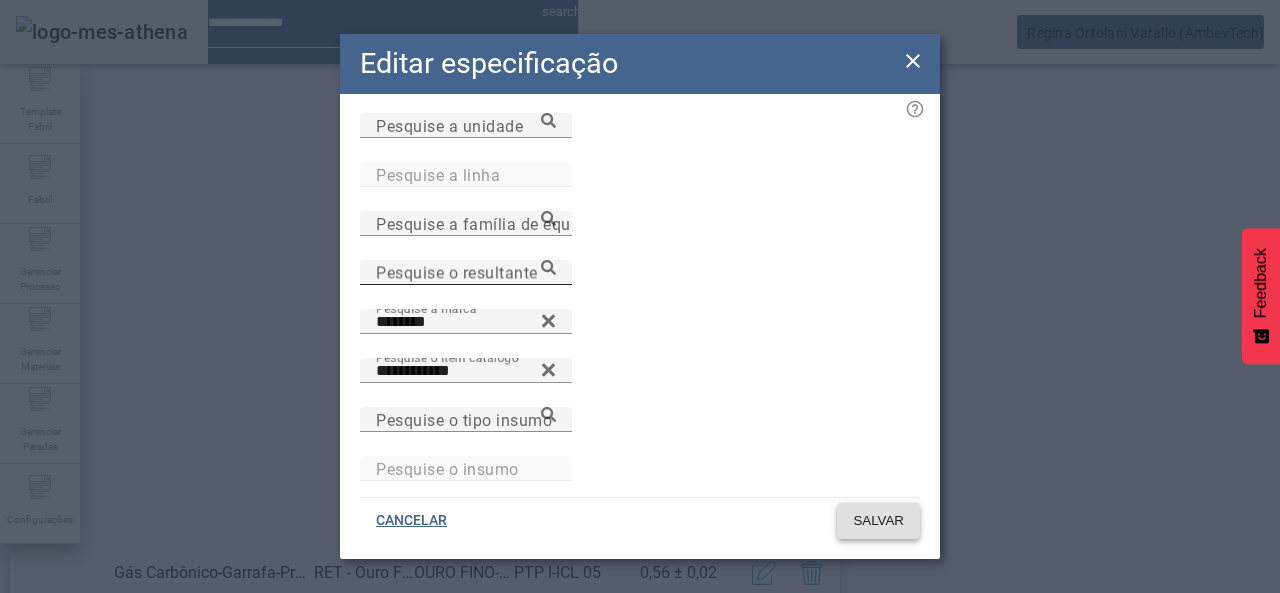 click 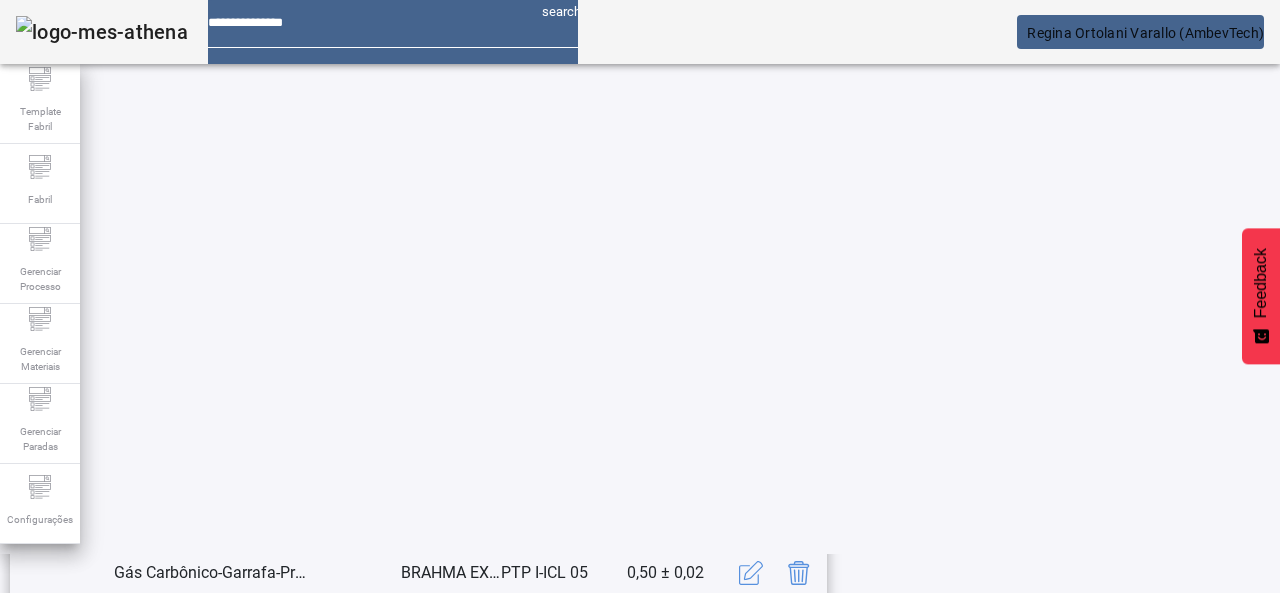 scroll, scrollTop: 662, scrollLeft: 0, axis: vertical 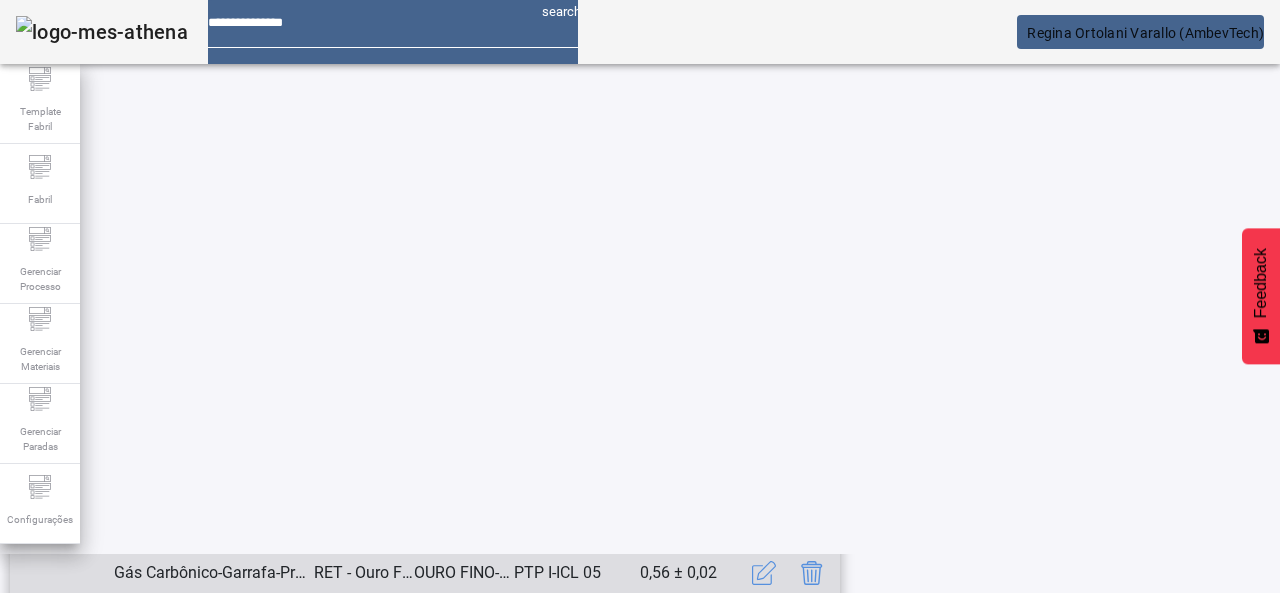 click 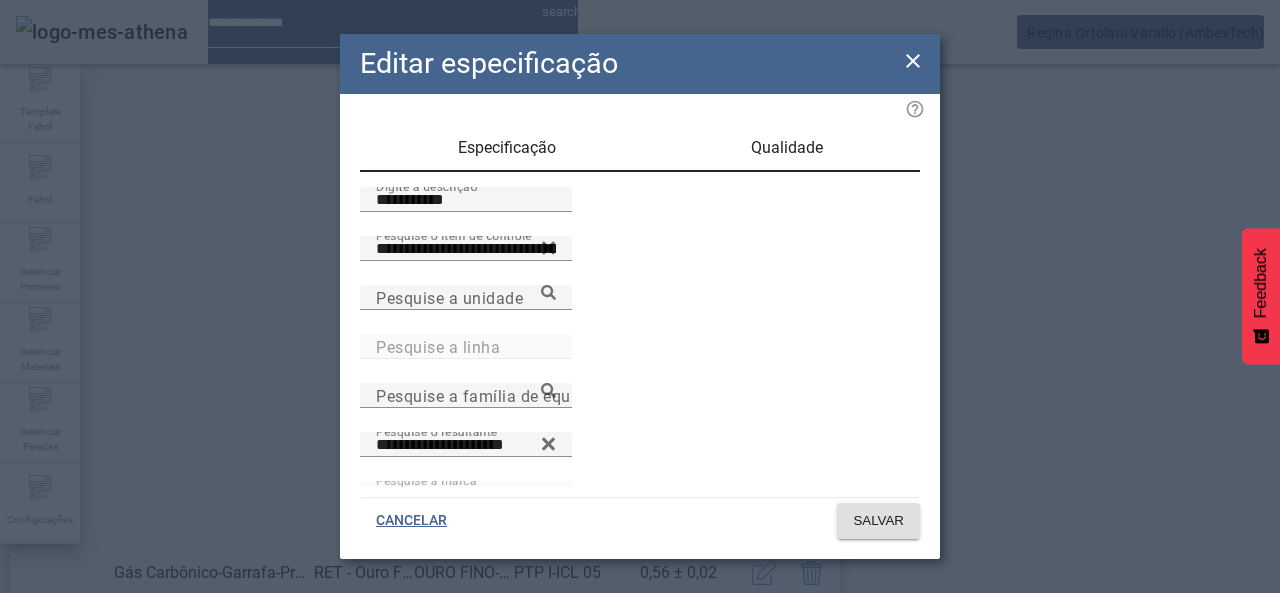 scroll, scrollTop: 172, scrollLeft: 0, axis: vertical 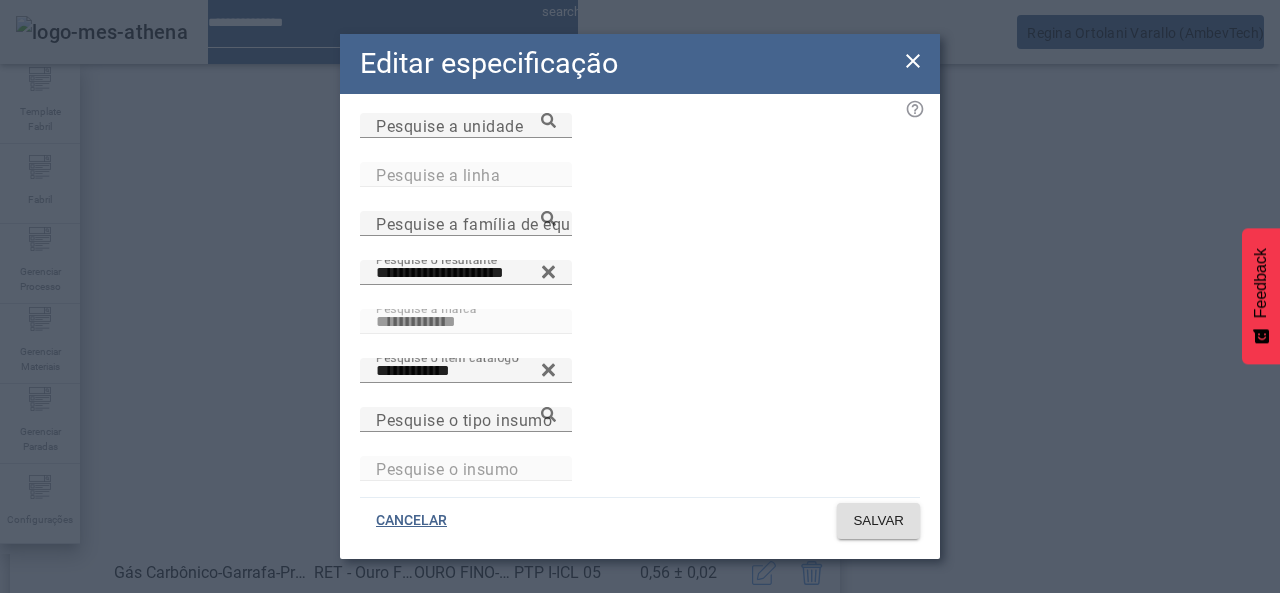 click on "**********" at bounding box center [466, 333] 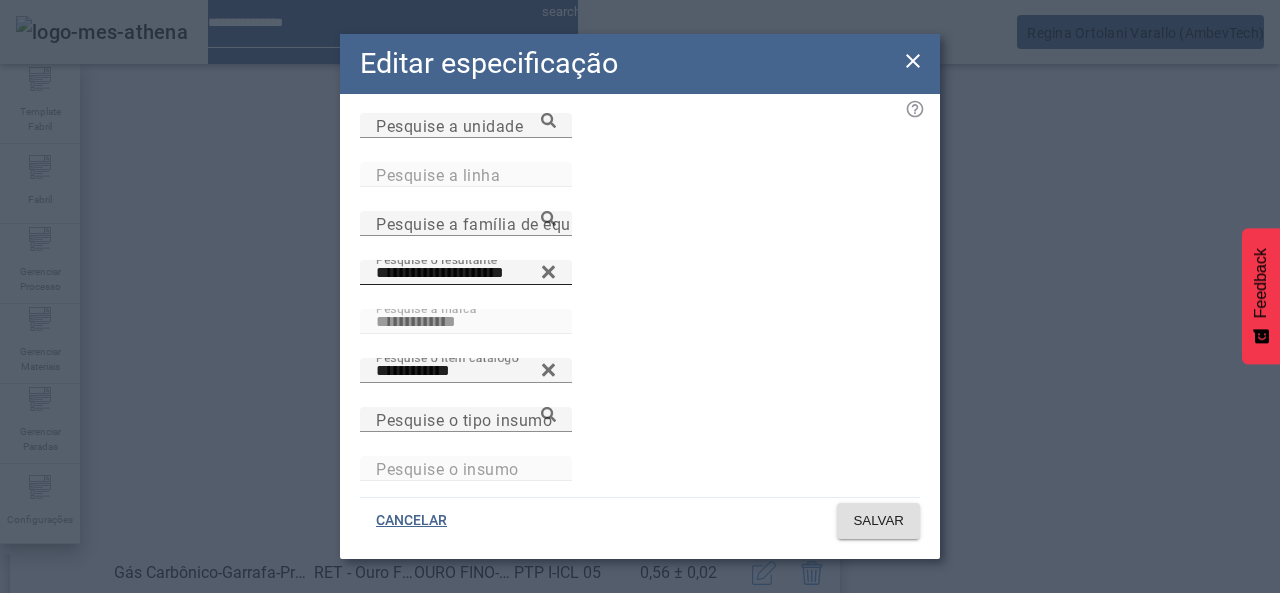 click 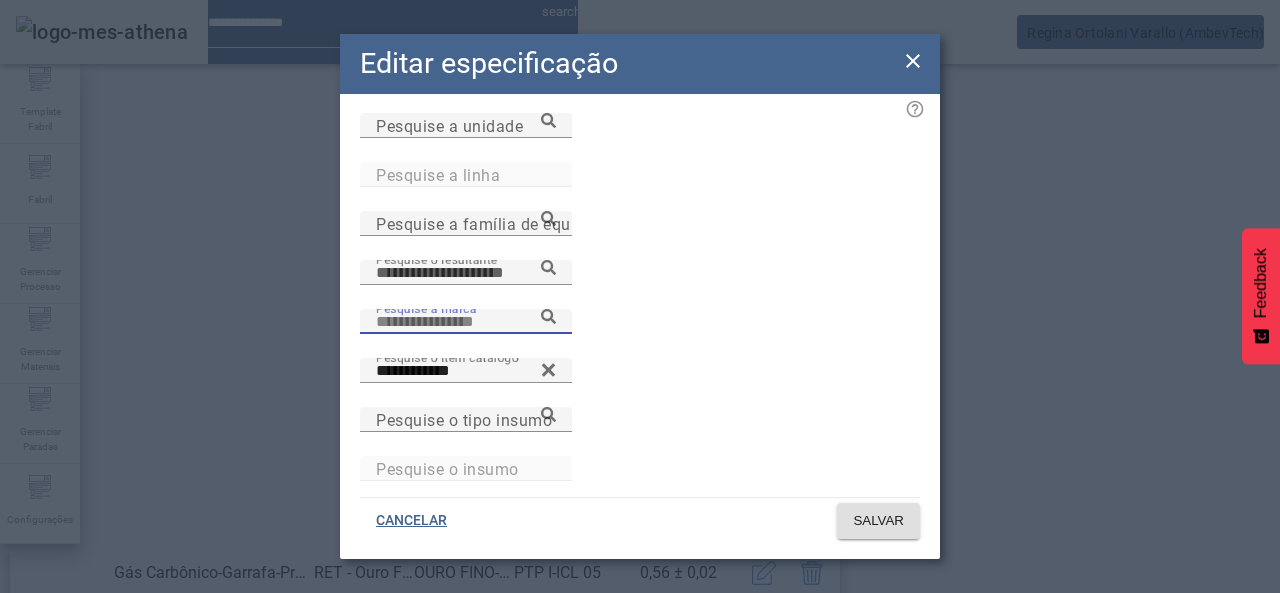 click on "Pesquise a marca" at bounding box center (466, 322) 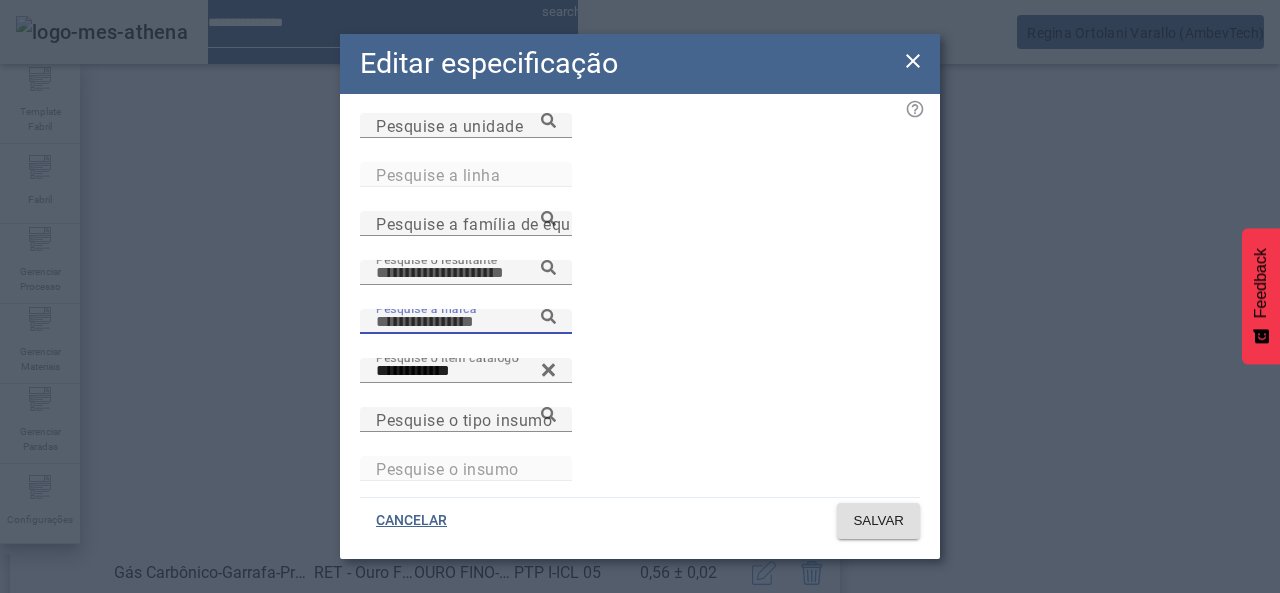 paste on "**********" 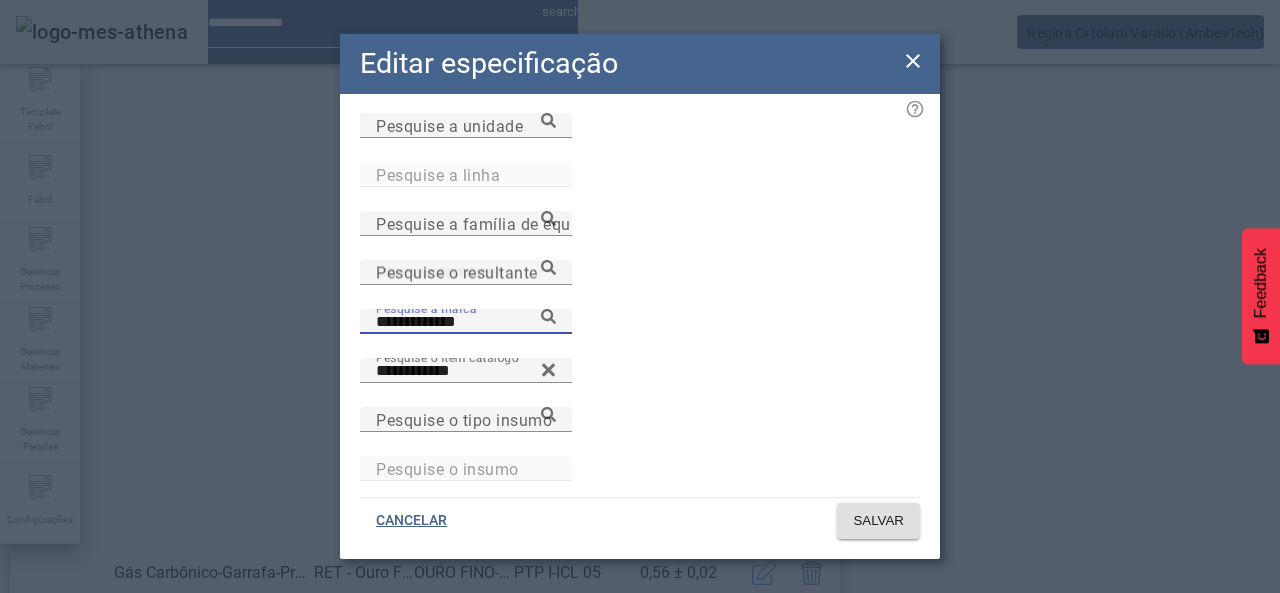 click 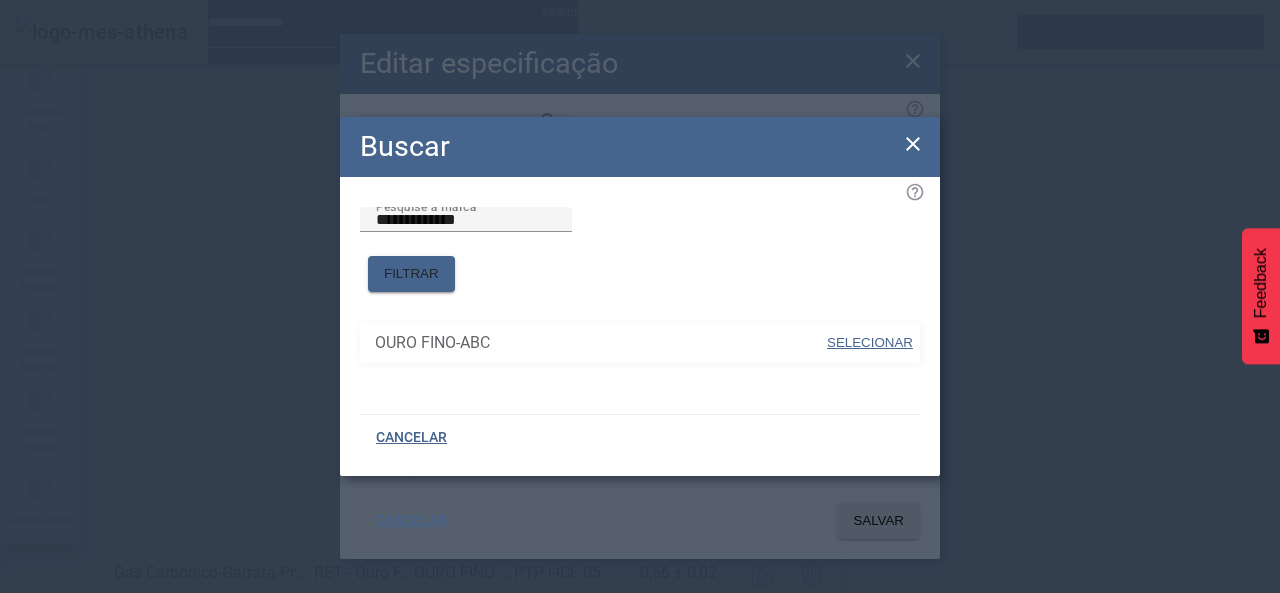 click on "SELECIONAR" at bounding box center (870, 342) 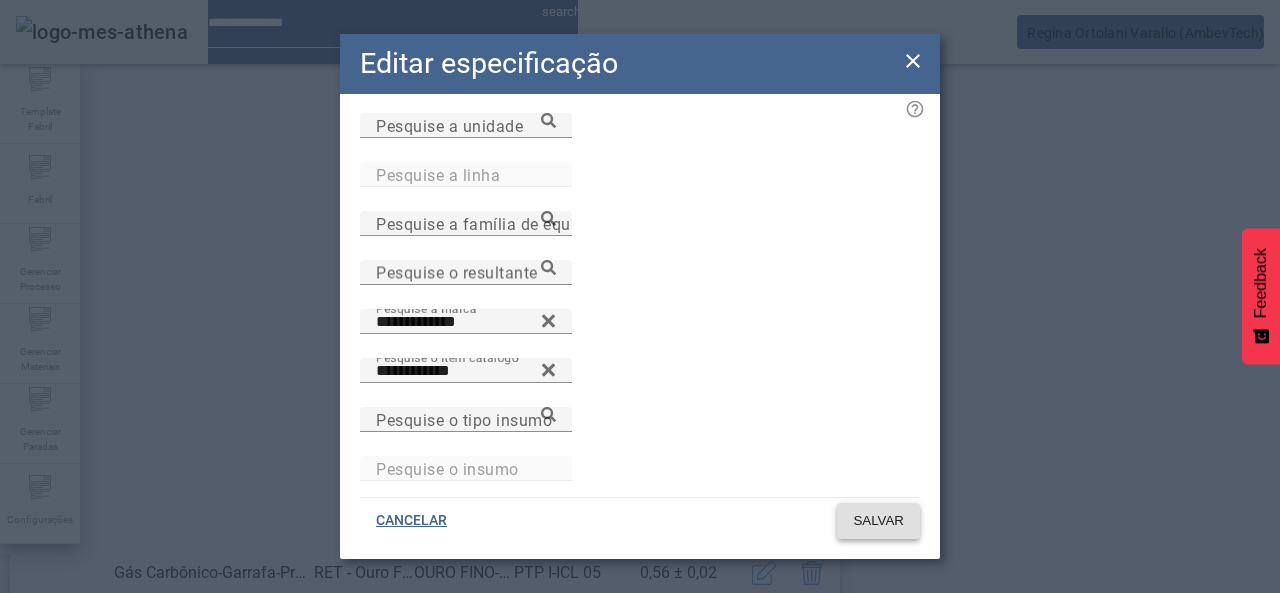 click 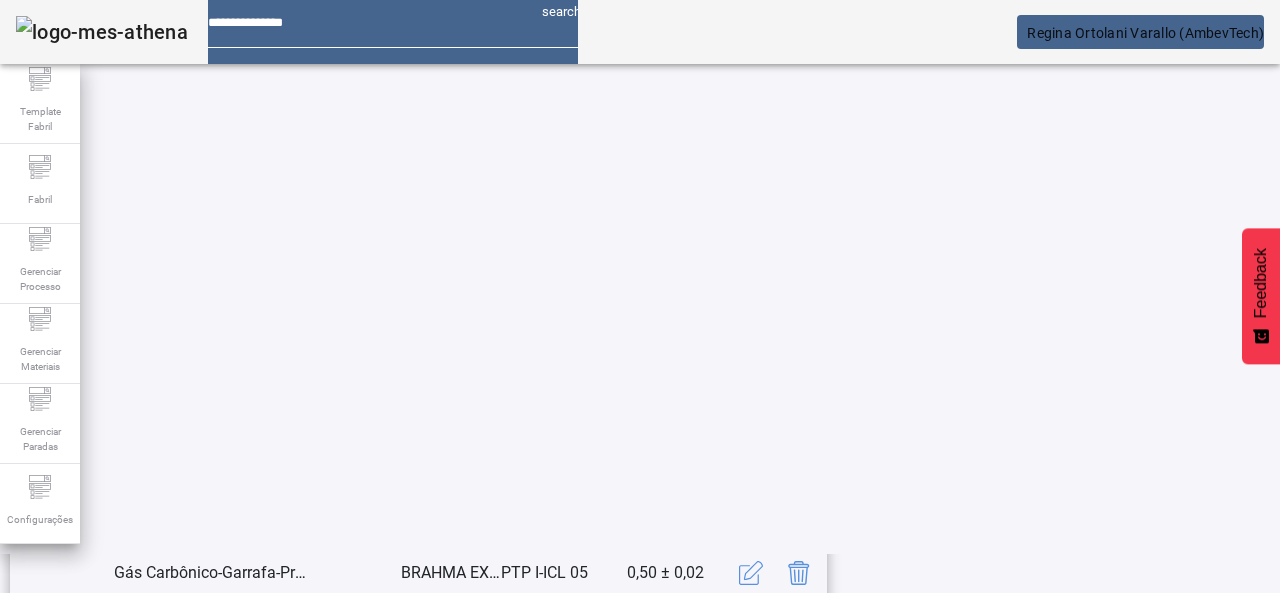 click on "2" 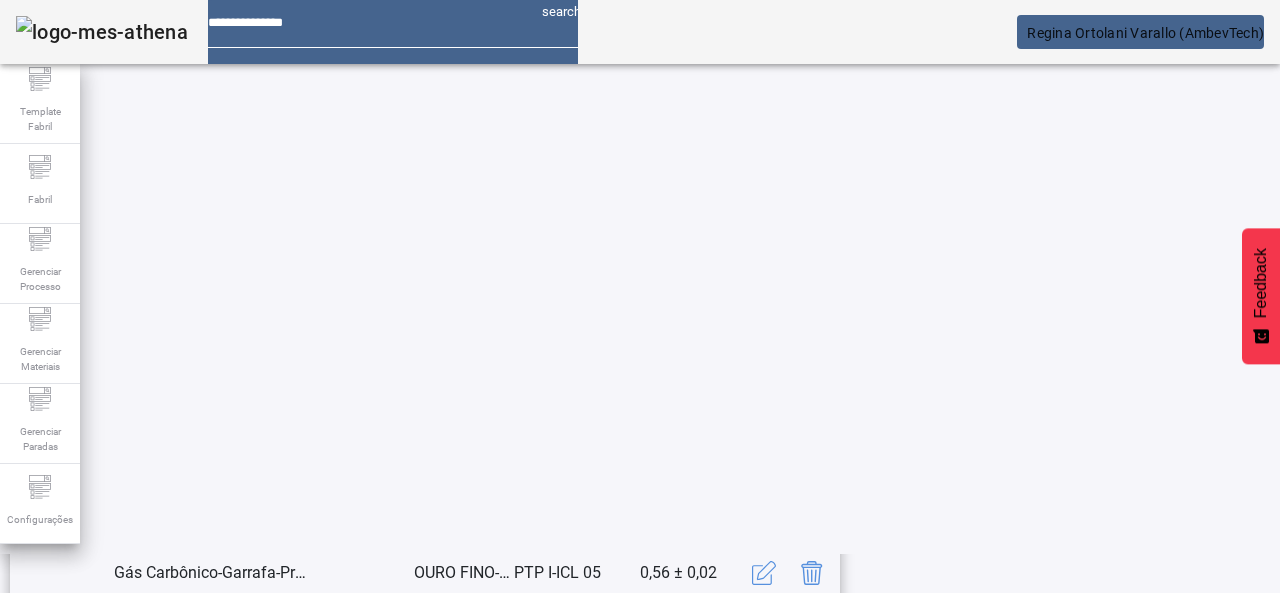 scroll, scrollTop: 423, scrollLeft: 0, axis: vertical 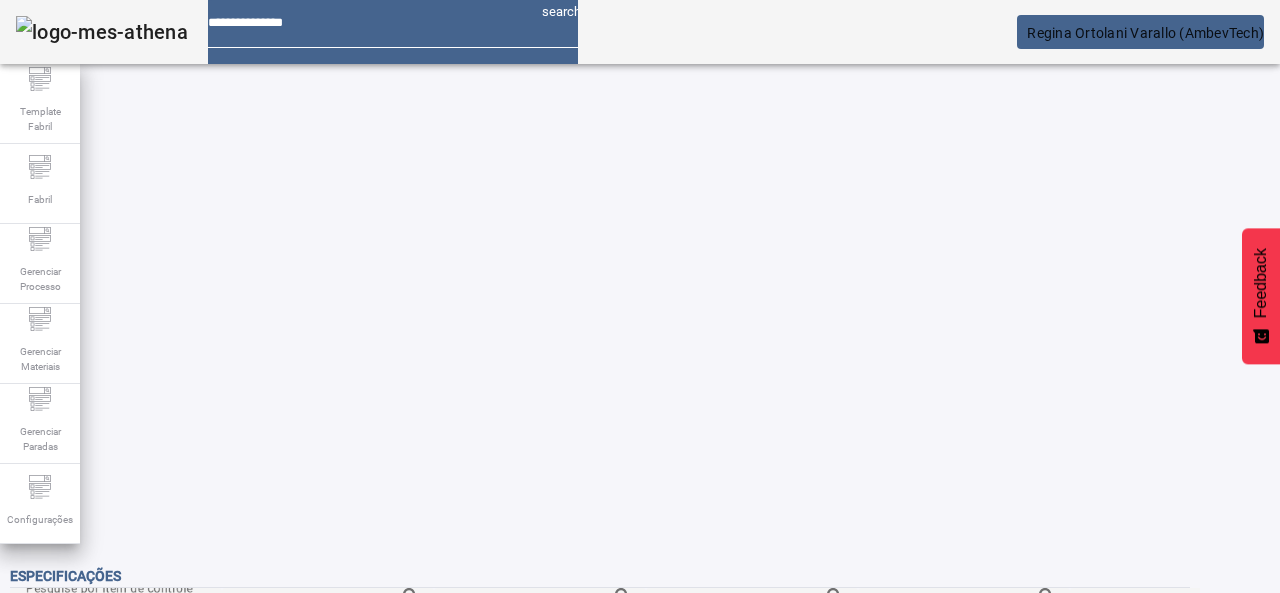 click on "**********" 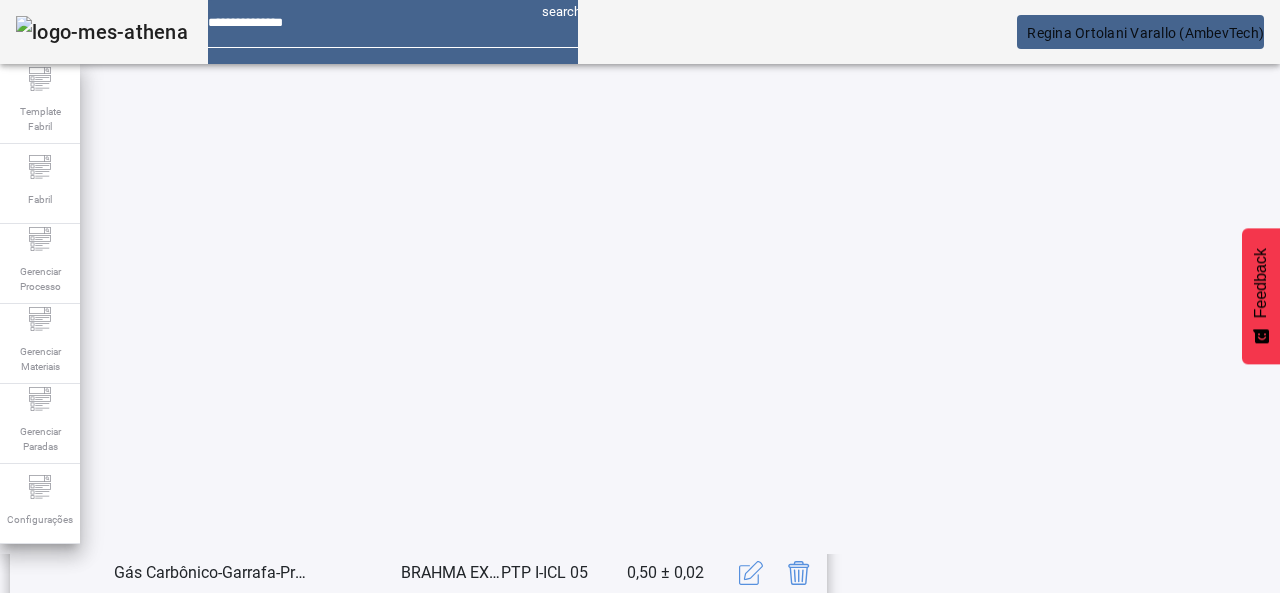scroll, scrollTop: 662, scrollLeft: 0, axis: vertical 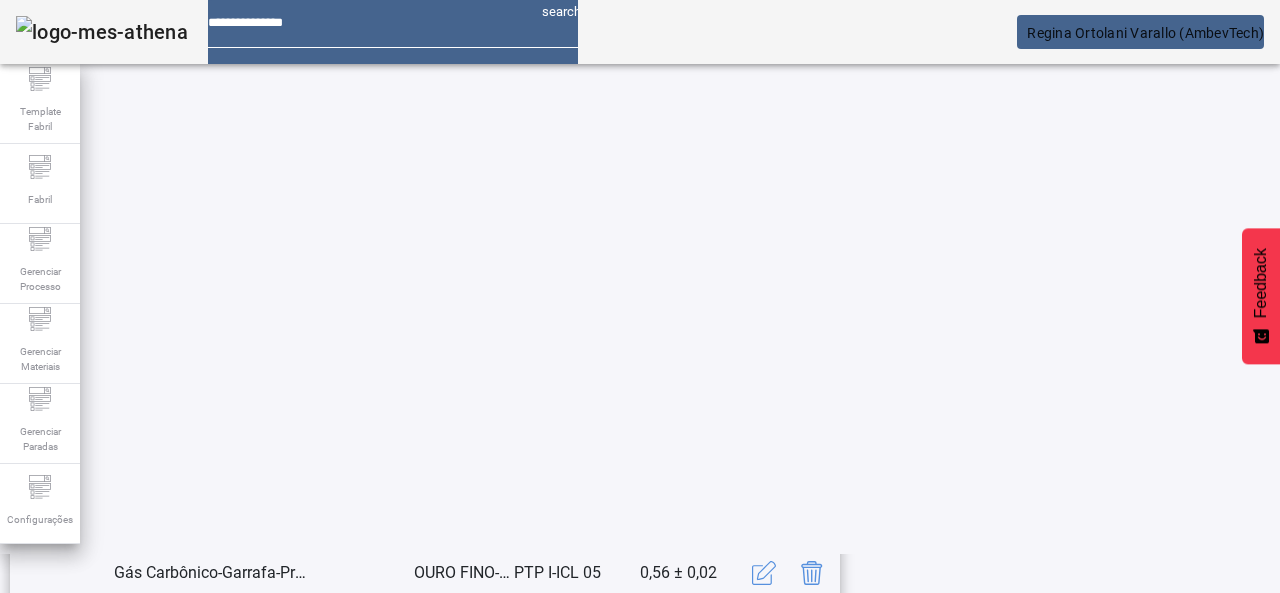 click on "3" 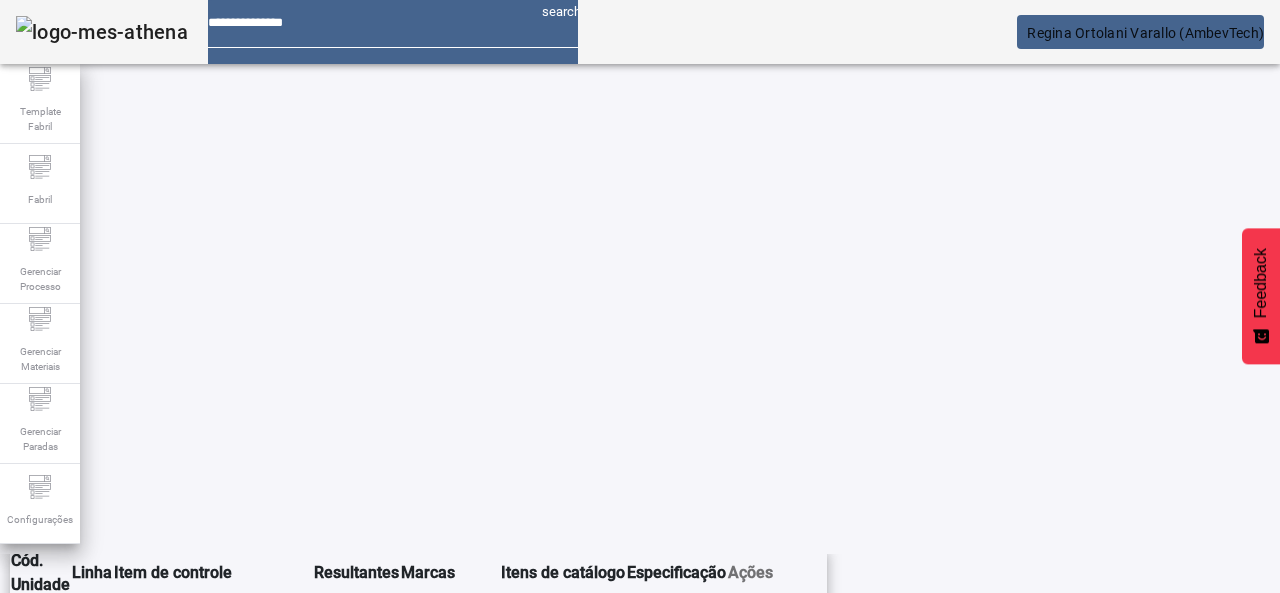 scroll, scrollTop: 462, scrollLeft: 0, axis: vertical 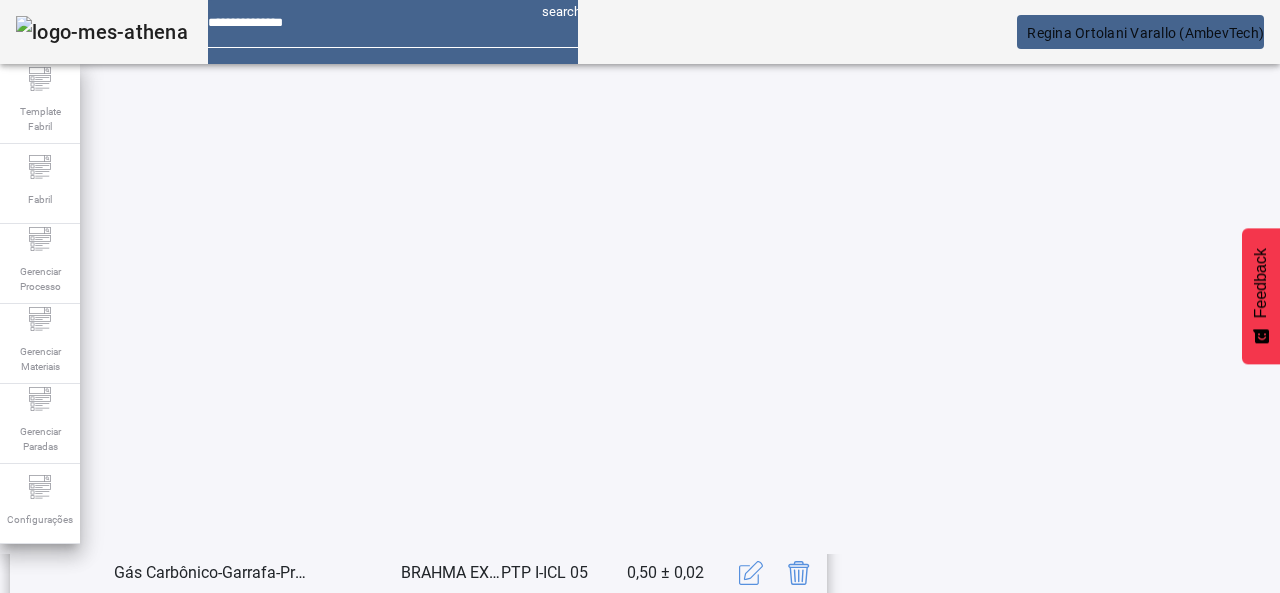 click 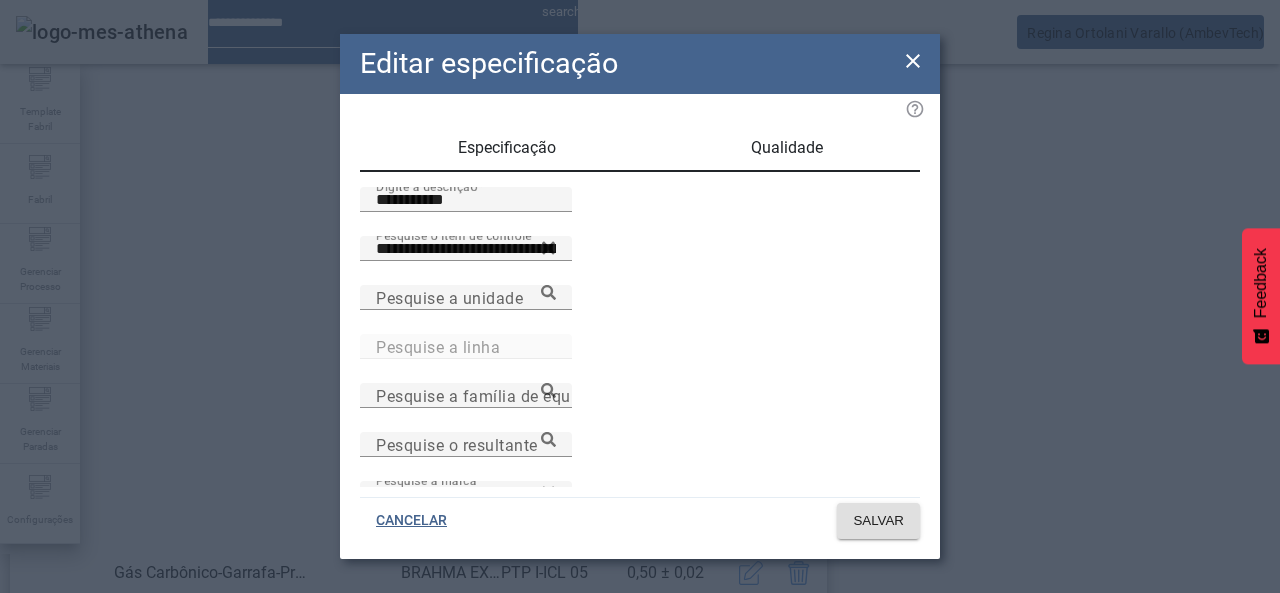 click on "Qualidade" at bounding box center (787, 148) 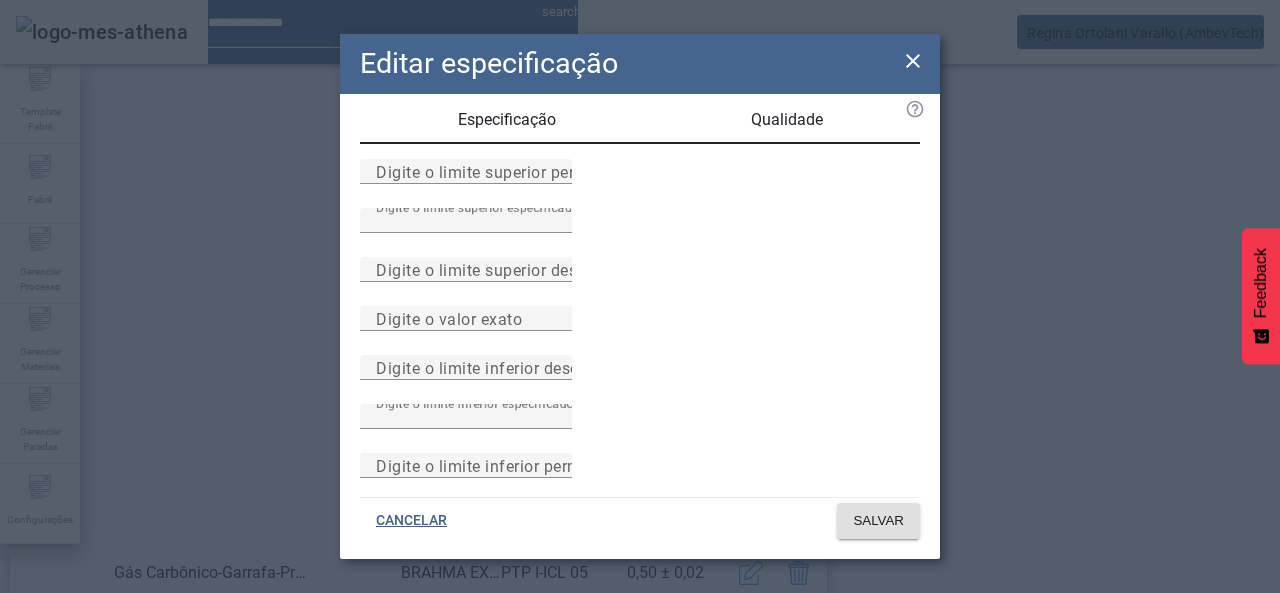 scroll, scrollTop: 0, scrollLeft: 0, axis: both 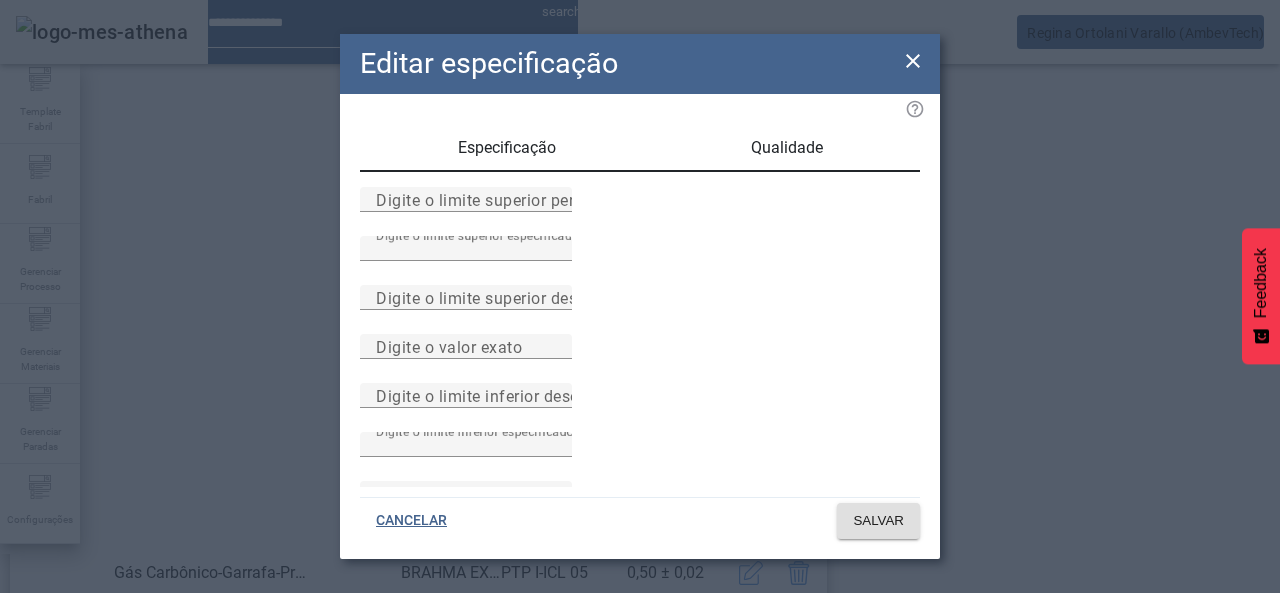 click on "Especificação" at bounding box center [507, 148] 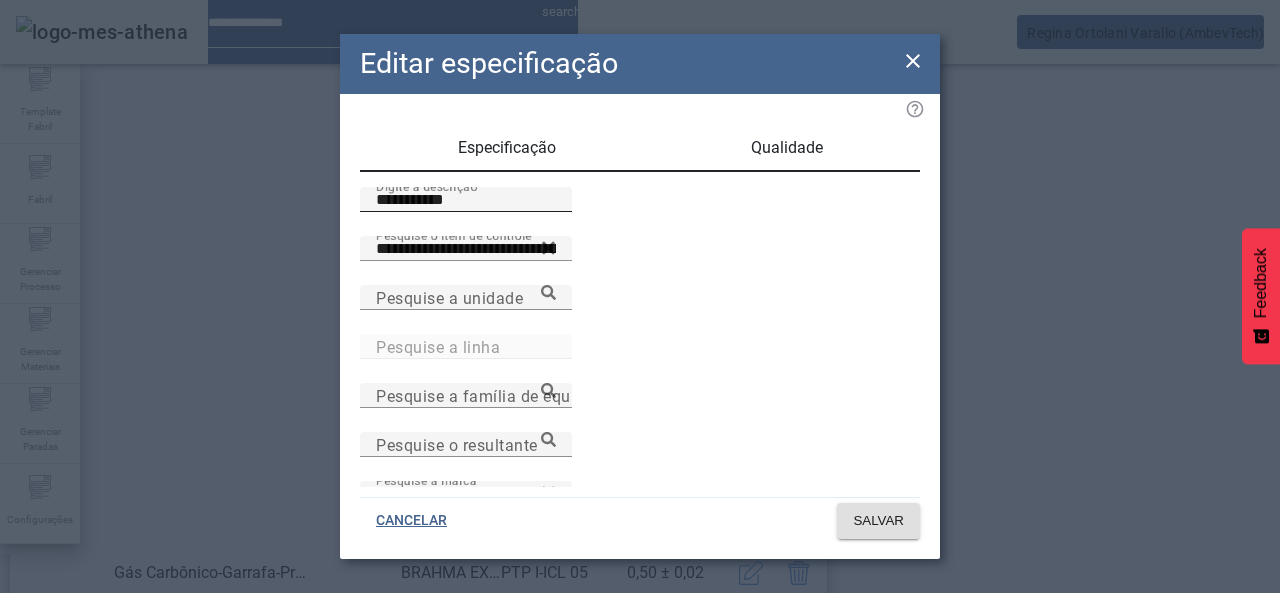 click on "**********" at bounding box center [466, 200] 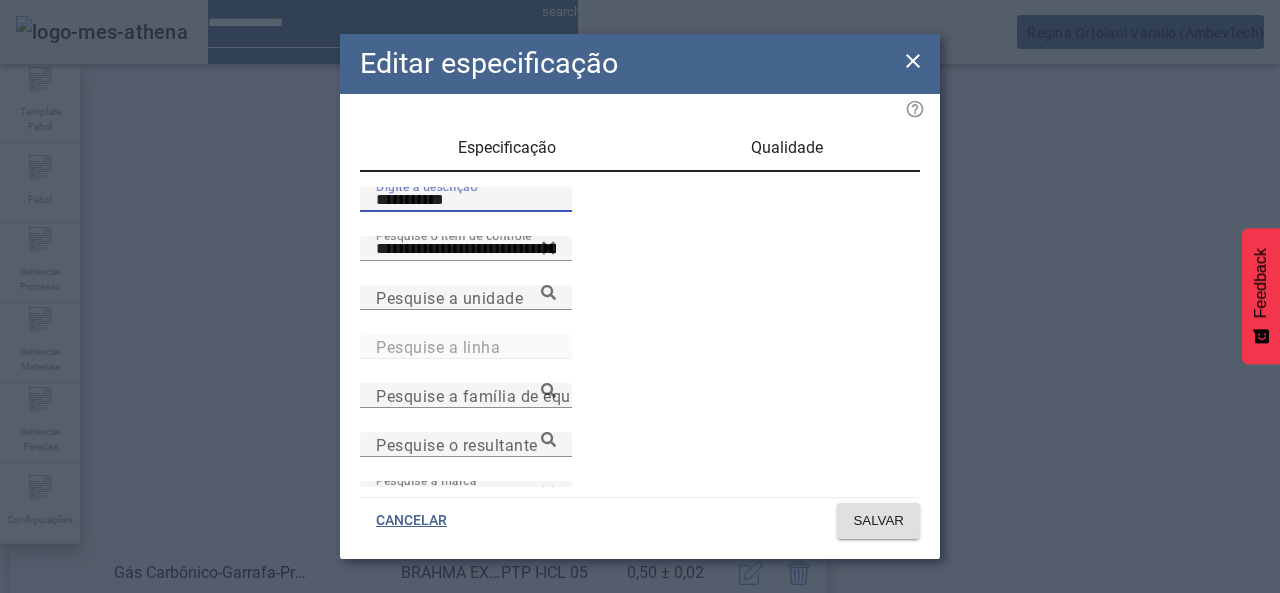 drag, startPoint x: 446, startPoint y: 213, endPoint x: 317, endPoint y: 201, distance: 129.55693 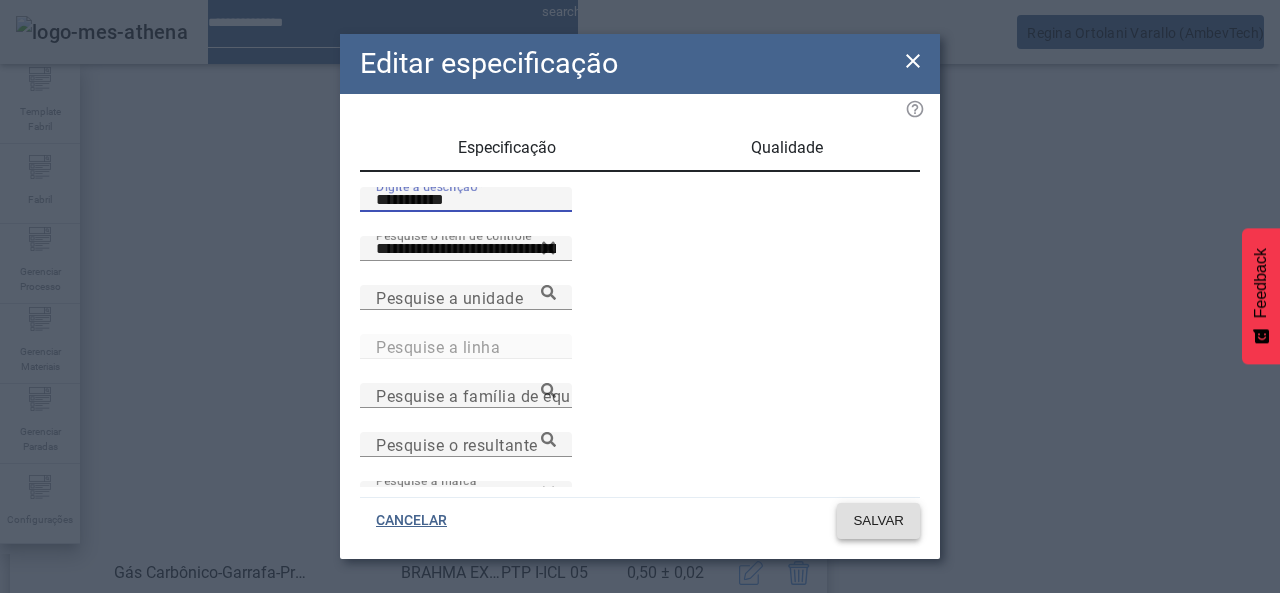 type on "**********" 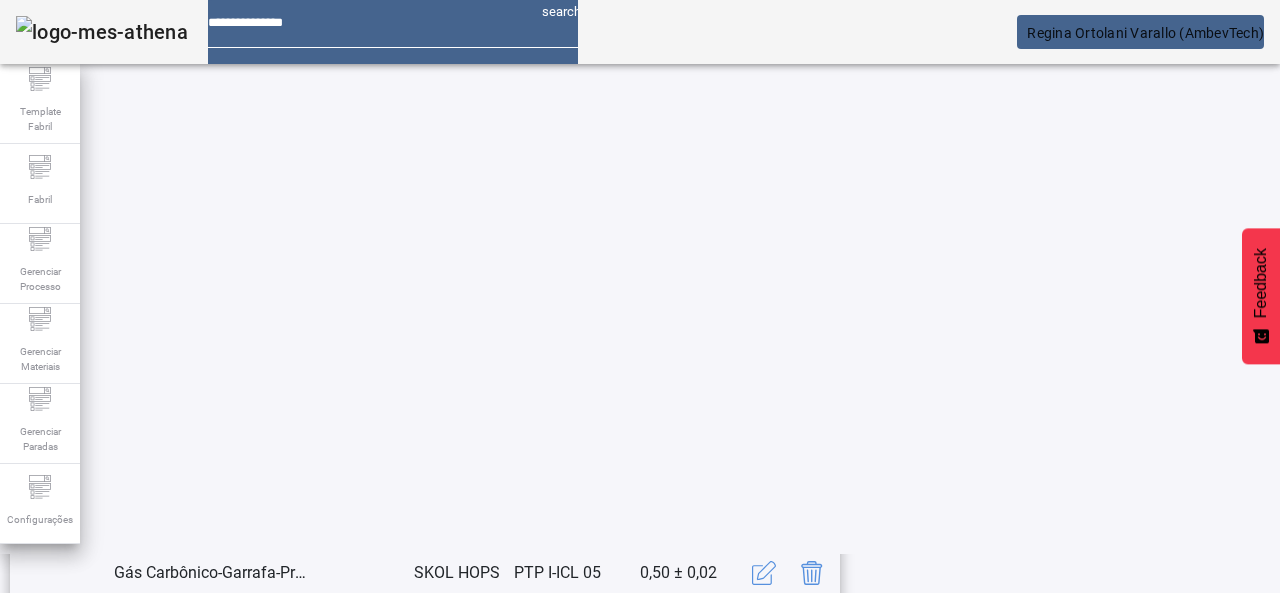 scroll, scrollTop: 423, scrollLeft: 0, axis: vertical 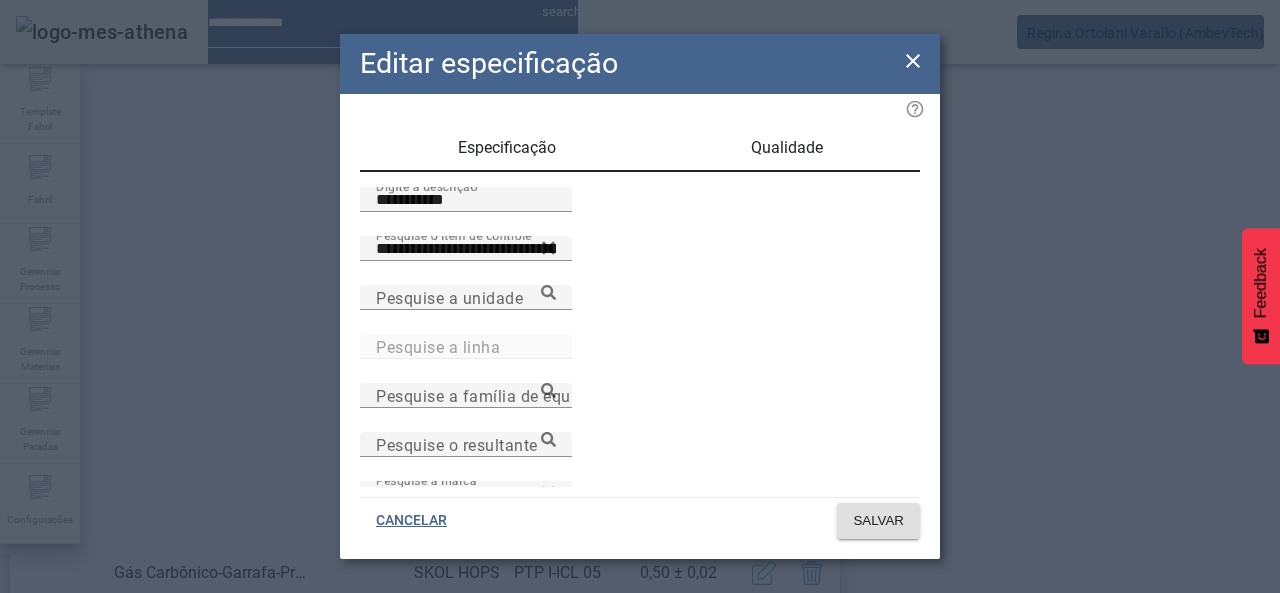 click on "Qualidade" at bounding box center [787, 148] 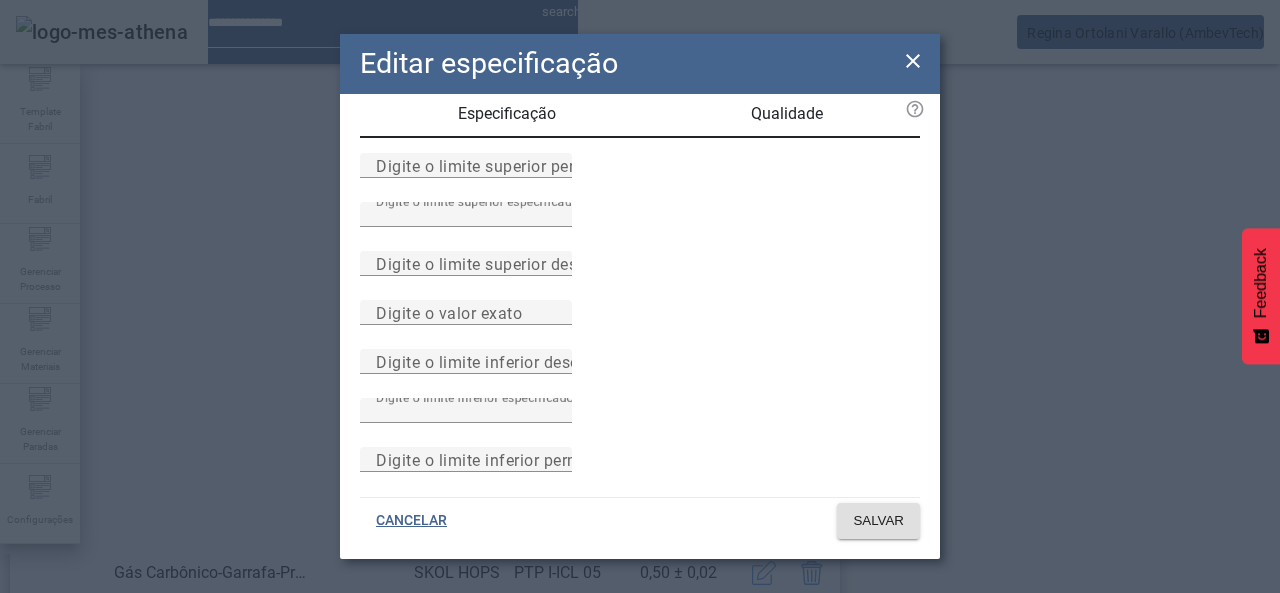 scroll, scrollTop: 0, scrollLeft: 0, axis: both 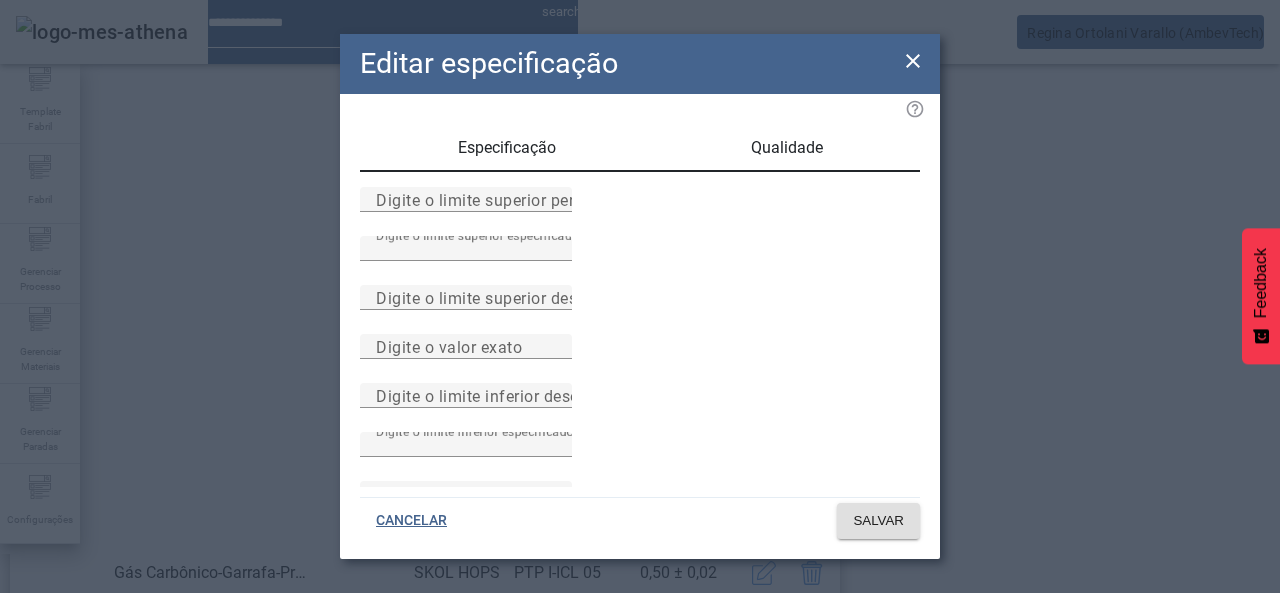 click on "Especificação Qualidade Digite o limite superior permitido Digite o limite superior especificado **** Digite o limite superior desejado Digite o valor exato Digite o limite inferior desejado Digite o limite inferior especificado **** Digite o limite inferior permitido" 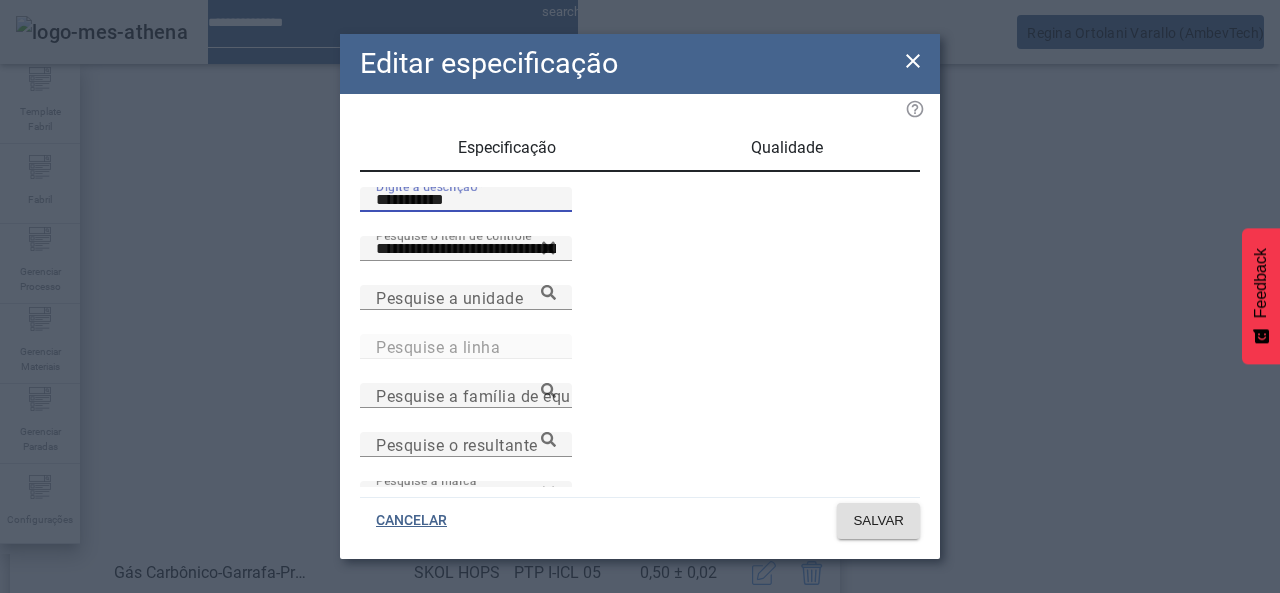 drag, startPoint x: 473, startPoint y: 215, endPoint x: 300, endPoint y: 223, distance: 173.18488 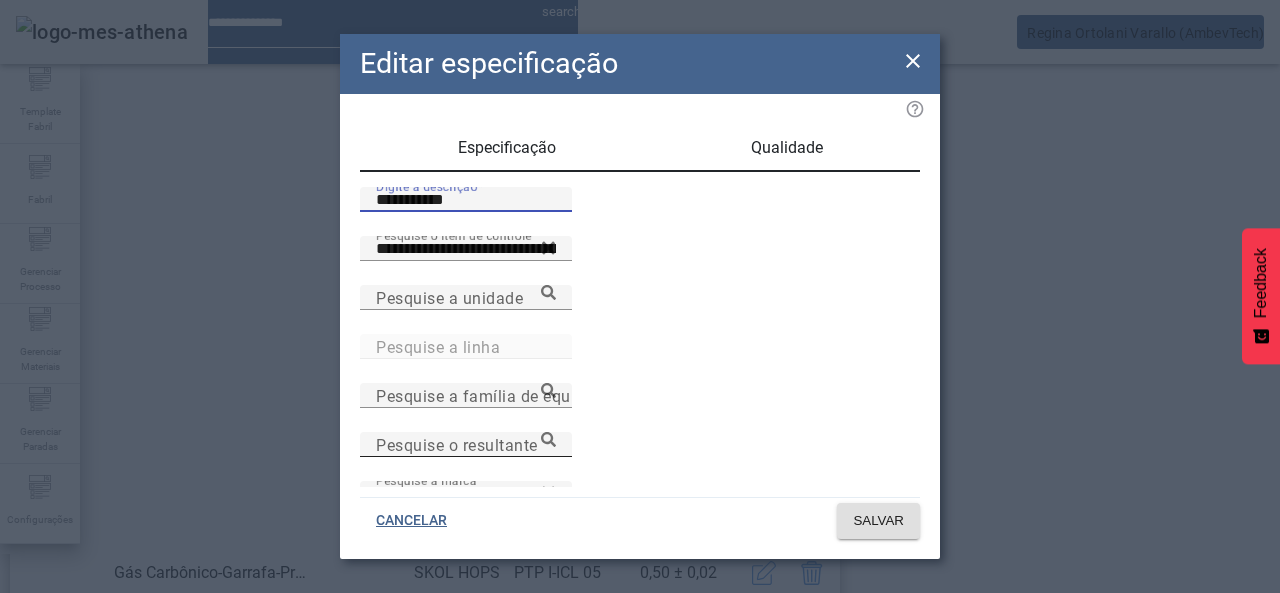 paste 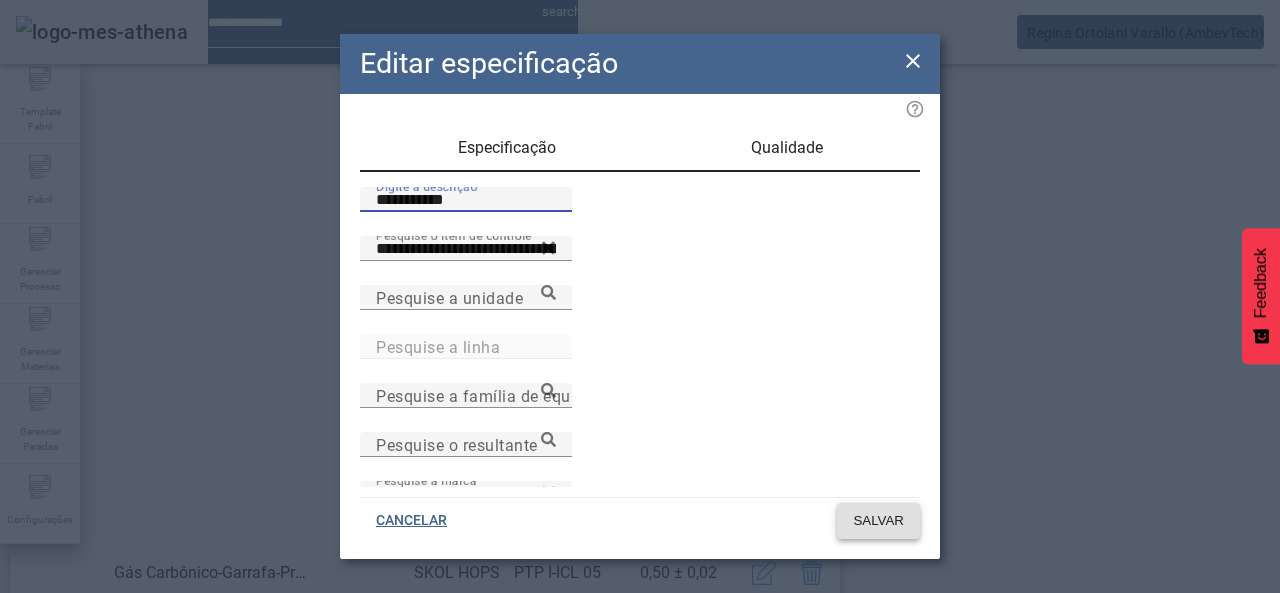type on "**********" 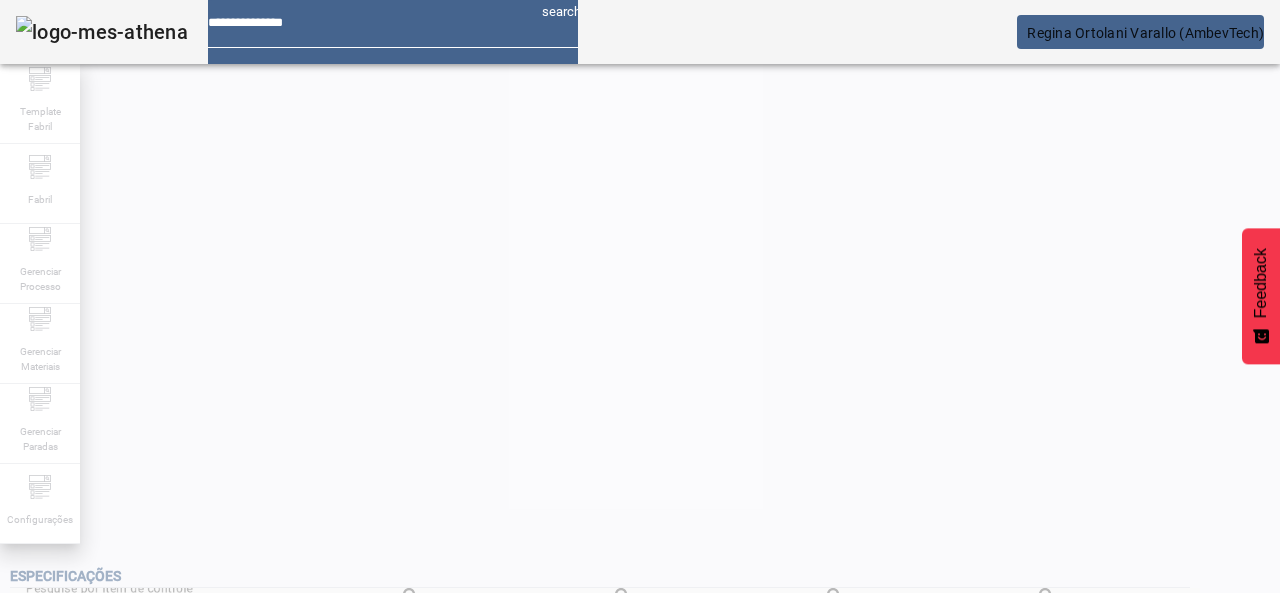 scroll, scrollTop: 423, scrollLeft: 0, axis: vertical 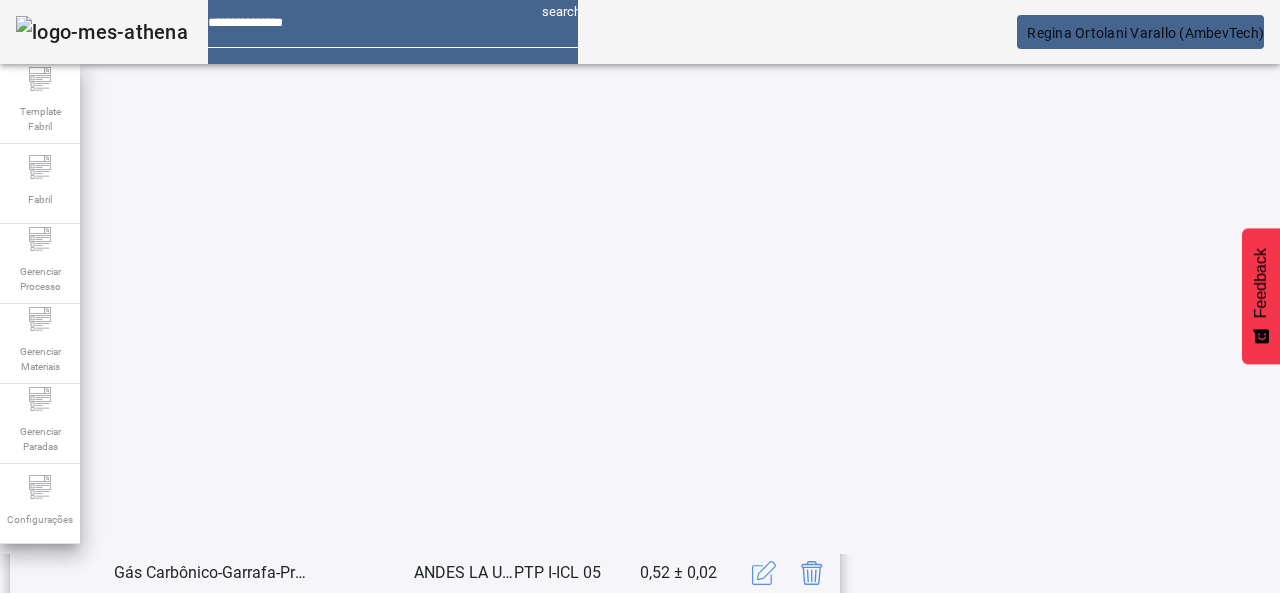 click 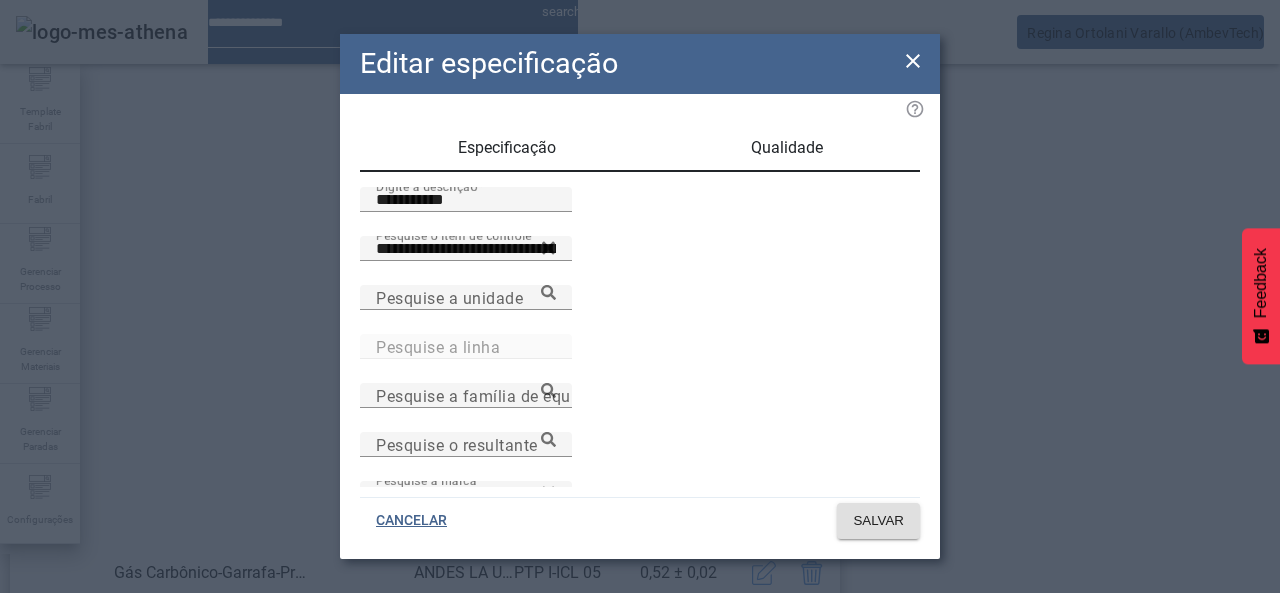 click on "Qualidade" at bounding box center [787, 148] 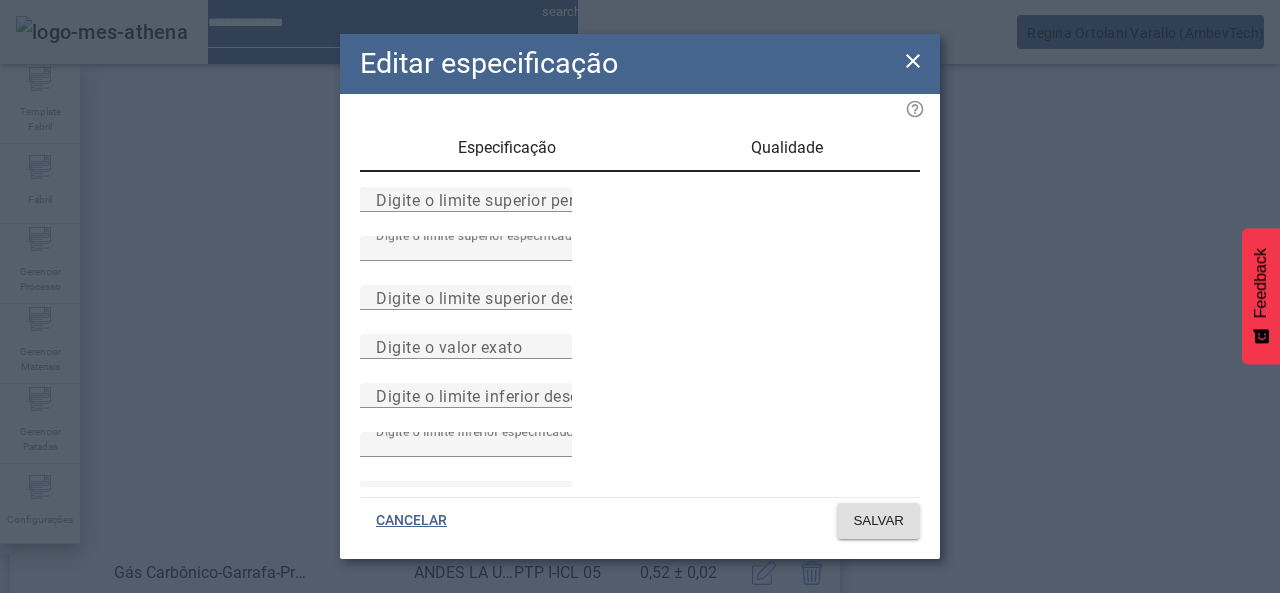 click on "Especificação" at bounding box center (507, 148) 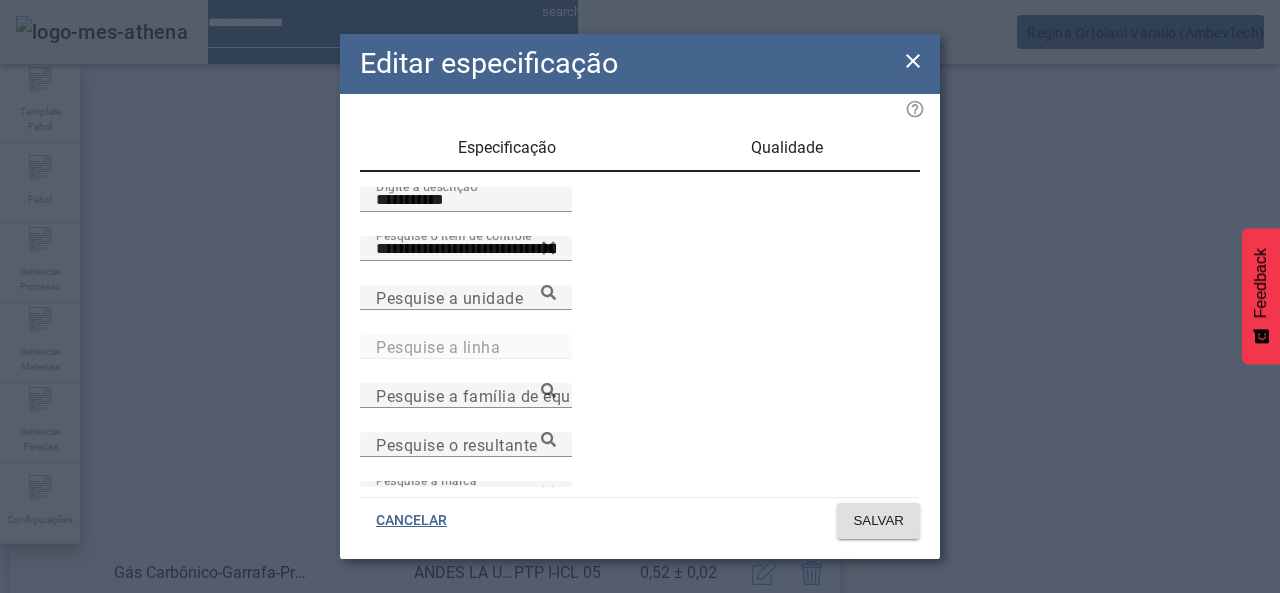 click on "**********" 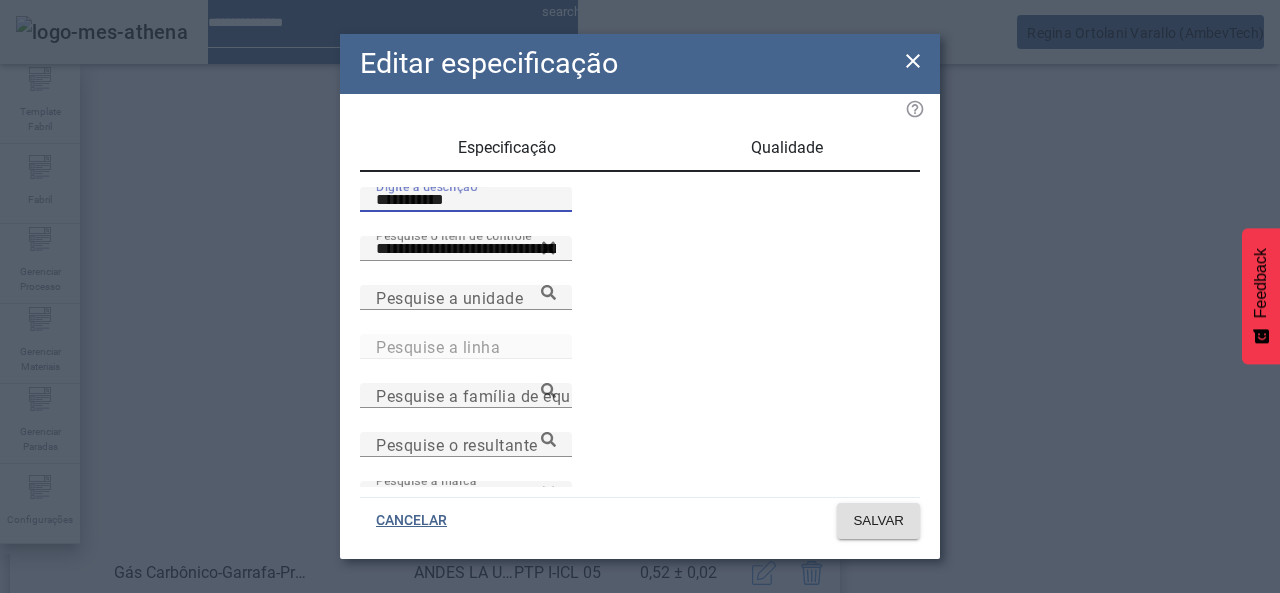 paste 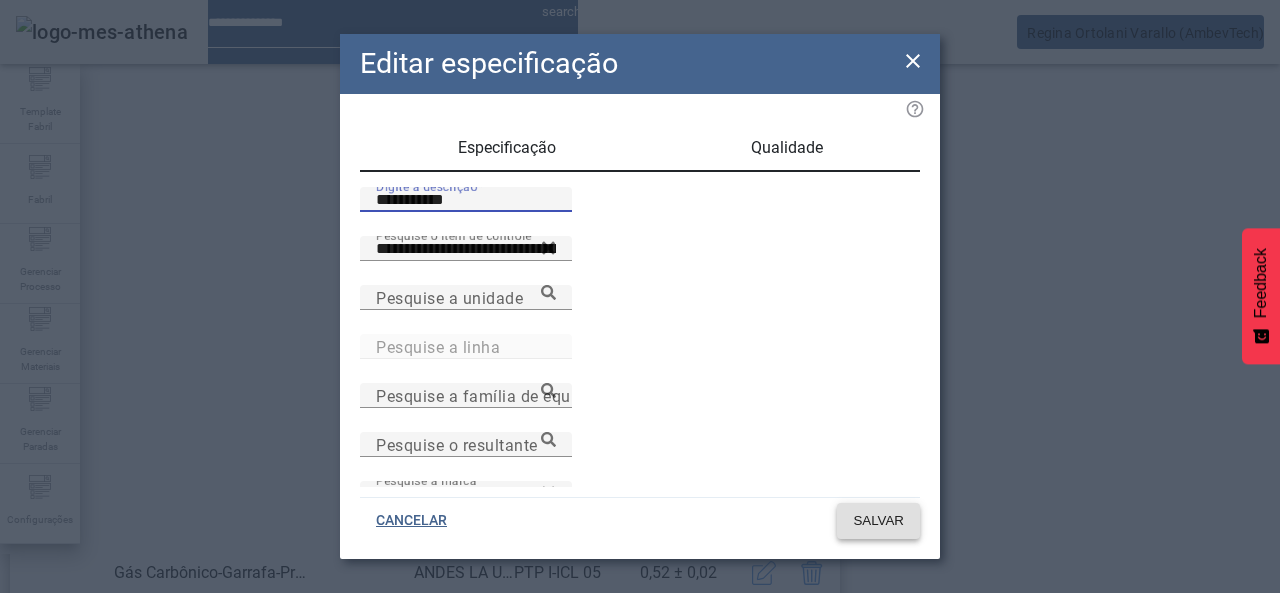 type on "**********" 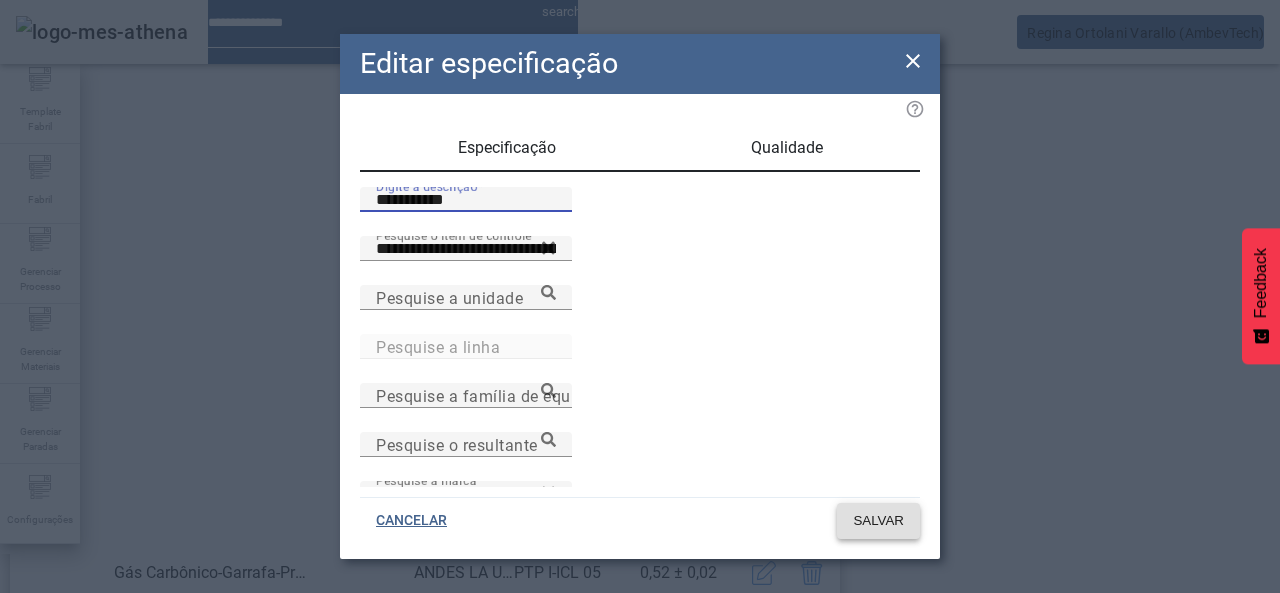 click 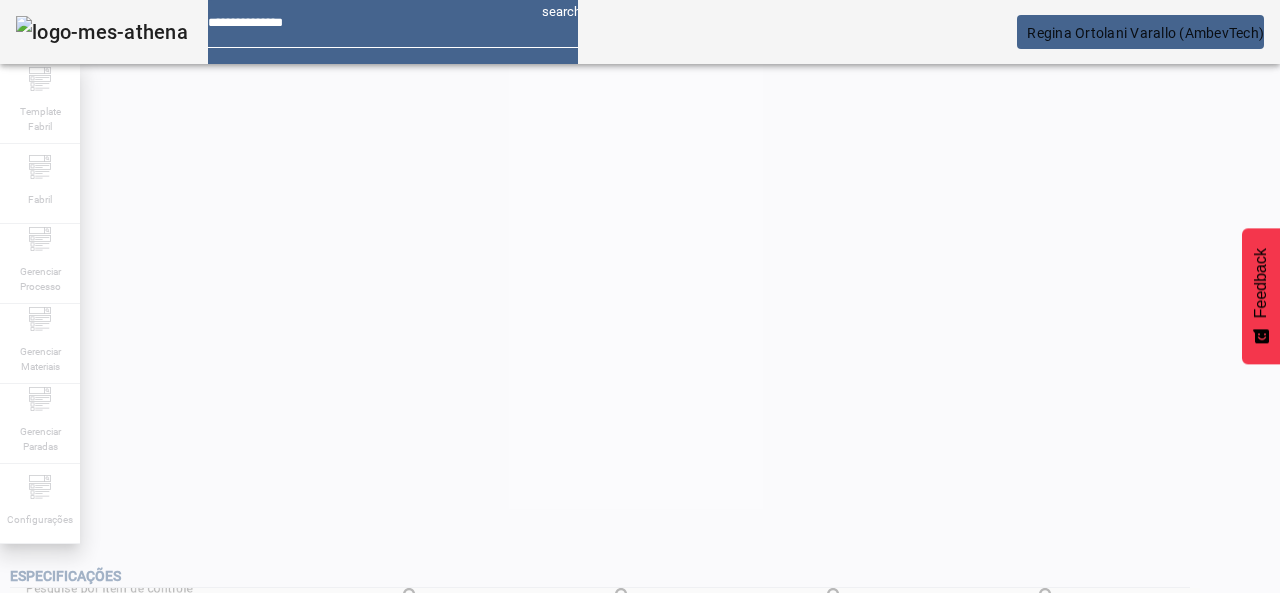 scroll, scrollTop: 423, scrollLeft: 0, axis: vertical 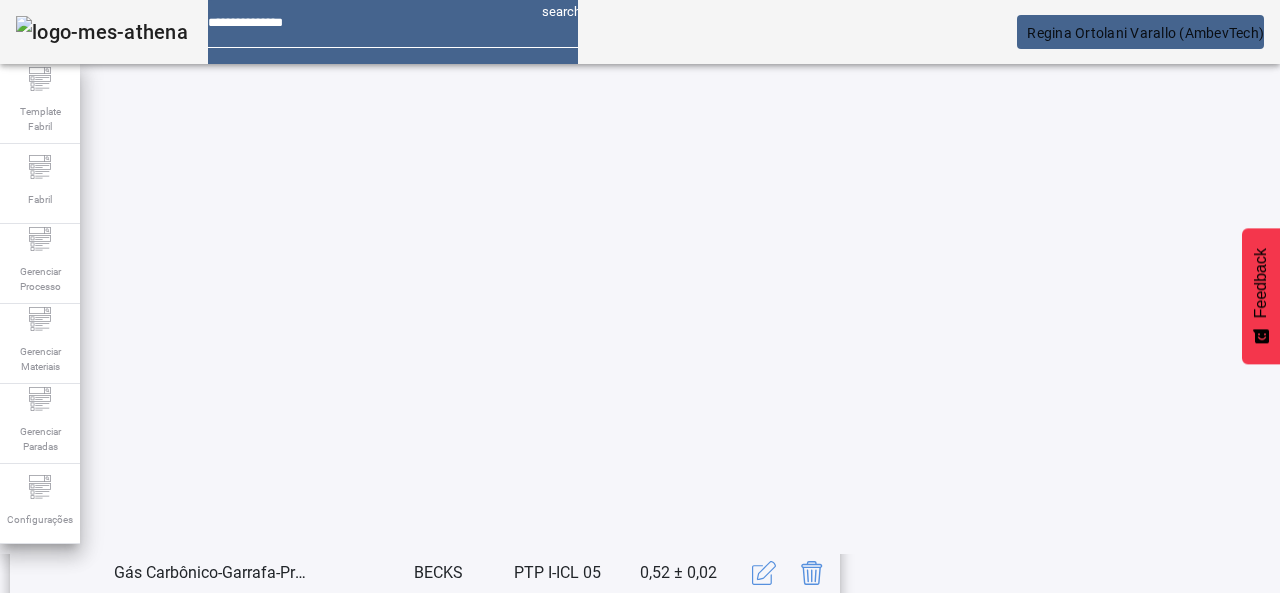 drag, startPoint x: 1170, startPoint y: 231, endPoint x: 1134, endPoint y: 230, distance: 36.013885 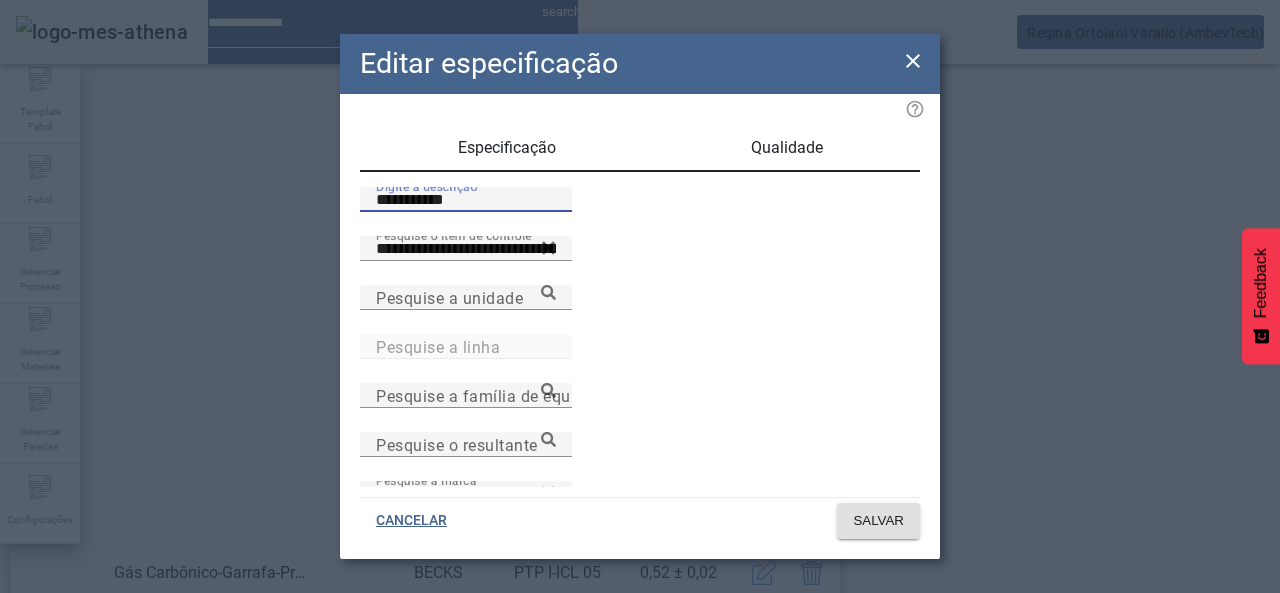 drag, startPoint x: 475, startPoint y: 221, endPoint x: 254, endPoint y: 196, distance: 222.40953 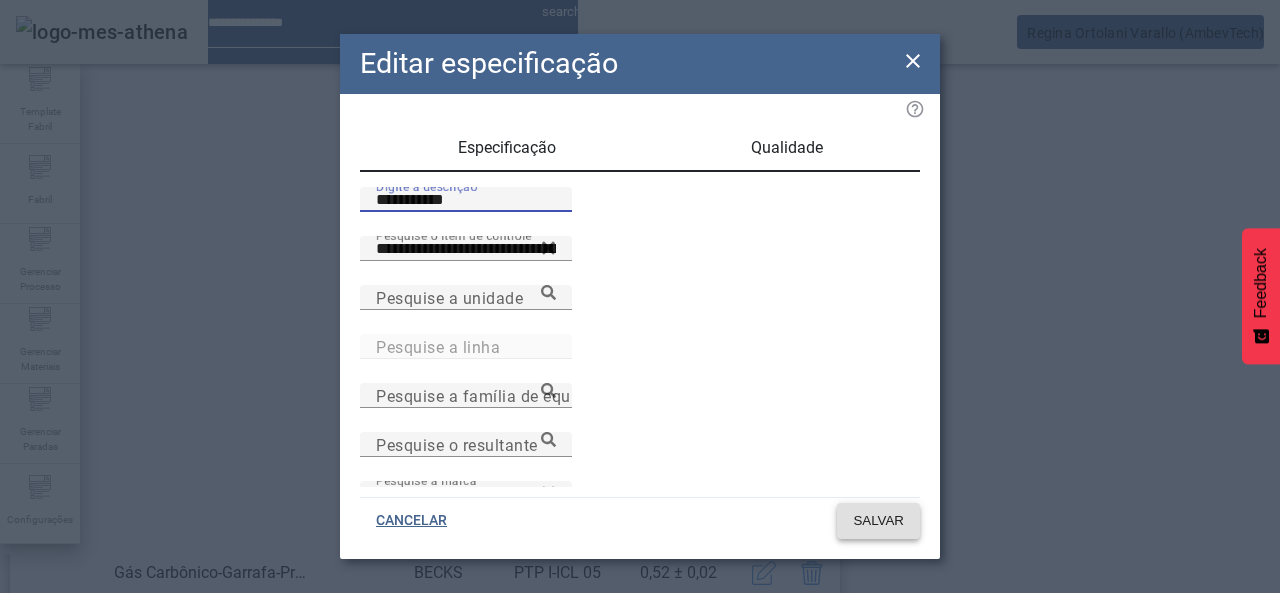 type on "**********" 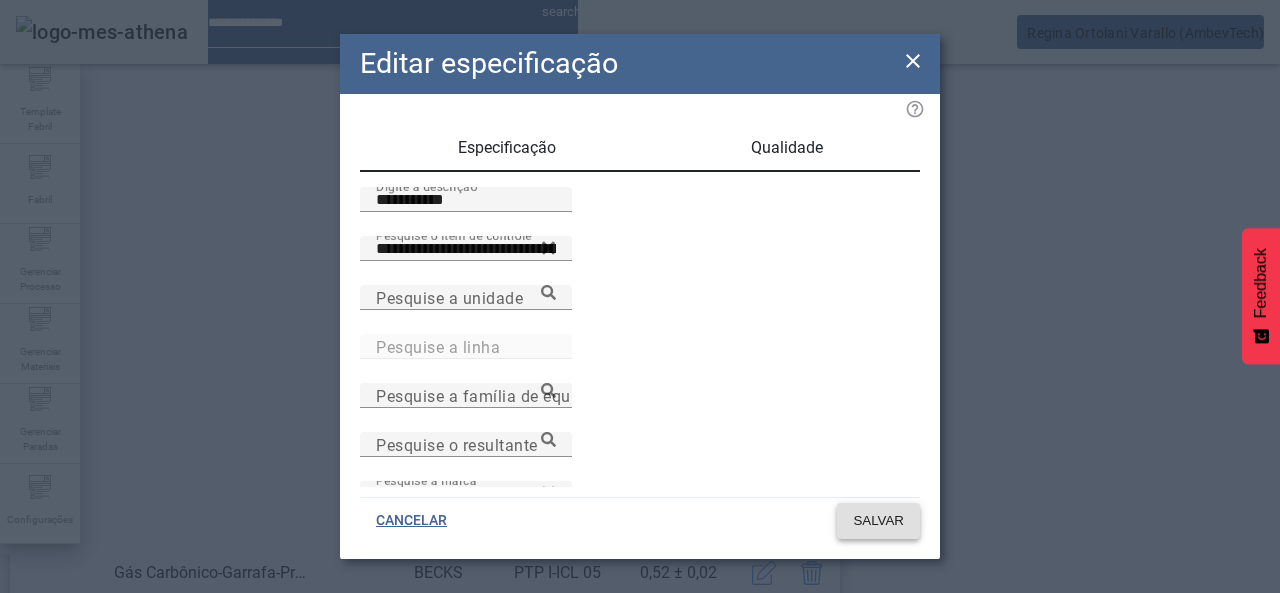 click on "CANCELAR SALVAR" 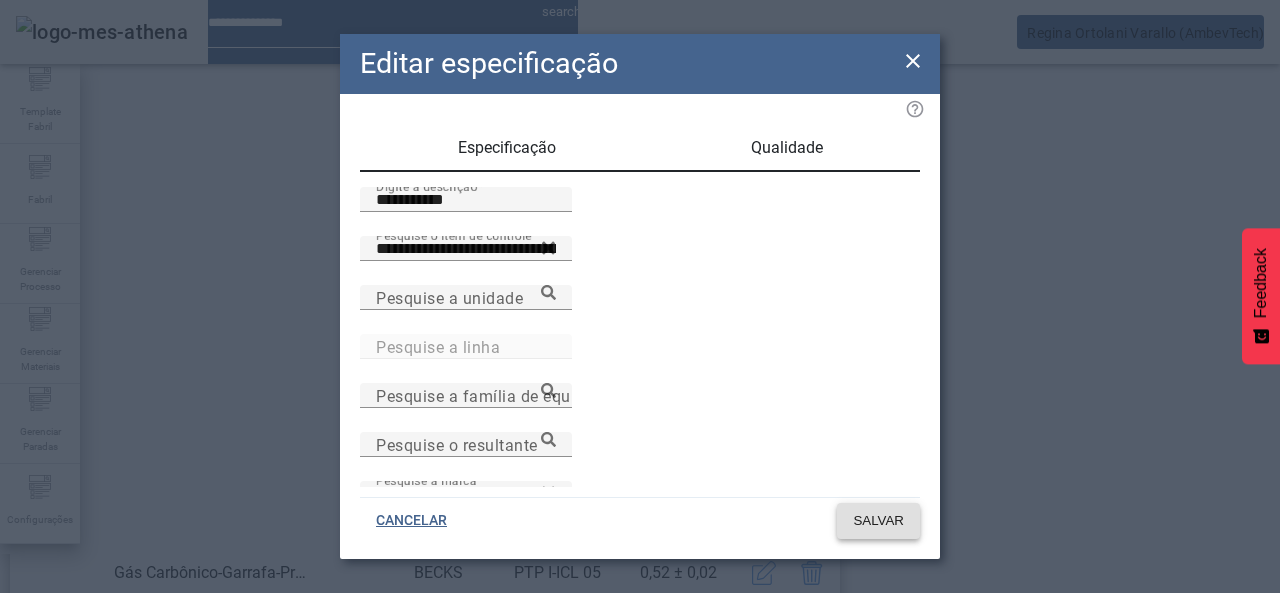 click on "SALVAR" 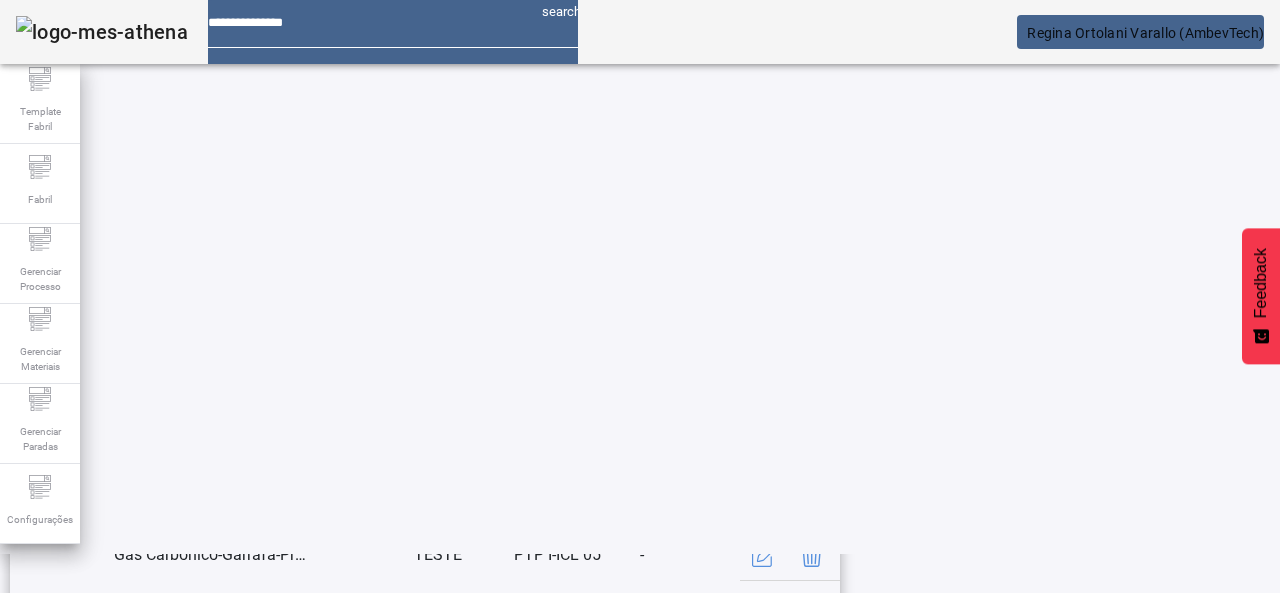 scroll, scrollTop: 223, scrollLeft: 0, axis: vertical 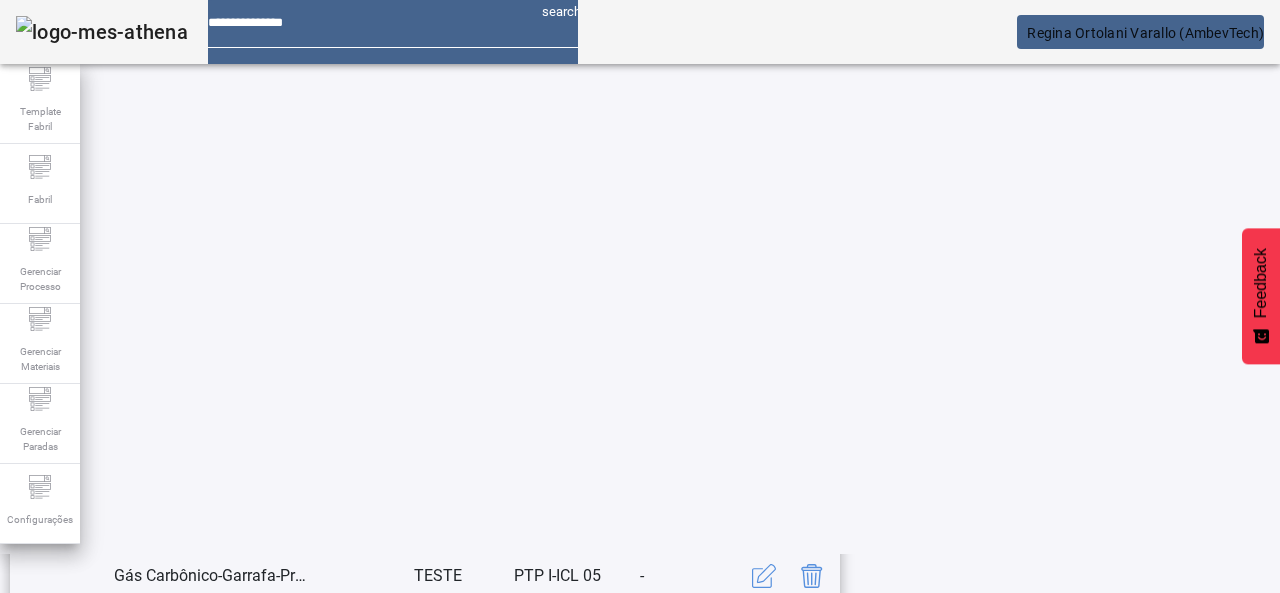 click at bounding box center (764, 626) 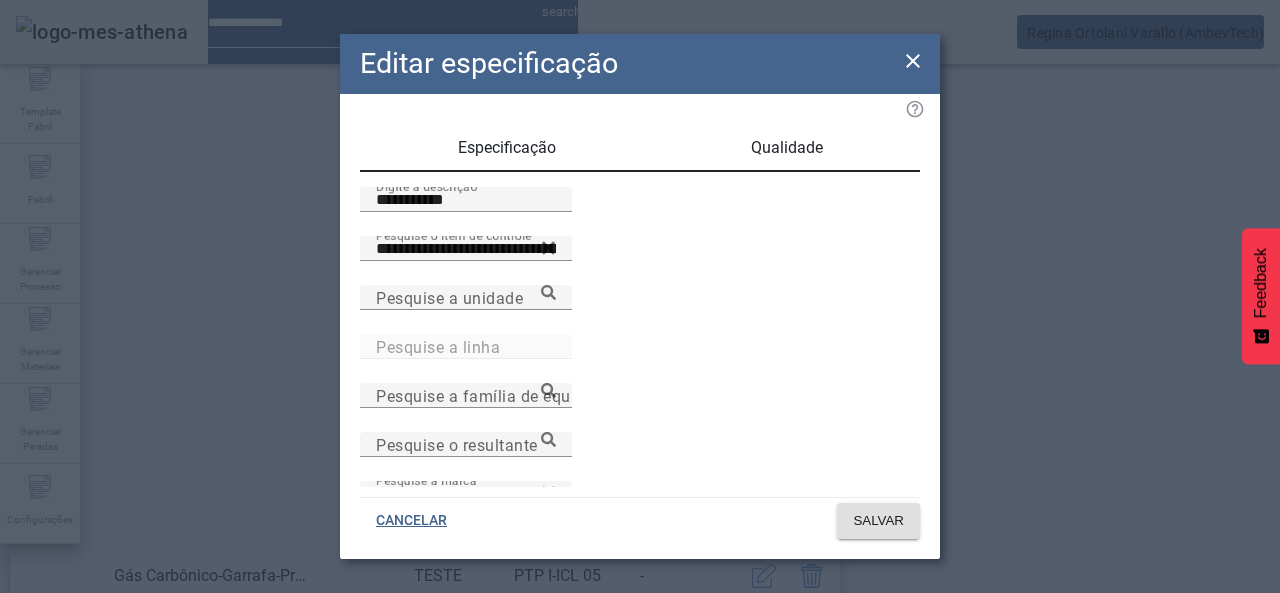 click on "Qualidade" at bounding box center [787, 148] 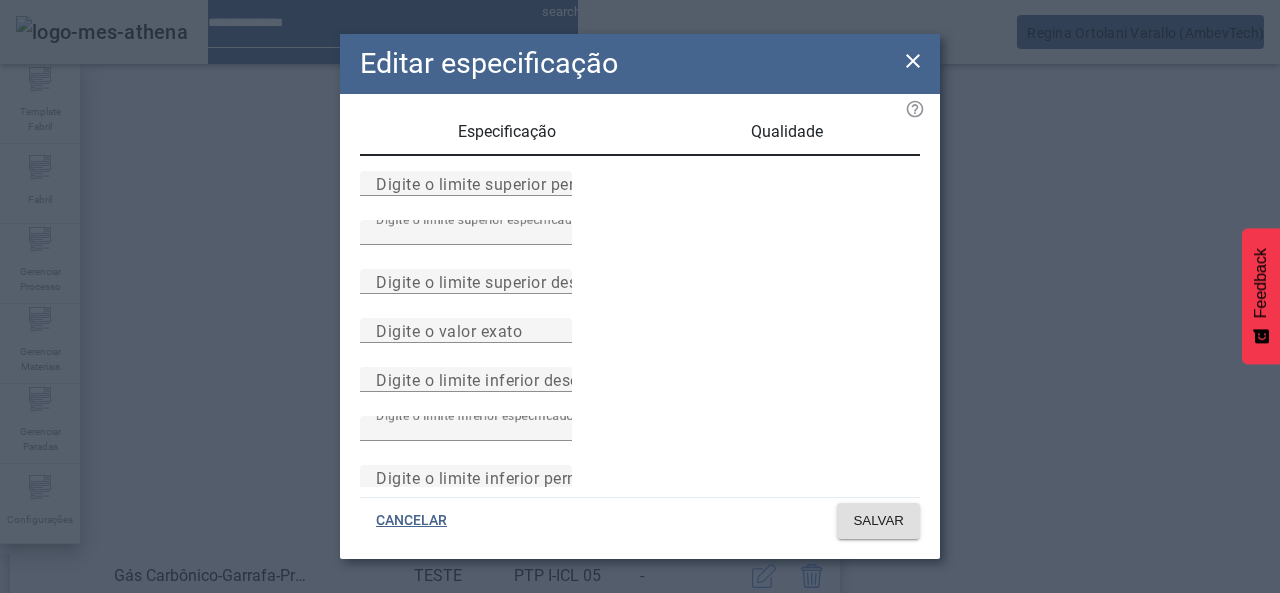 scroll, scrollTop: 0, scrollLeft: 0, axis: both 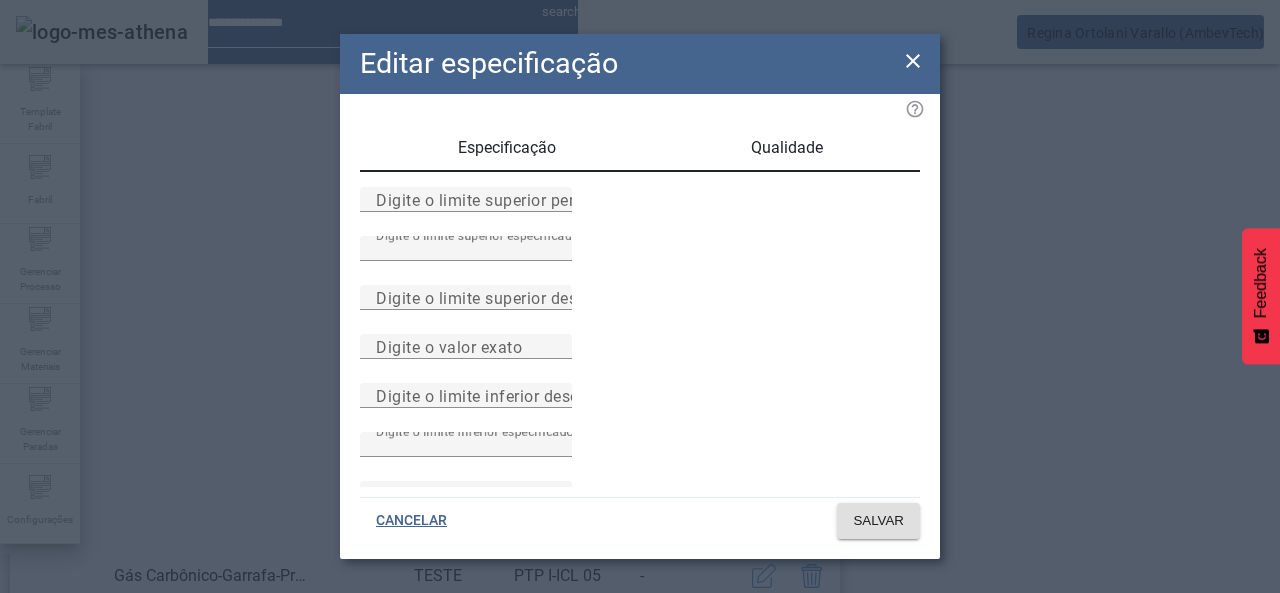 click on "Especificação" at bounding box center (507, 148) 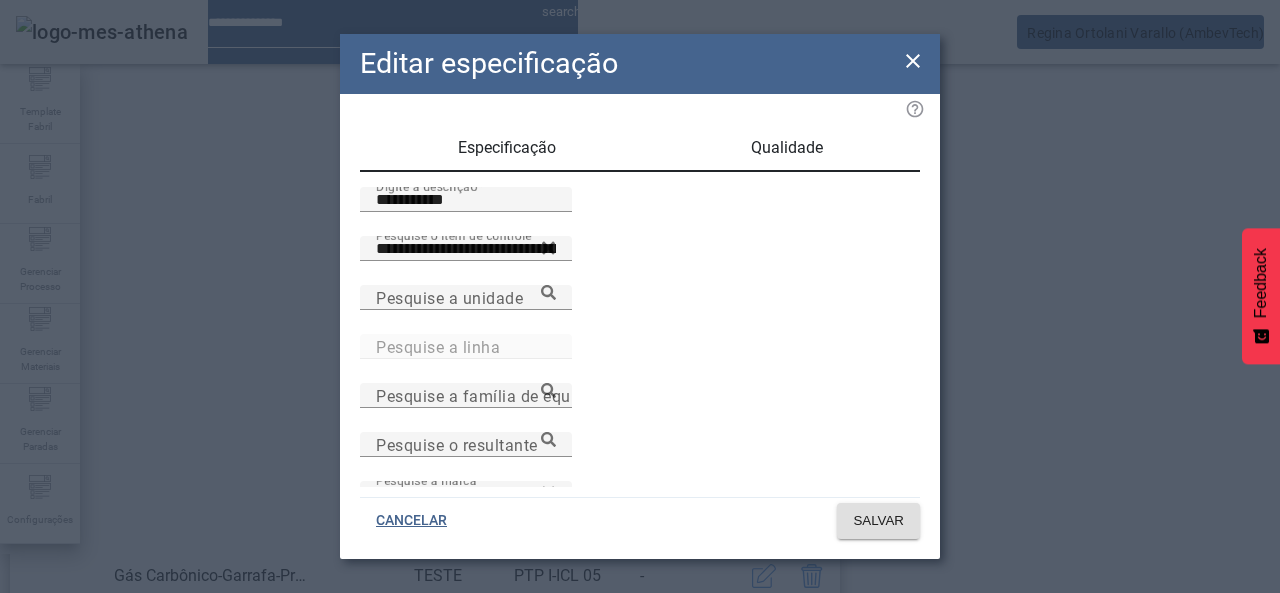 drag, startPoint x: 454, startPoint y: 226, endPoint x: 264, endPoint y: 215, distance: 190.31816 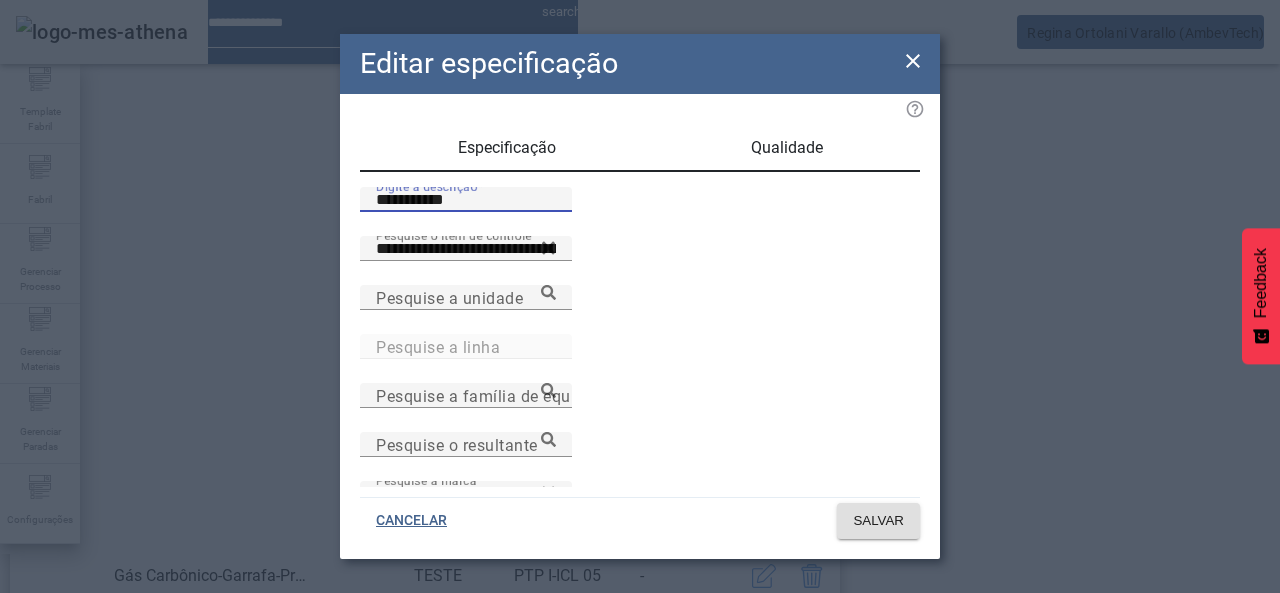 paste 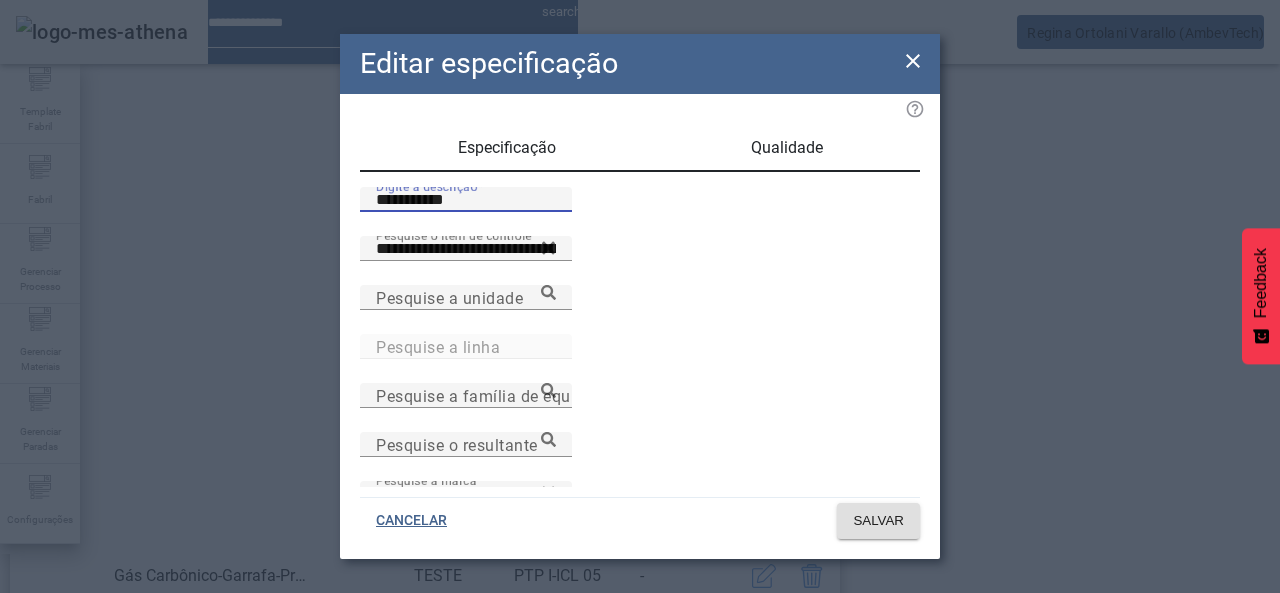 click on "**********" at bounding box center [466, 200] 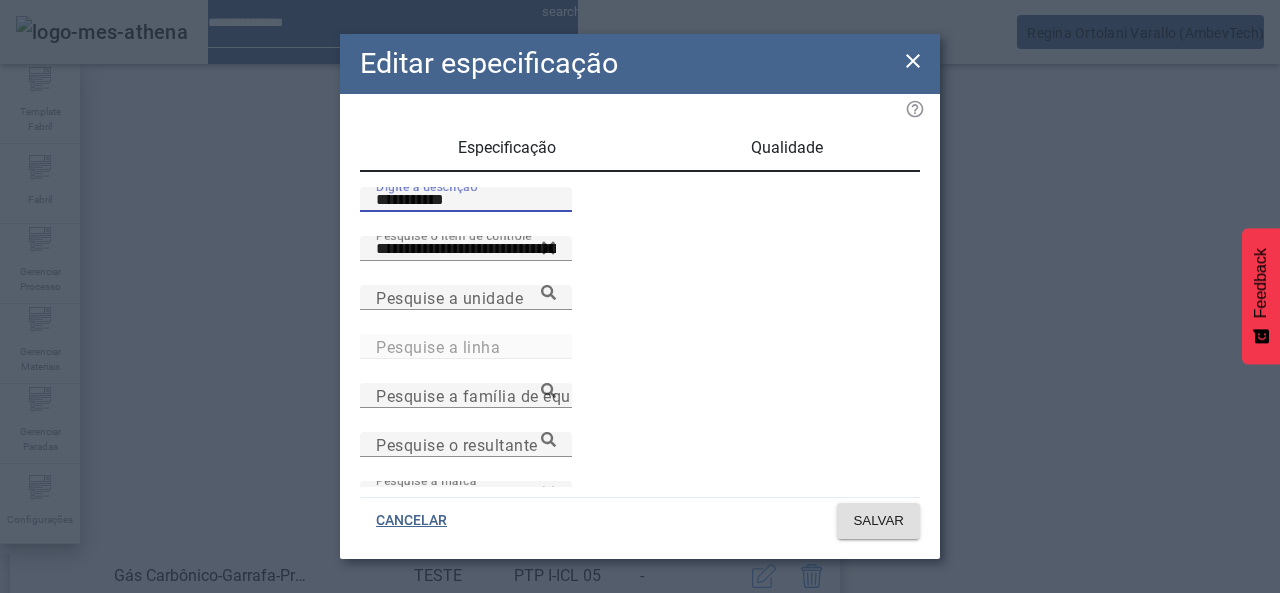 click on "**********" 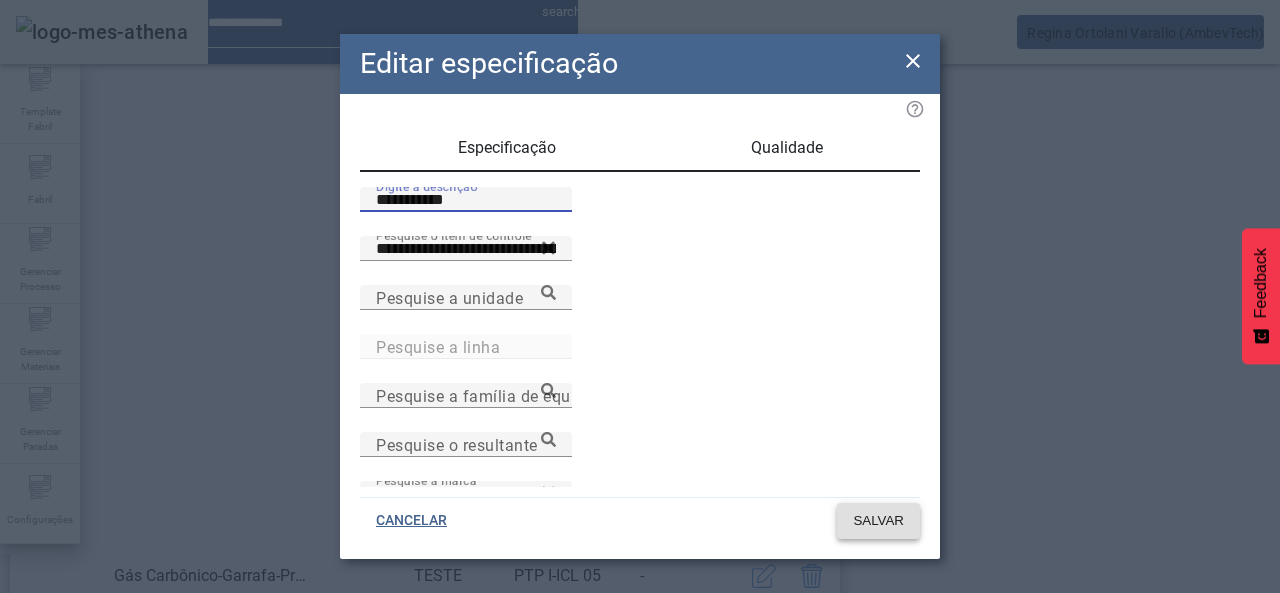 type on "**********" 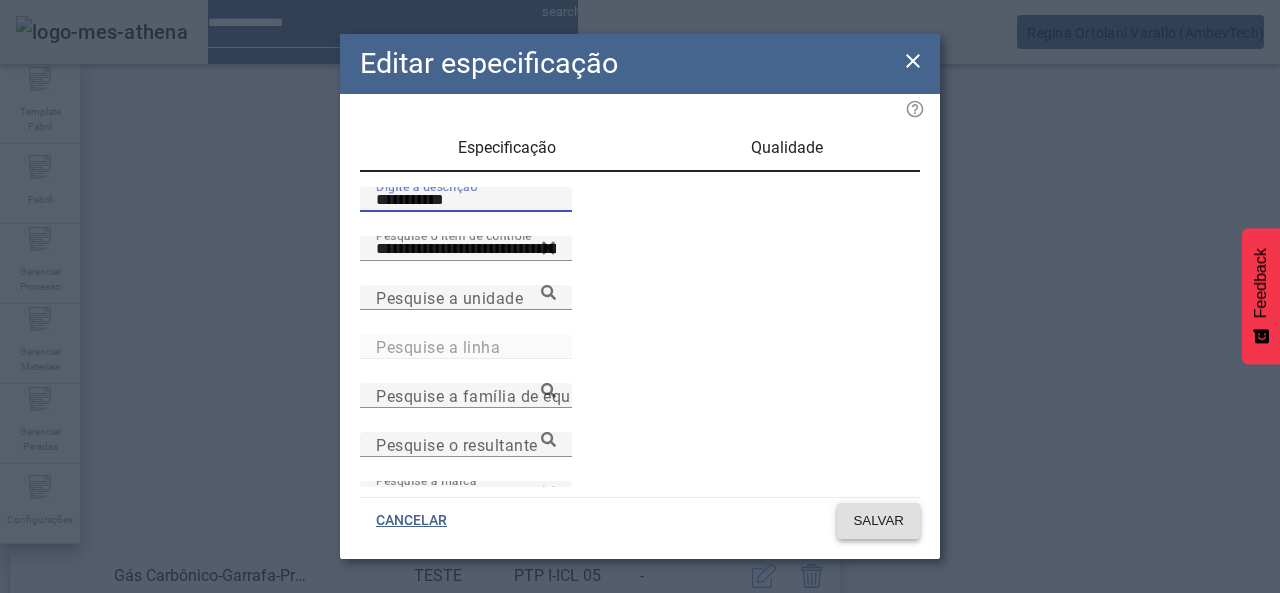 click 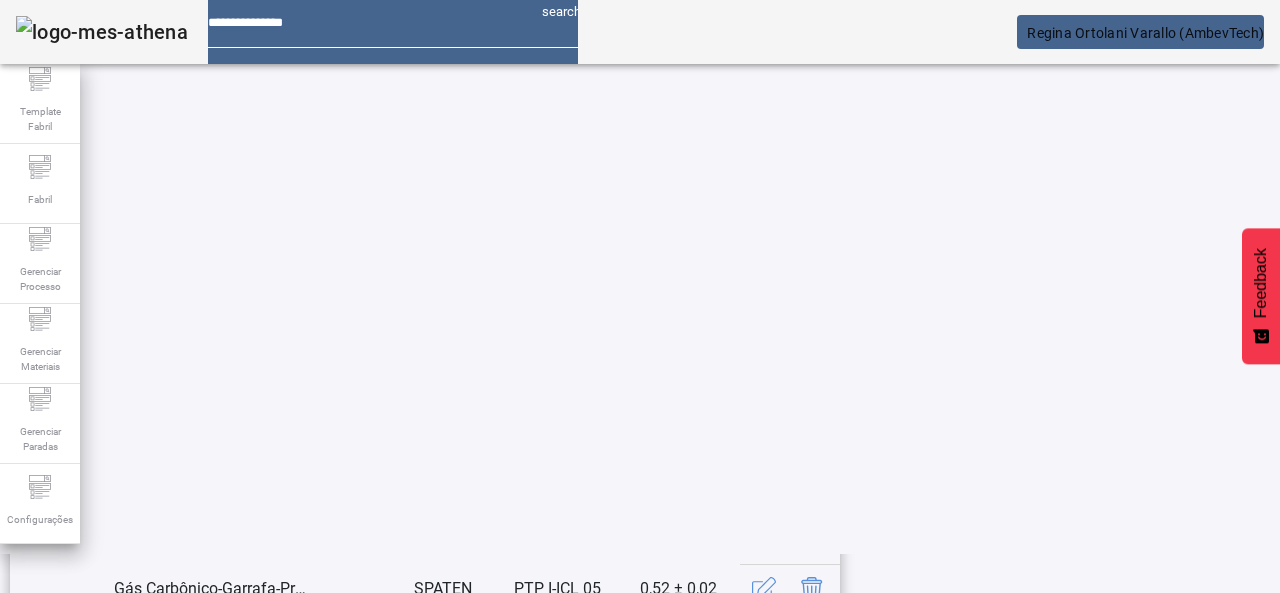 scroll, scrollTop: 423, scrollLeft: 0, axis: vertical 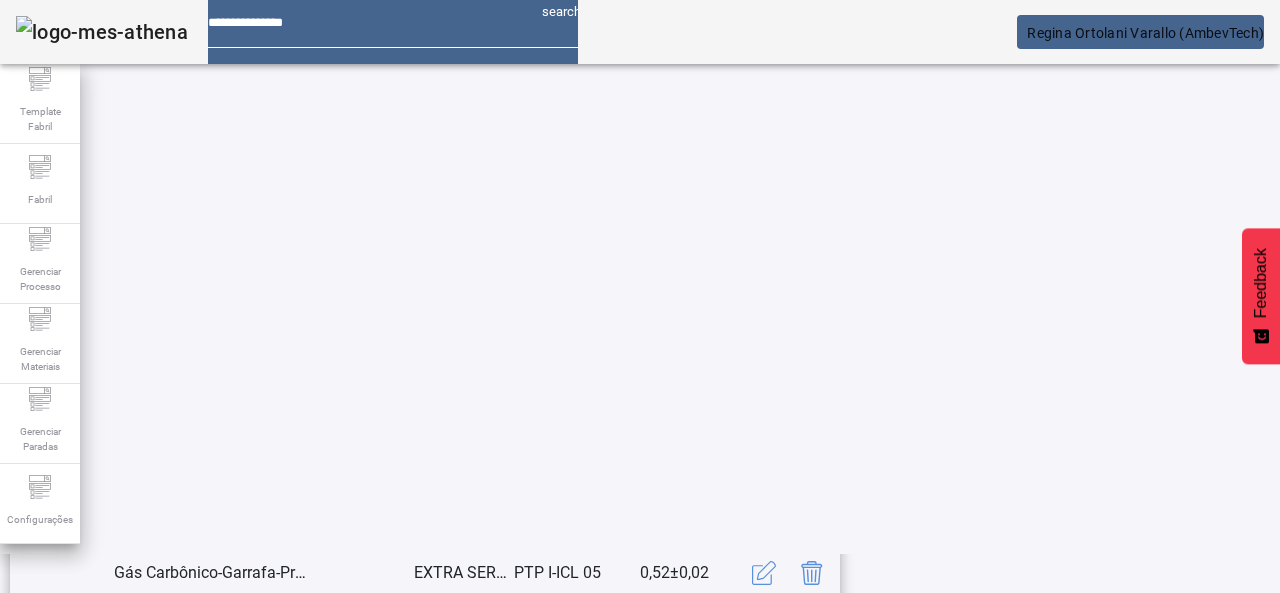 click 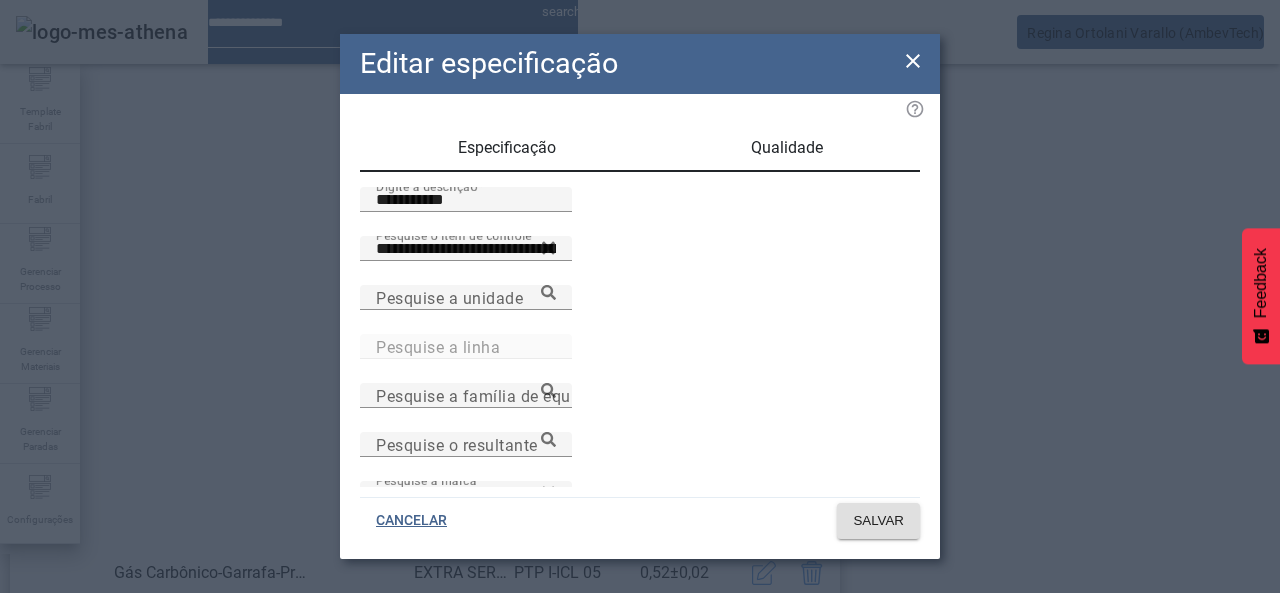 click on "Qualidade" at bounding box center [787, 148] 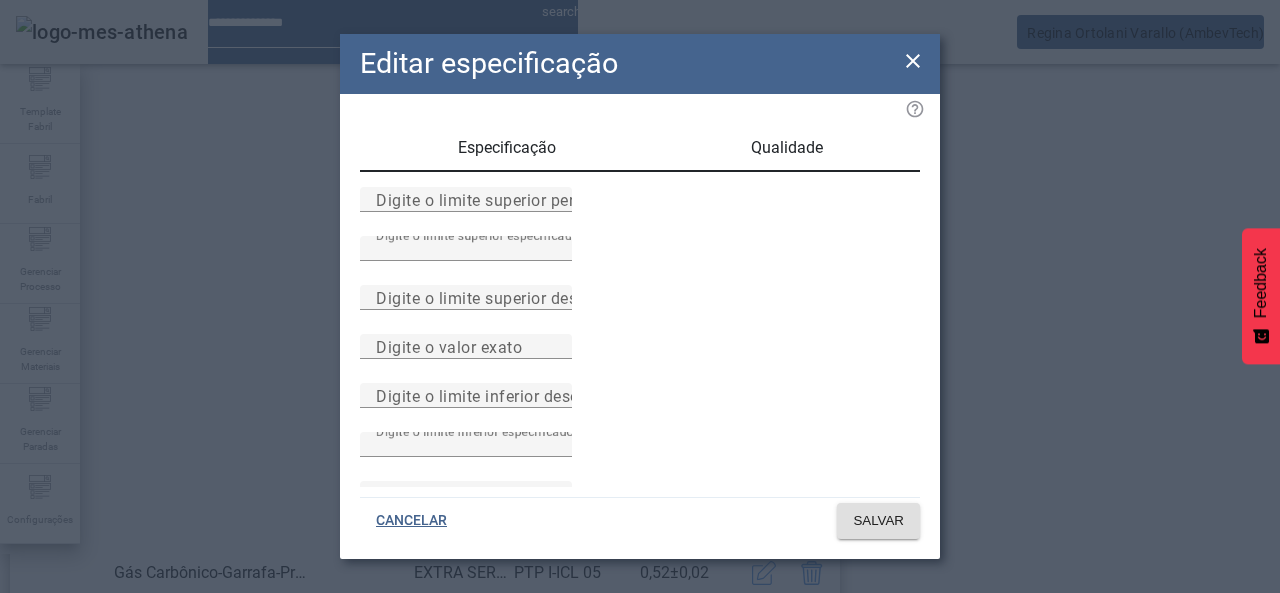 click on "Especificação" at bounding box center [507, 148] 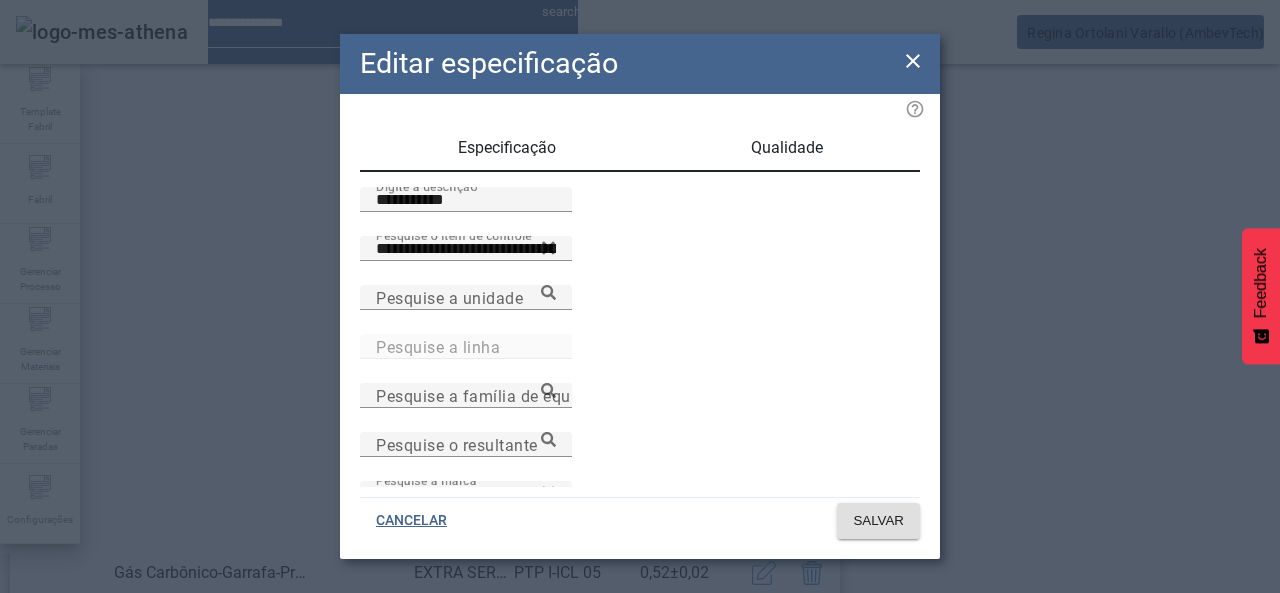drag, startPoint x: 378, startPoint y: 207, endPoint x: 286, endPoint y: 207, distance: 92 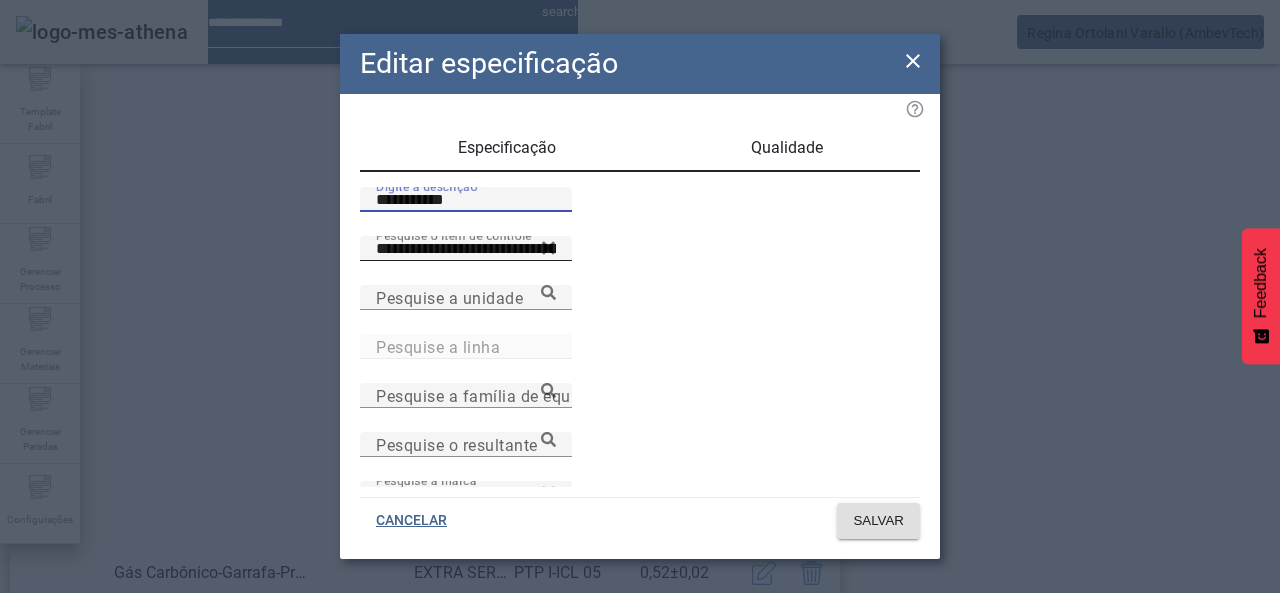 paste 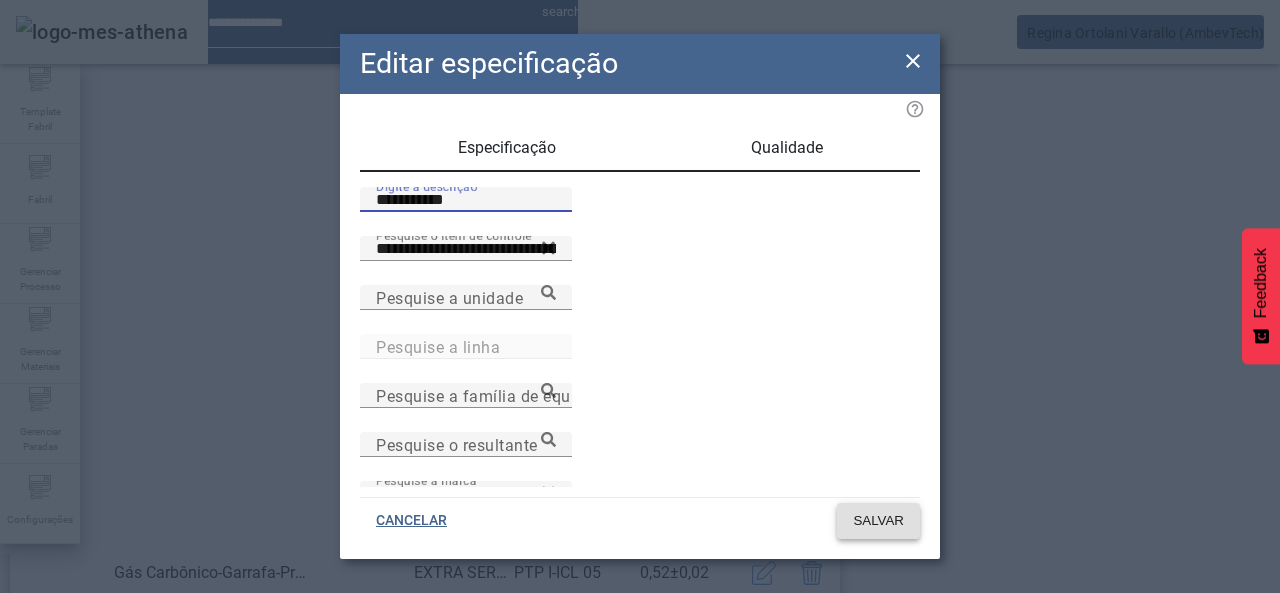 type on "**********" 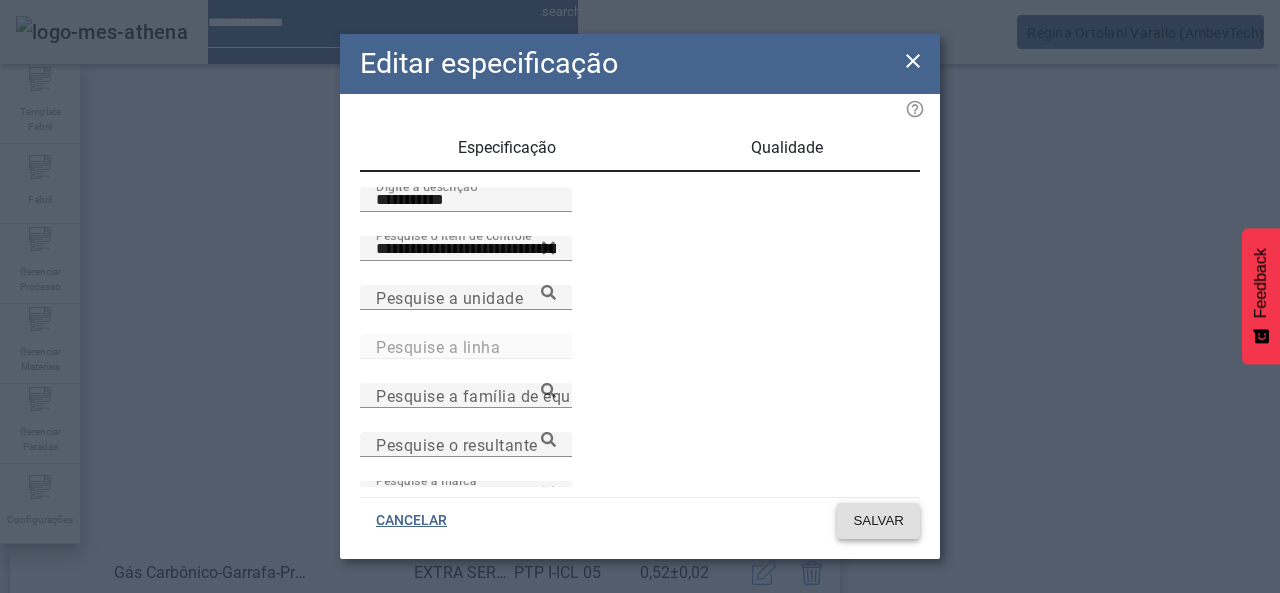 click 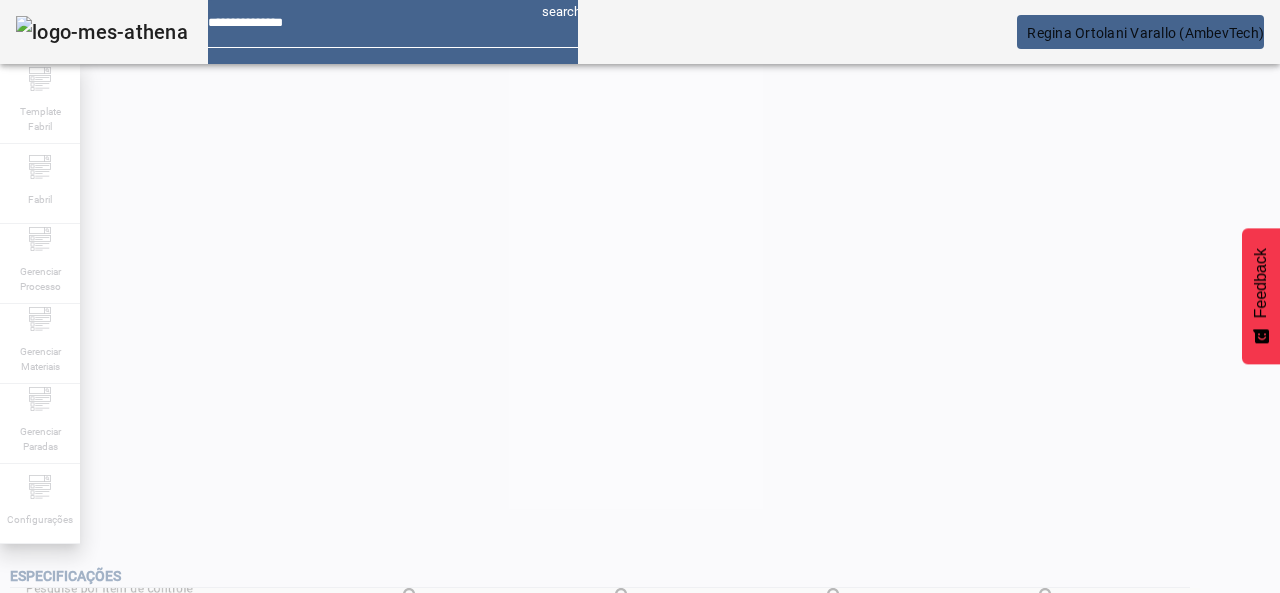 scroll, scrollTop: 423, scrollLeft: 0, axis: vertical 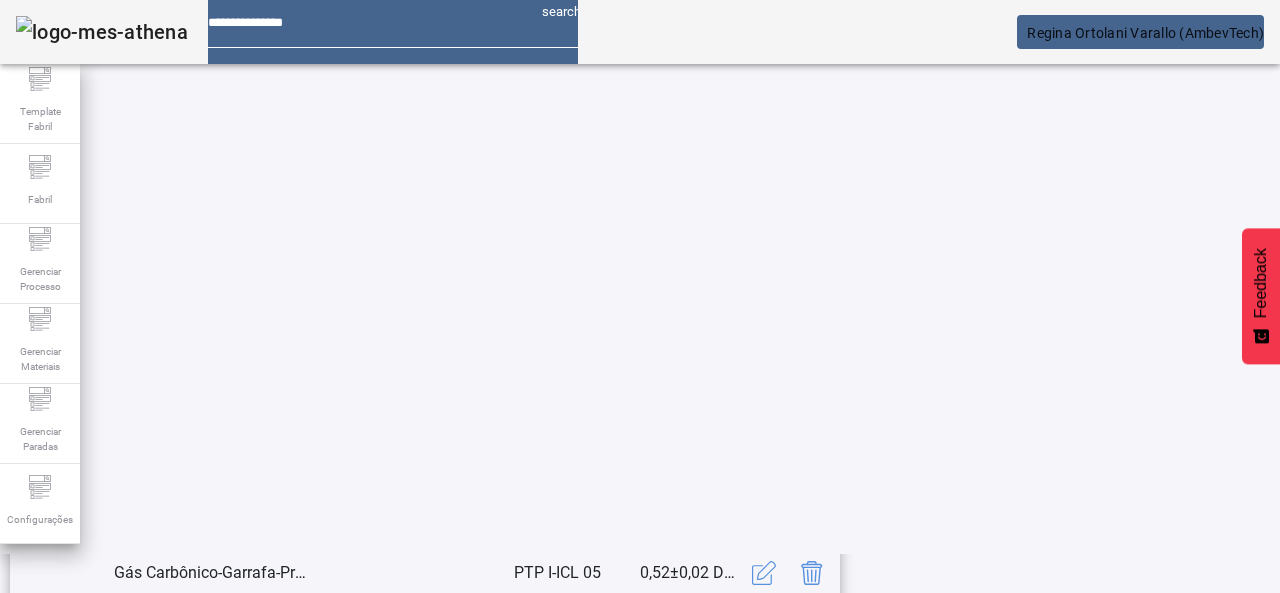 click 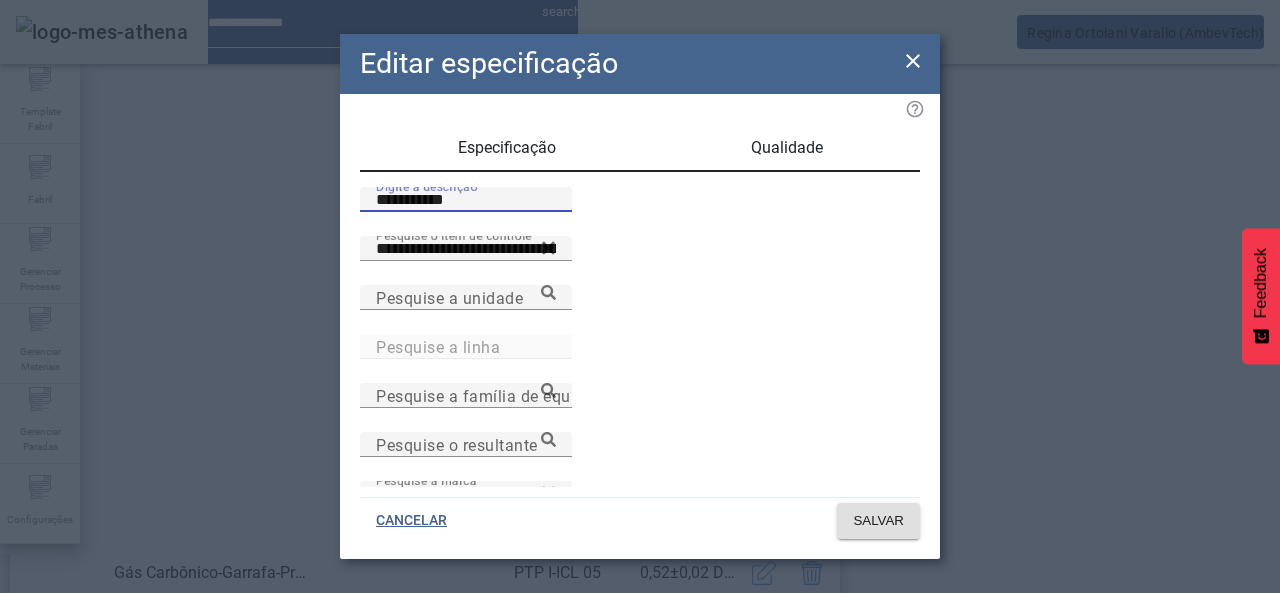 drag, startPoint x: 456, startPoint y: 218, endPoint x: 332, endPoint y: 224, distance: 124.14507 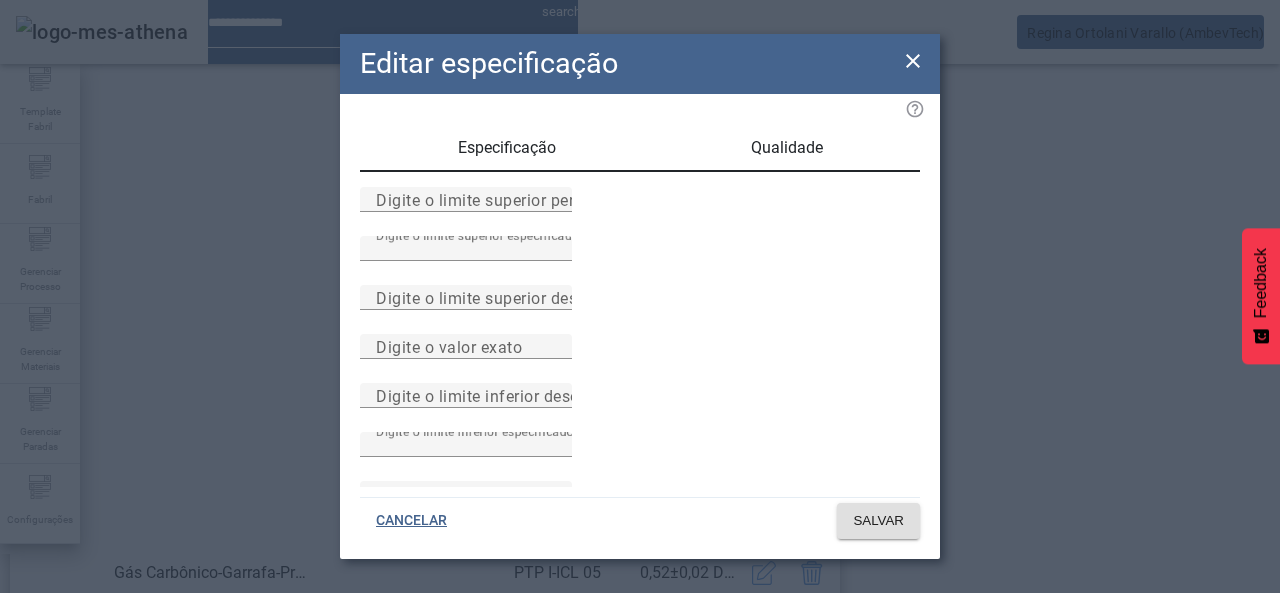 click on "Especificação" at bounding box center [507, 148] 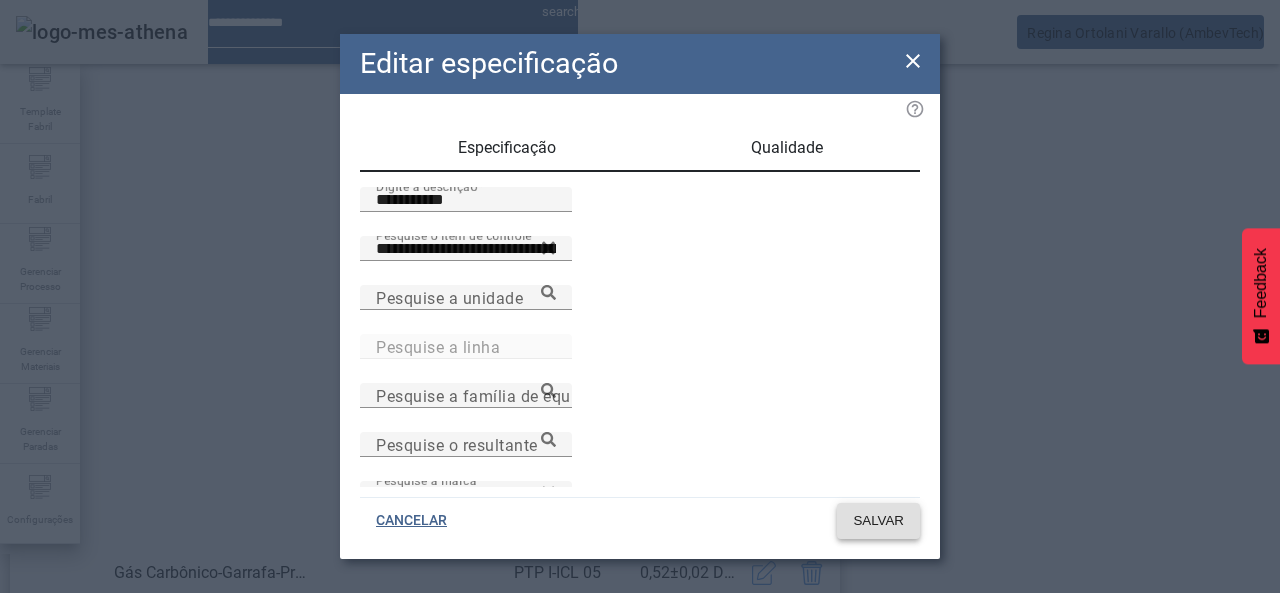 click on "SALVAR" 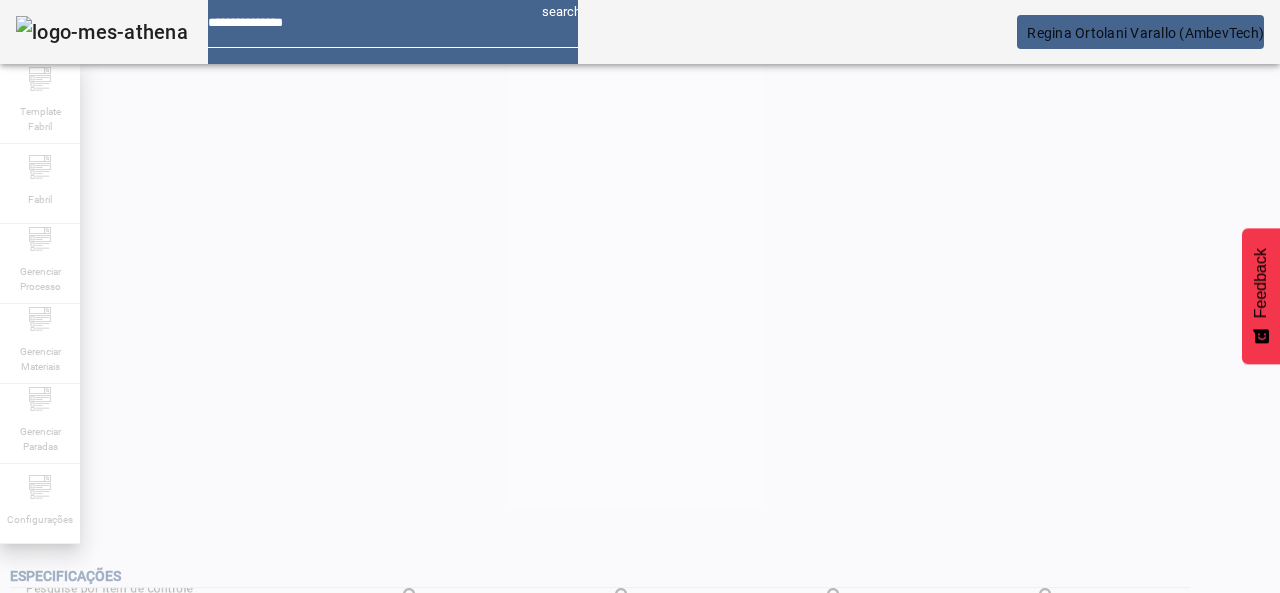 scroll, scrollTop: 423, scrollLeft: 0, axis: vertical 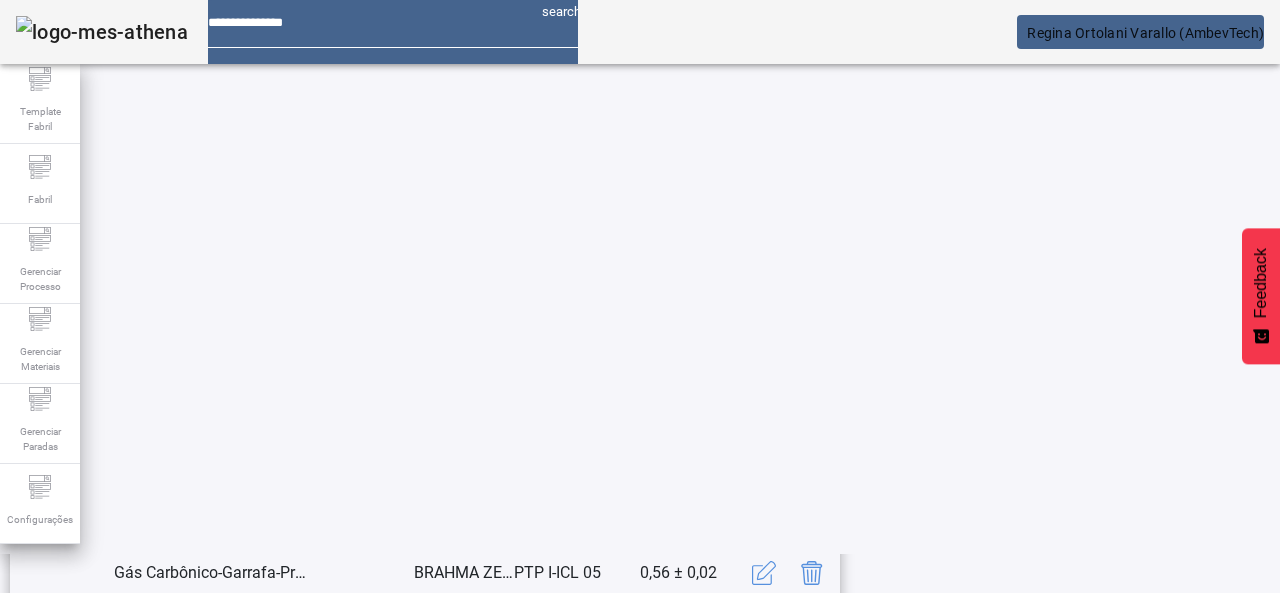 click 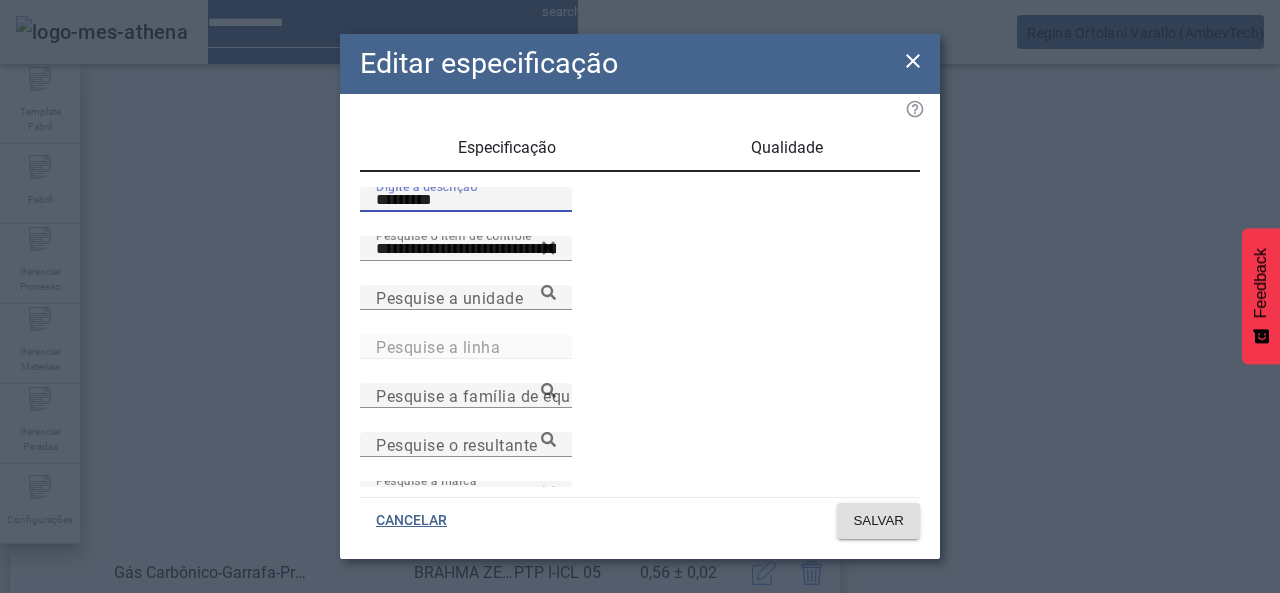 drag, startPoint x: 463, startPoint y: 225, endPoint x: 314, endPoint y: 208, distance: 149.96666 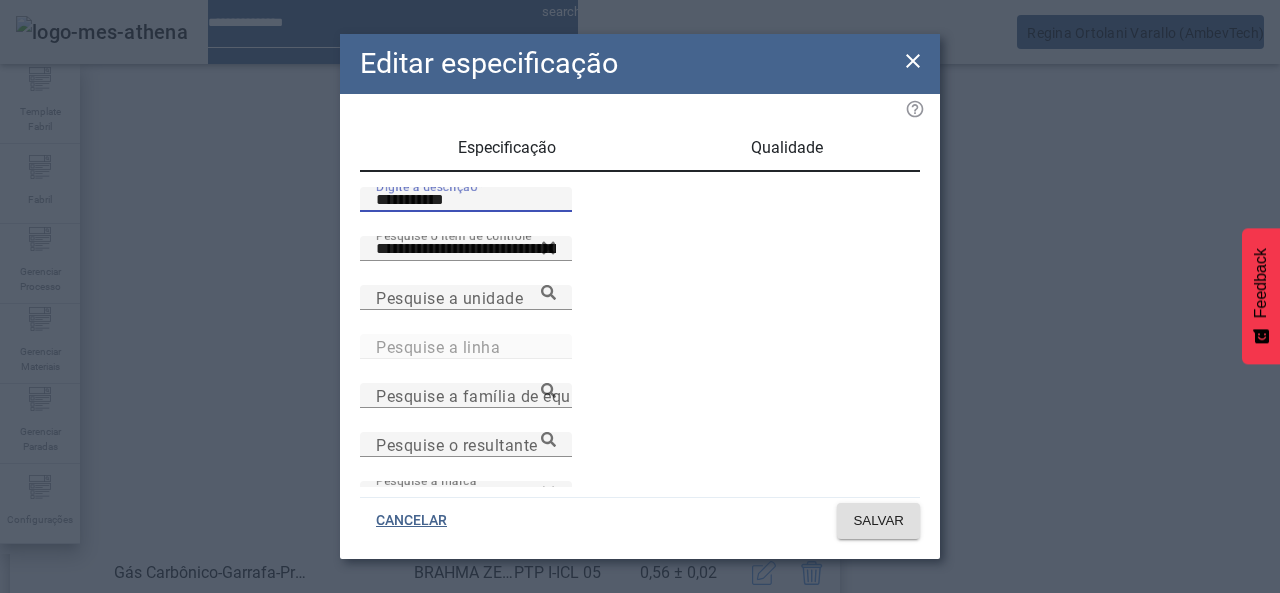 type on "**********" 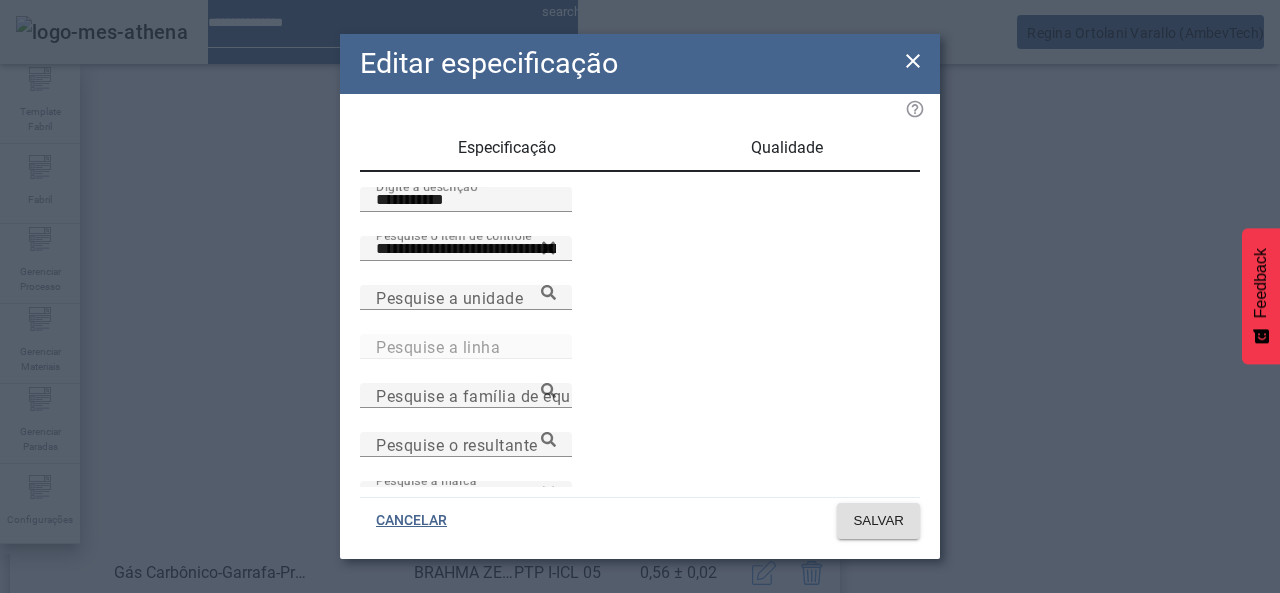 click on "Qualidade" at bounding box center (787, 148) 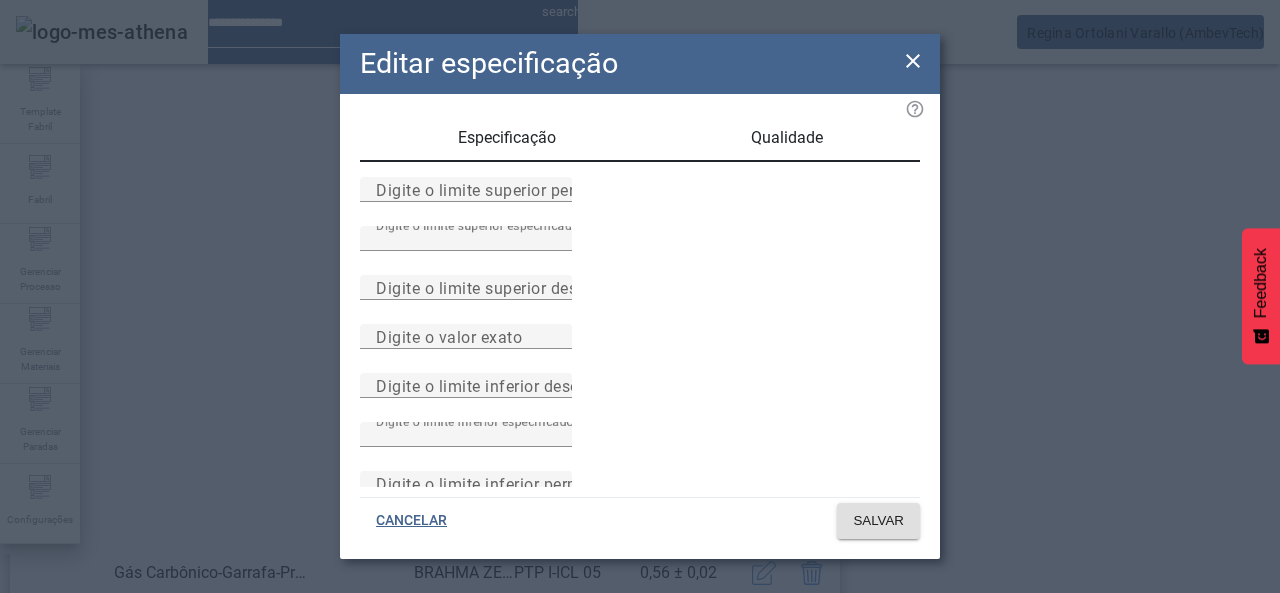 scroll, scrollTop: 0, scrollLeft: 0, axis: both 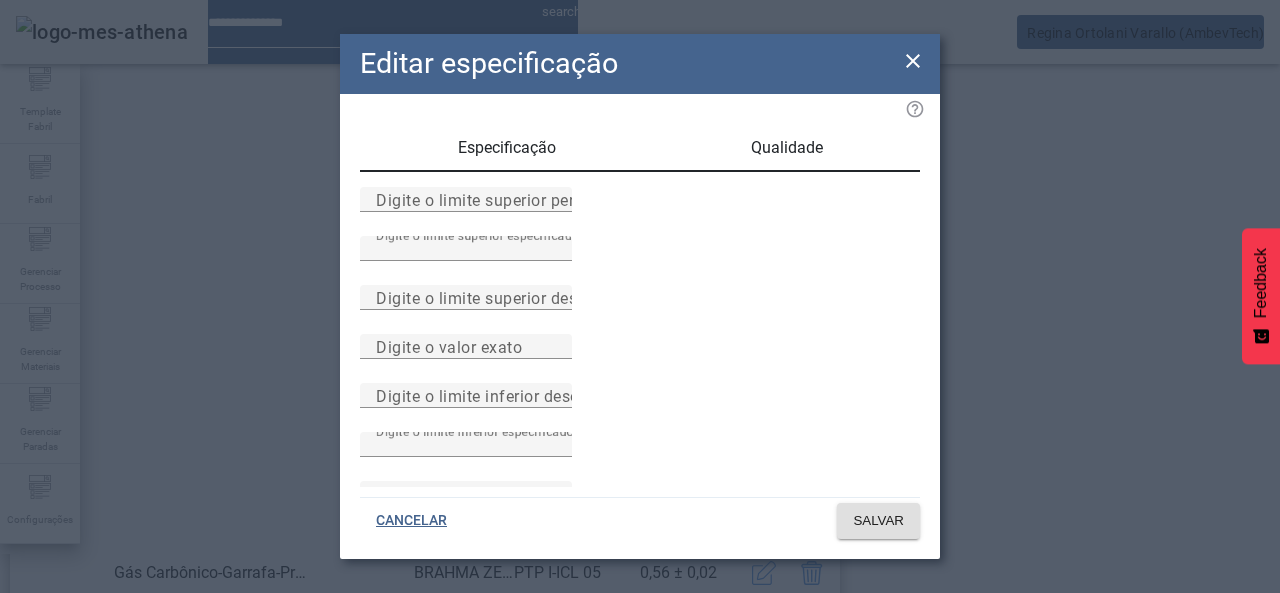 click on "Especificação" at bounding box center (507, 148) 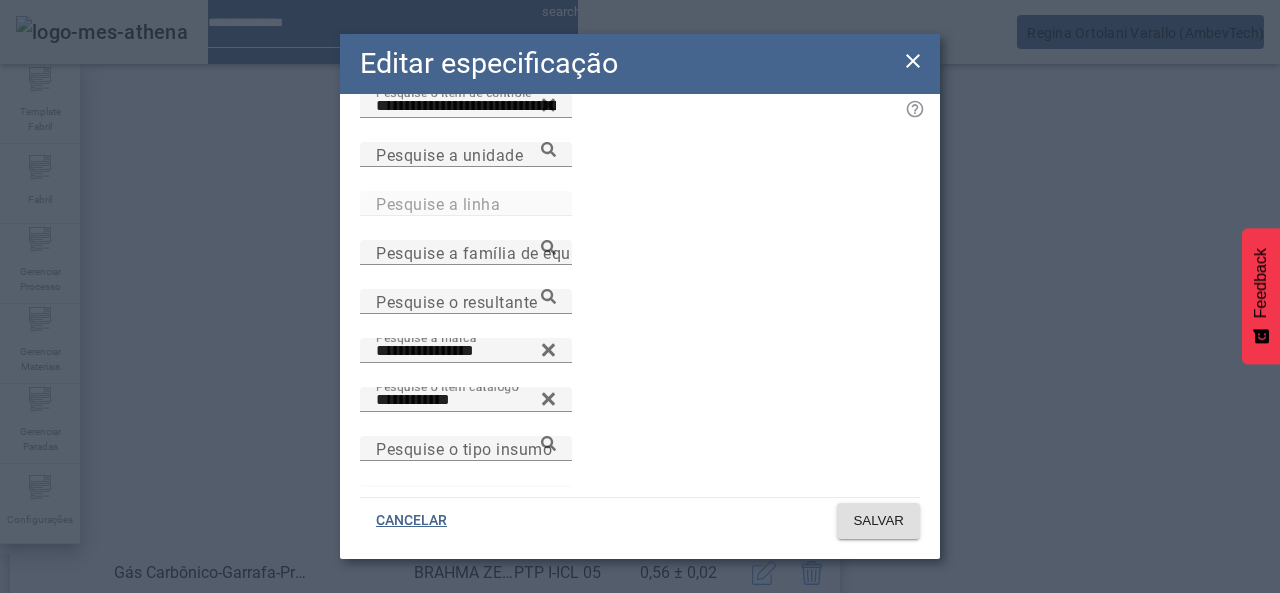 scroll, scrollTop: 172, scrollLeft: 0, axis: vertical 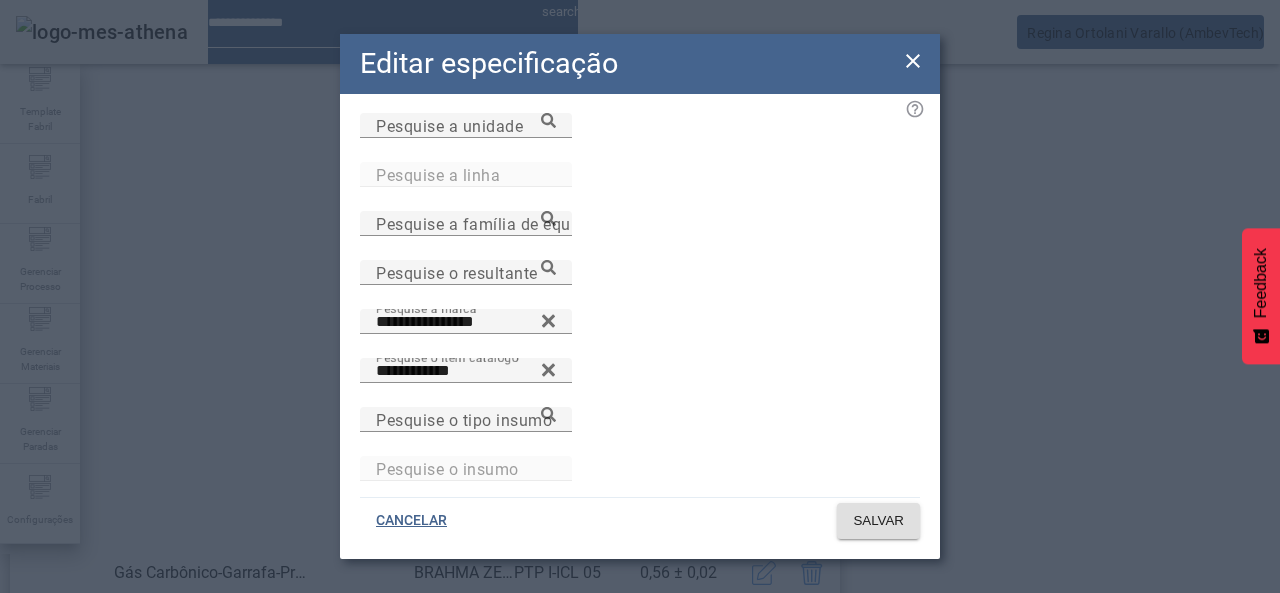 click on "CANCELAR SALVAR" 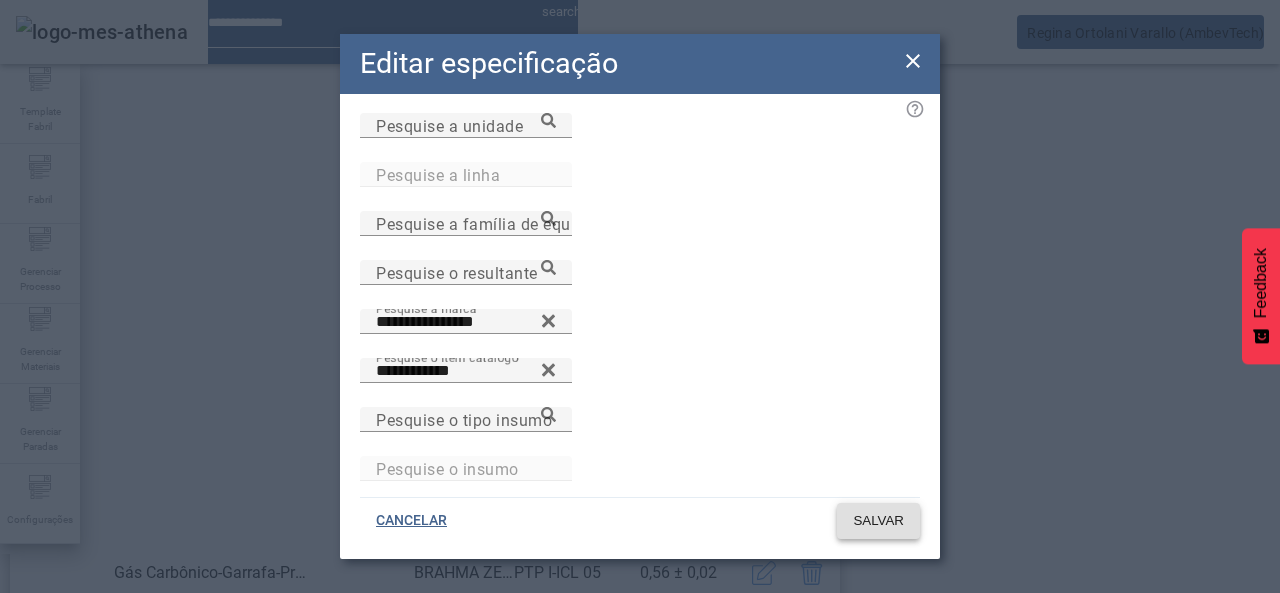 click on "SALVAR" 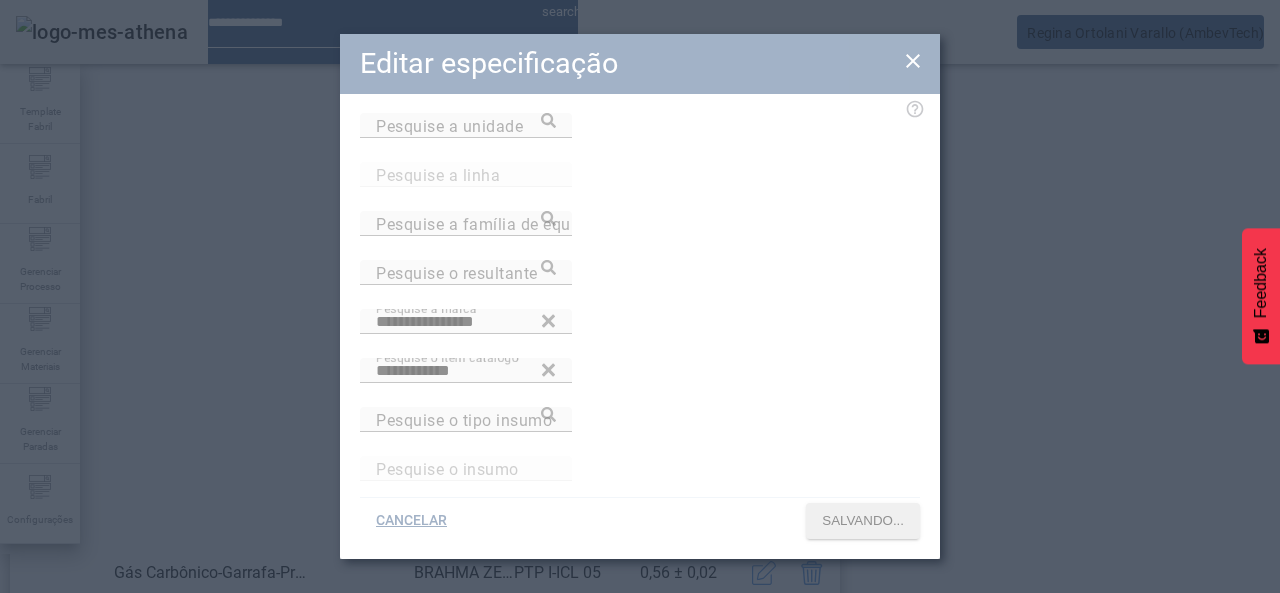 scroll, scrollTop: 423, scrollLeft: 0, axis: vertical 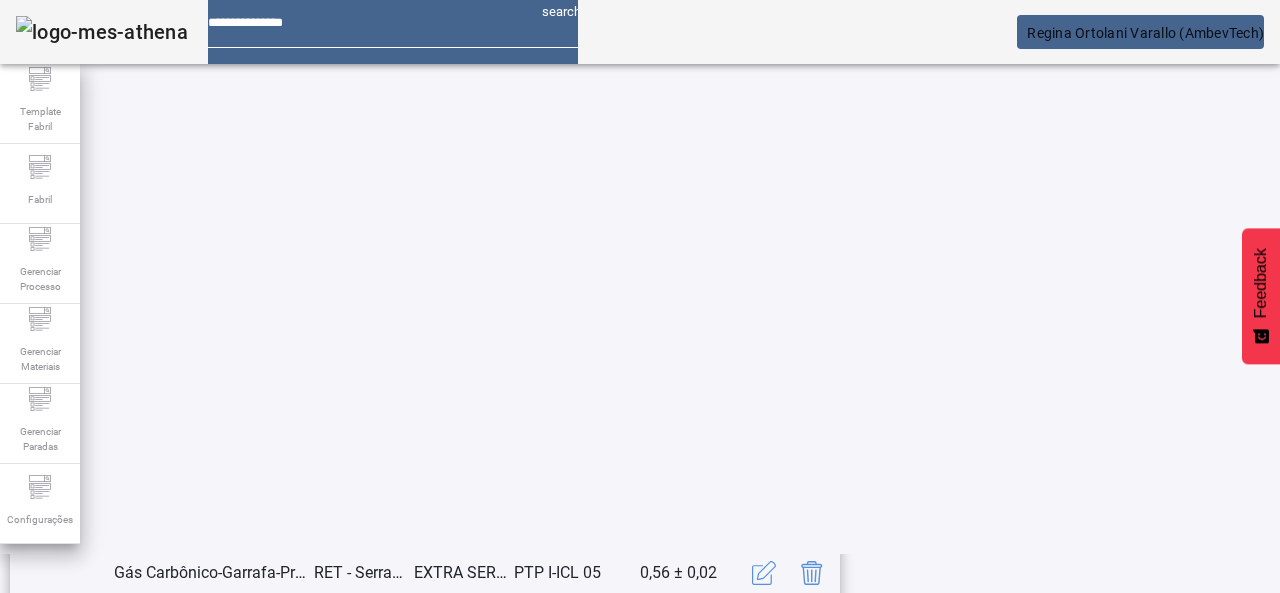 click 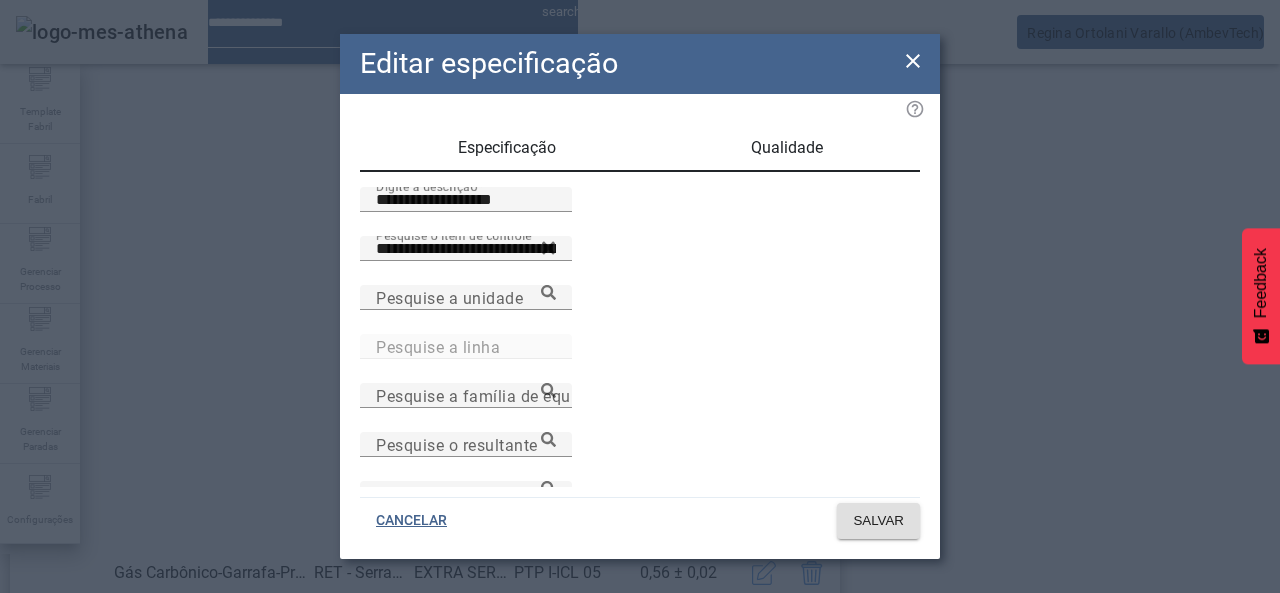 click on "Qualidade" at bounding box center (787, 148) 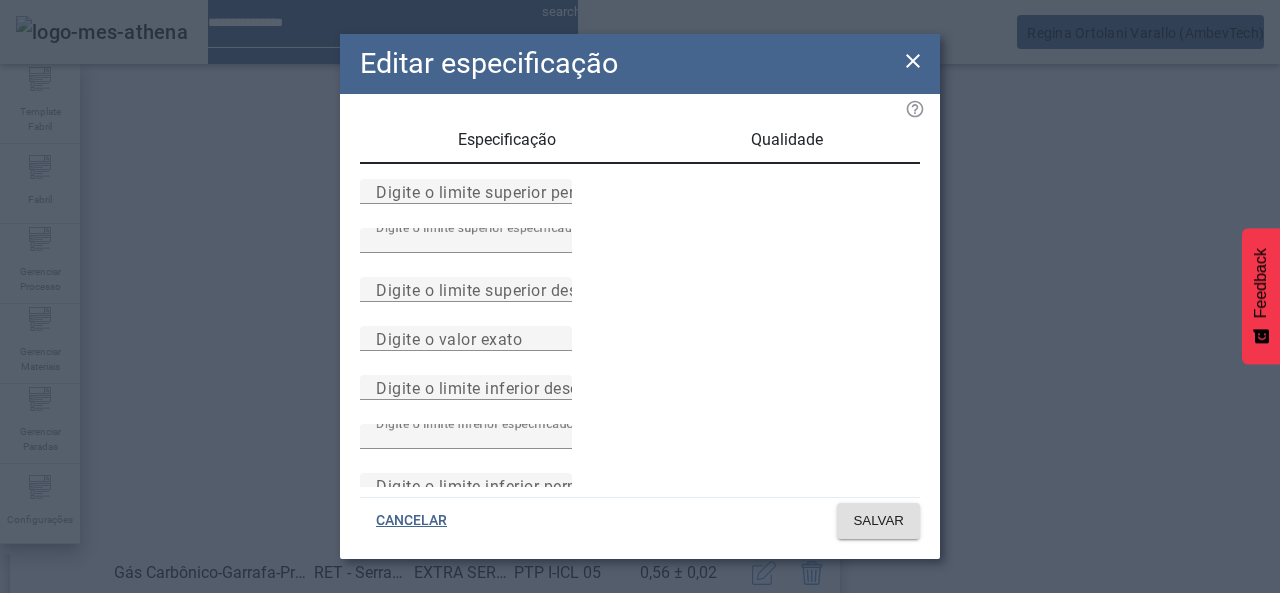 scroll, scrollTop: 0, scrollLeft: 0, axis: both 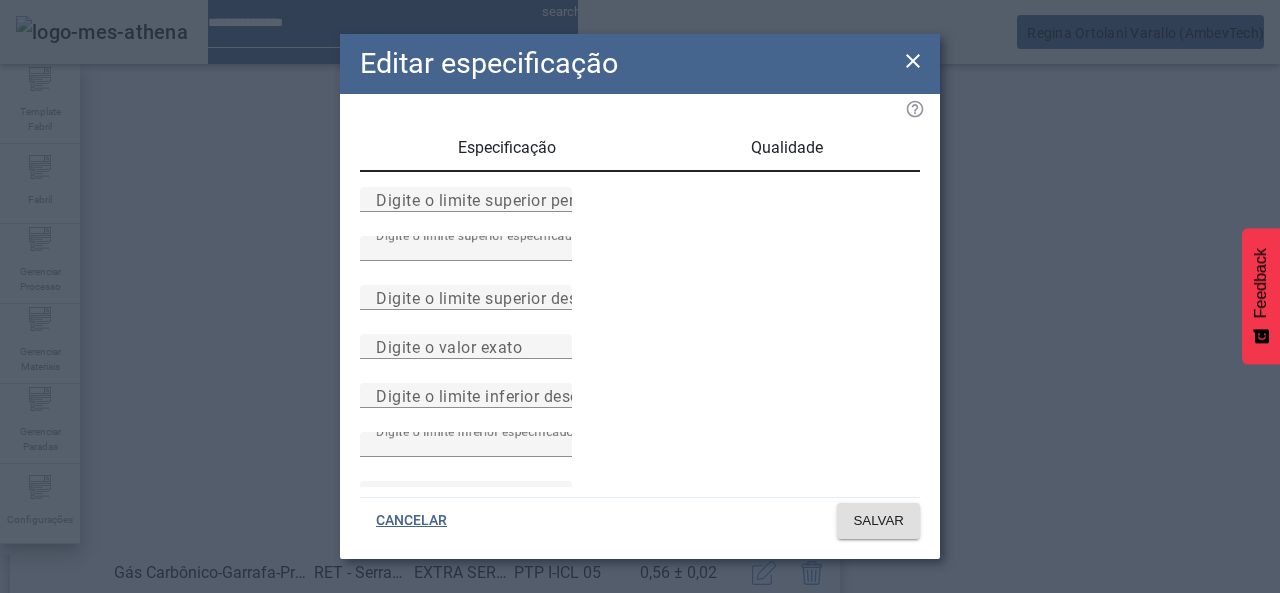 click on "Especificação" at bounding box center [507, 148] 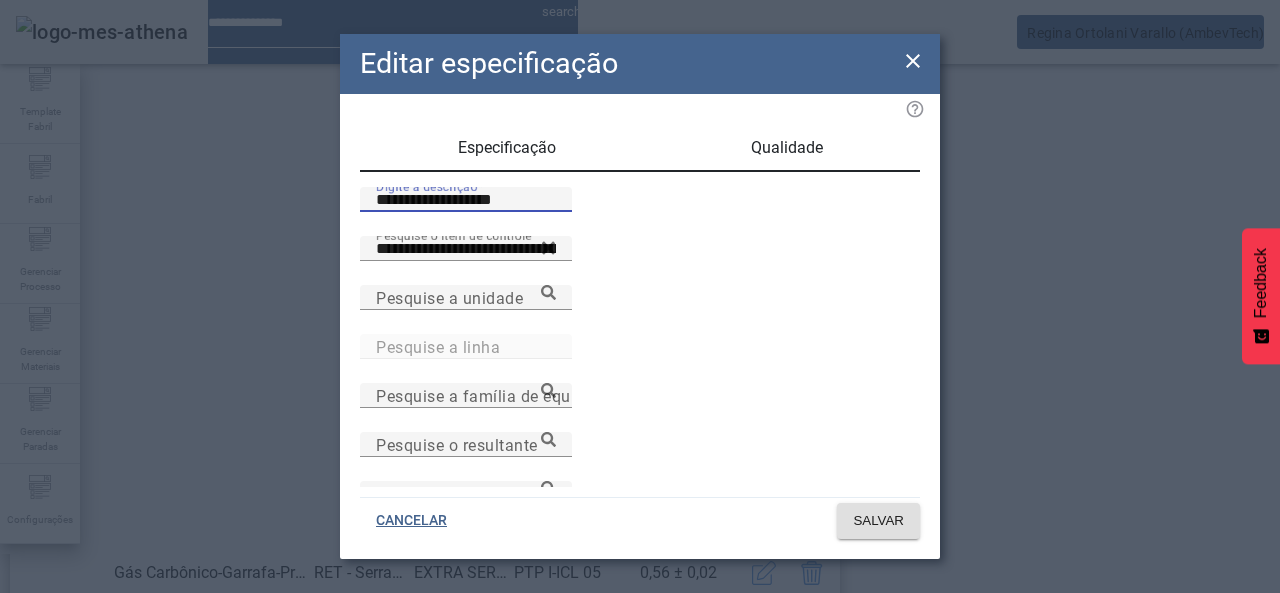 drag, startPoint x: 491, startPoint y: 216, endPoint x: 286, endPoint y: 219, distance: 205.02196 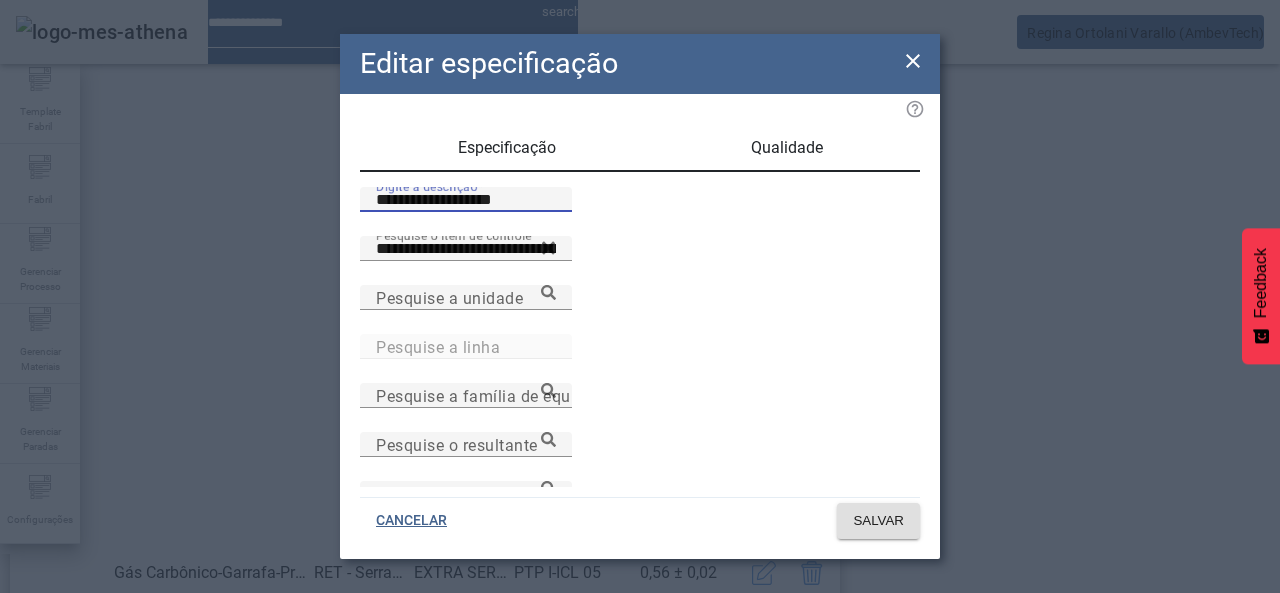 click on "**********" 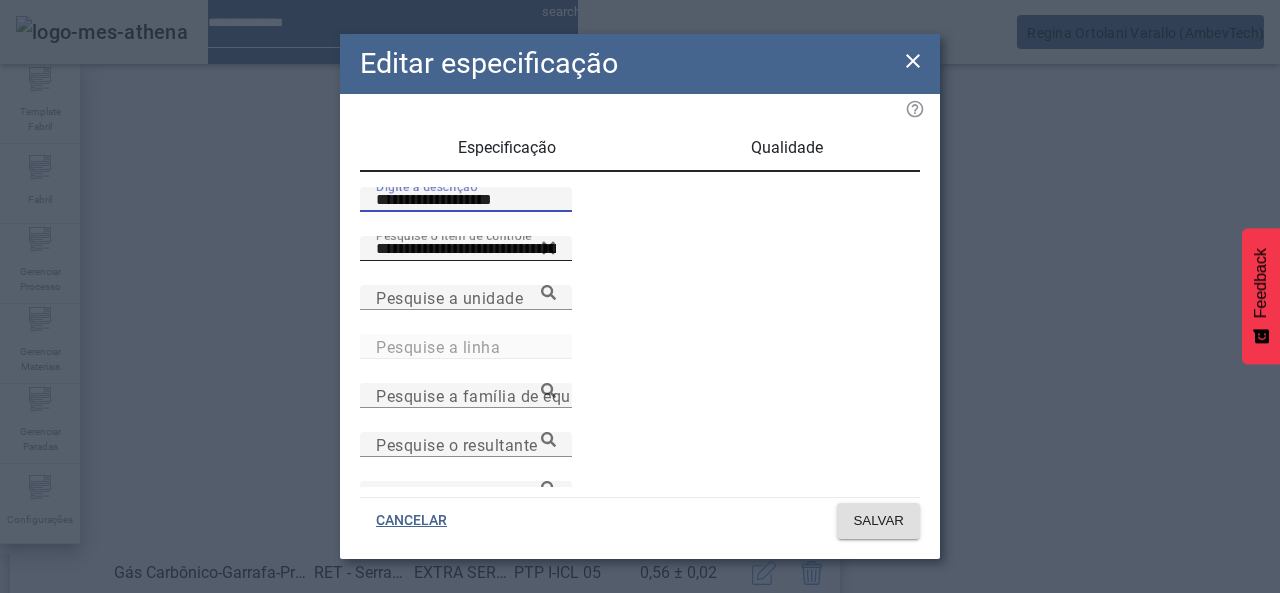 paste 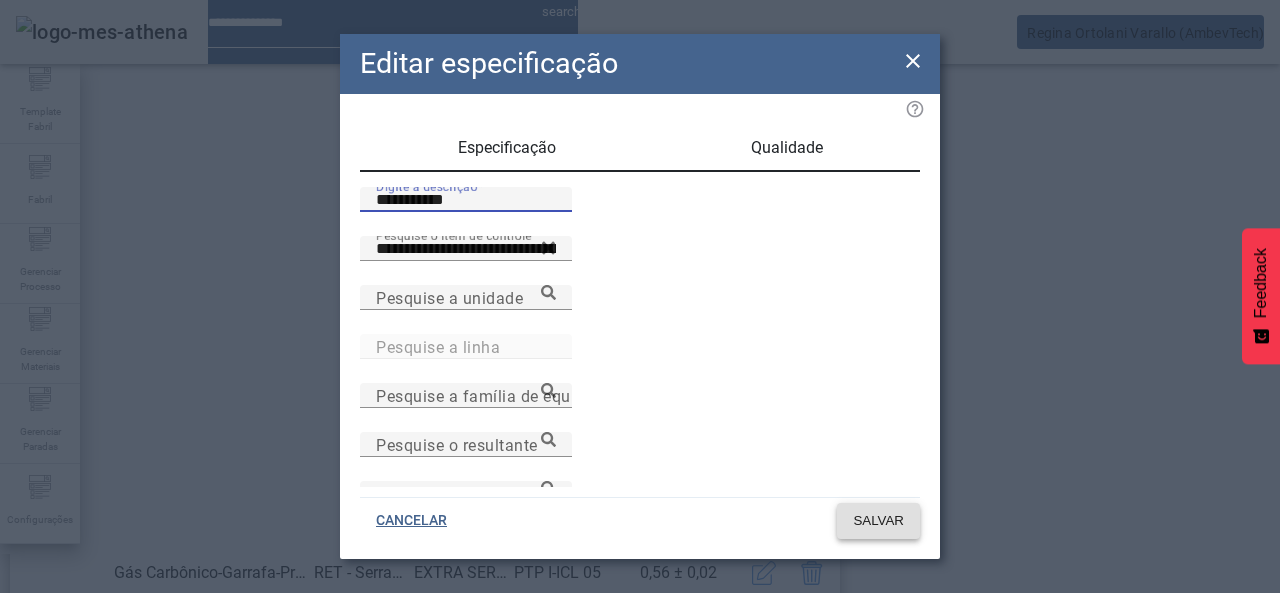 type on "**********" 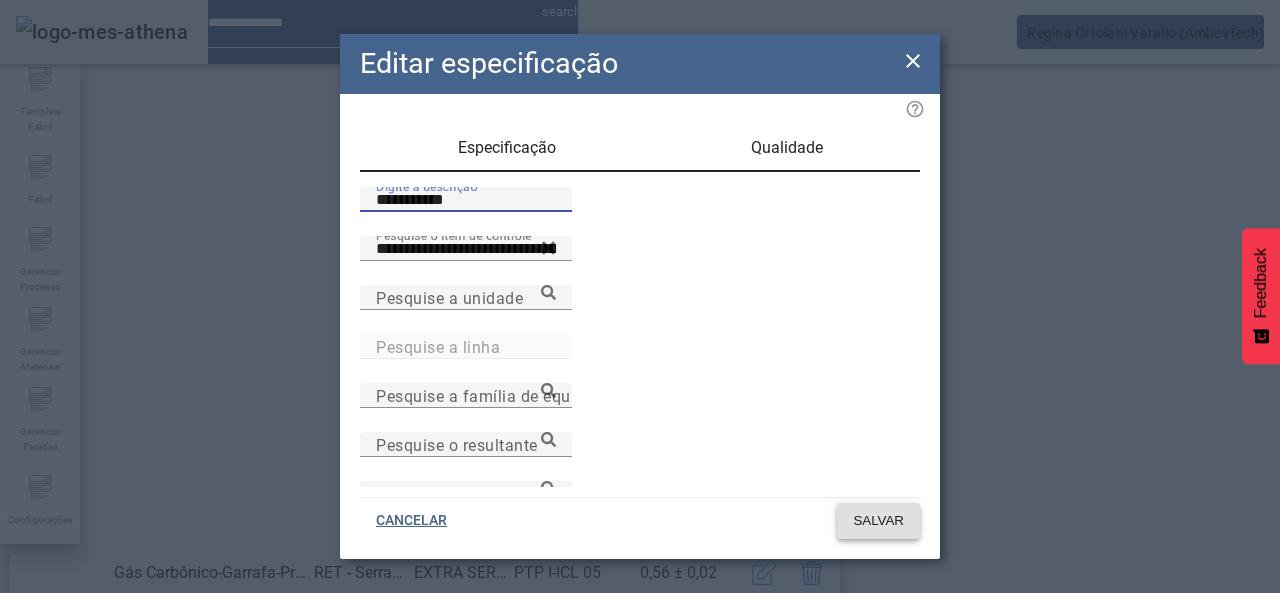 click on "SALVAR" 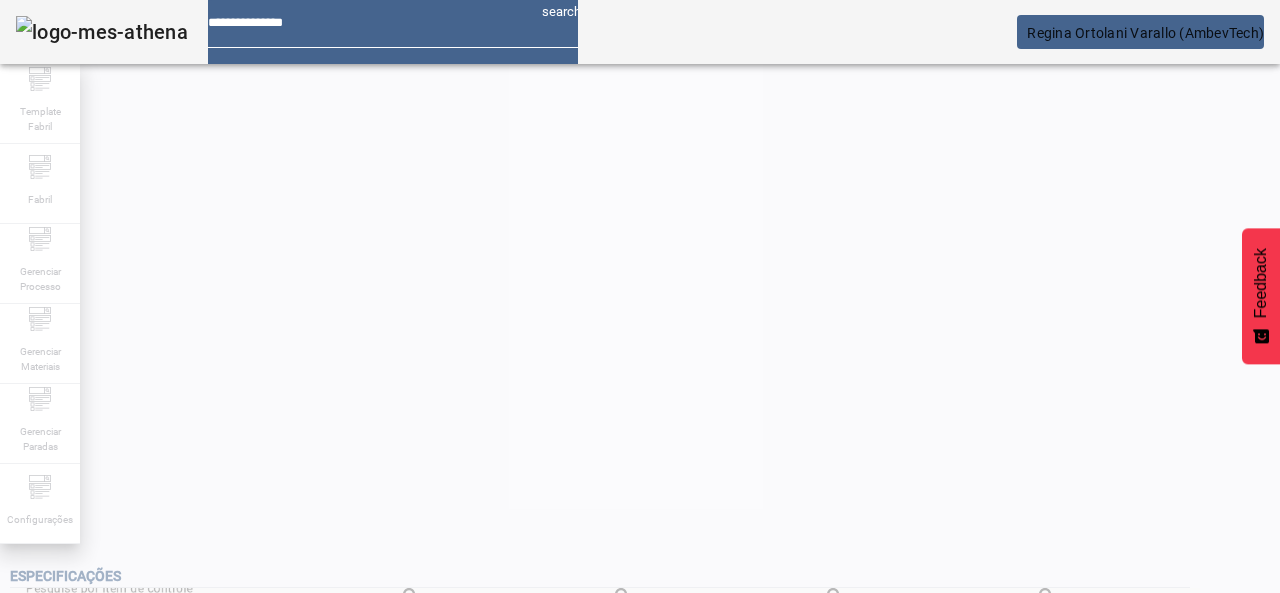 scroll, scrollTop: 423, scrollLeft: 0, axis: vertical 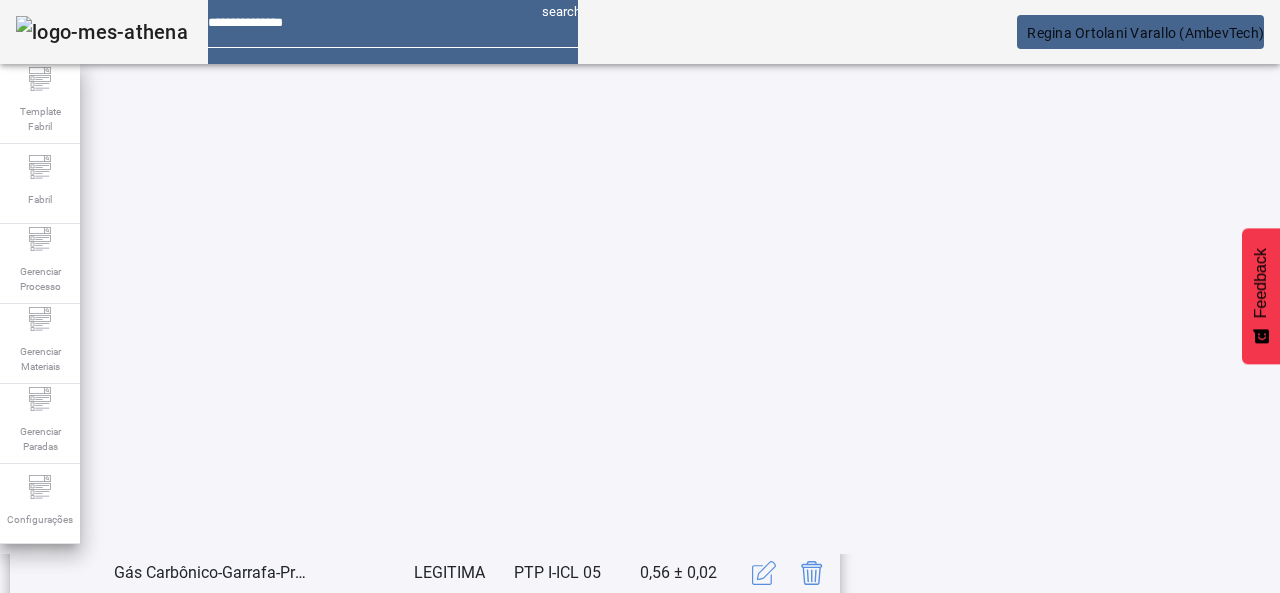 click 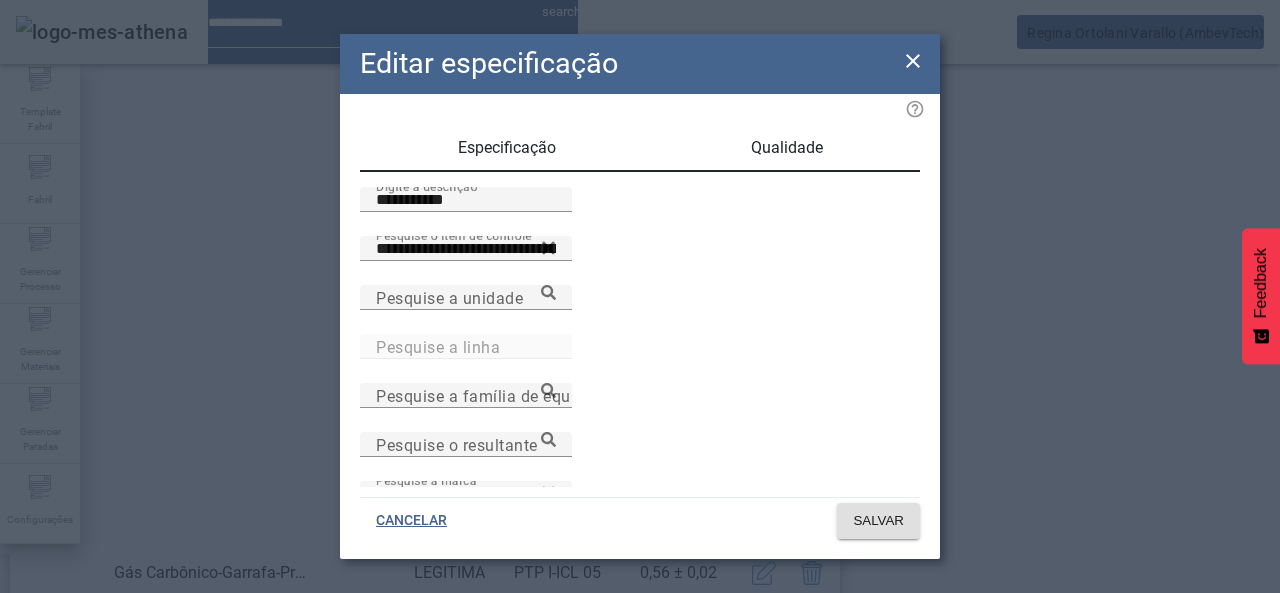 click on "Qualidade" at bounding box center [787, 148] 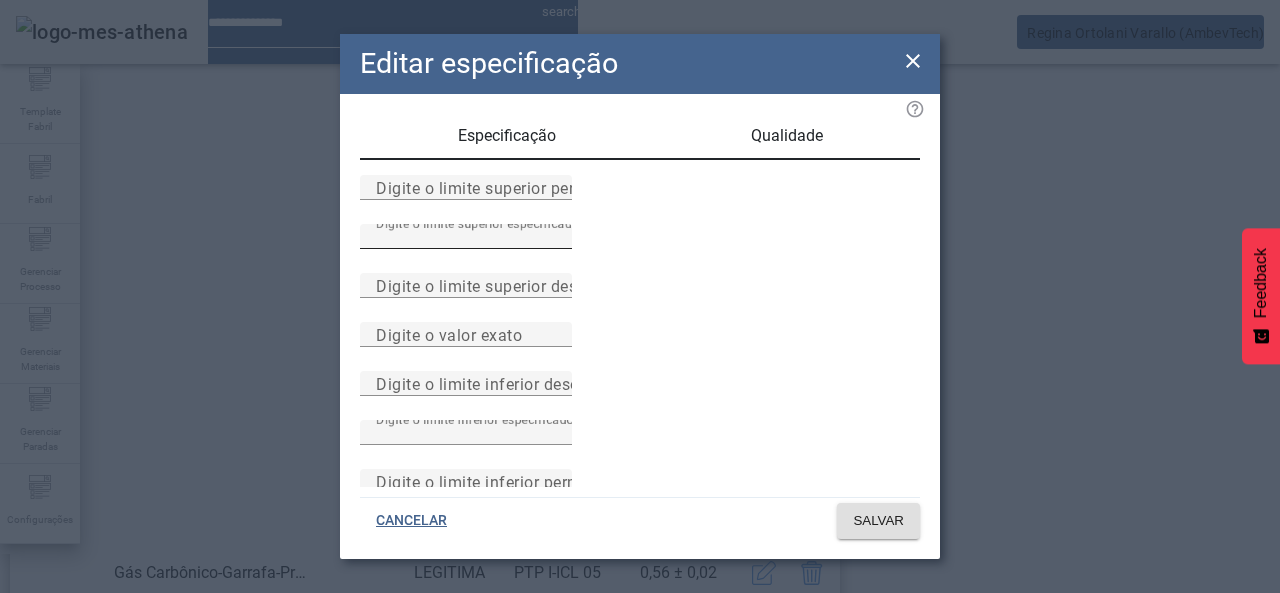 scroll, scrollTop: 0, scrollLeft: 0, axis: both 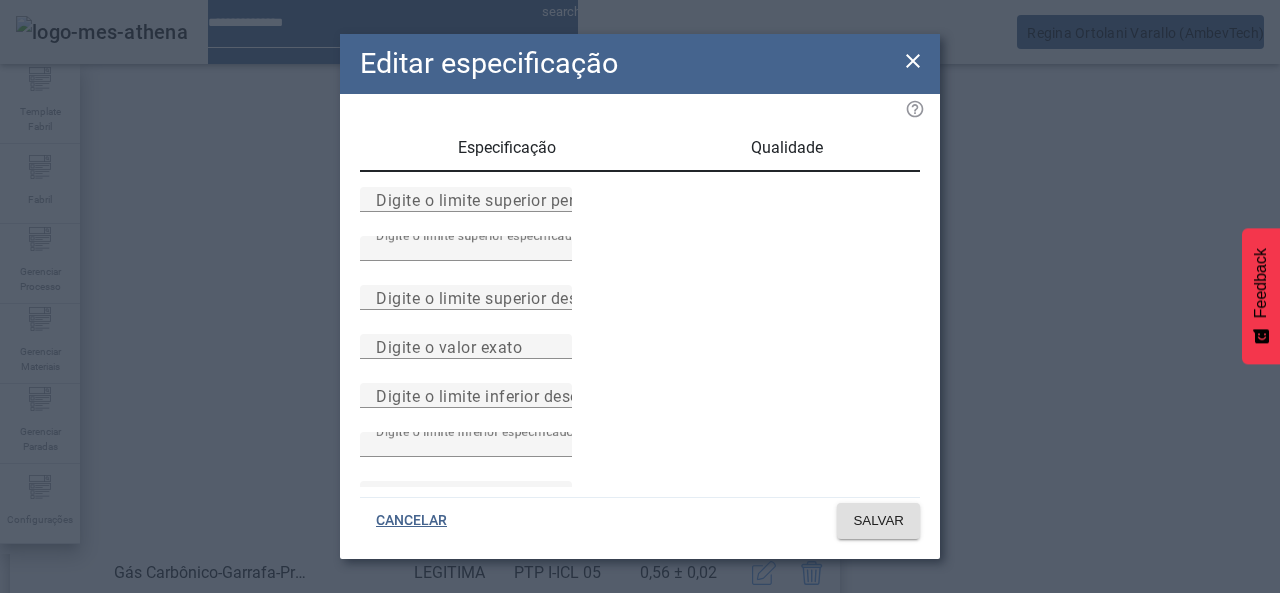 click on "Especificação" at bounding box center [507, 148] 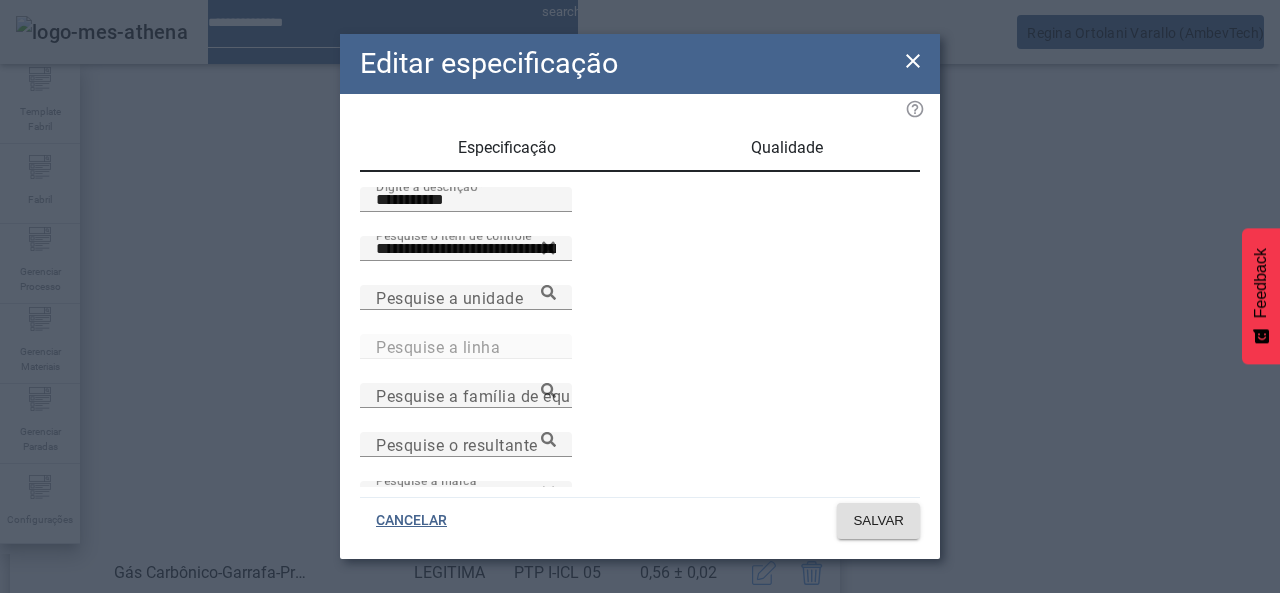 drag, startPoint x: 392, startPoint y: 232, endPoint x: 314, endPoint y: 227, distance: 78.160095 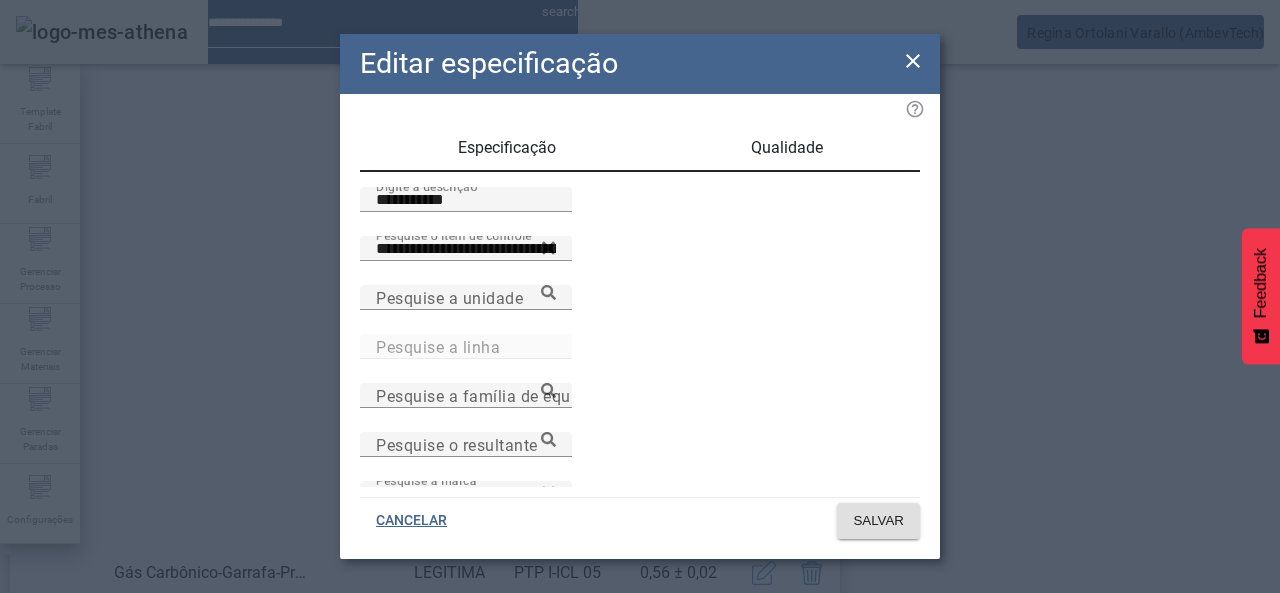 click on "**********" 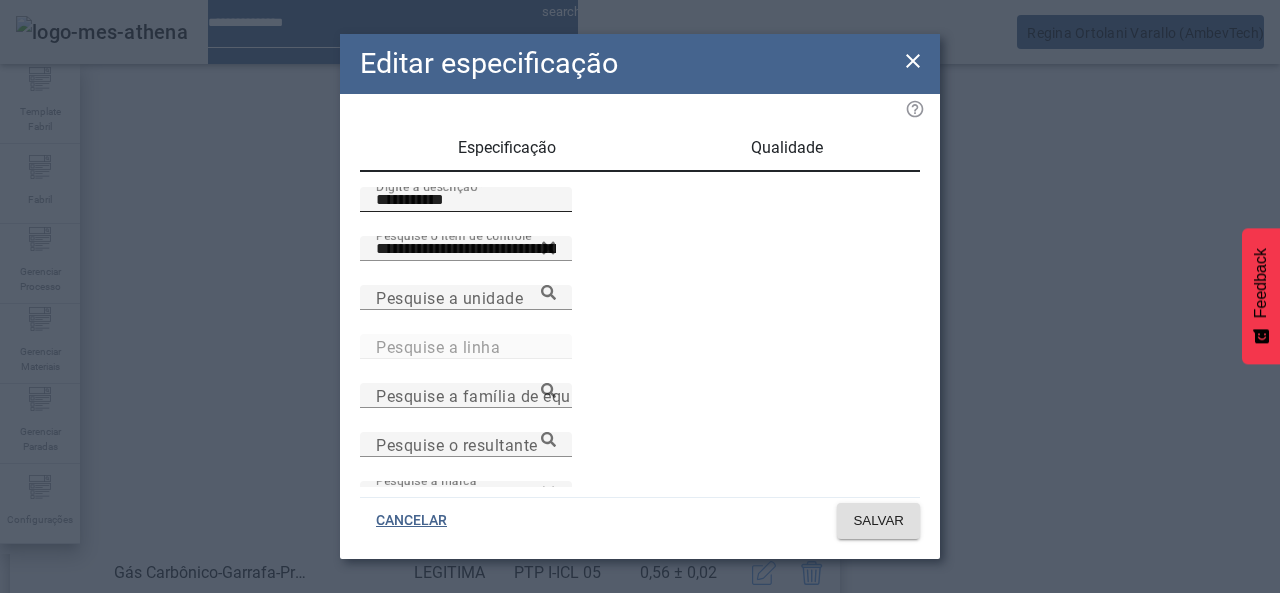 click on "**********" at bounding box center [466, 199] 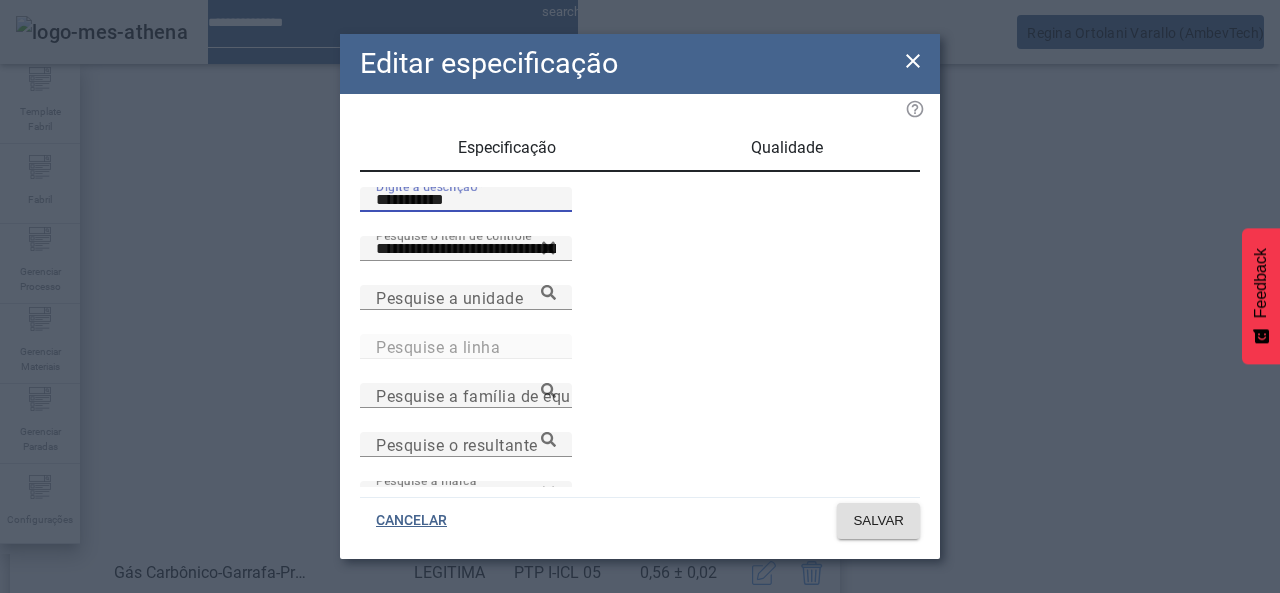 drag, startPoint x: 468, startPoint y: 221, endPoint x: 231, endPoint y: 221, distance: 237 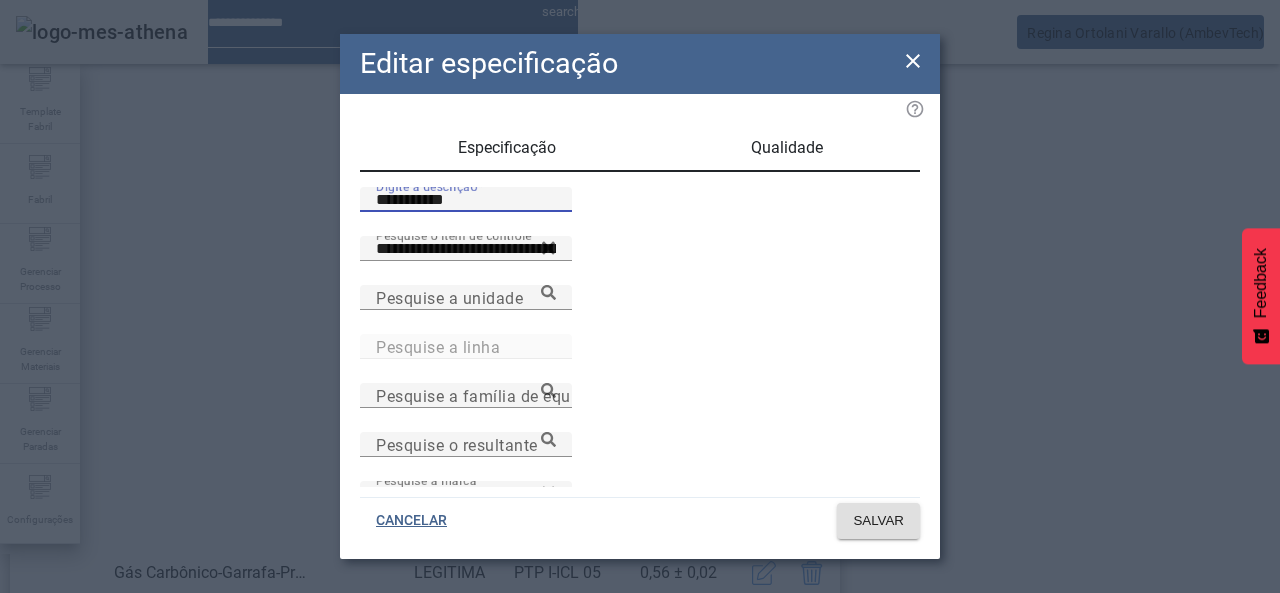 click on "**********" 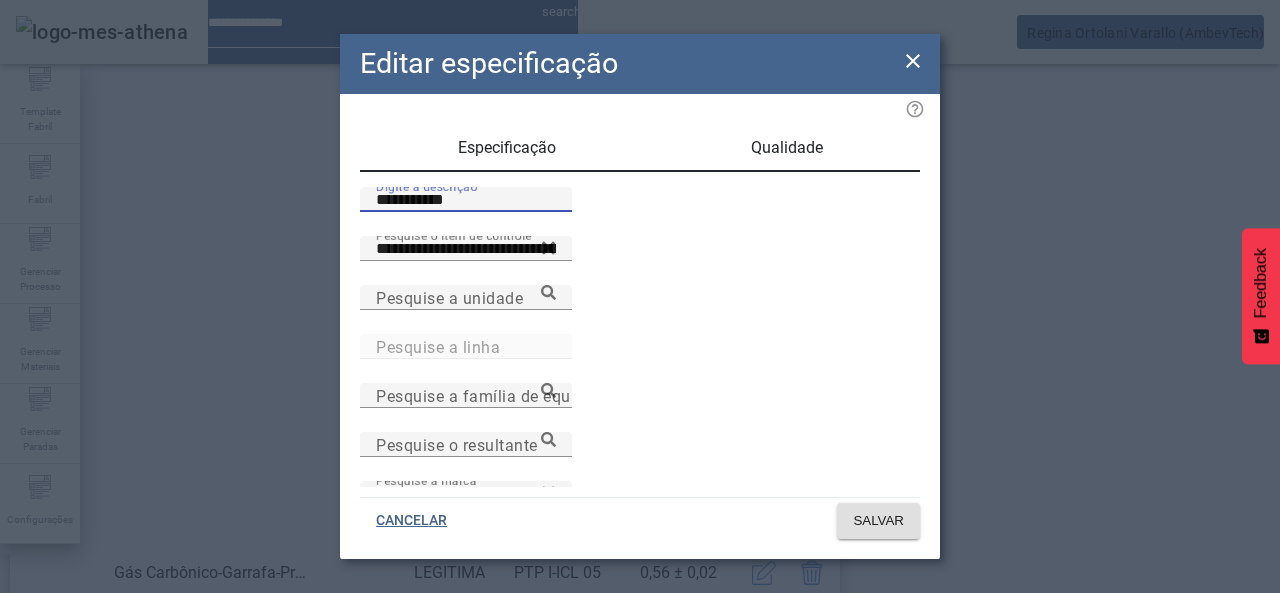 click on "Qualidade" at bounding box center (787, 148) 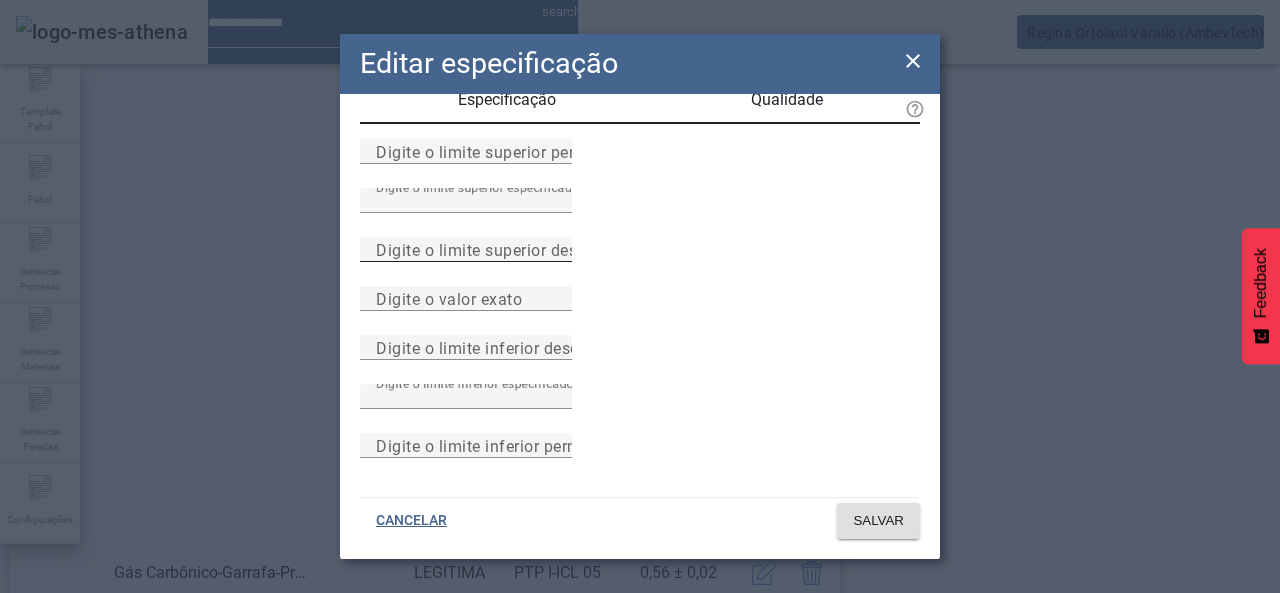 scroll, scrollTop: 0, scrollLeft: 0, axis: both 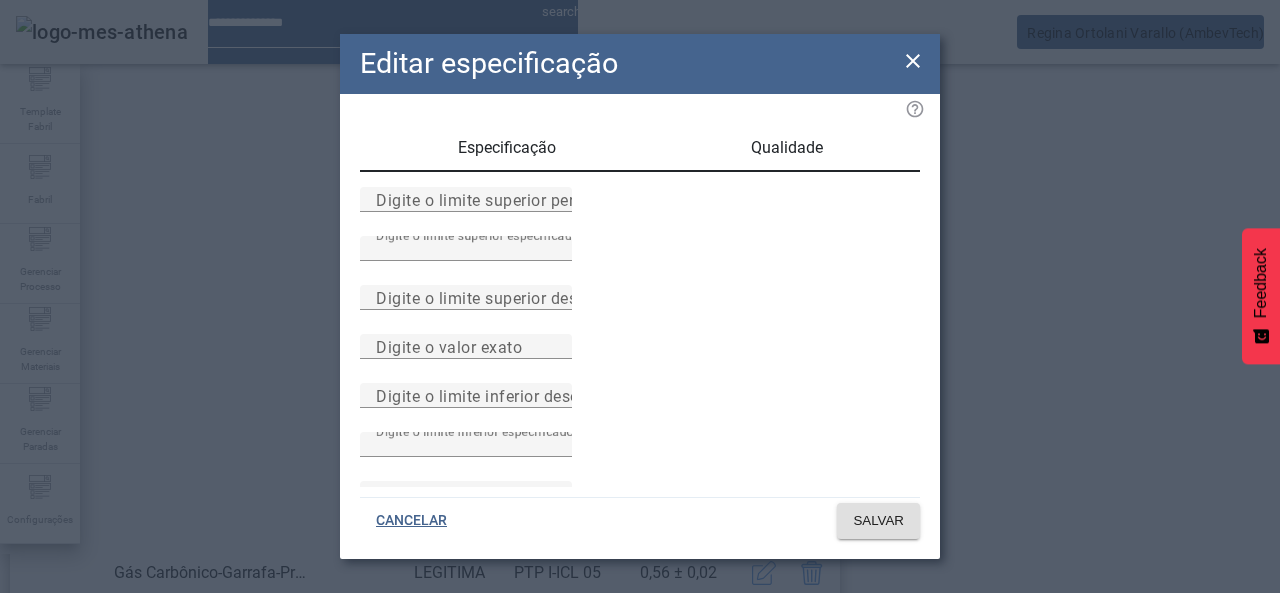 click on "Especificação" at bounding box center (507, 148) 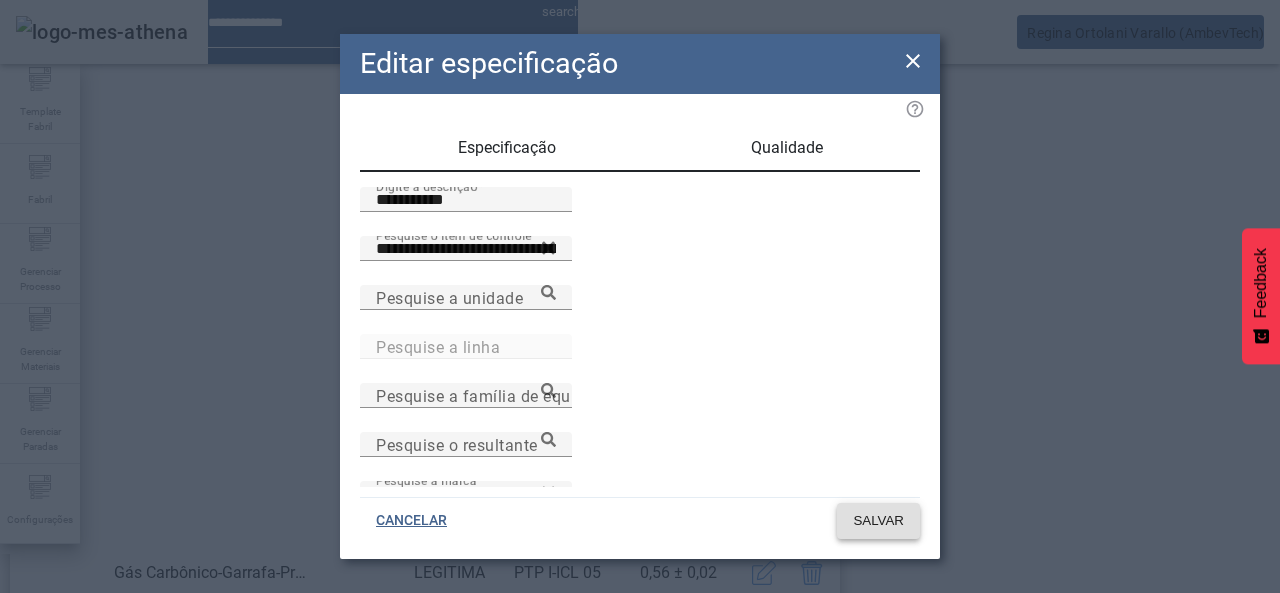 click on "SALVAR" 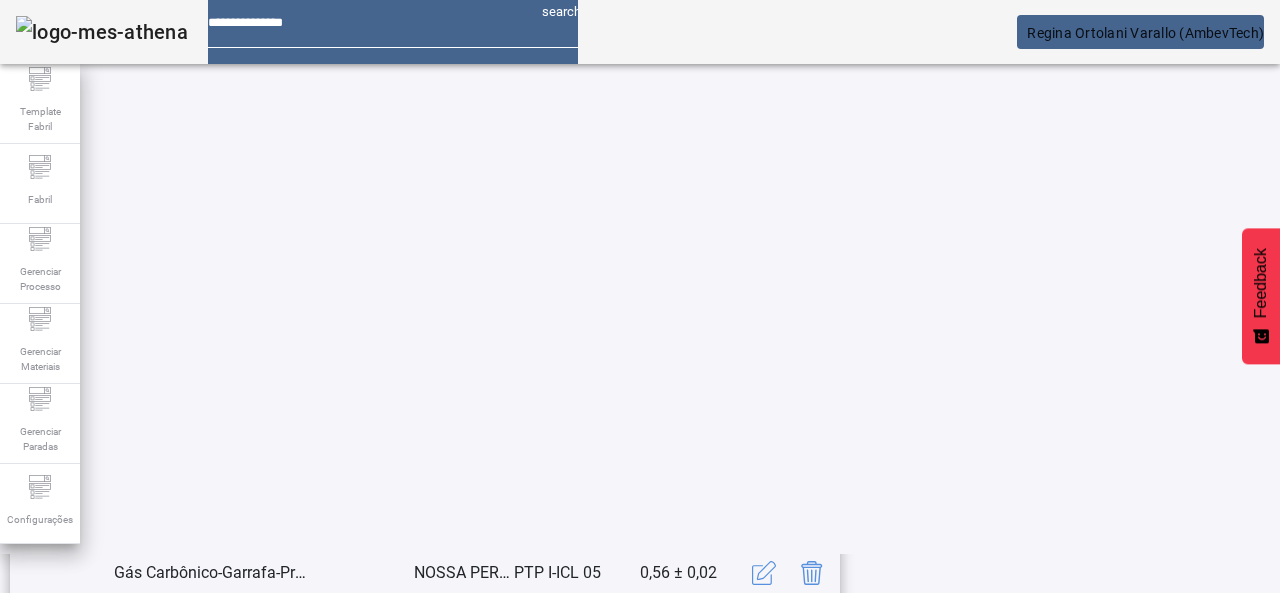 scroll, scrollTop: 662, scrollLeft: 0, axis: vertical 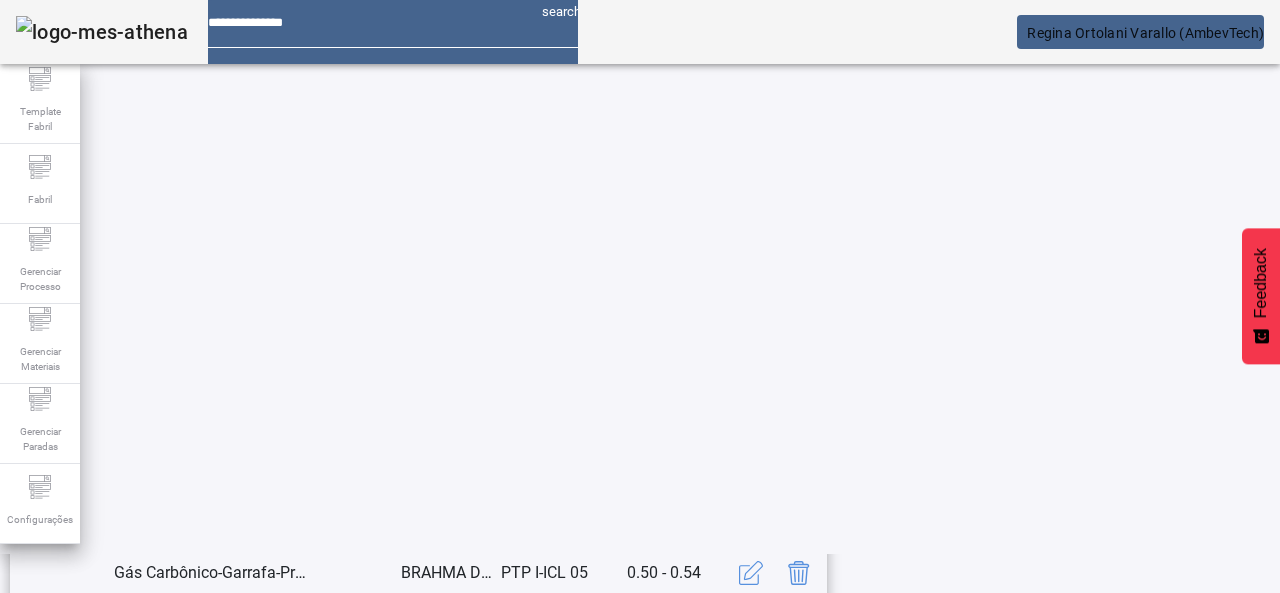 click on "3" 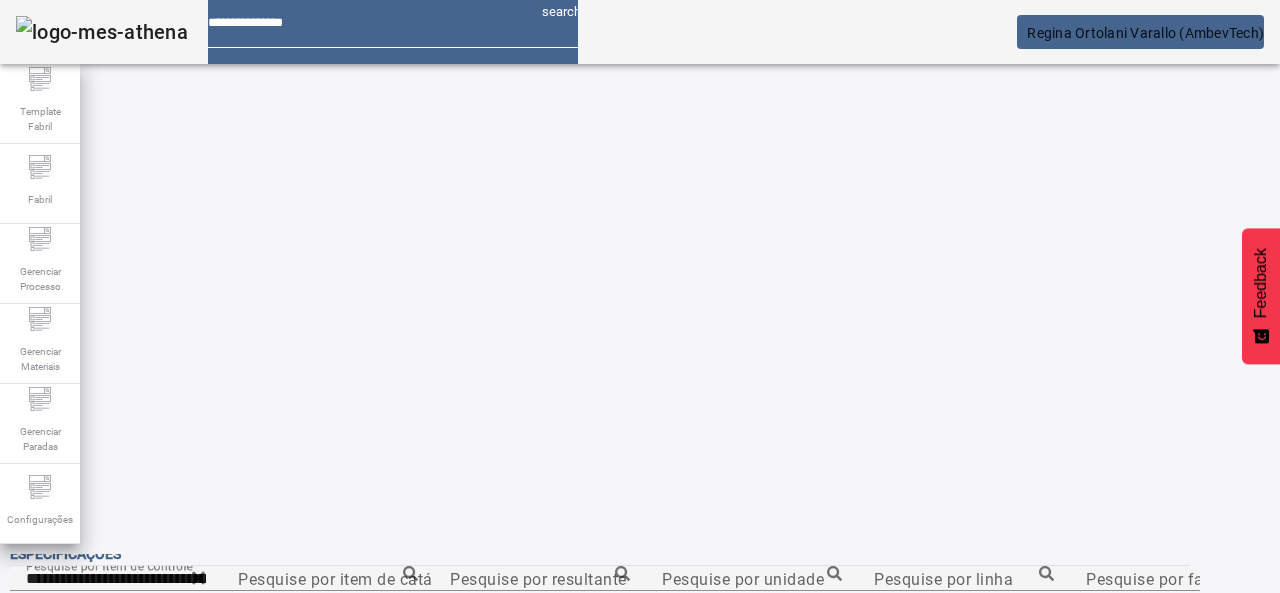 scroll, scrollTop: 423, scrollLeft: 0, axis: vertical 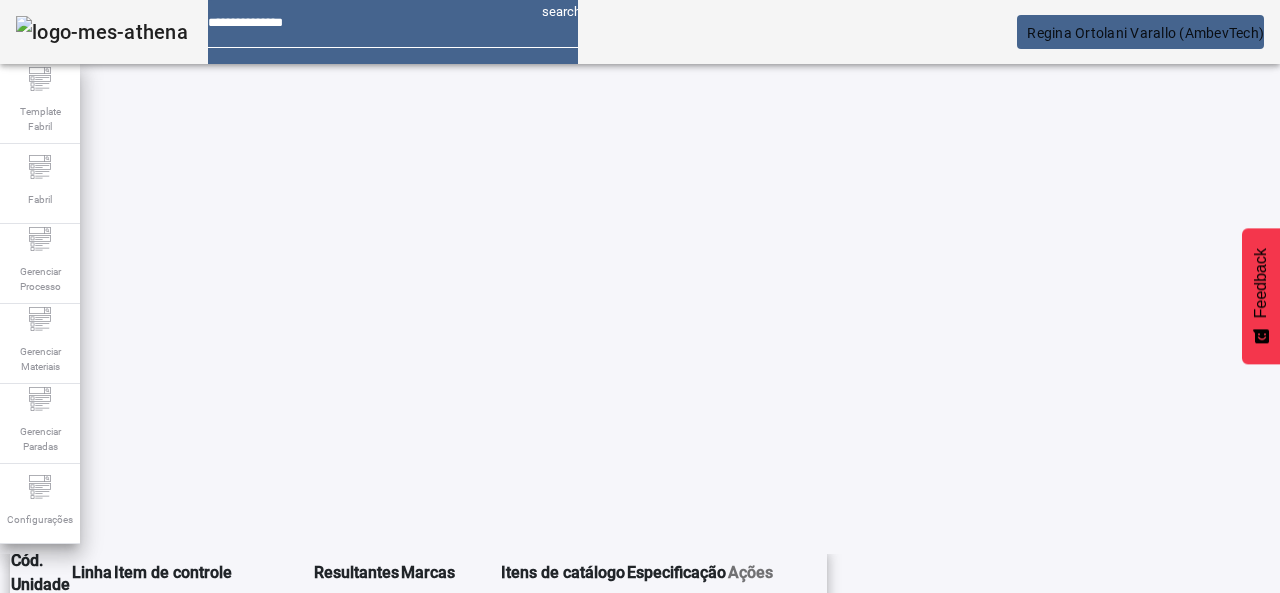 click on "1" 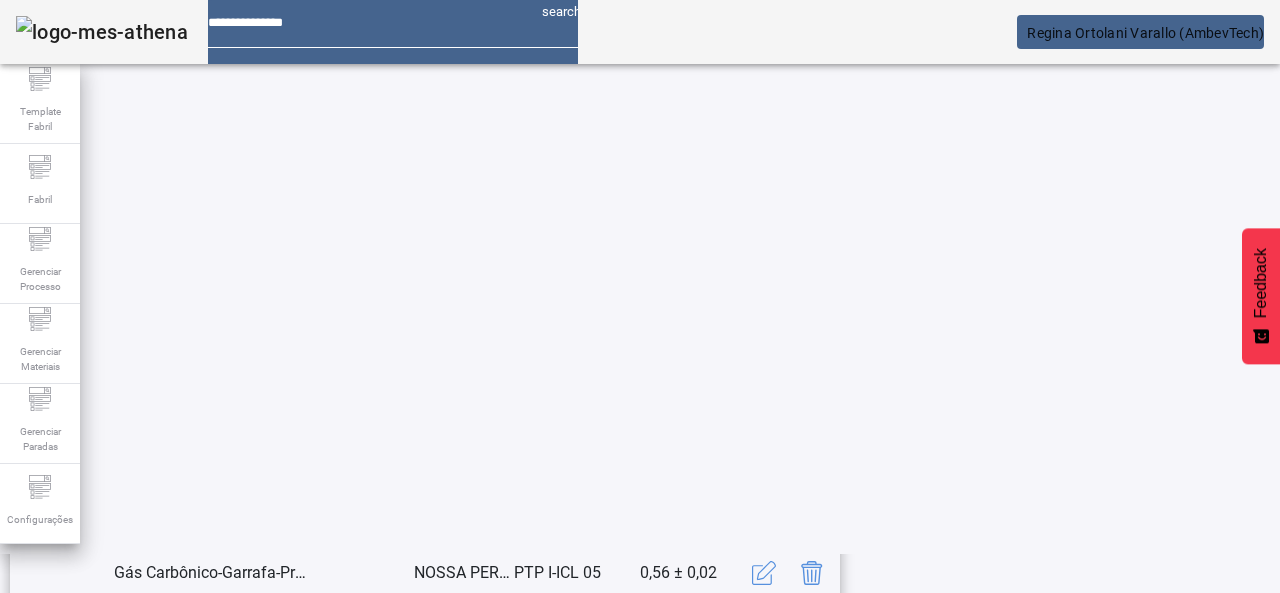 scroll, scrollTop: 362, scrollLeft: 0, axis: vertical 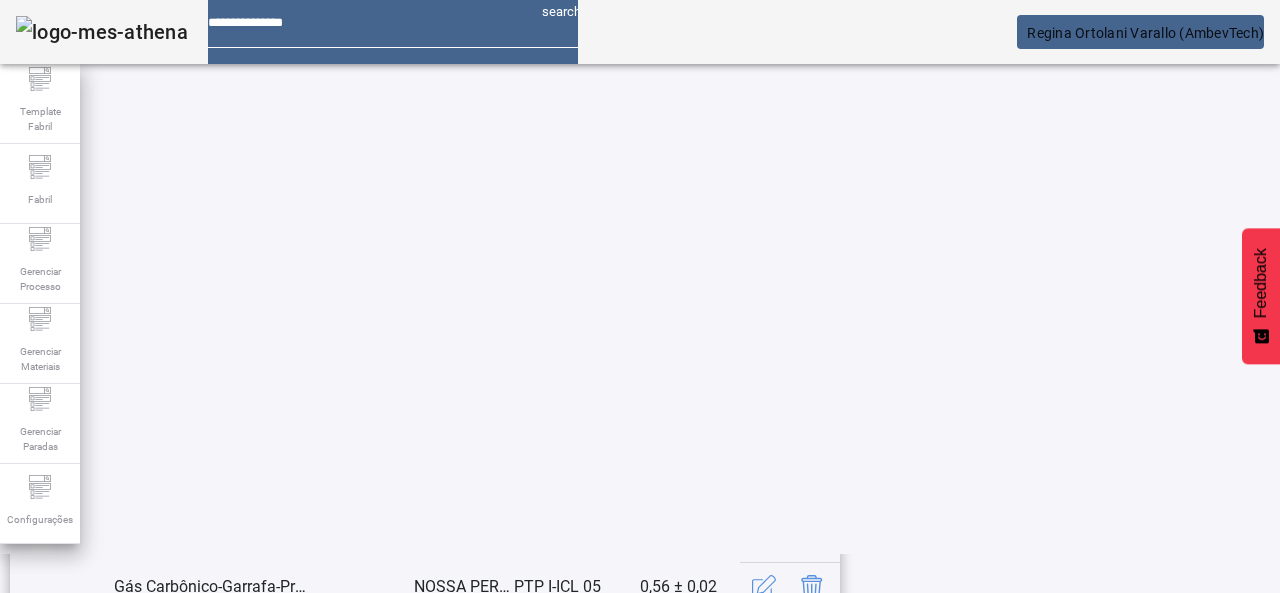 click 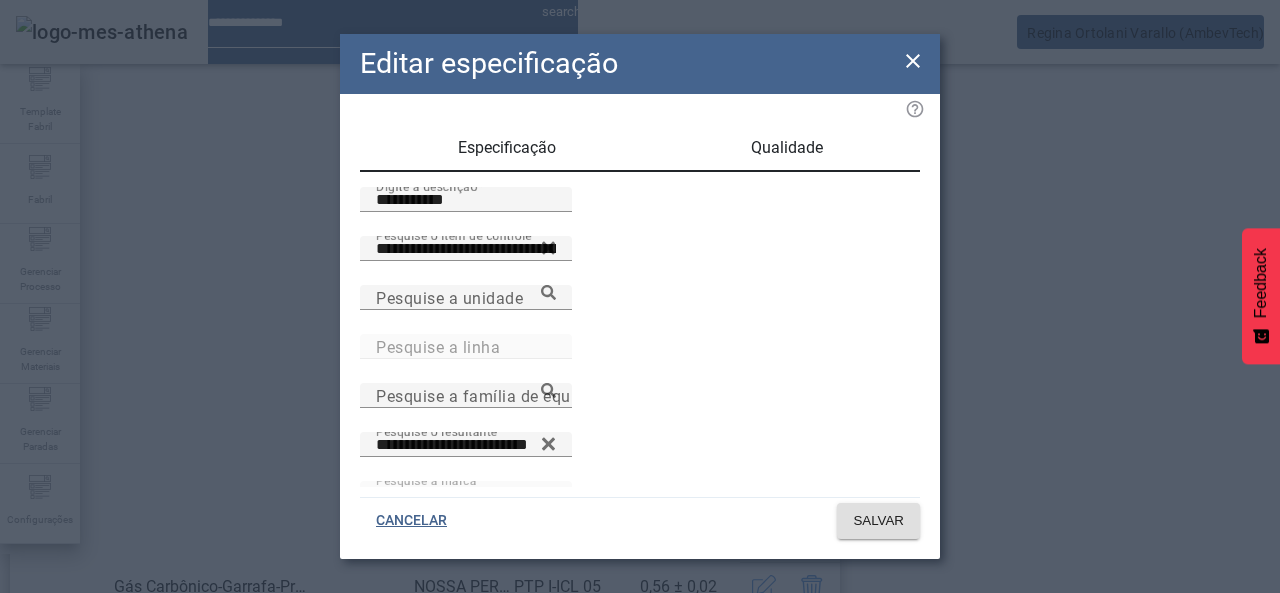 click on "Qualidade" at bounding box center [787, 148] 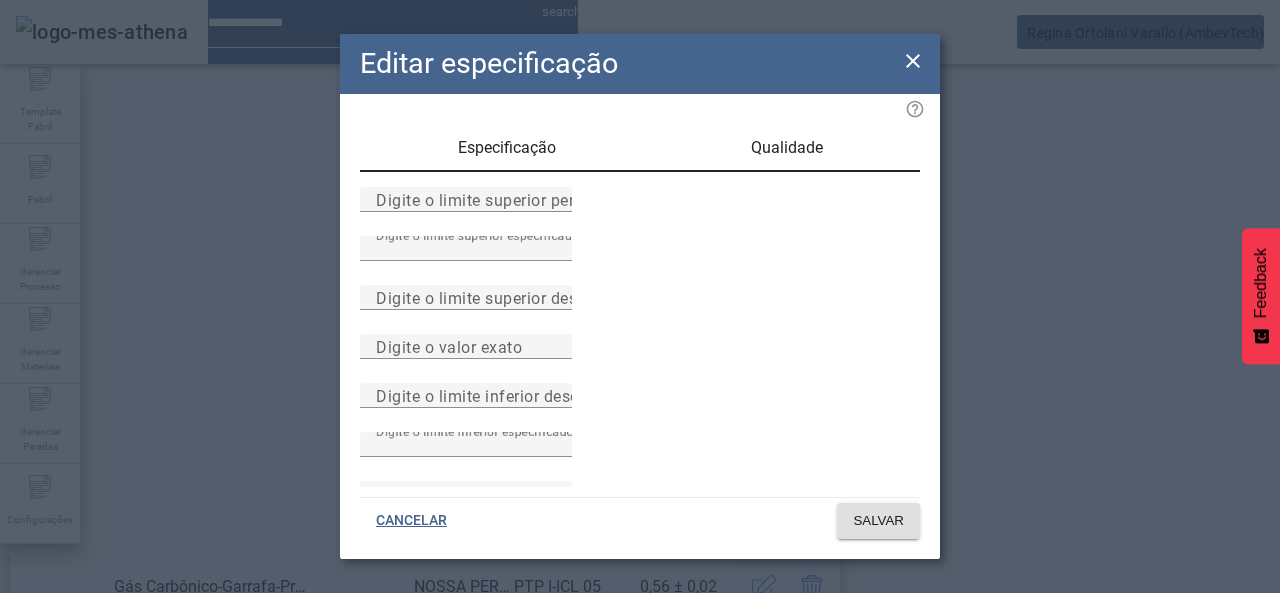 click on "Especificação" at bounding box center [506, 148] 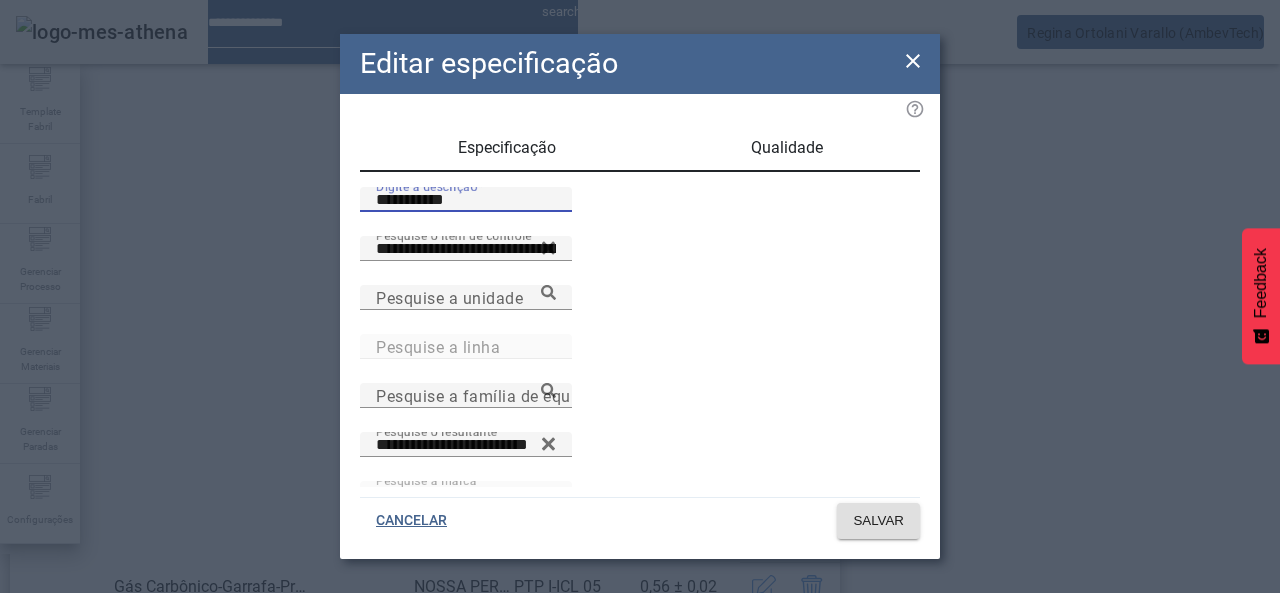 drag, startPoint x: 449, startPoint y: 221, endPoint x: 360, endPoint y: 213, distance: 89.358826 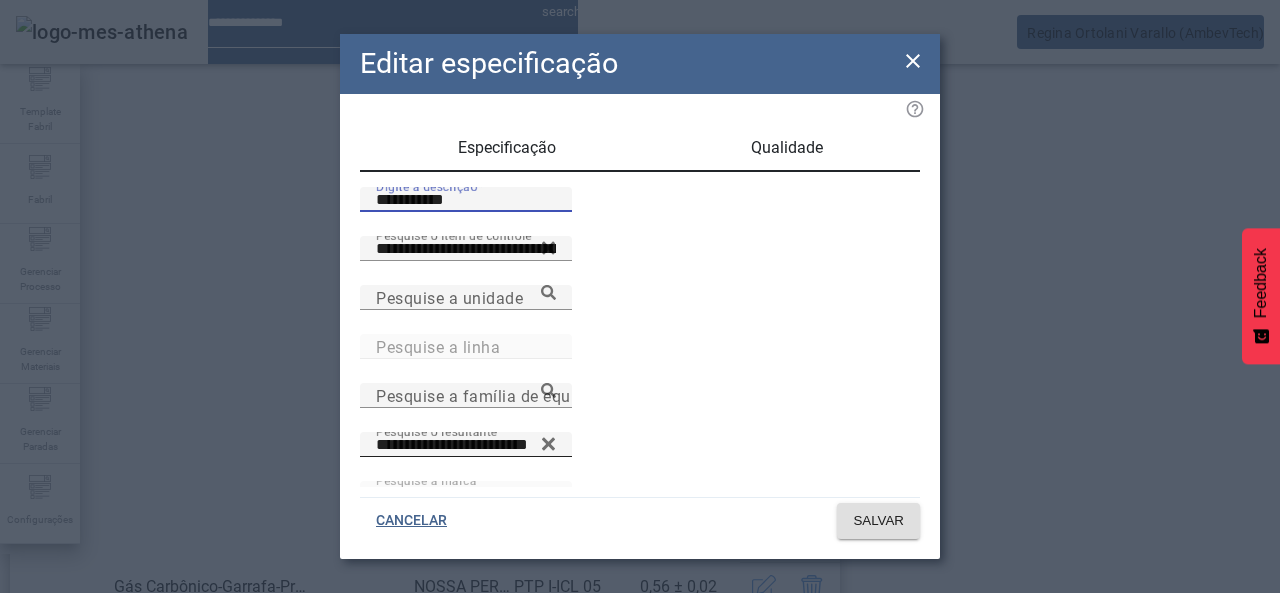 paste 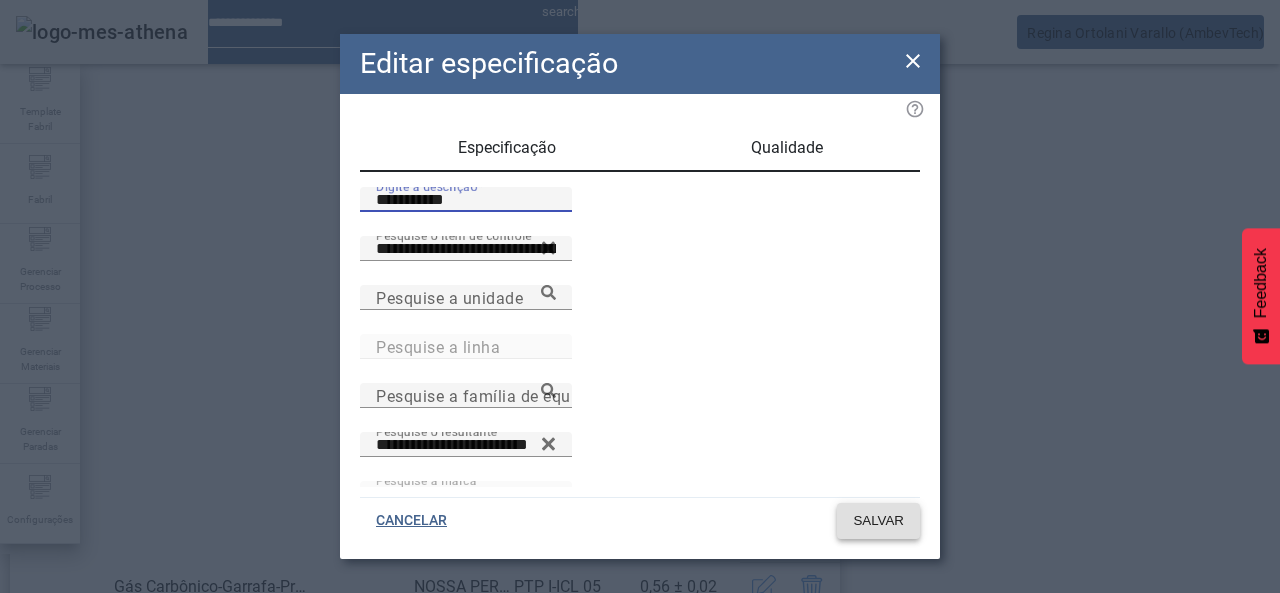 type on "**********" 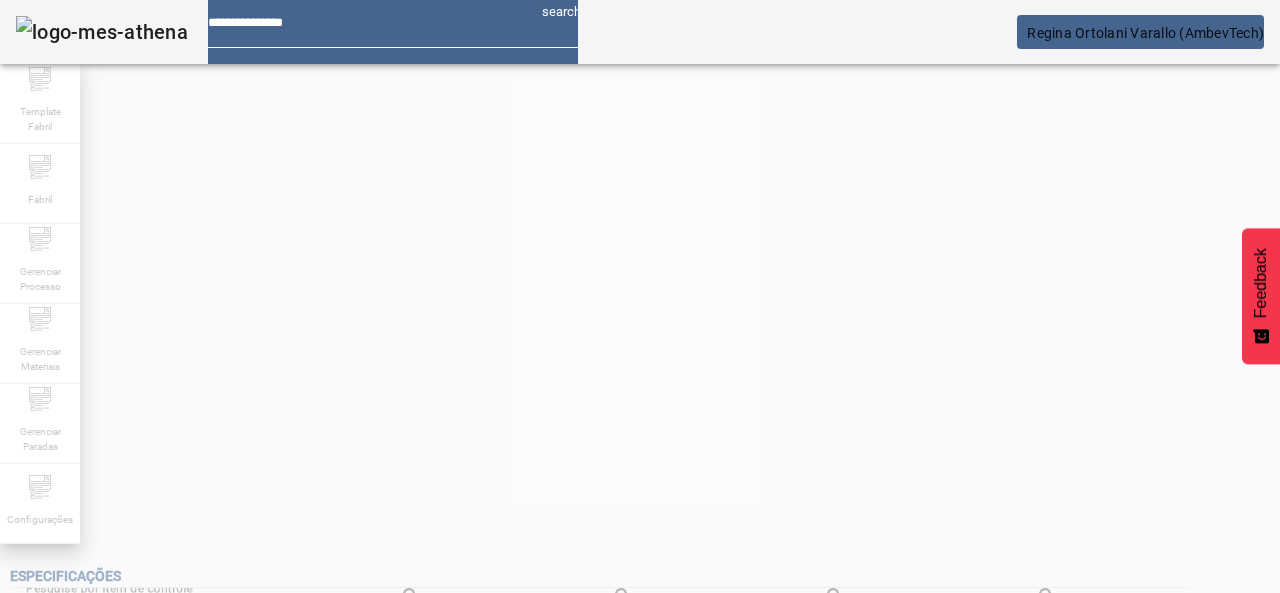 scroll, scrollTop: 423, scrollLeft: 0, axis: vertical 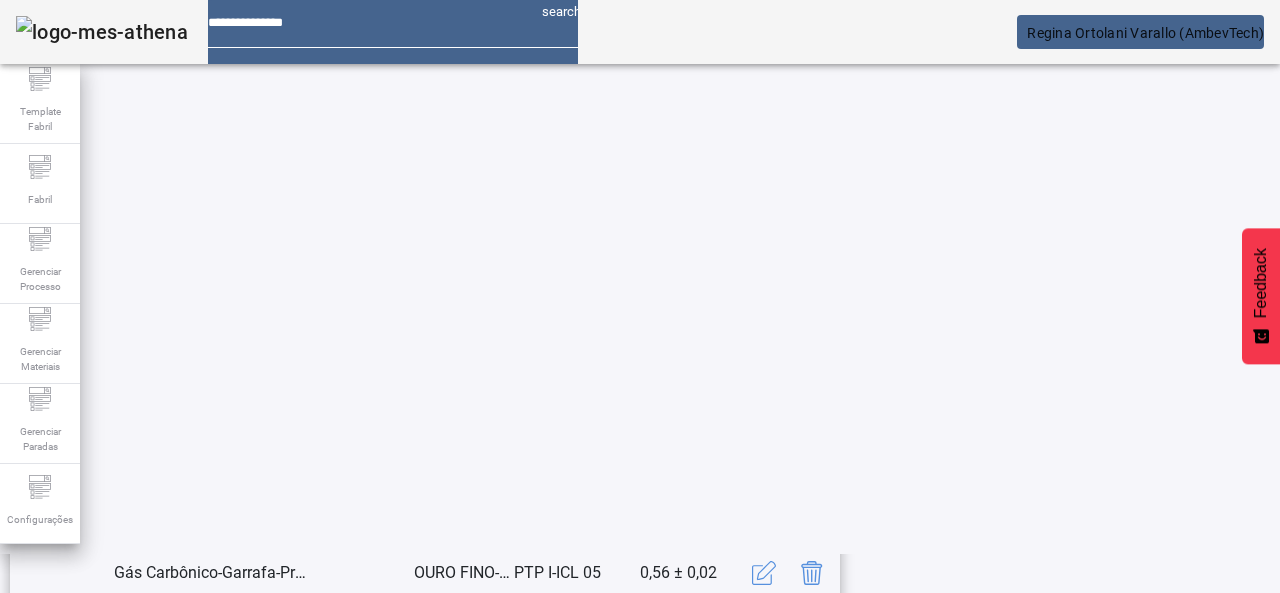 drag, startPoint x: 1159, startPoint y: 237, endPoint x: 1100, endPoint y: 236, distance: 59.008472 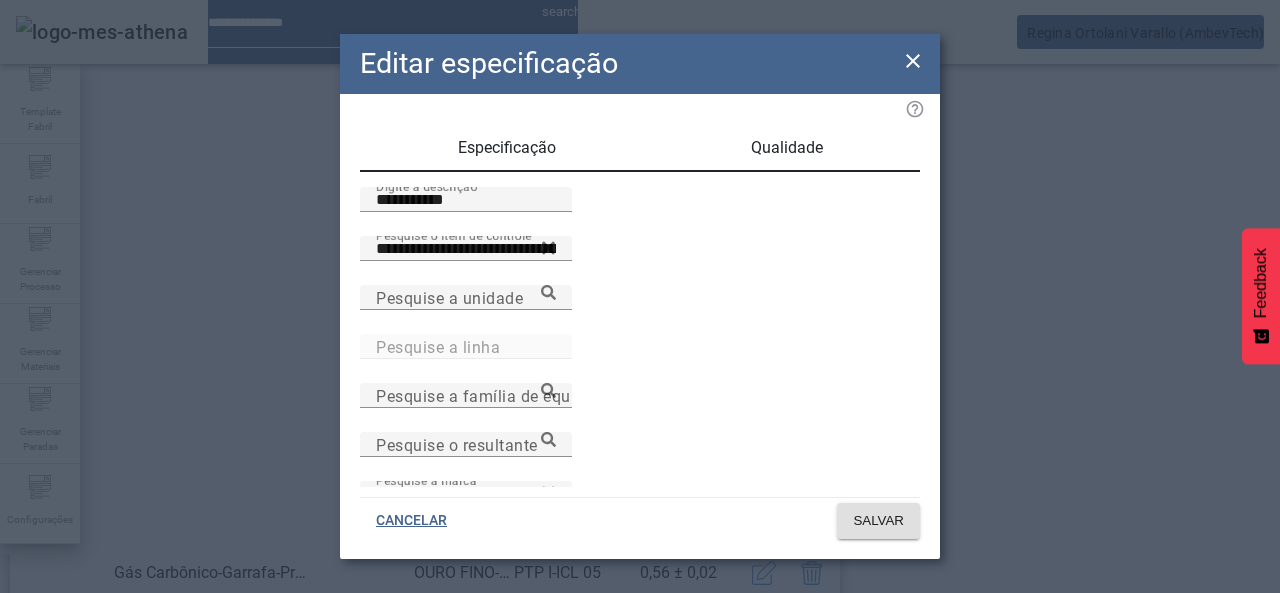 drag, startPoint x: 599, startPoint y: 204, endPoint x: 218, endPoint y: 214, distance: 381.13123 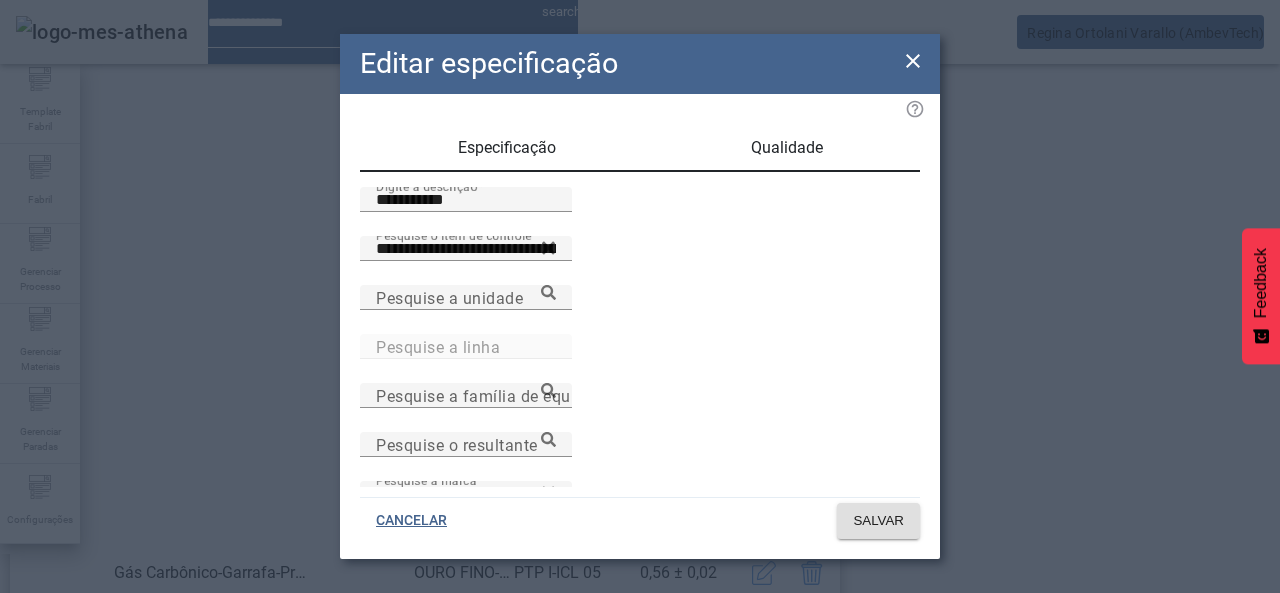 click on "**********" 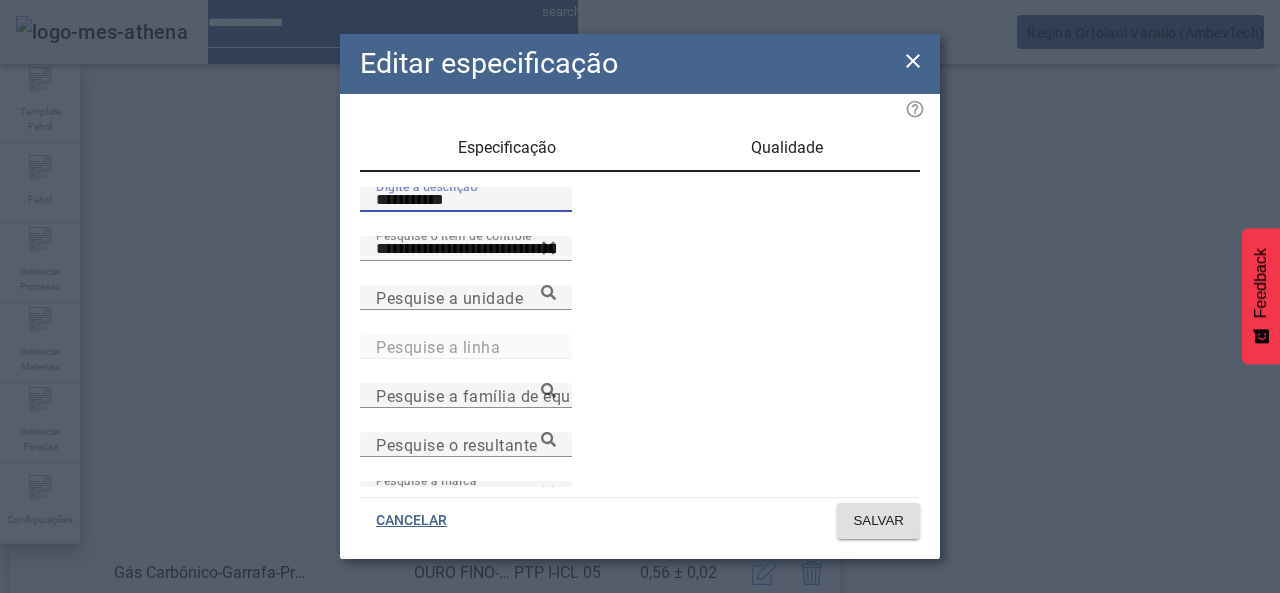 drag, startPoint x: 466, startPoint y: 223, endPoint x: 254, endPoint y: 207, distance: 212.60292 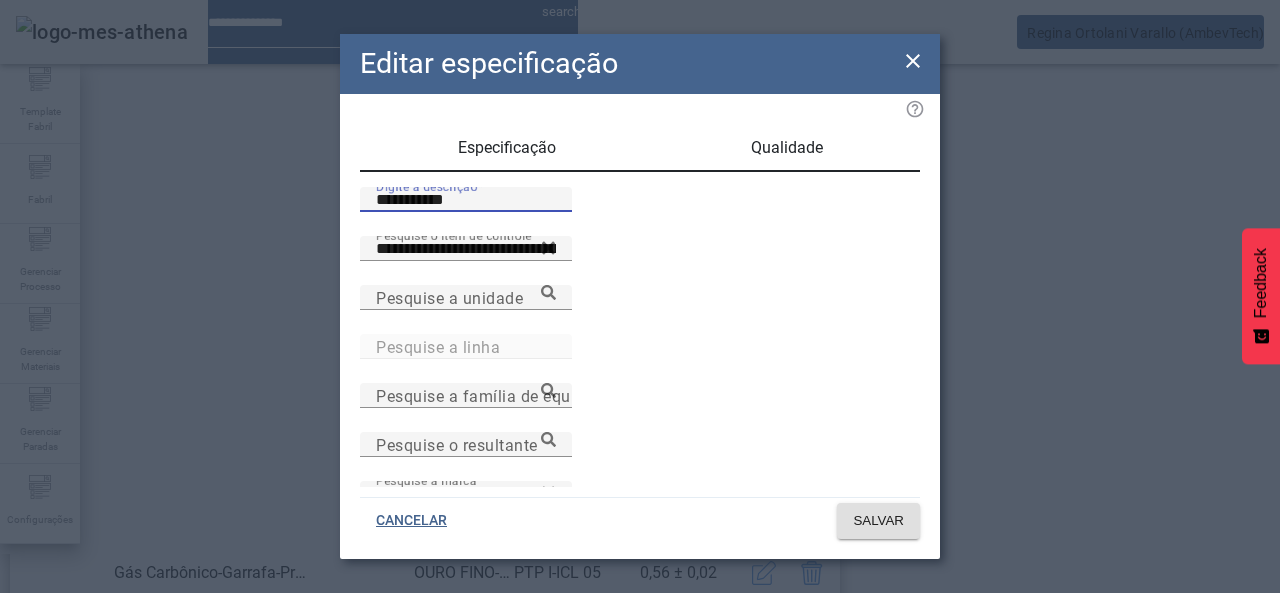 click on "**********" 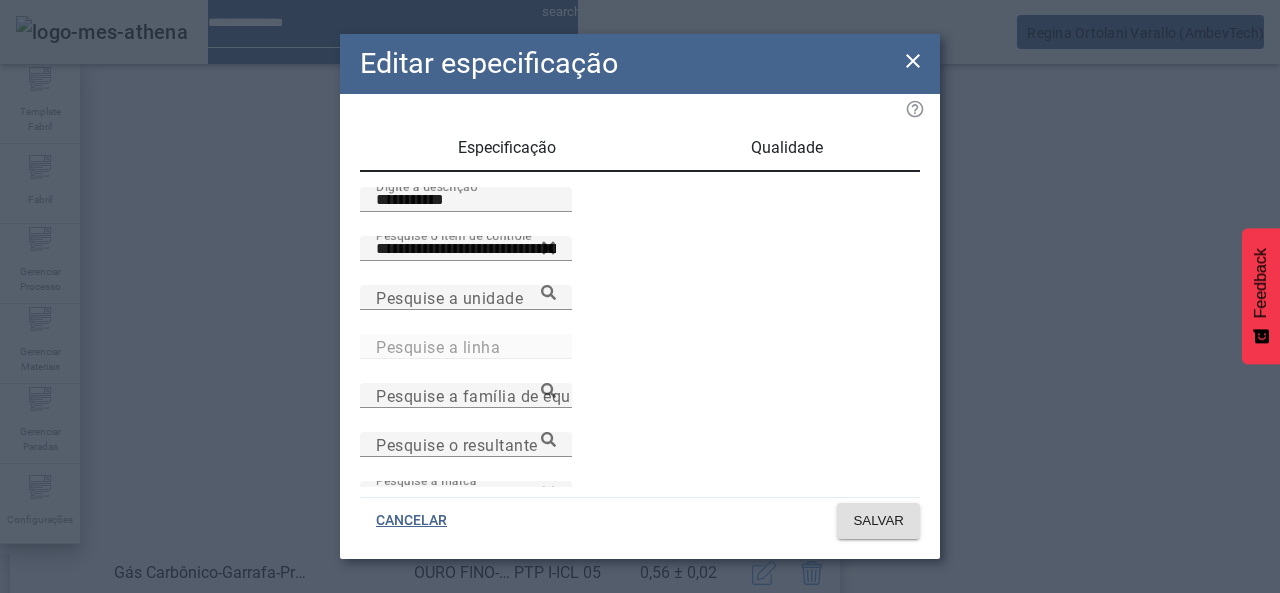 click on "Qualidade" at bounding box center [786, 148] 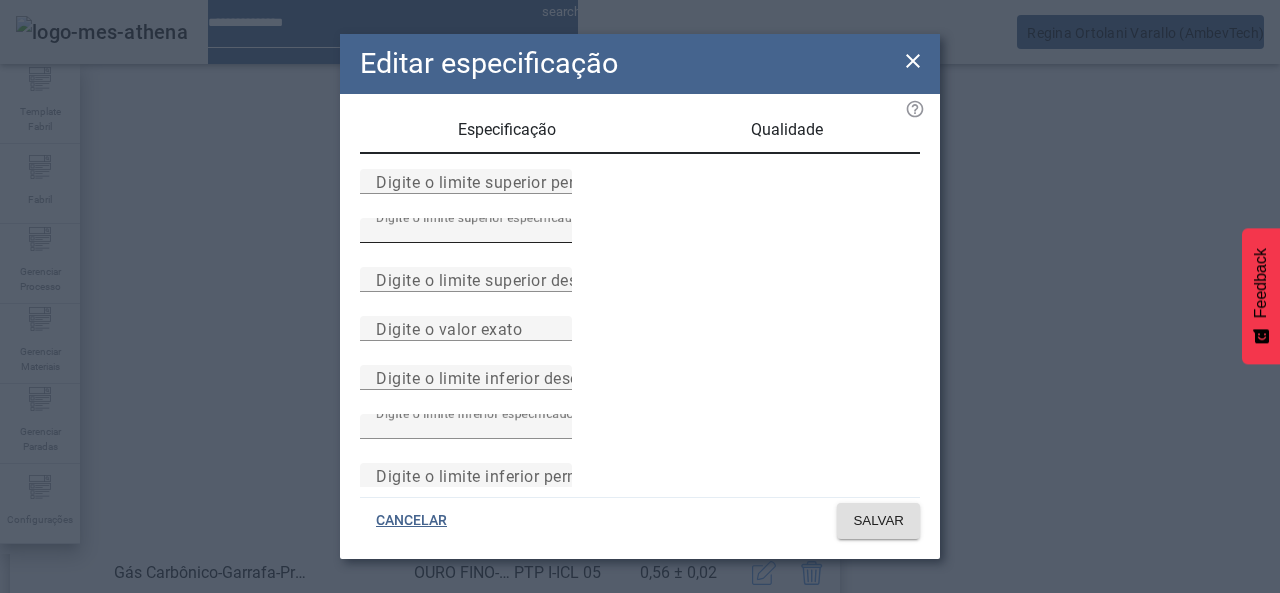 scroll, scrollTop: 0, scrollLeft: 0, axis: both 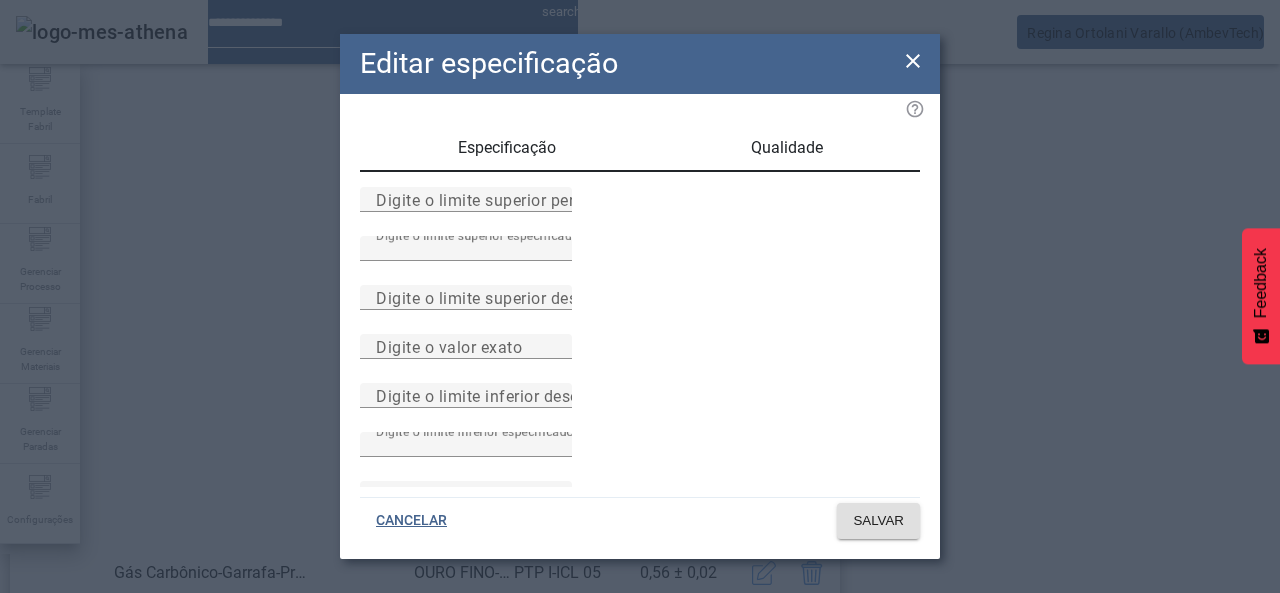click on "Especificação" at bounding box center [506, 148] 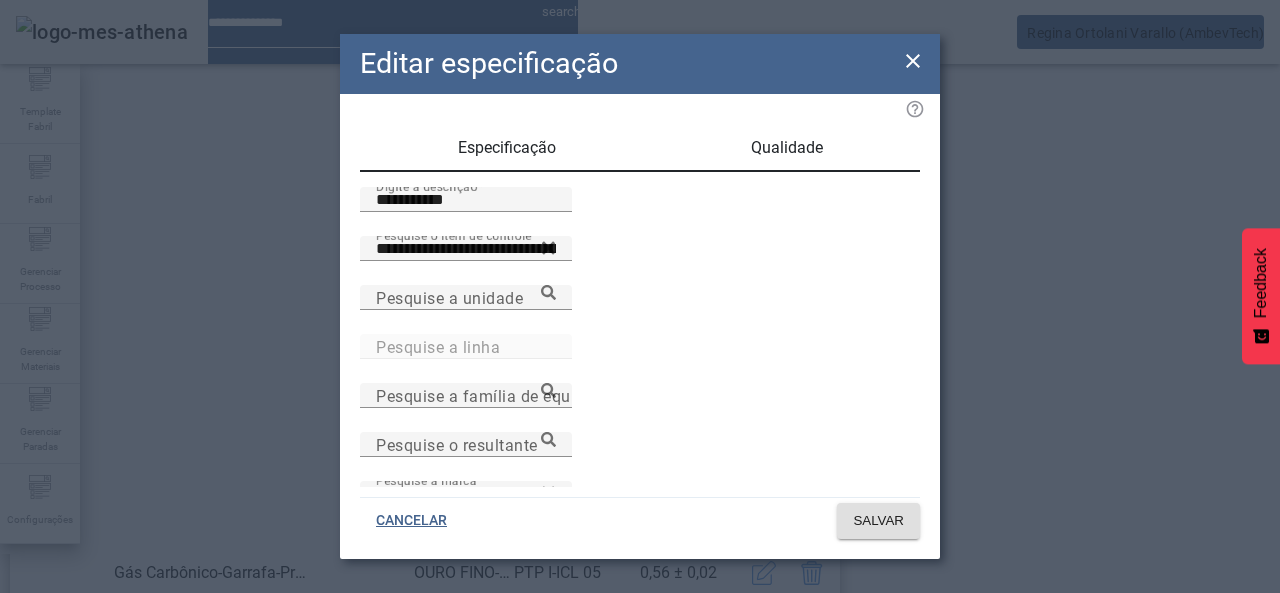click on "**********" 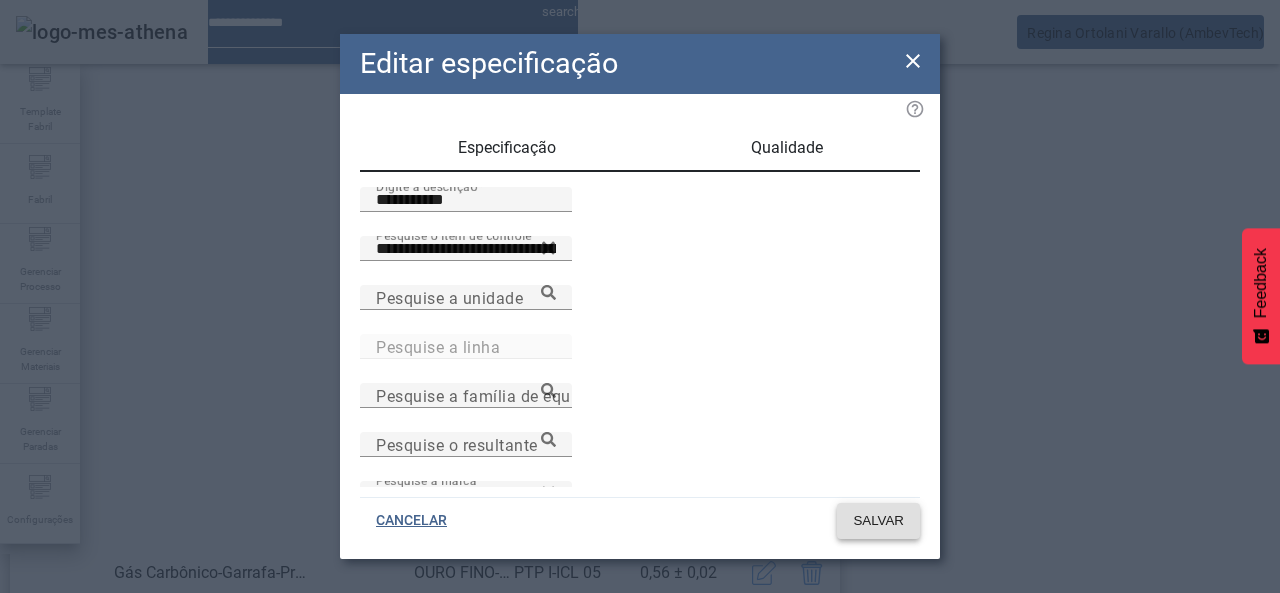 click 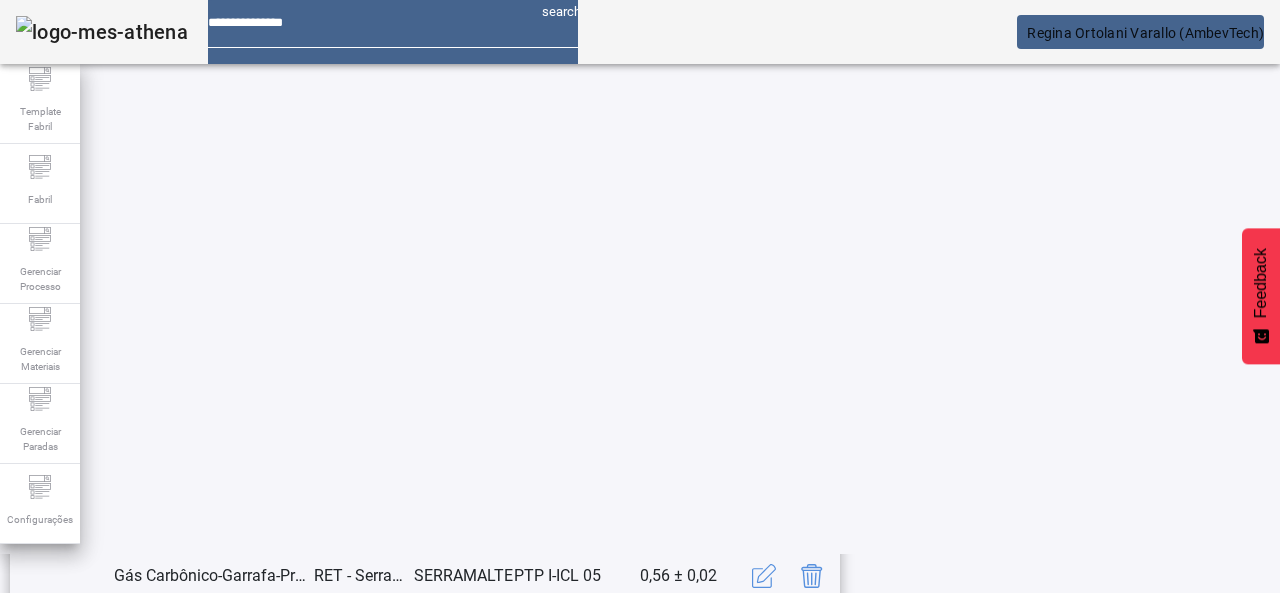scroll, scrollTop: 262, scrollLeft: 0, axis: vertical 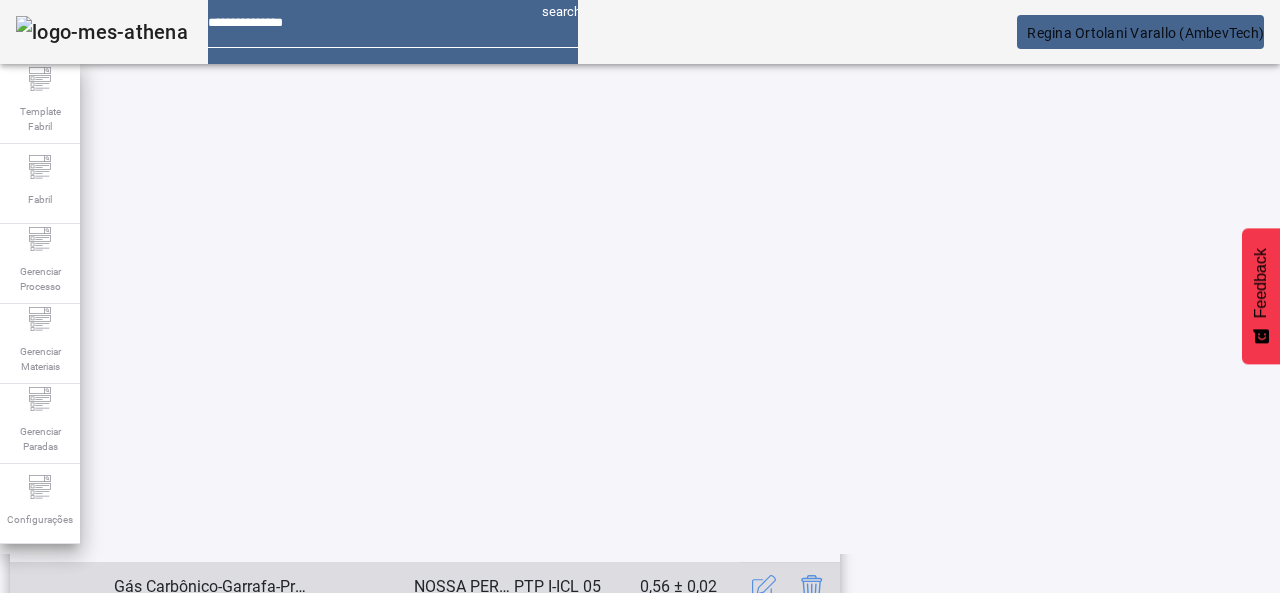 click 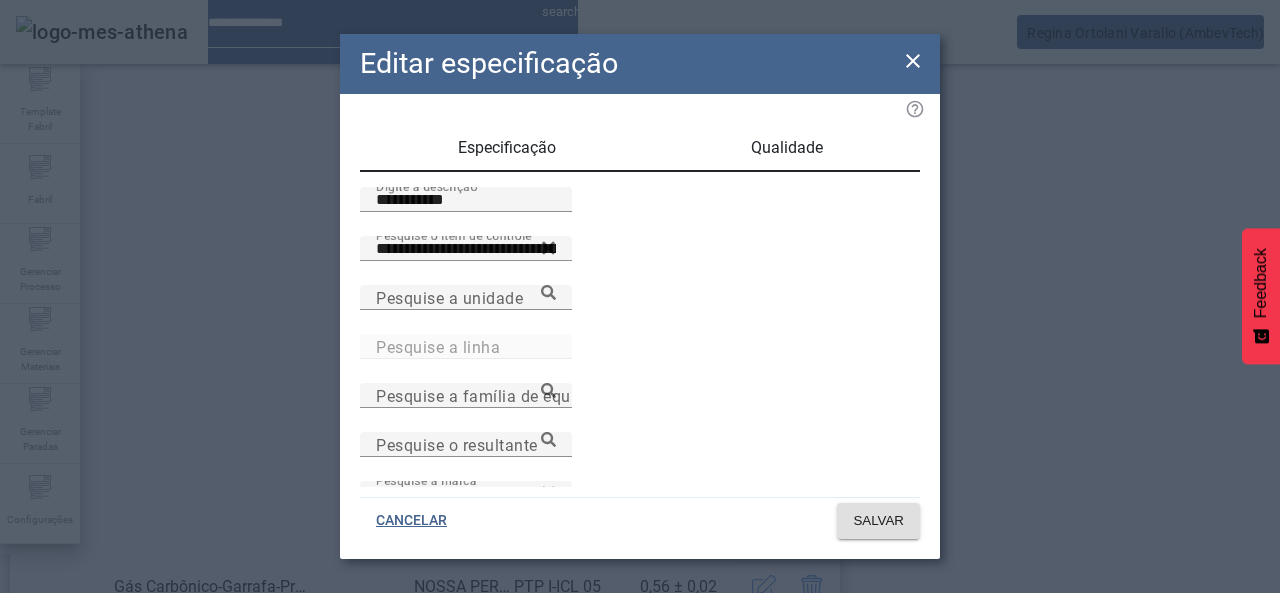 click on "Qualidade" at bounding box center (787, 148) 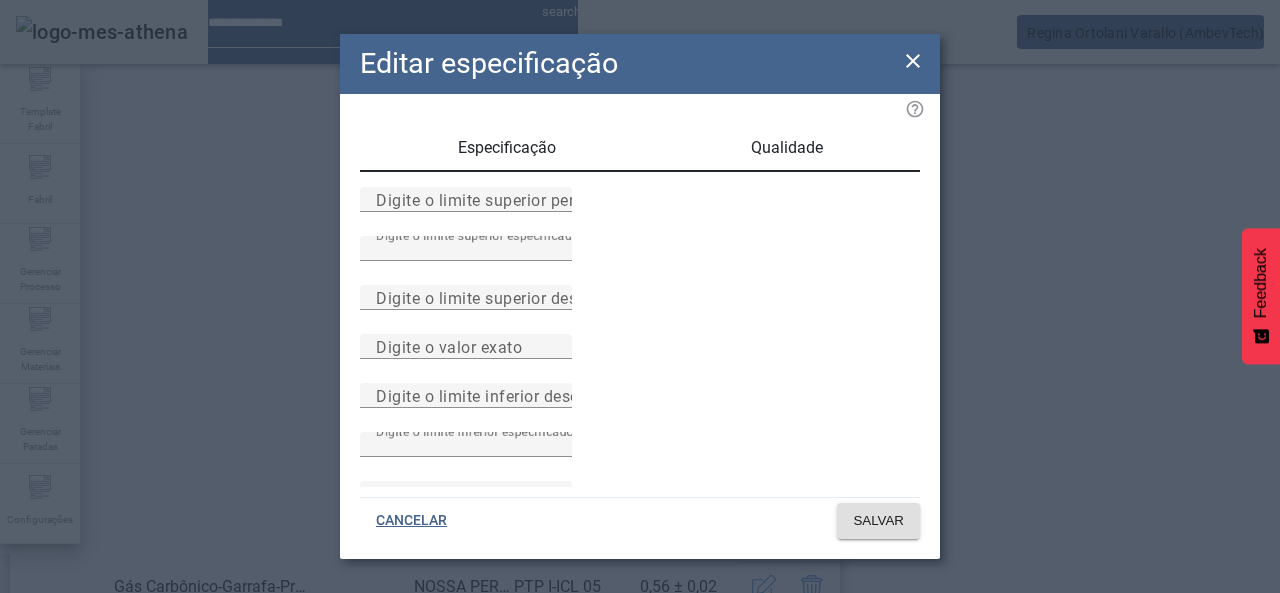 click on "Especificação" at bounding box center (507, 148) 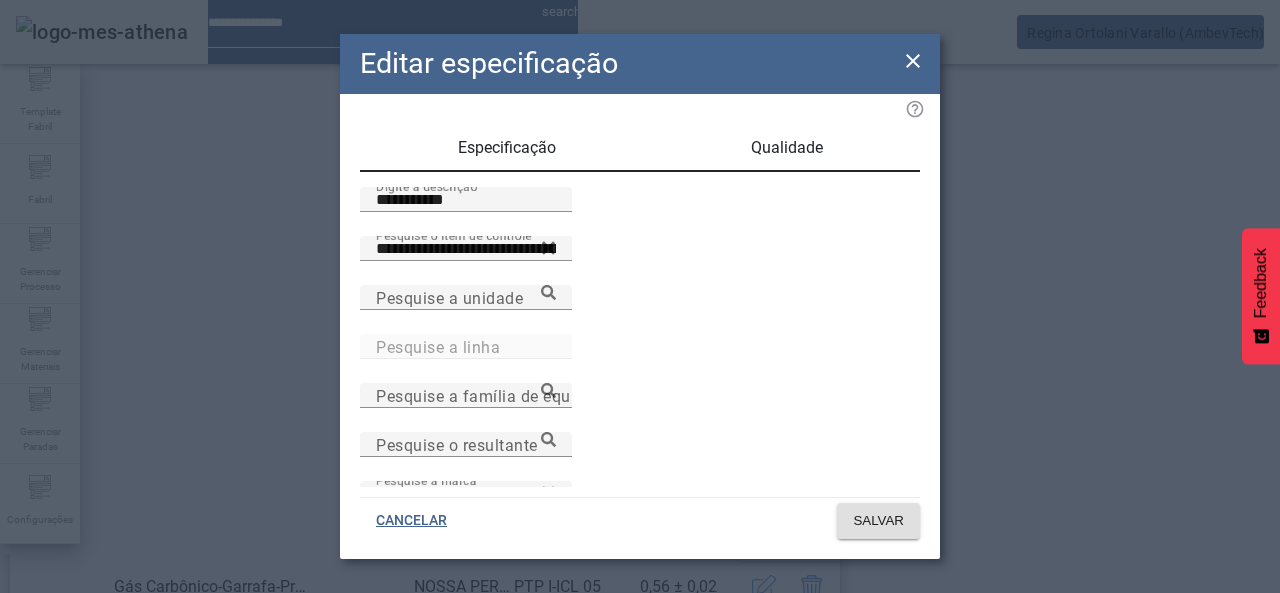drag, startPoint x: 439, startPoint y: 217, endPoint x: 258, endPoint y: 204, distance: 181.46625 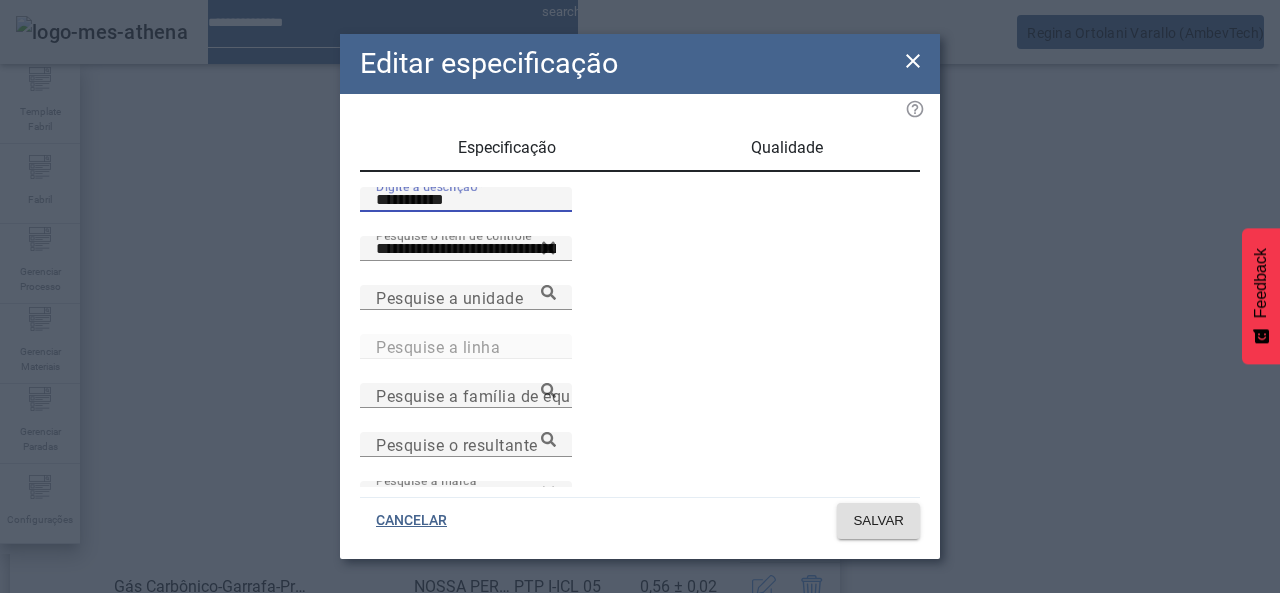 paste 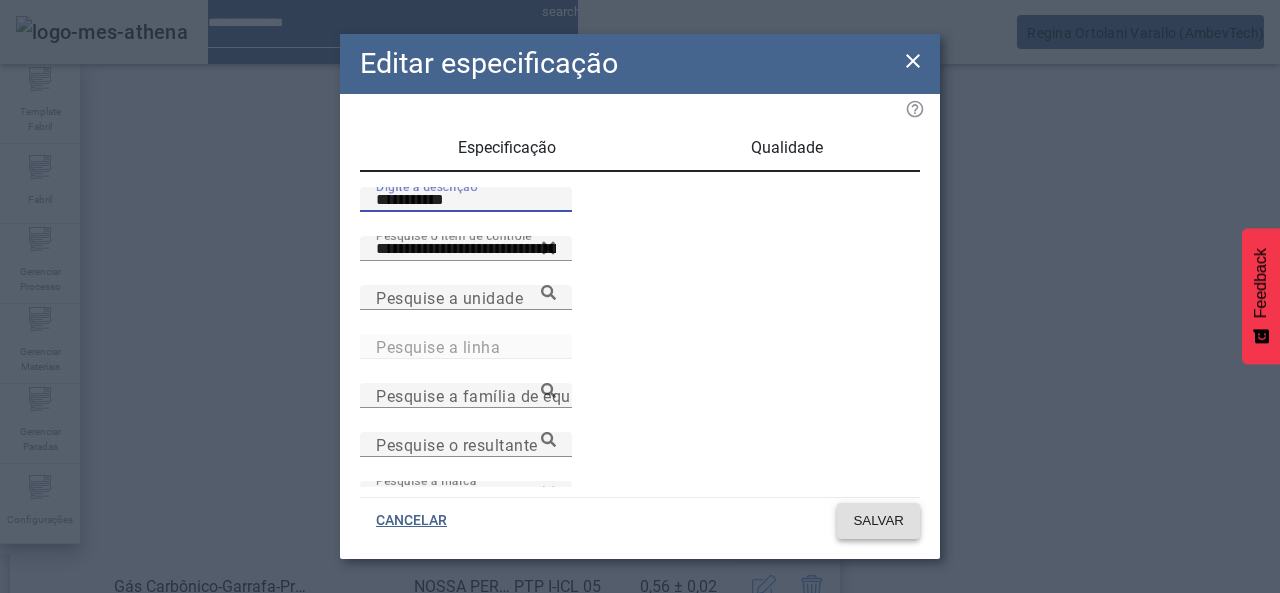 type on "**********" 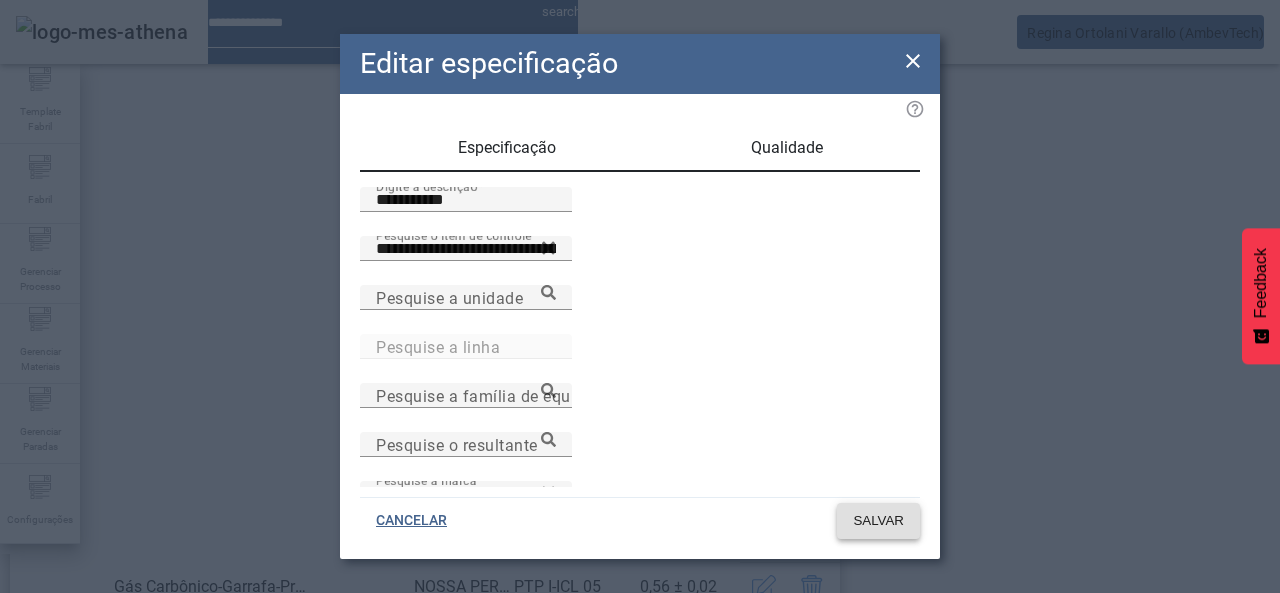 click on "SALVAR" 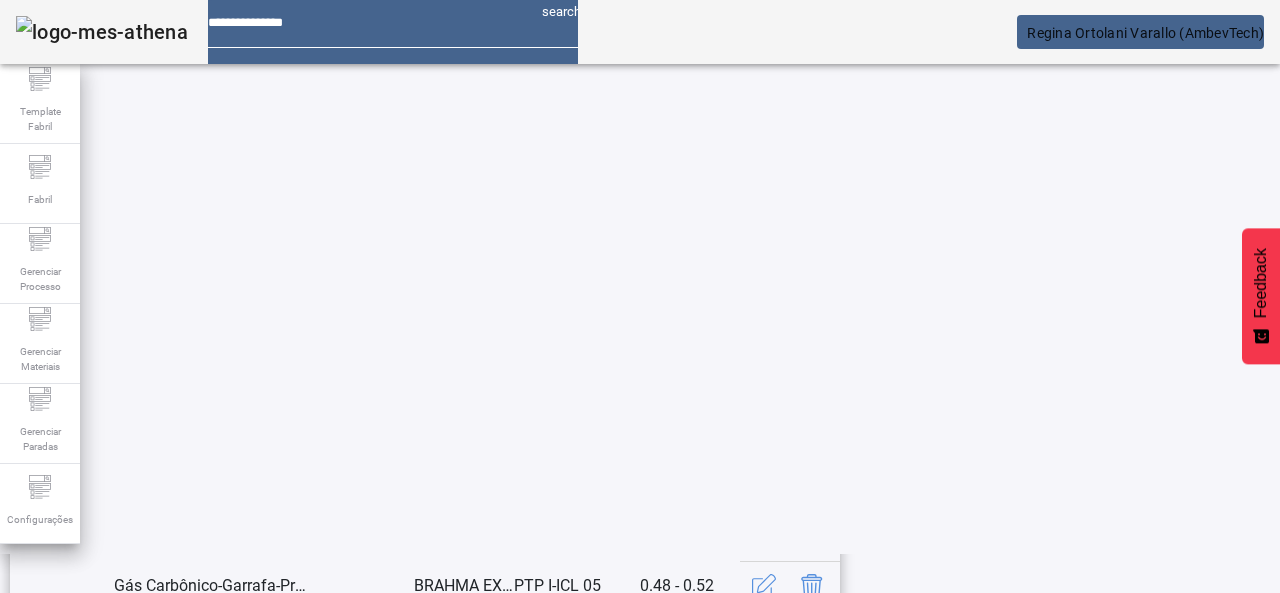 scroll, scrollTop: 362, scrollLeft: 0, axis: vertical 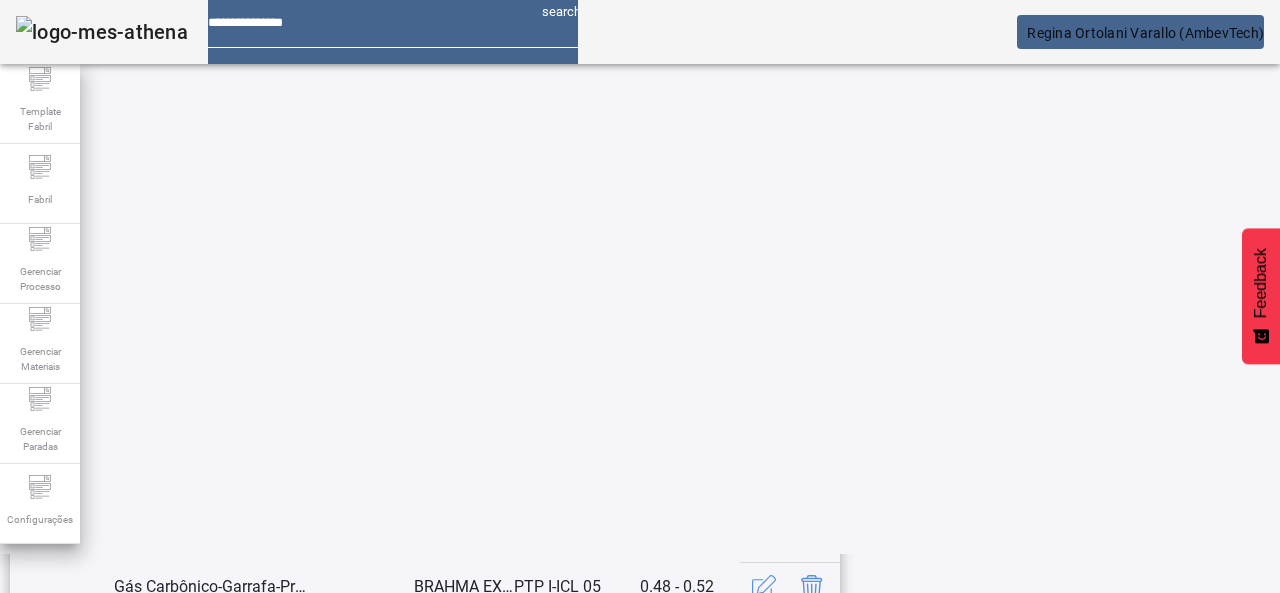 click at bounding box center (764, 487) 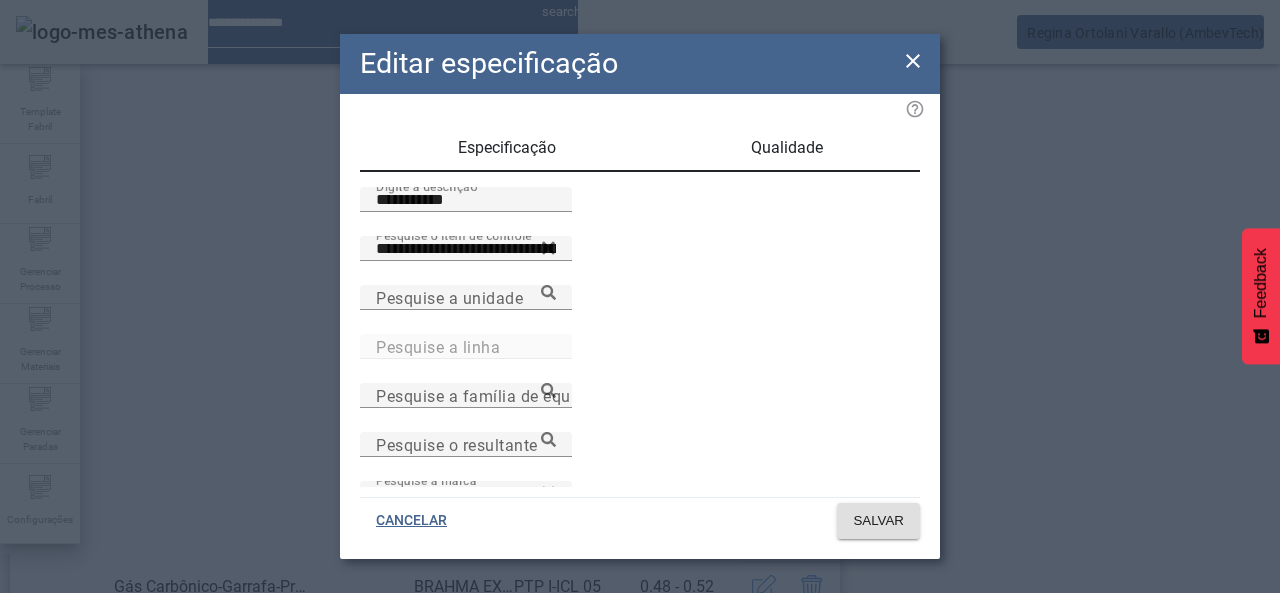 click on "Qualidade" at bounding box center (787, 148) 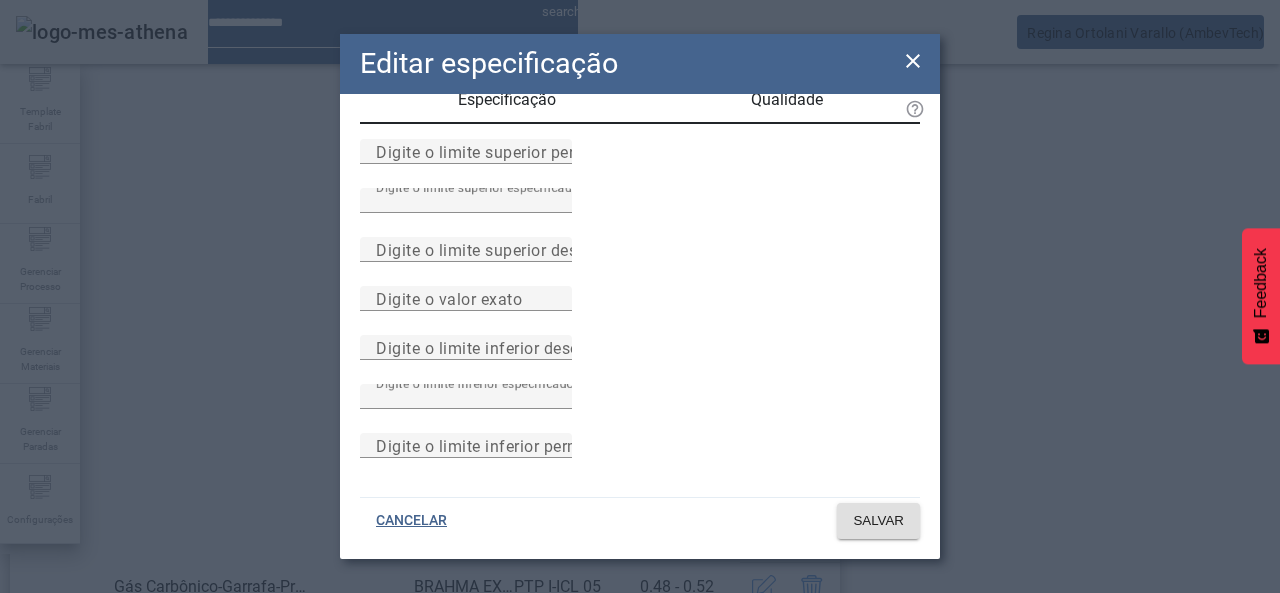 scroll, scrollTop: 0, scrollLeft: 0, axis: both 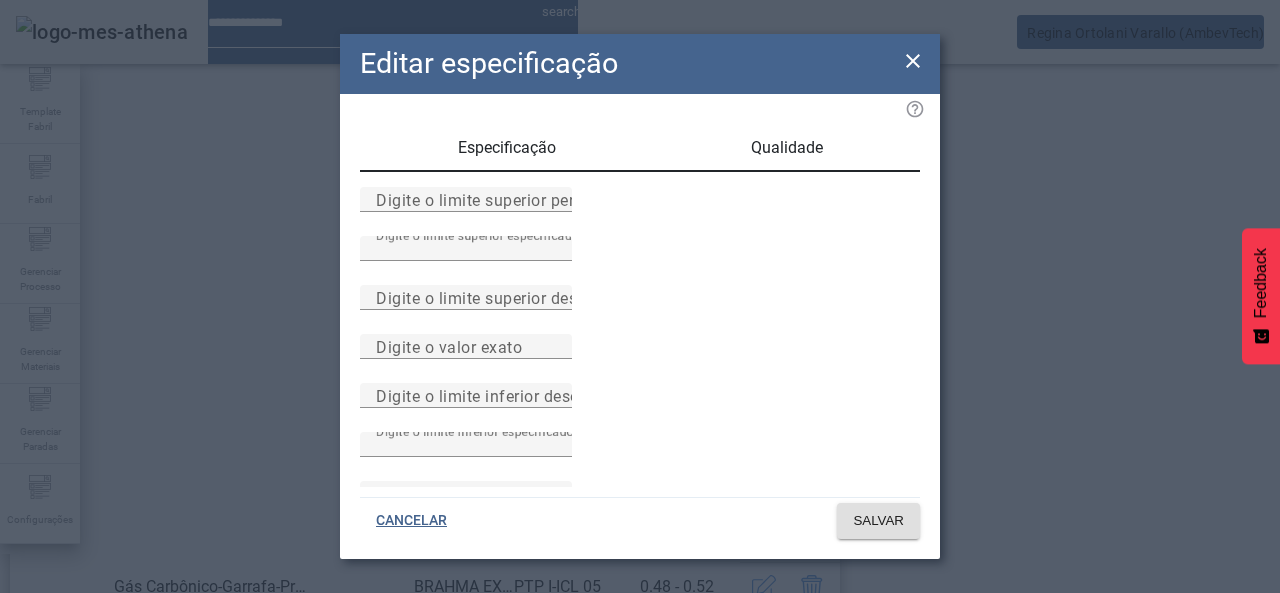 click on "Especificação" at bounding box center (506, 148) 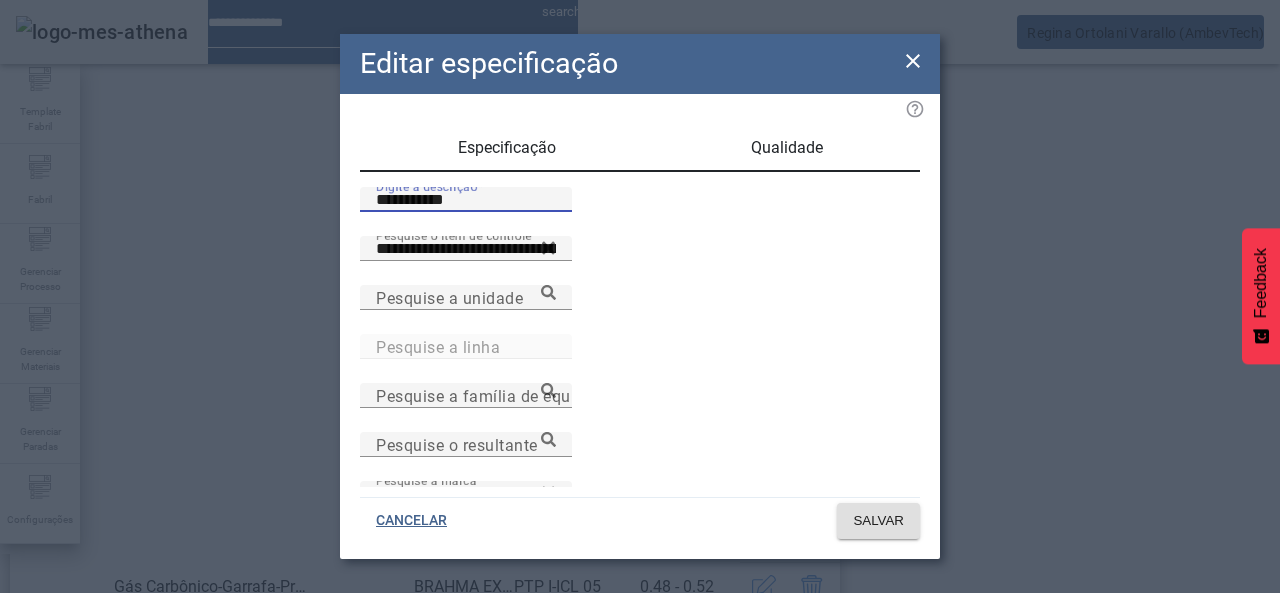 drag, startPoint x: 519, startPoint y: 227, endPoint x: 142, endPoint y: 222, distance: 377.03314 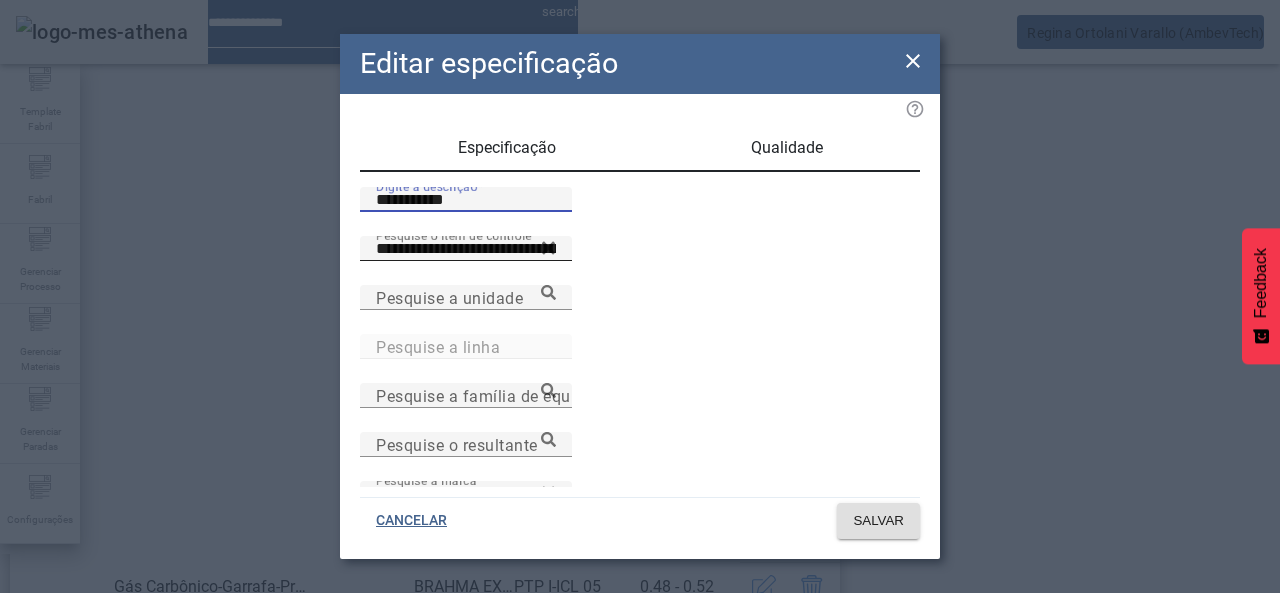 paste 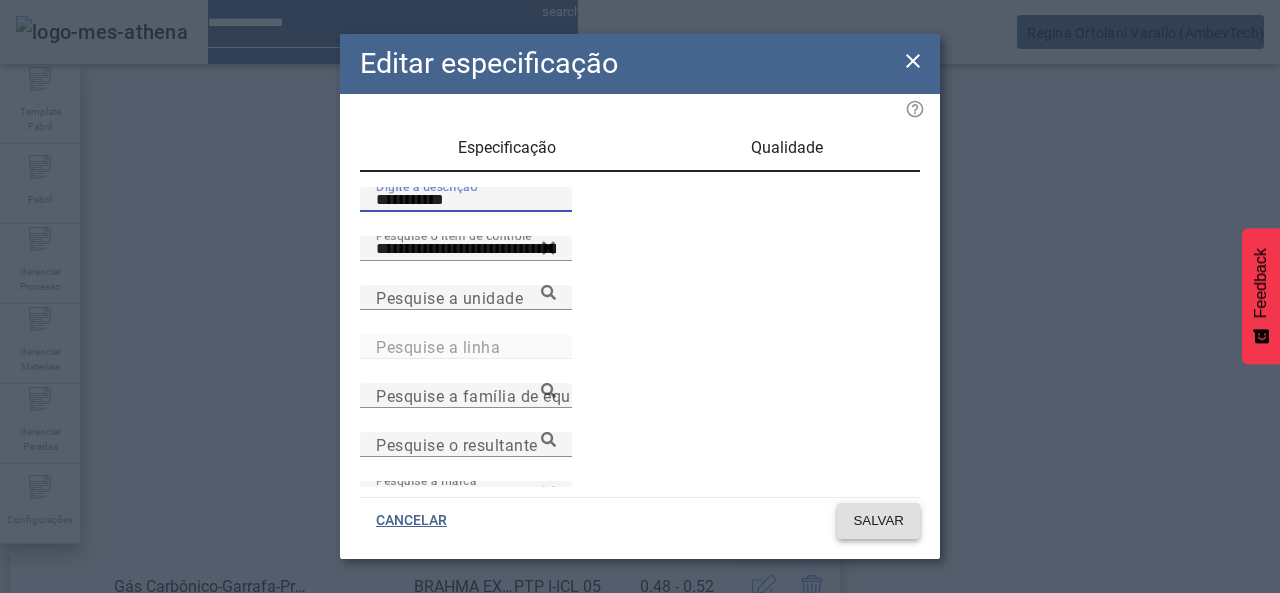 type on "**********" 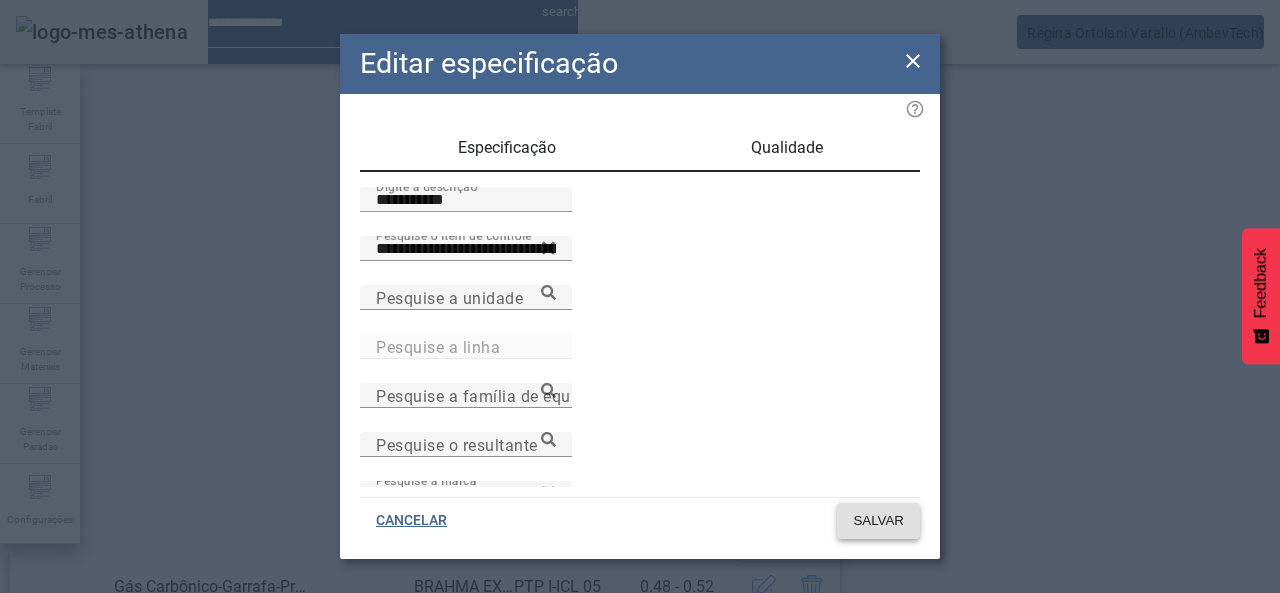 click on "SALVAR" 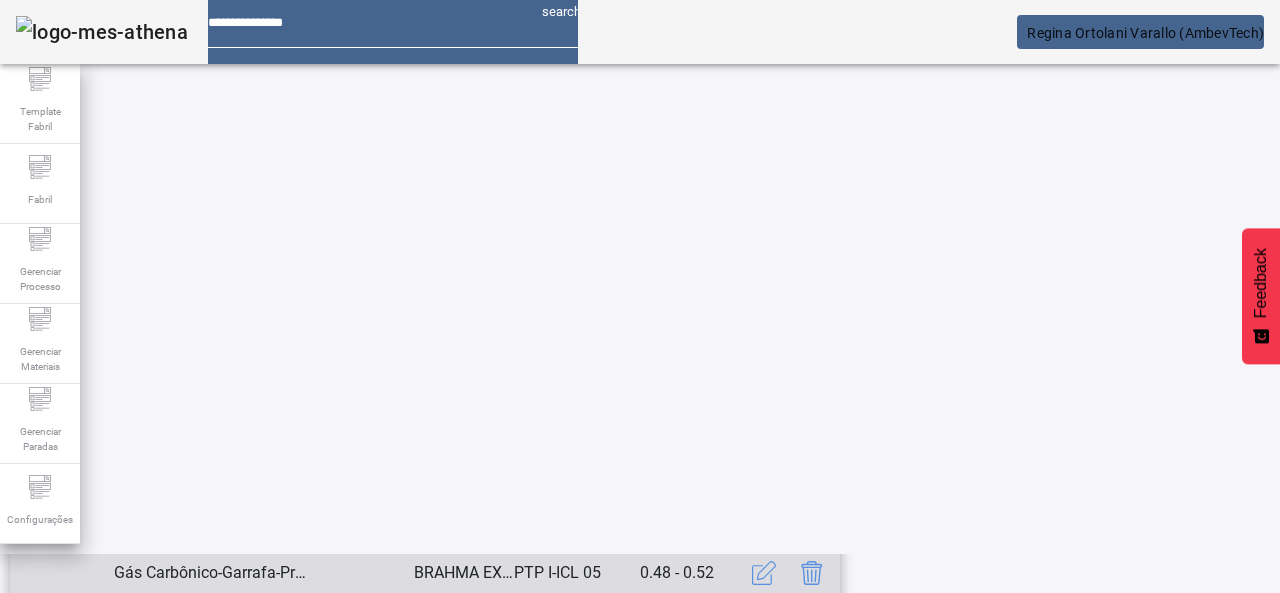 scroll, scrollTop: 423, scrollLeft: 0, axis: vertical 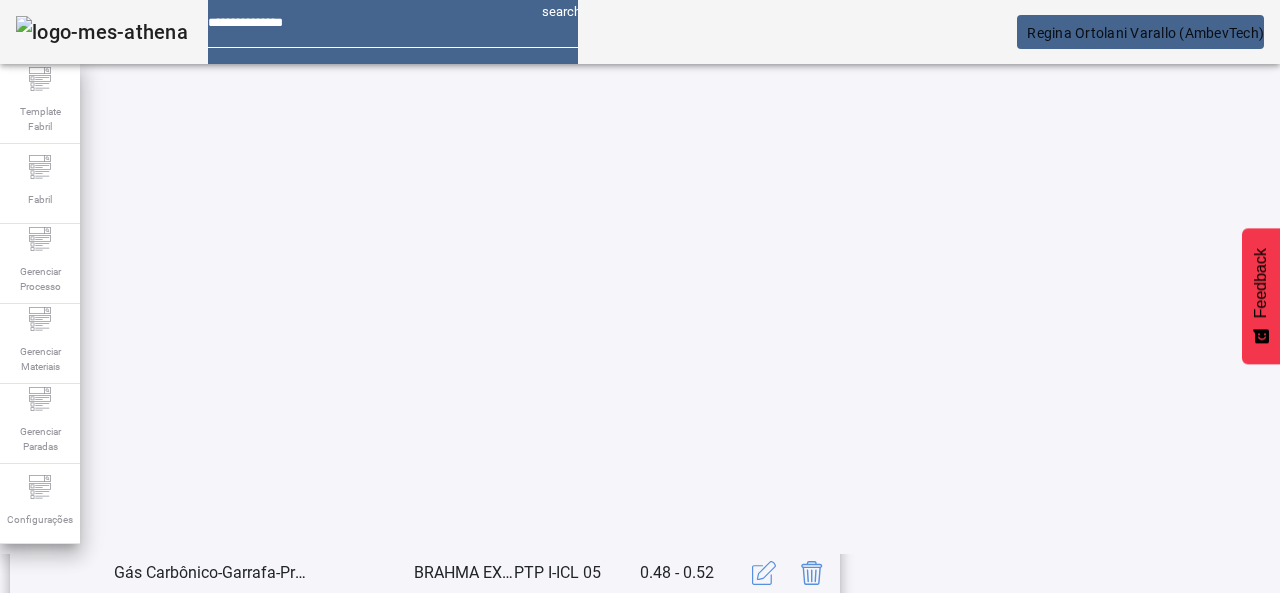 click 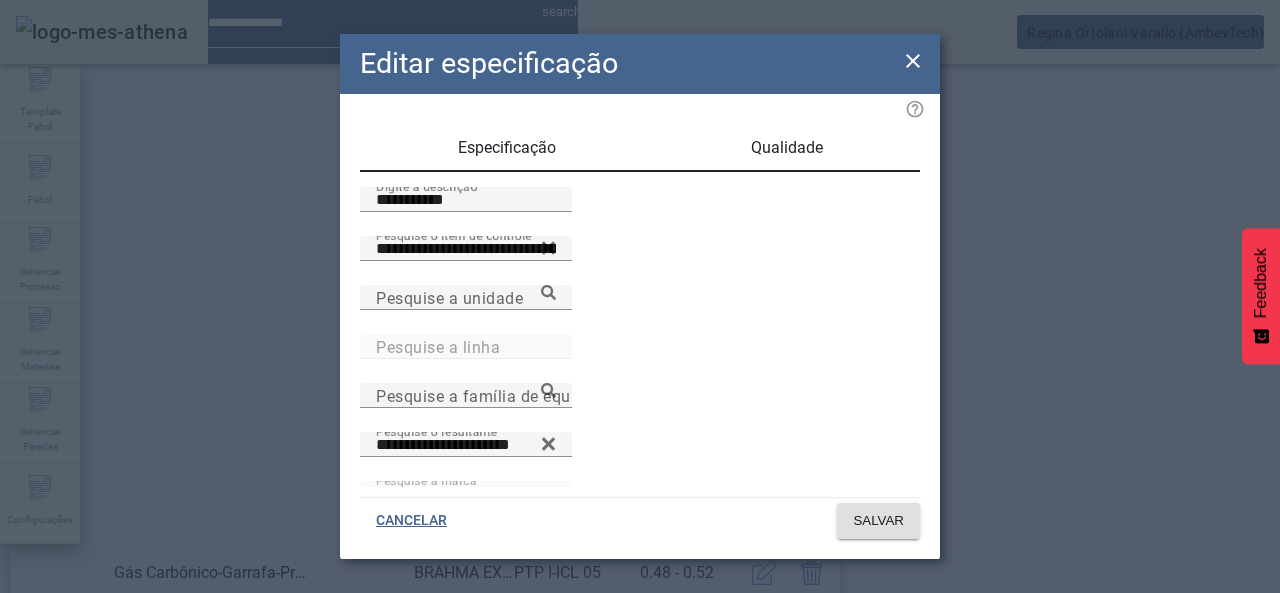 click on "Qualidade" at bounding box center [787, 148] 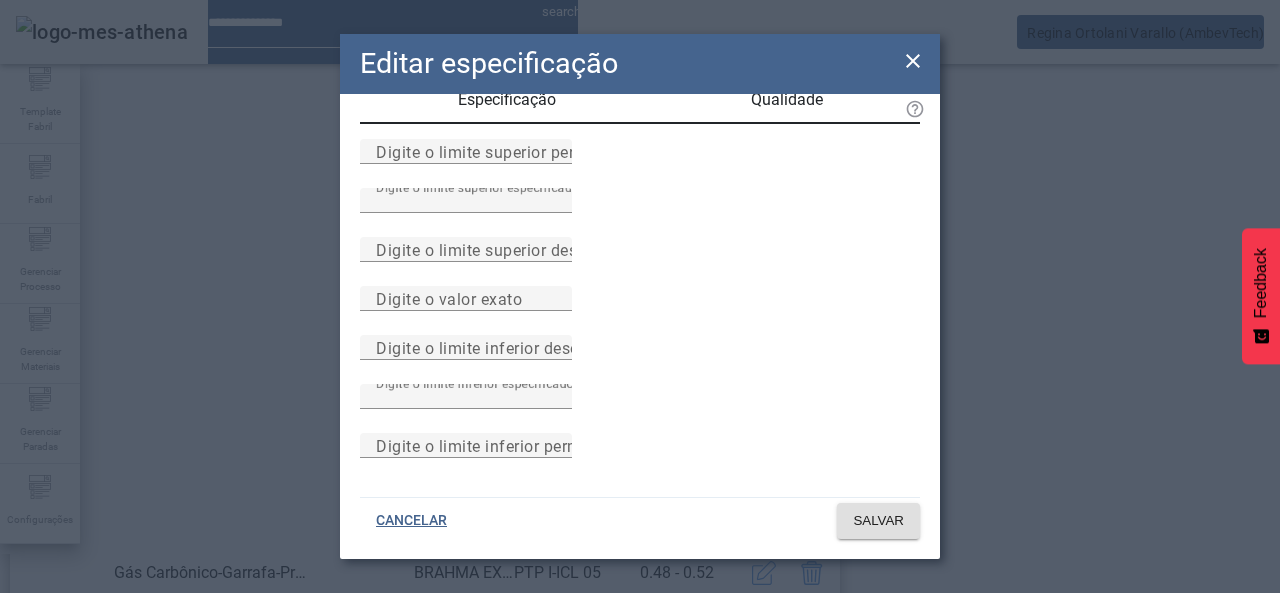 scroll, scrollTop: 0, scrollLeft: 0, axis: both 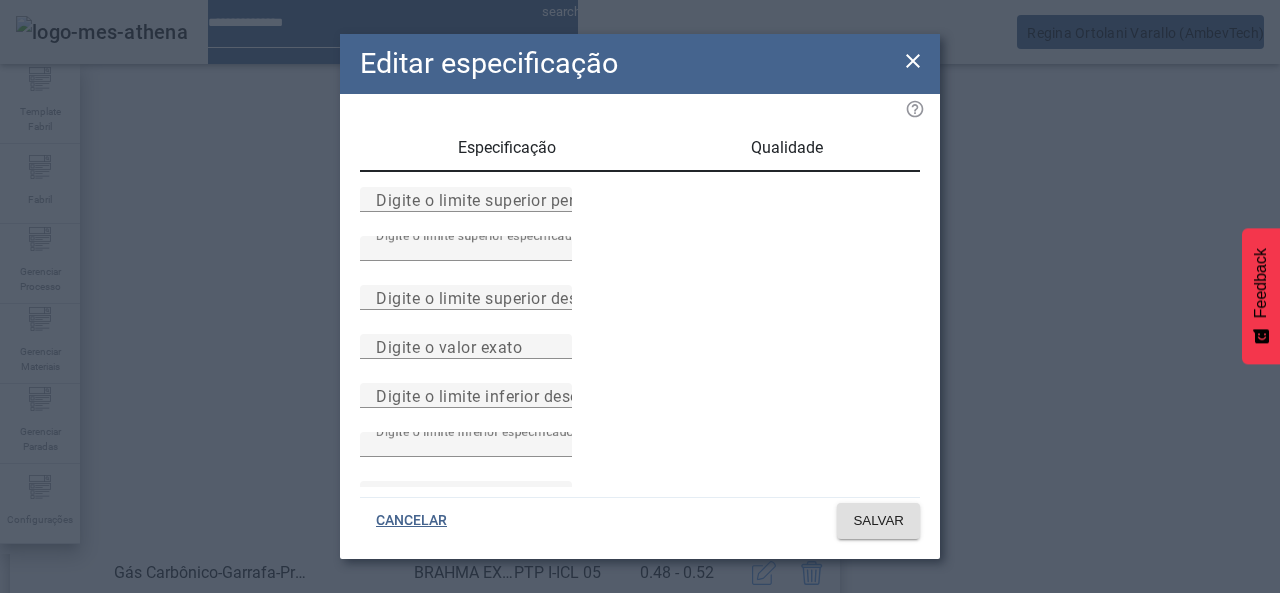 click on "Especificação" at bounding box center (507, 148) 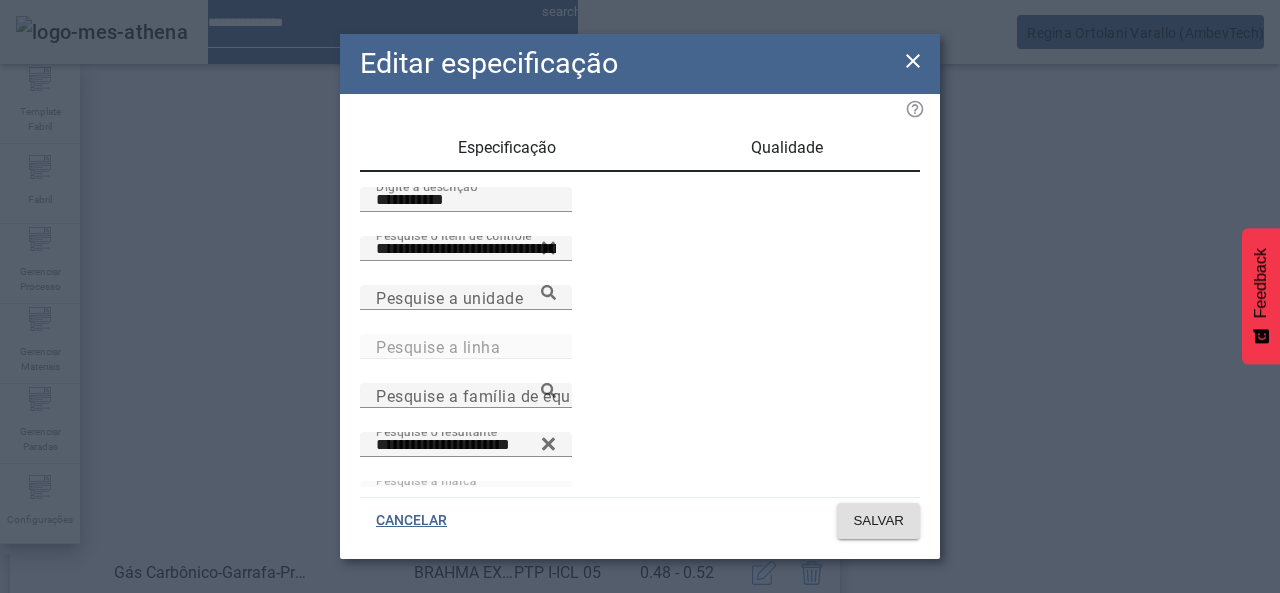 drag, startPoint x: 382, startPoint y: 221, endPoint x: 201, endPoint y: 209, distance: 181.39735 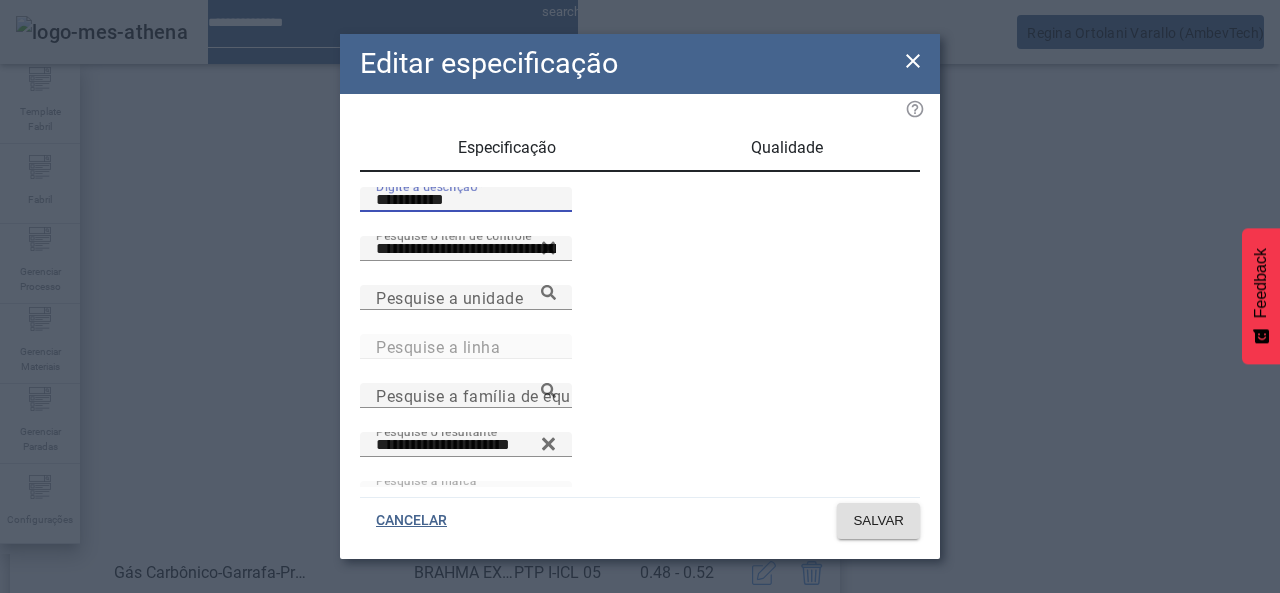 paste 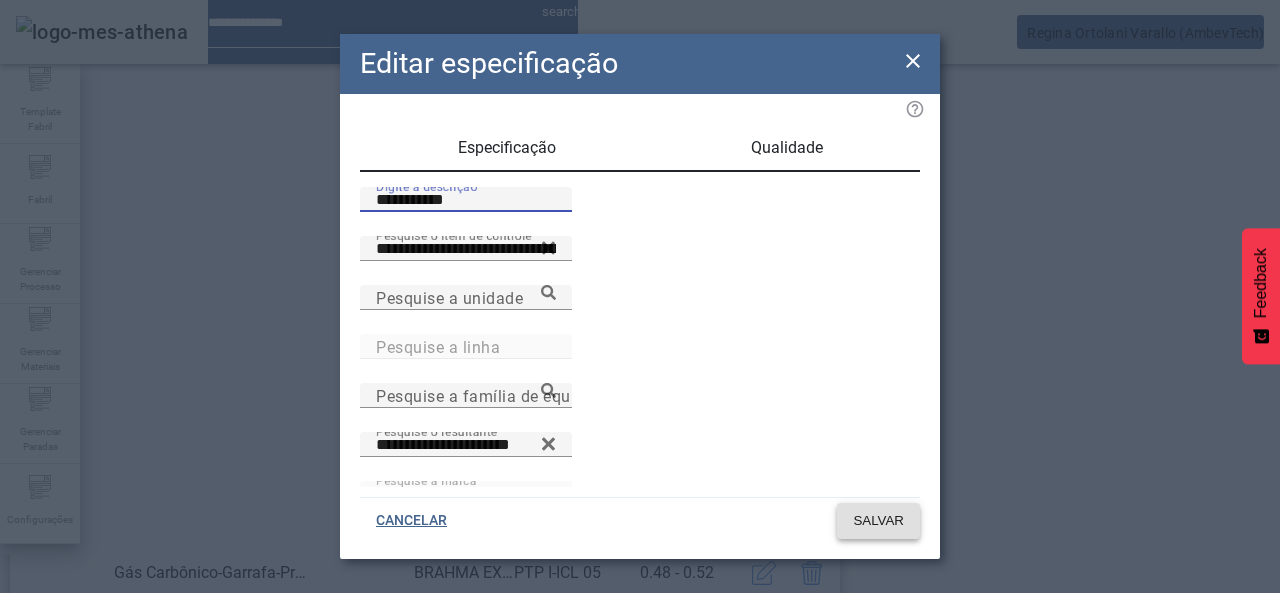type on "**********" 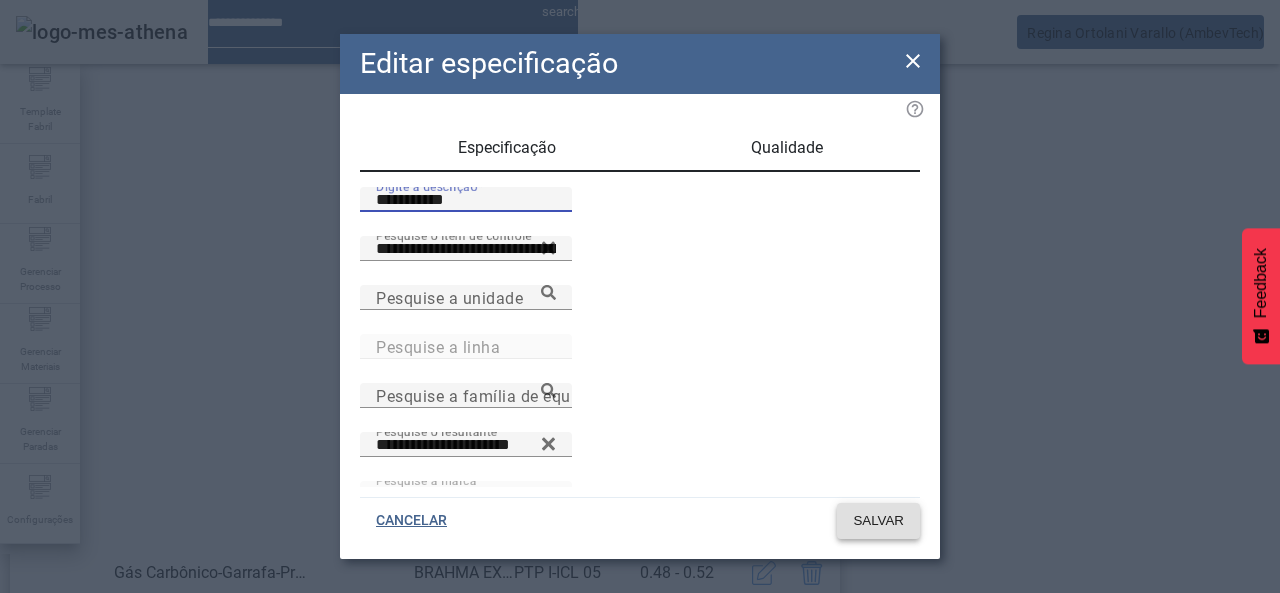 click on "SALVAR" 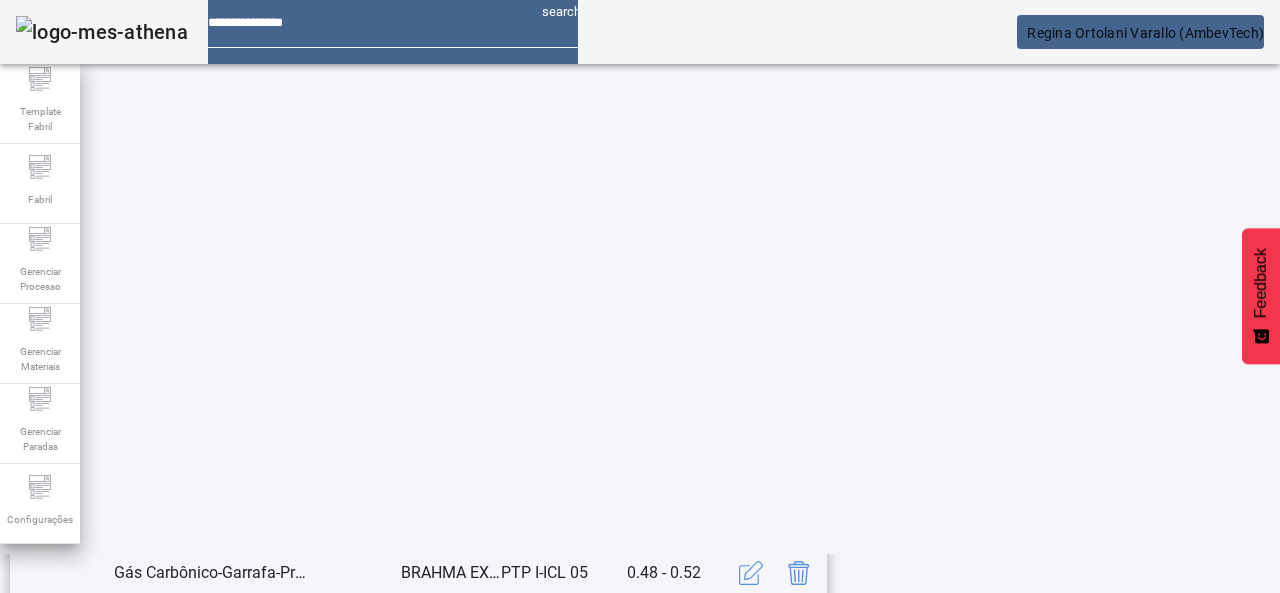 scroll, scrollTop: 662, scrollLeft: 0, axis: vertical 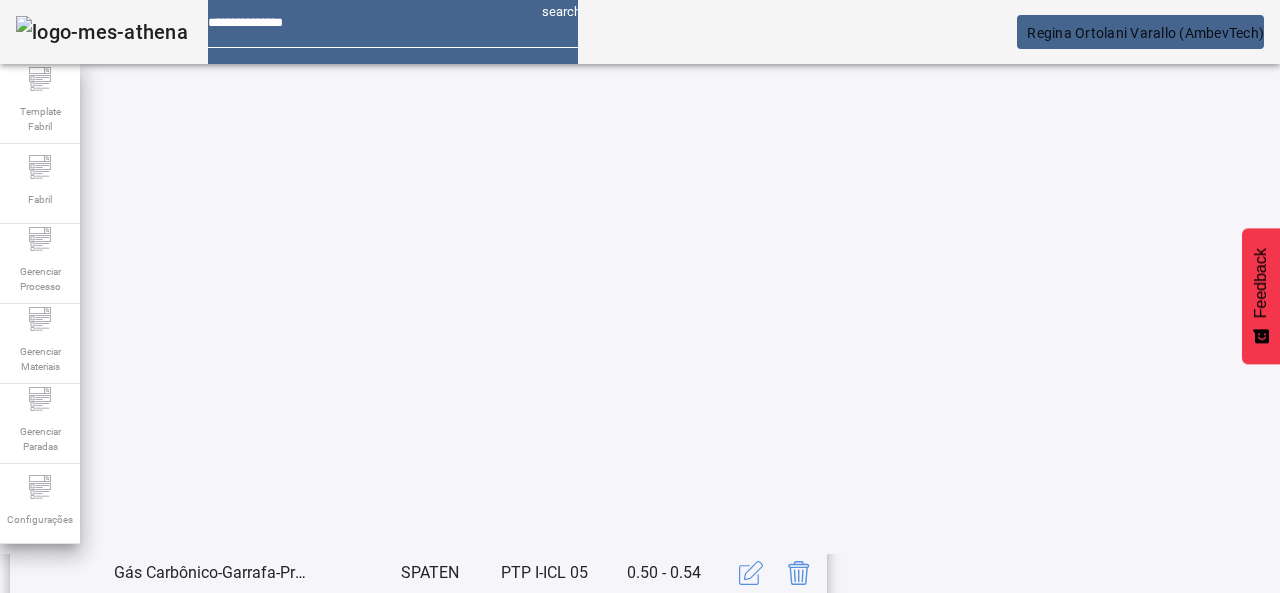 click on "3" 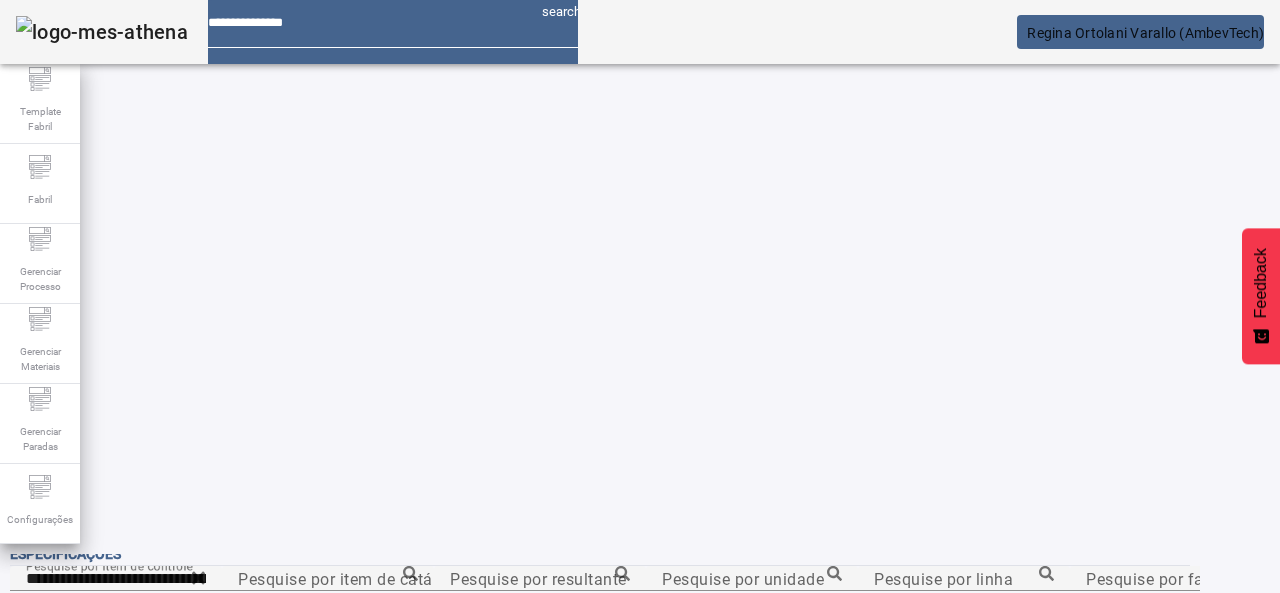 scroll, scrollTop: 423, scrollLeft: 0, axis: vertical 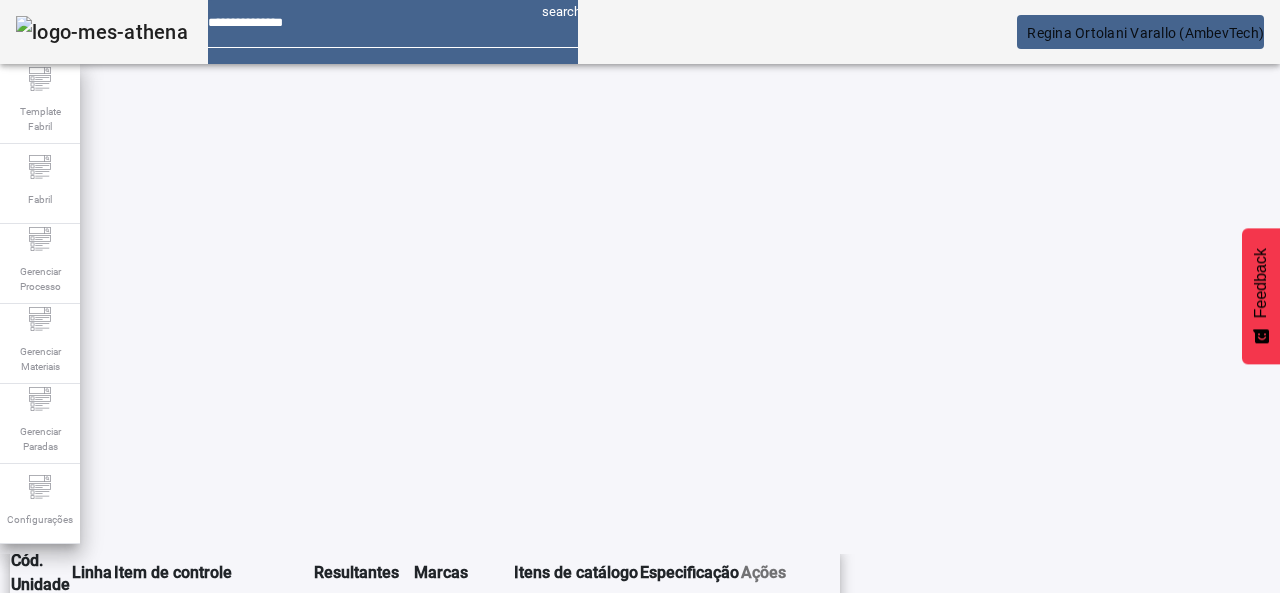 click on "2" 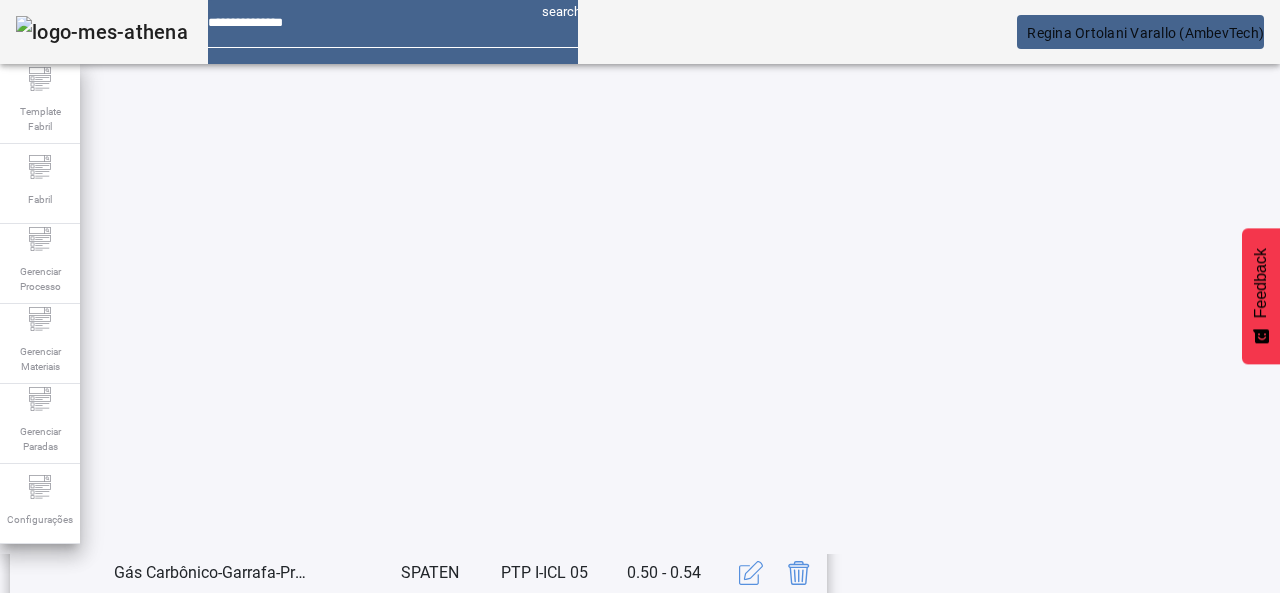 scroll, scrollTop: 662, scrollLeft: 0, axis: vertical 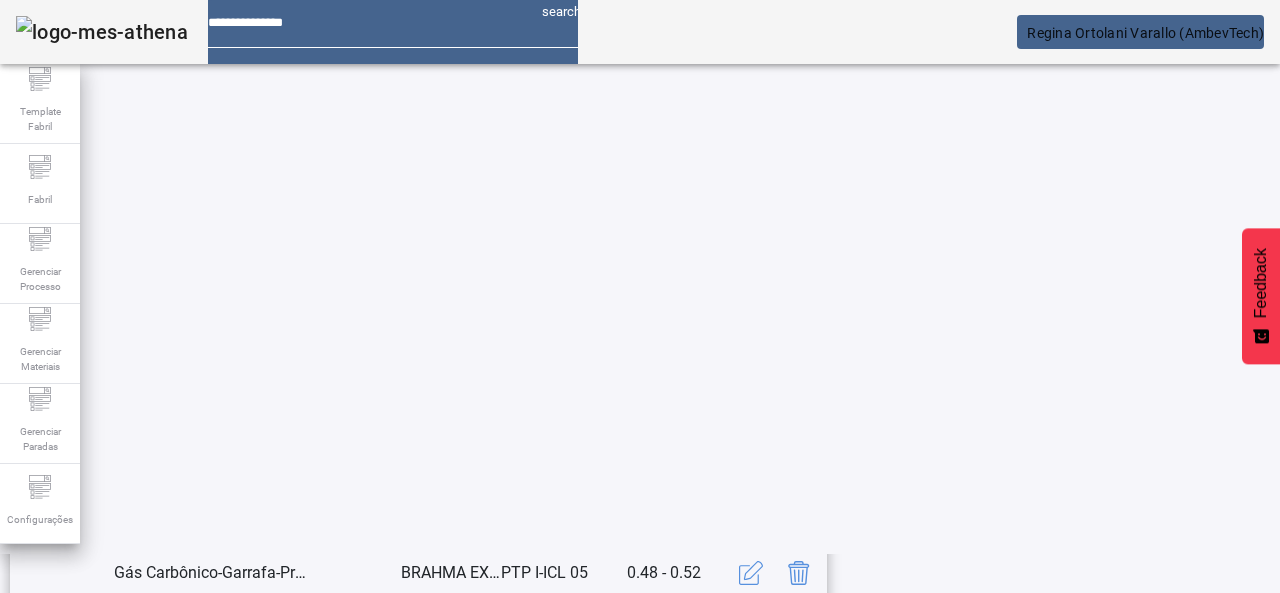 click on "2" 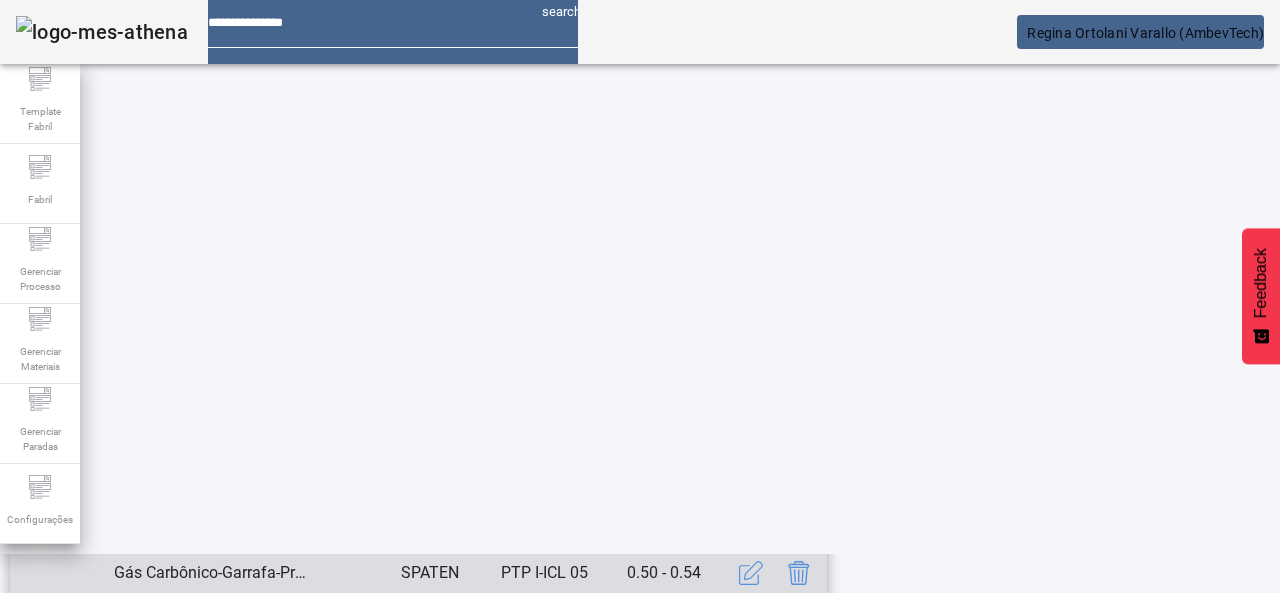 scroll, scrollTop: 423, scrollLeft: 0, axis: vertical 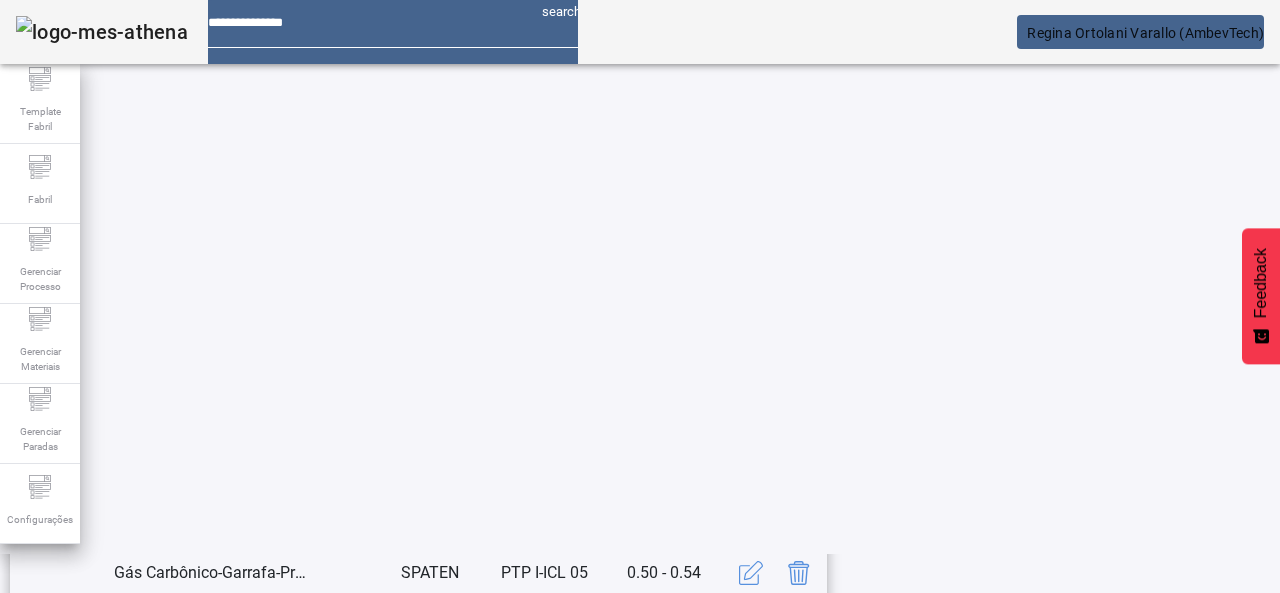 click 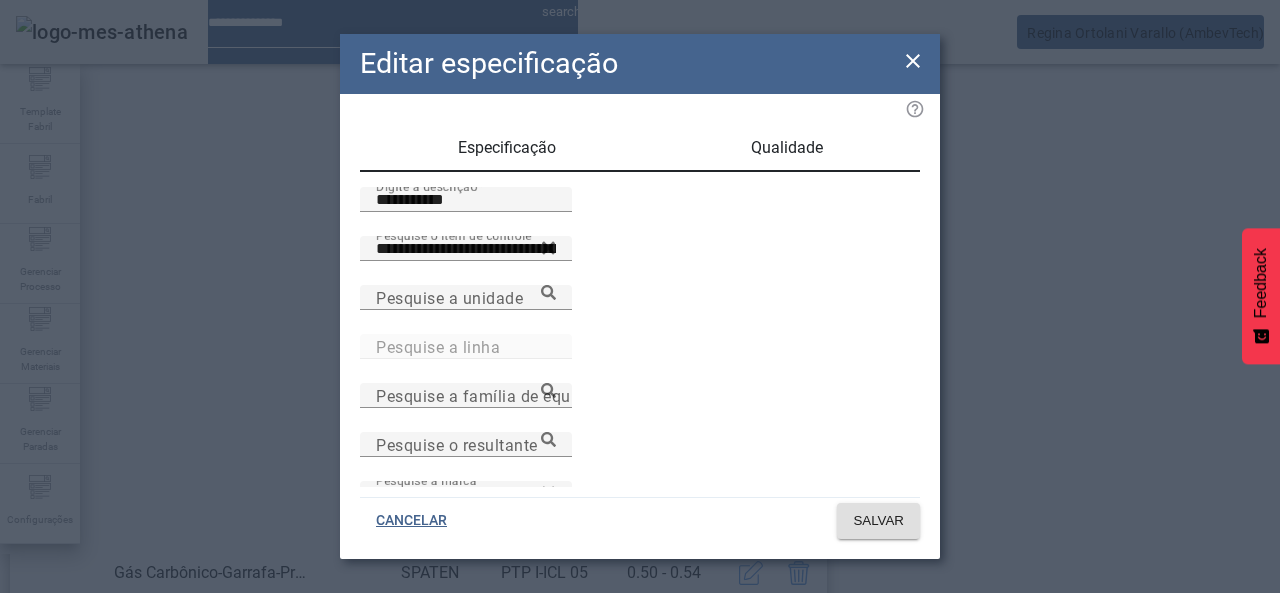 drag, startPoint x: 480, startPoint y: 223, endPoint x: 312, endPoint y: 219, distance: 168.0476 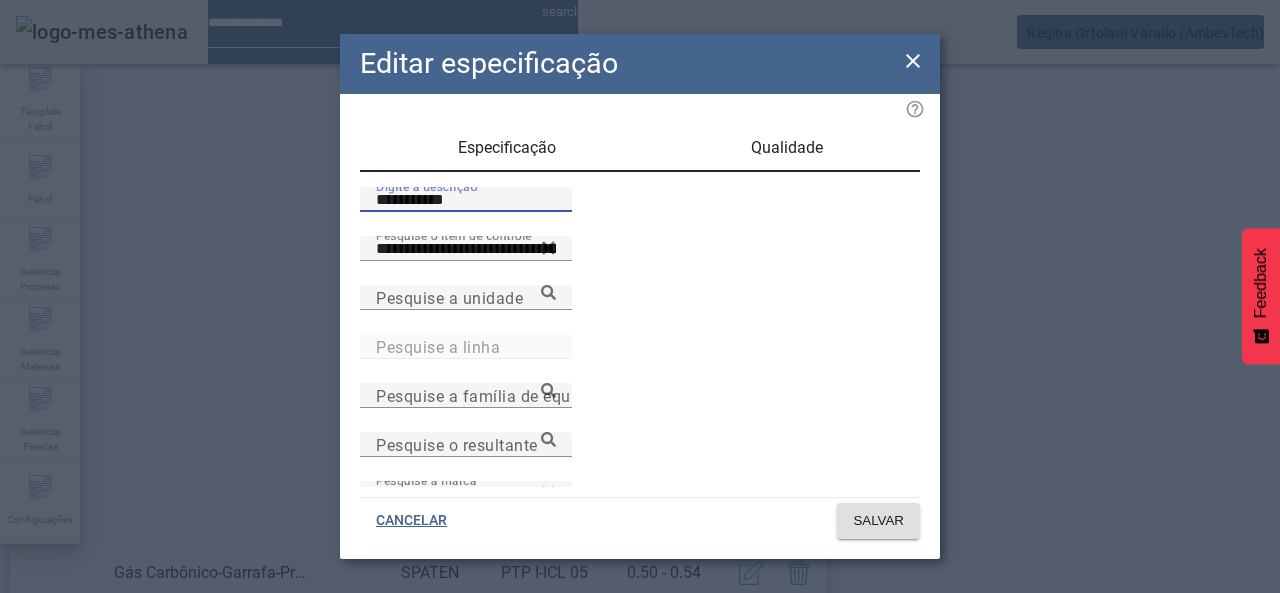 click 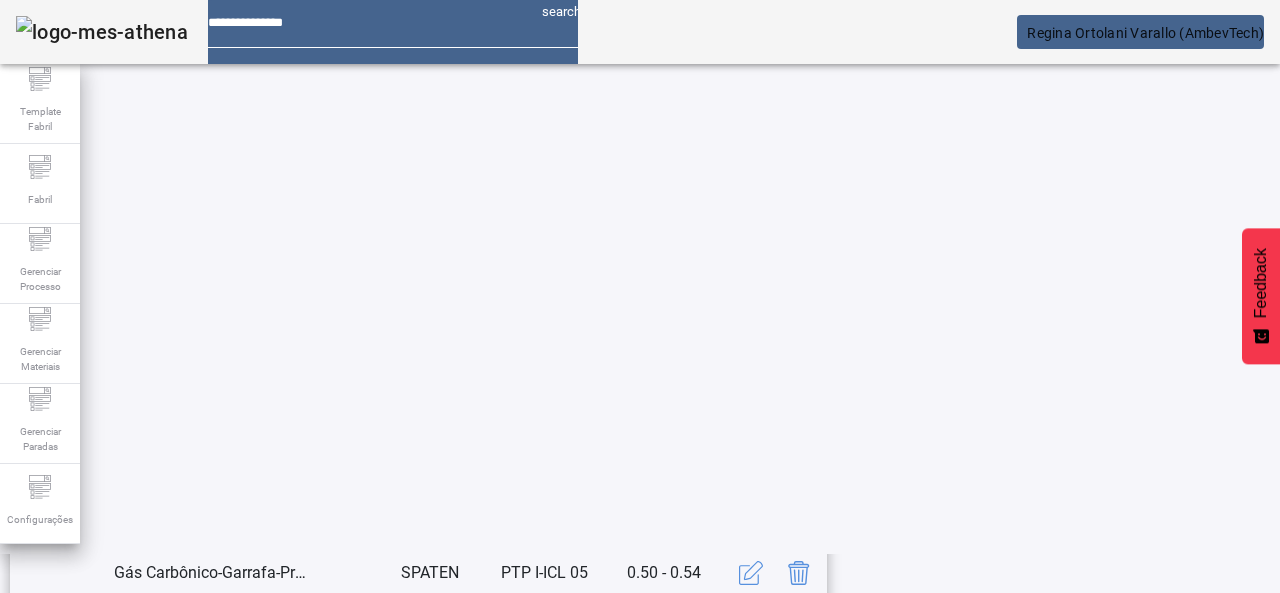 scroll, scrollTop: 662, scrollLeft: 0, axis: vertical 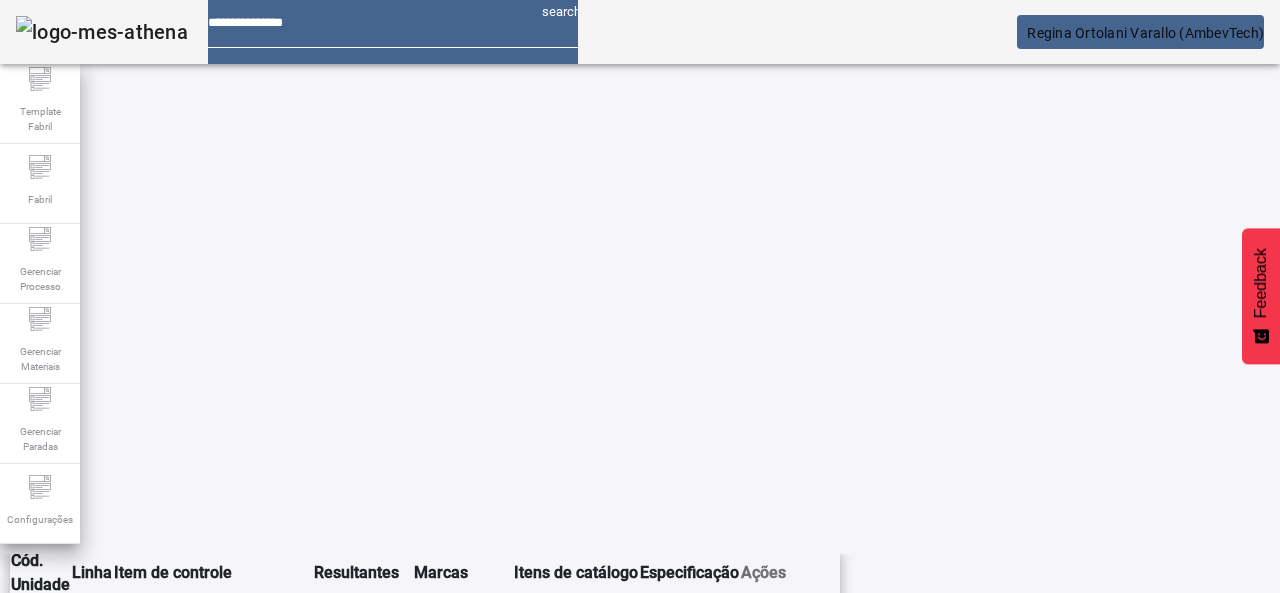click 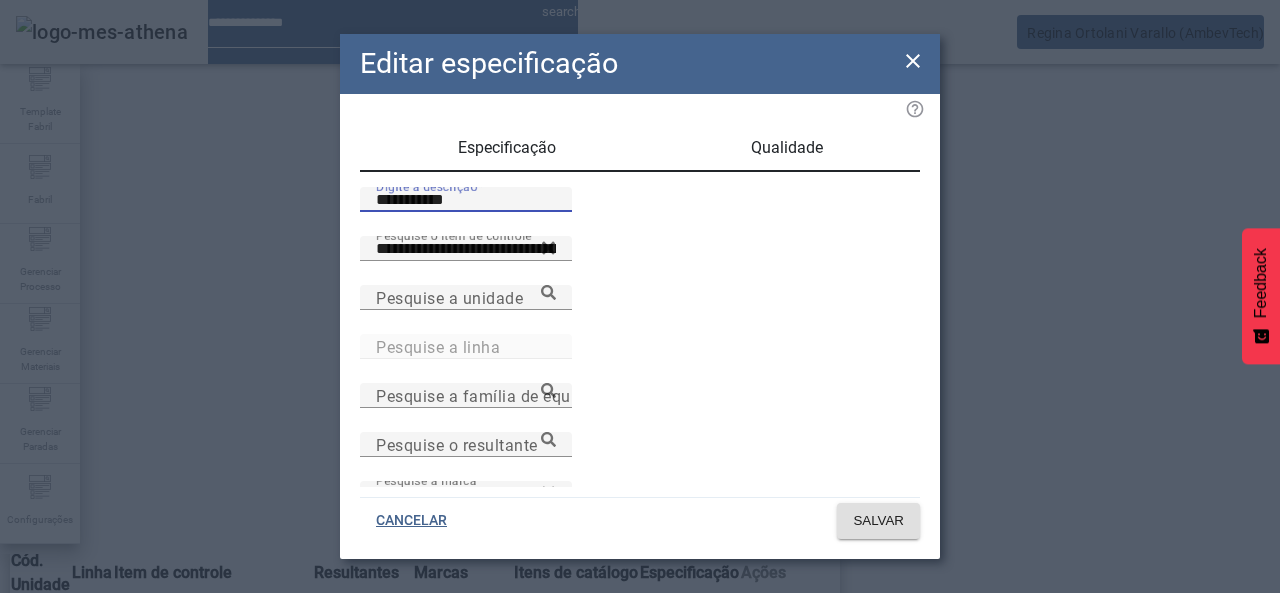 drag, startPoint x: 362, startPoint y: 213, endPoint x: 228, endPoint y: 213, distance: 134 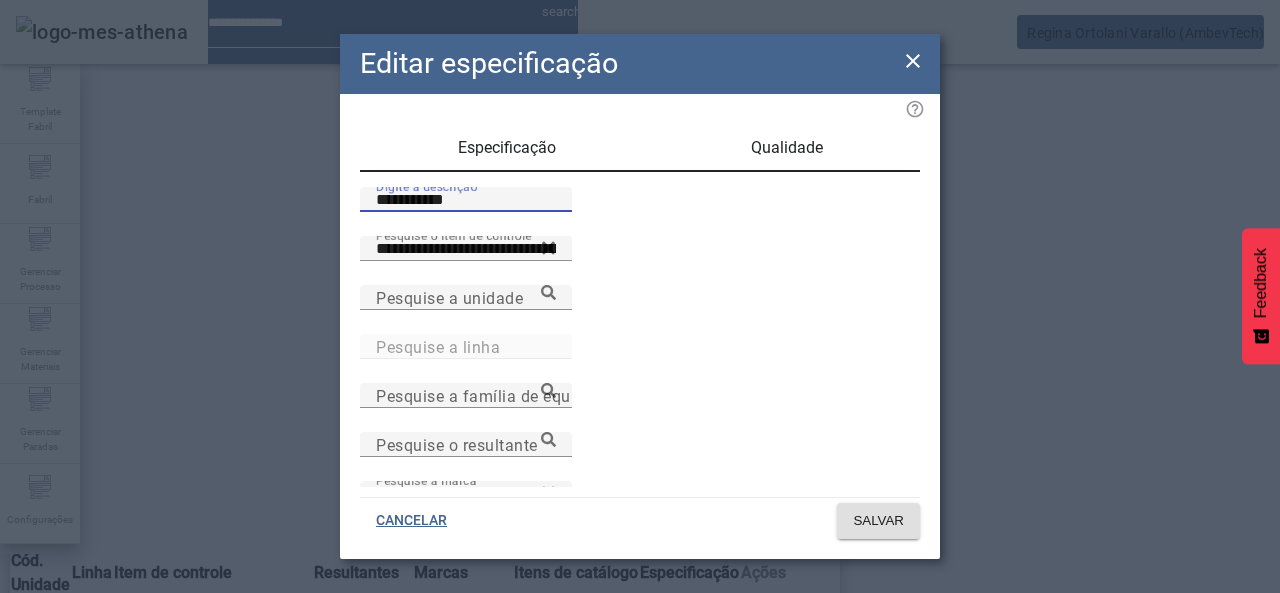 paste 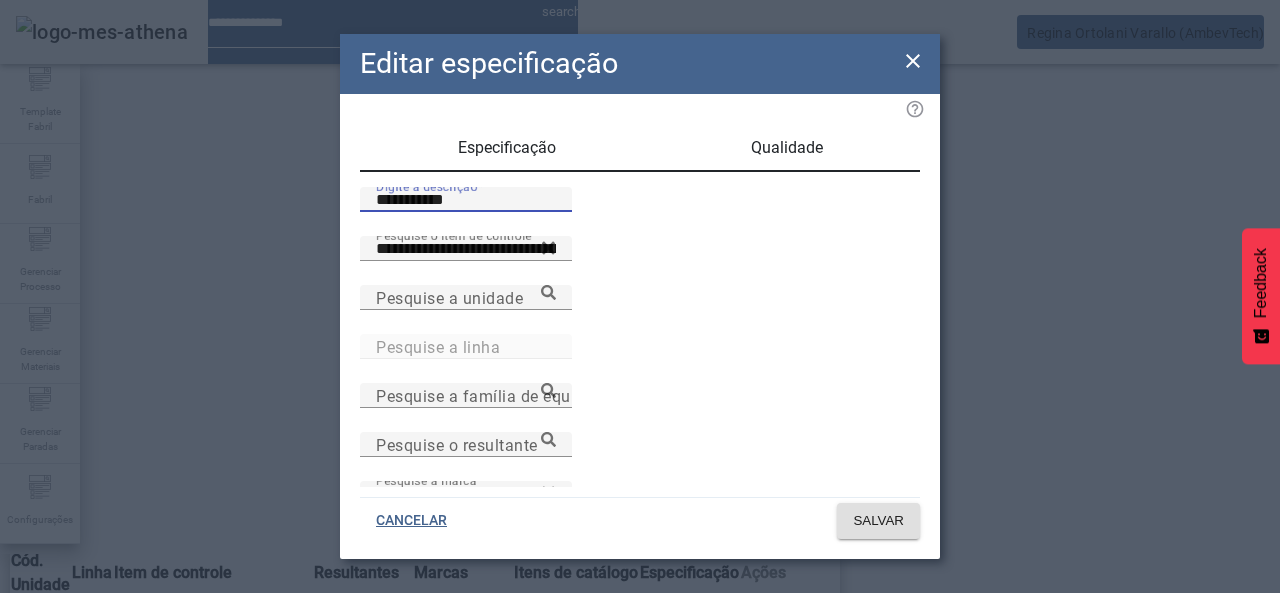 type on "**********" 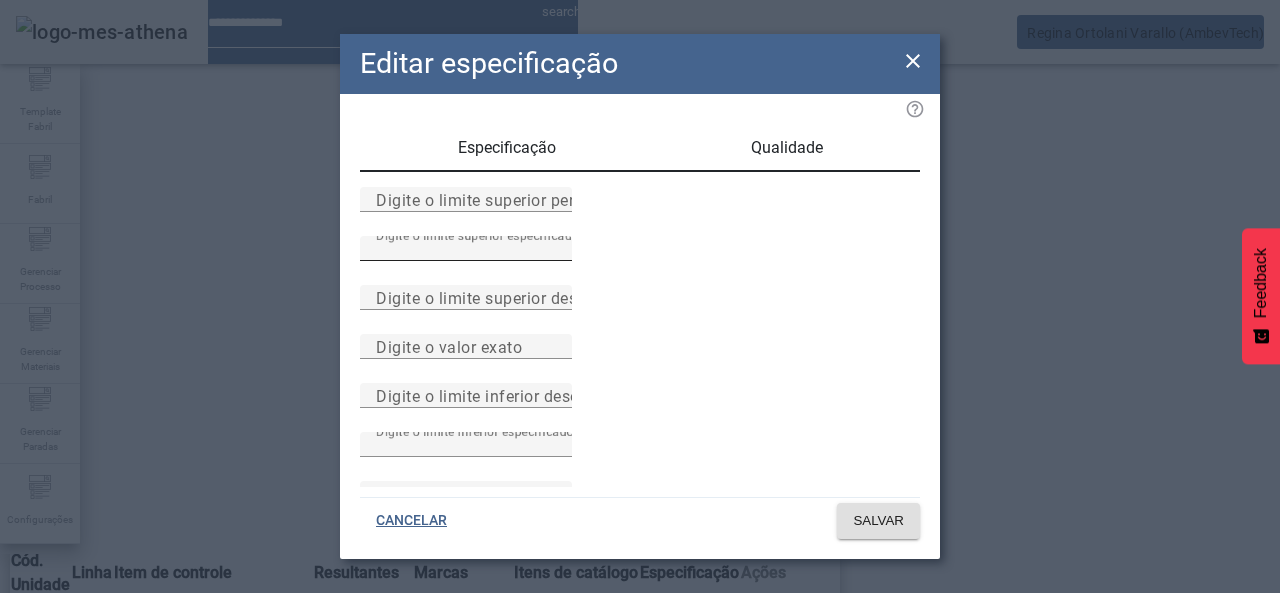 click on "****" at bounding box center (466, 249) 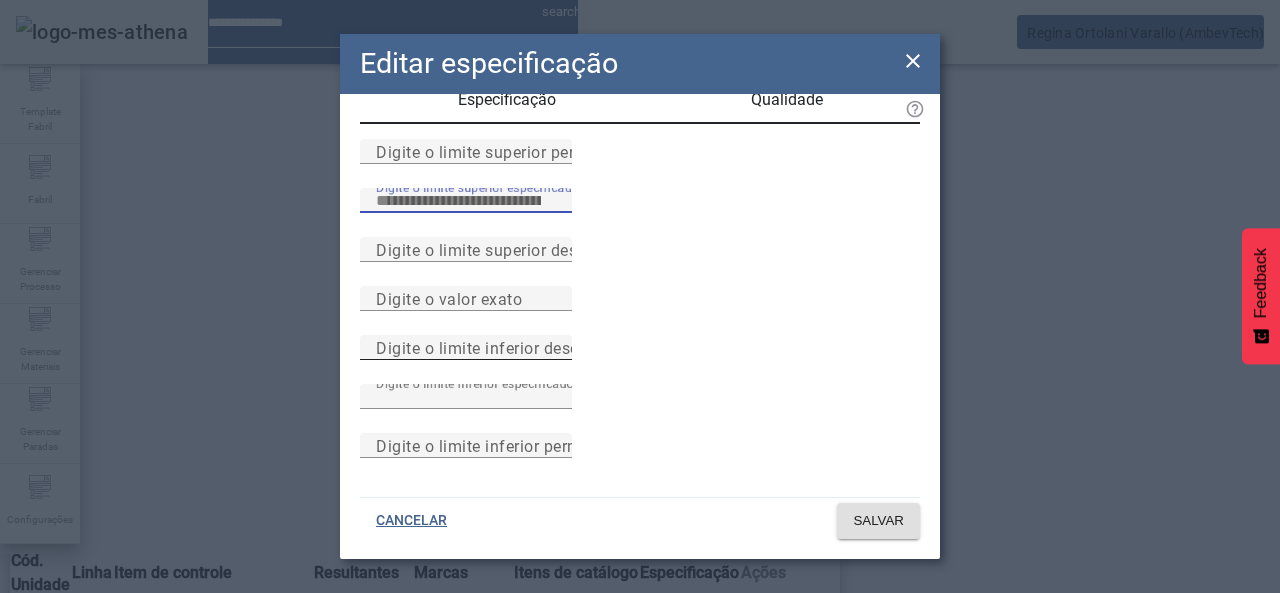 scroll, scrollTop: 250, scrollLeft: 0, axis: vertical 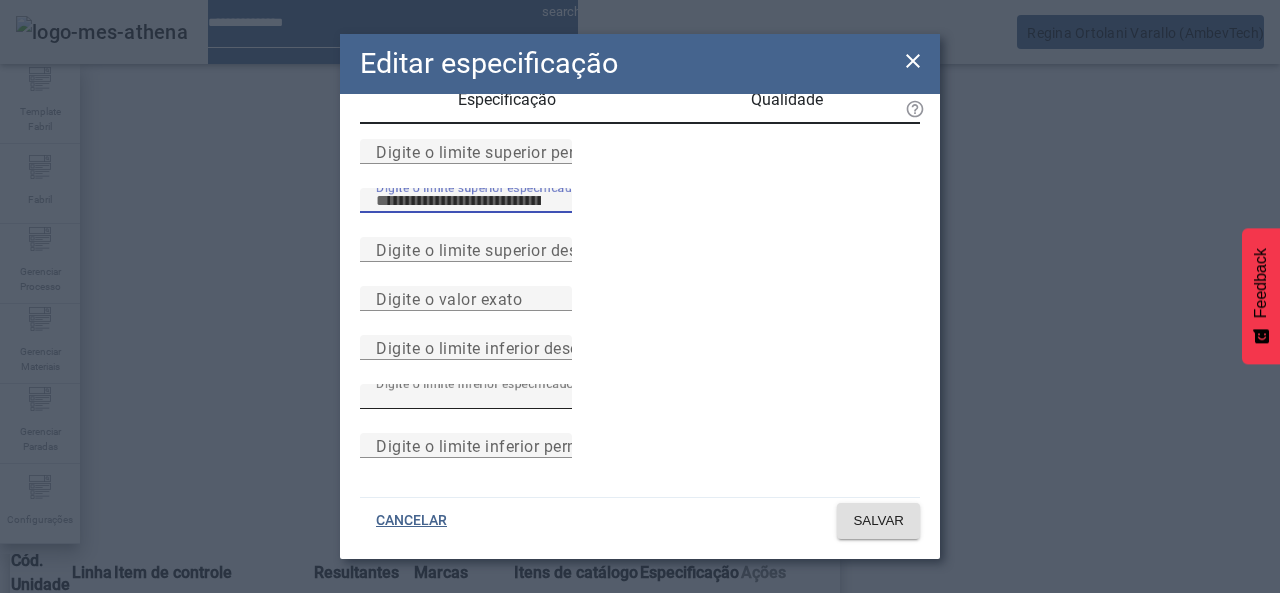 type on "****" 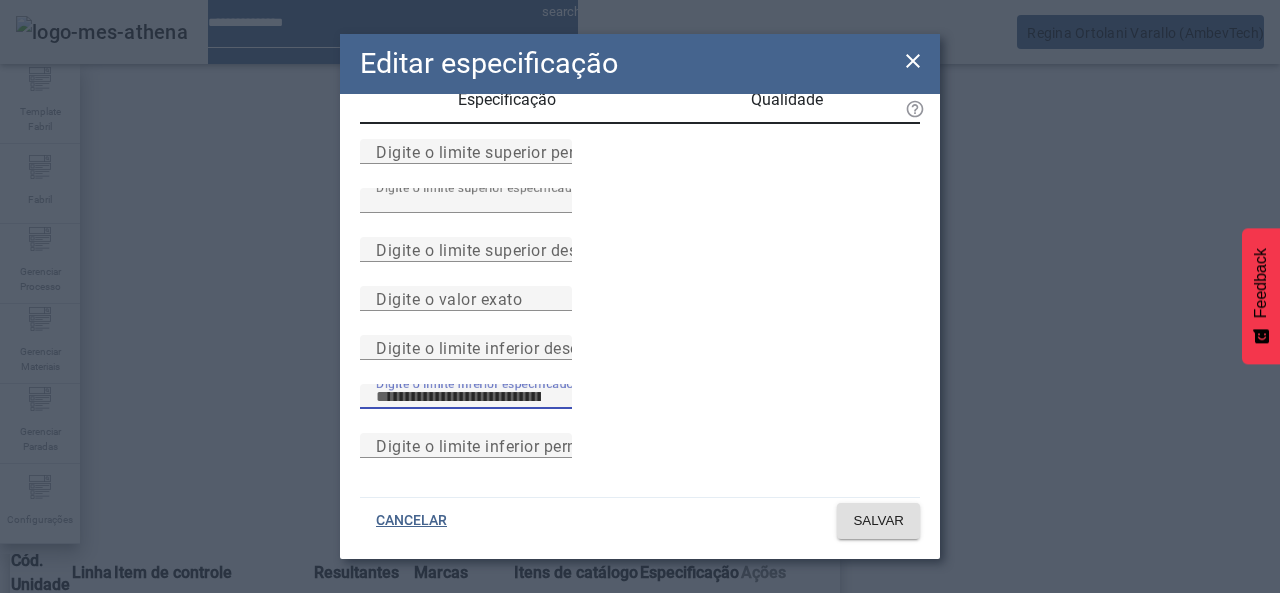 click on "****" at bounding box center [466, 397] 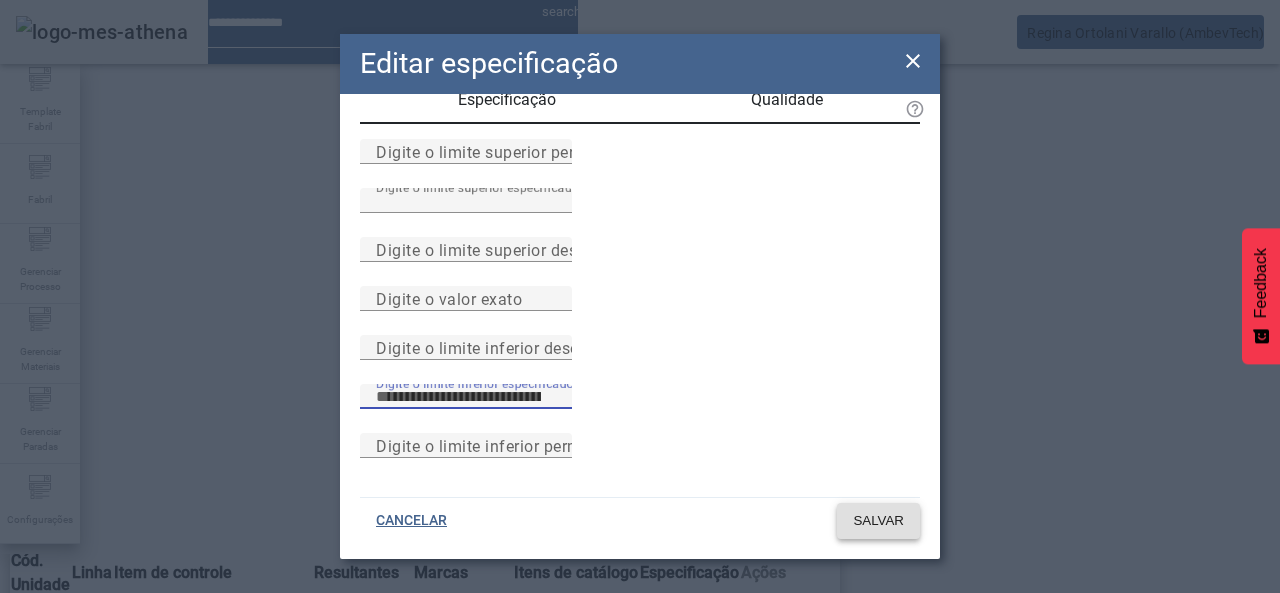 type on "****" 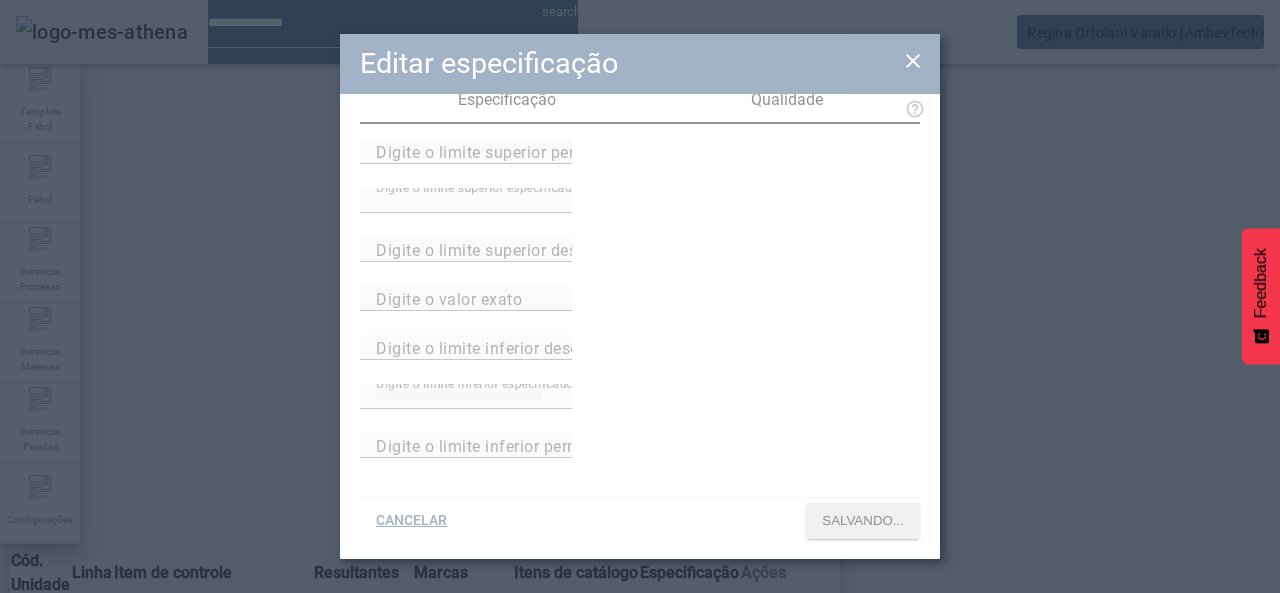 scroll, scrollTop: 423, scrollLeft: 0, axis: vertical 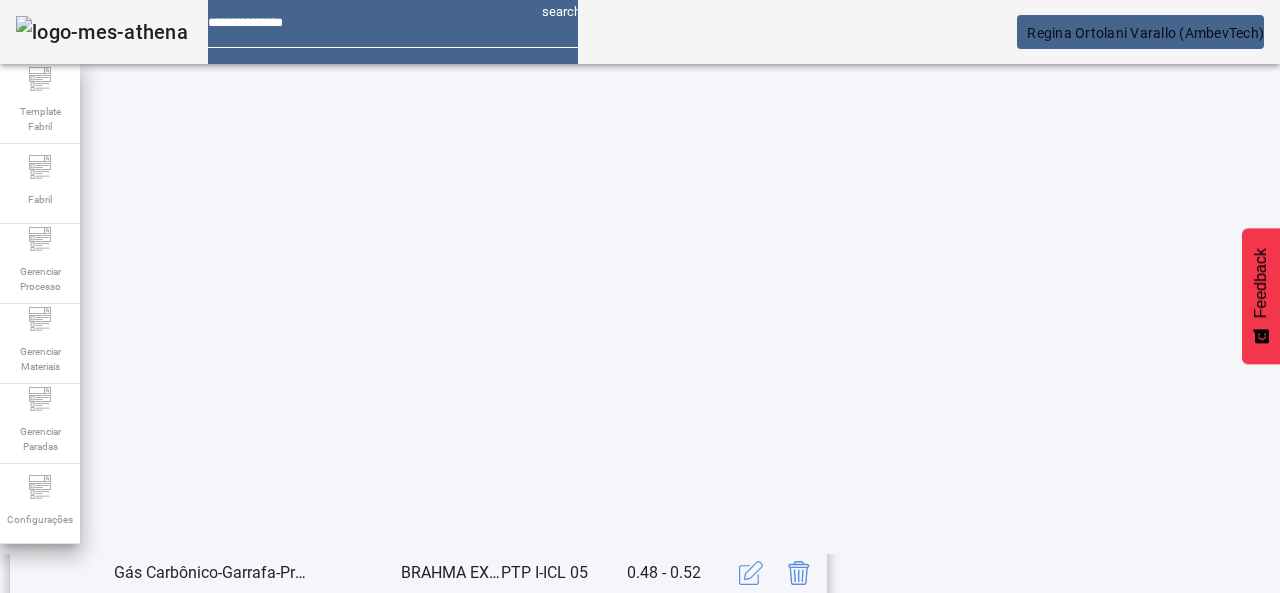 click on "3" 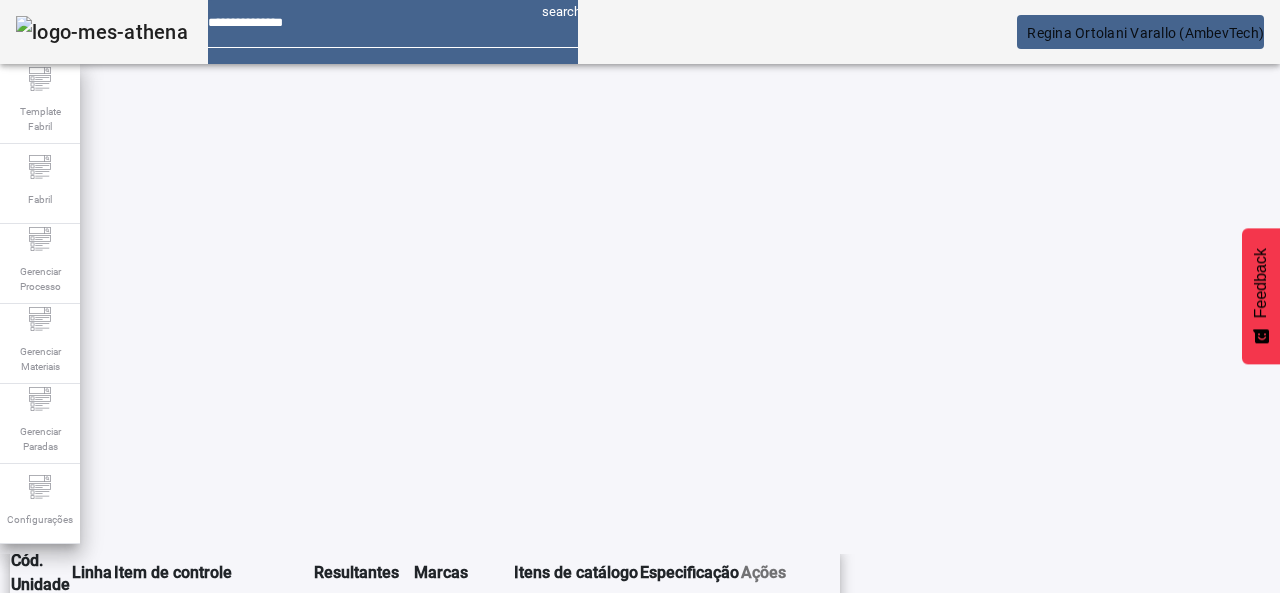 scroll, scrollTop: 423, scrollLeft: 0, axis: vertical 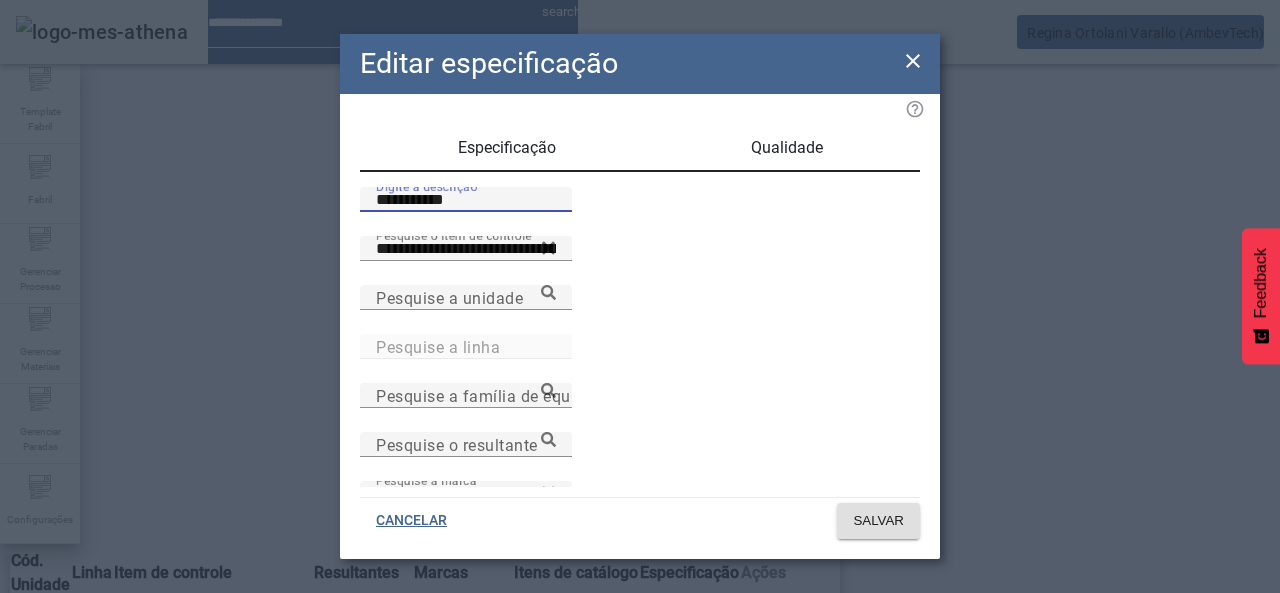 drag, startPoint x: 474, startPoint y: 221, endPoint x: 228, endPoint y: 231, distance: 246.20317 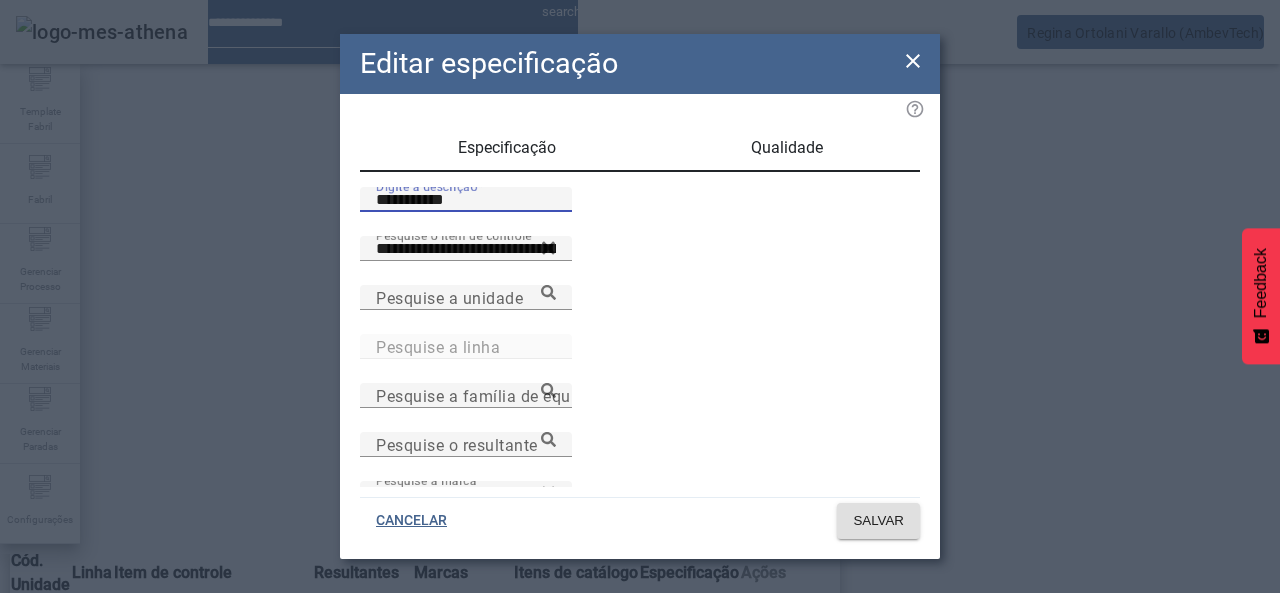 paste 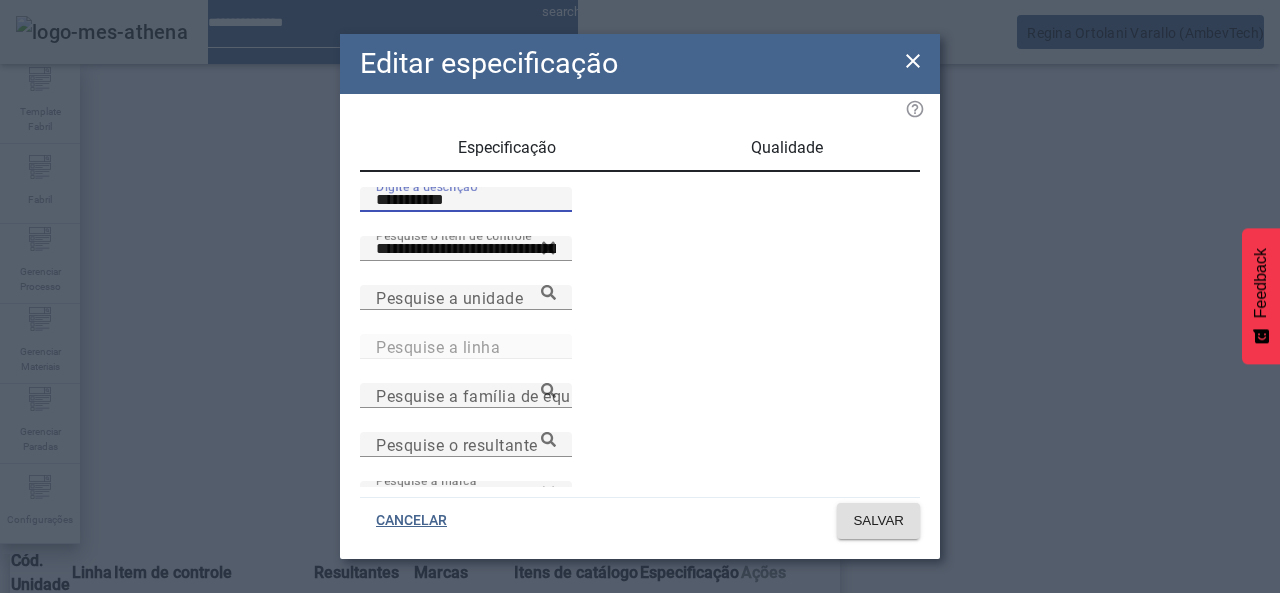 type on "**********" 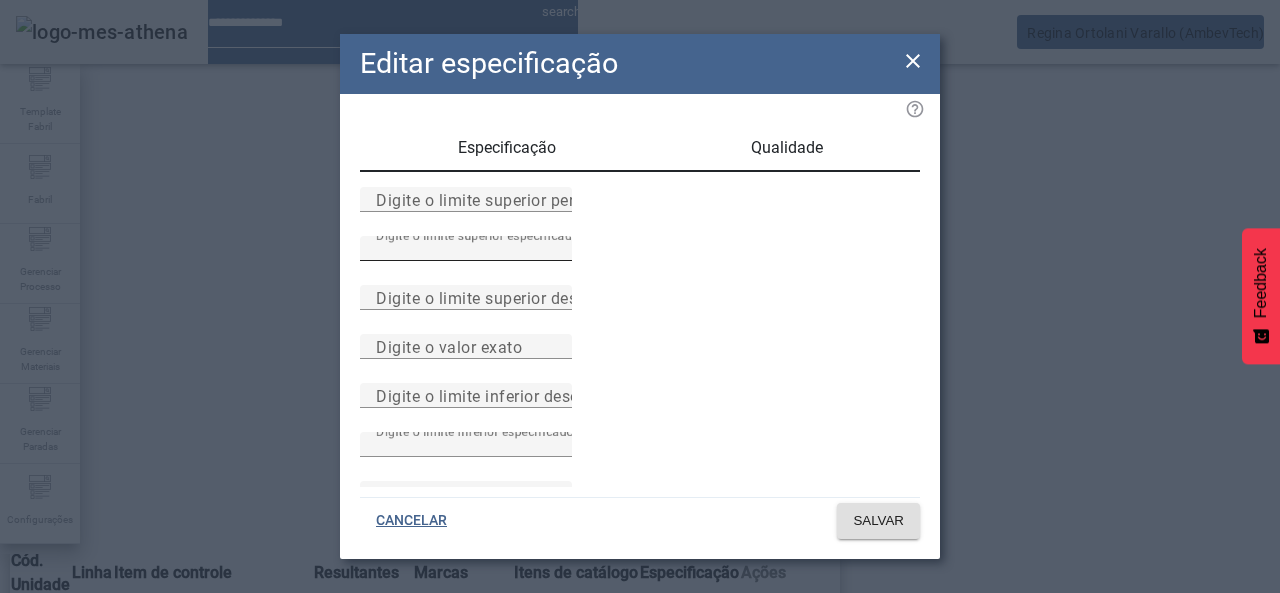 click on "****" at bounding box center (466, 249) 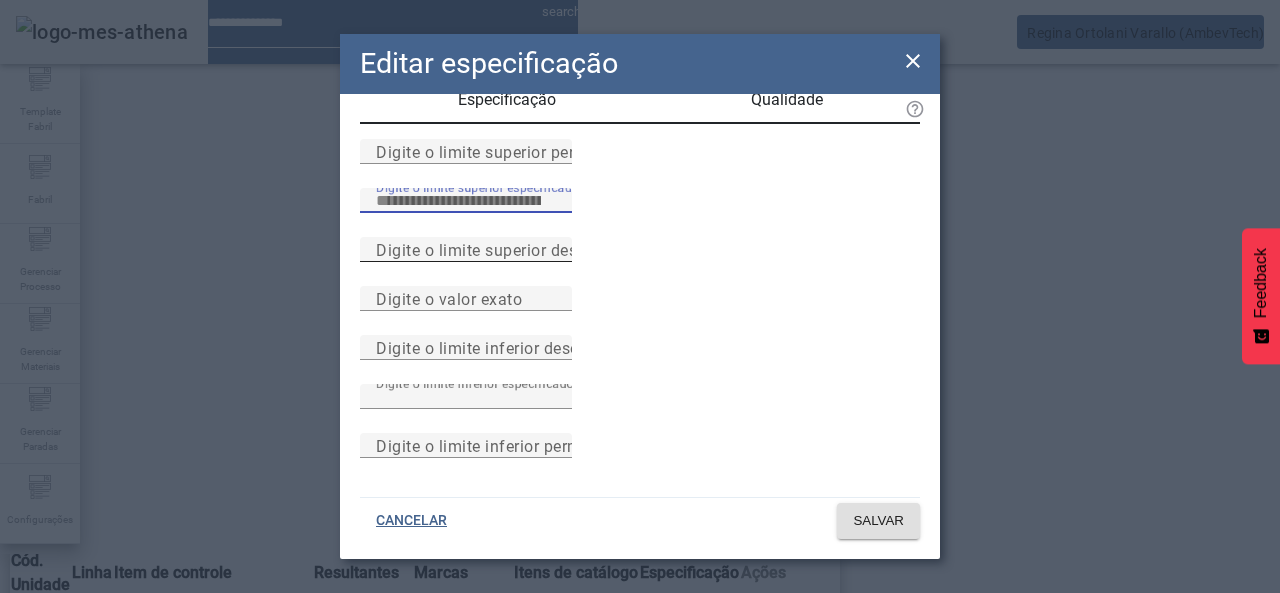 scroll, scrollTop: 200, scrollLeft: 0, axis: vertical 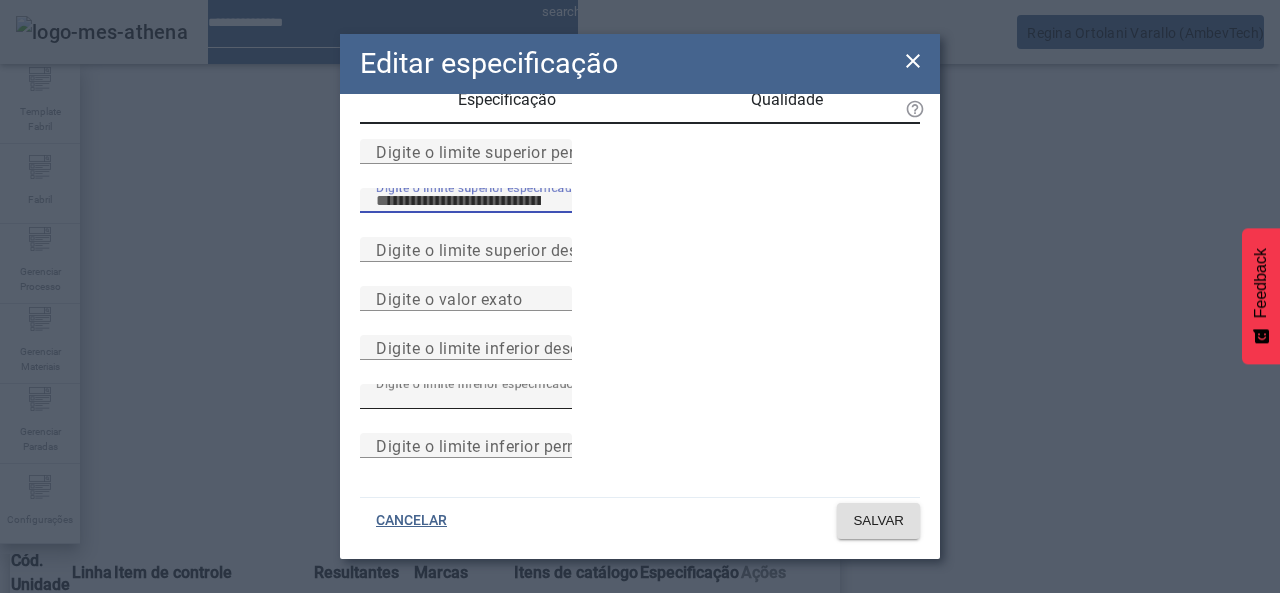 type on "****" 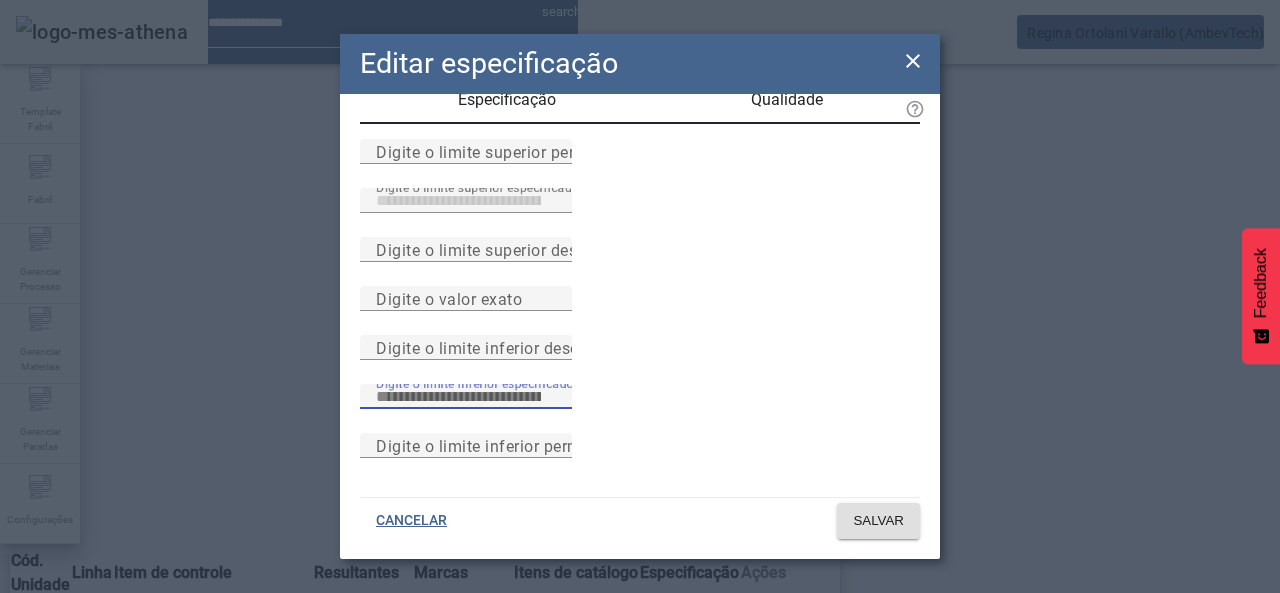 click on "****" at bounding box center [466, 397] 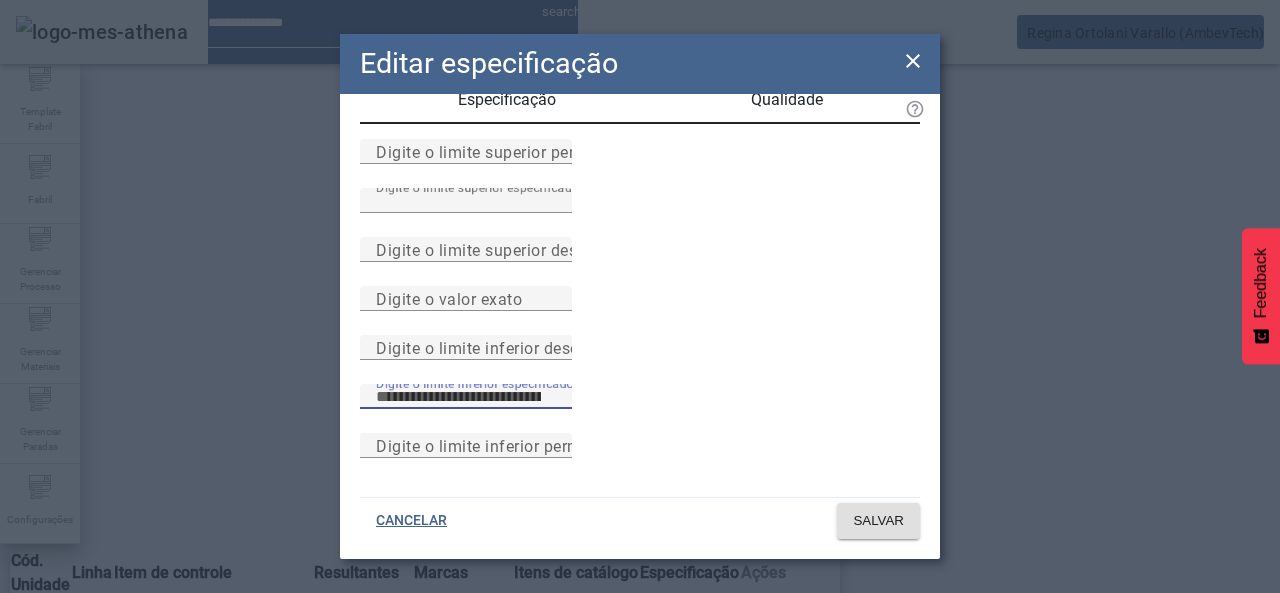 type on "****" 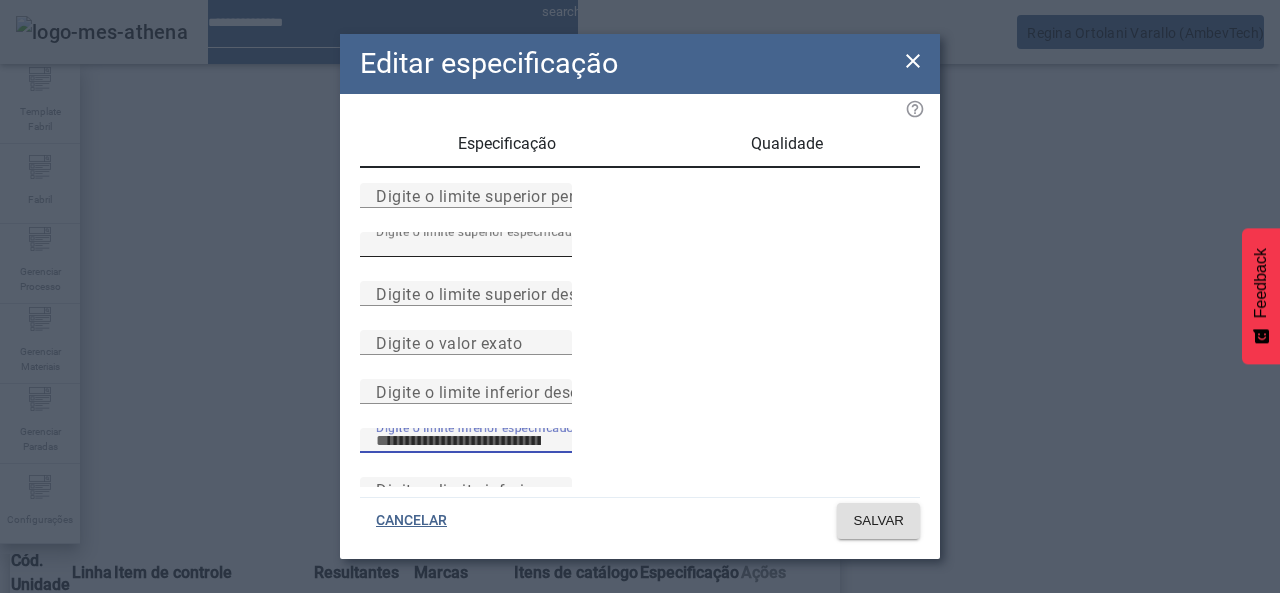 scroll, scrollTop: 0, scrollLeft: 0, axis: both 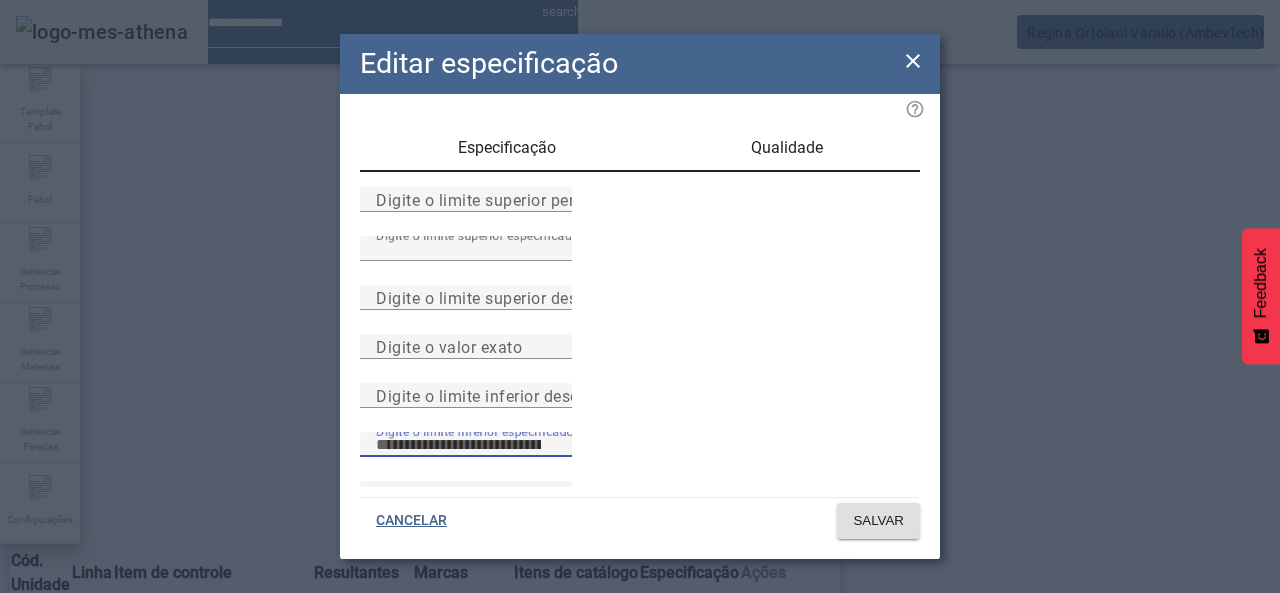 click on "Especificação" at bounding box center (507, 148) 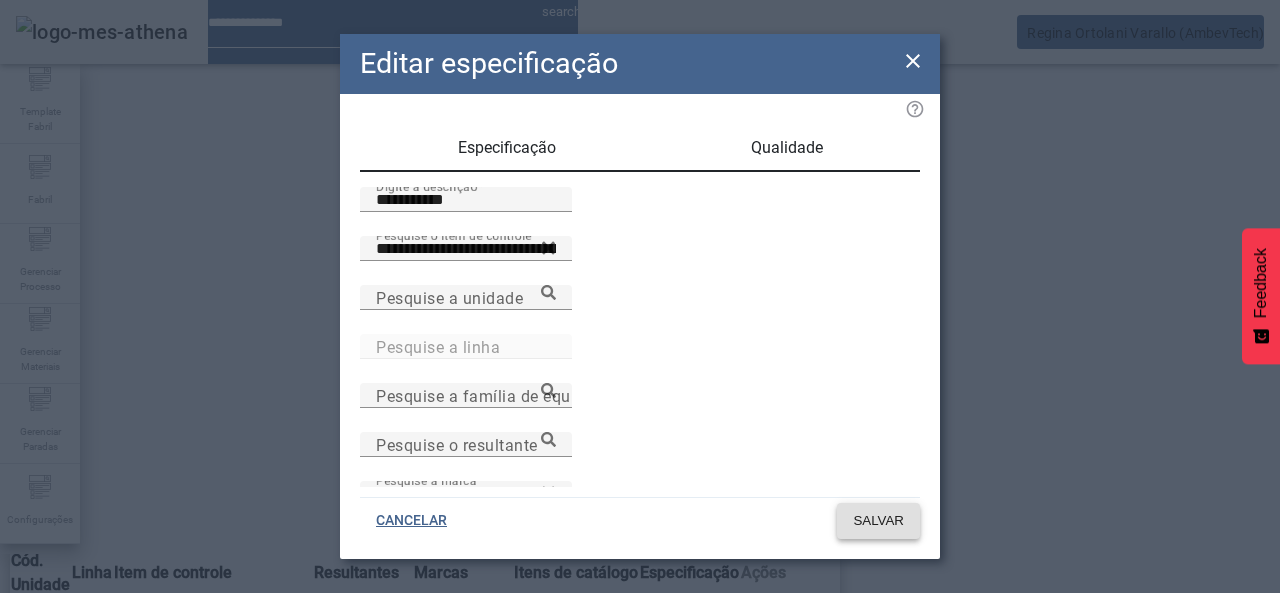 click 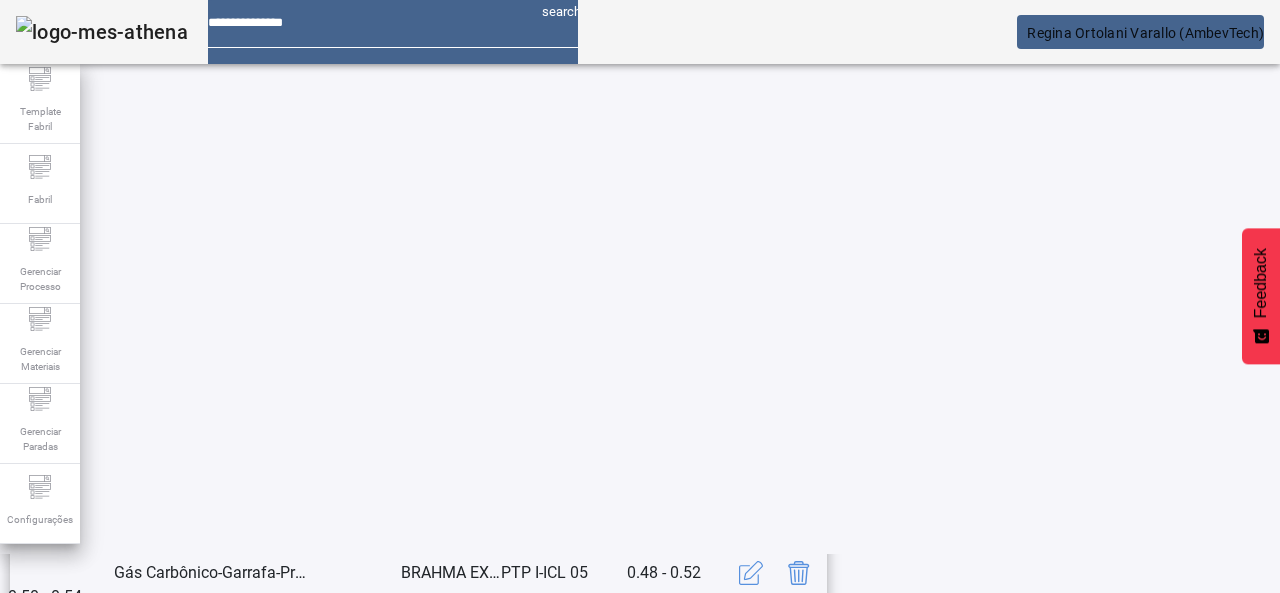 scroll, scrollTop: 623, scrollLeft: 0, axis: vertical 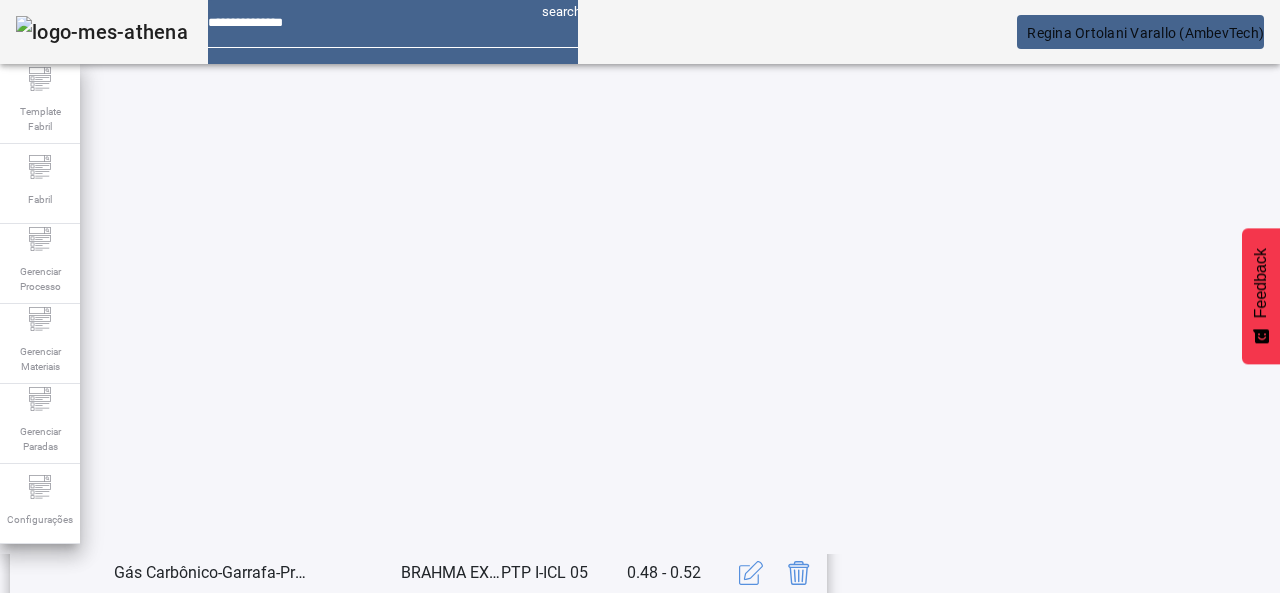 click on "3" 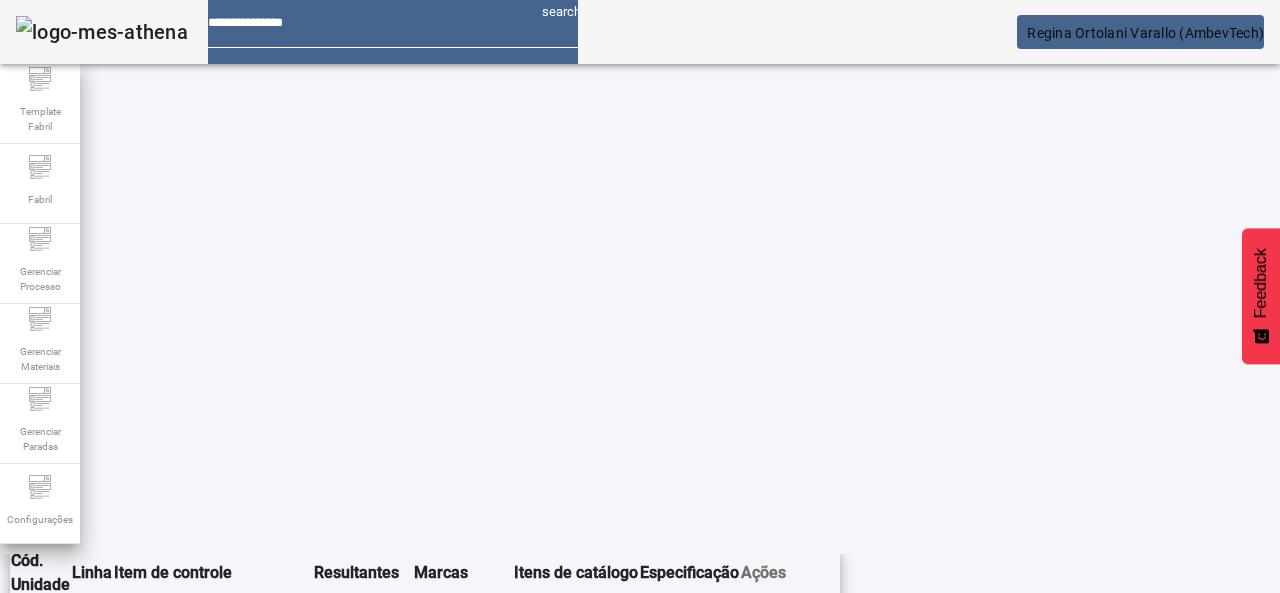 scroll, scrollTop: 423, scrollLeft: 0, axis: vertical 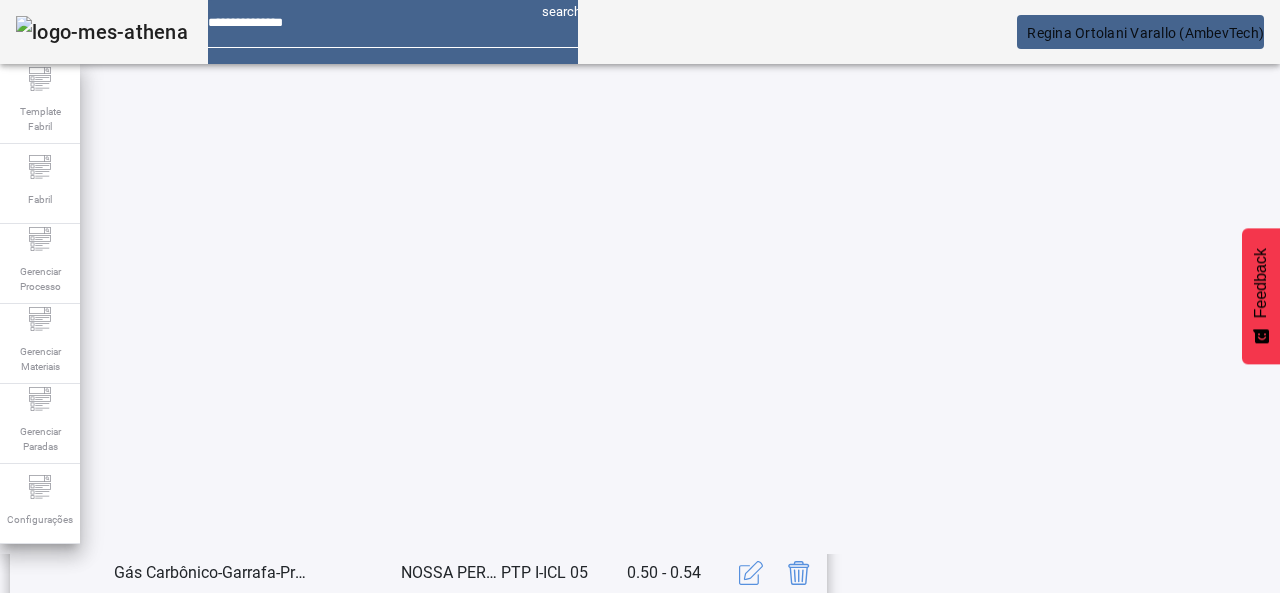 click on "1" 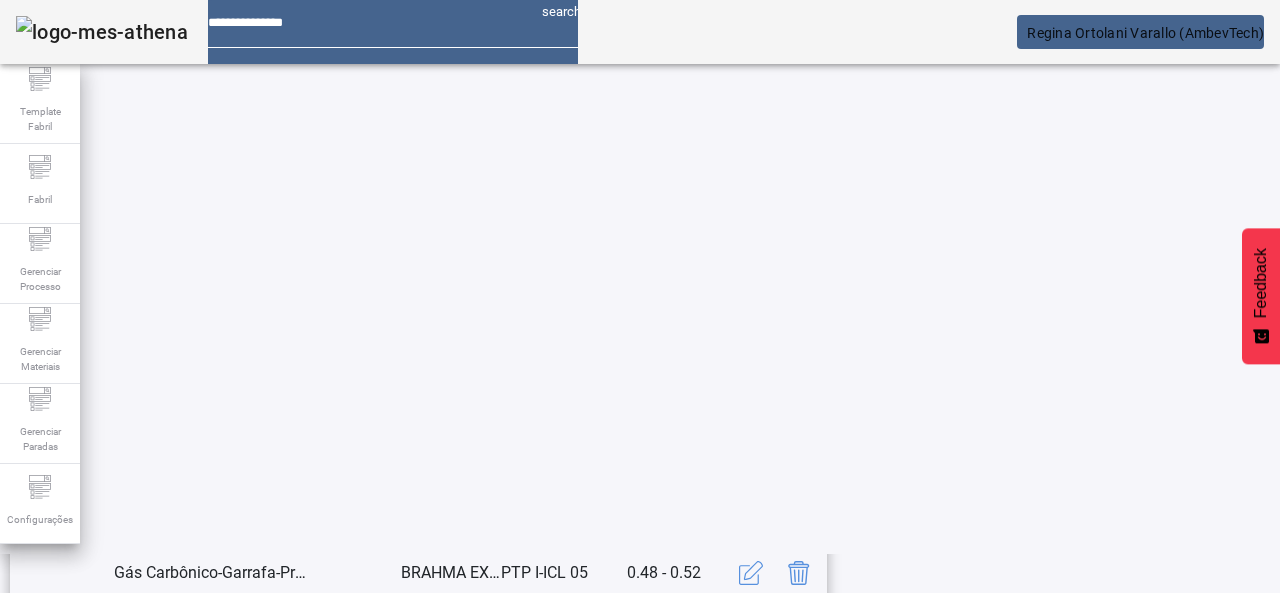 scroll, scrollTop: 662, scrollLeft: 0, axis: vertical 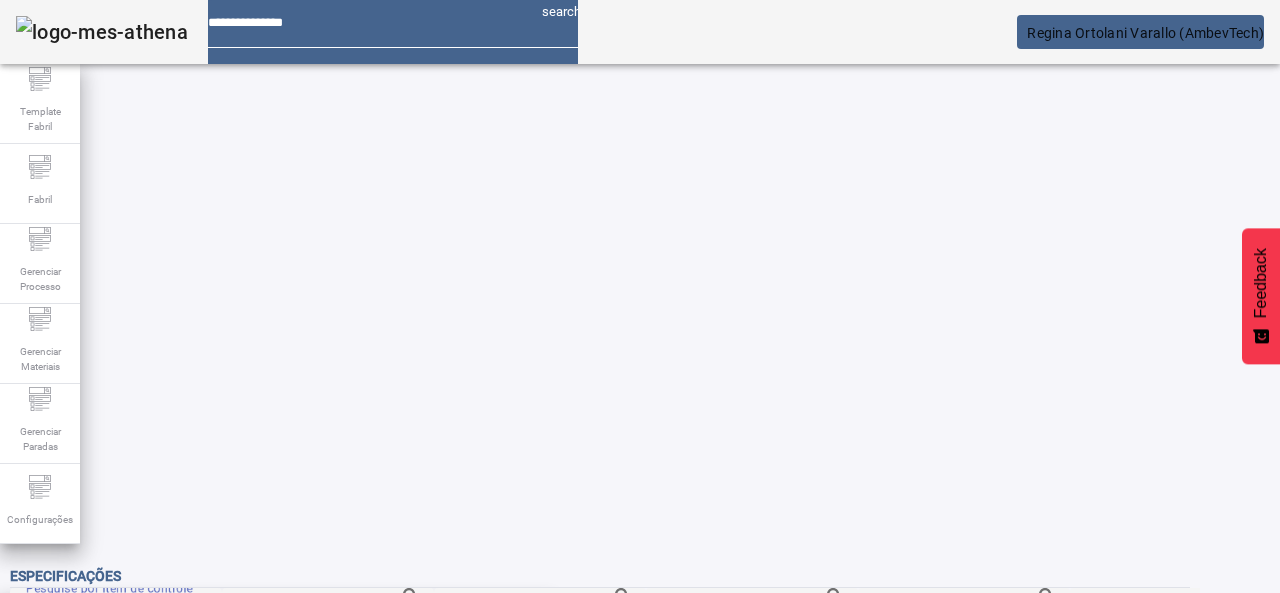 drag, startPoint x: 222, startPoint y: 145, endPoint x: 690, endPoint y: 142, distance: 468.0096 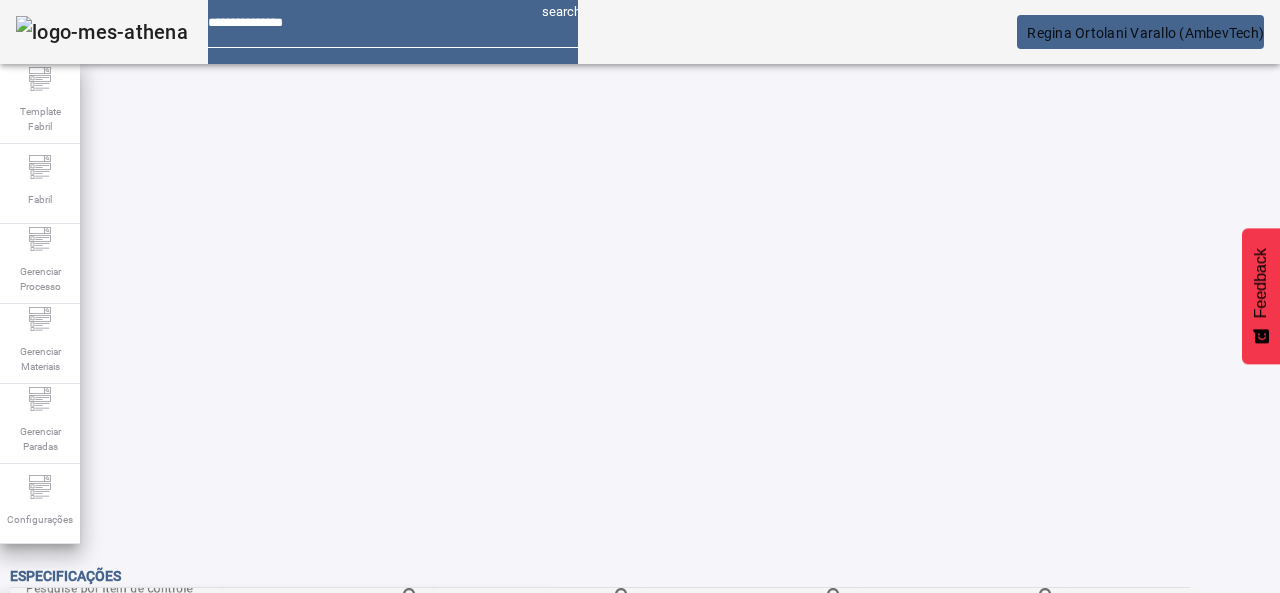 click 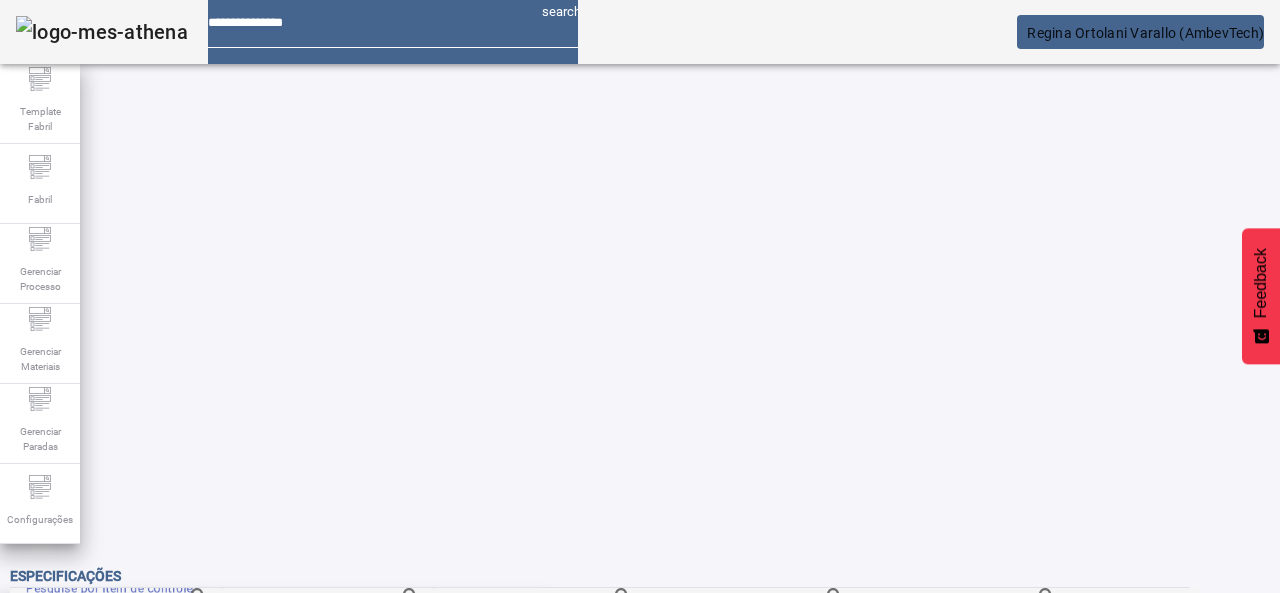 click on "Gás Carbônico-Garrafa-Prod.Acabado" at bounding box center [157, 625] 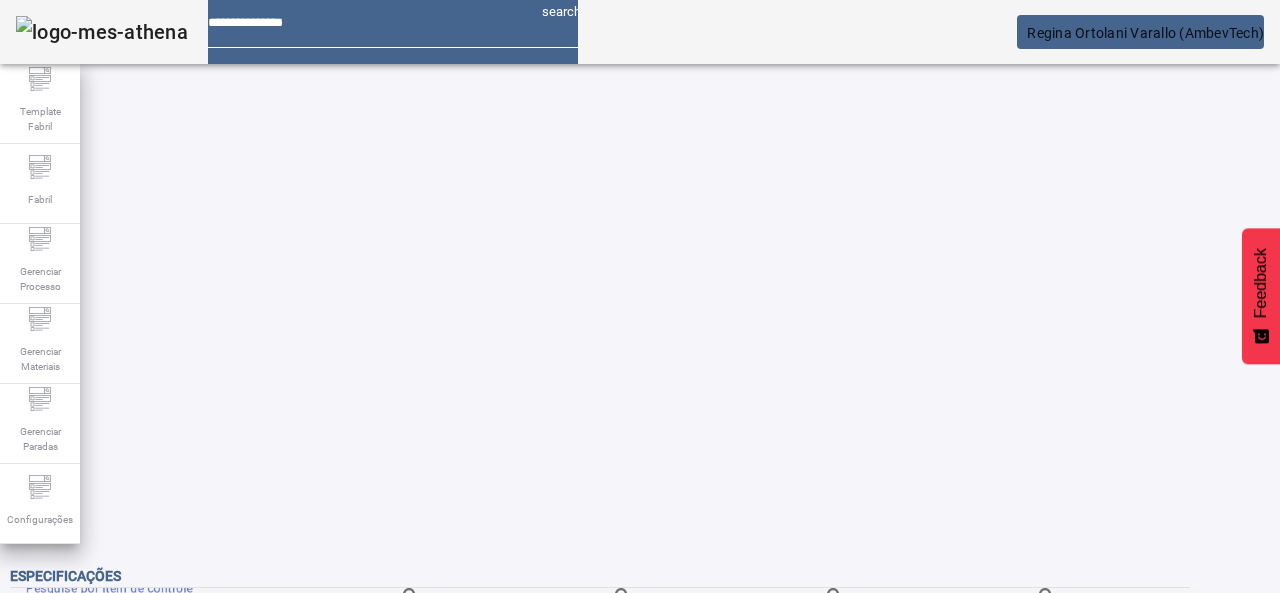 drag, startPoint x: 222, startPoint y: 137, endPoint x: 900, endPoint y: 157, distance: 678.2949 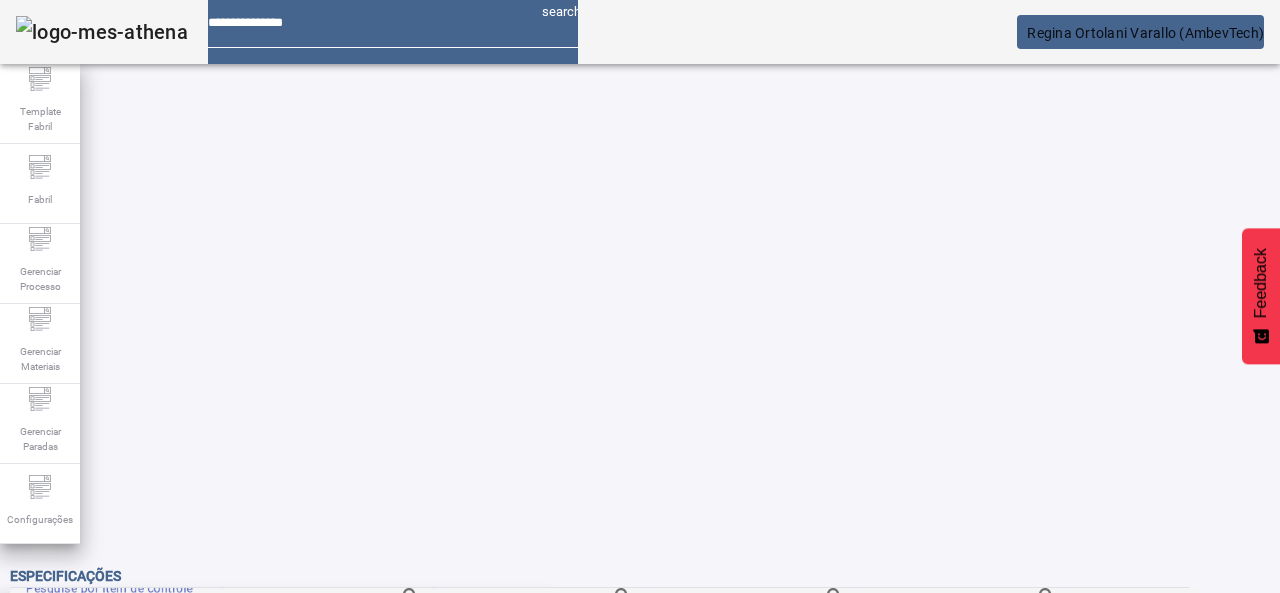 type on "**********" 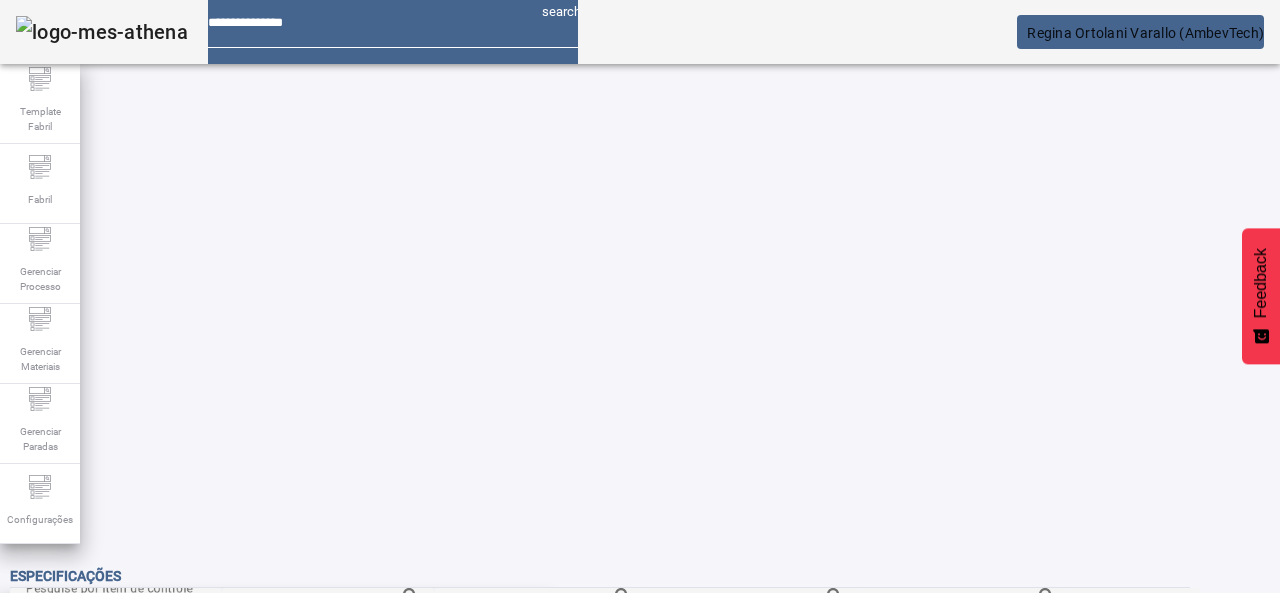 click 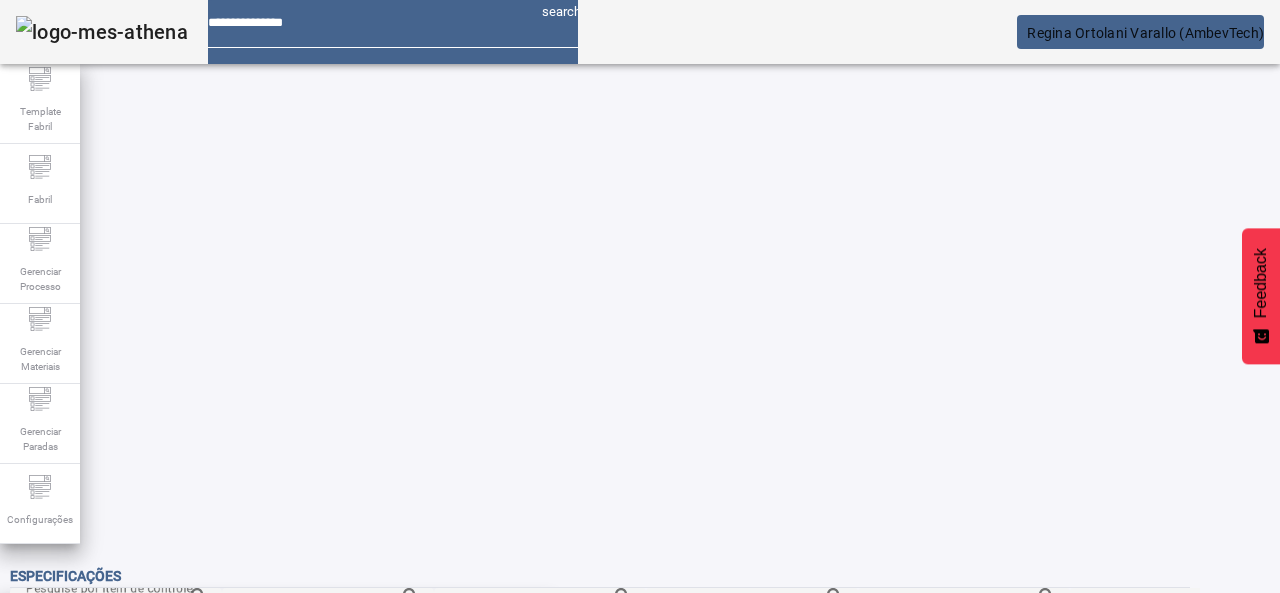 click on "Gás Carbônico-Long Neck-Prod.Acabado" at bounding box center (168, 721) 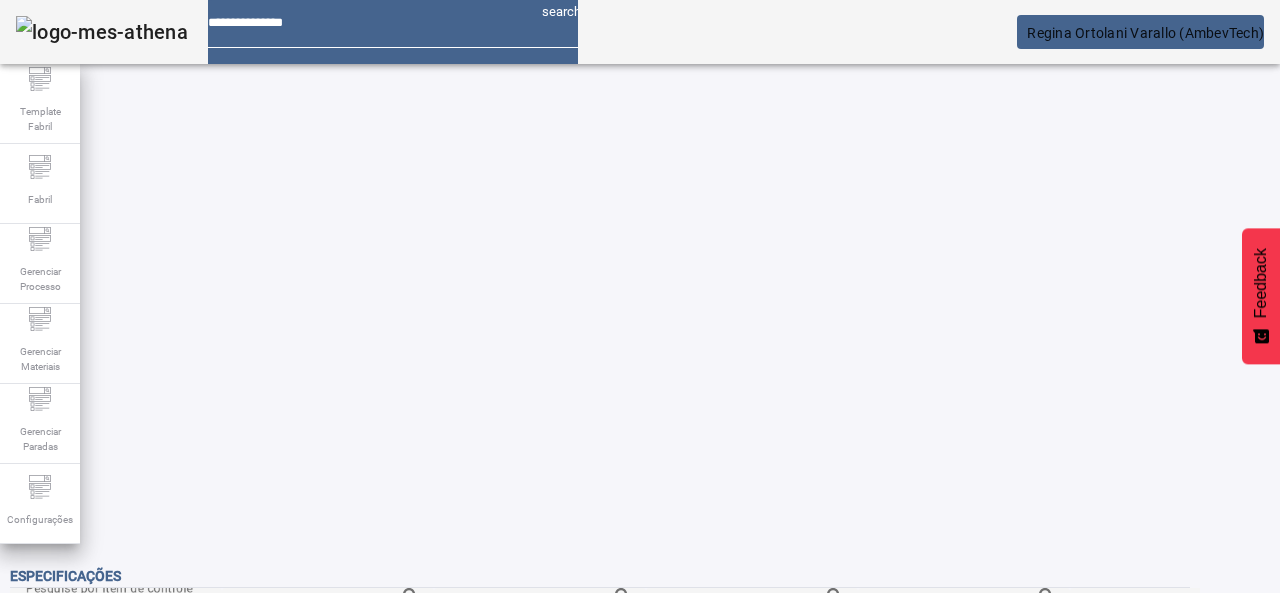 click on "FILTRAR" 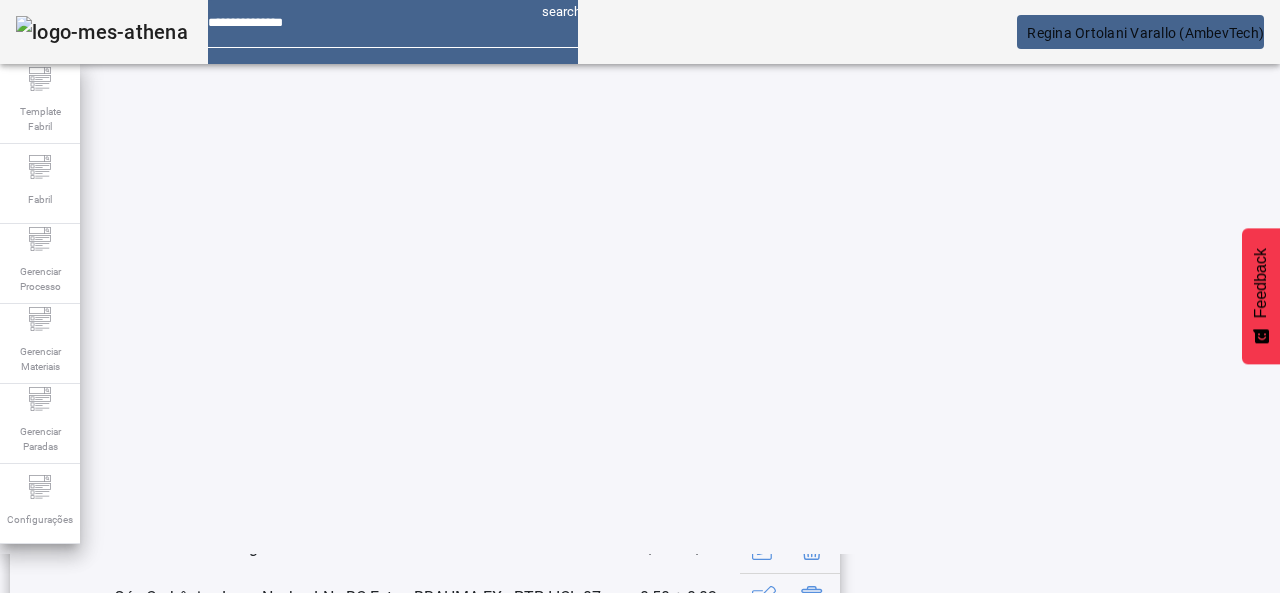 scroll, scrollTop: 423, scrollLeft: 0, axis: vertical 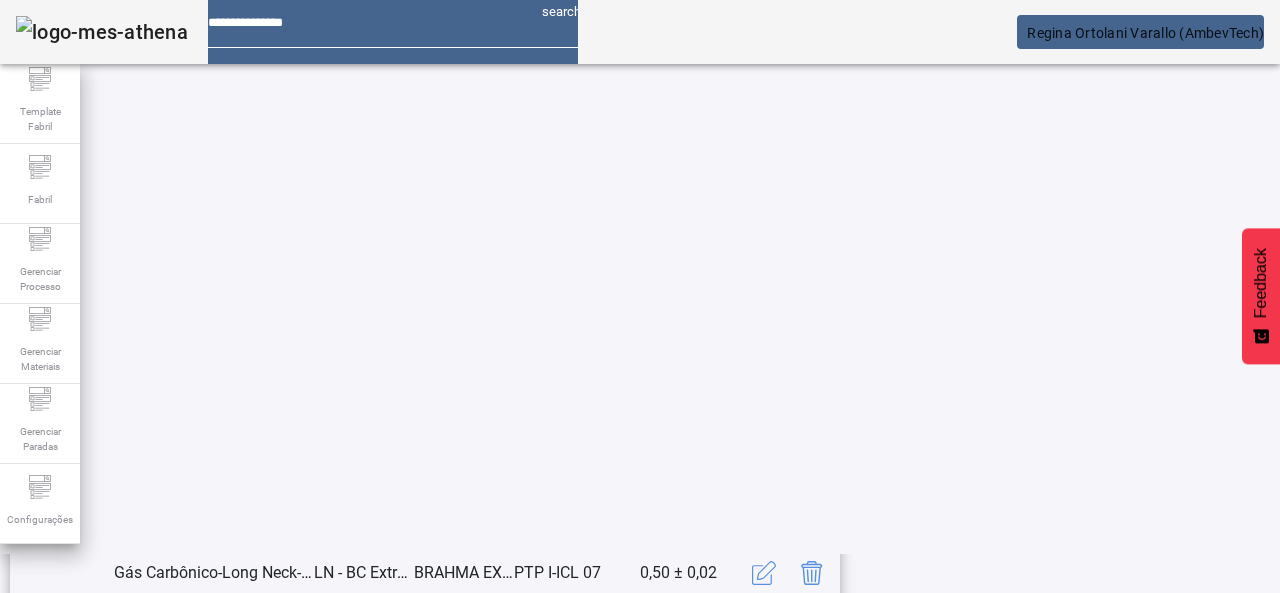 click on "2" 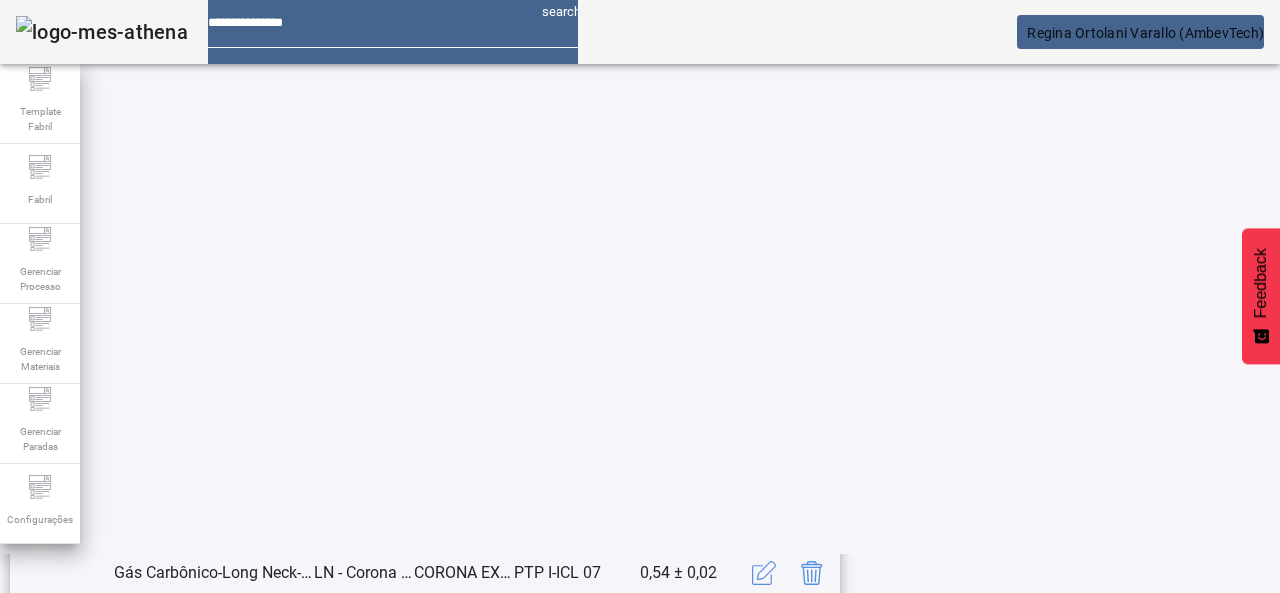 scroll, scrollTop: 462, scrollLeft: 0, axis: vertical 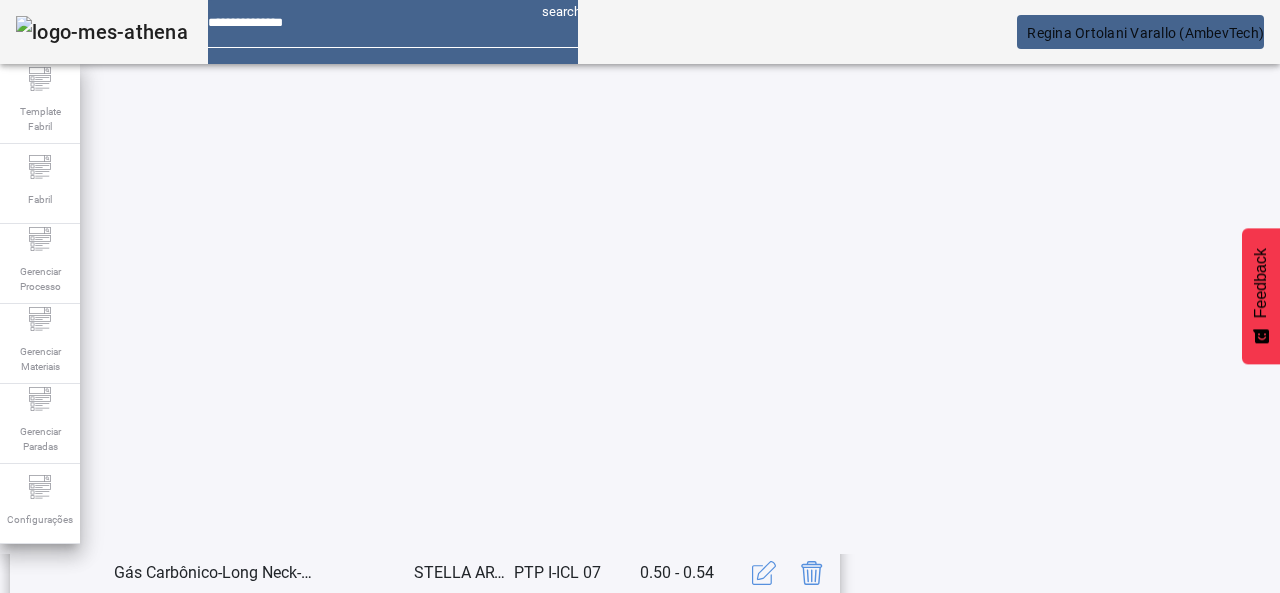 click on "1   2   3   4" 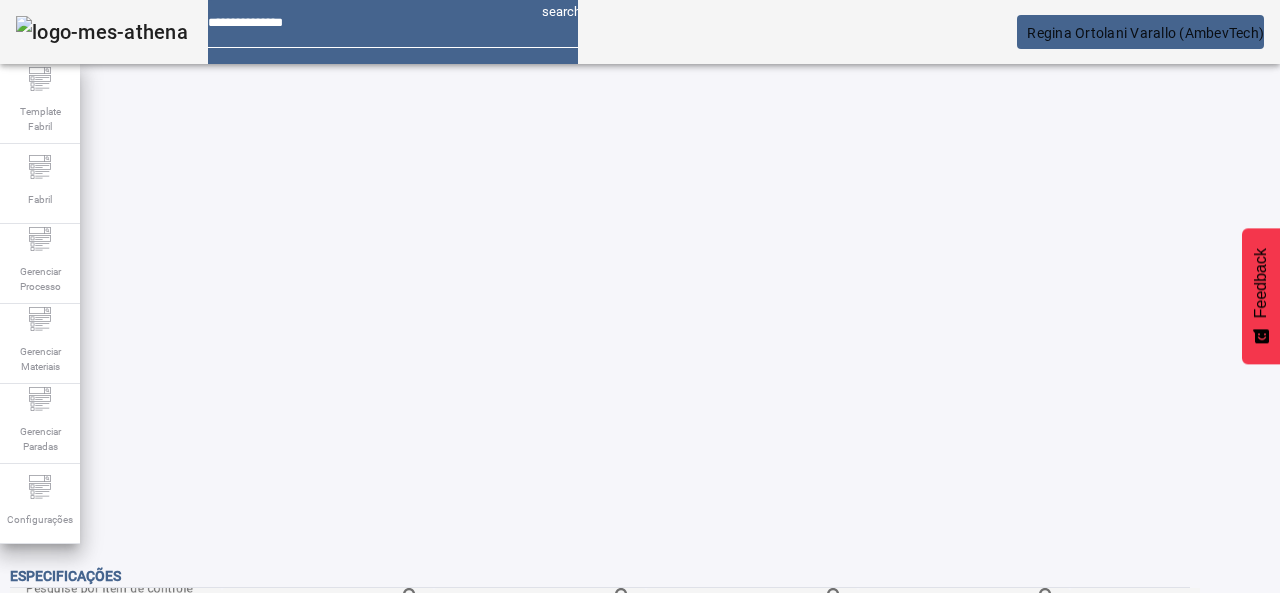 scroll, scrollTop: 212, scrollLeft: 0, axis: vertical 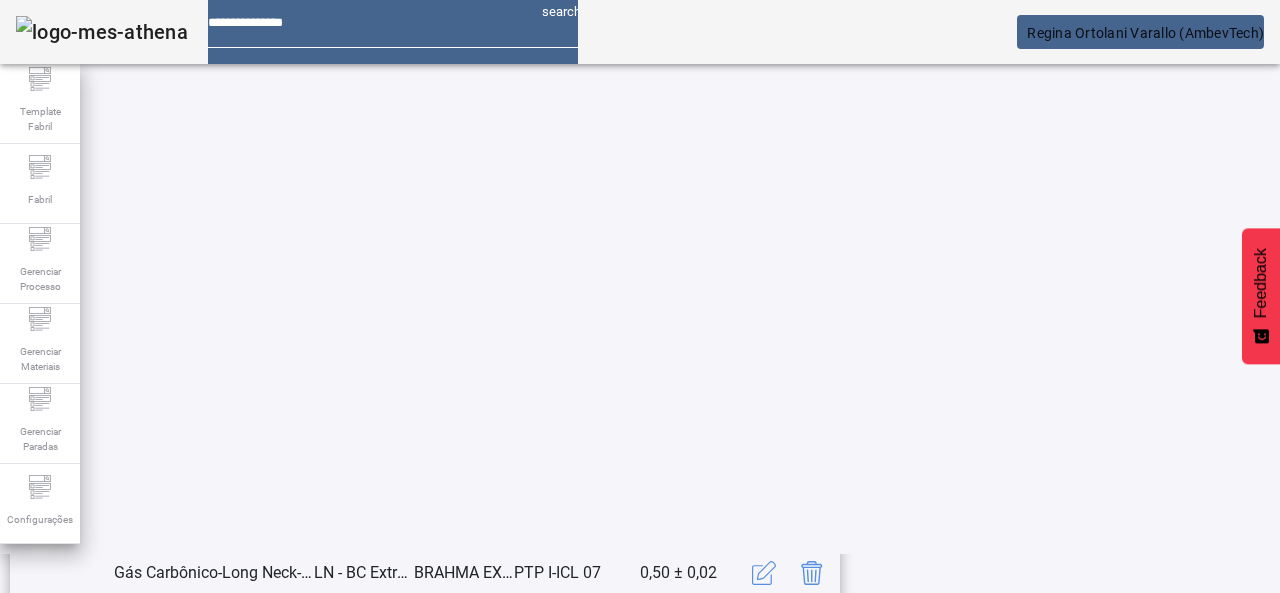 click 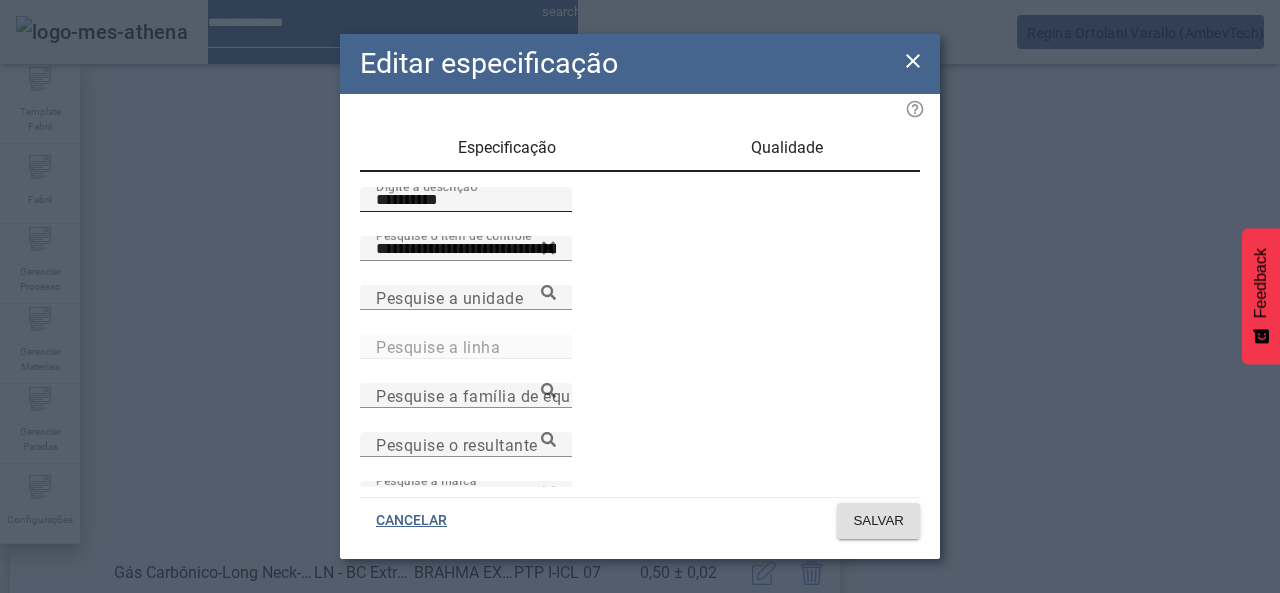 click on "**********" at bounding box center (466, 200) 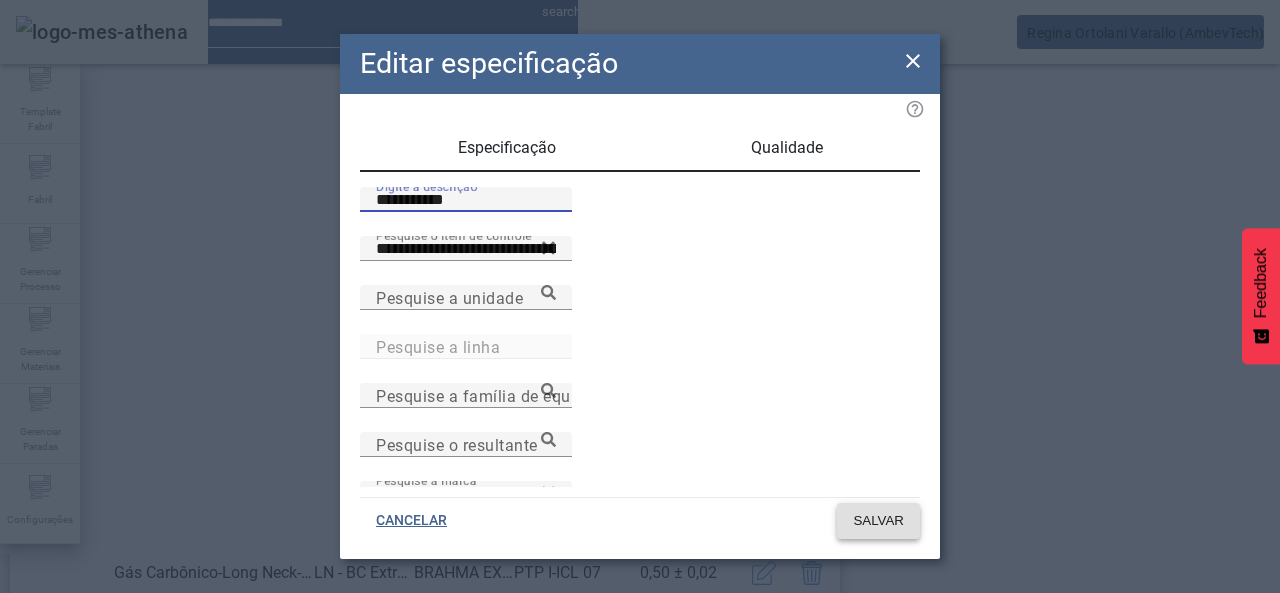 type on "**********" 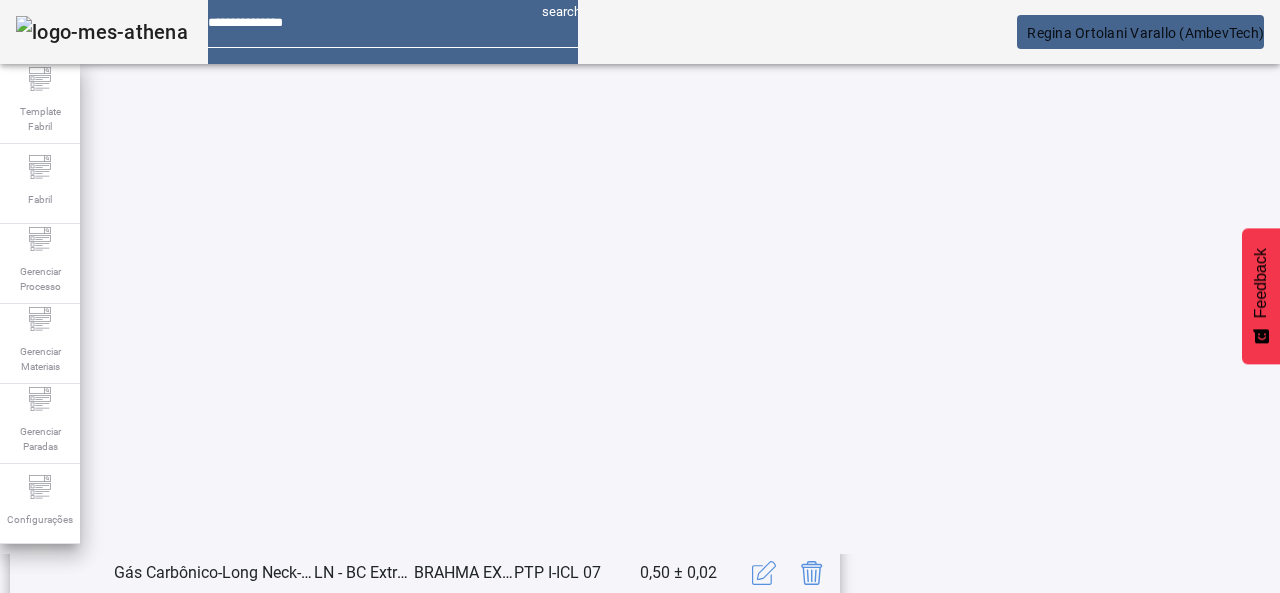 scroll, scrollTop: 662, scrollLeft: 0, axis: vertical 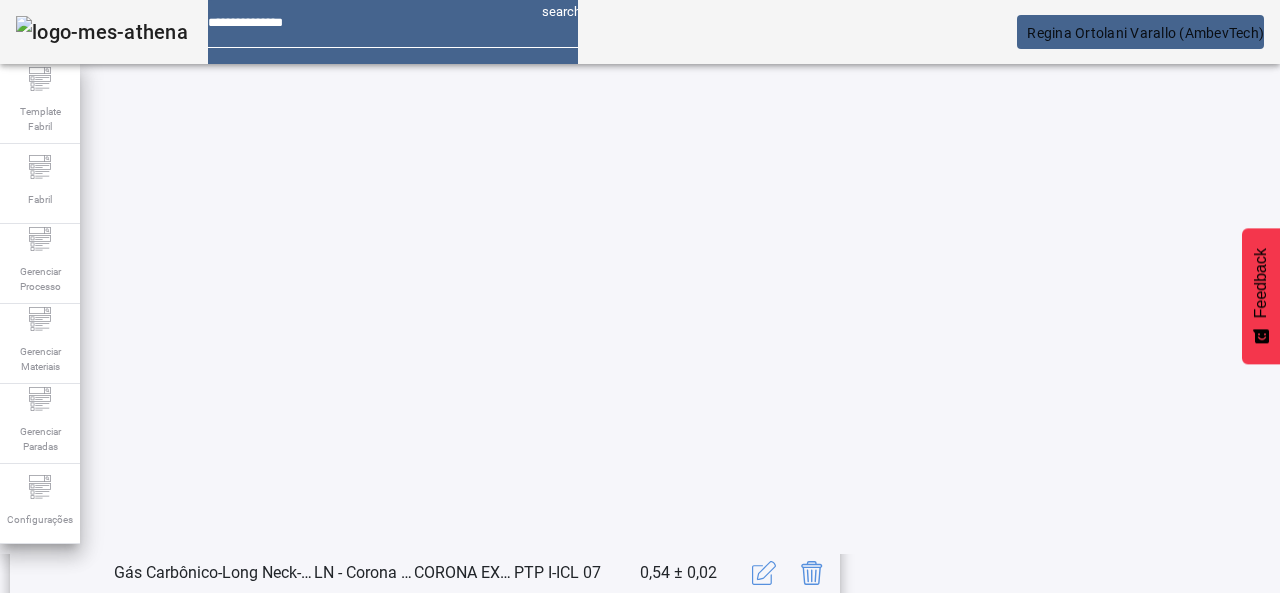 click at bounding box center [764, 523] 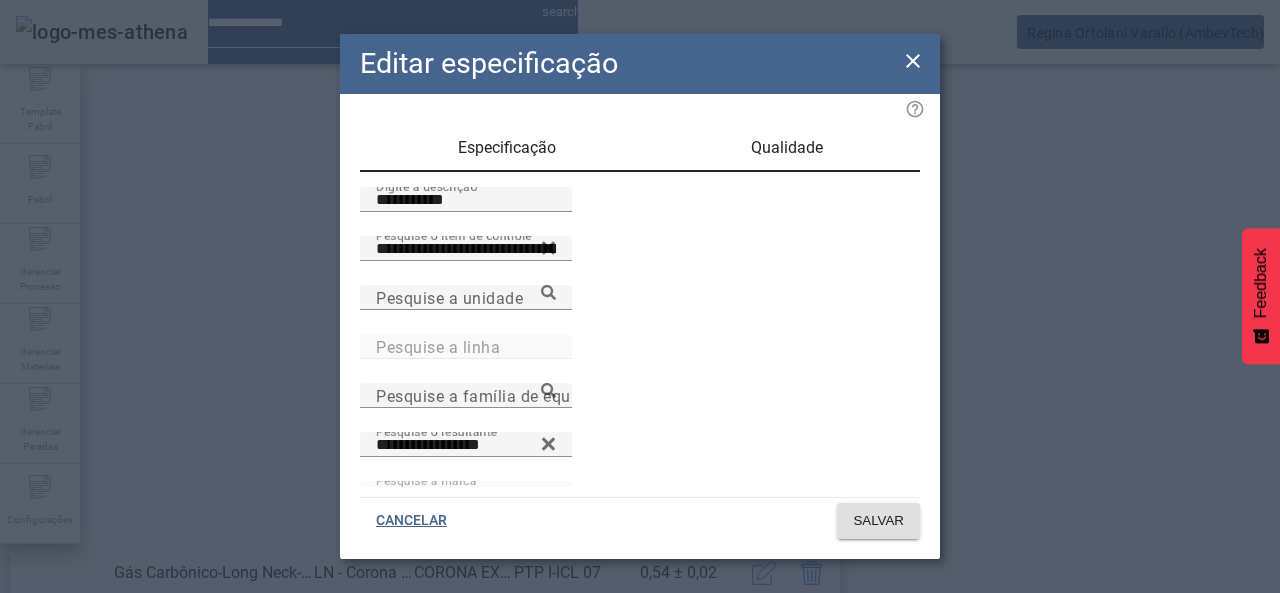 click on "Qualidade" at bounding box center (787, 148) 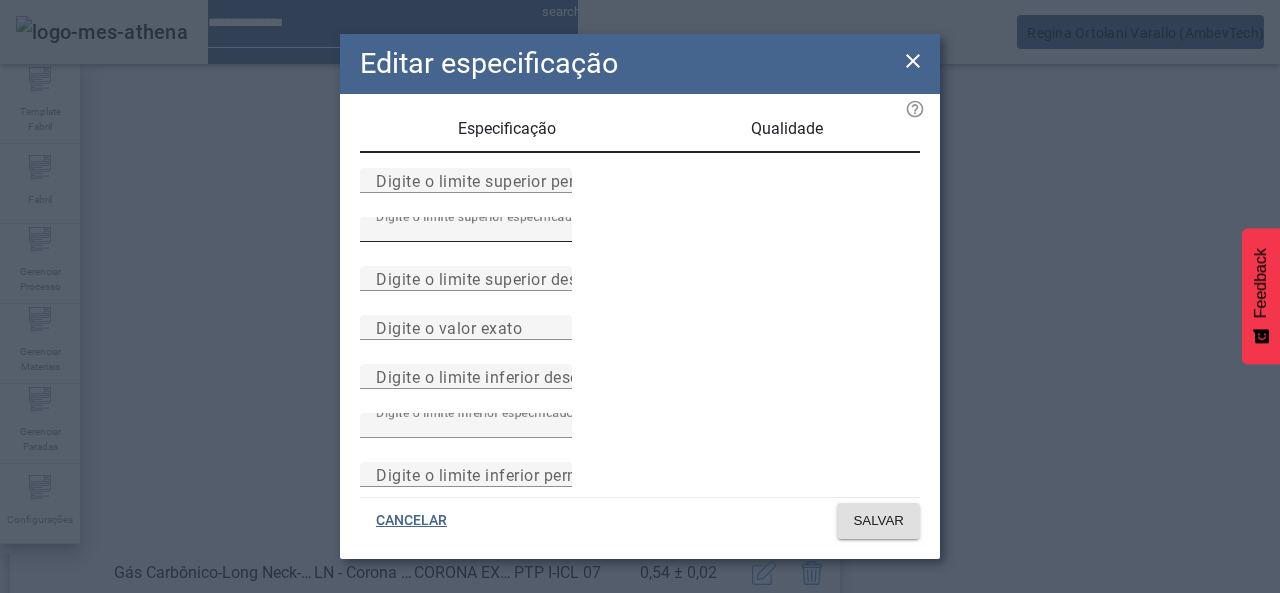 scroll, scrollTop: 0, scrollLeft: 0, axis: both 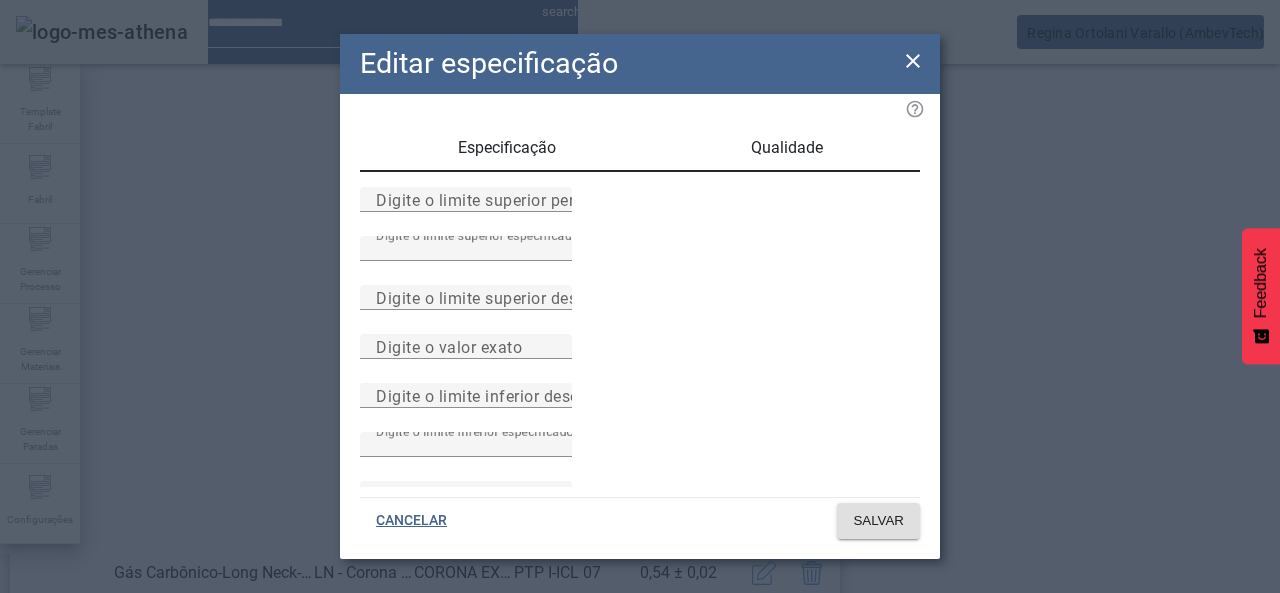 click on "Especificação" at bounding box center [507, 148] 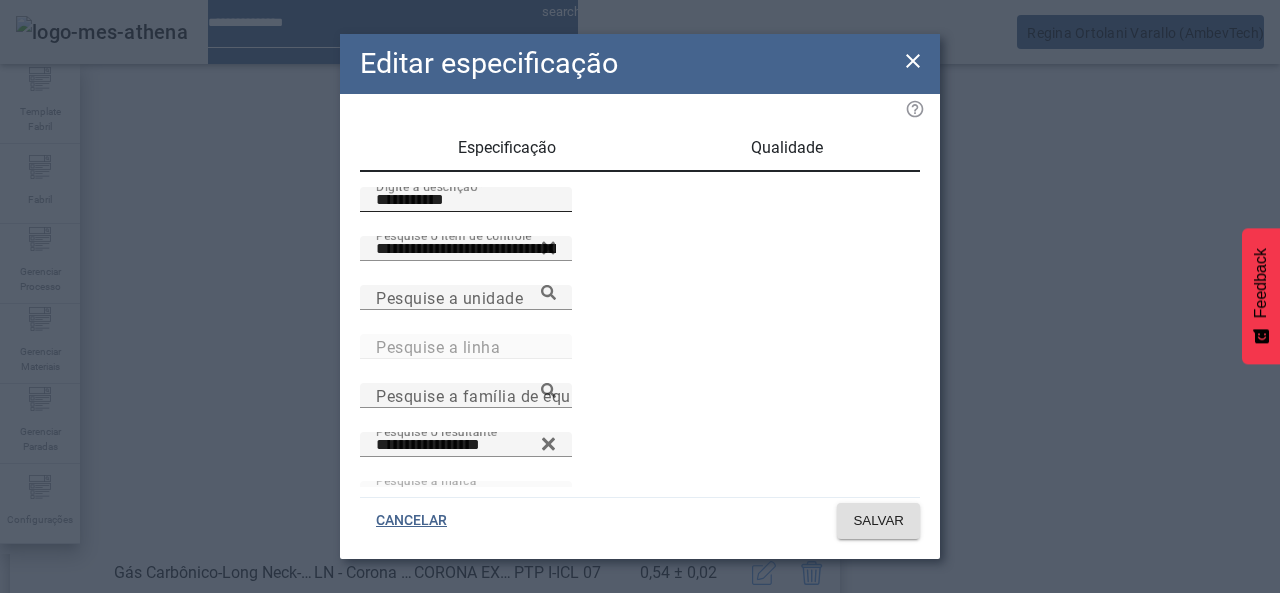 click on "**********" at bounding box center [466, 200] 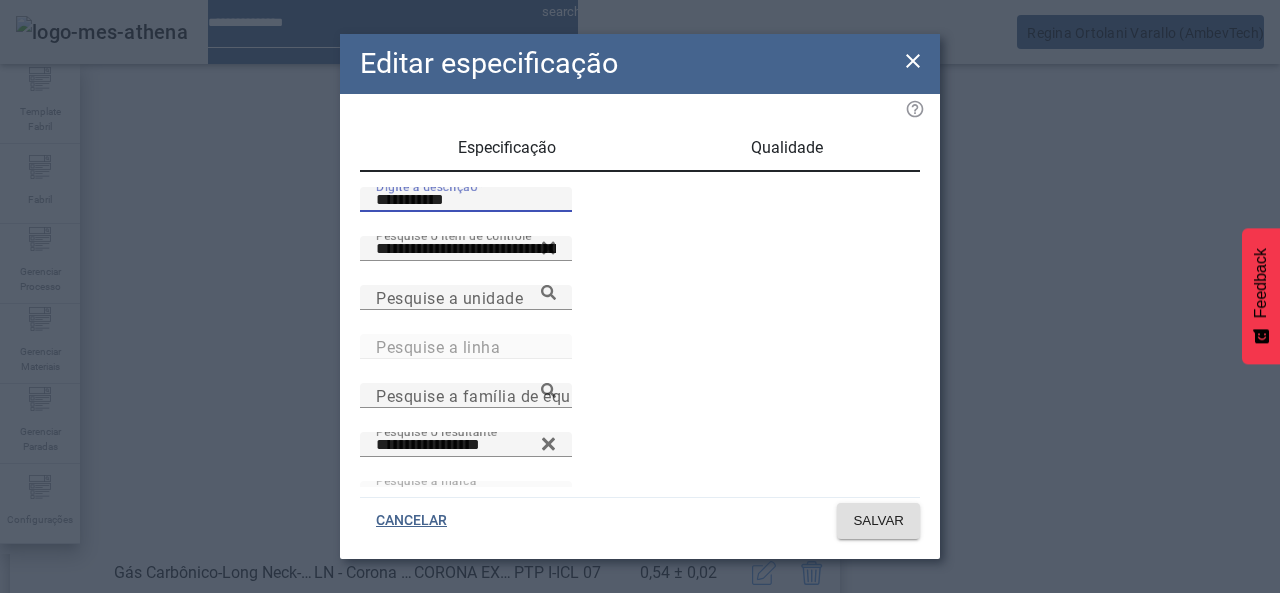 type on "**********" 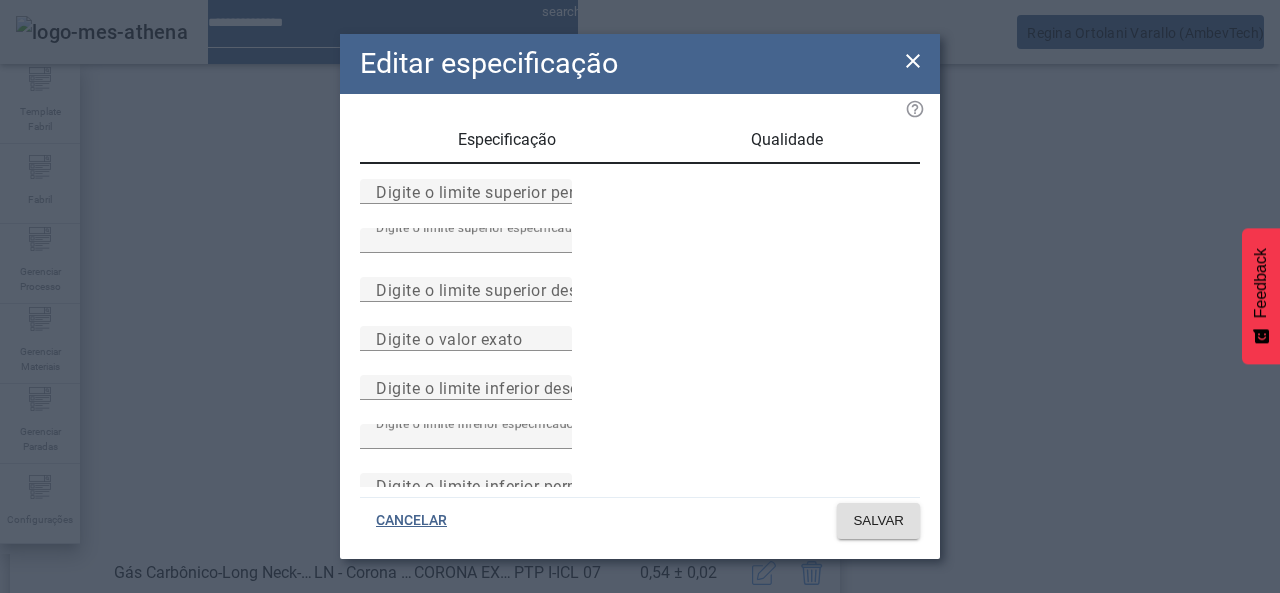 scroll, scrollTop: 0, scrollLeft: 0, axis: both 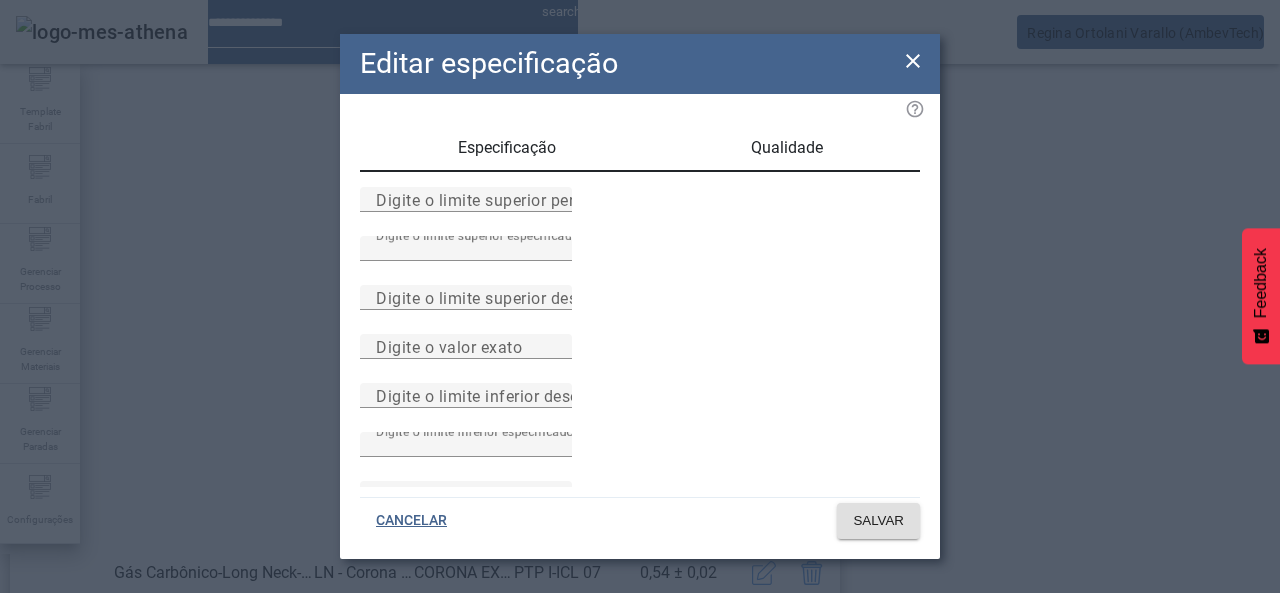 click on "Especificação" at bounding box center [507, 148] 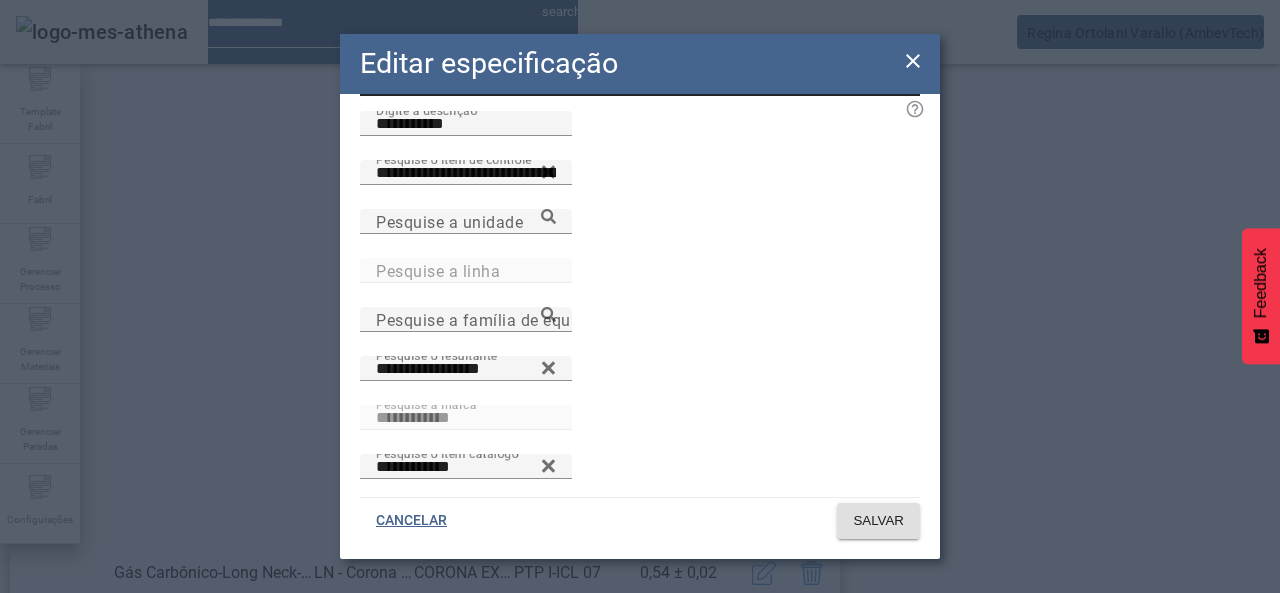 scroll, scrollTop: 172, scrollLeft: 0, axis: vertical 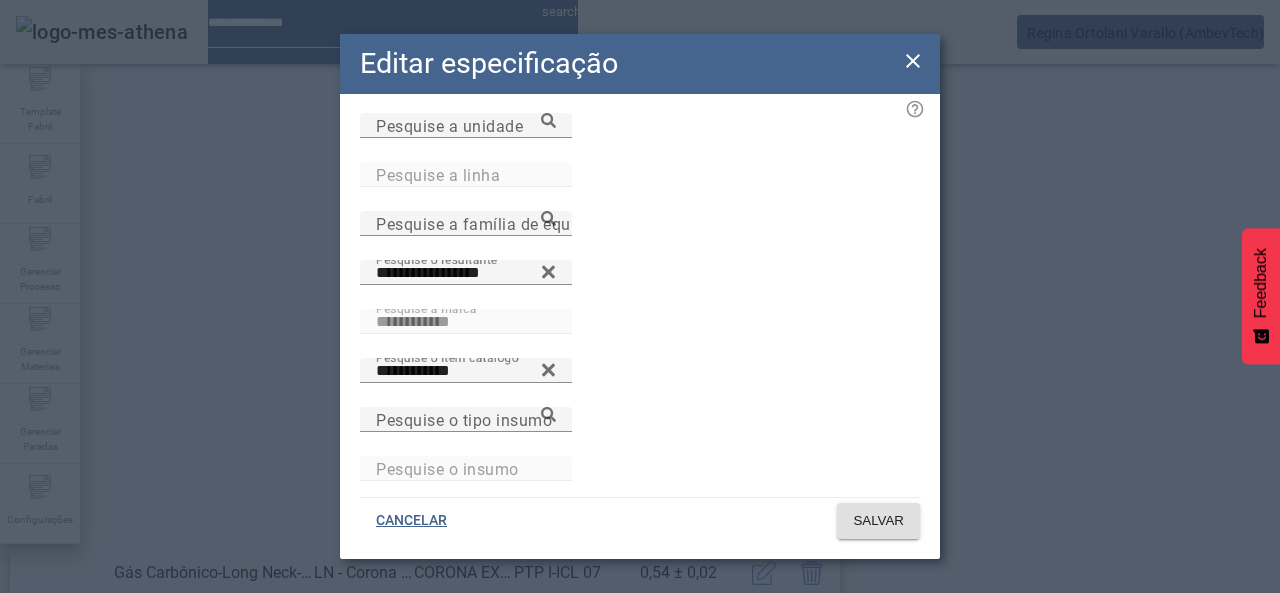 click on "**********" 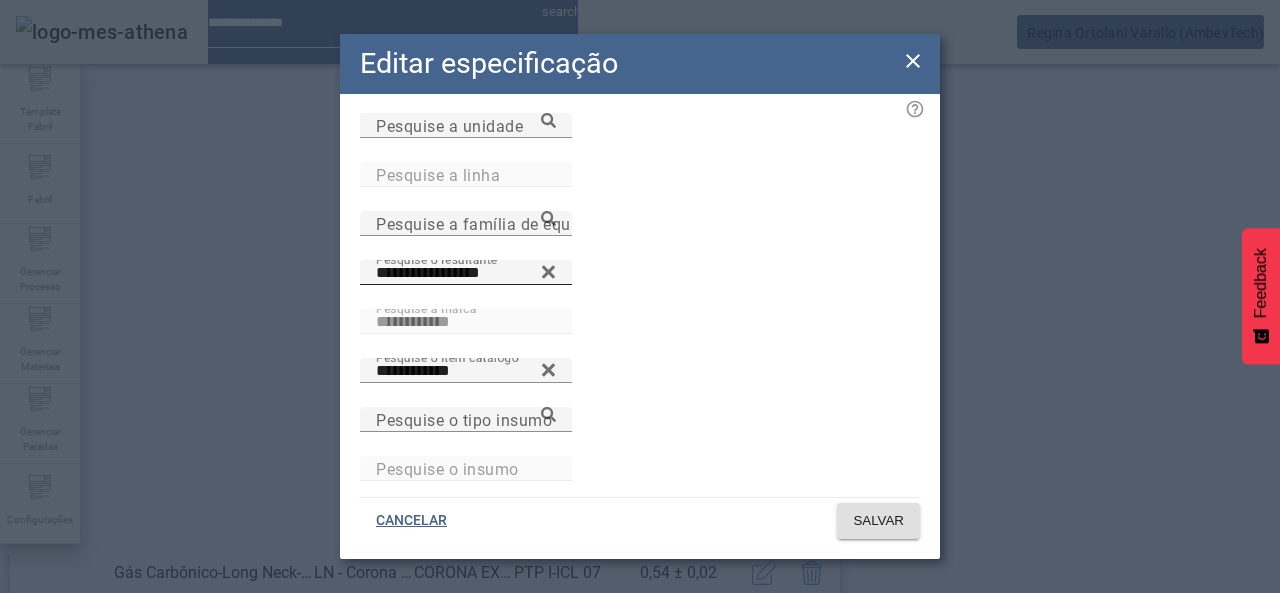 click 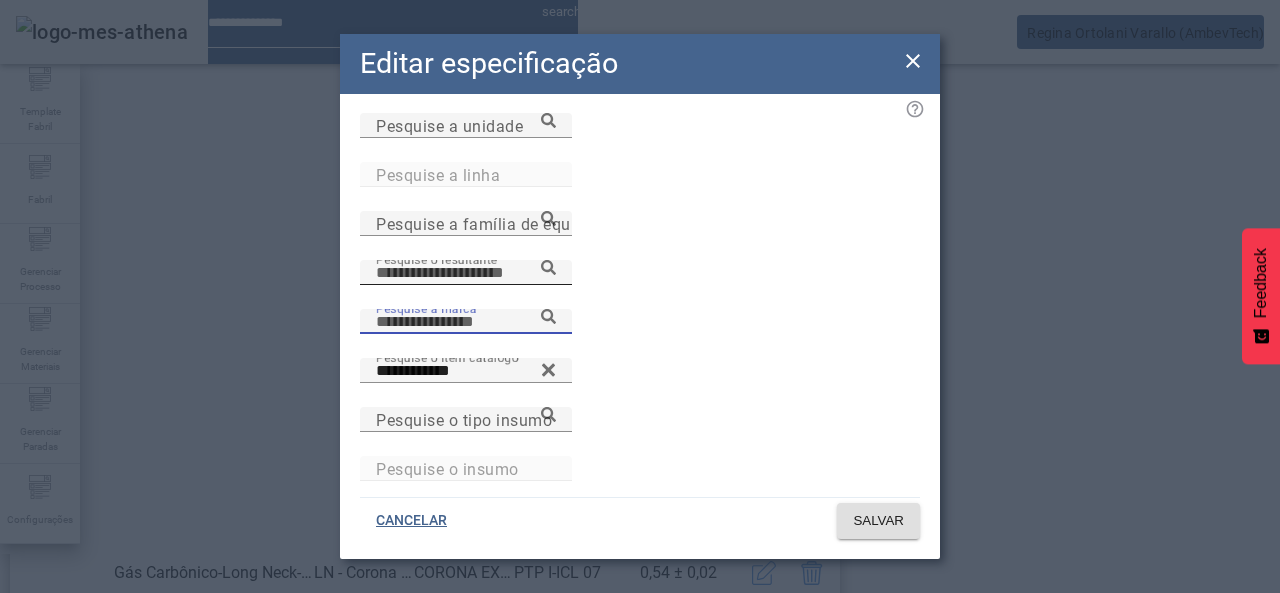 click on "Pesquise a marca" at bounding box center [466, 322] 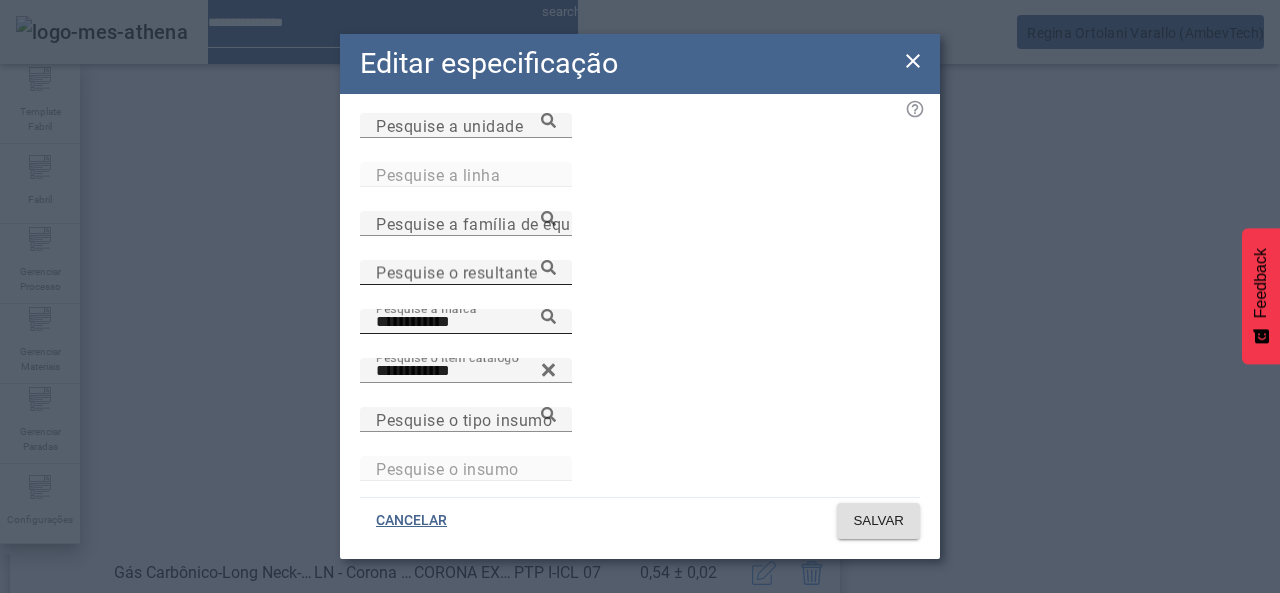click 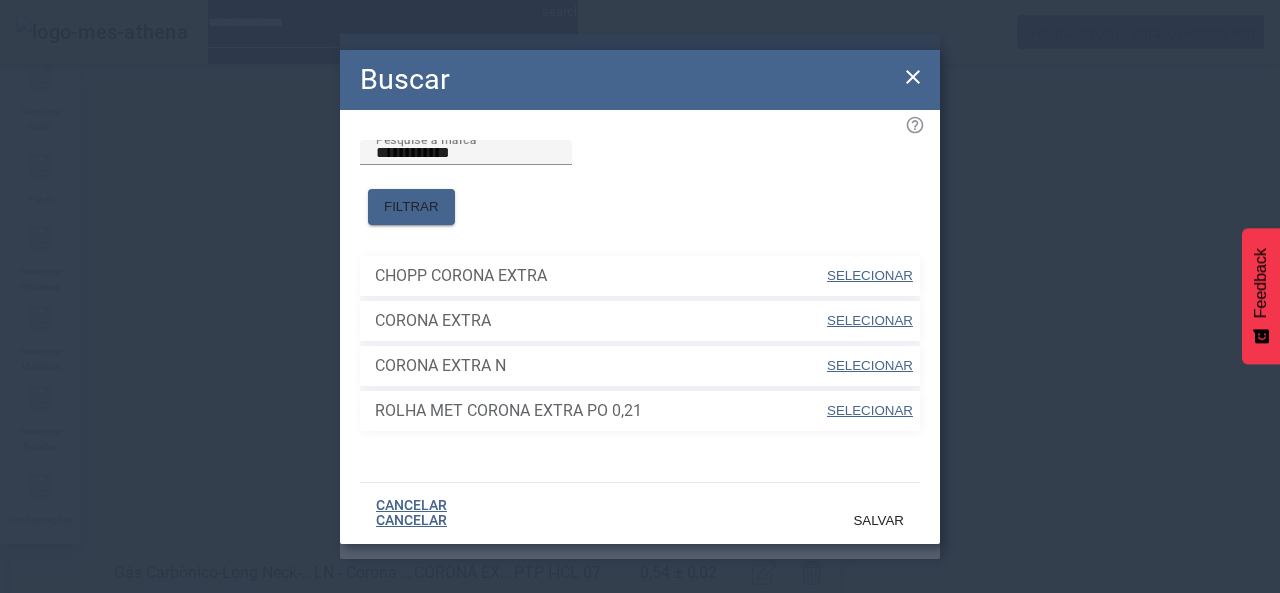 click on "SELECIONAR" at bounding box center (870, 320) 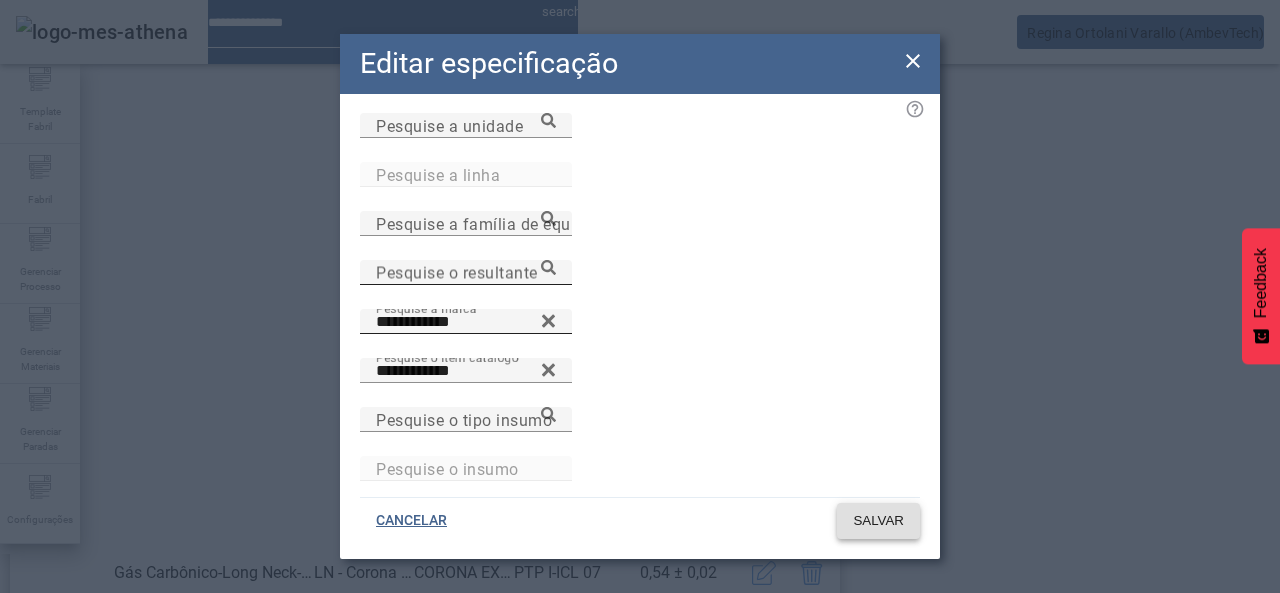 click on "SALVAR" 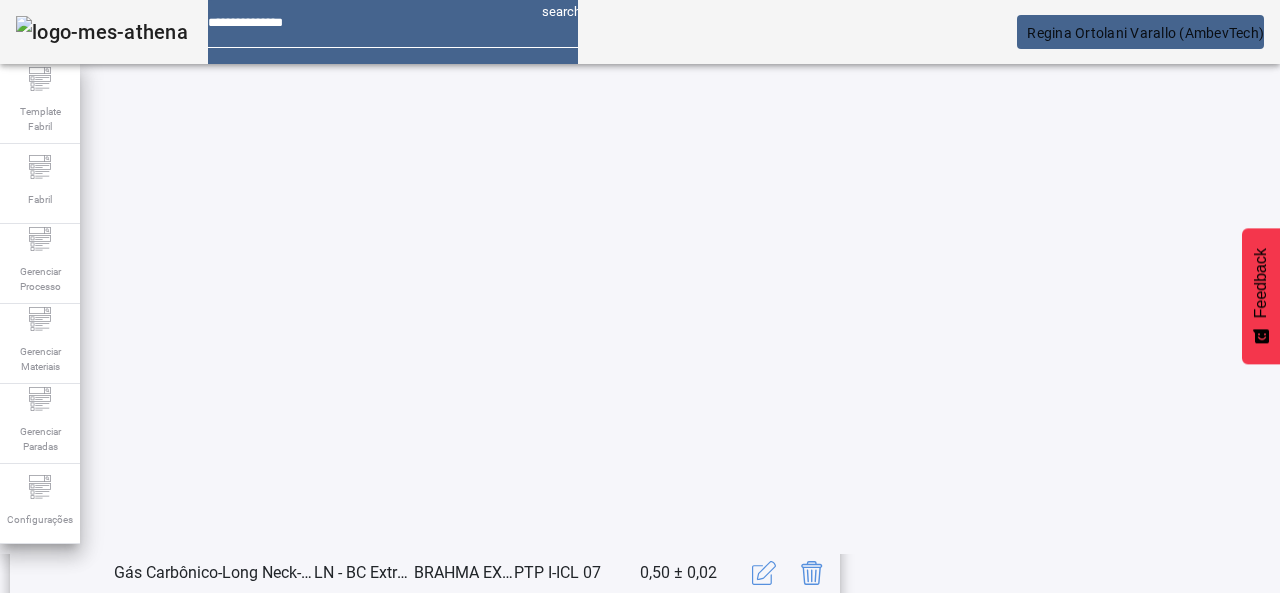 scroll, scrollTop: 623, scrollLeft: 0, axis: vertical 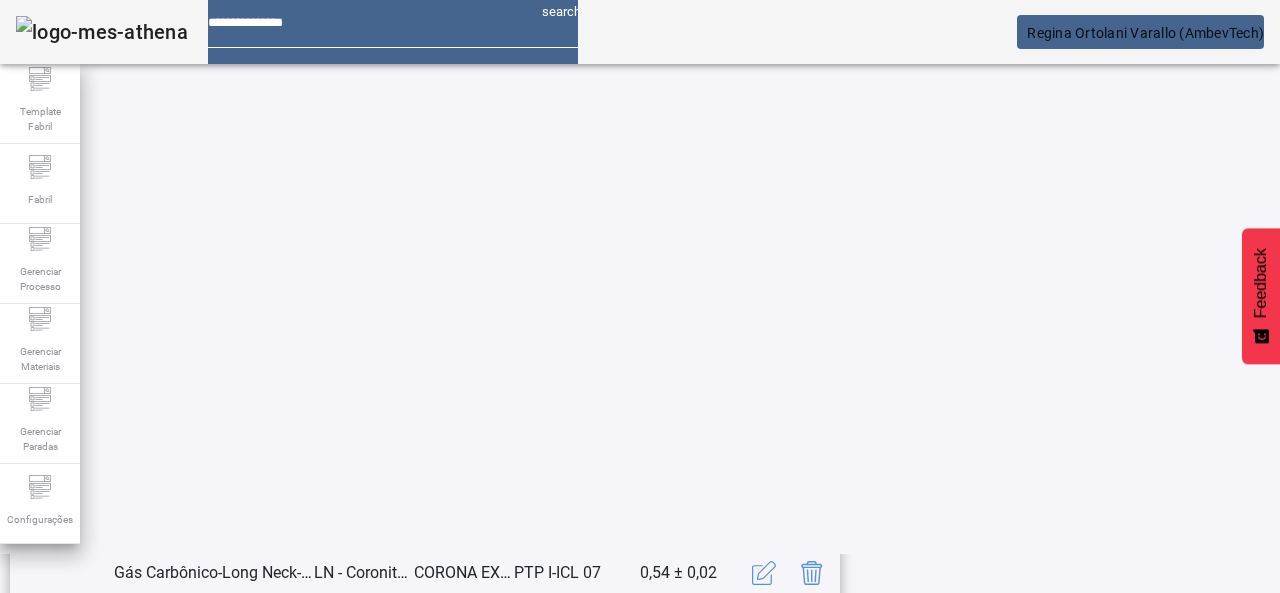 click 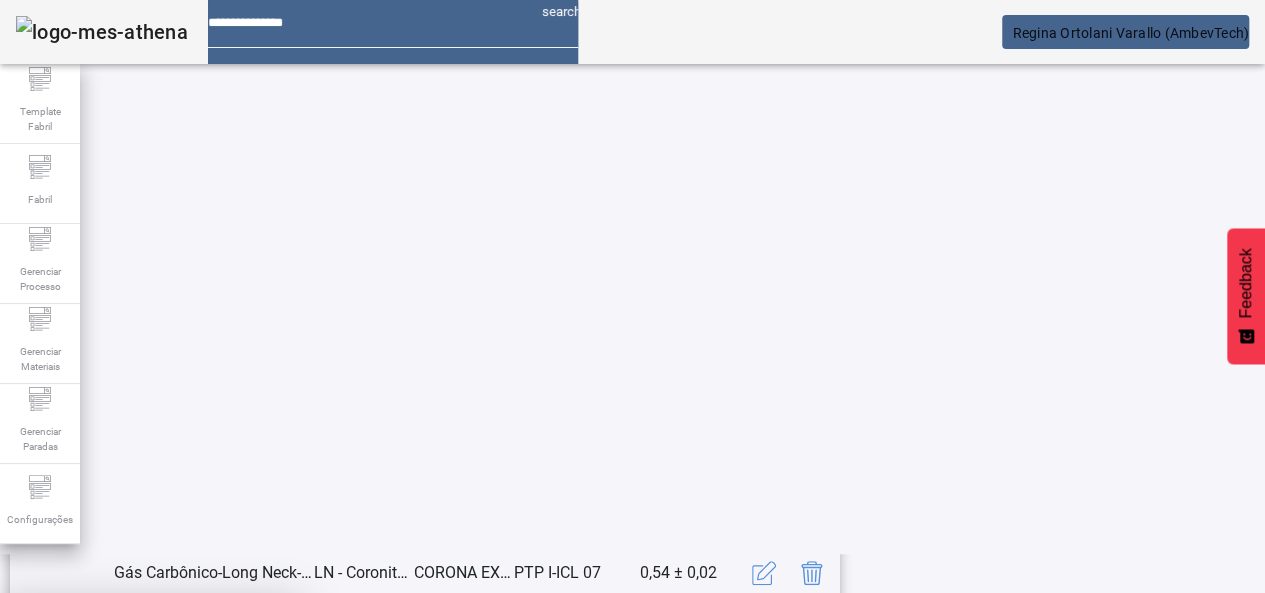 click at bounding box center (248, 741) 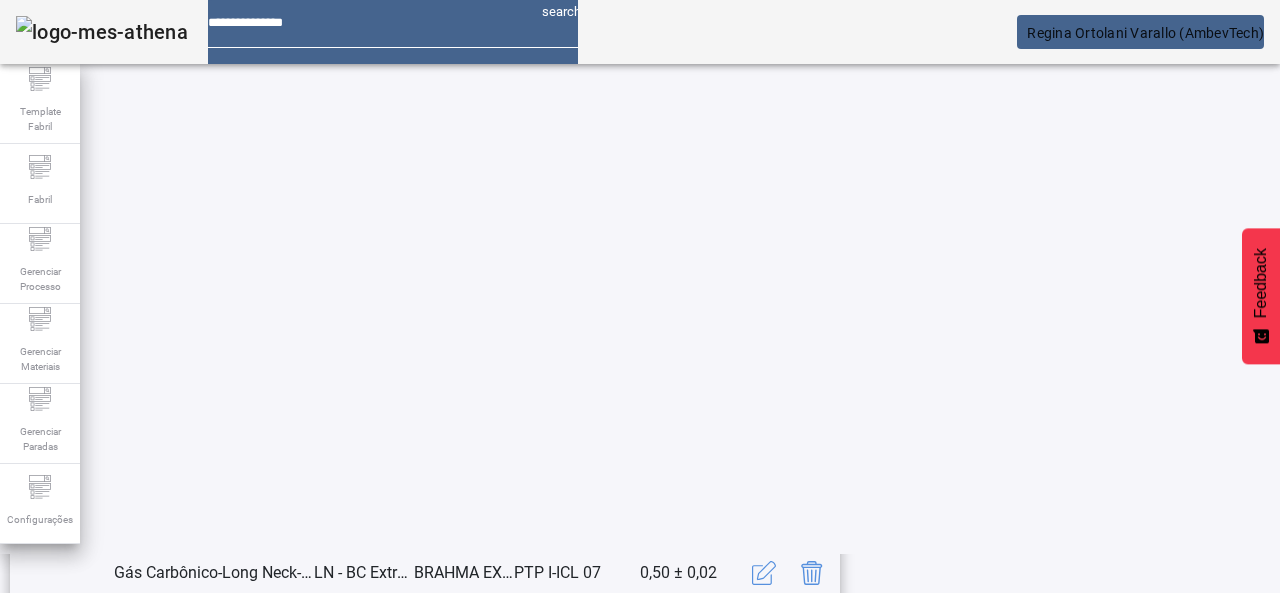 scroll, scrollTop: 423, scrollLeft: 0, axis: vertical 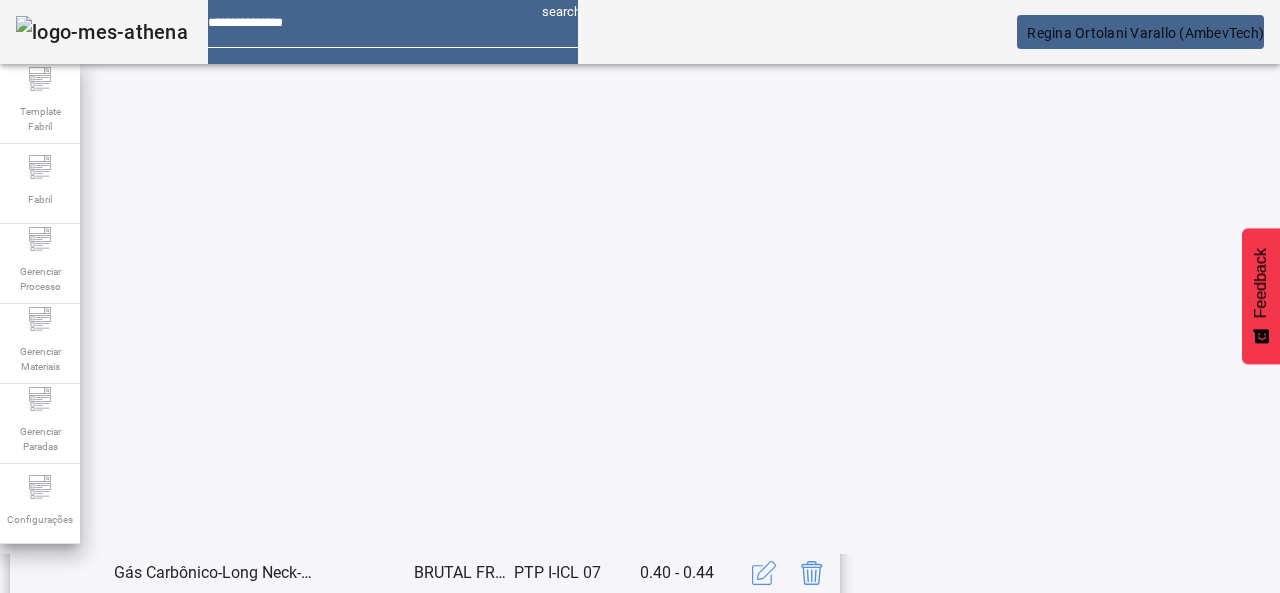 click 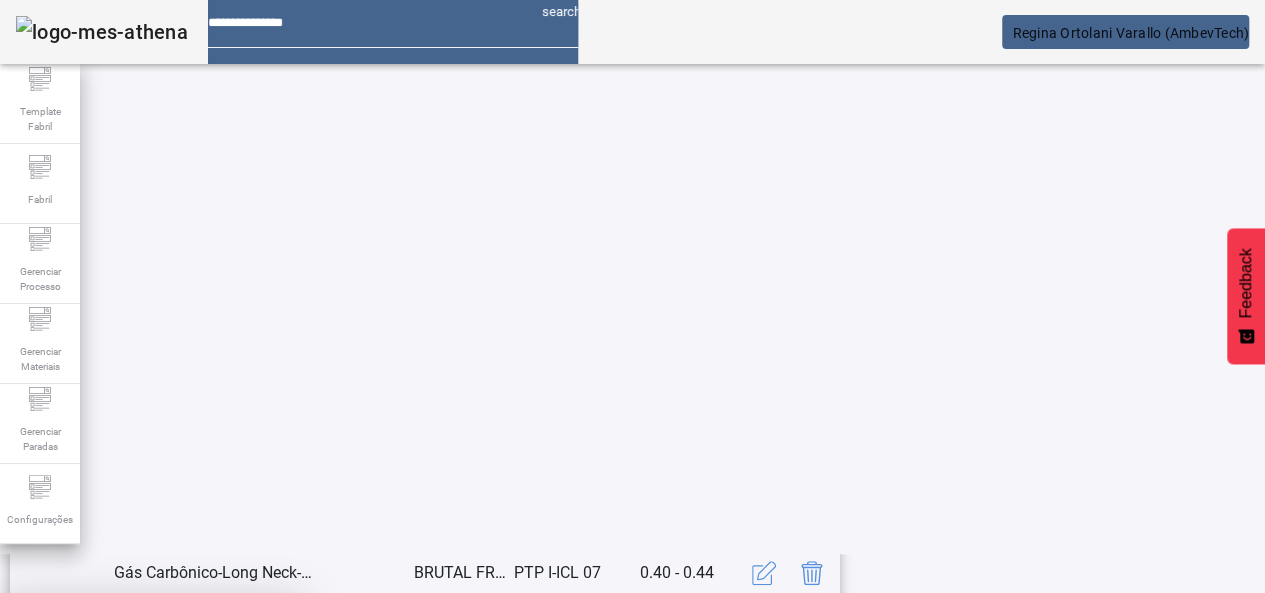 click at bounding box center [248, 741] 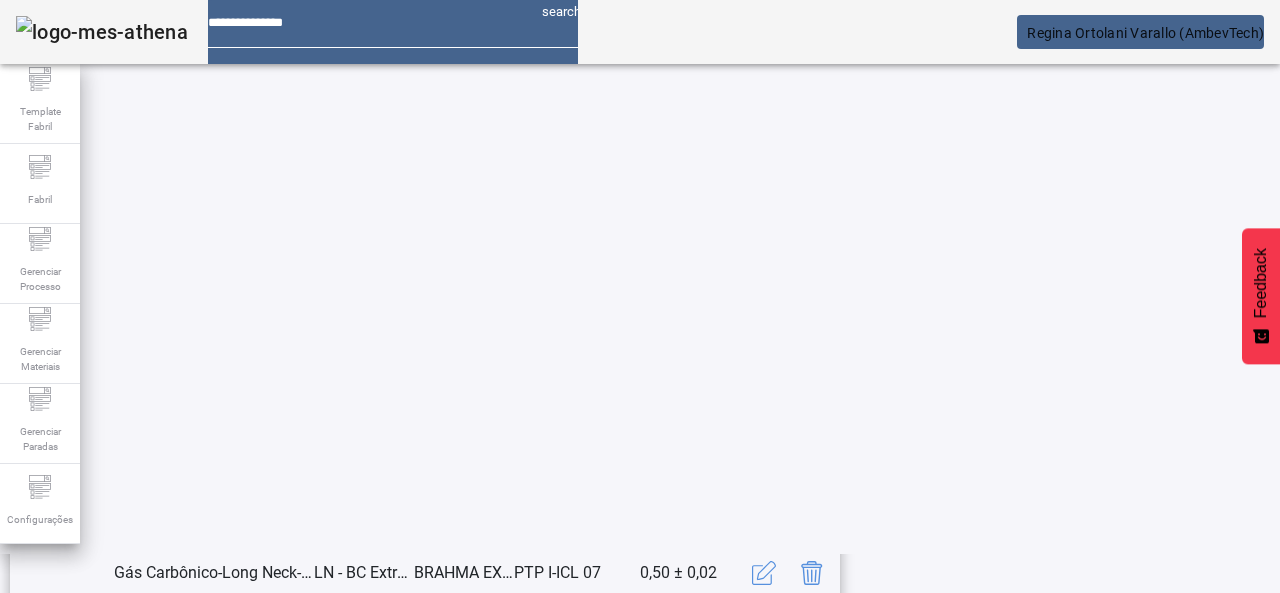 click on "2" 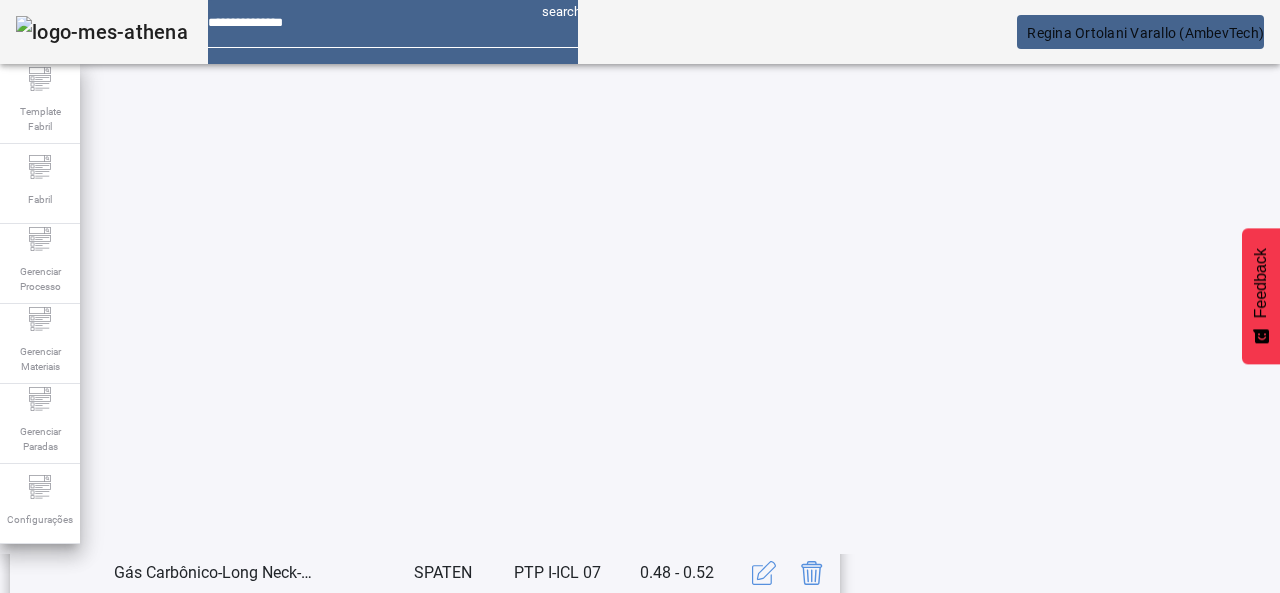 scroll, scrollTop: 423, scrollLeft: 0, axis: vertical 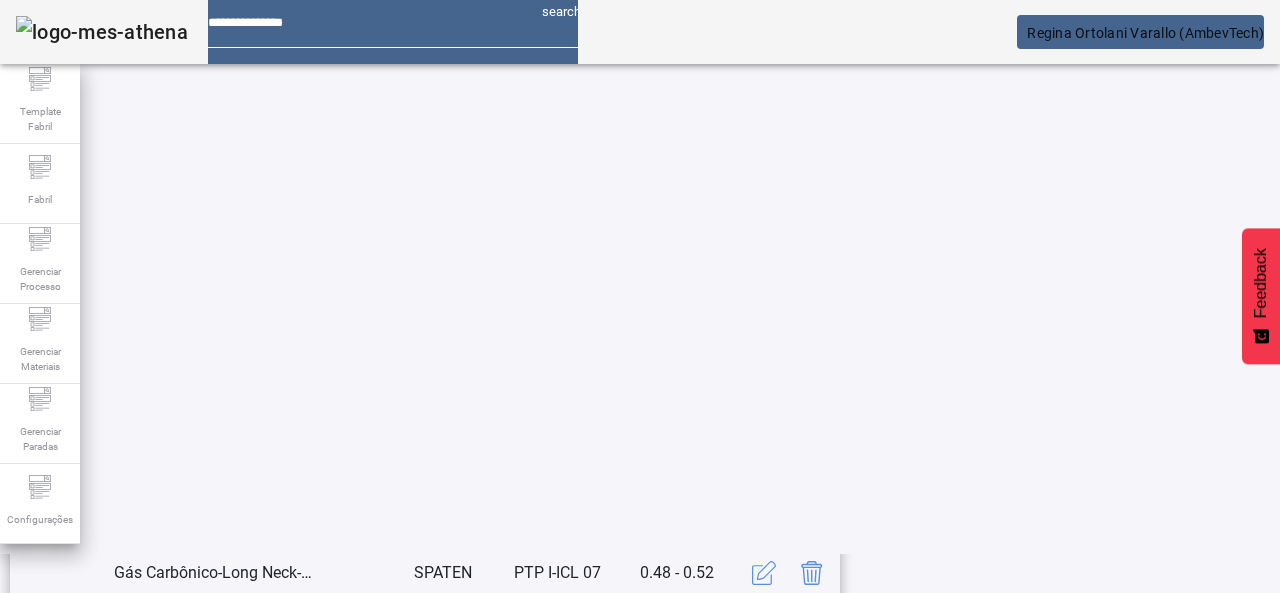 click on "3" 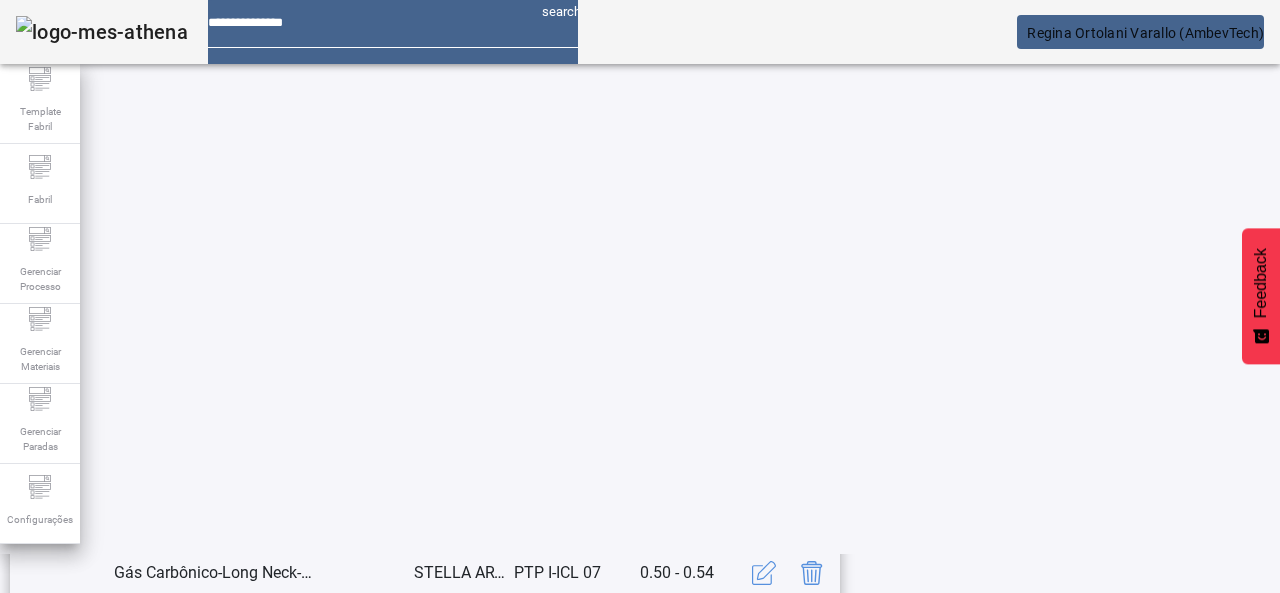 scroll, scrollTop: 662, scrollLeft: 0, axis: vertical 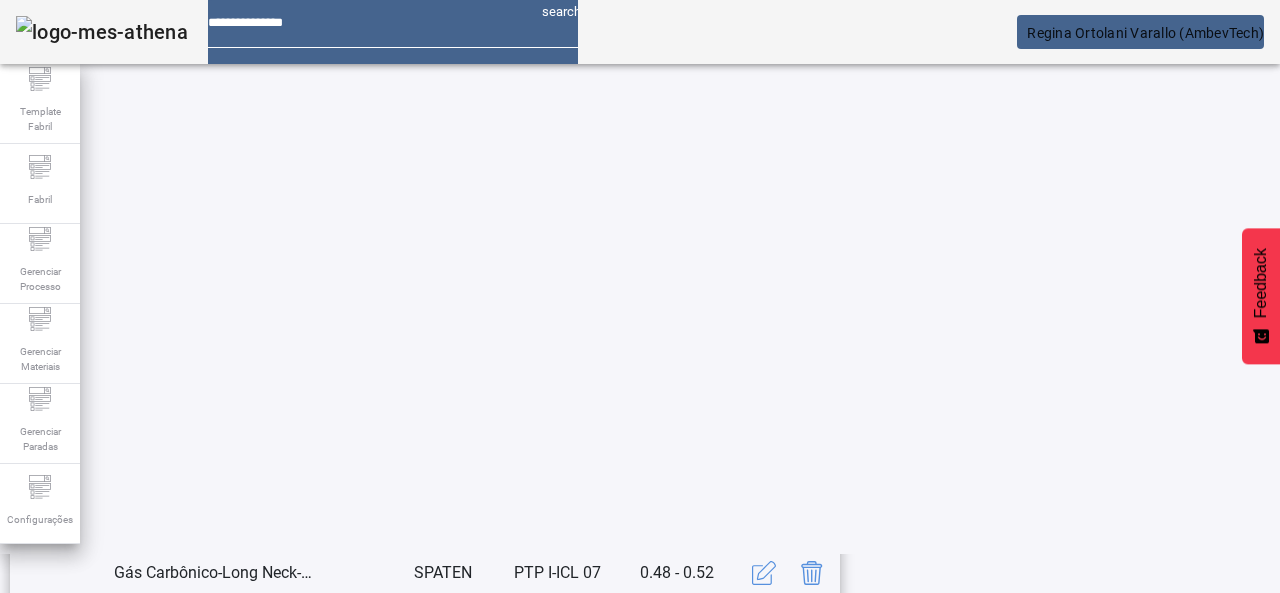 click on "1" 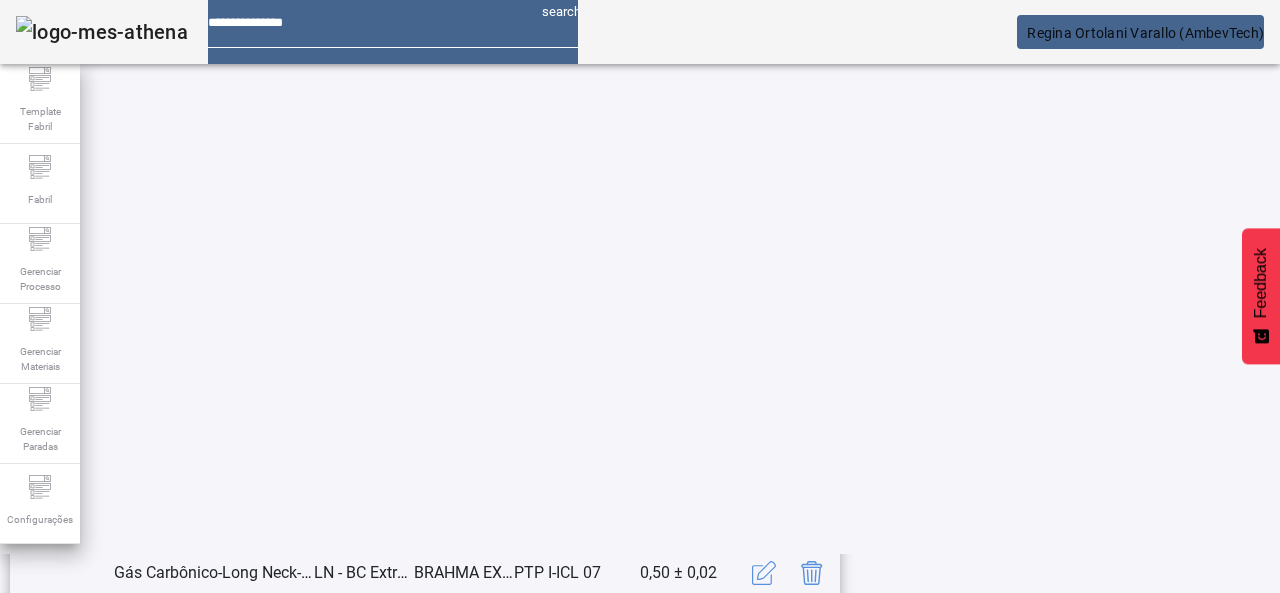 scroll, scrollTop: 623, scrollLeft: 0, axis: vertical 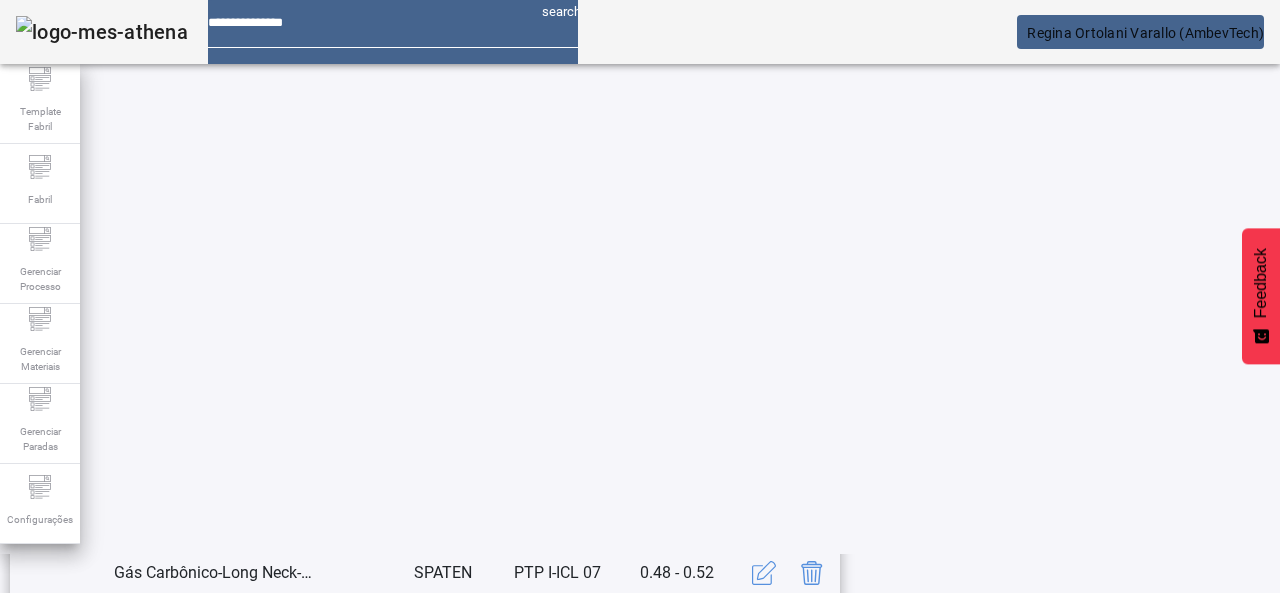click on "1" 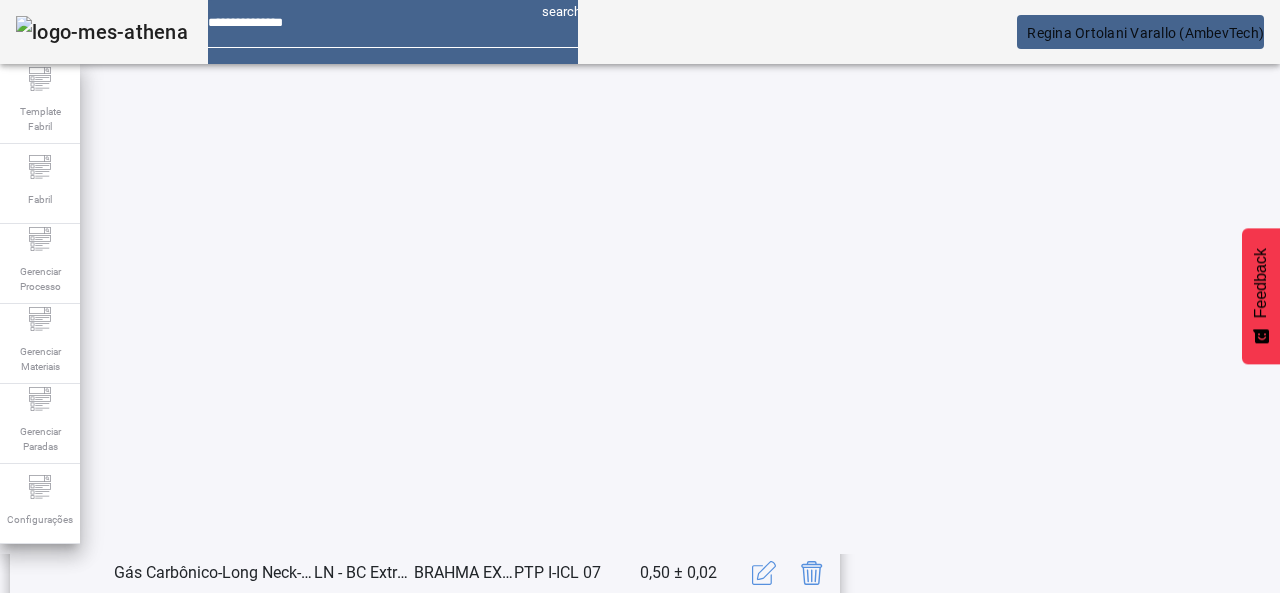 scroll, scrollTop: 423, scrollLeft: 0, axis: vertical 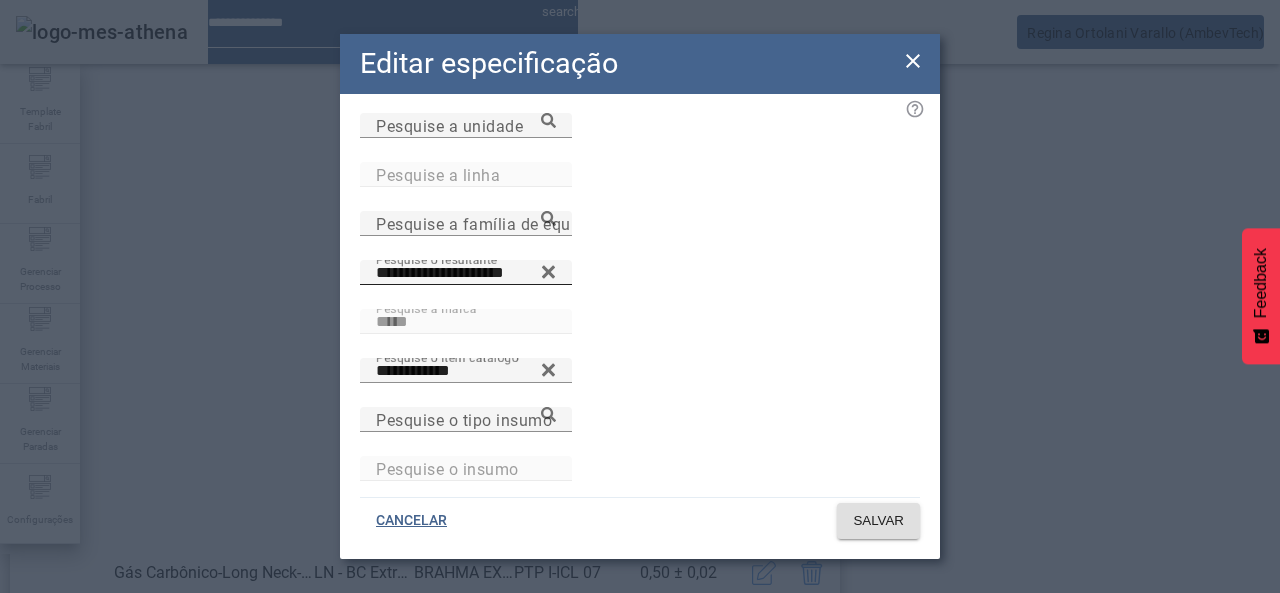 click 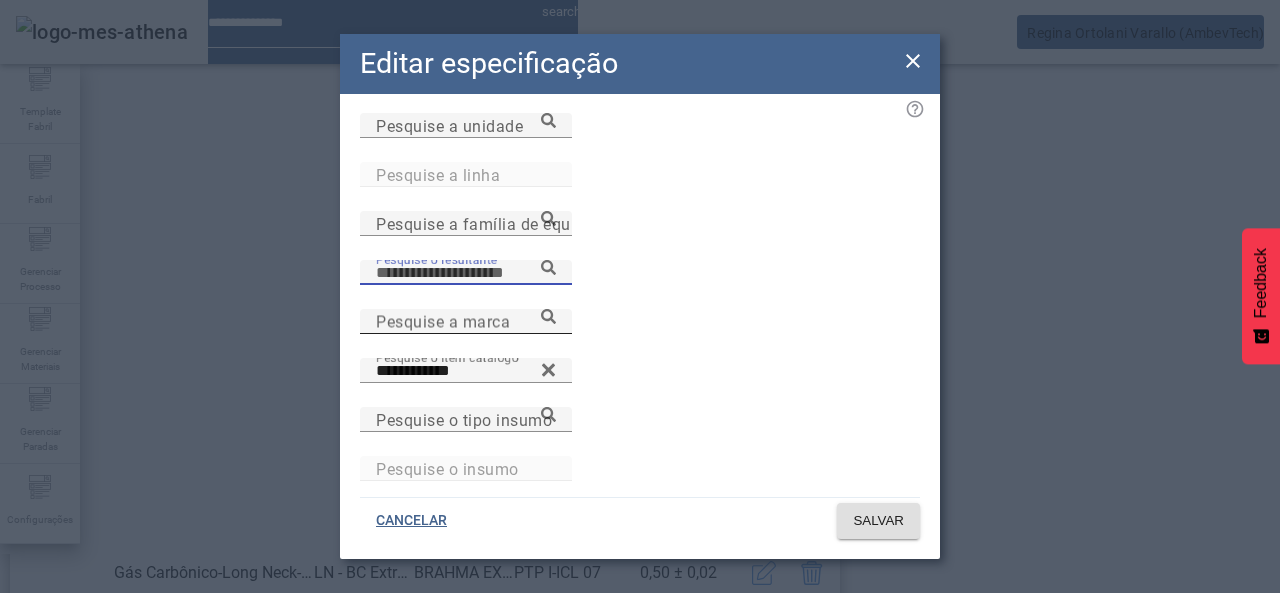 click on "Pesquise a marca" at bounding box center [466, 322] 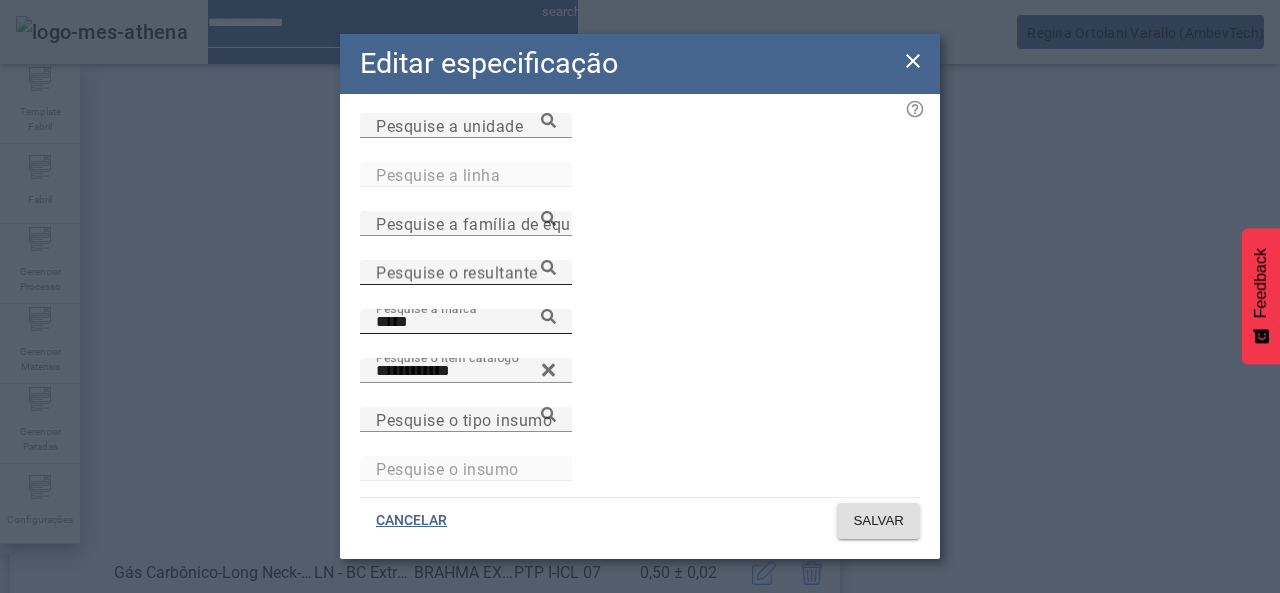 click 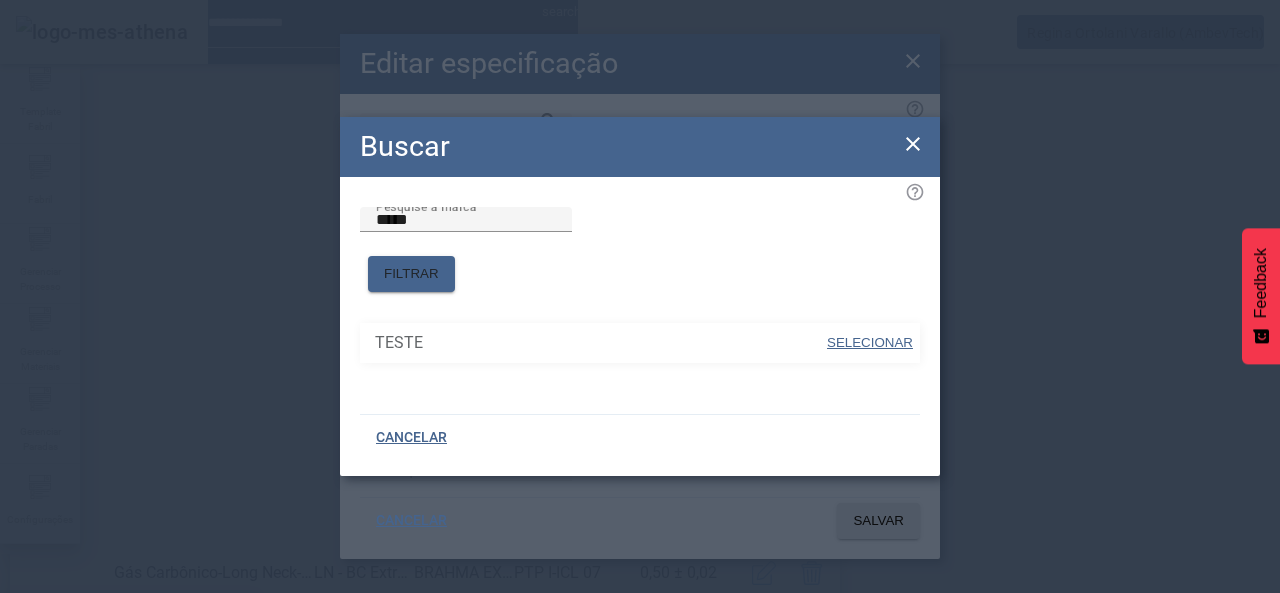 click on "SELECIONAR" at bounding box center [870, 342] 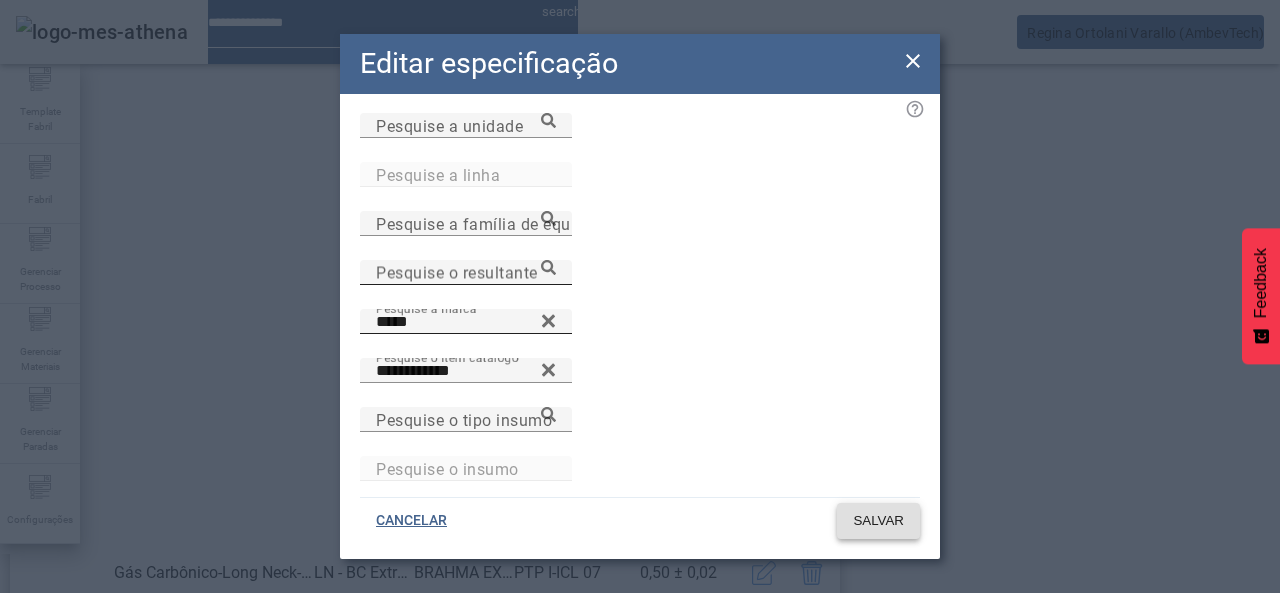 click on "SALVAR" 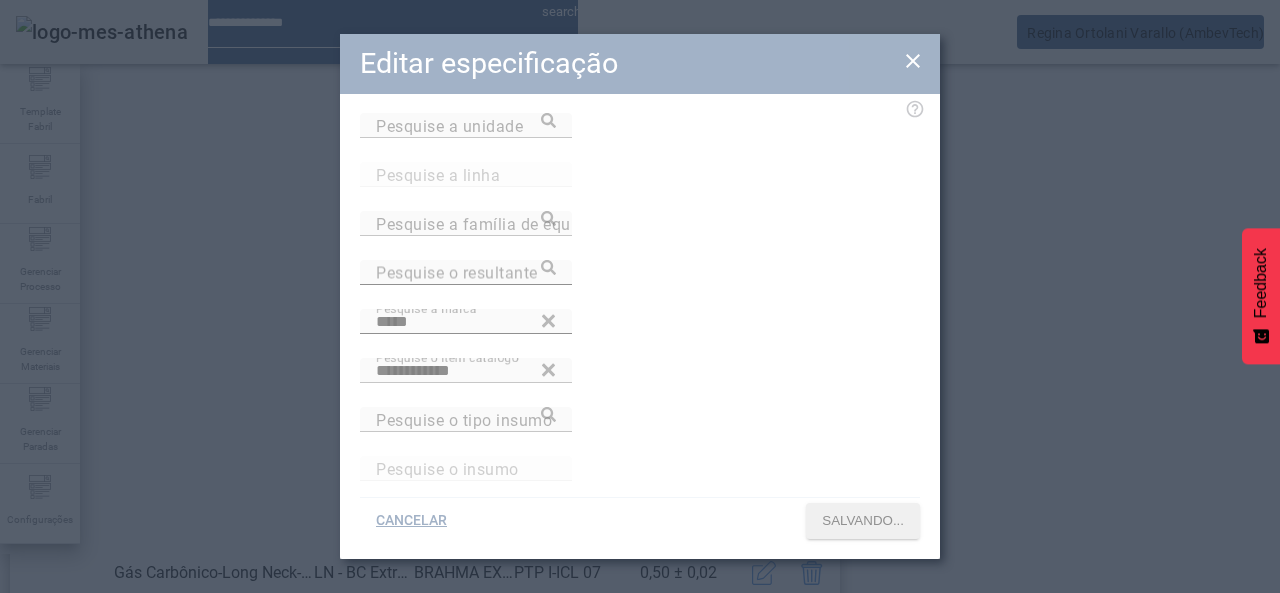 scroll, scrollTop: 423, scrollLeft: 0, axis: vertical 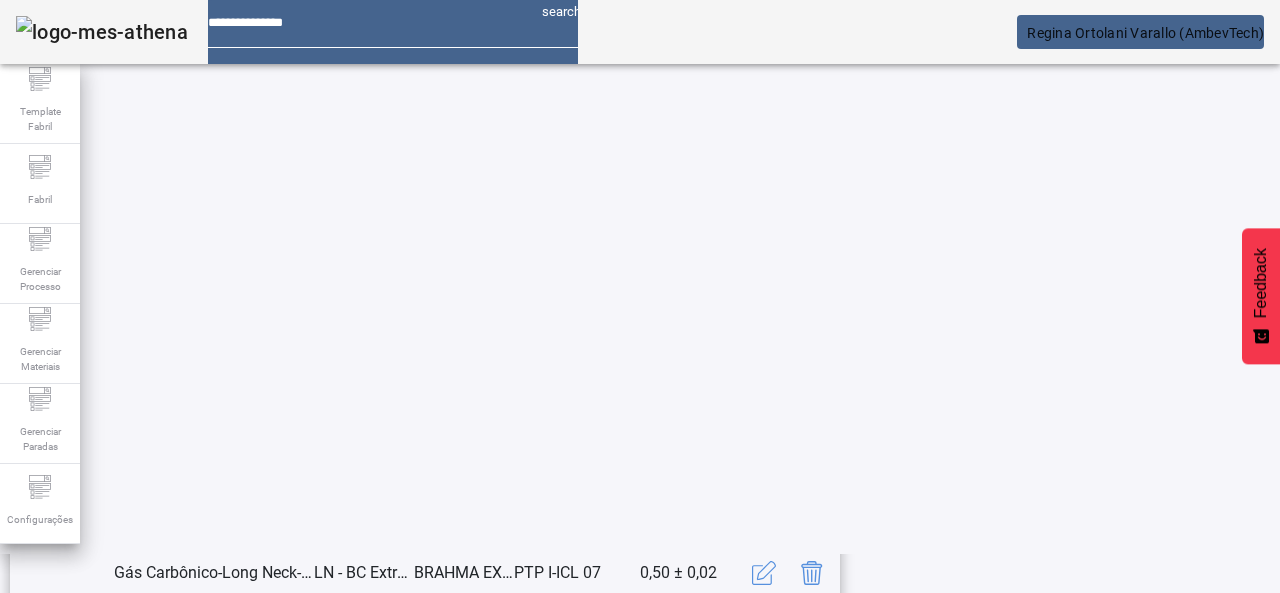 click 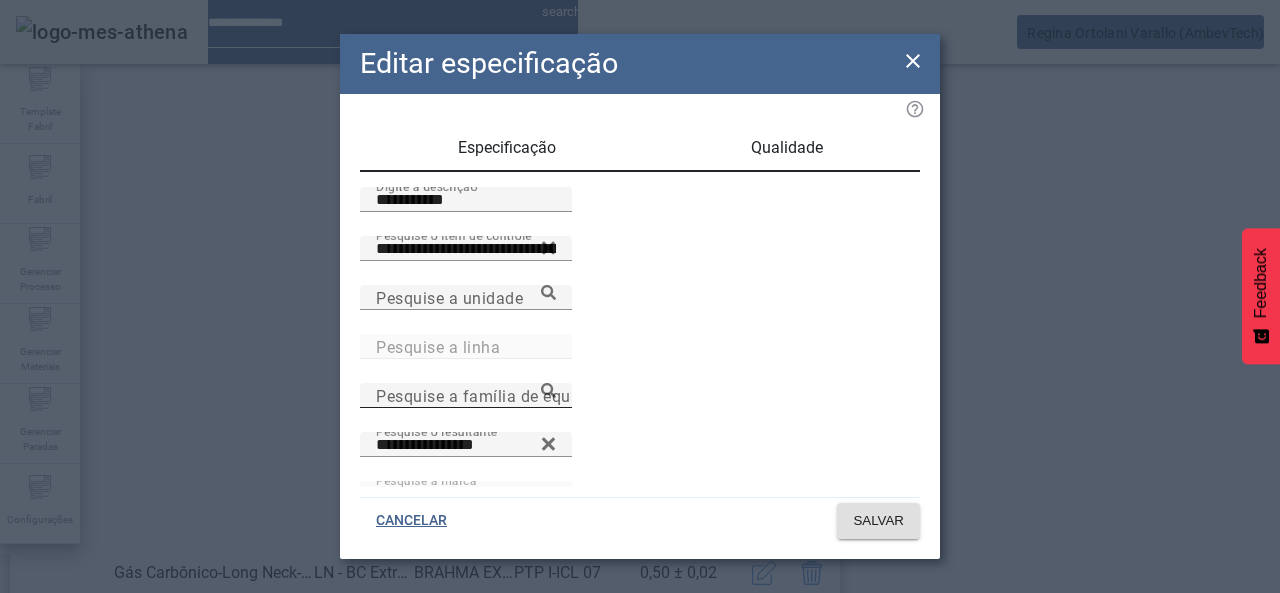 scroll, scrollTop: 172, scrollLeft: 0, axis: vertical 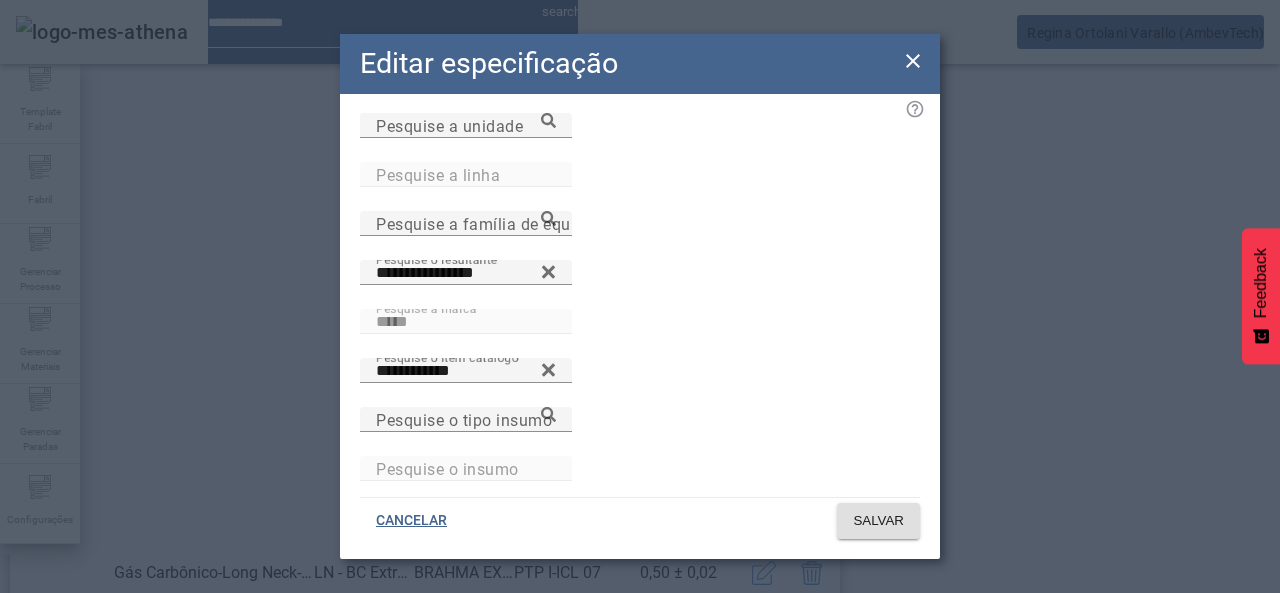 click on "**********" 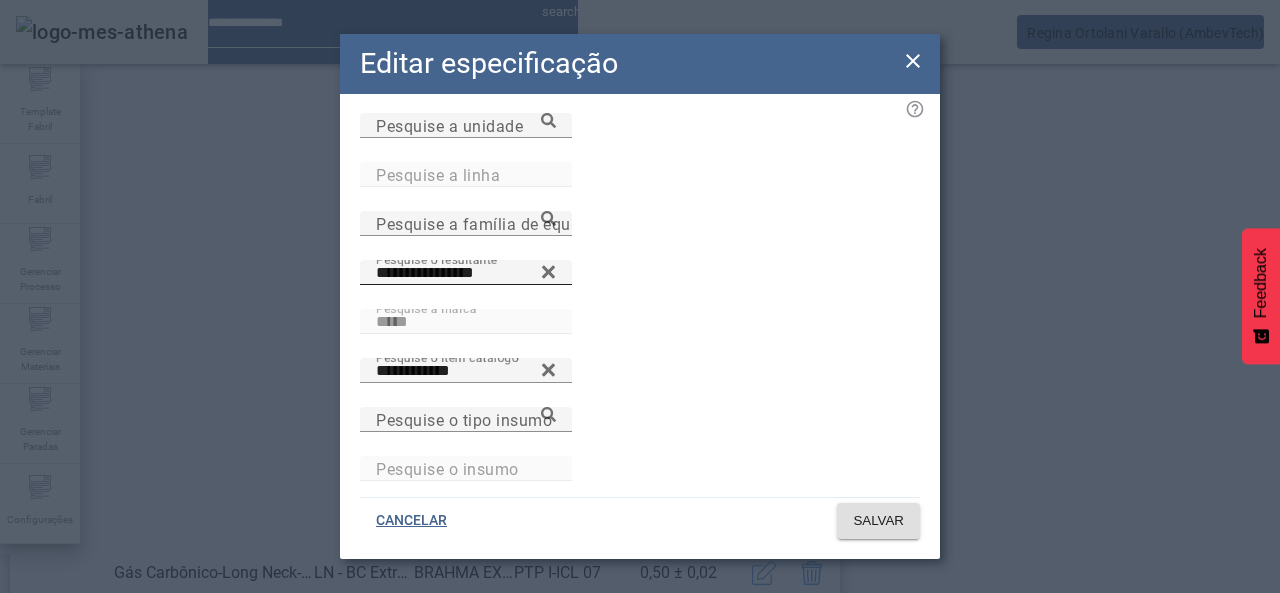 click 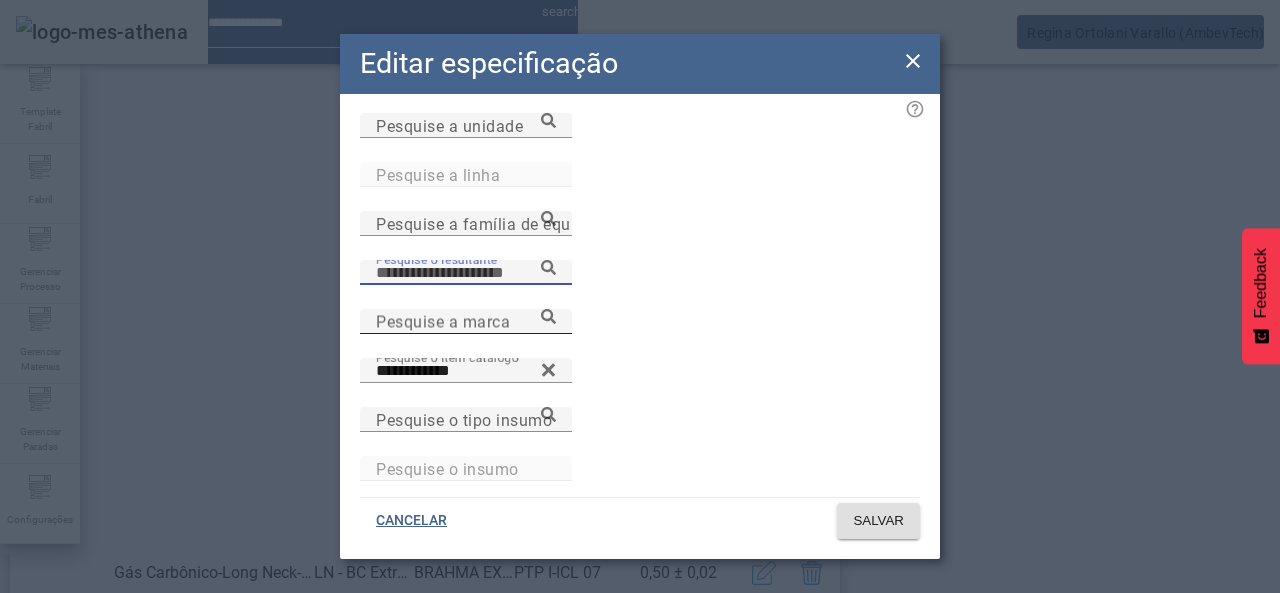 click on "Pesquise a marca" at bounding box center [443, 321] 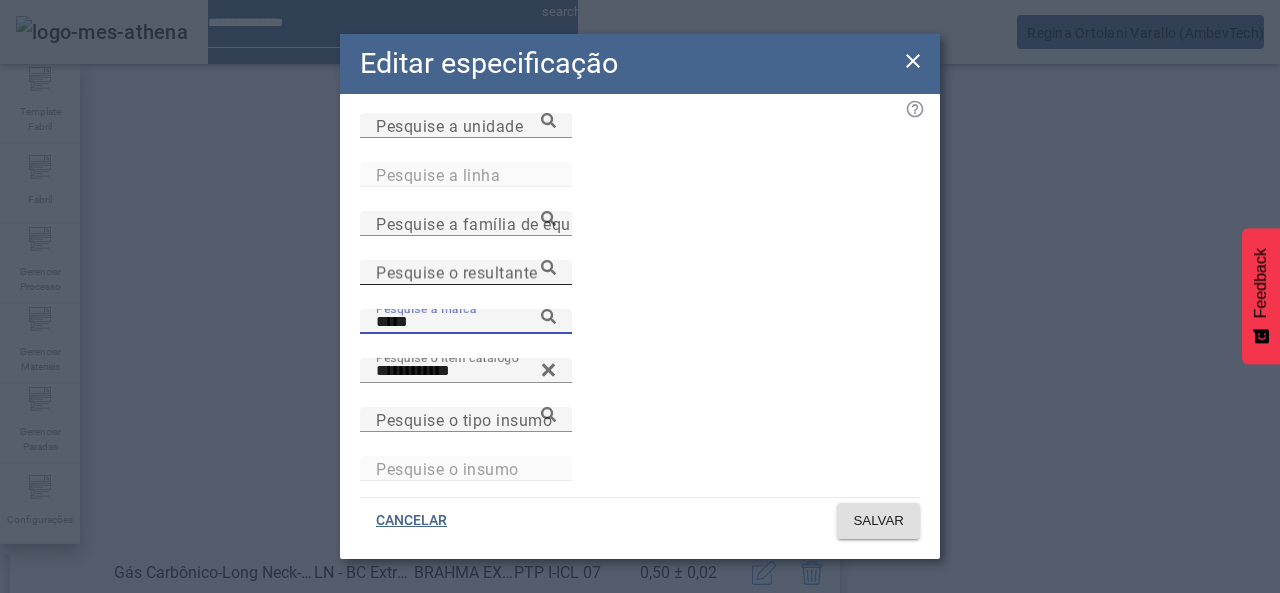 click on "*****" at bounding box center (466, 322) 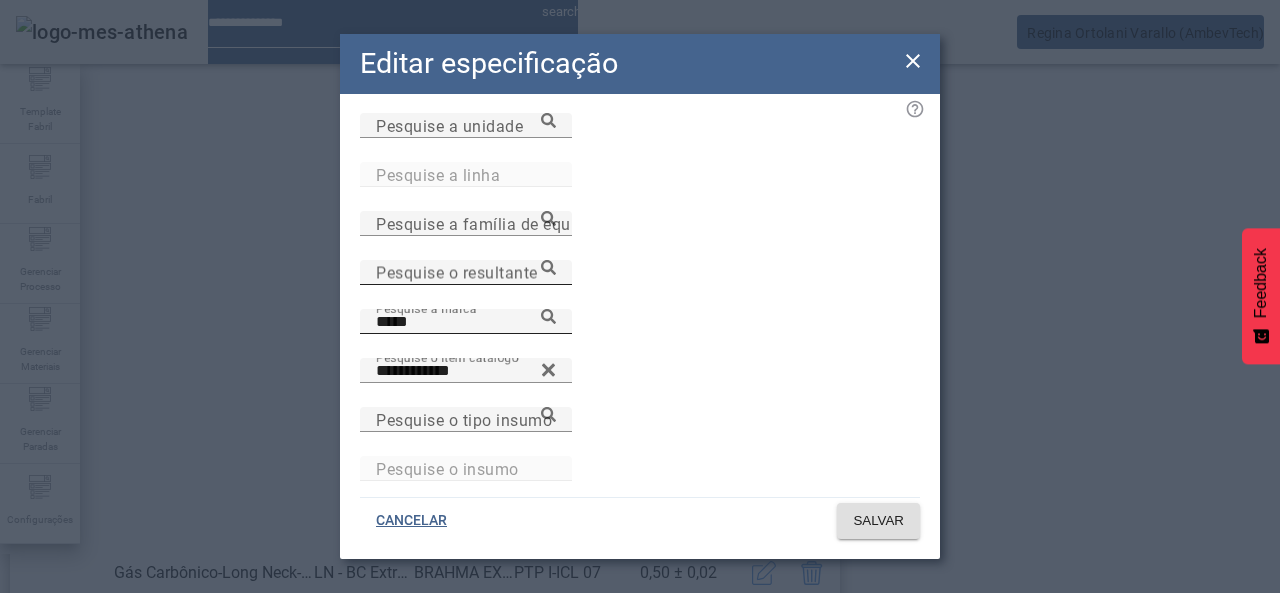click 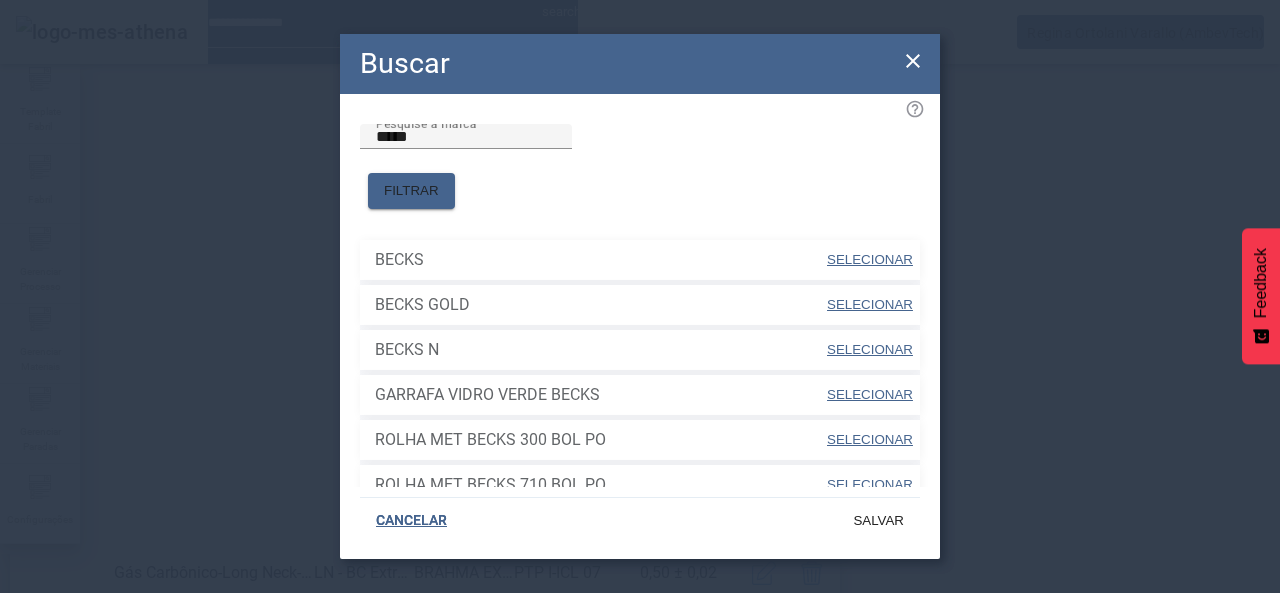 click on "SELECIONAR" at bounding box center (870, 259) 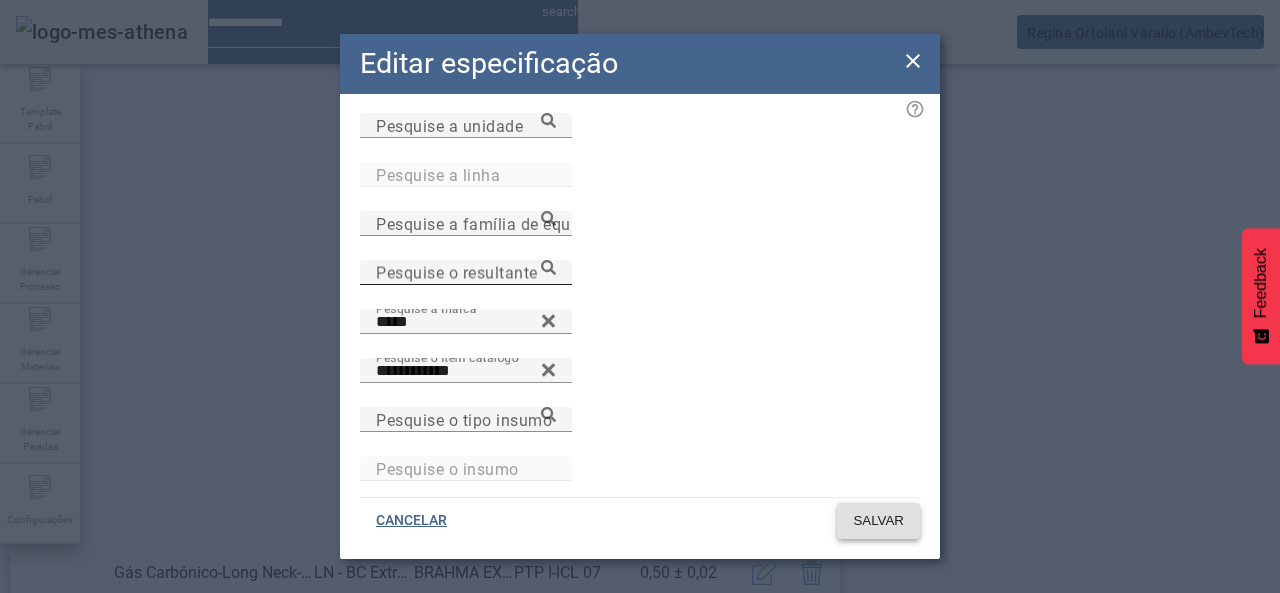 click on "SALVAR" 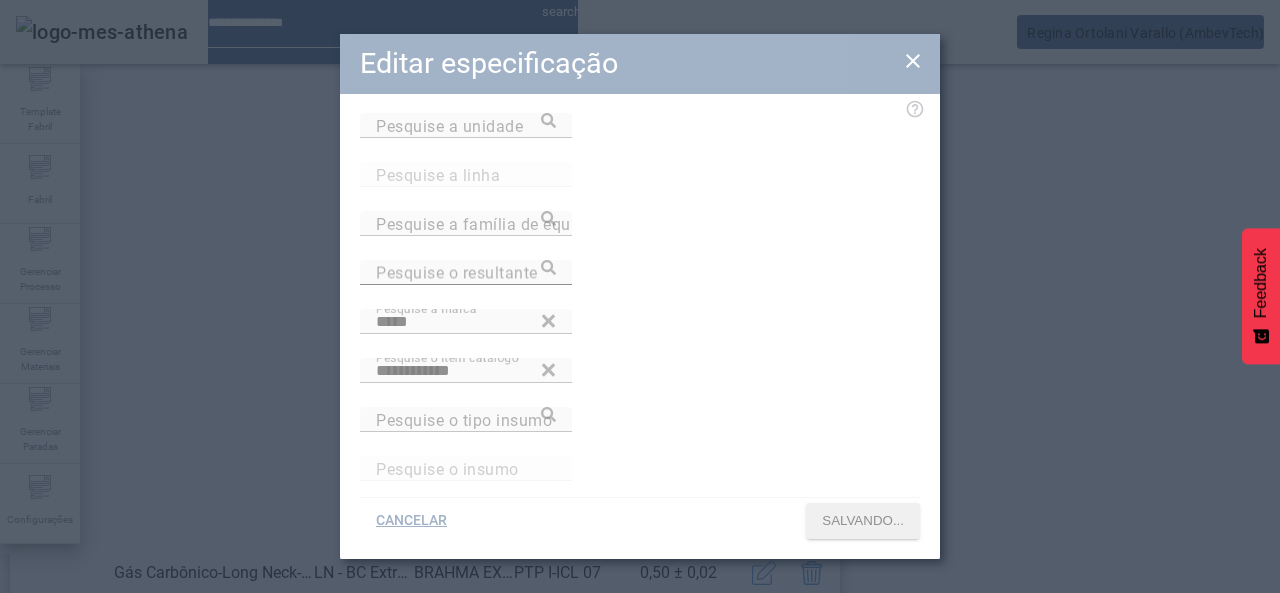 scroll, scrollTop: 423, scrollLeft: 0, axis: vertical 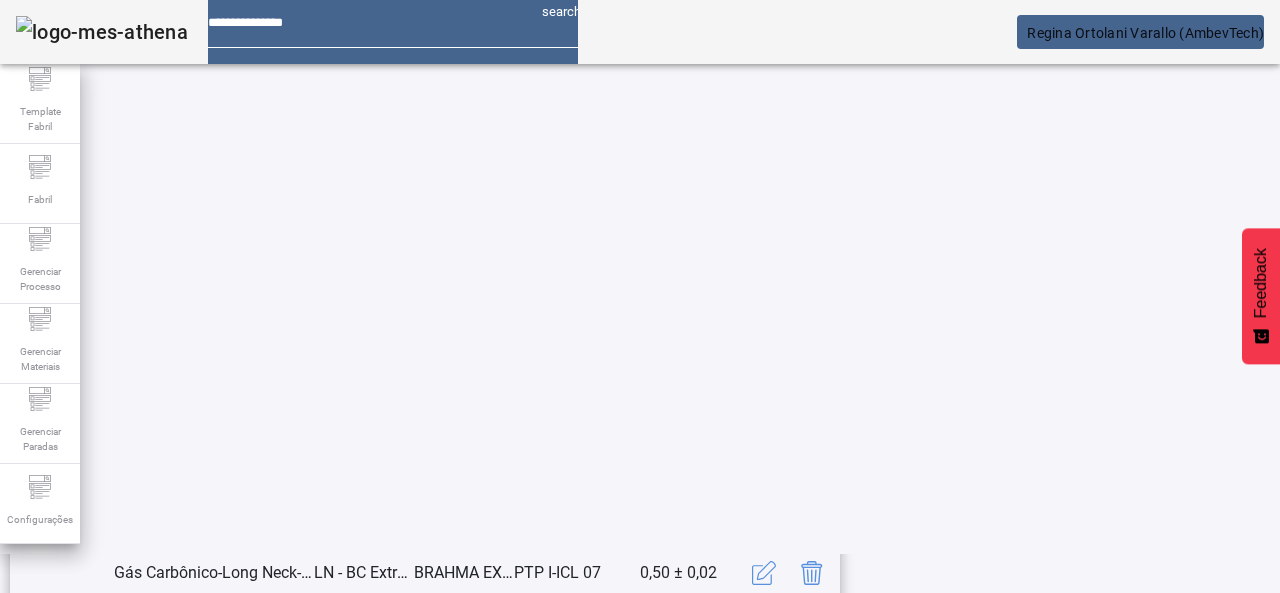 click 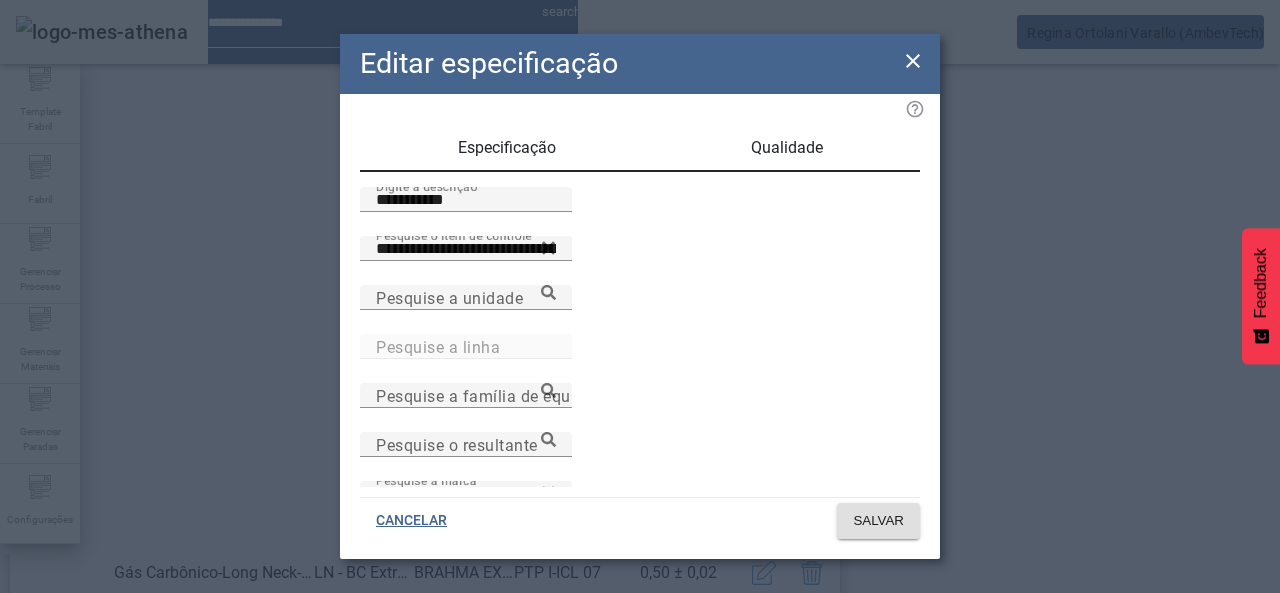 click on "Qualidade" at bounding box center [787, 148] 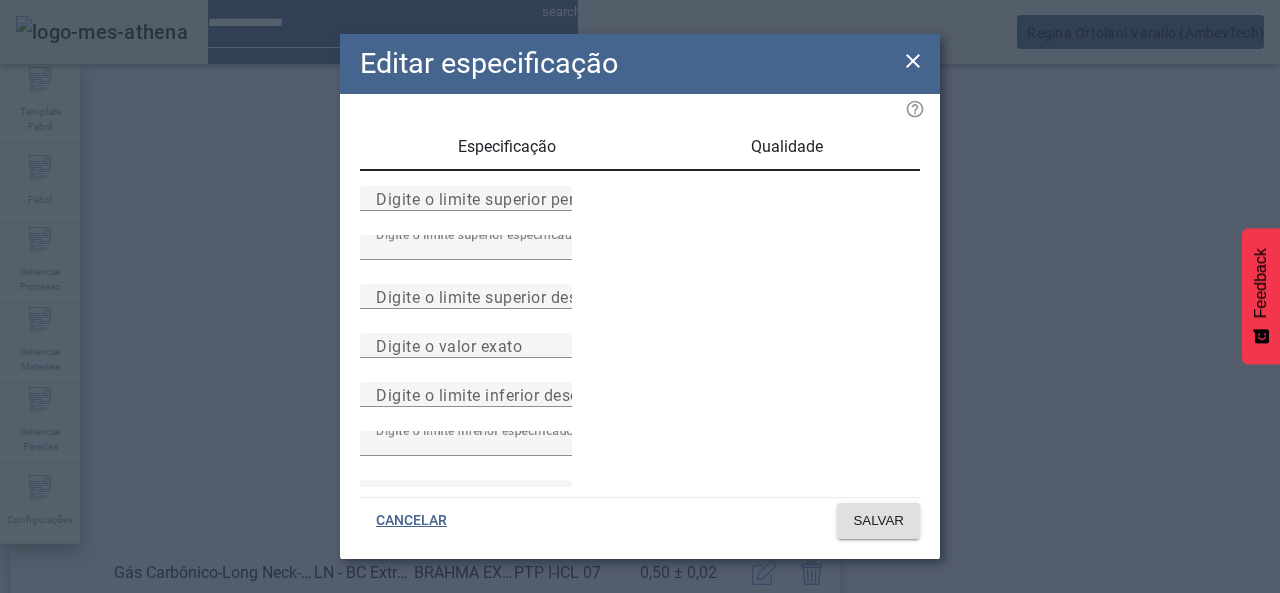 scroll, scrollTop: 0, scrollLeft: 0, axis: both 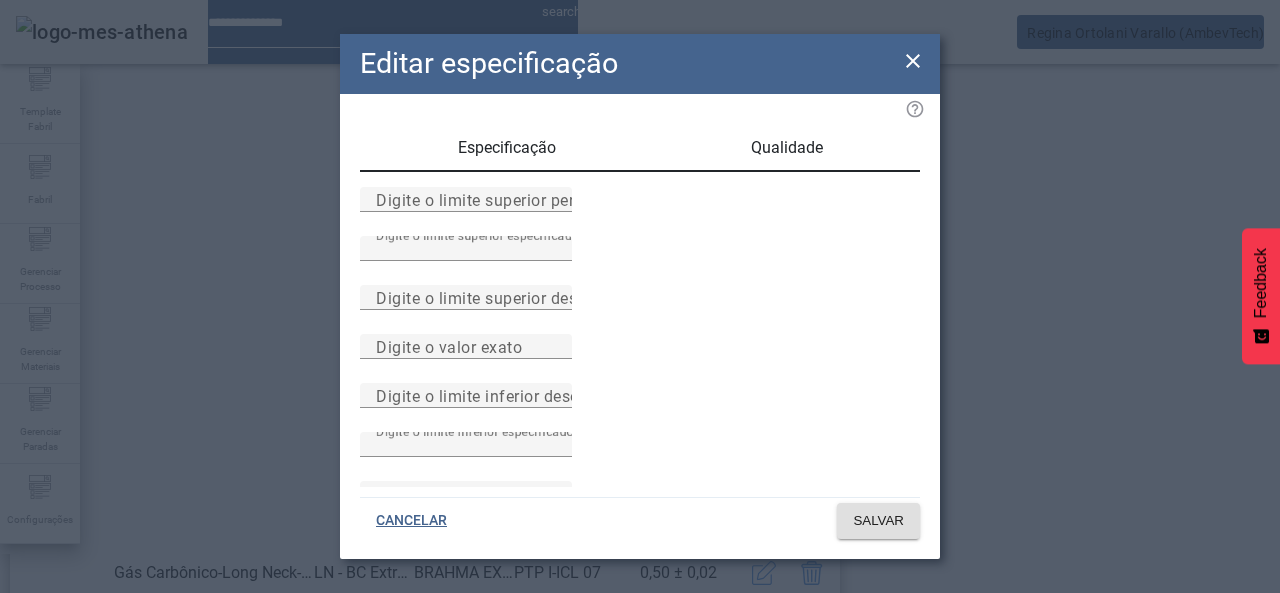 click on "Especificação" at bounding box center [507, 148] 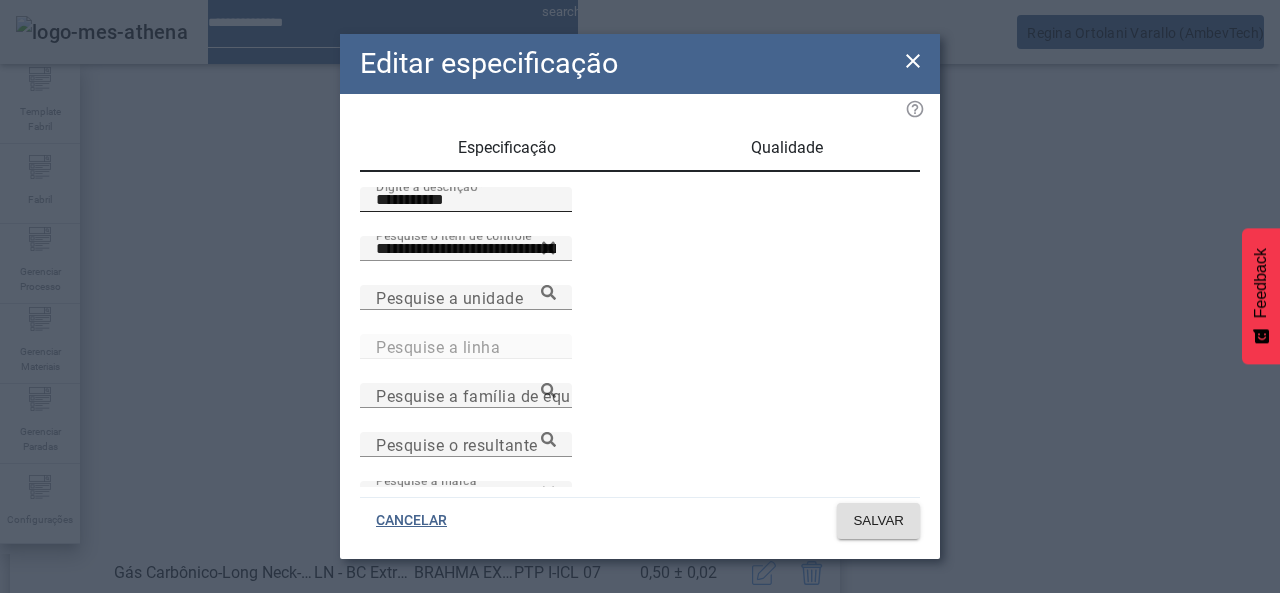 click on "**********" at bounding box center (466, 200) 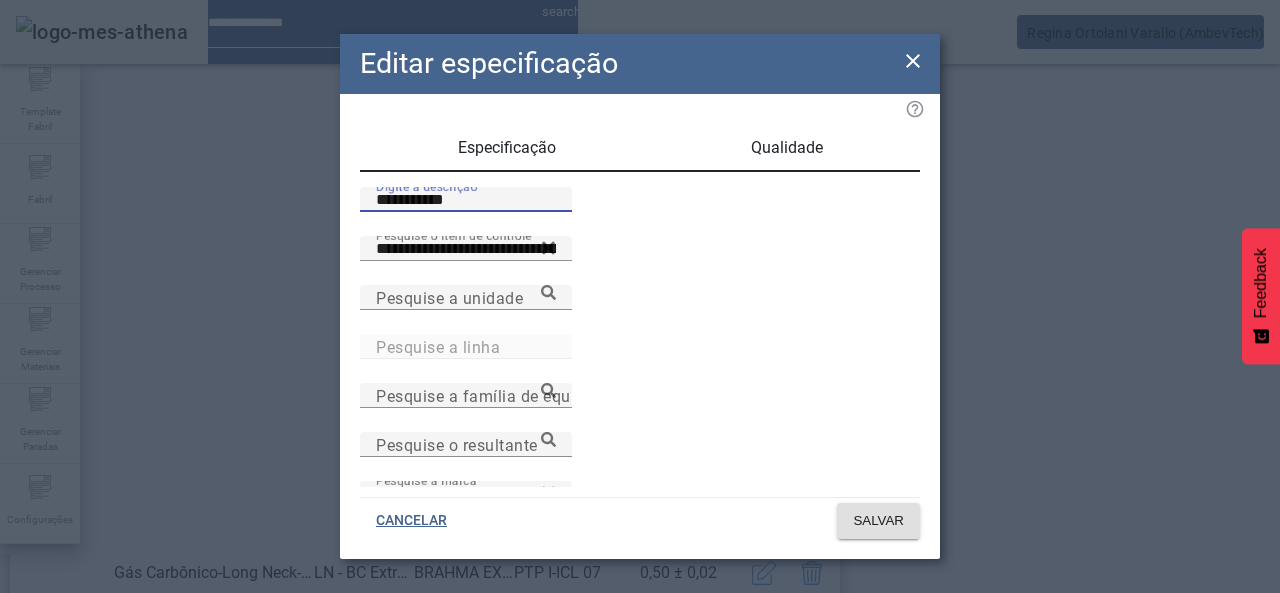type on "**********" 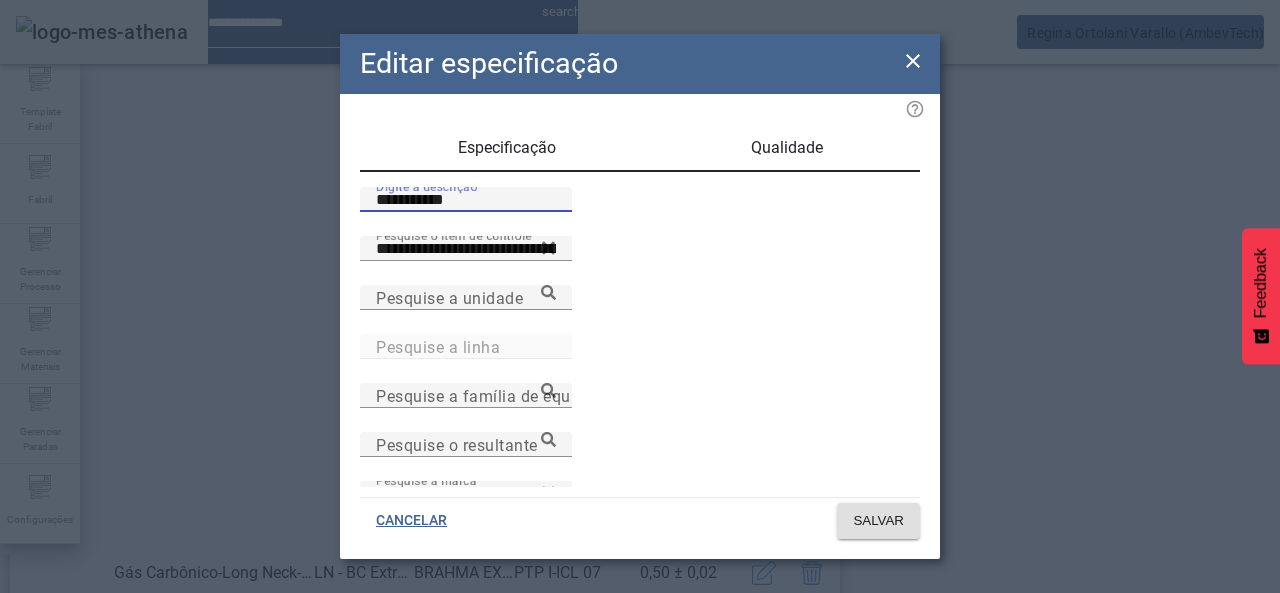 click on "Qualidade" at bounding box center (787, 148) 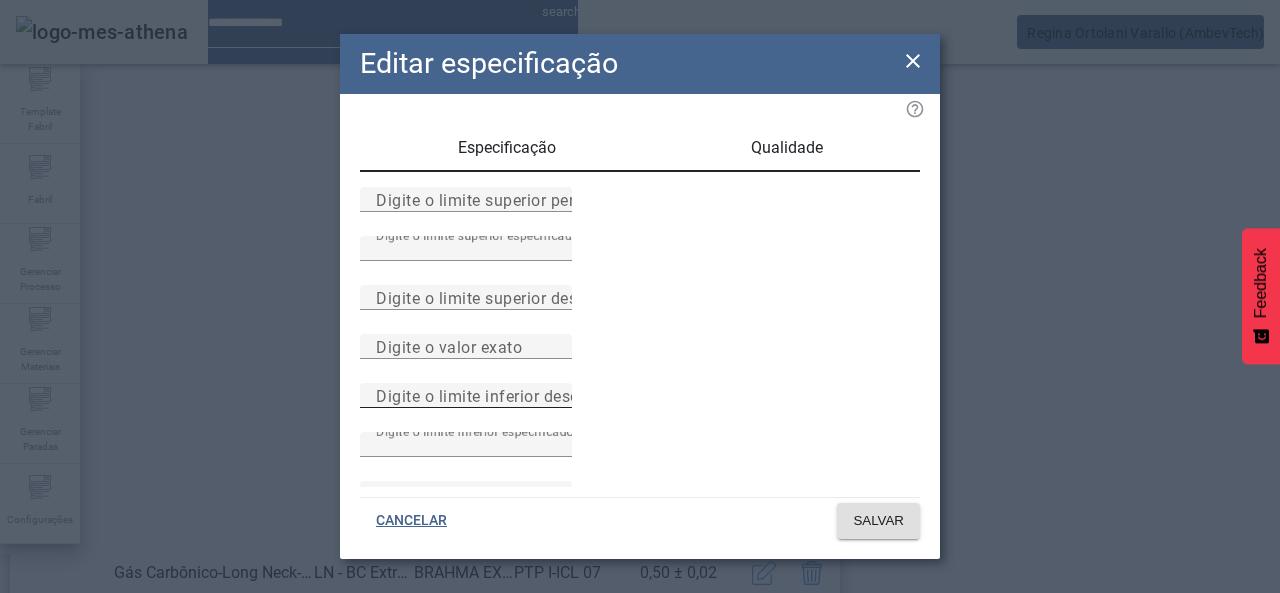scroll, scrollTop: 250, scrollLeft: 0, axis: vertical 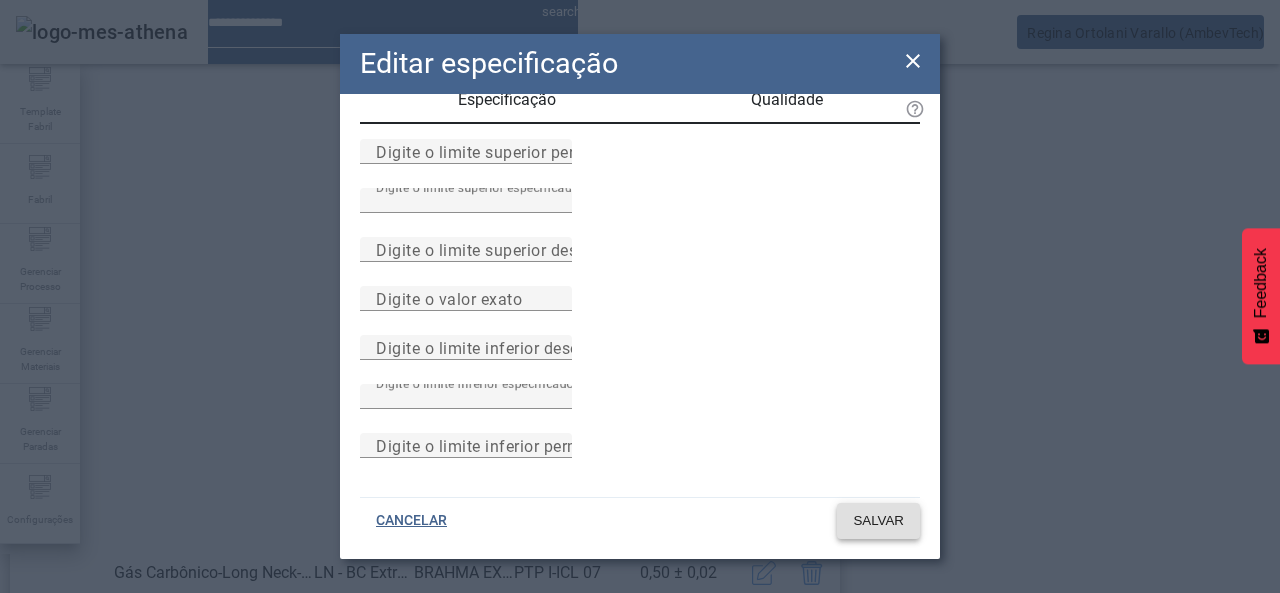 click 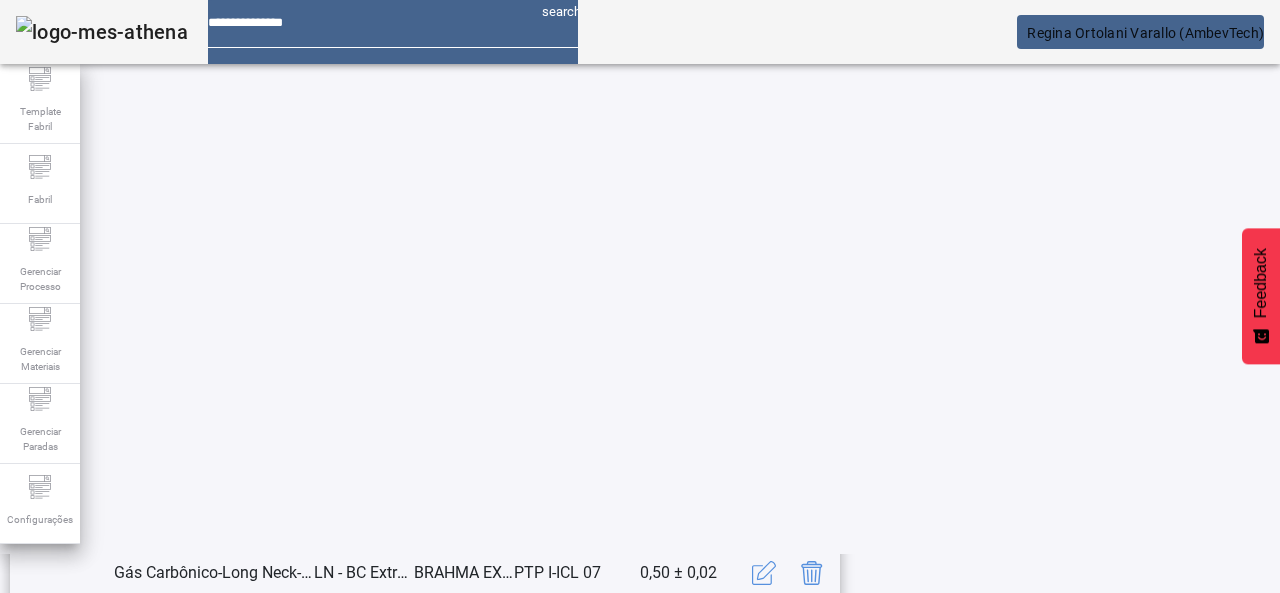 scroll, scrollTop: 623, scrollLeft: 0, axis: vertical 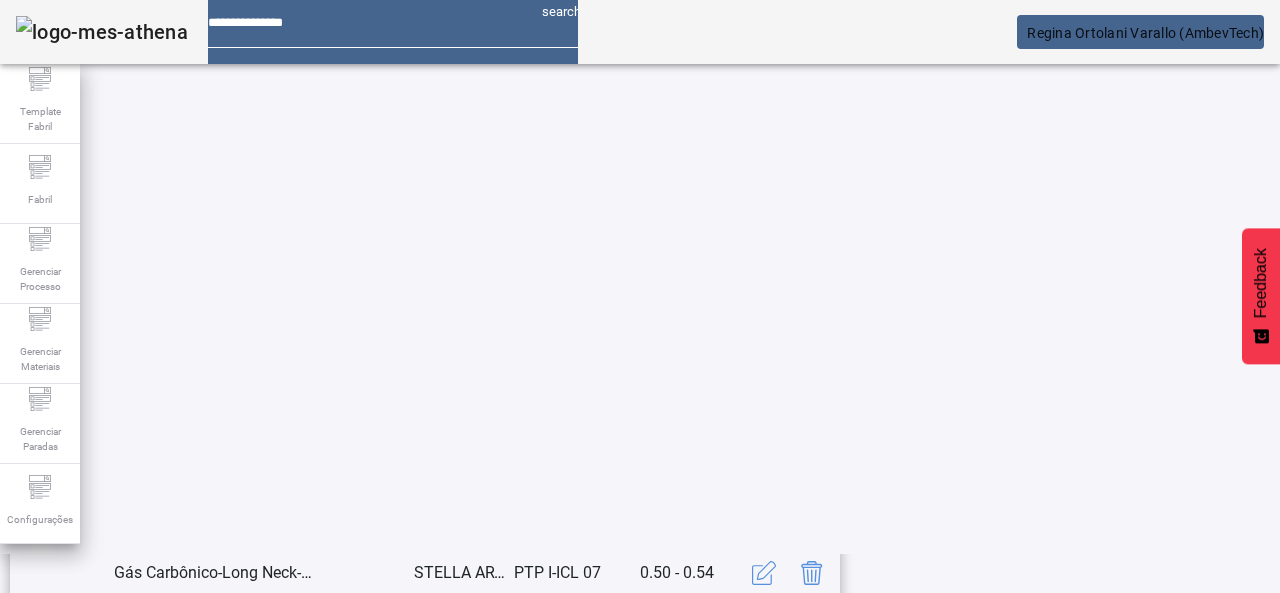 click on "2" 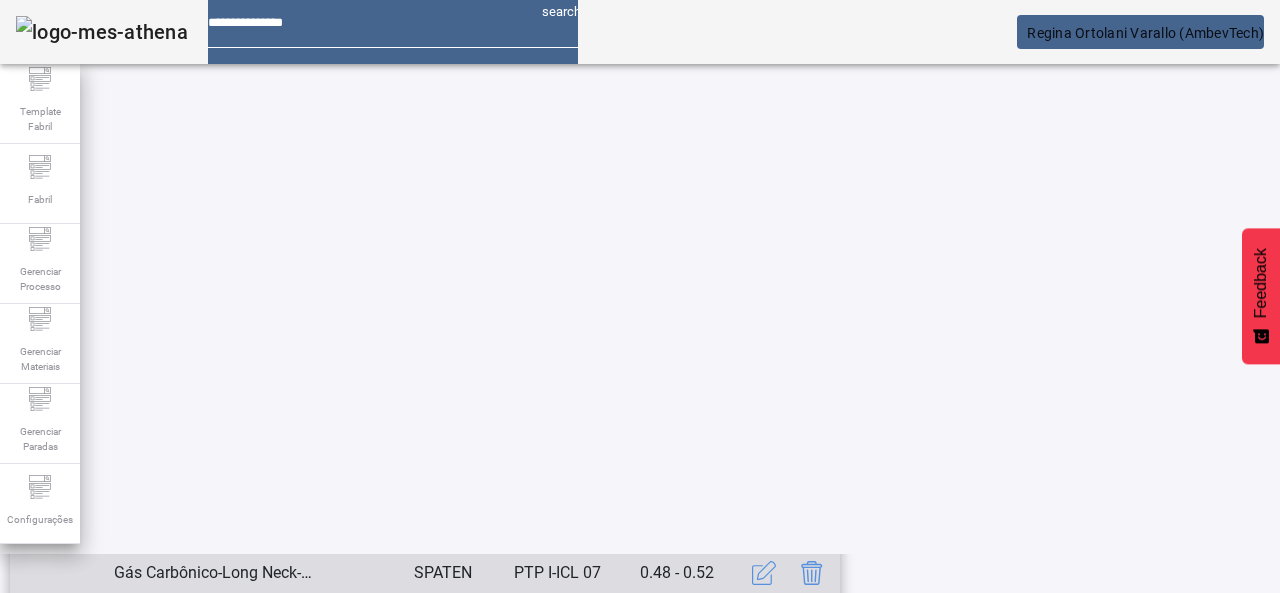 scroll, scrollTop: 423, scrollLeft: 0, axis: vertical 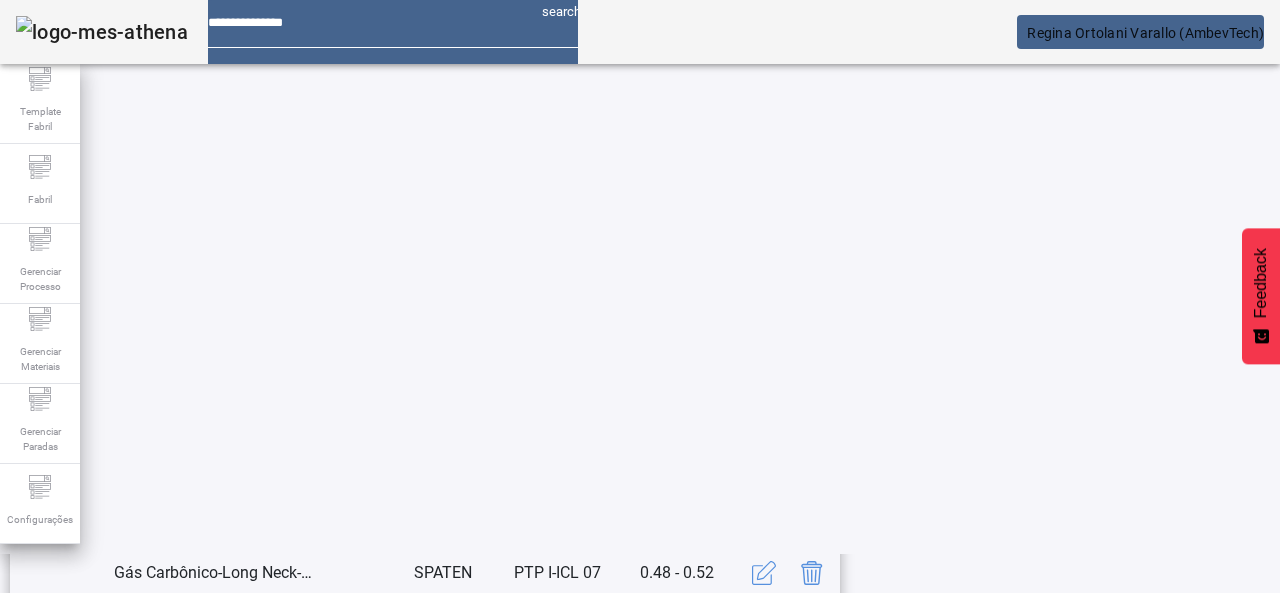 click at bounding box center (764, 523) 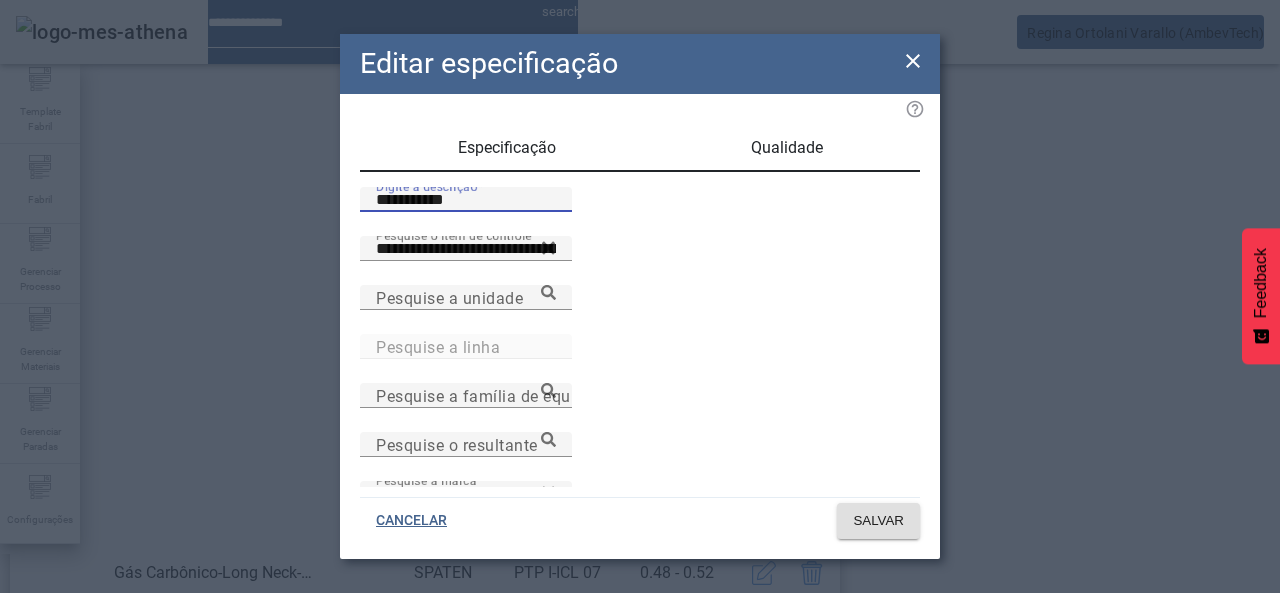 drag, startPoint x: 470, startPoint y: 218, endPoint x: 241, endPoint y: 218, distance: 229 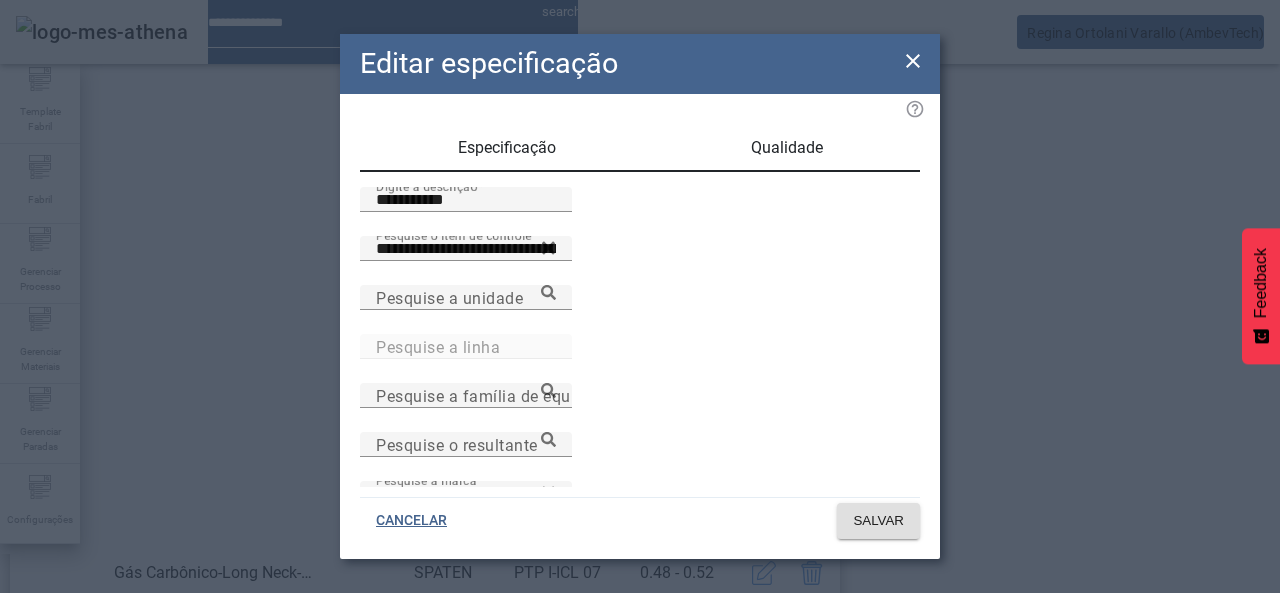 click 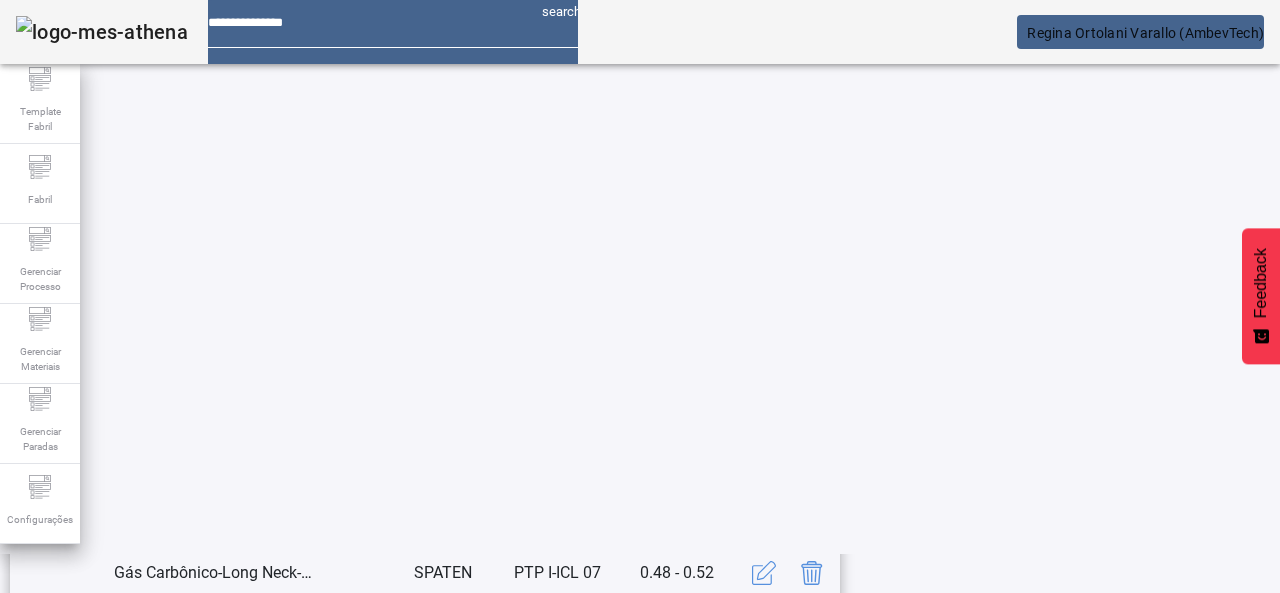 scroll, scrollTop: 662, scrollLeft: 0, axis: vertical 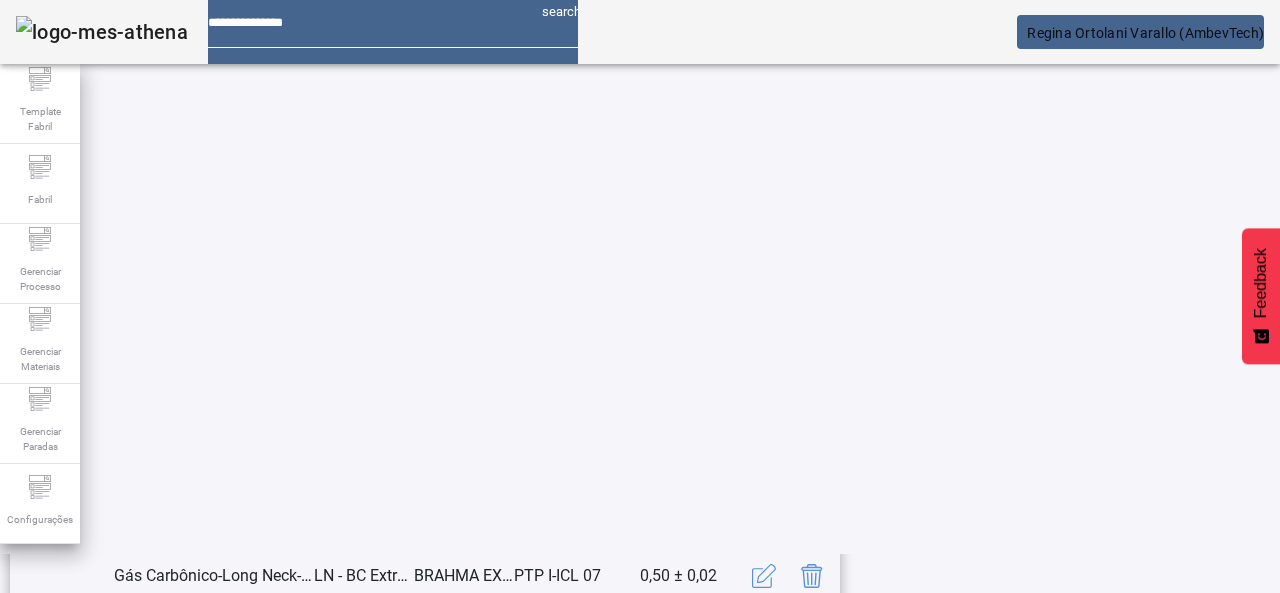 click 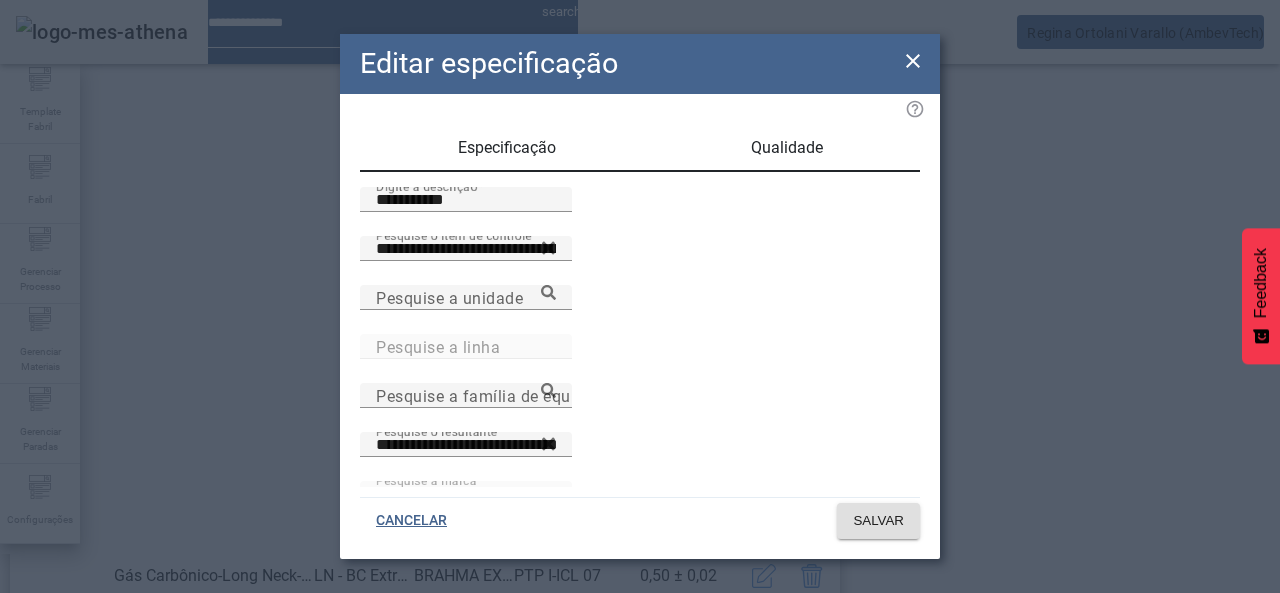 click on "Qualidade" at bounding box center [787, 148] 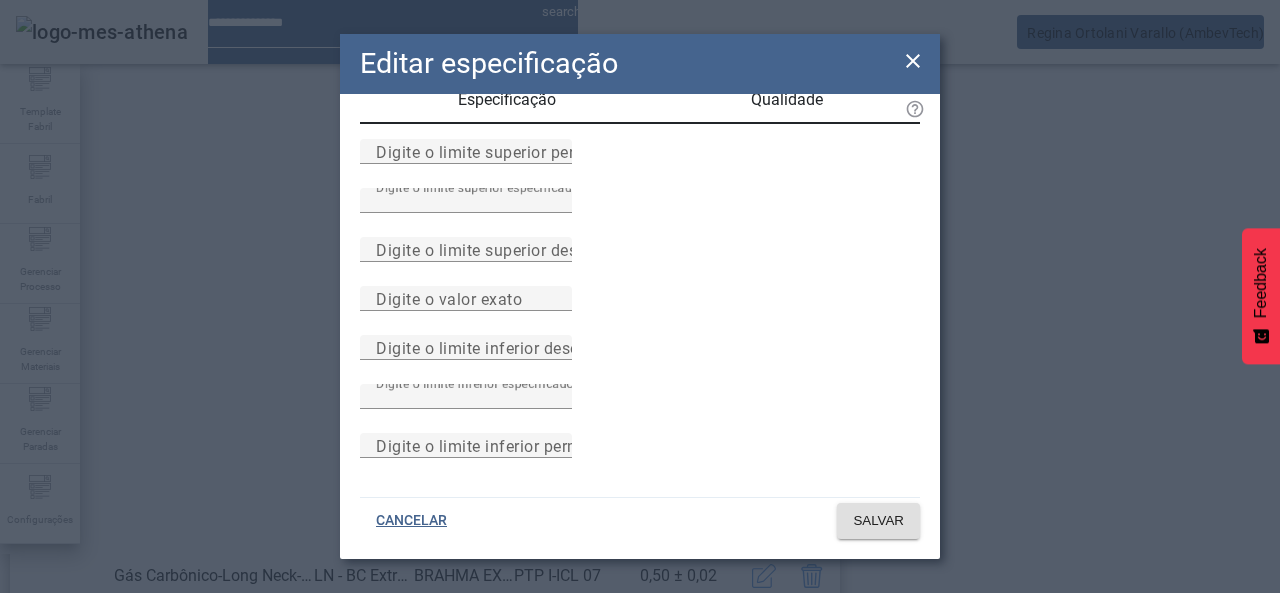 scroll, scrollTop: 0, scrollLeft: 0, axis: both 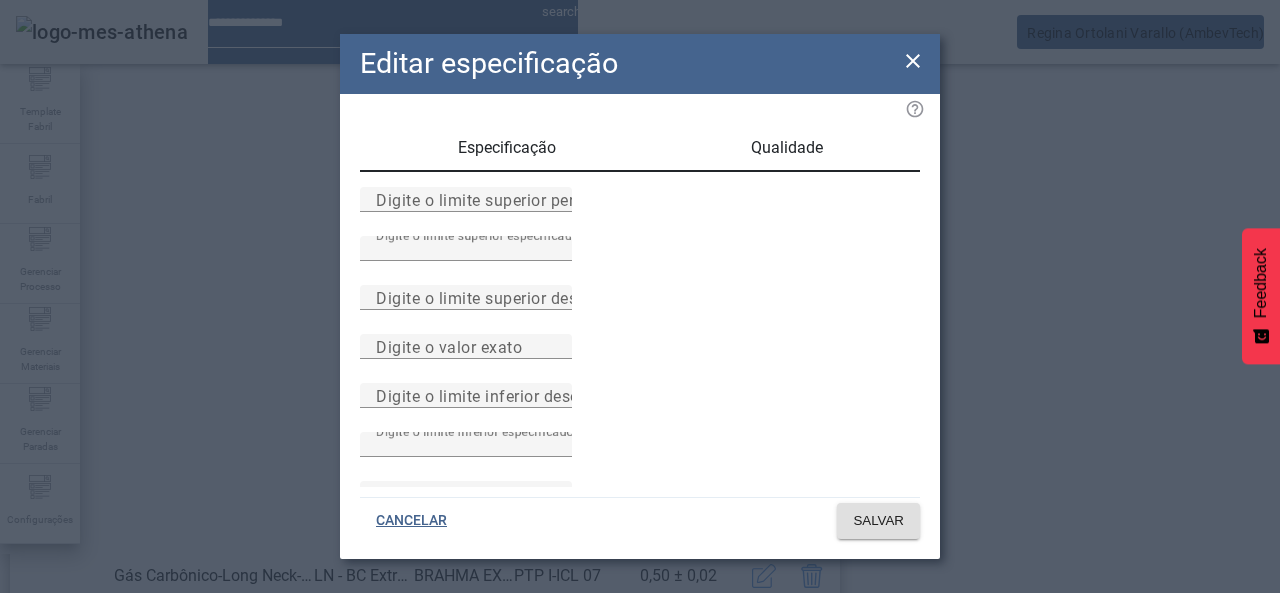 click on "Especificação" at bounding box center (507, 148) 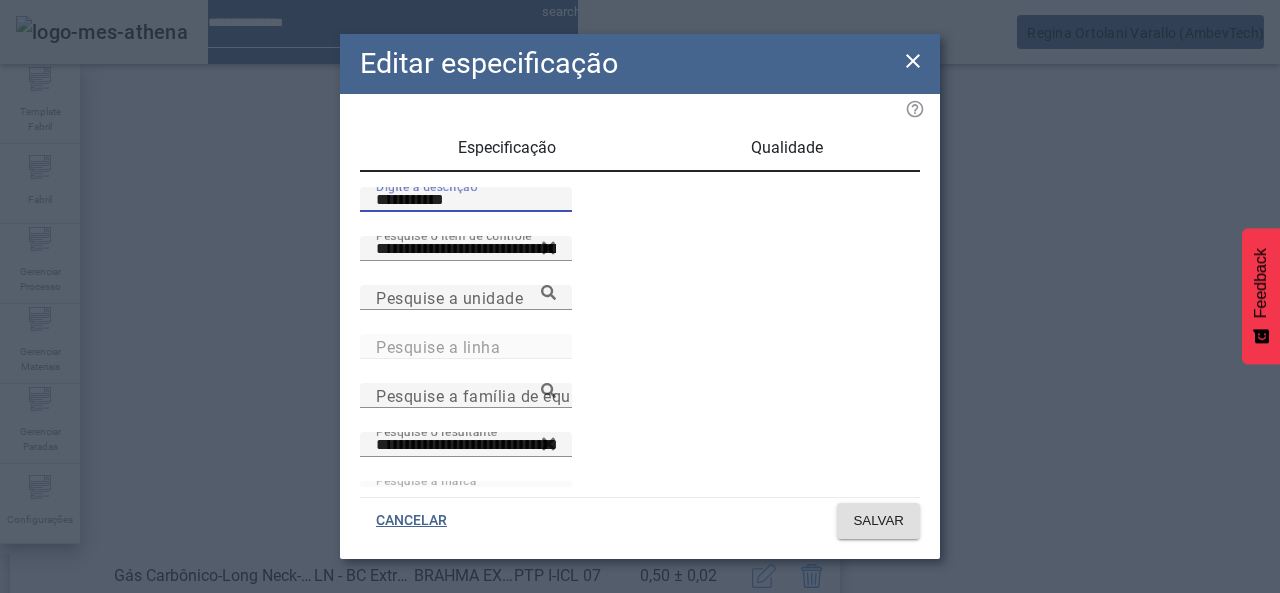 drag, startPoint x: 494, startPoint y: 214, endPoint x: 238, endPoint y: 211, distance: 256.01758 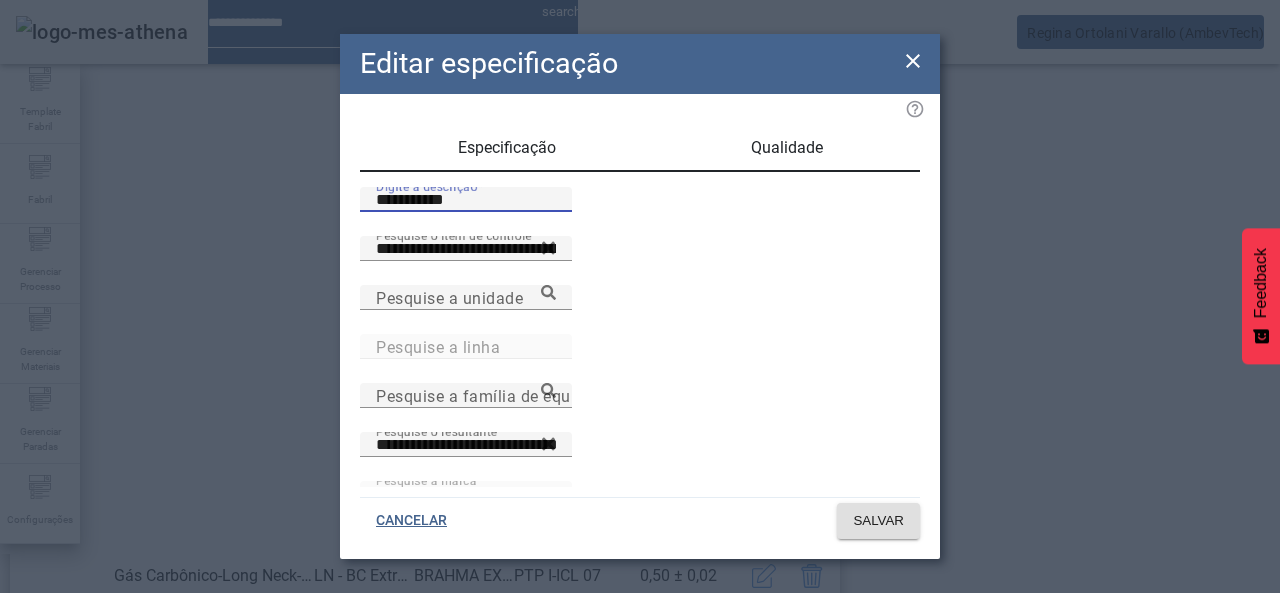 click on "**********" 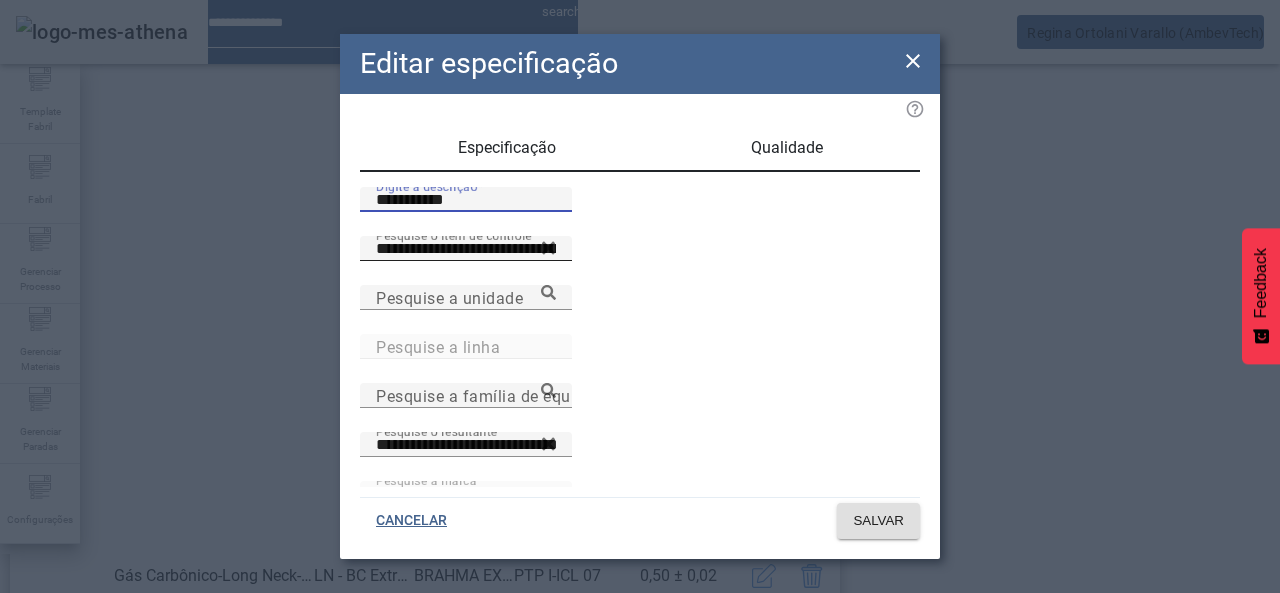 paste 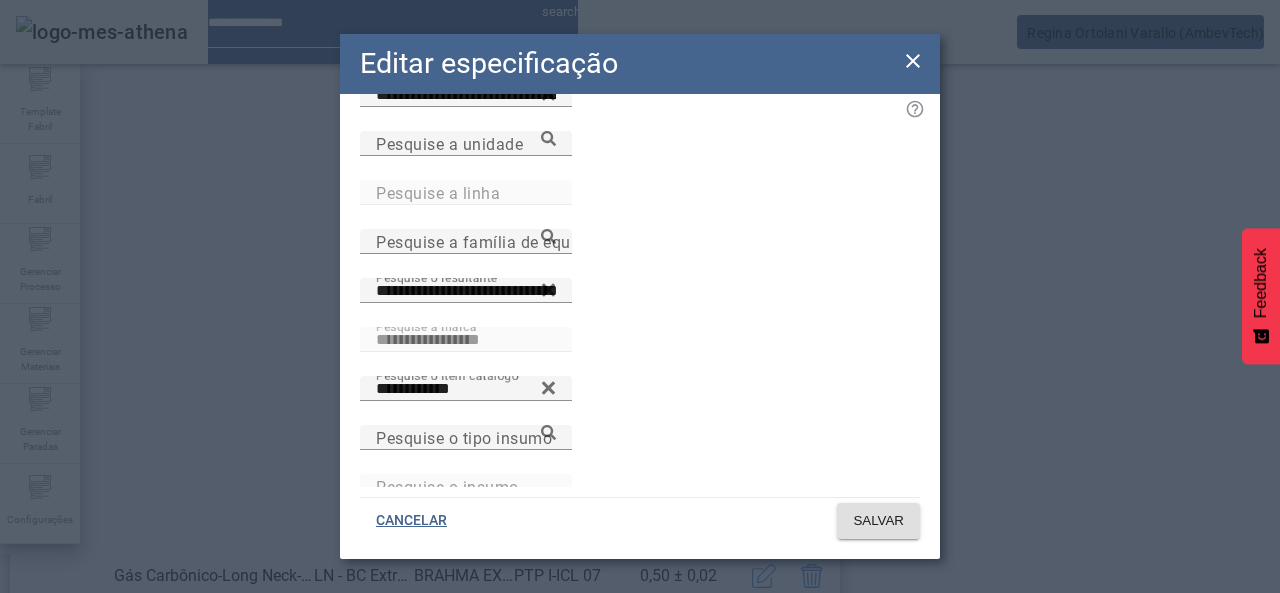 scroll, scrollTop: 172, scrollLeft: 0, axis: vertical 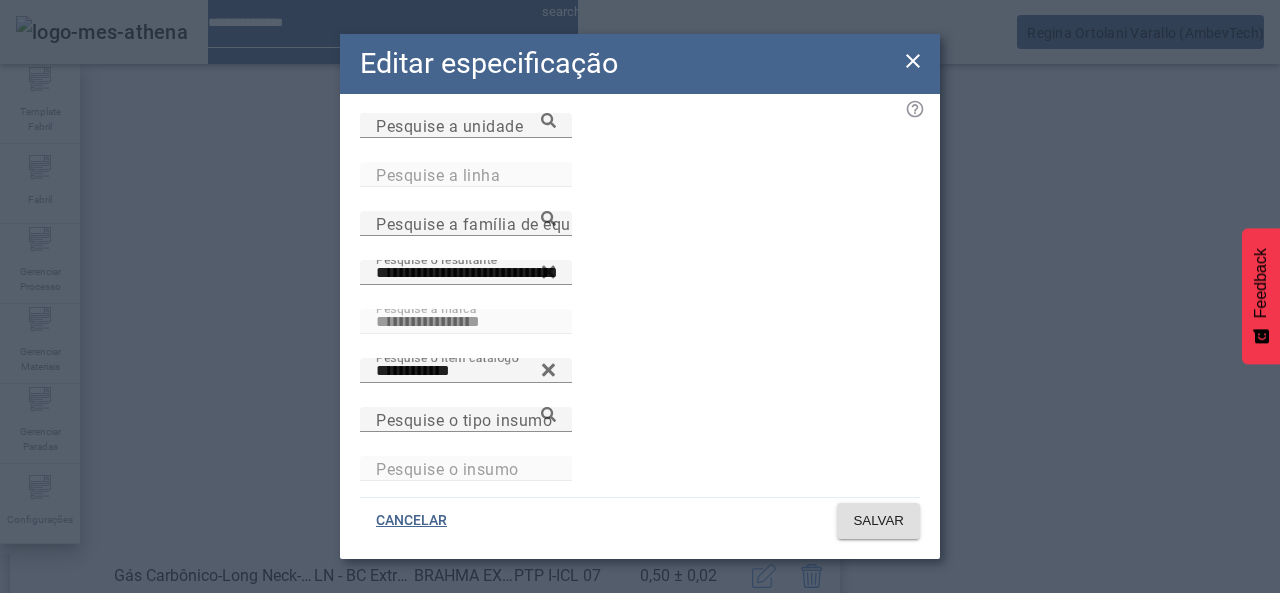 type on "**********" 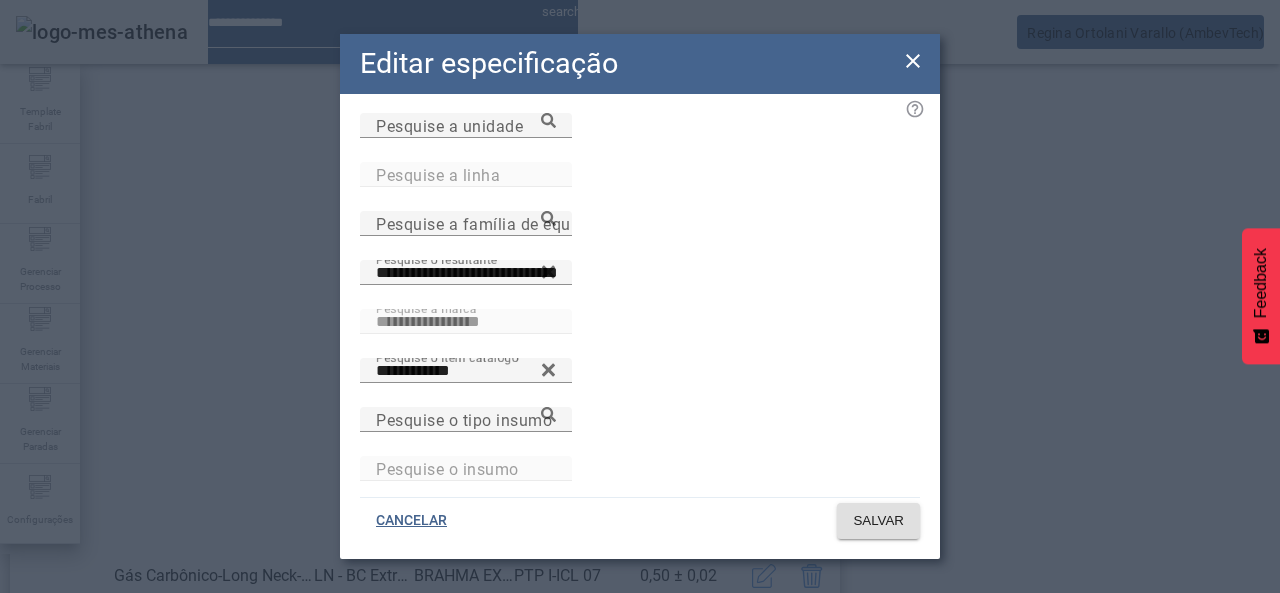 click on "**********" 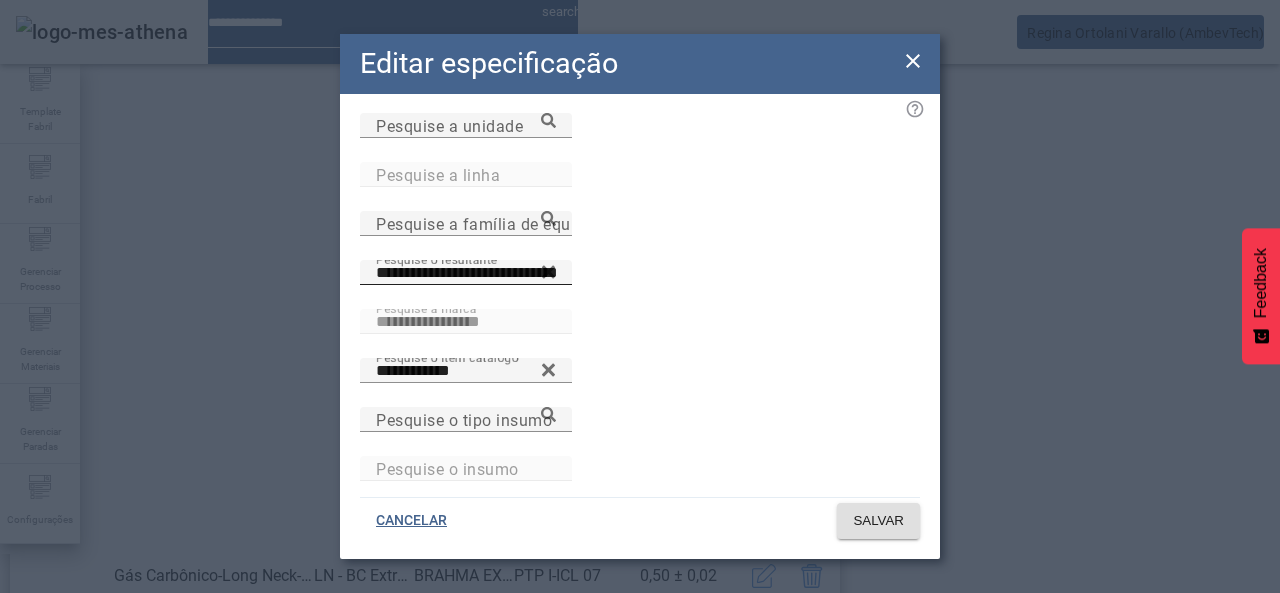 click 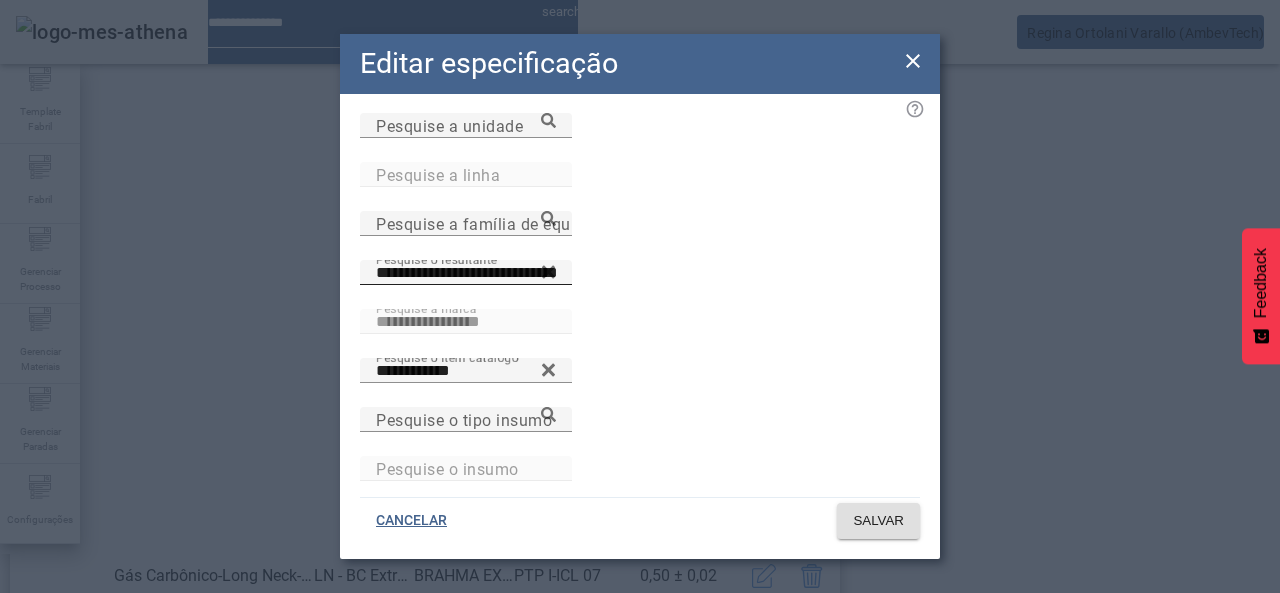 type 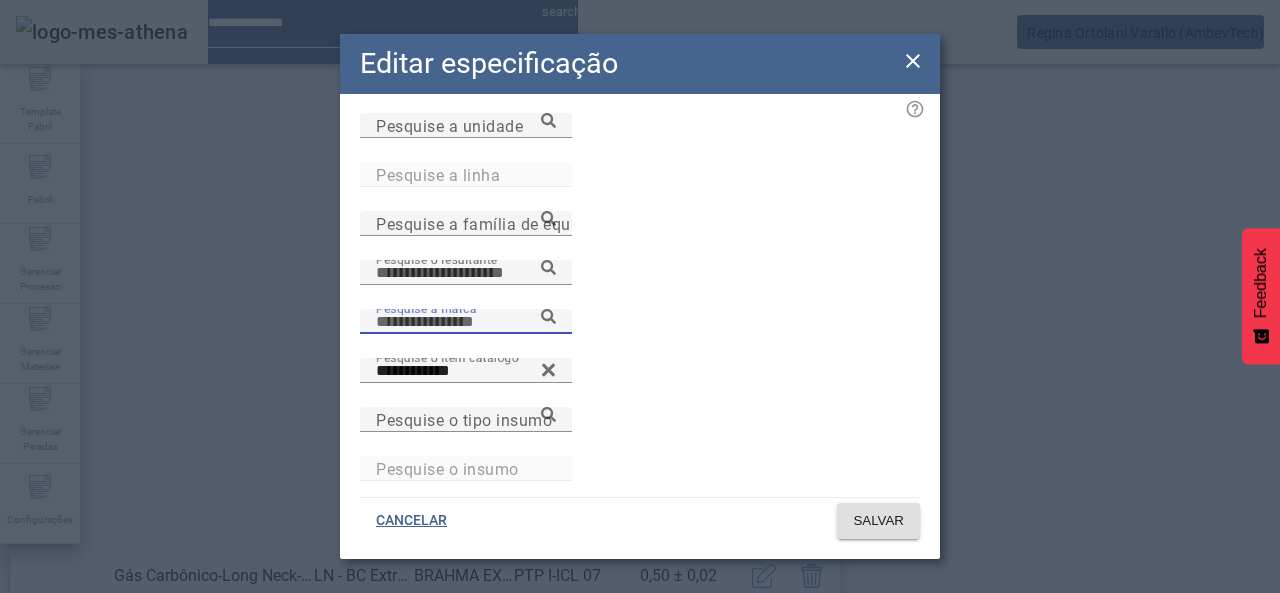 click on "Pesquise a marca" at bounding box center [466, 322] 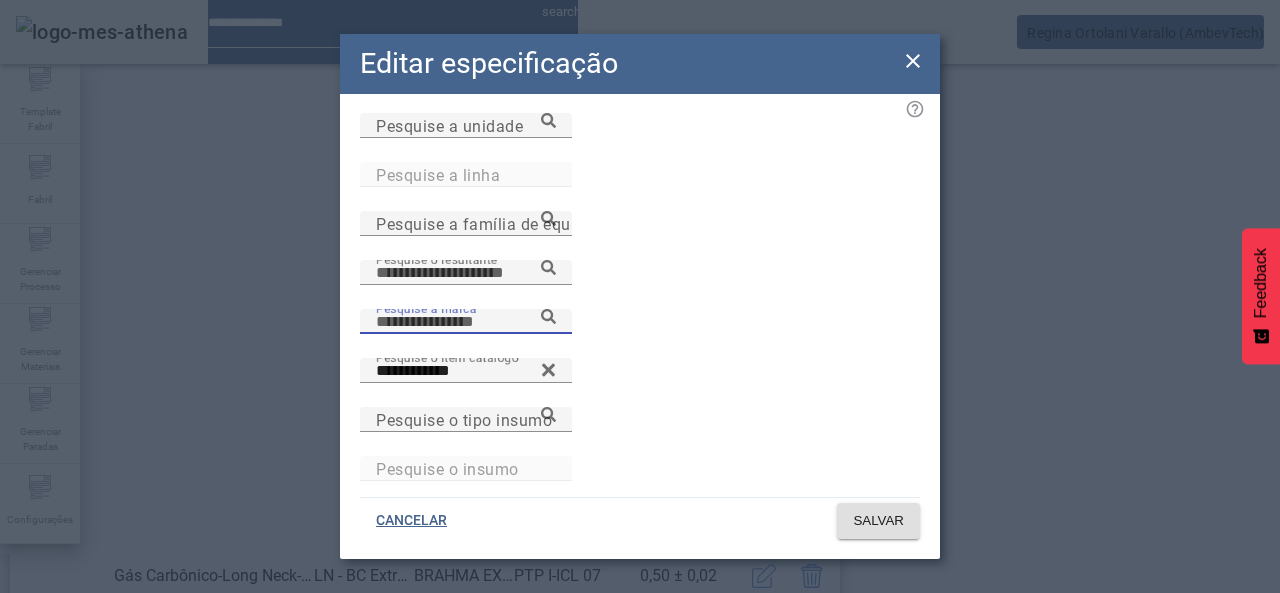 paste on "**********" 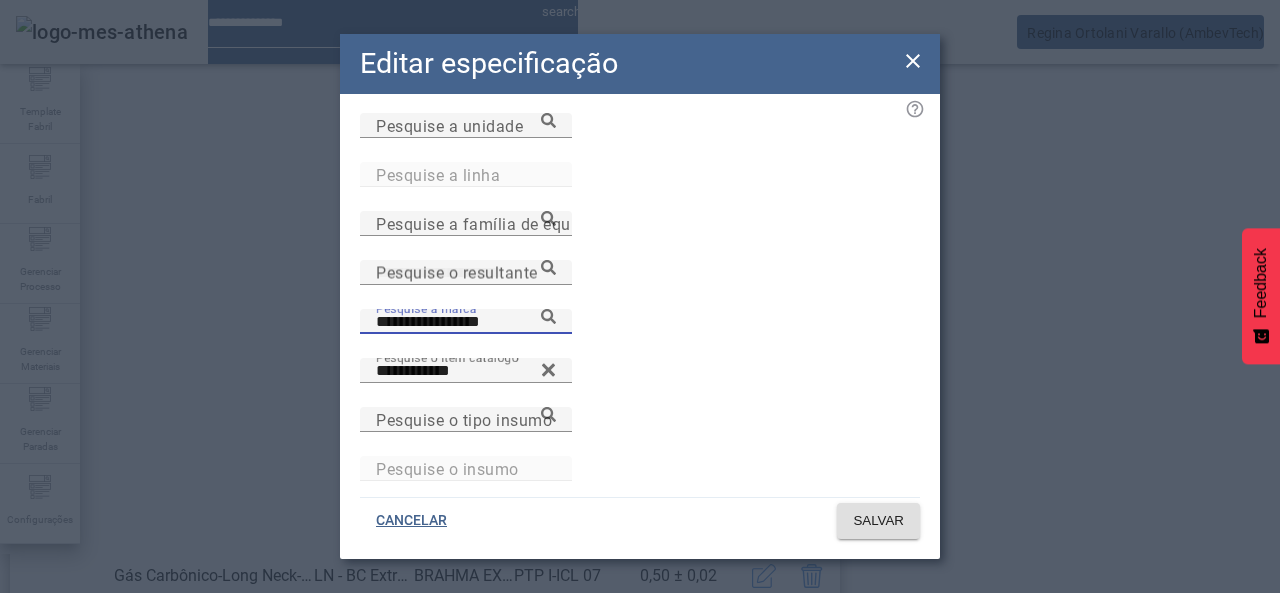 click 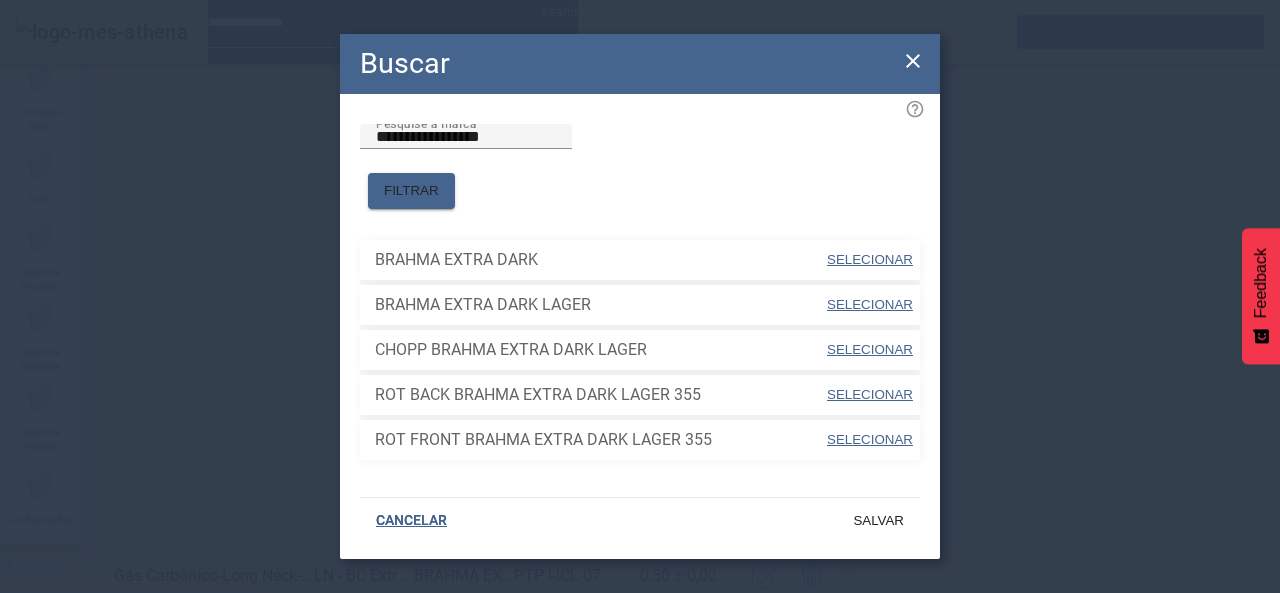 click 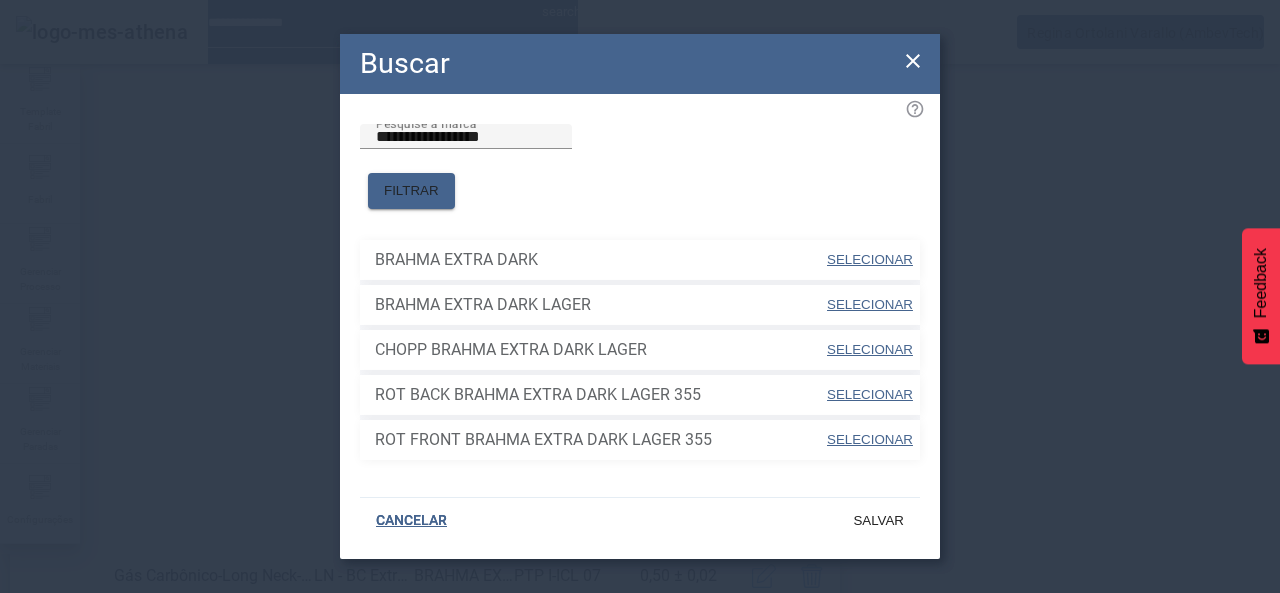 click on "SELECIONAR" at bounding box center [870, 259] 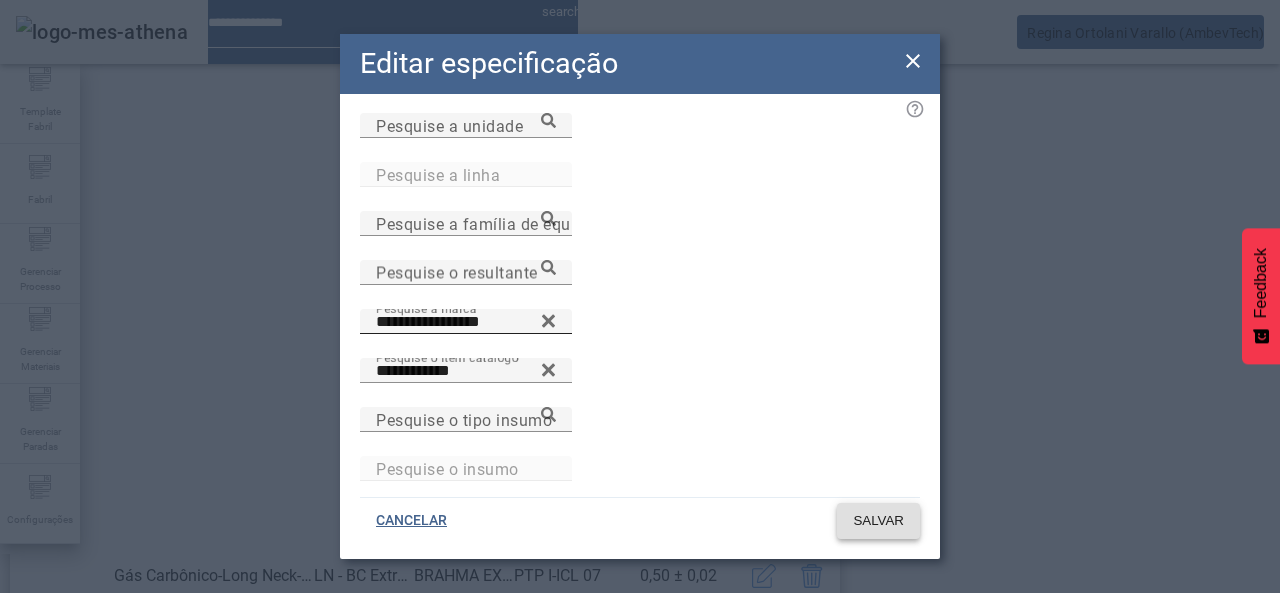 click on "SALVAR" 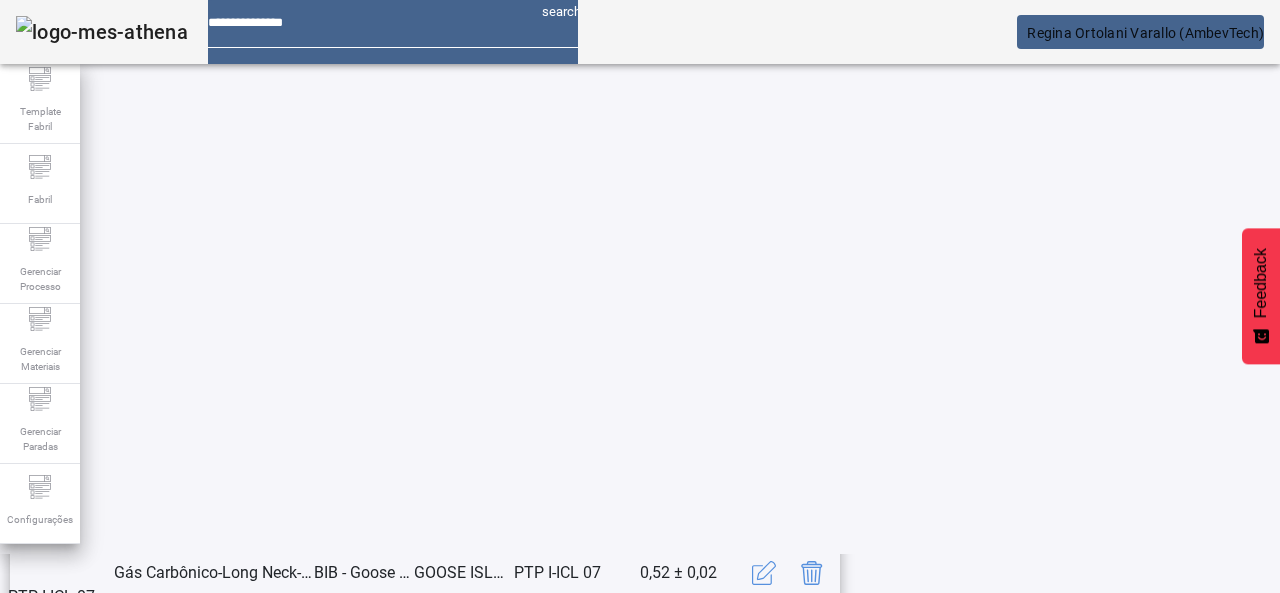 scroll, scrollTop: 423, scrollLeft: 0, axis: vertical 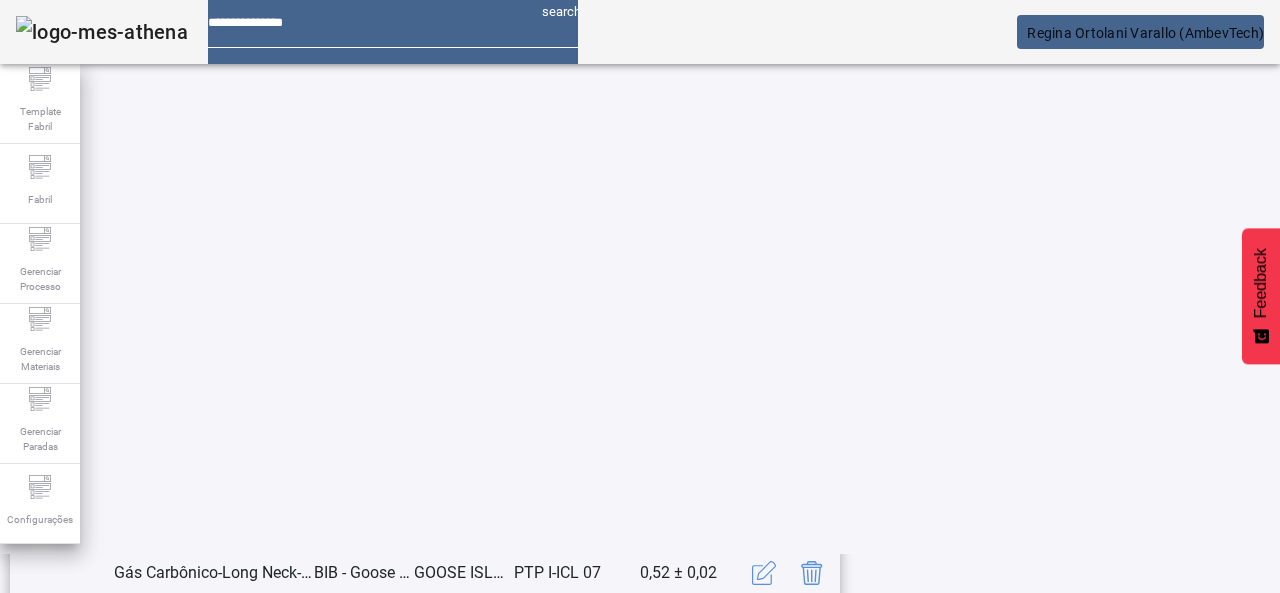 click 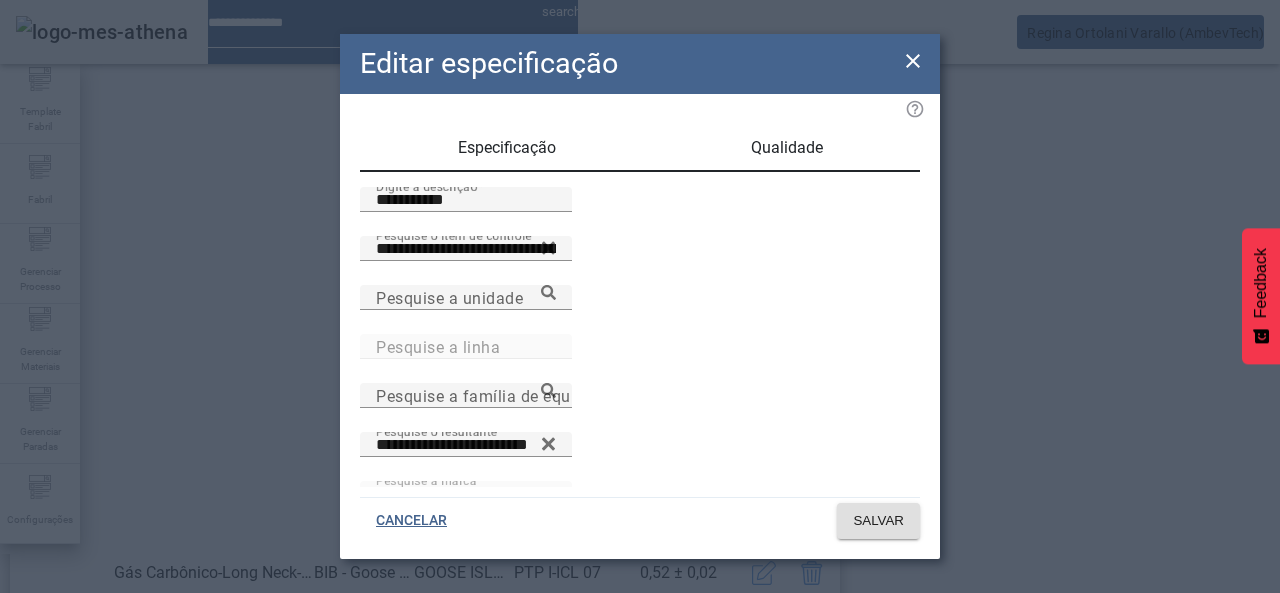 click on "Qualidade" at bounding box center [786, 148] 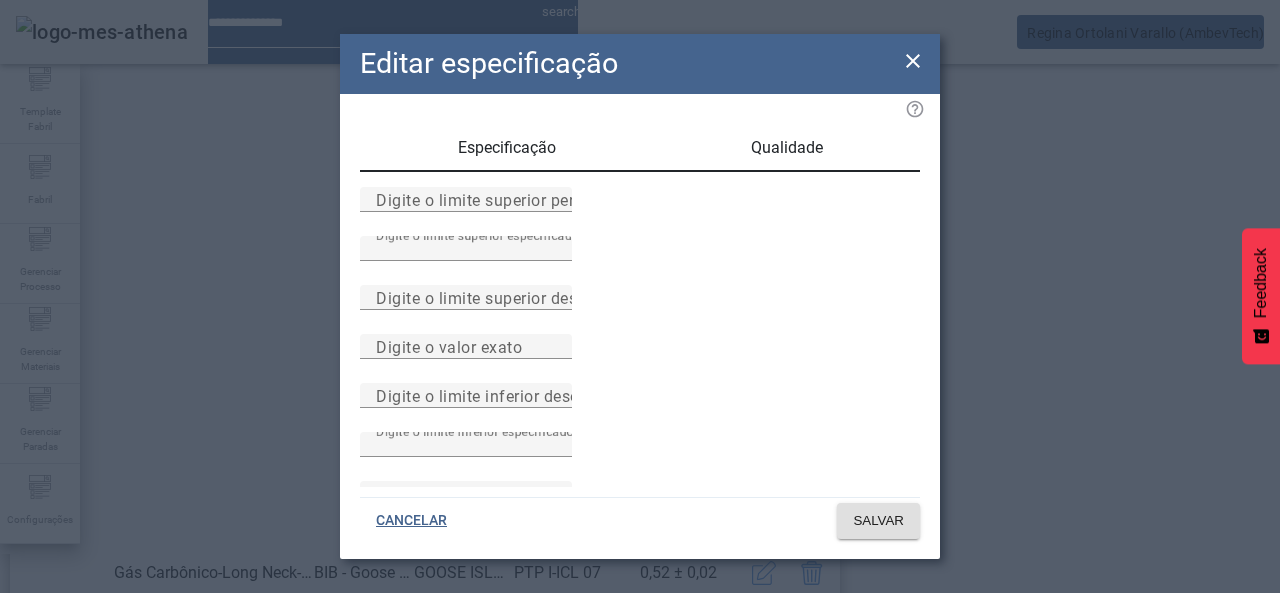 click 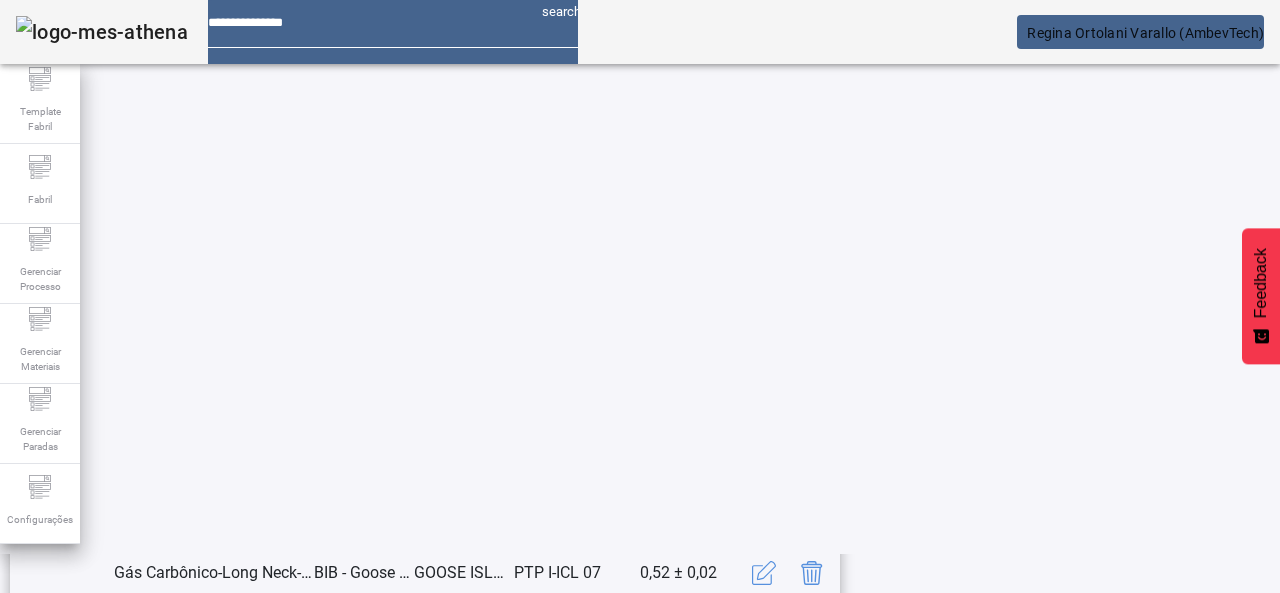 click on "2" 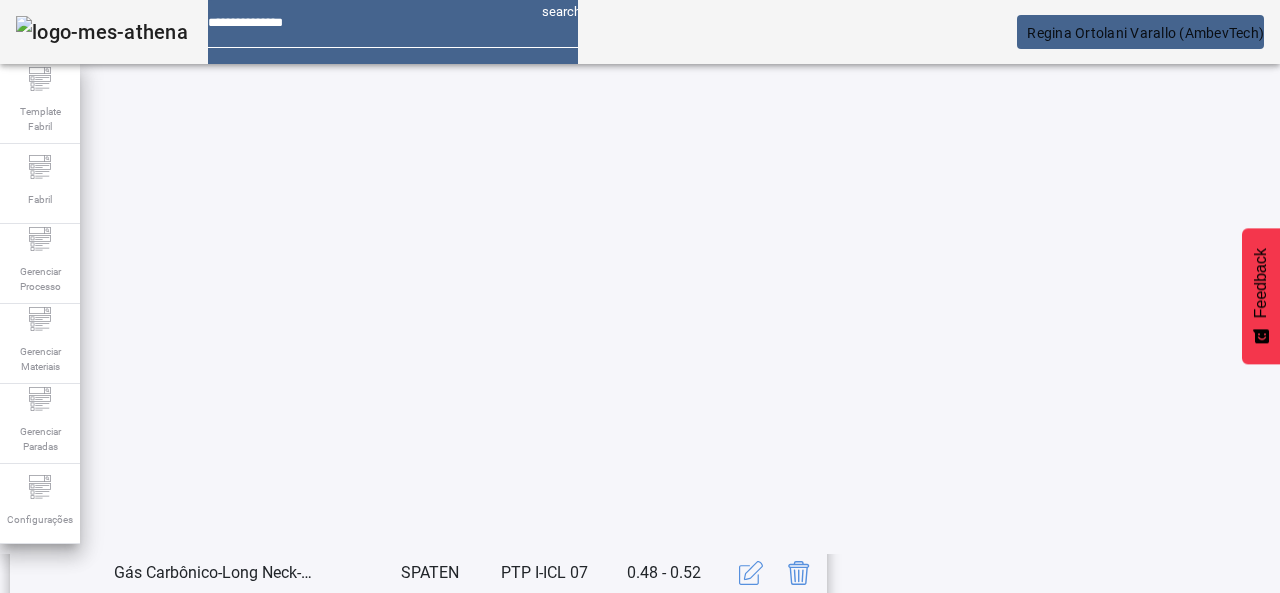 scroll, scrollTop: 423, scrollLeft: 0, axis: vertical 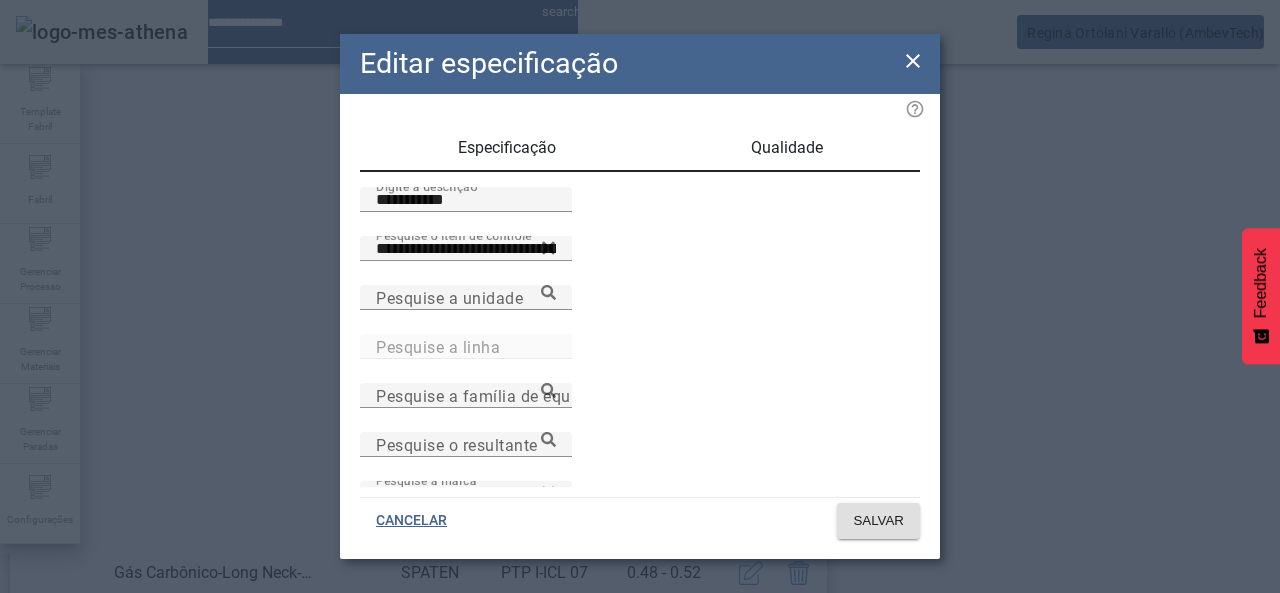 click on "**********" 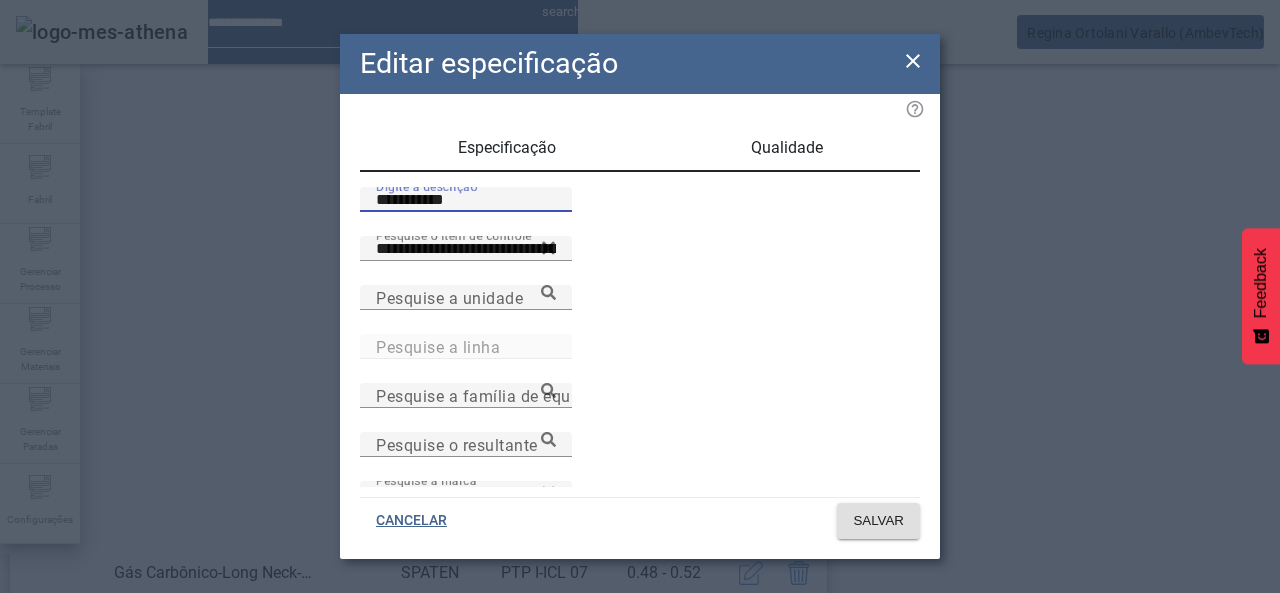 drag, startPoint x: 495, startPoint y: 219, endPoint x: 259, endPoint y: 217, distance: 236.00847 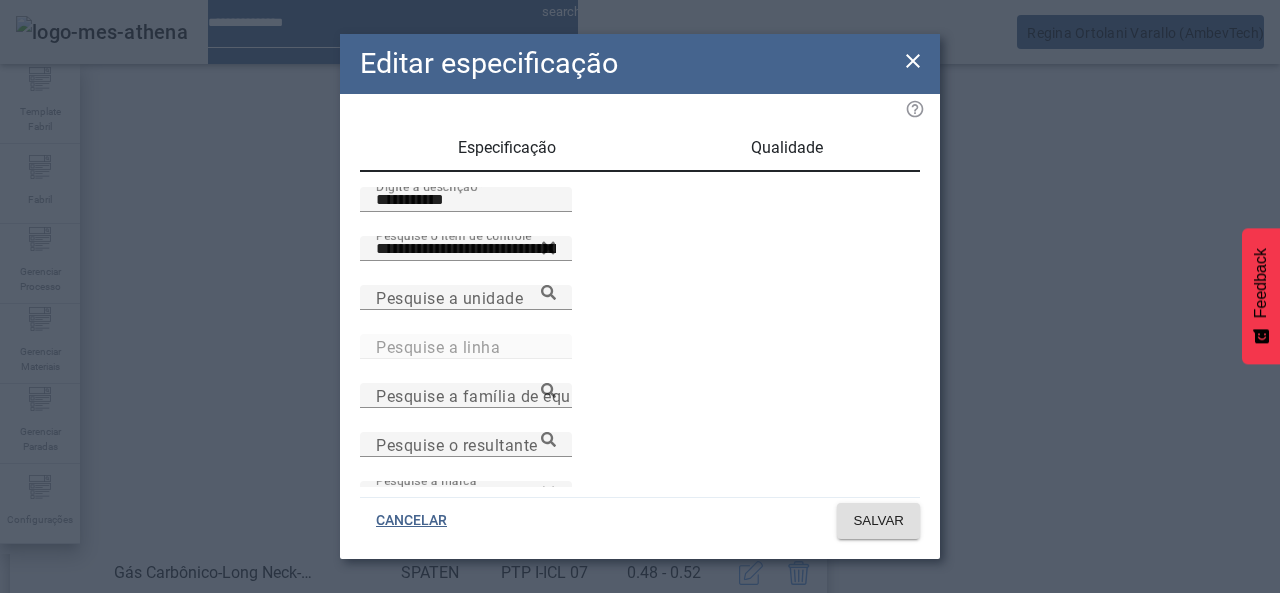 click on "Editar especificação" 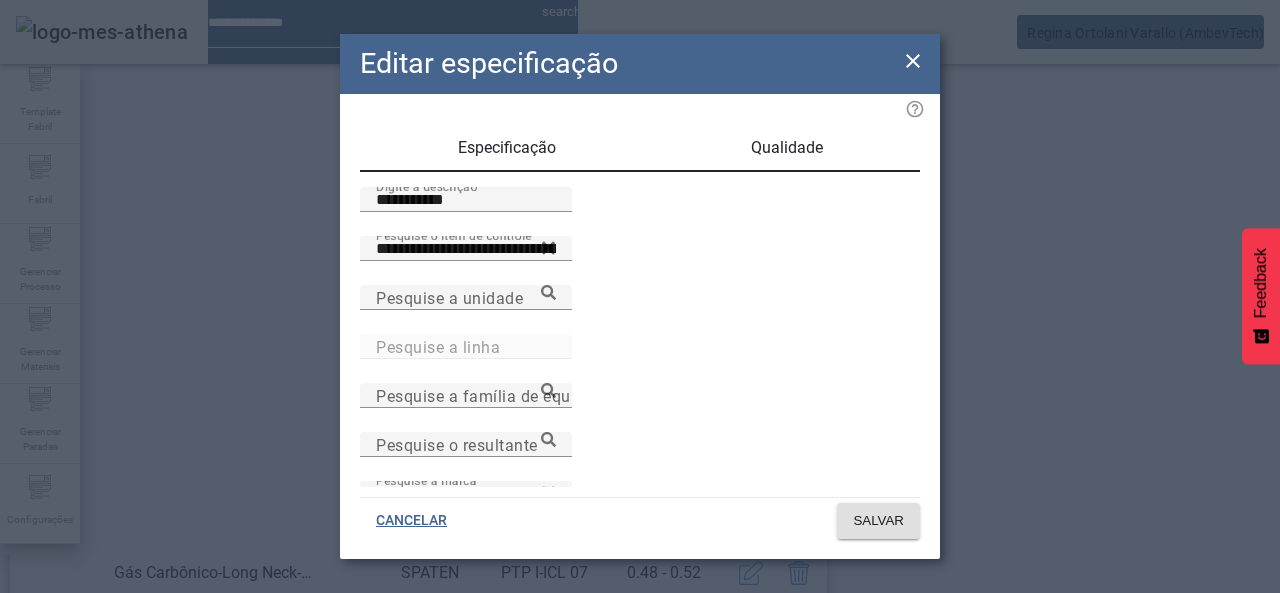 click on "Editar especificação" 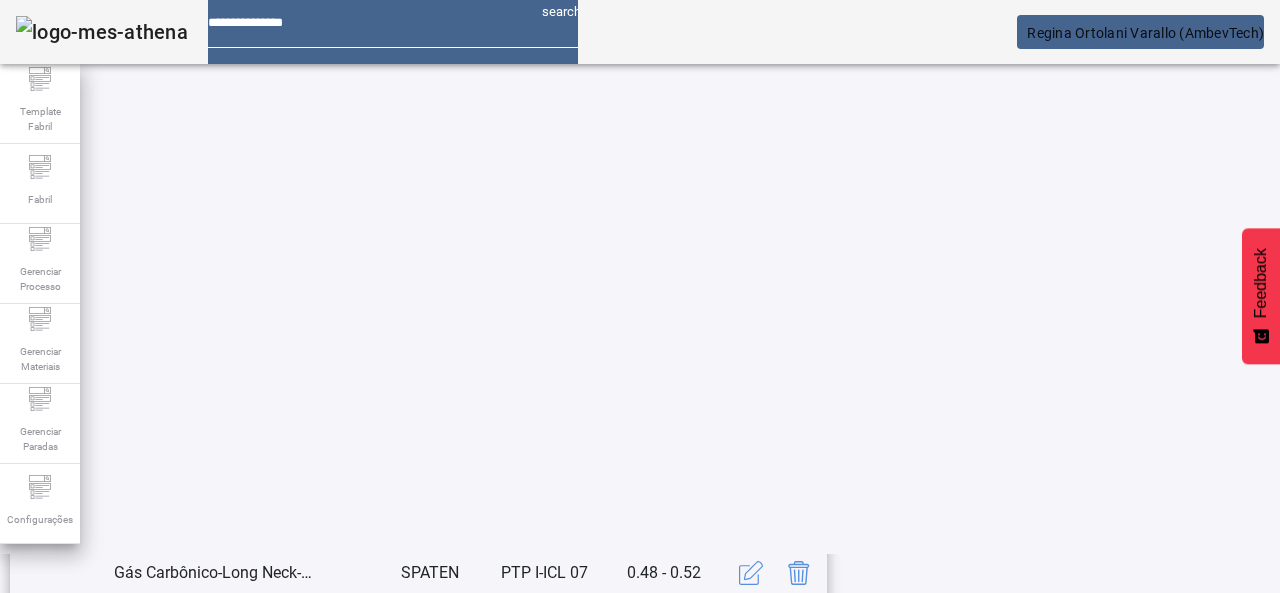 click on "1" 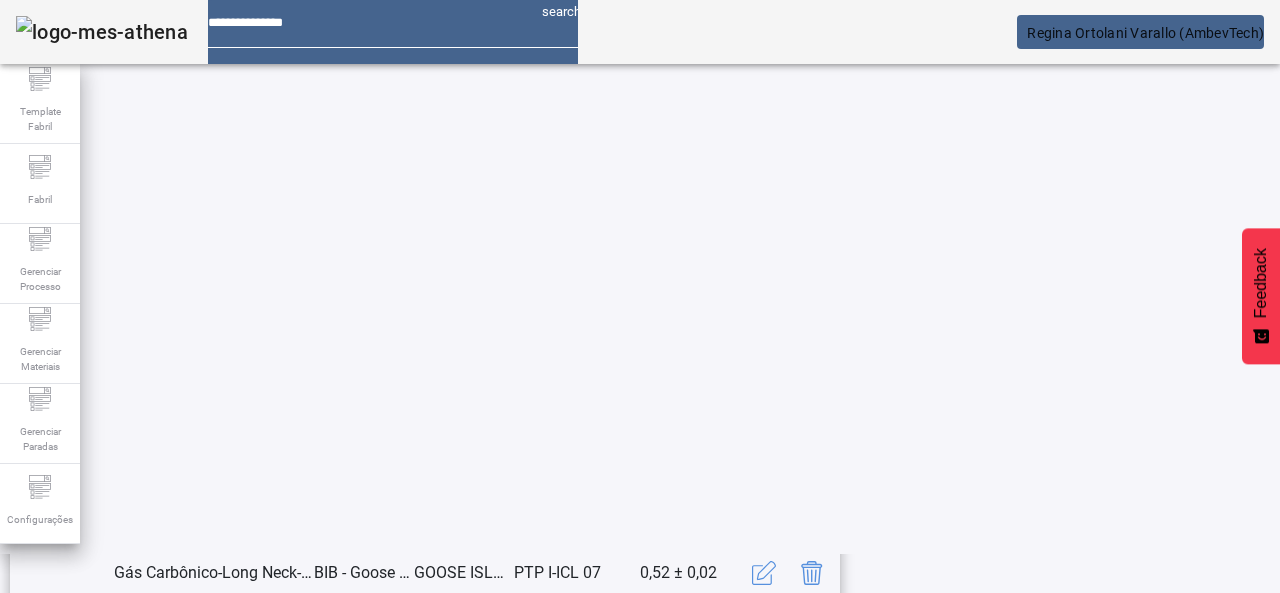 scroll, scrollTop: 423, scrollLeft: 0, axis: vertical 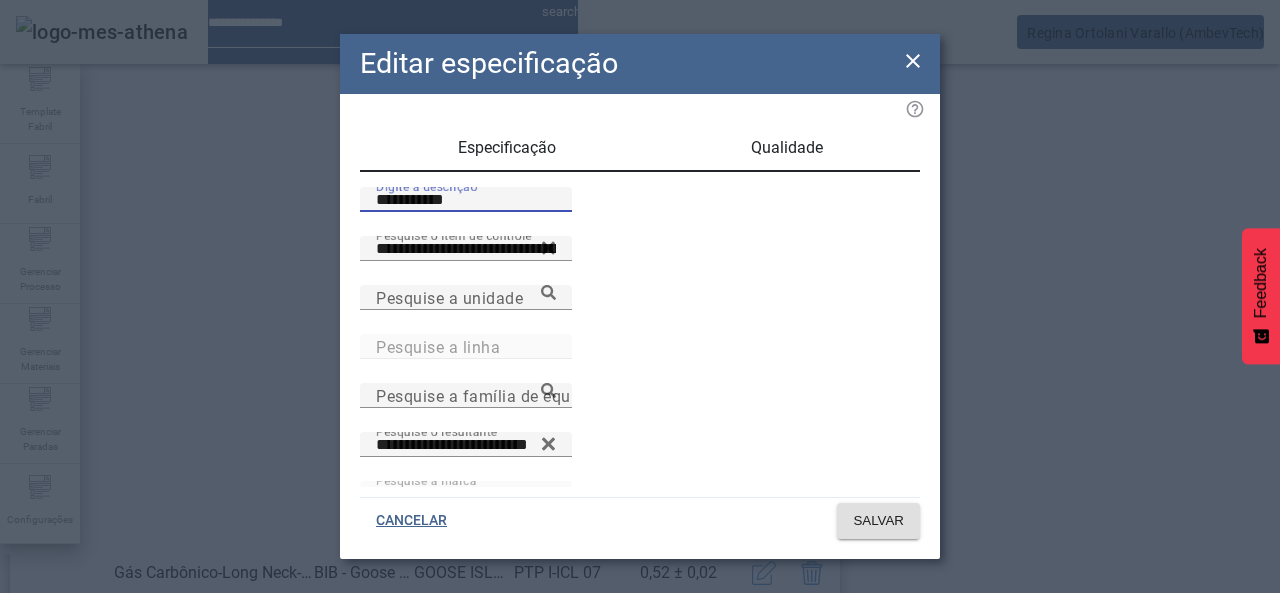 drag, startPoint x: 476, startPoint y: 226, endPoint x: 238, endPoint y: 210, distance: 238.53722 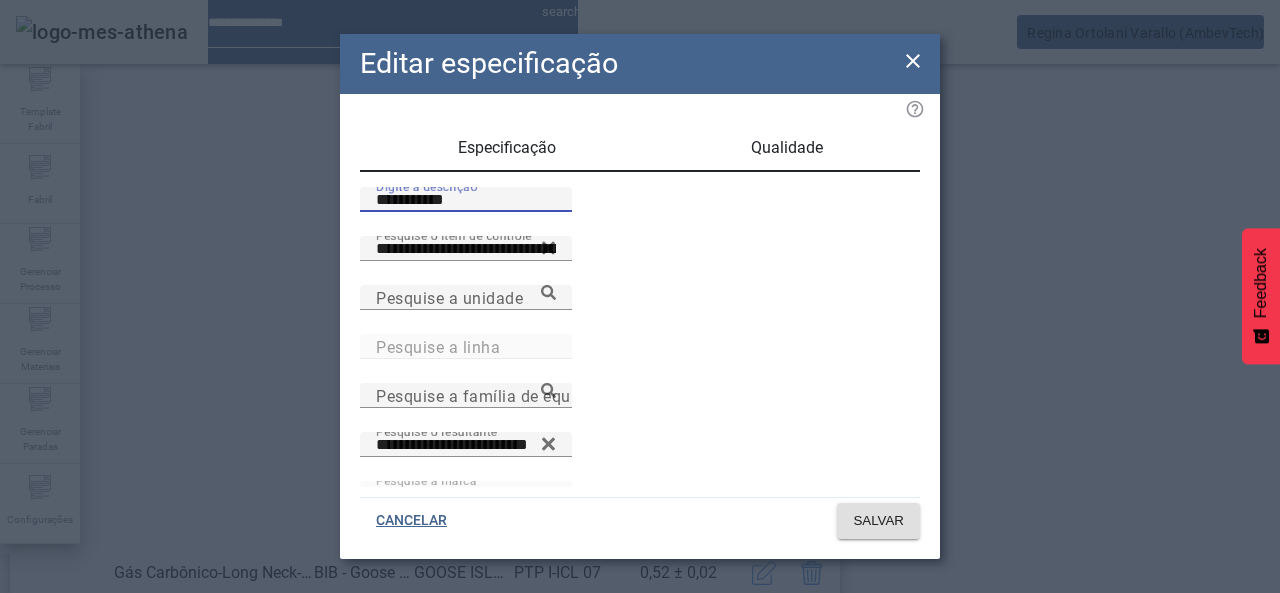 click on "**********" 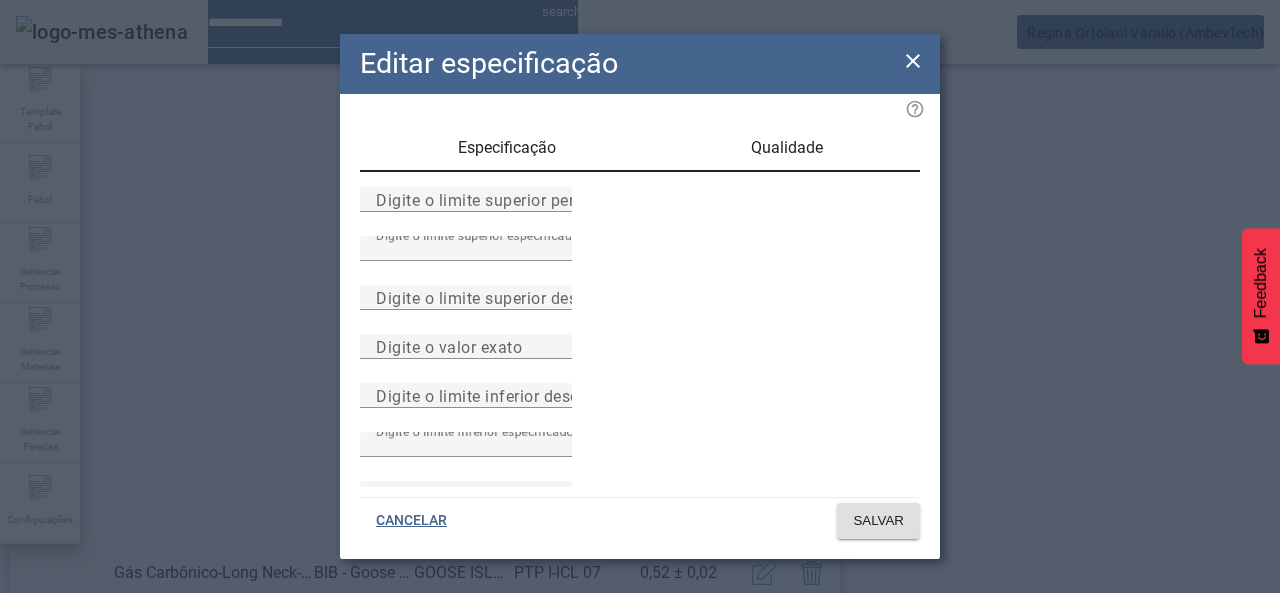 click on "Especificação" at bounding box center [507, 148] 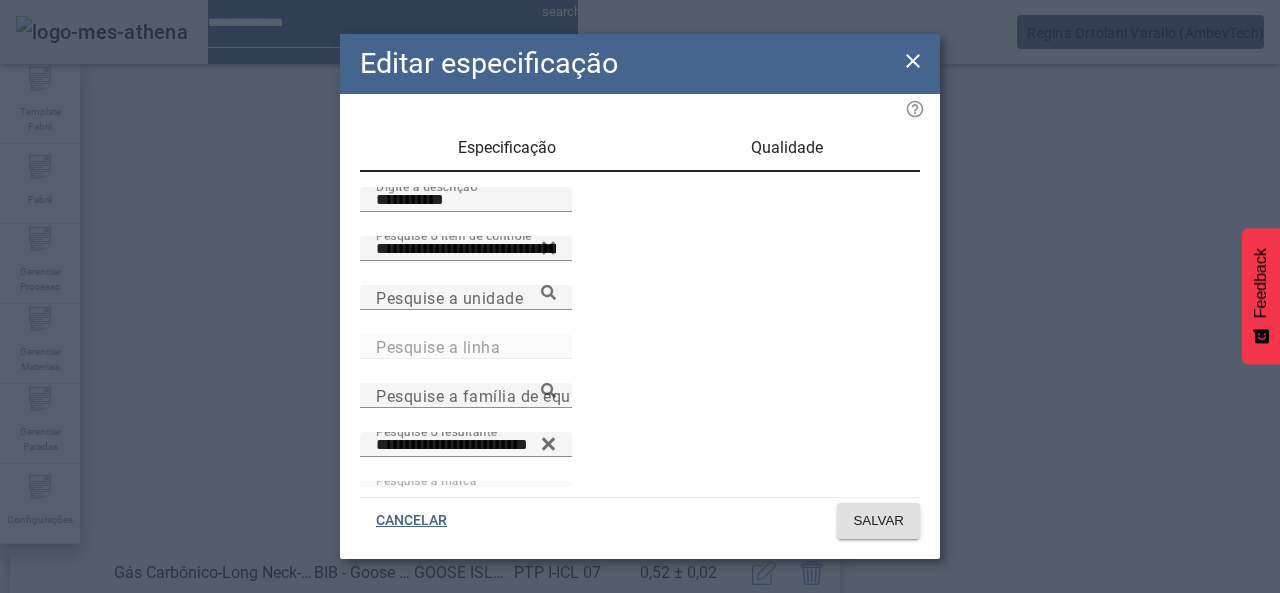 scroll, scrollTop: 172, scrollLeft: 0, axis: vertical 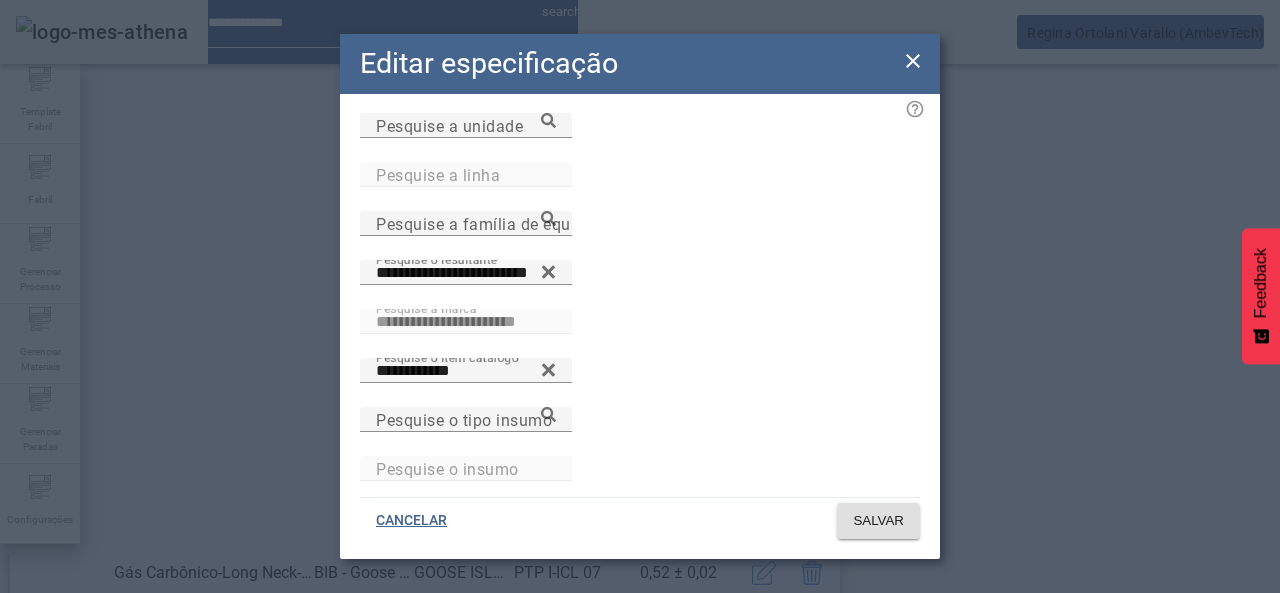 click on "**********" 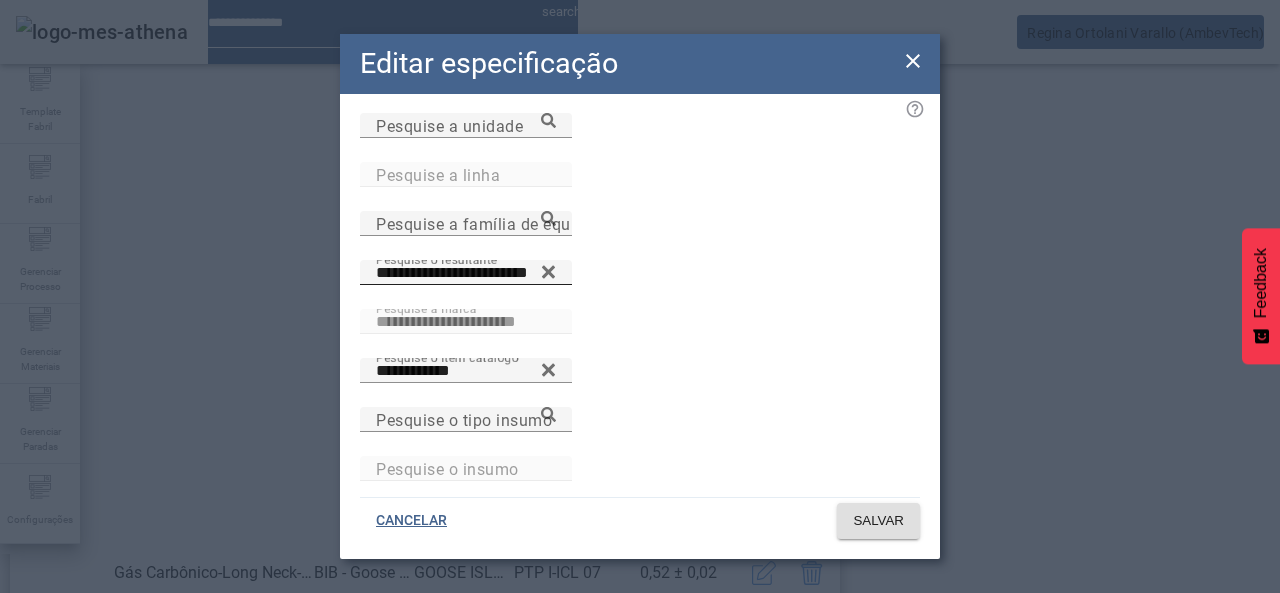 click 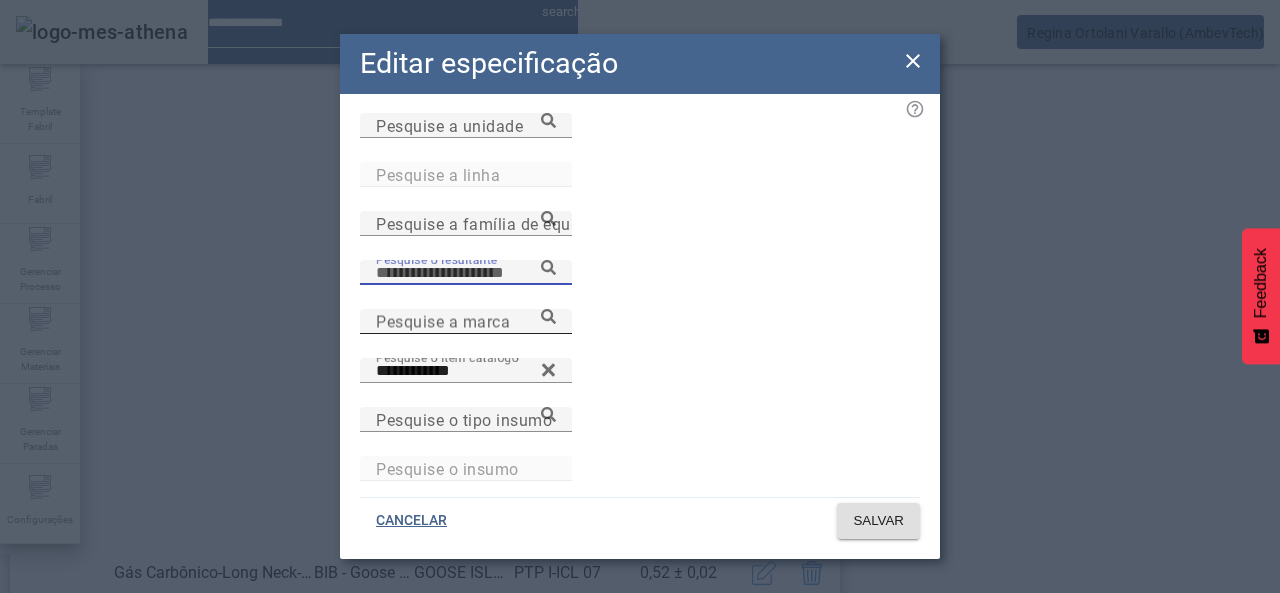 click on "Pesquise a marca" at bounding box center (466, 321) 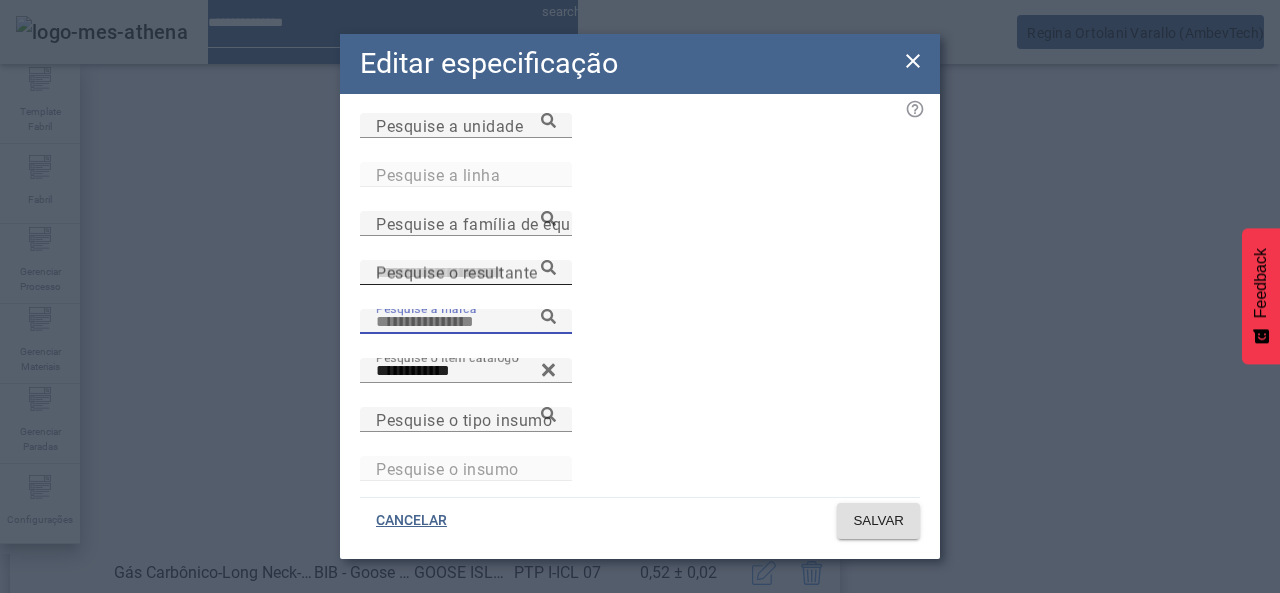 paste on "**********" 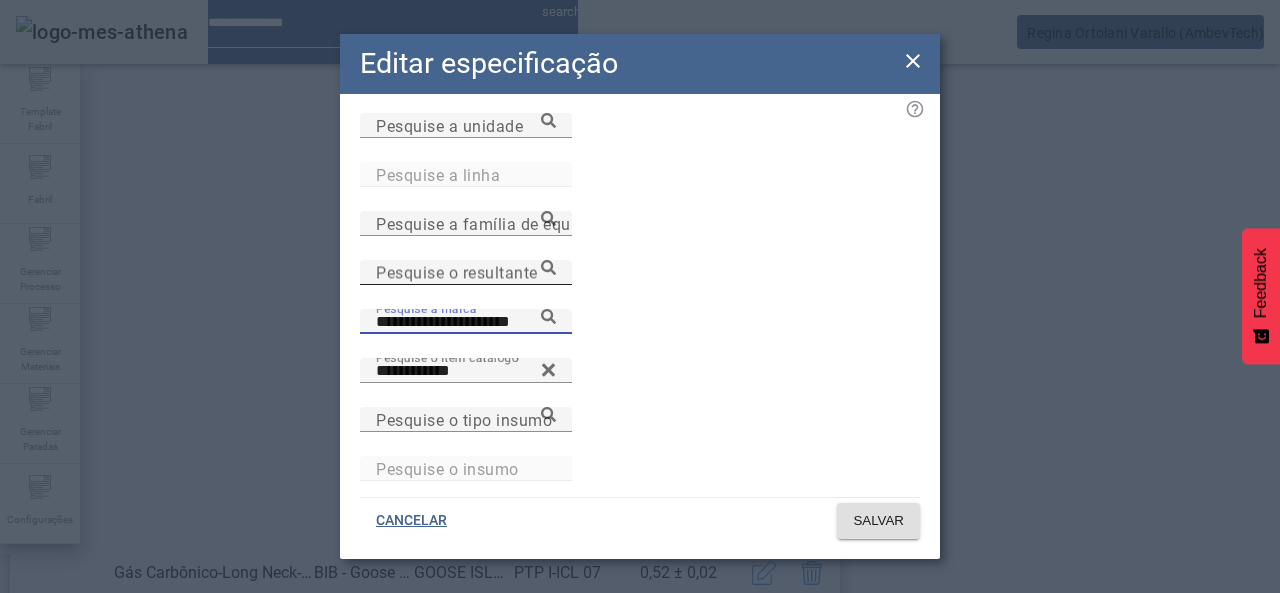 click 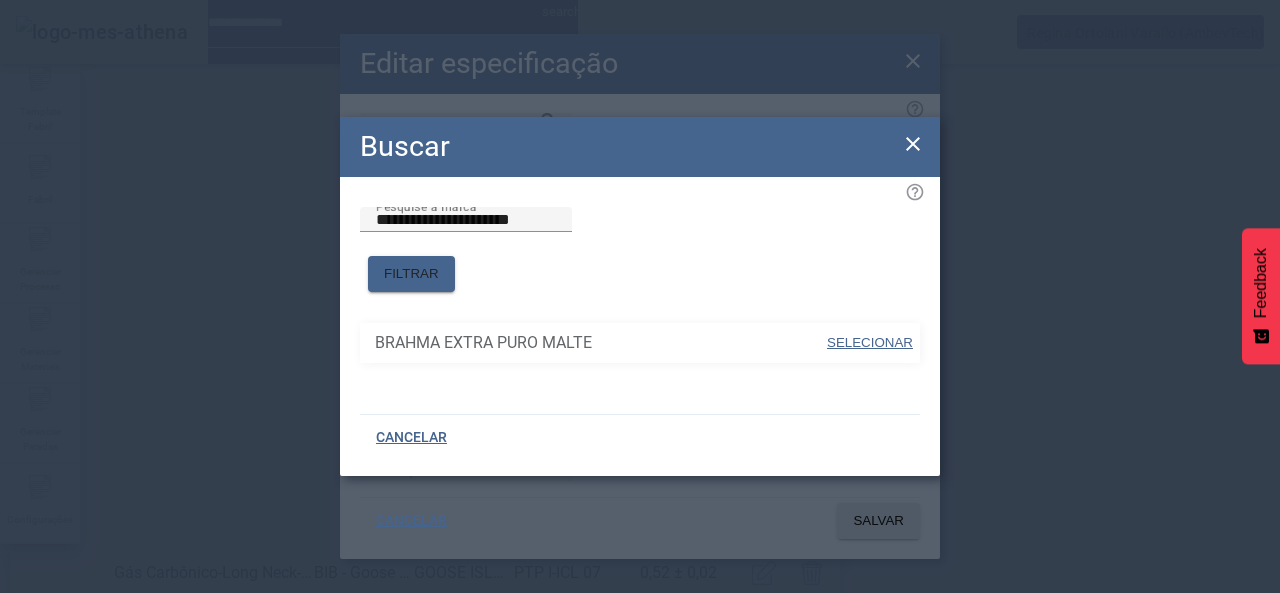 click on "SELECIONAR" at bounding box center (870, 342) 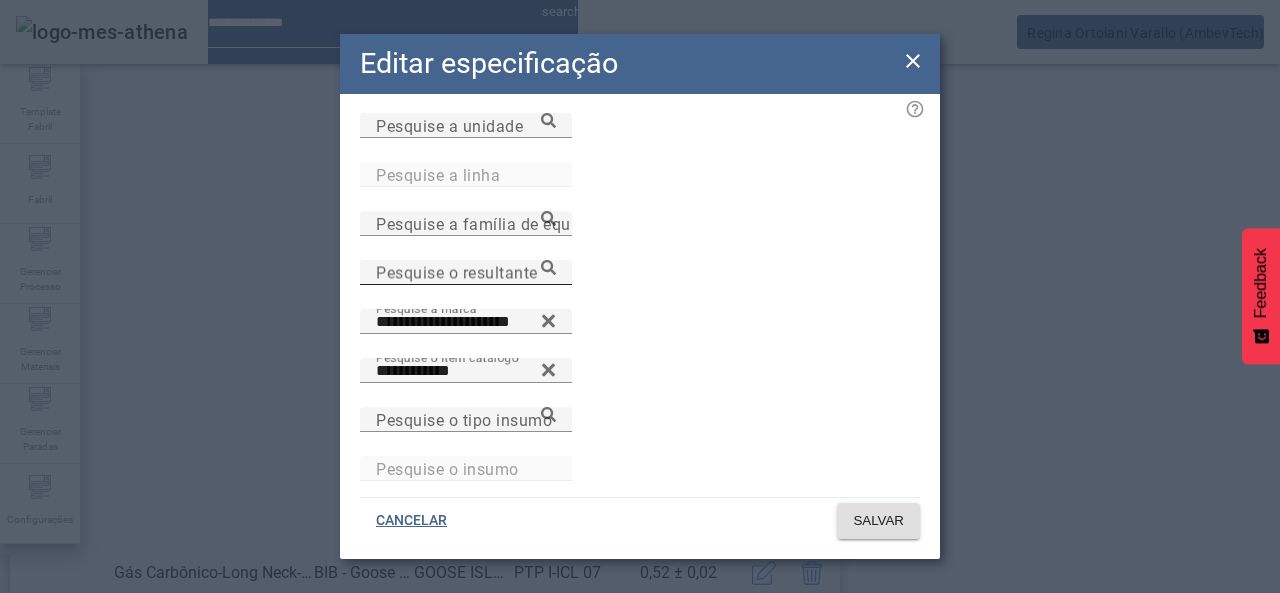 type on "**********" 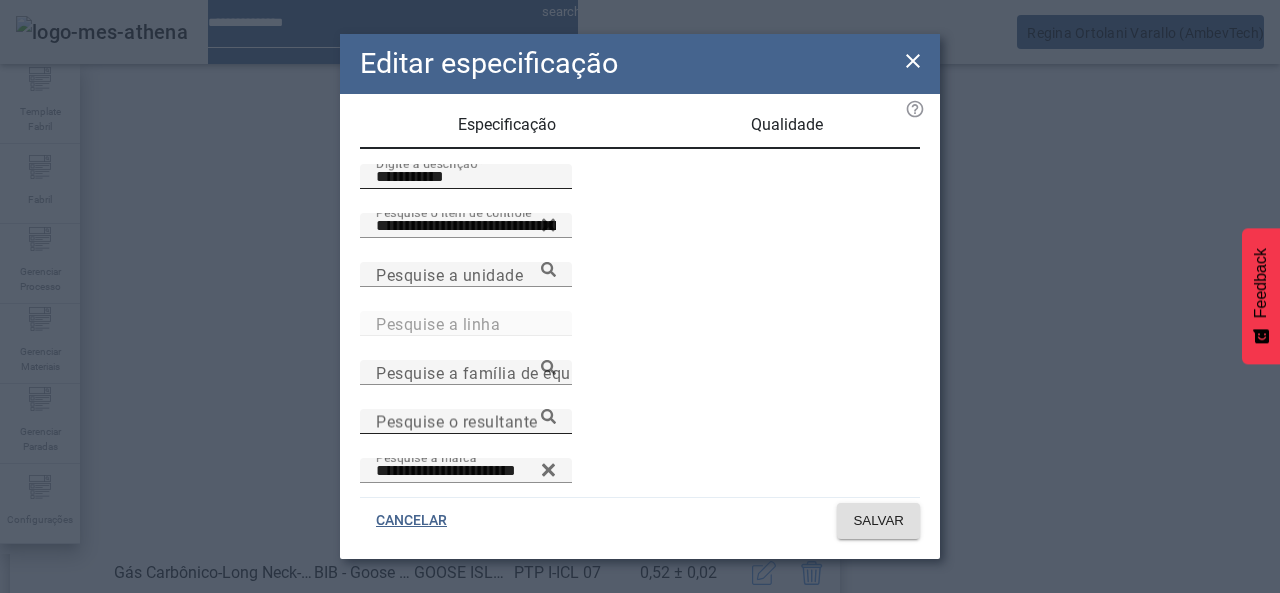 scroll, scrollTop: 0, scrollLeft: 0, axis: both 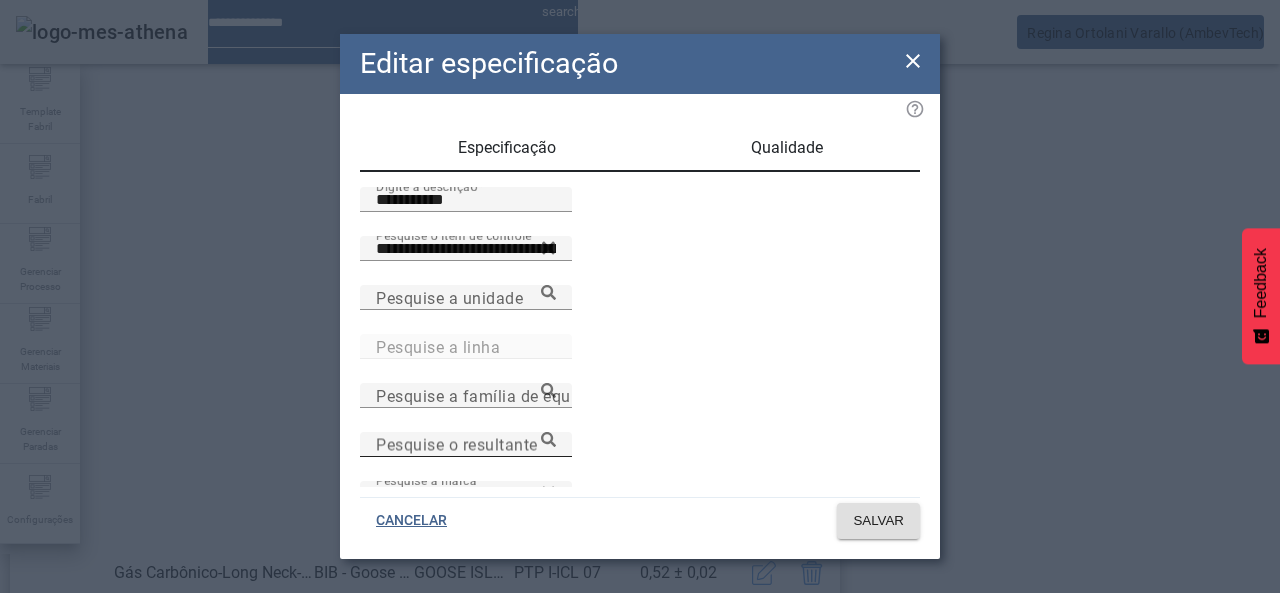 drag, startPoint x: 530, startPoint y: 217, endPoint x: 267, endPoint y: 221, distance: 263.03043 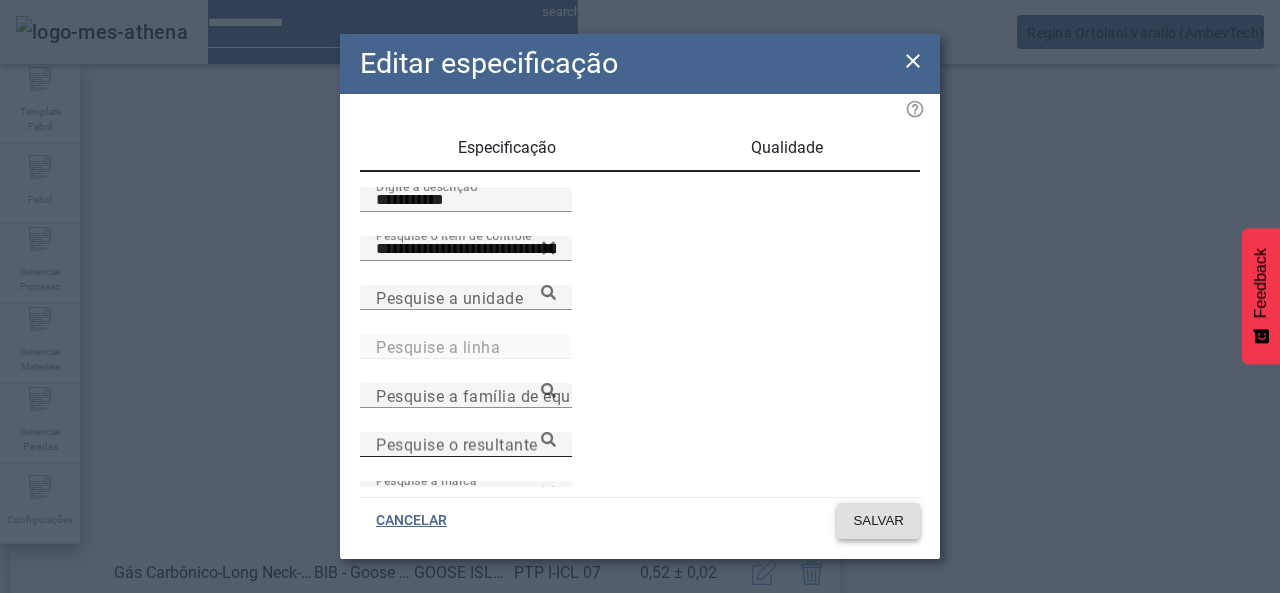 click on "CANCELAR SALVAR" 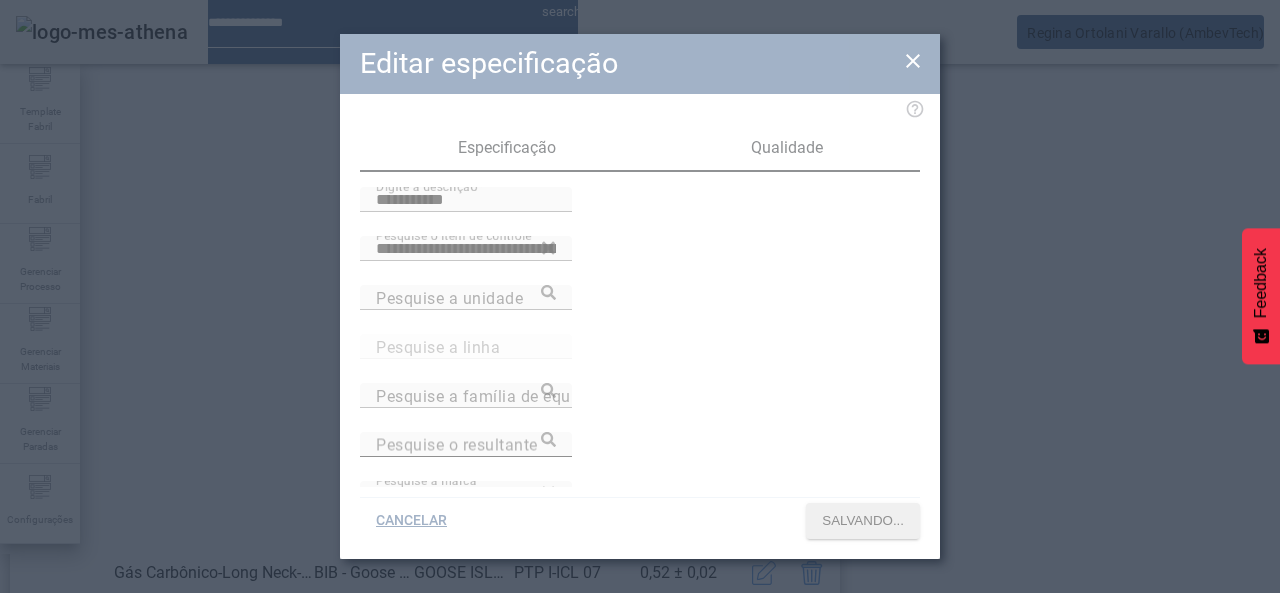 scroll, scrollTop: 423, scrollLeft: 0, axis: vertical 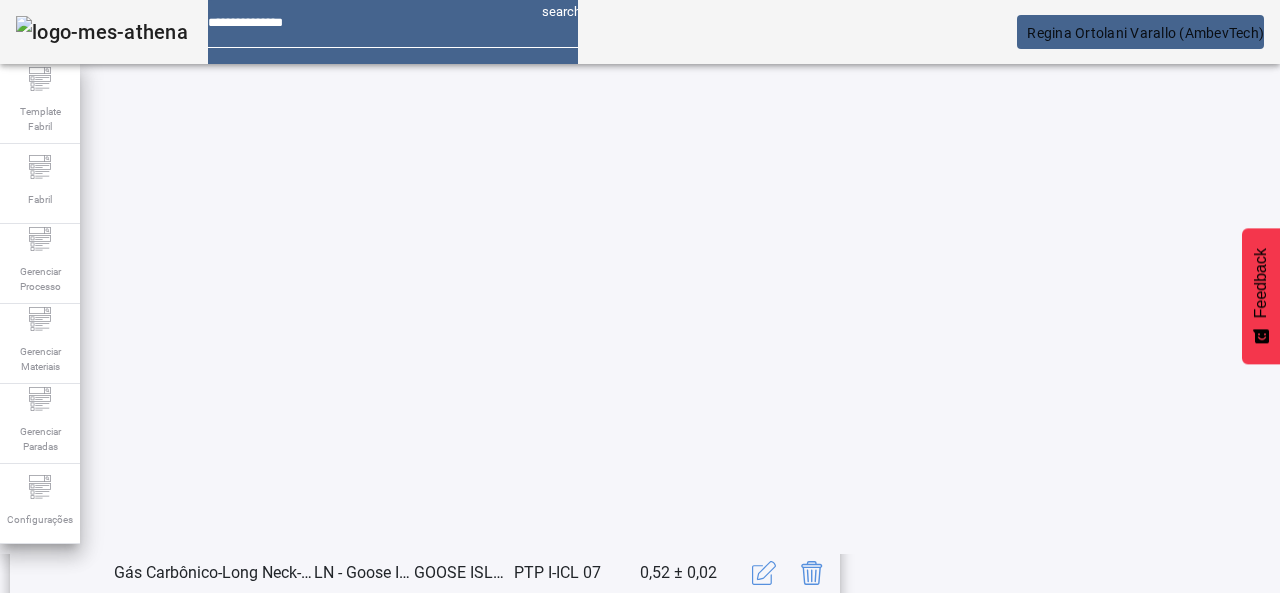 click 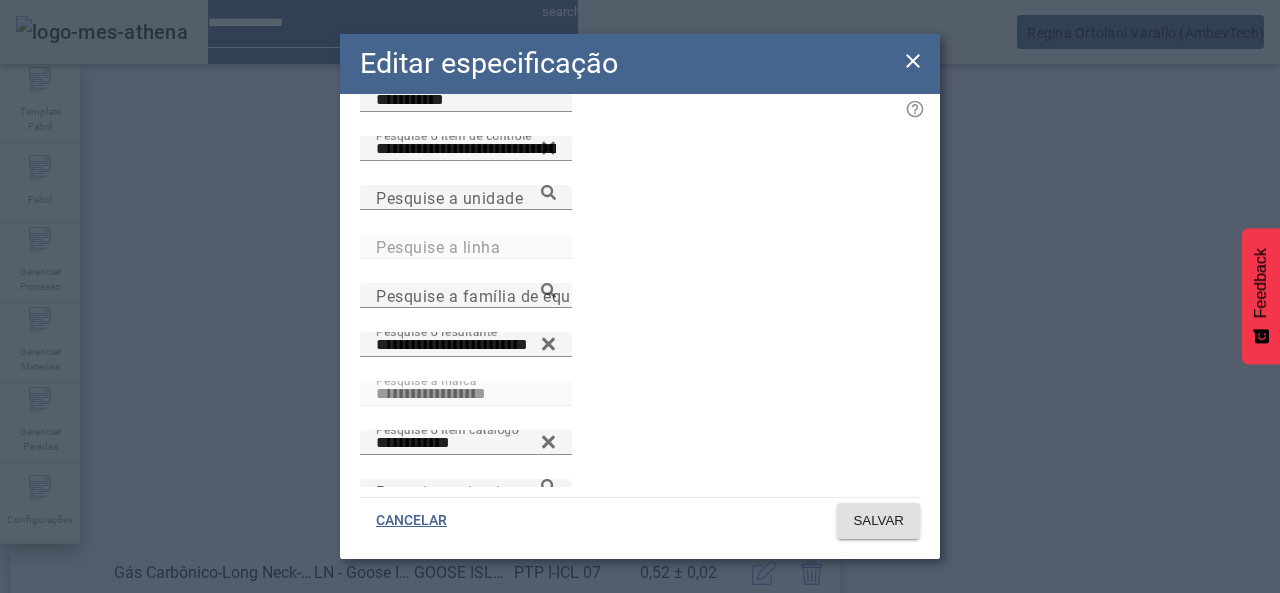 scroll, scrollTop: 0, scrollLeft: 0, axis: both 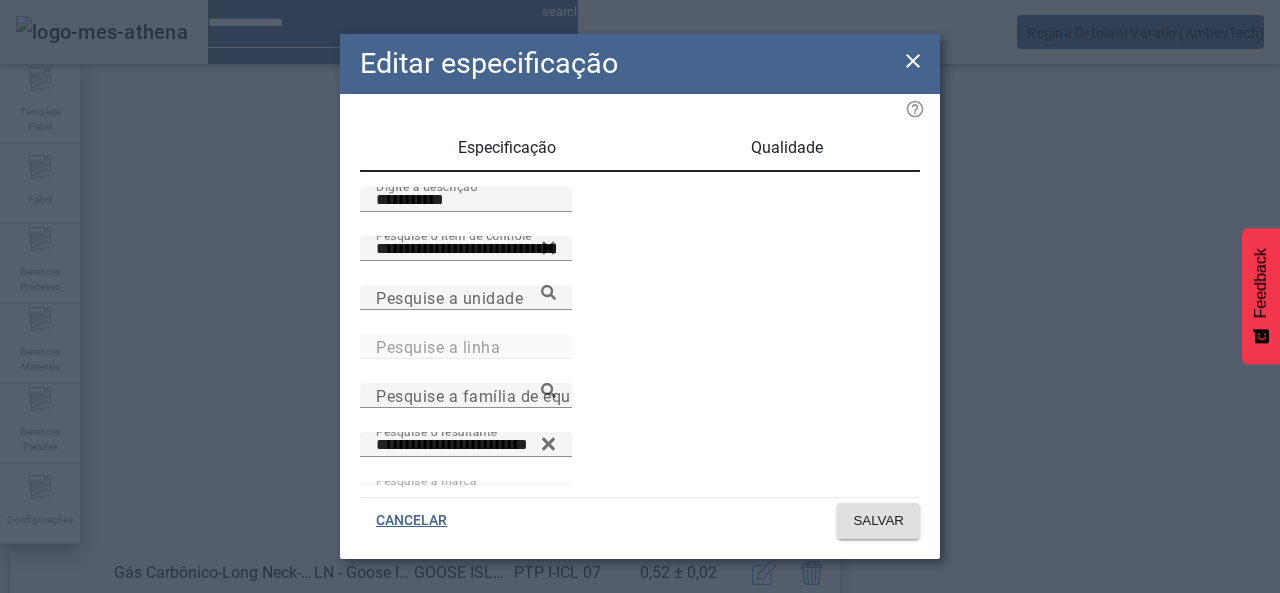 drag, startPoint x: 468, startPoint y: 220, endPoint x: 251, endPoint y: 223, distance: 217.02074 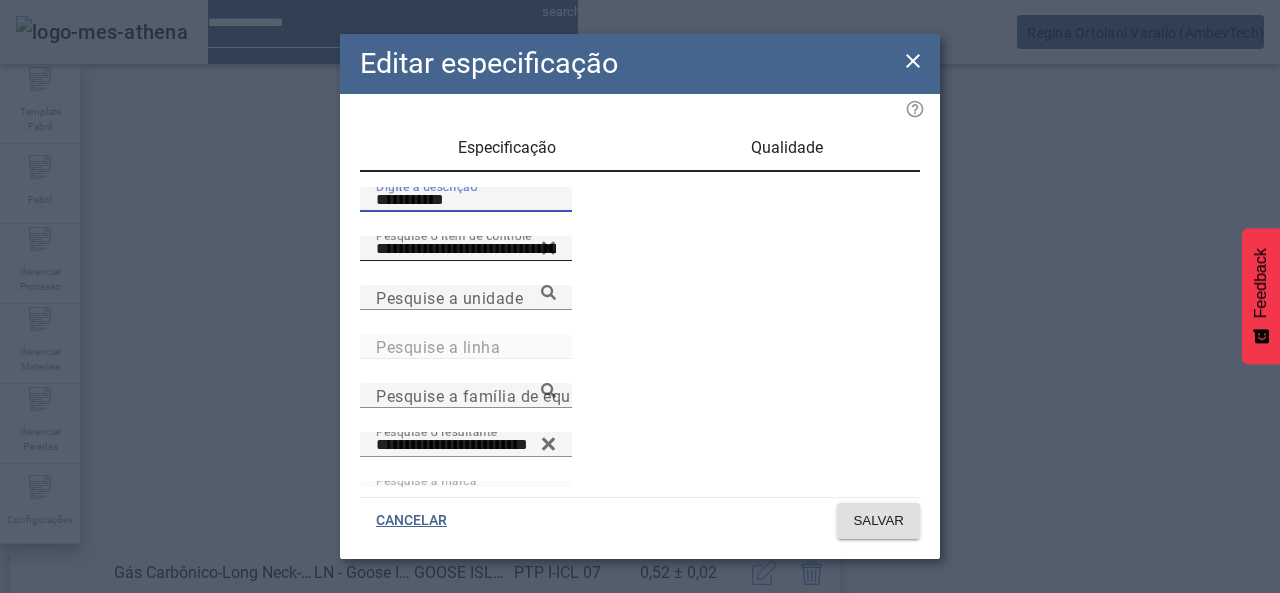 paste 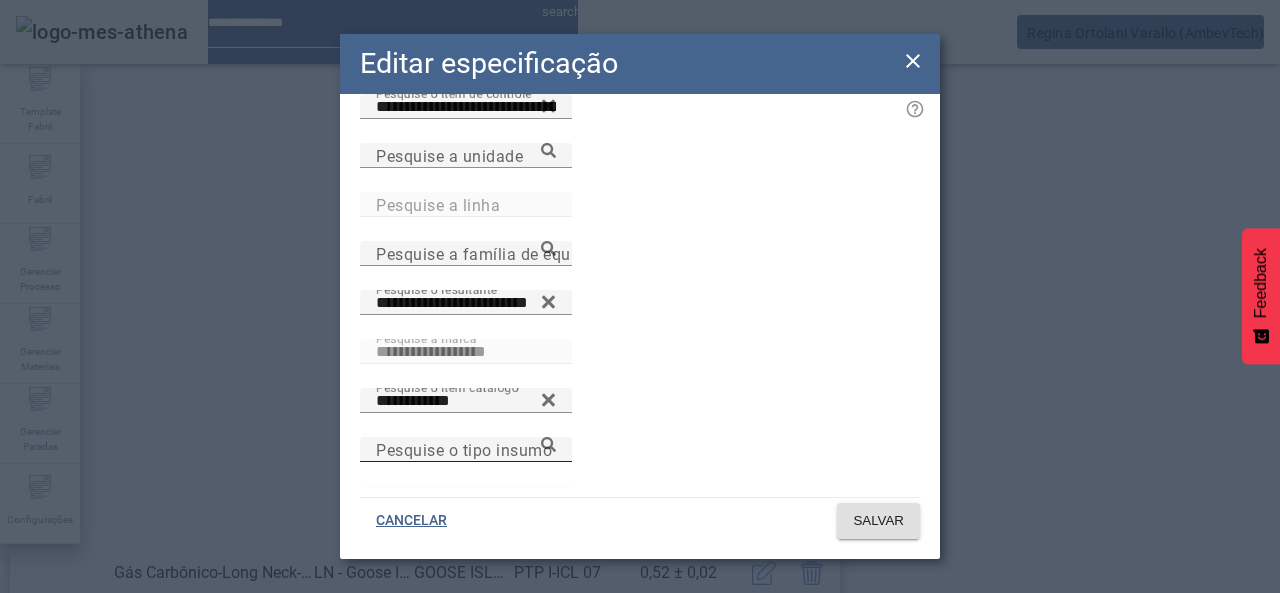 scroll, scrollTop: 172, scrollLeft: 0, axis: vertical 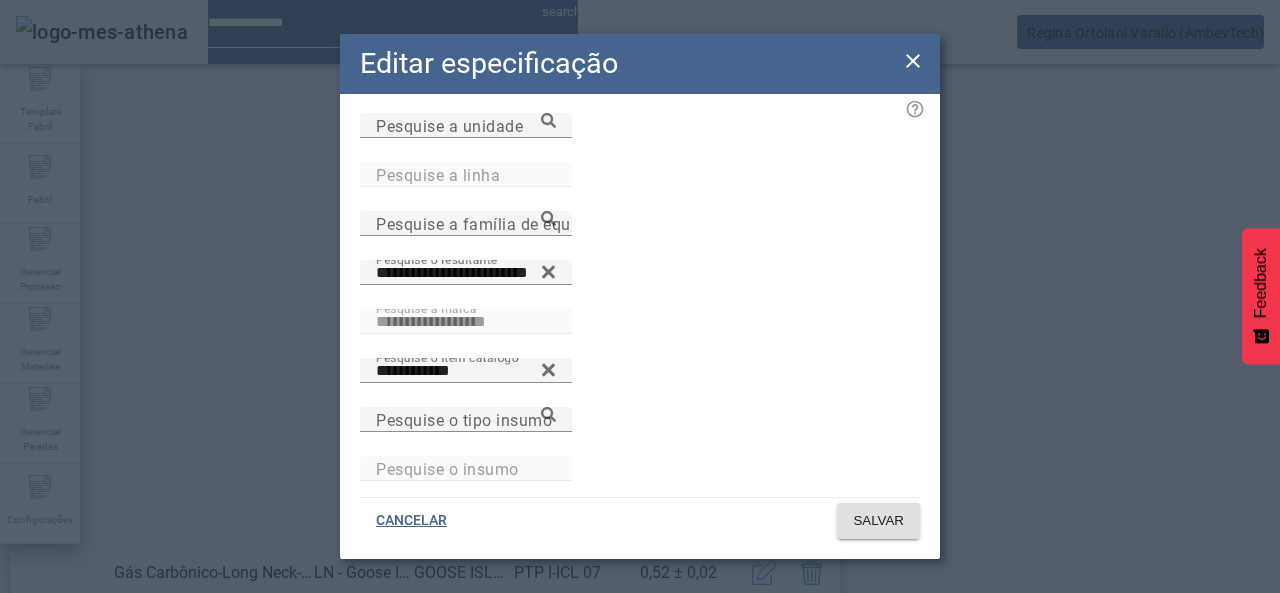 type on "**********" 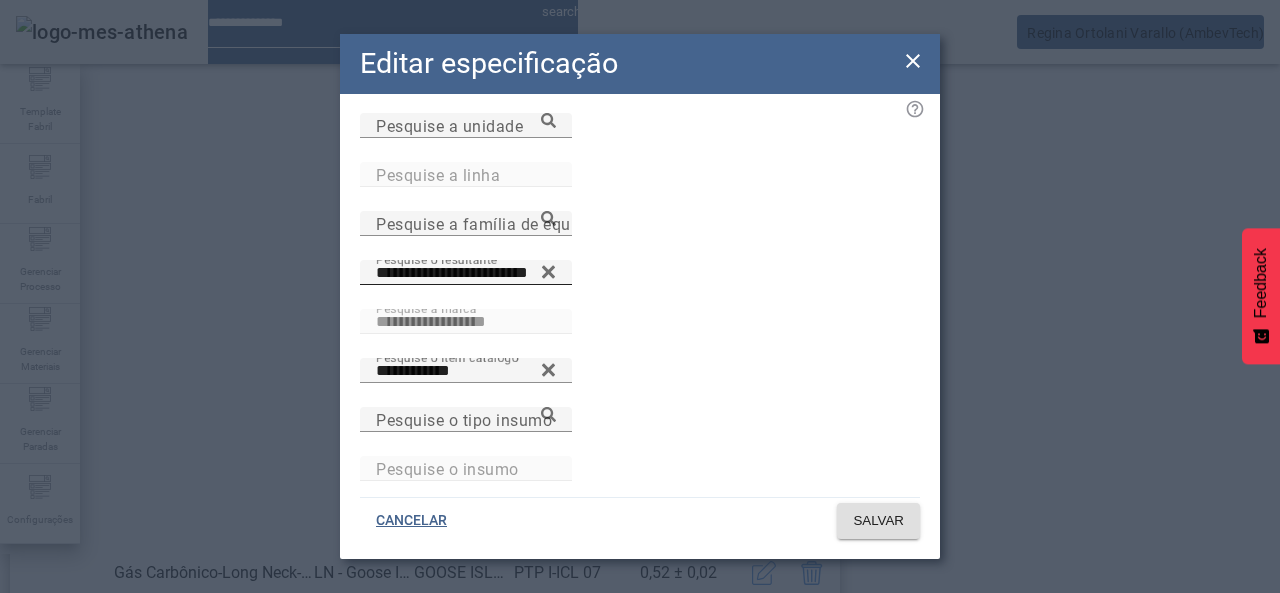 click 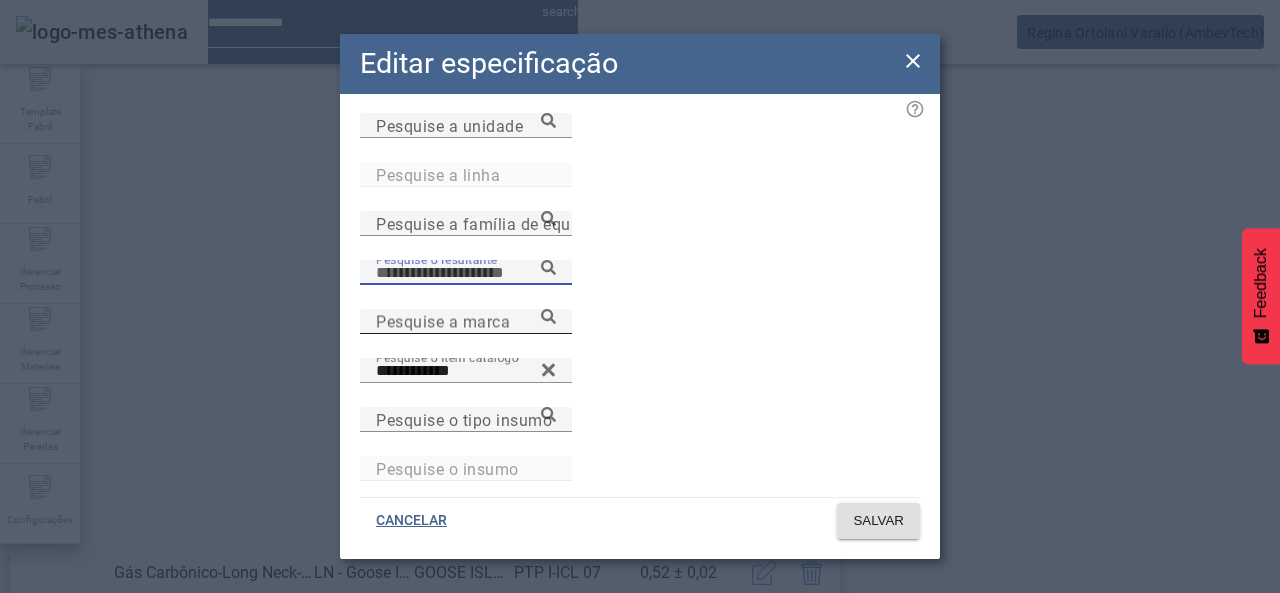 click on "Pesquise a marca" at bounding box center [466, 322] 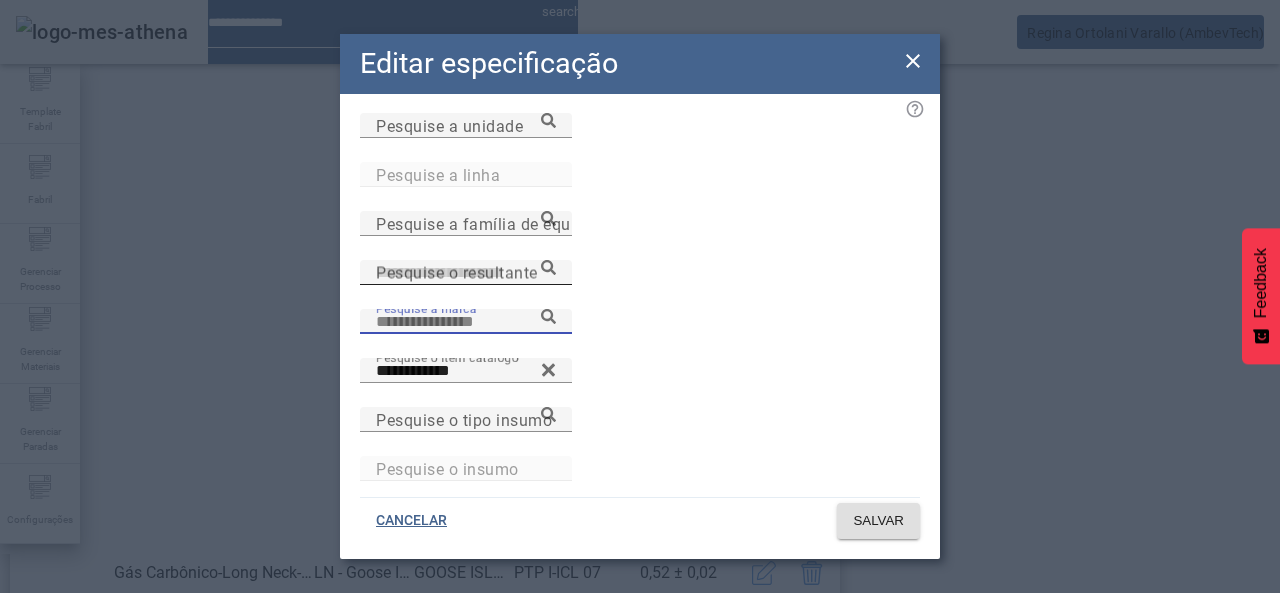 paste on "**********" 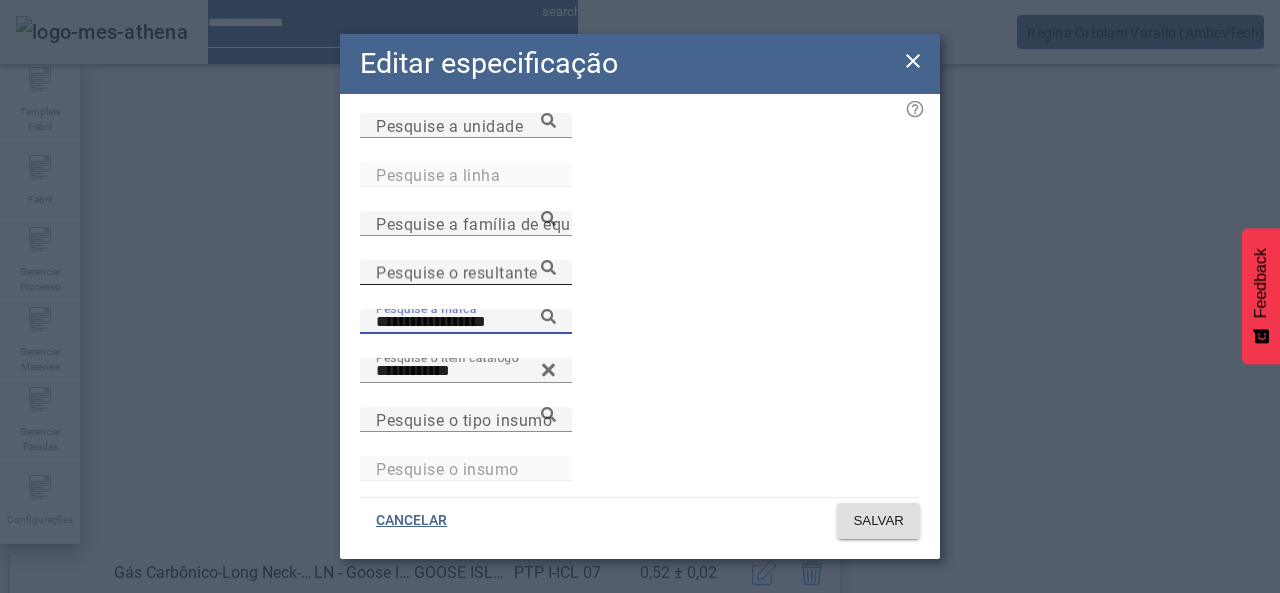 click 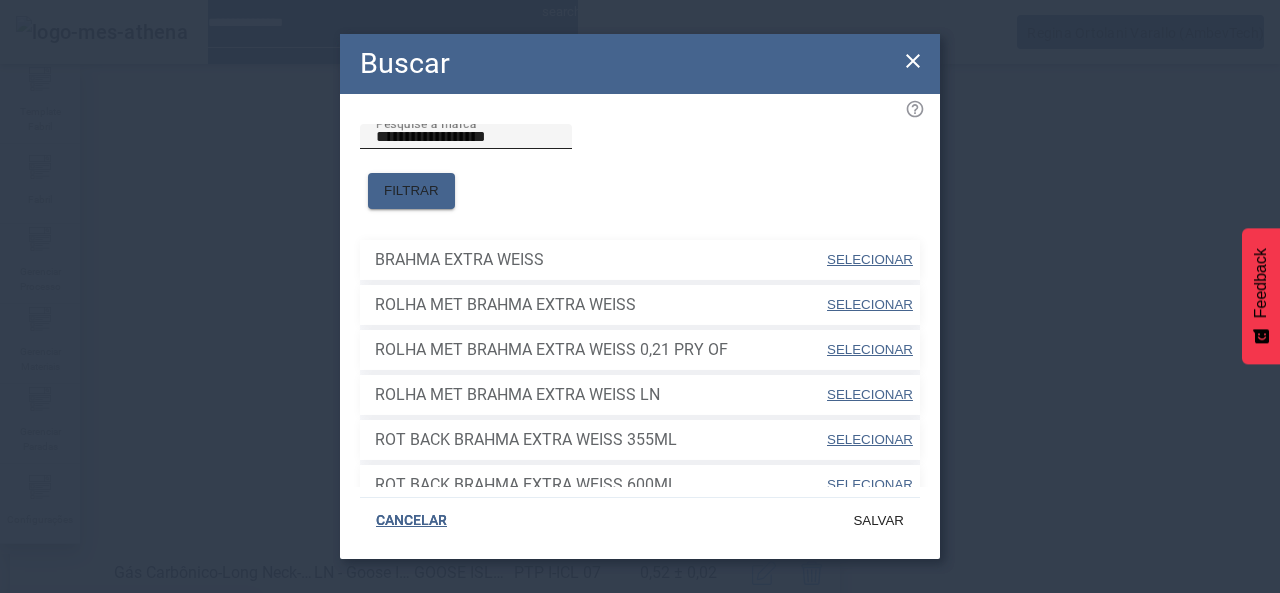 click on "**********" 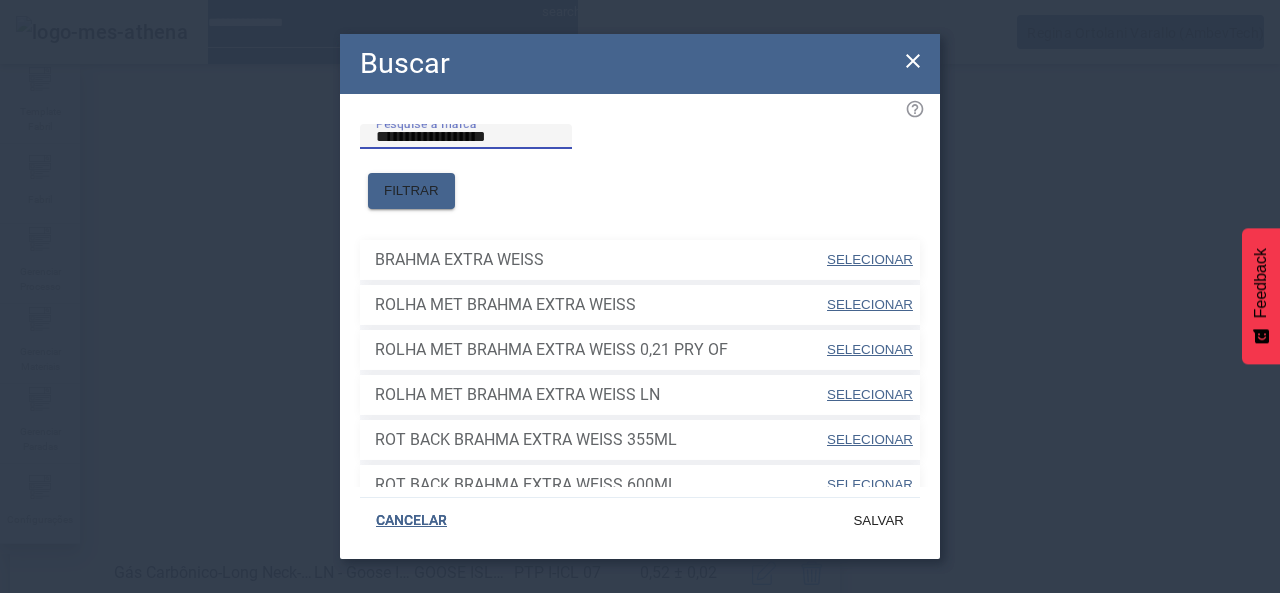 click on "SELECIONAR" at bounding box center [870, 259] 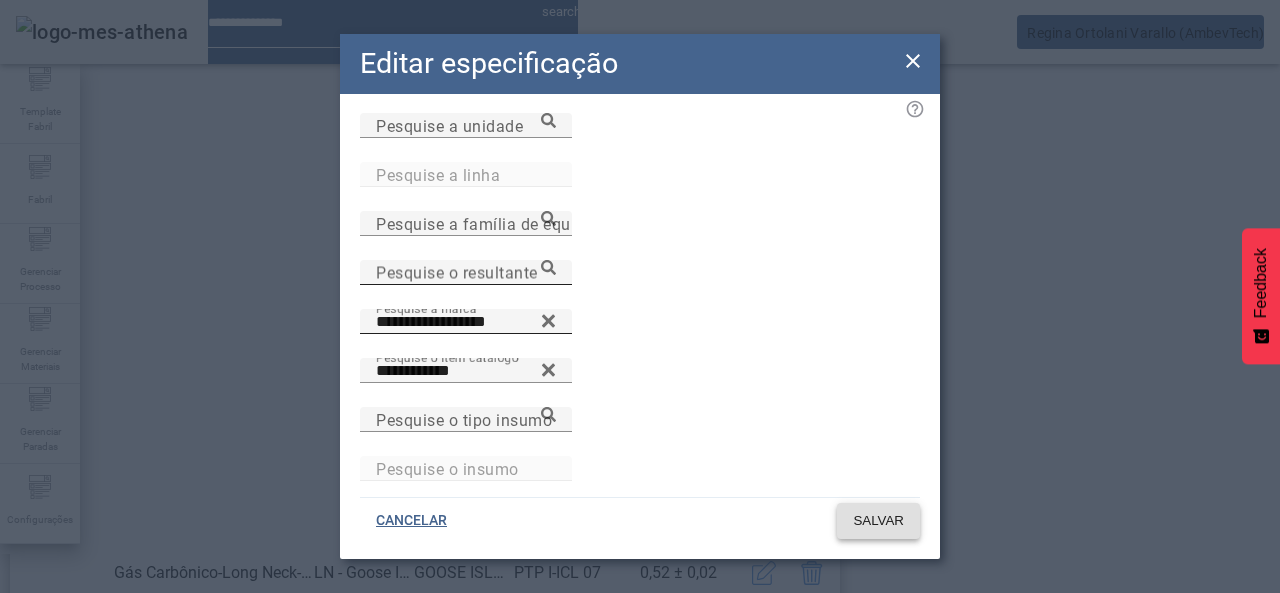 click on "SALVAR" 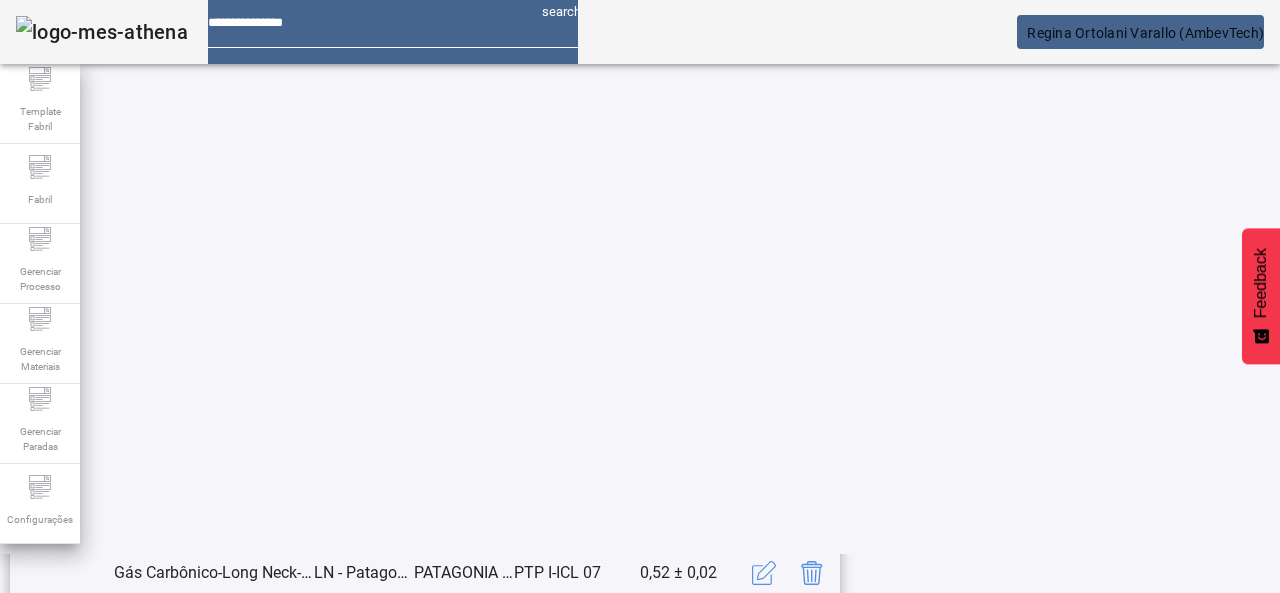 scroll, scrollTop: 662, scrollLeft: 0, axis: vertical 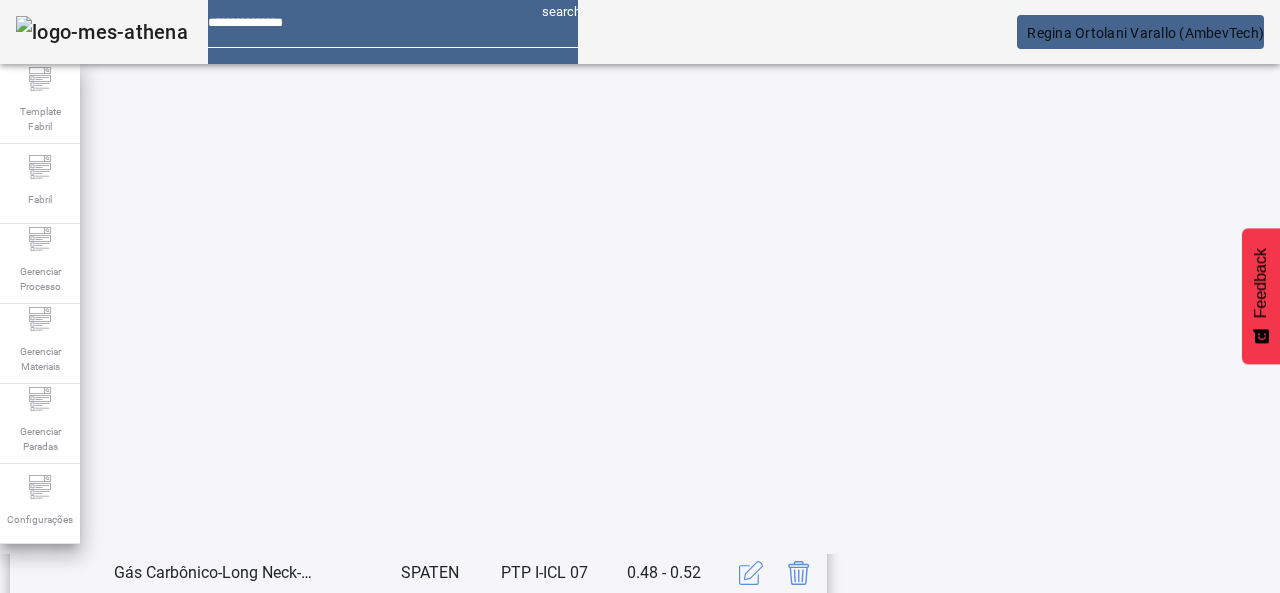 click 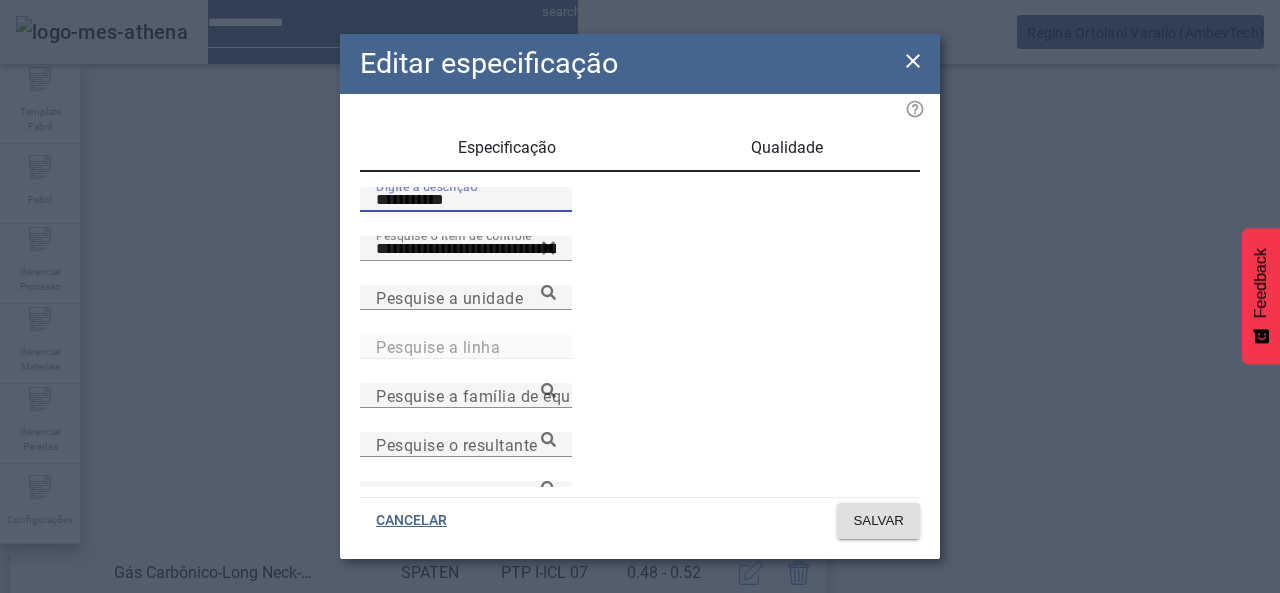 drag, startPoint x: 436, startPoint y: 227, endPoint x: 282, endPoint y: 221, distance: 154.11684 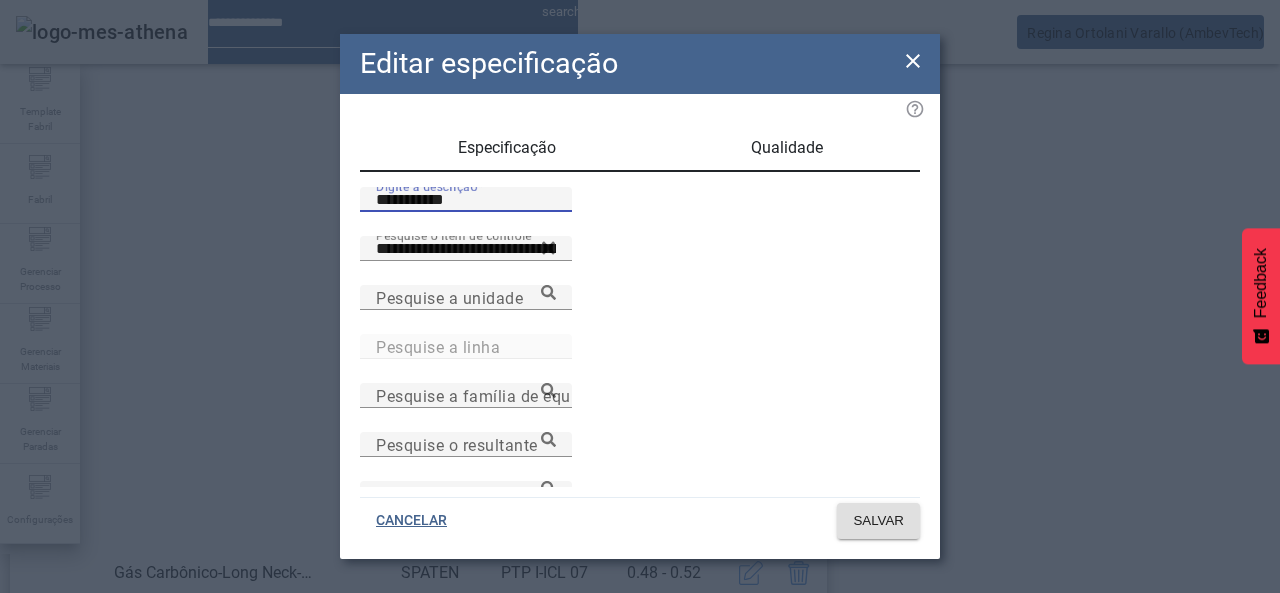 click on "**********" 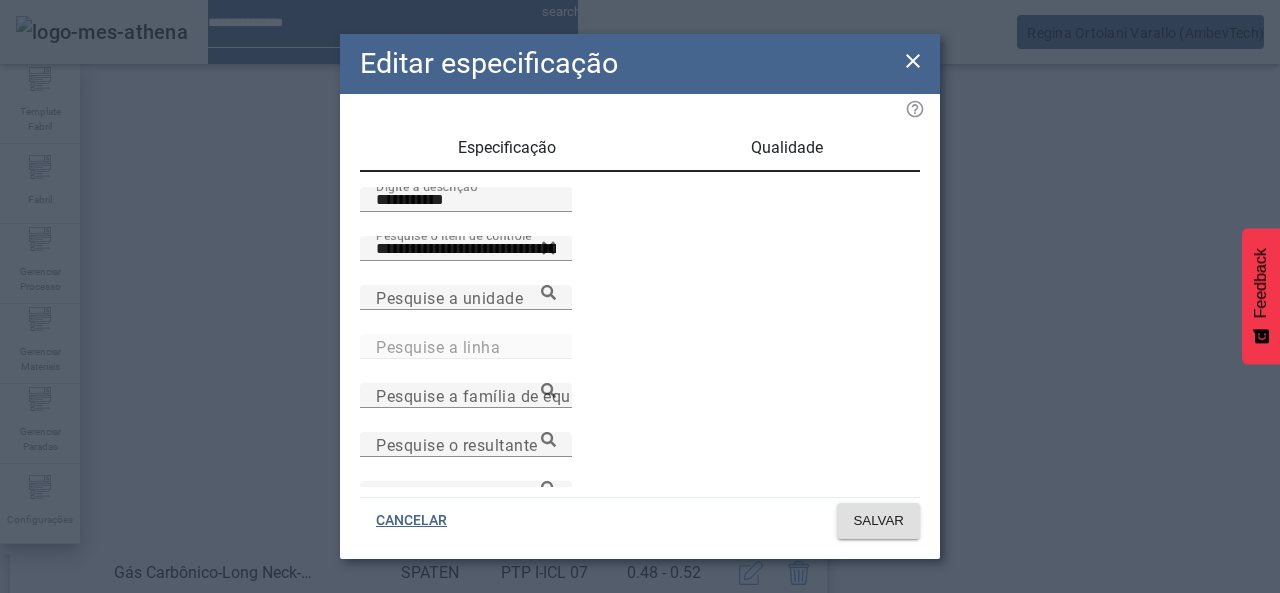click 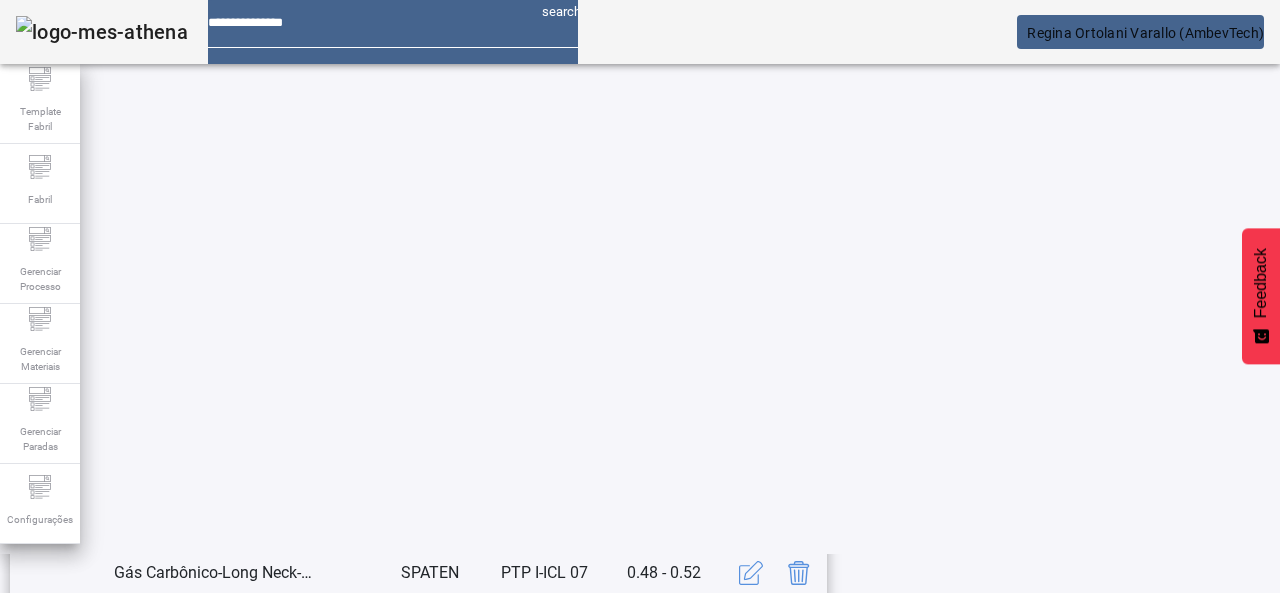 click on "1" 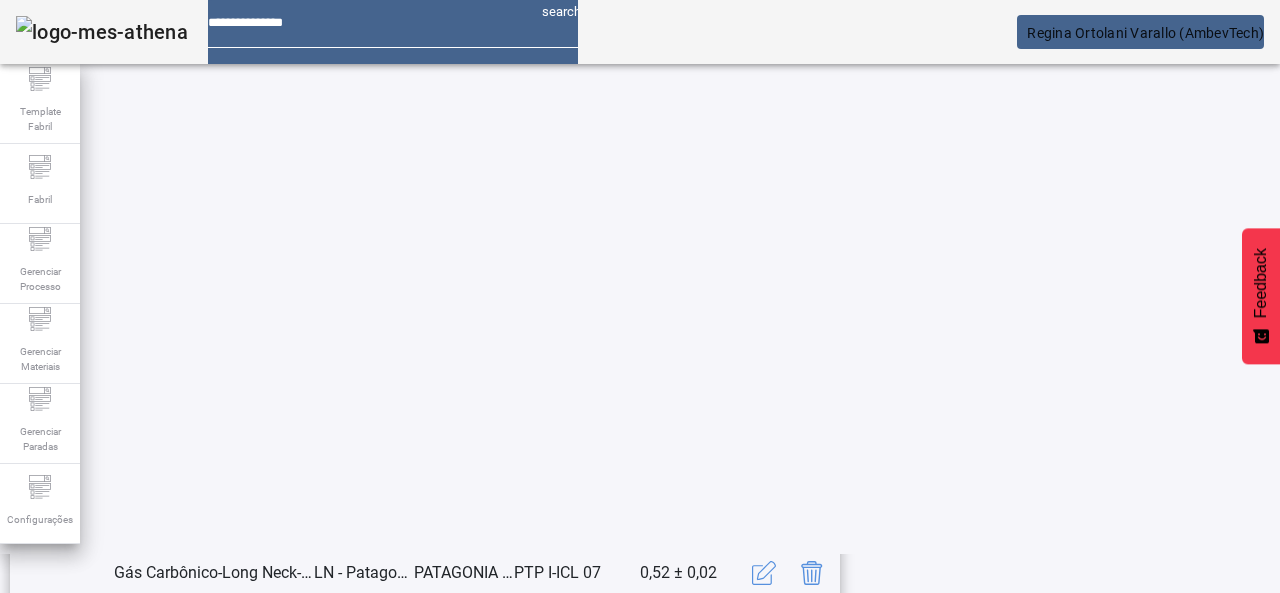 scroll, scrollTop: 423, scrollLeft: 0, axis: vertical 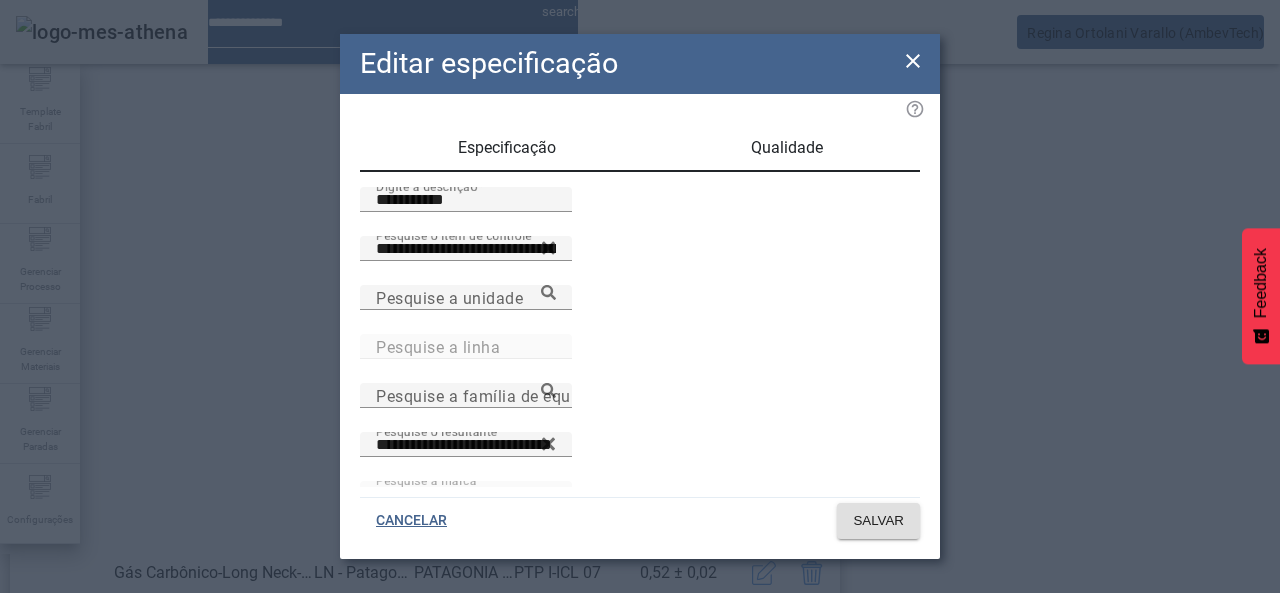 drag, startPoint x: 770, startPoint y: 161, endPoint x: 754, endPoint y: 167, distance: 17.088007 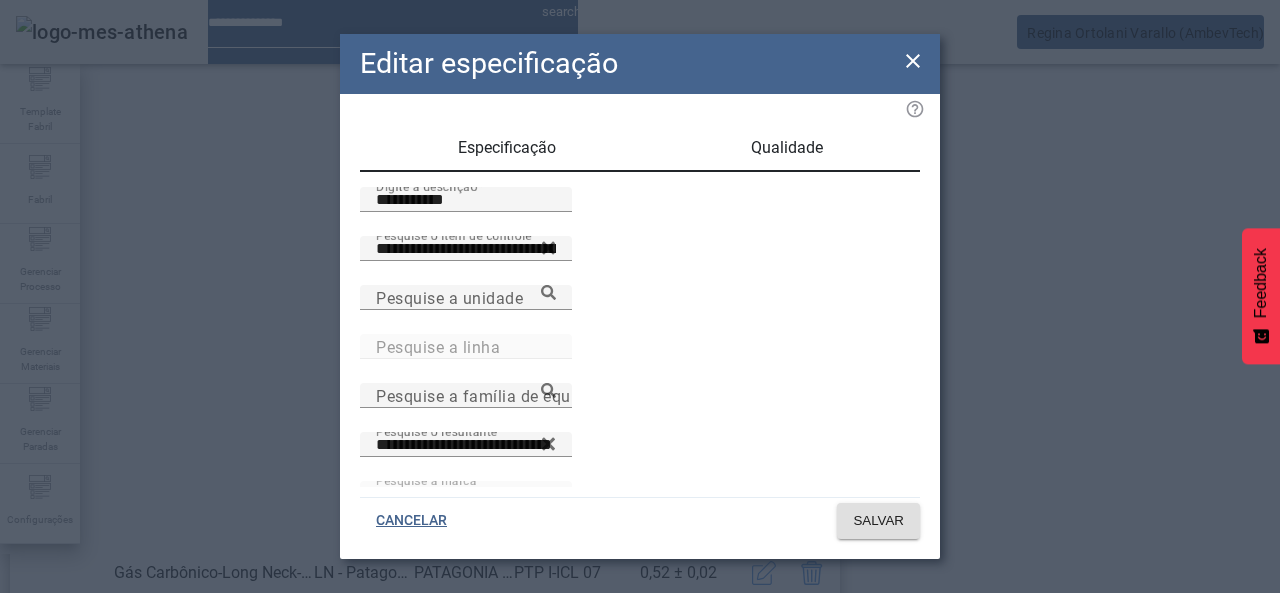 click on "Qualidade" at bounding box center [787, 148] 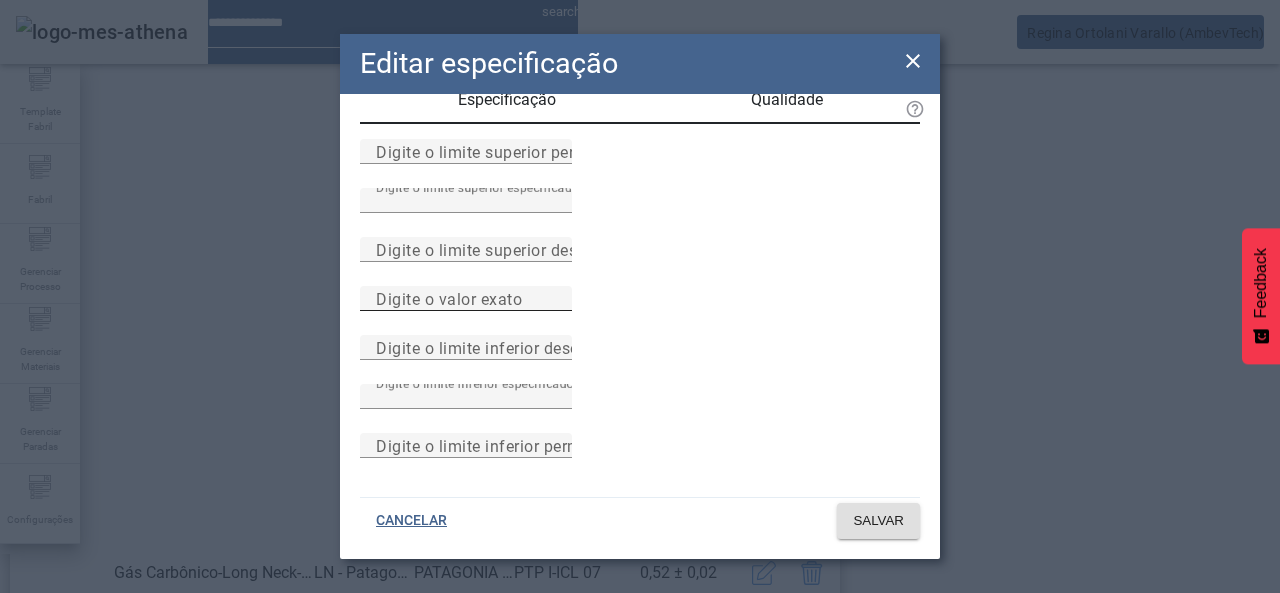 scroll, scrollTop: 0, scrollLeft: 0, axis: both 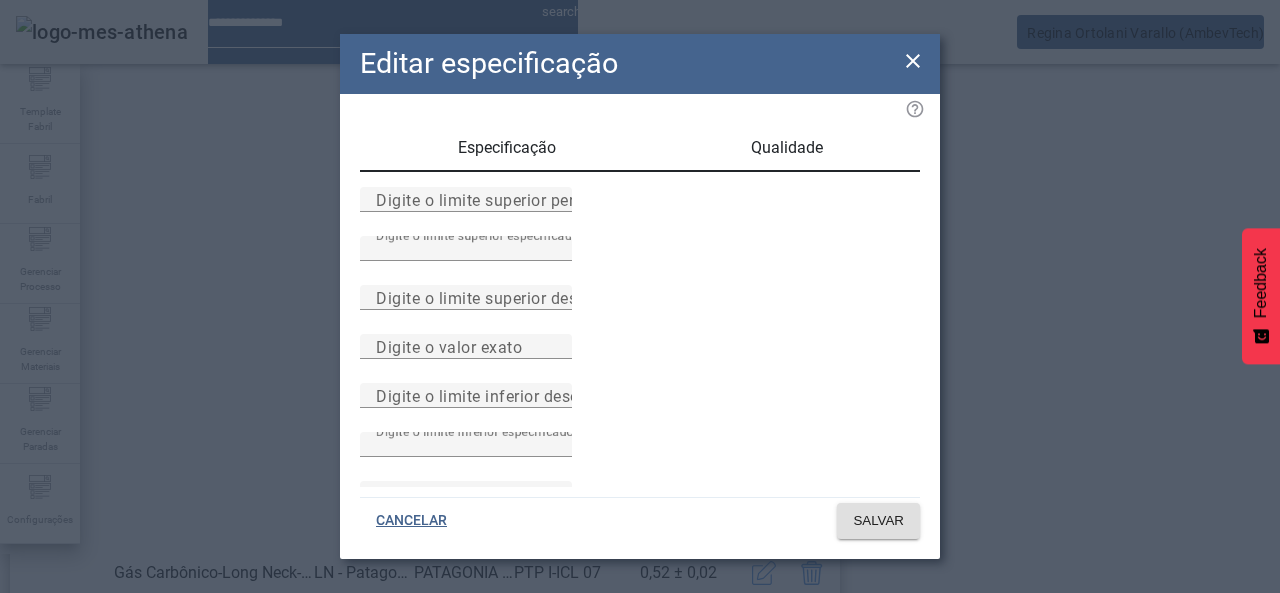 click on "Especificação" at bounding box center (507, 148) 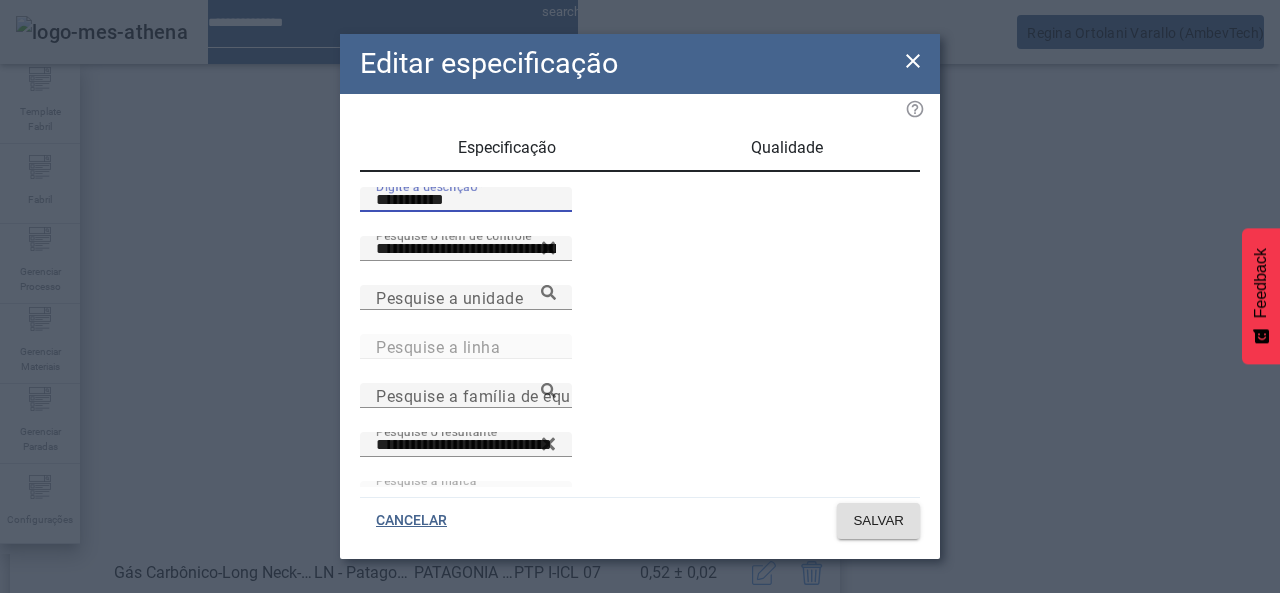 drag, startPoint x: 502, startPoint y: 213, endPoint x: 270, endPoint y: 222, distance: 232.1745 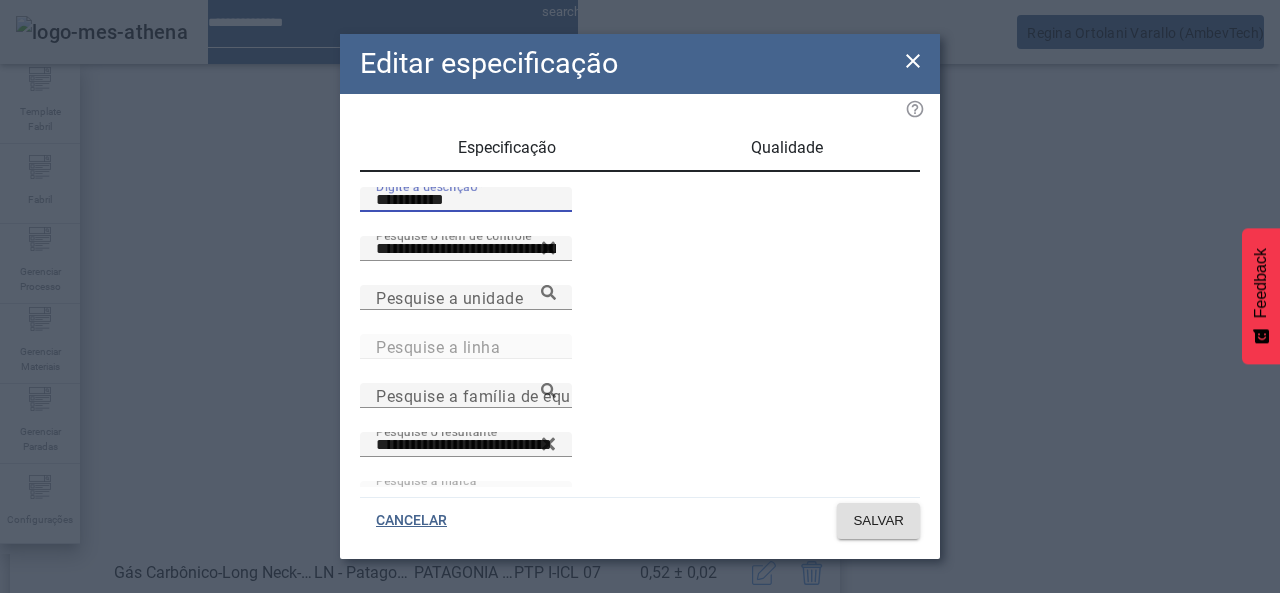 click on "**********" 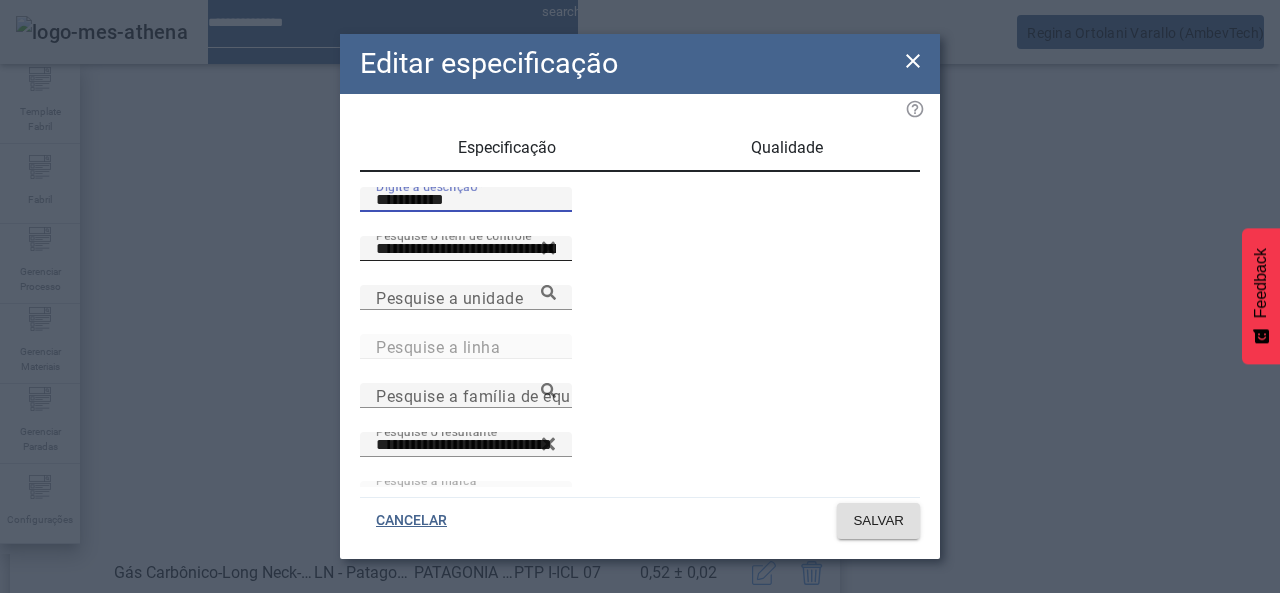 paste 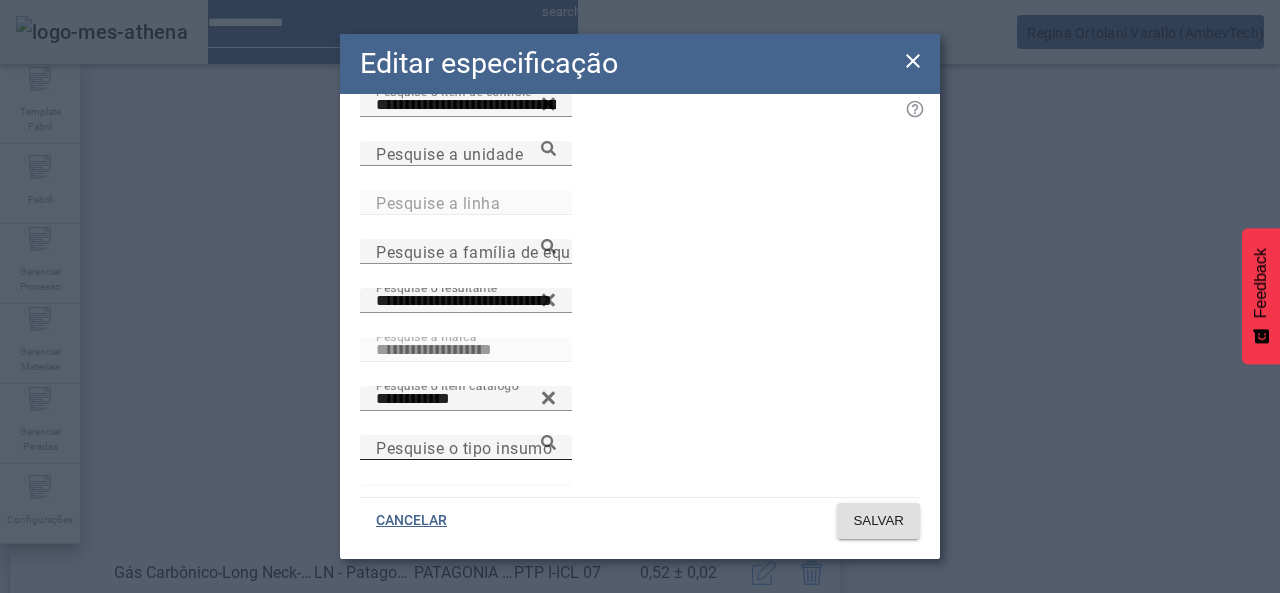 scroll, scrollTop: 172, scrollLeft: 0, axis: vertical 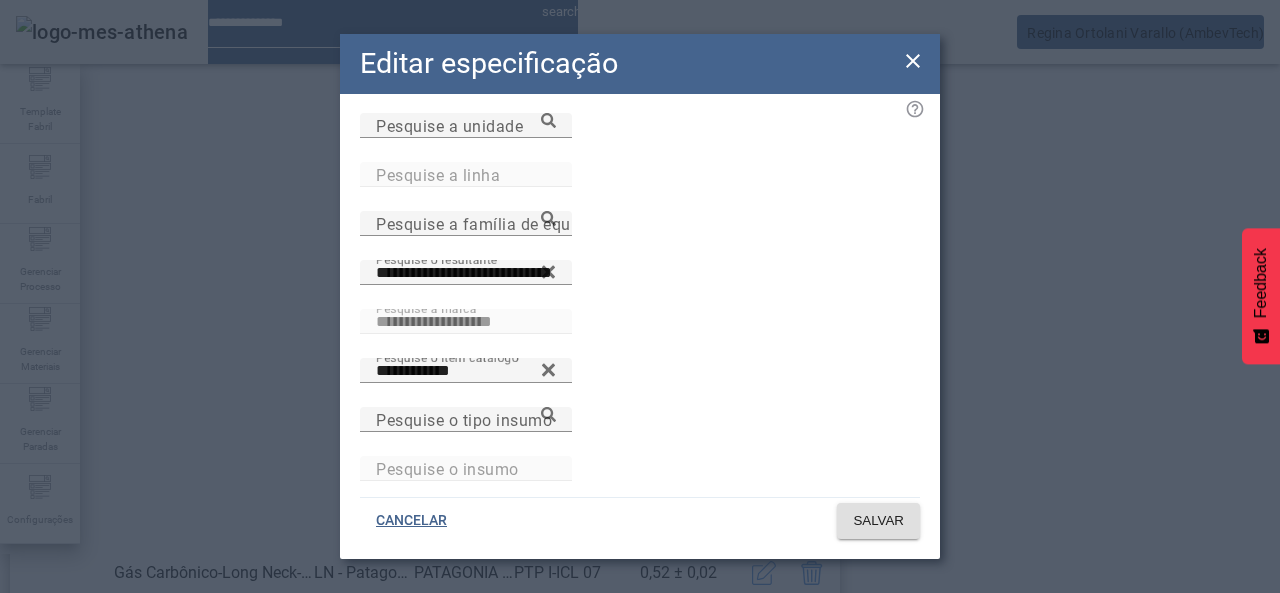 type on "**********" 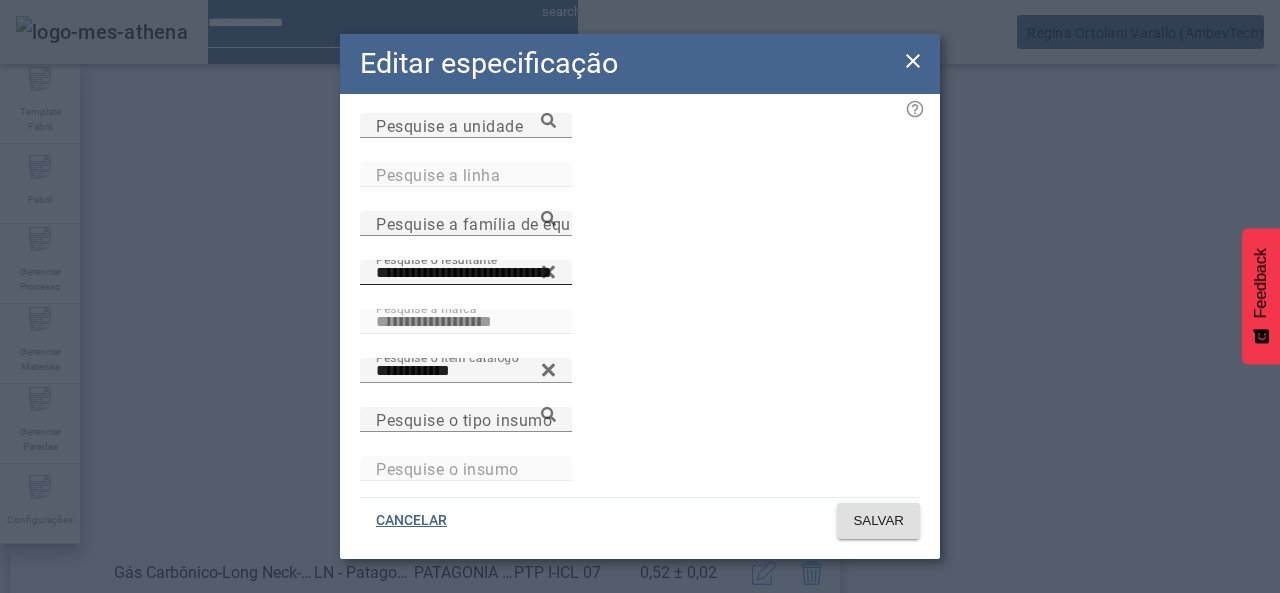 drag, startPoint x: 900, startPoint y: 288, endPoint x: 860, endPoint y: 296, distance: 40.792156 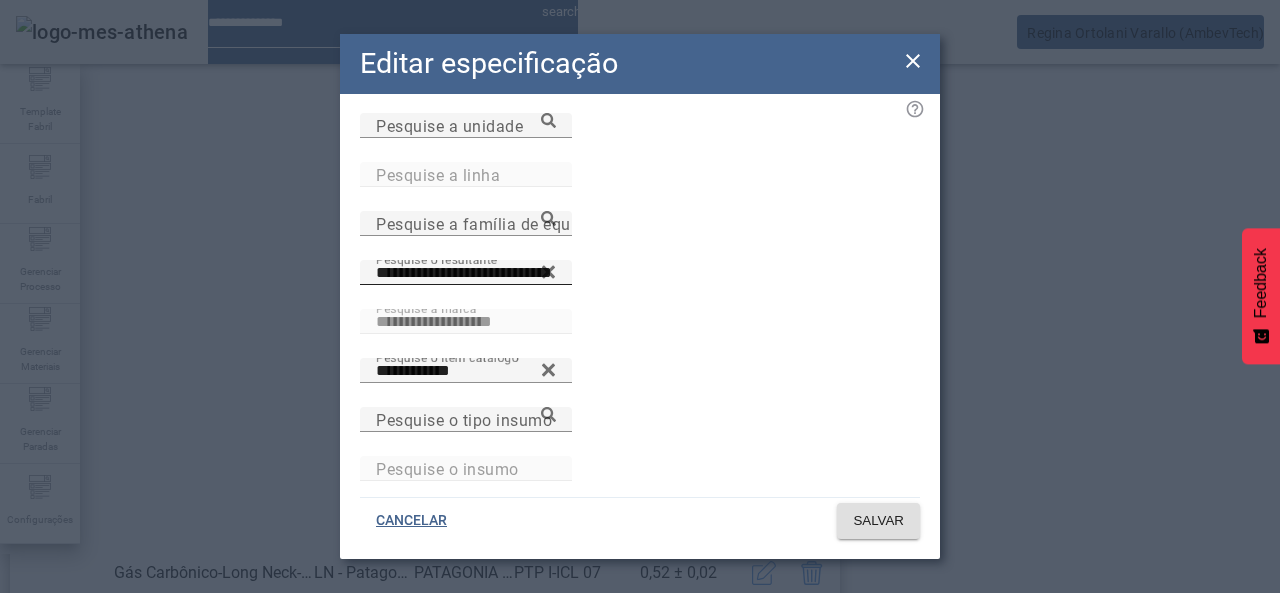 click 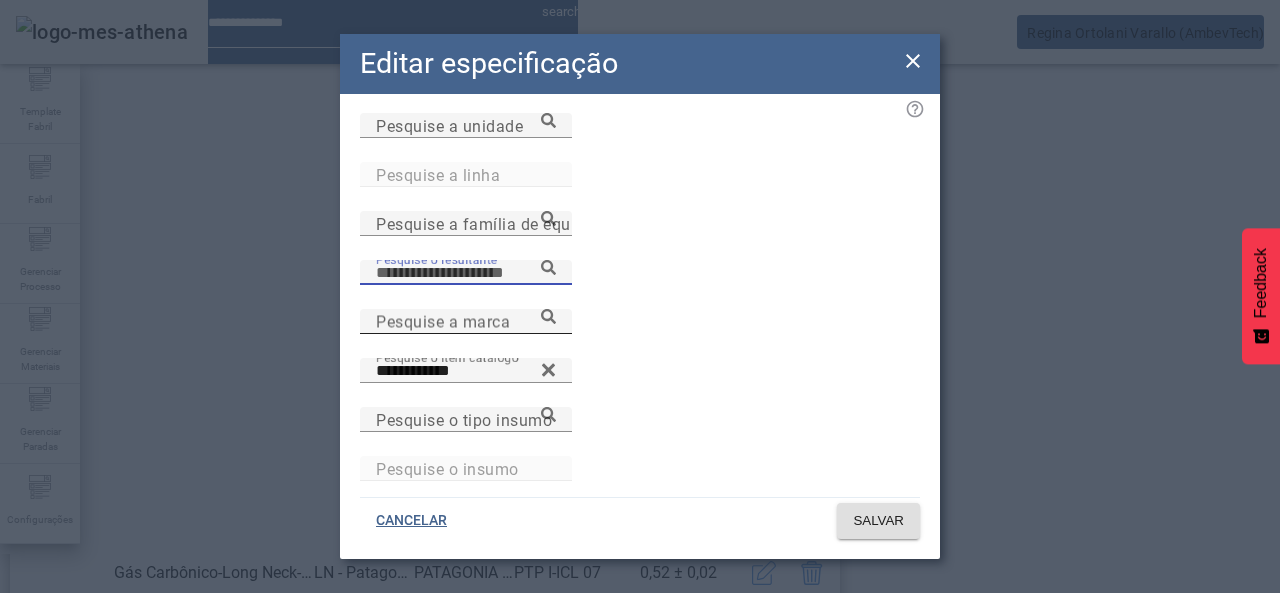 click on "Pesquise a marca" at bounding box center (466, 321) 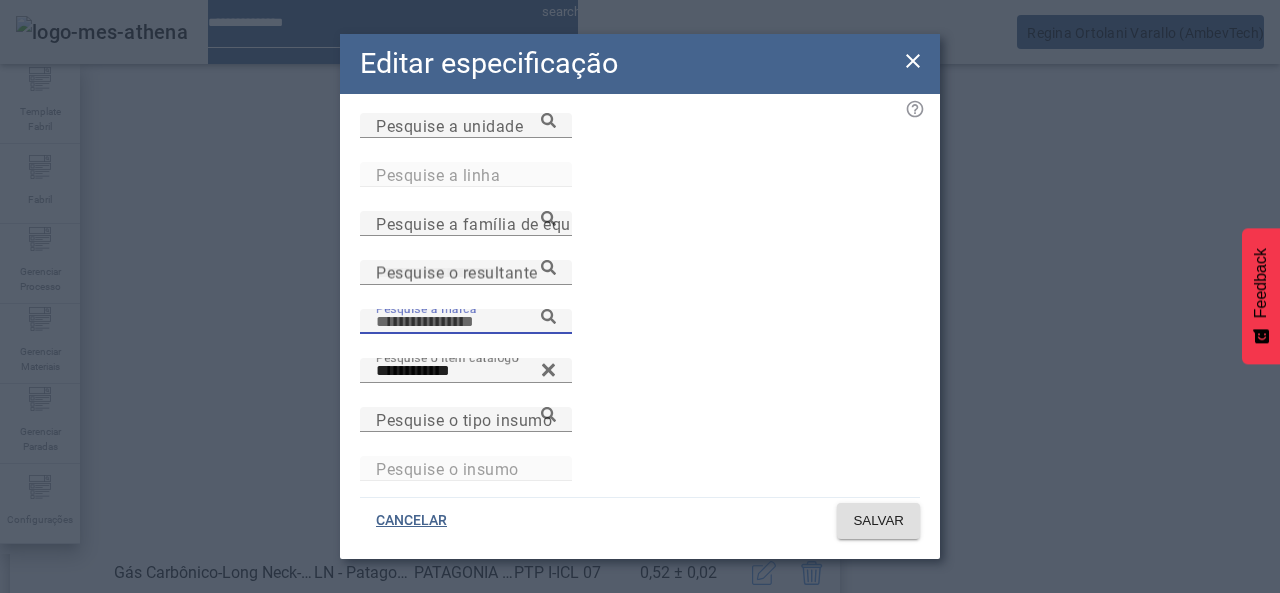 paste on "**********" 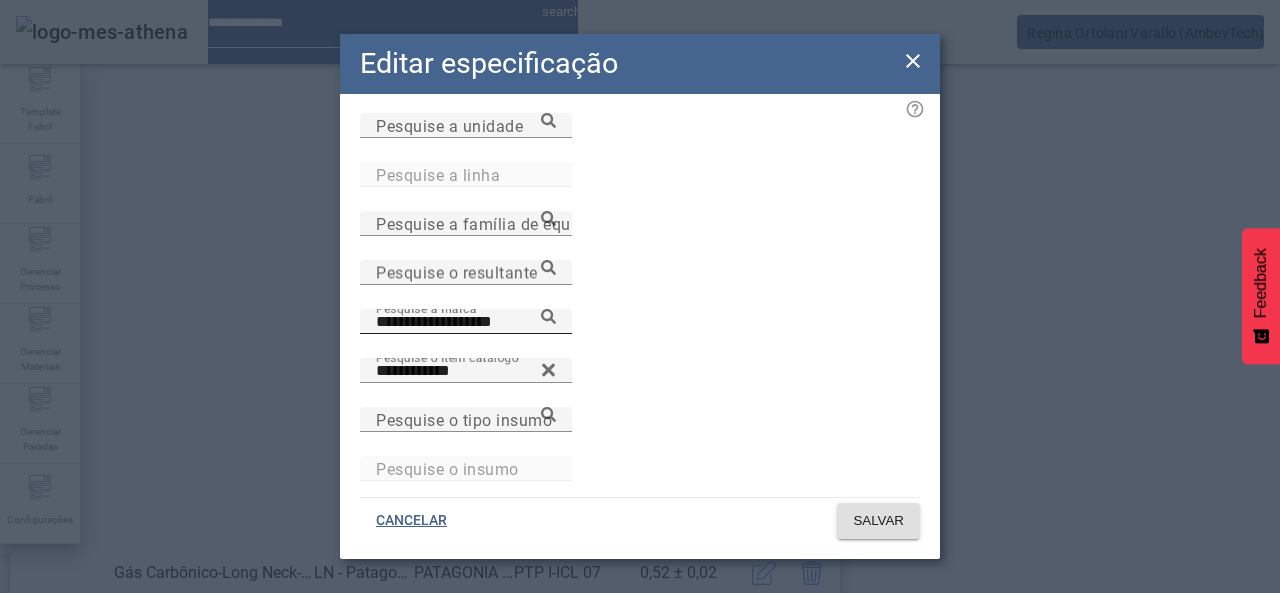 click 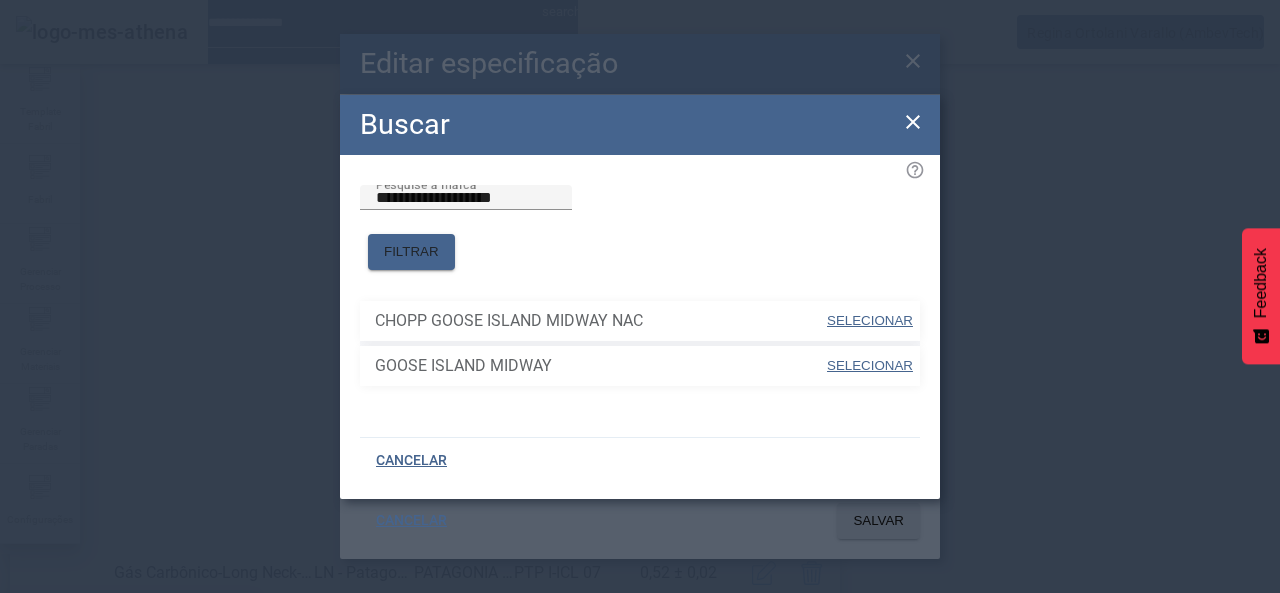 click on "SELECIONAR" at bounding box center [870, 365] 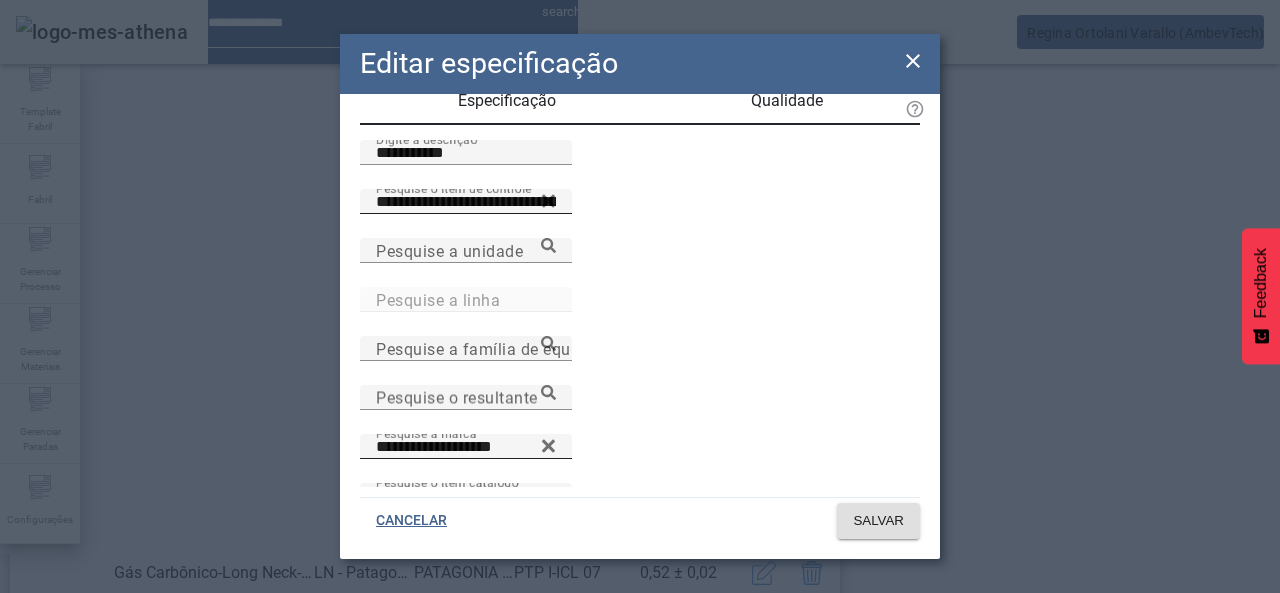 scroll, scrollTop: 0, scrollLeft: 0, axis: both 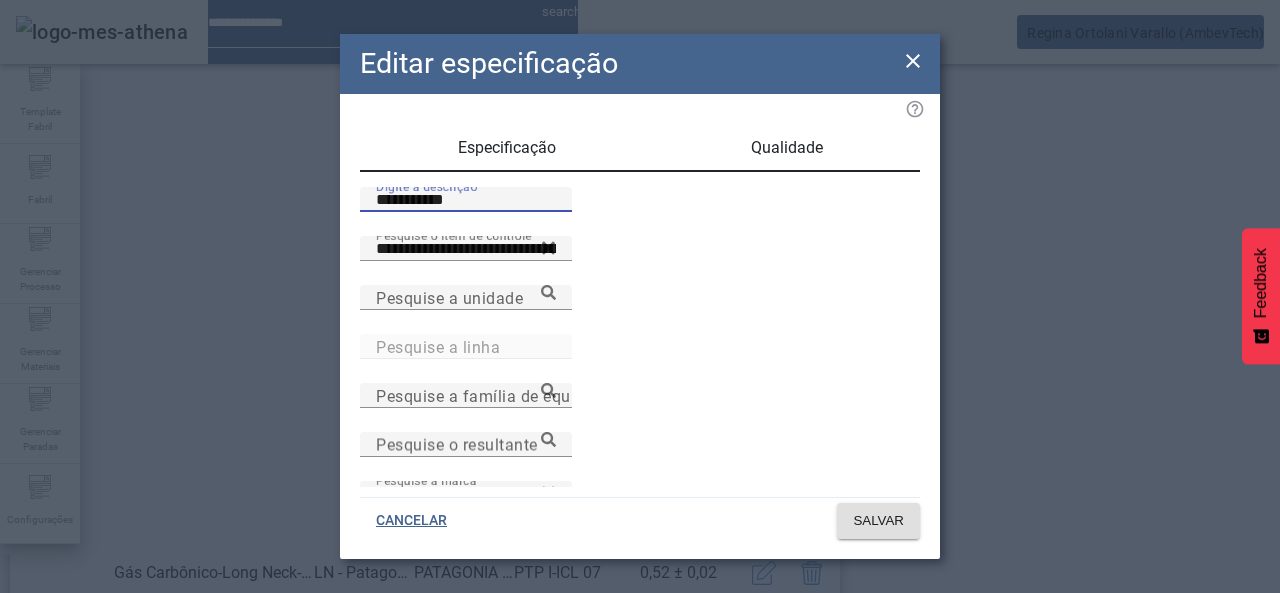 drag, startPoint x: 515, startPoint y: 227, endPoint x: 309, endPoint y: 240, distance: 206.40979 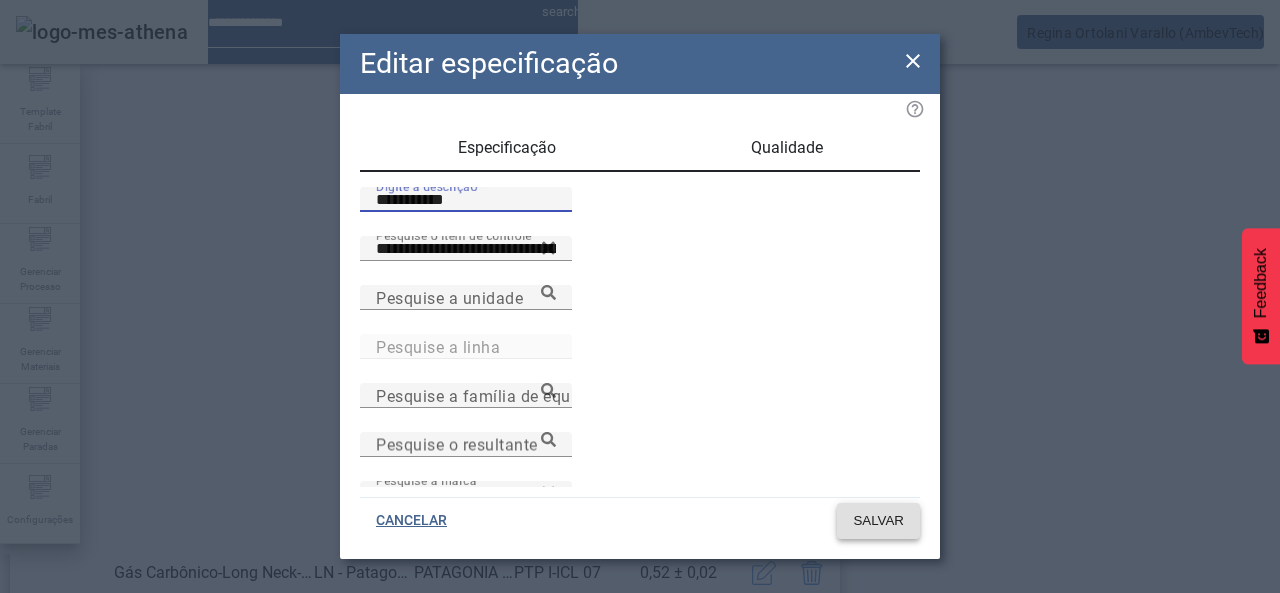 click 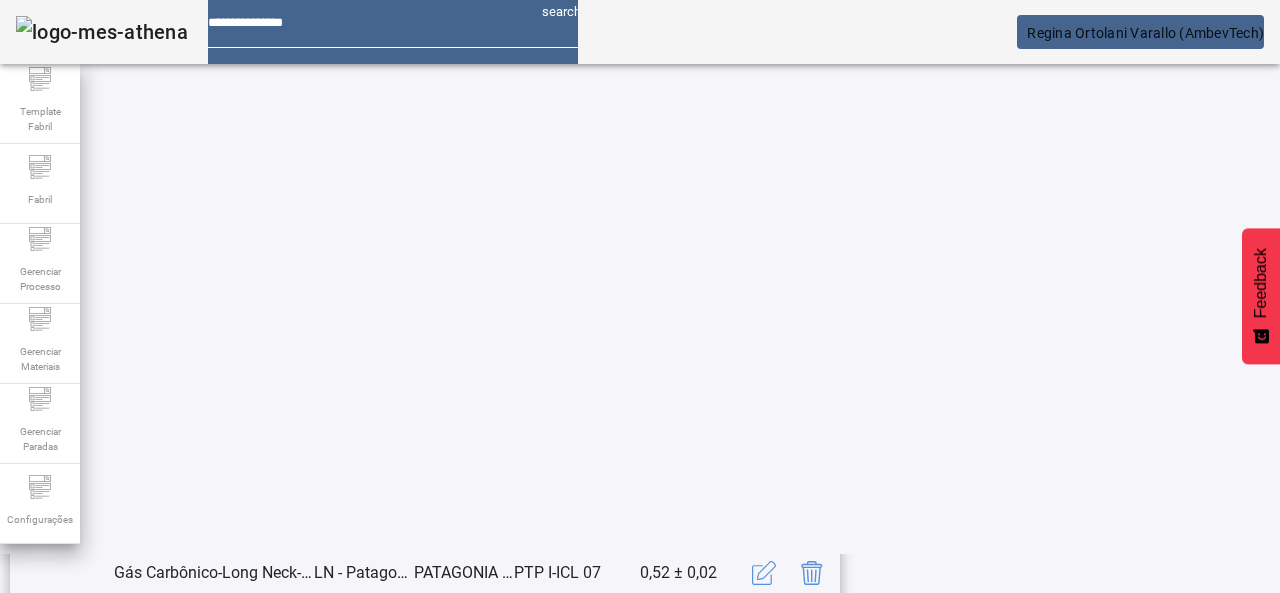 scroll, scrollTop: 423, scrollLeft: 0, axis: vertical 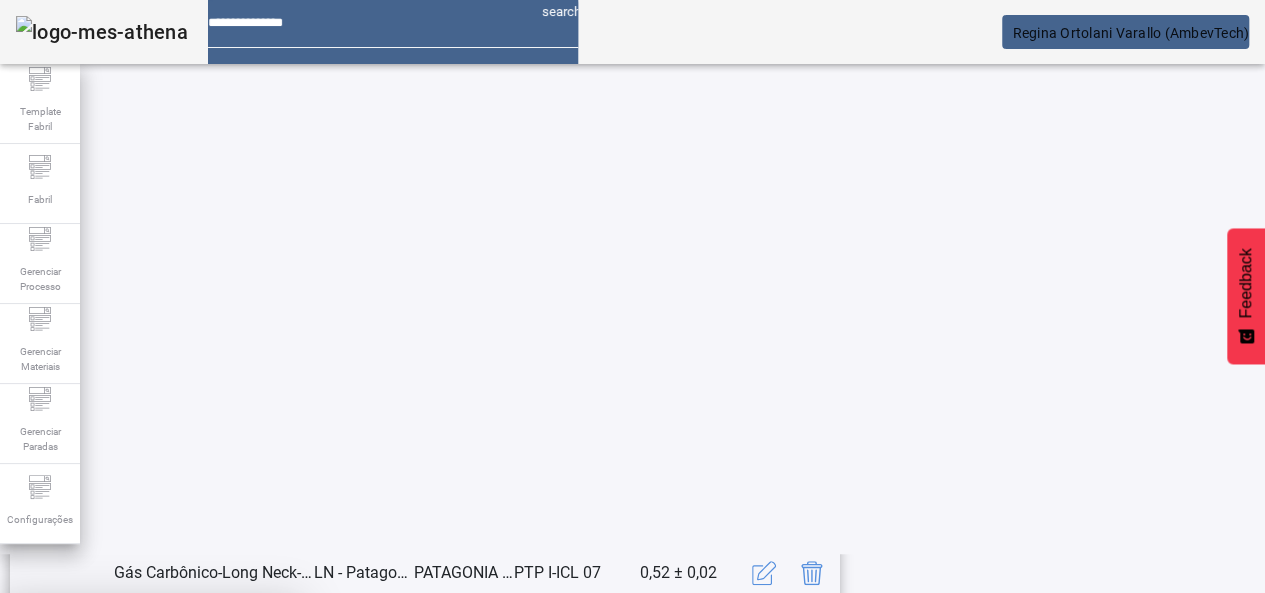 click on "CANCELAR SIM" at bounding box center (150, 740) 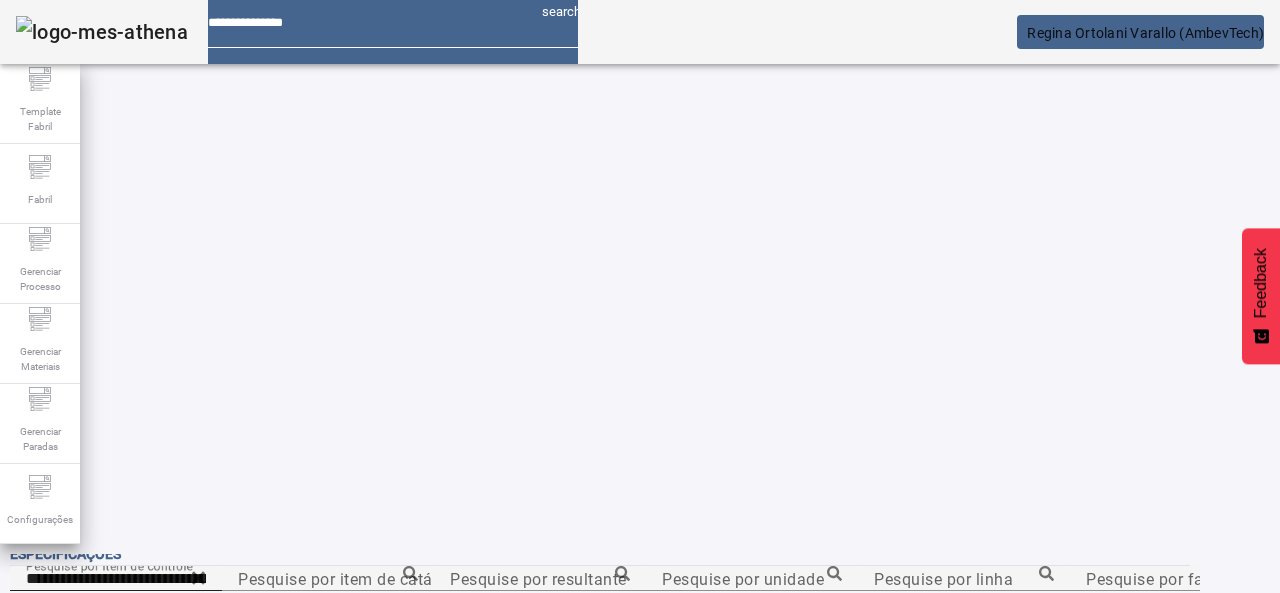 scroll, scrollTop: 423, scrollLeft: 0, axis: vertical 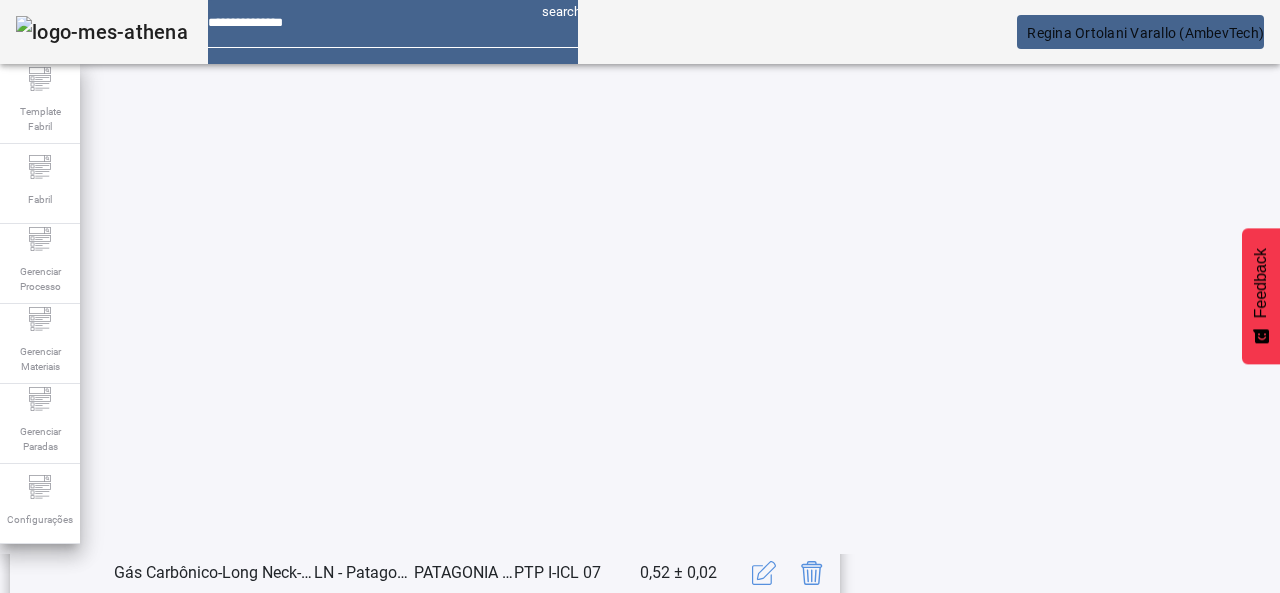 click 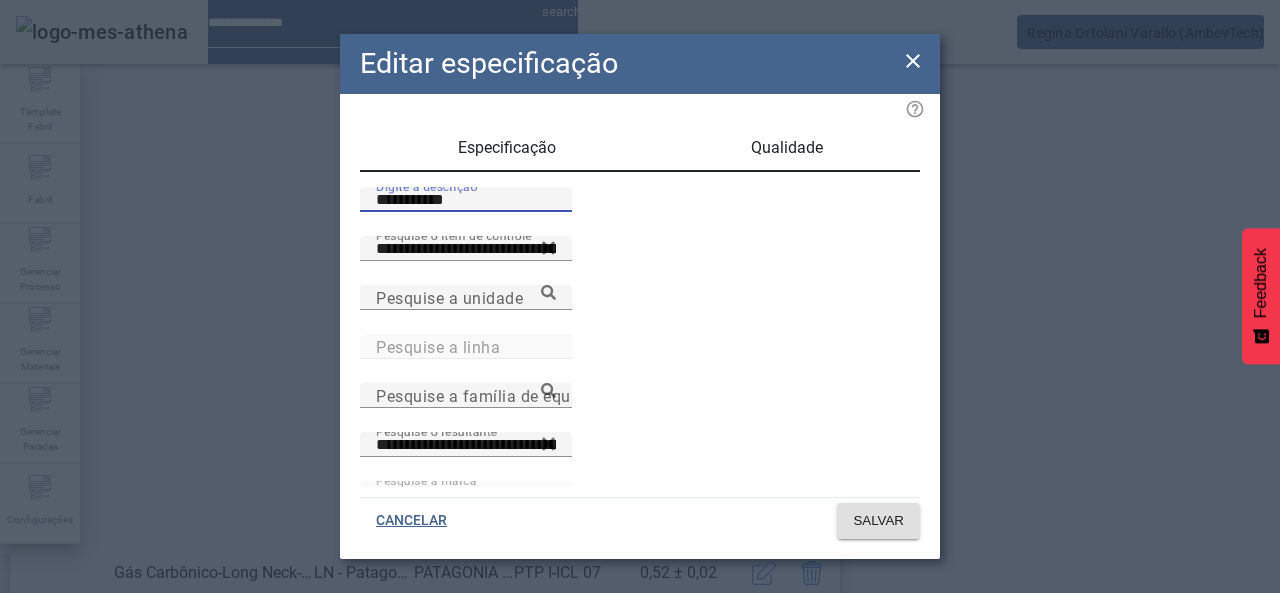 drag, startPoint x: 509, startPoint y: 221, endPoint x: 137, endPoint y: 239, distance: 372.43524 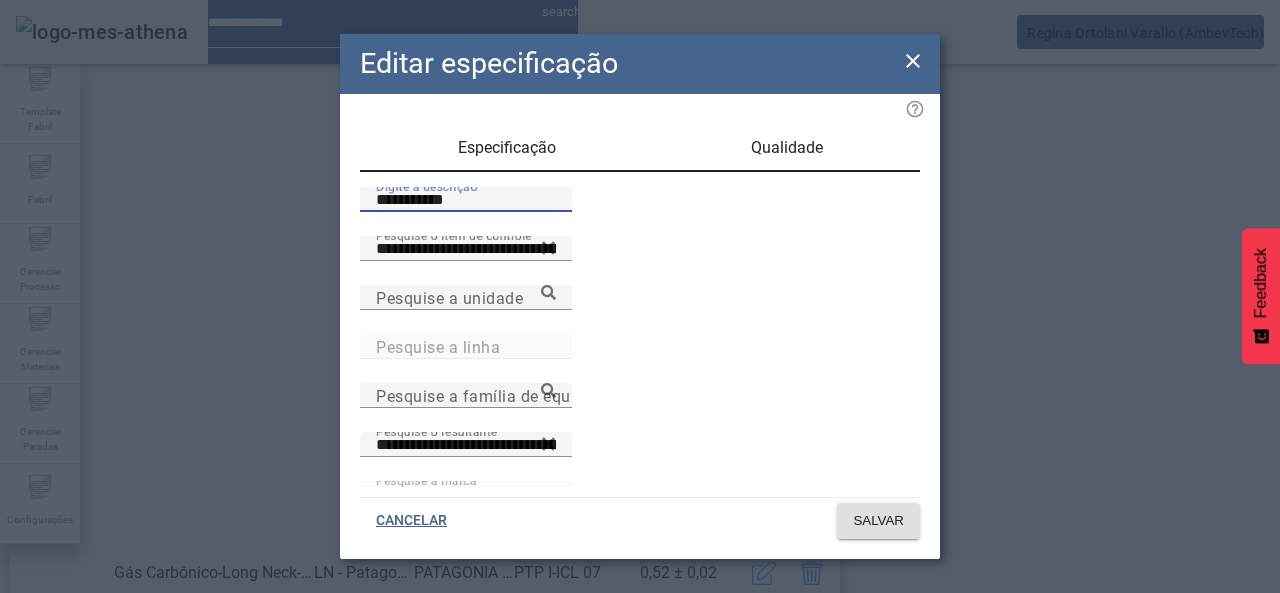 click on "**********" 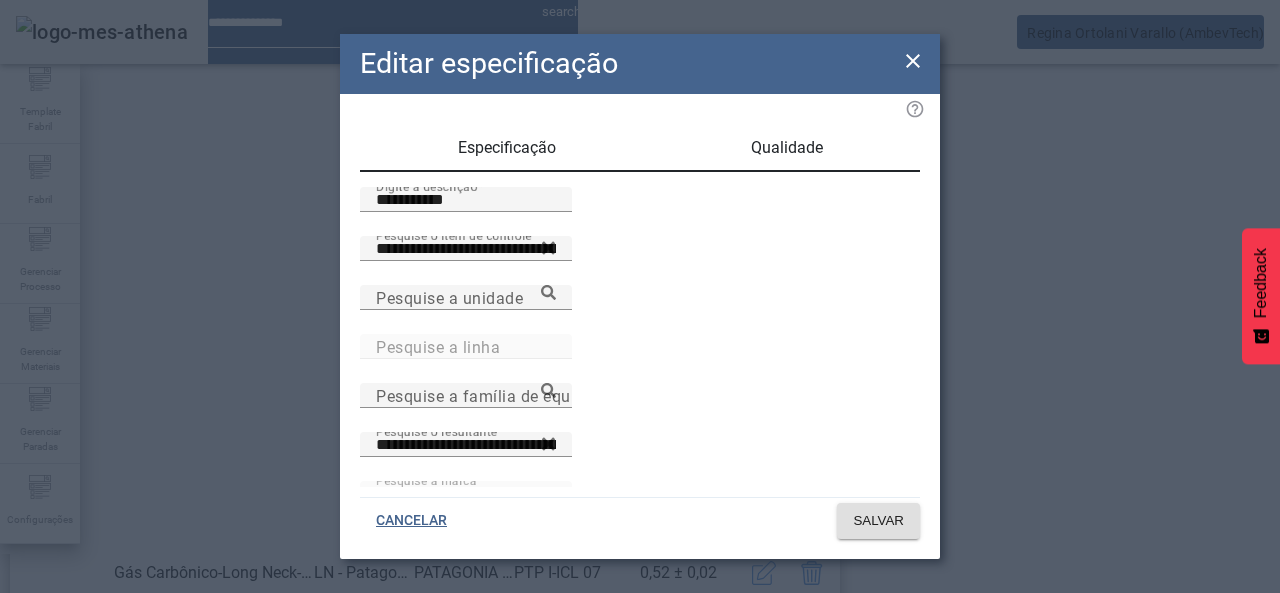 drag, startPoint x: 778, startPoint y: 155, endPoint x: 698, endPoint y: 162, distance: 80.305664 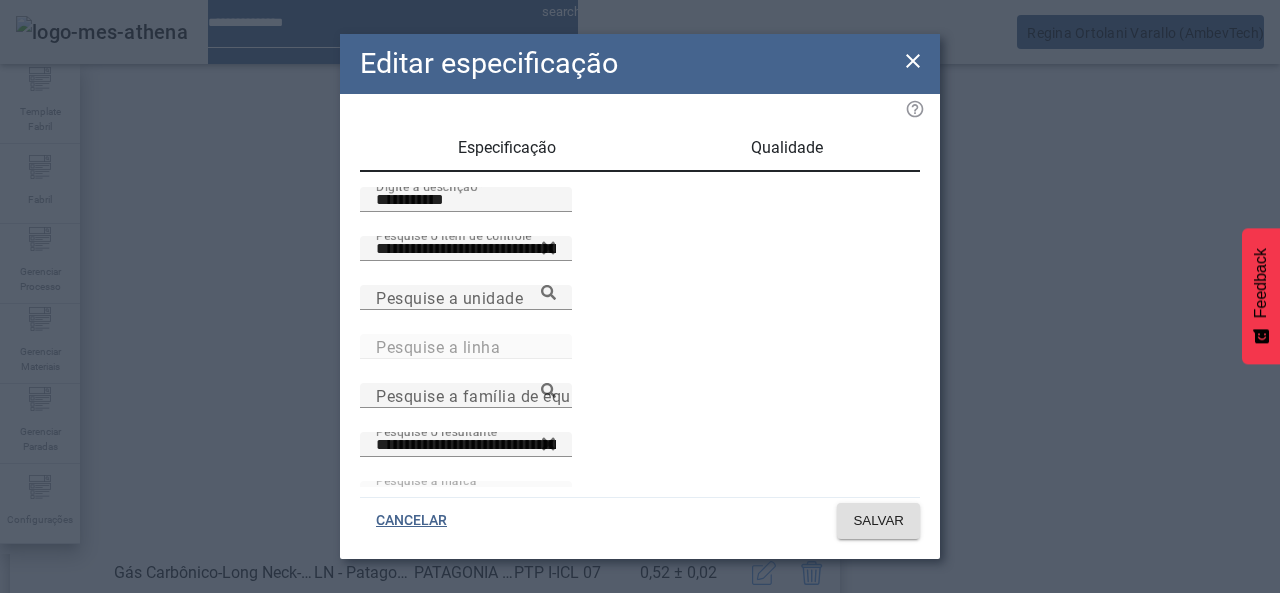 click on "Qualidade" at bounding box center [787, 148] 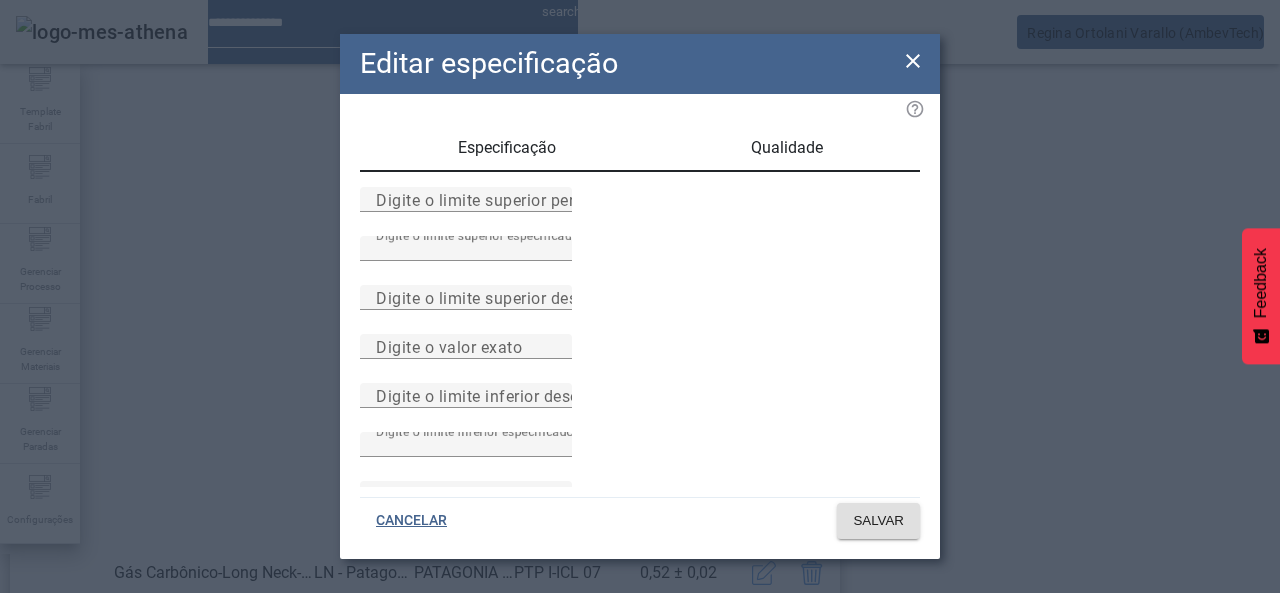 click on "Especificação" at bounding box center [506, 148] 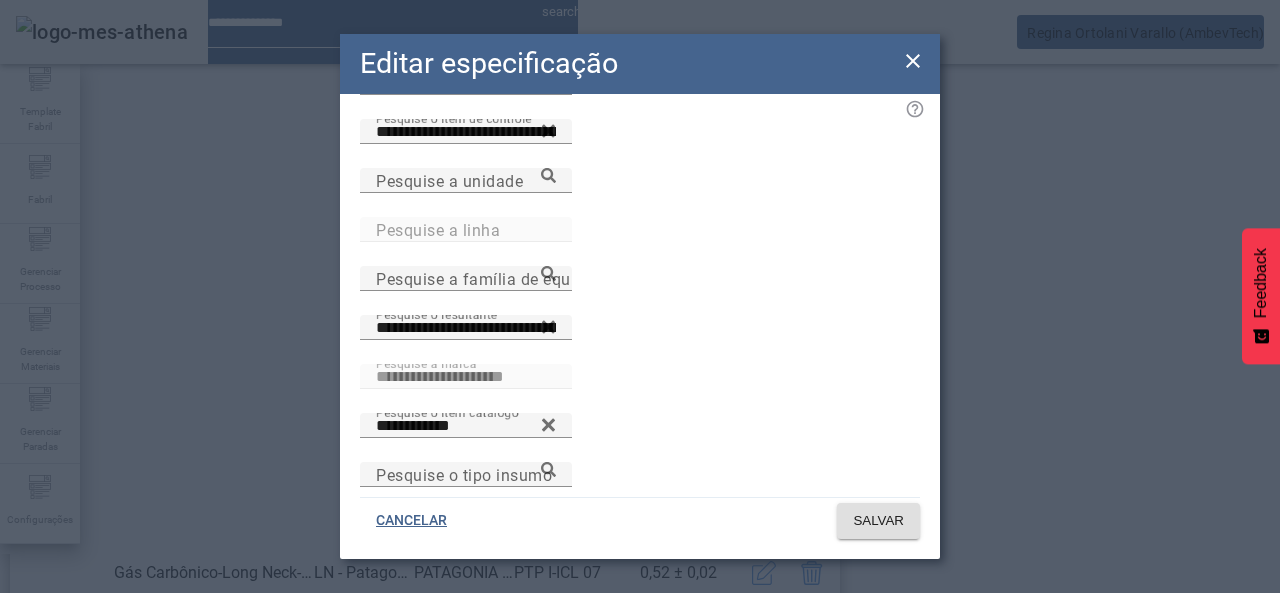 scroll, scrollTop: 172, scrollLeft: 0, axis: vertical 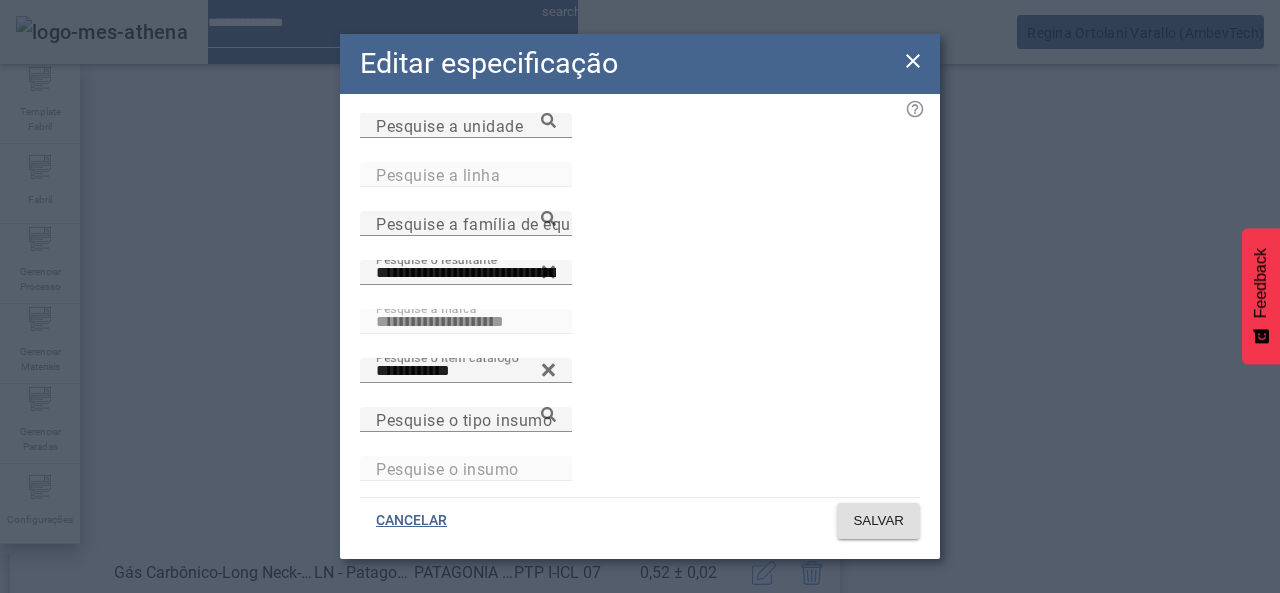 click on "**********" 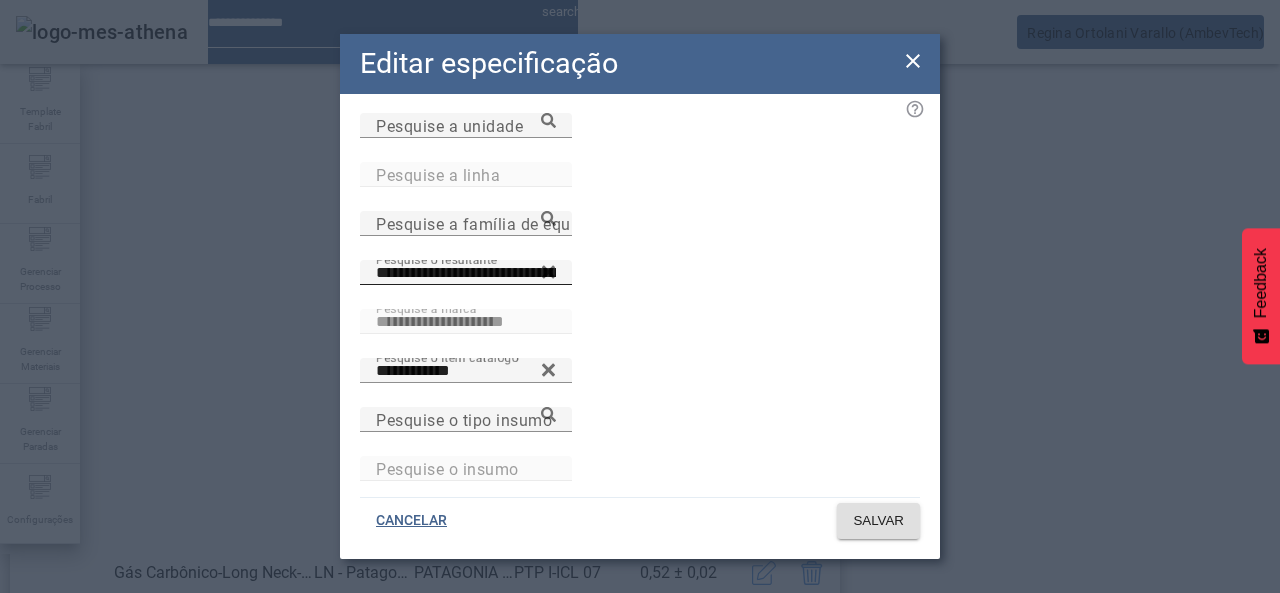 click 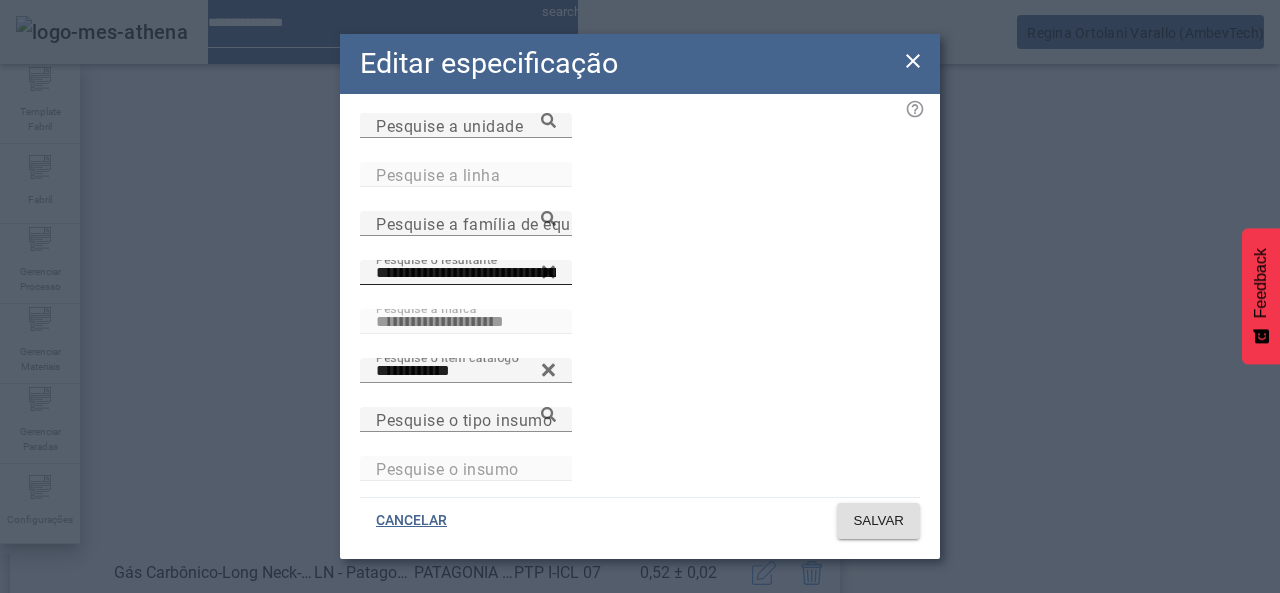 type 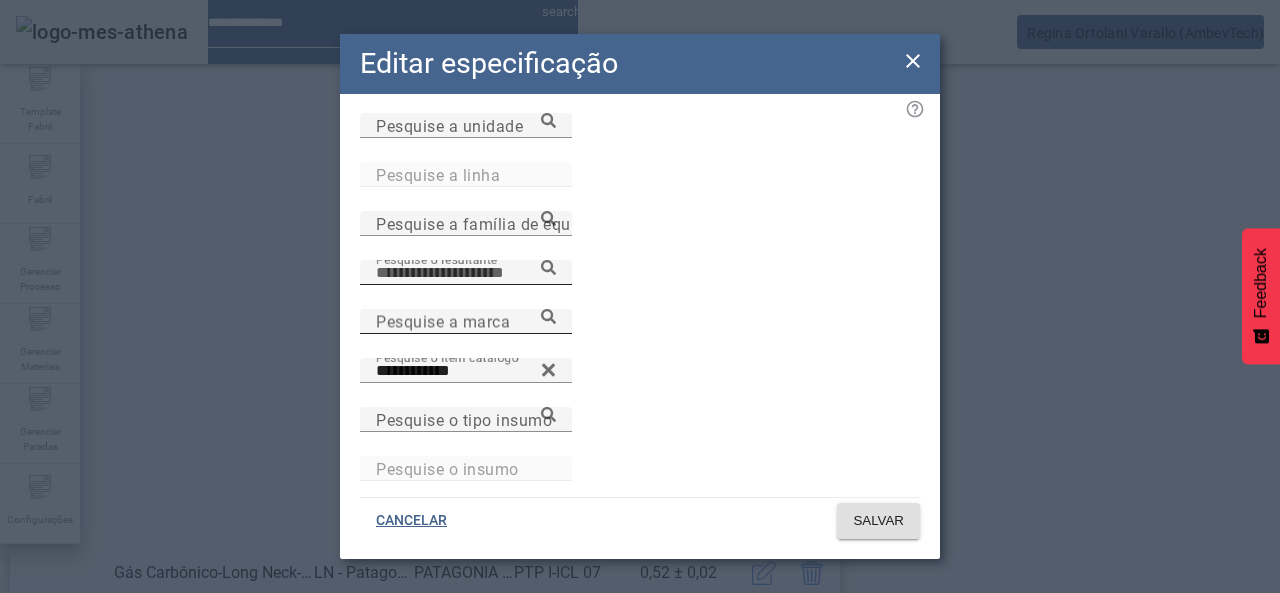 drag, startPoint x: 526, startPoint y: 339, endPoint x: 538, endPoint y: 344, distance: 13 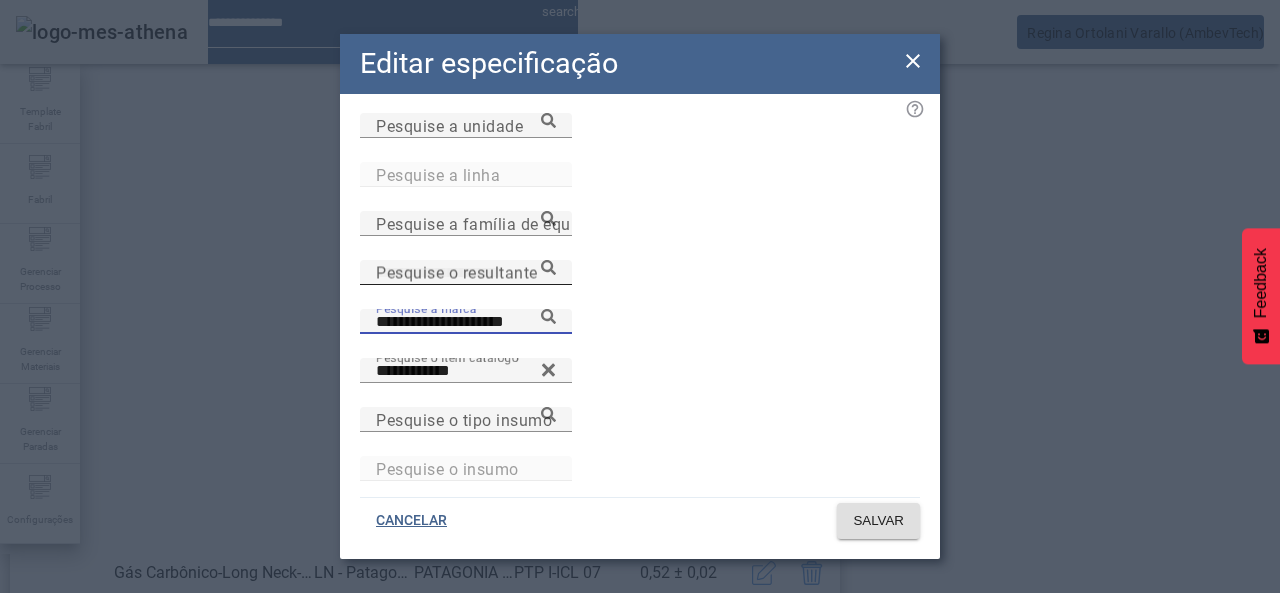 click 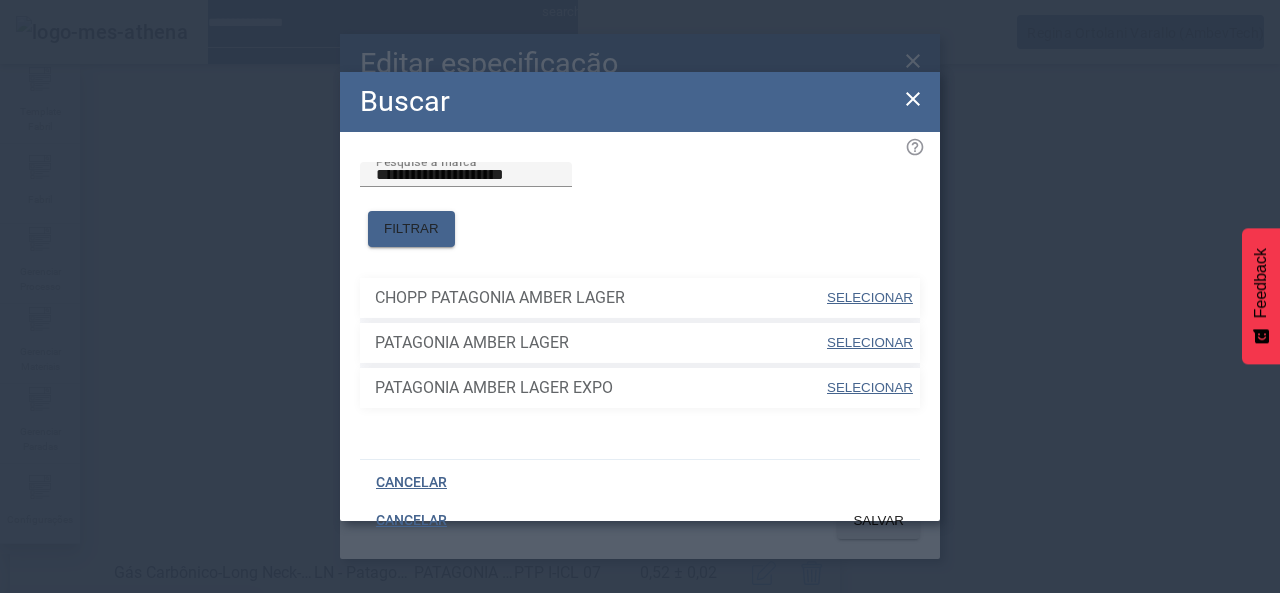click on "SELECIONAR" at bounding box center (870, 342) 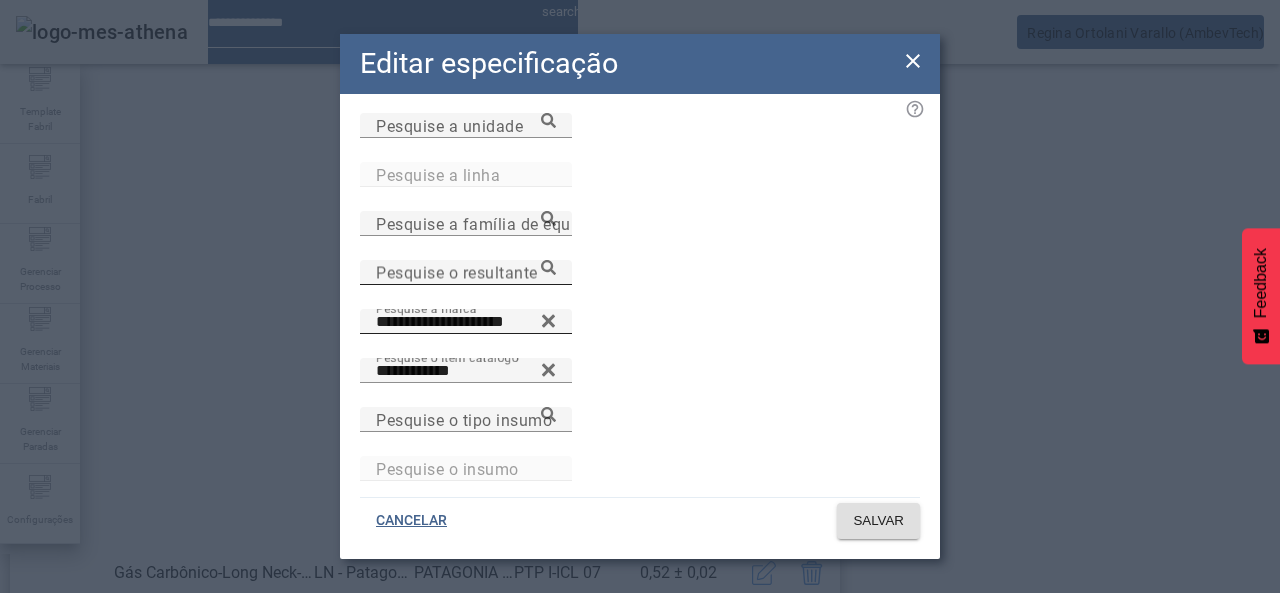 click on "CANCELAR SALVAR" 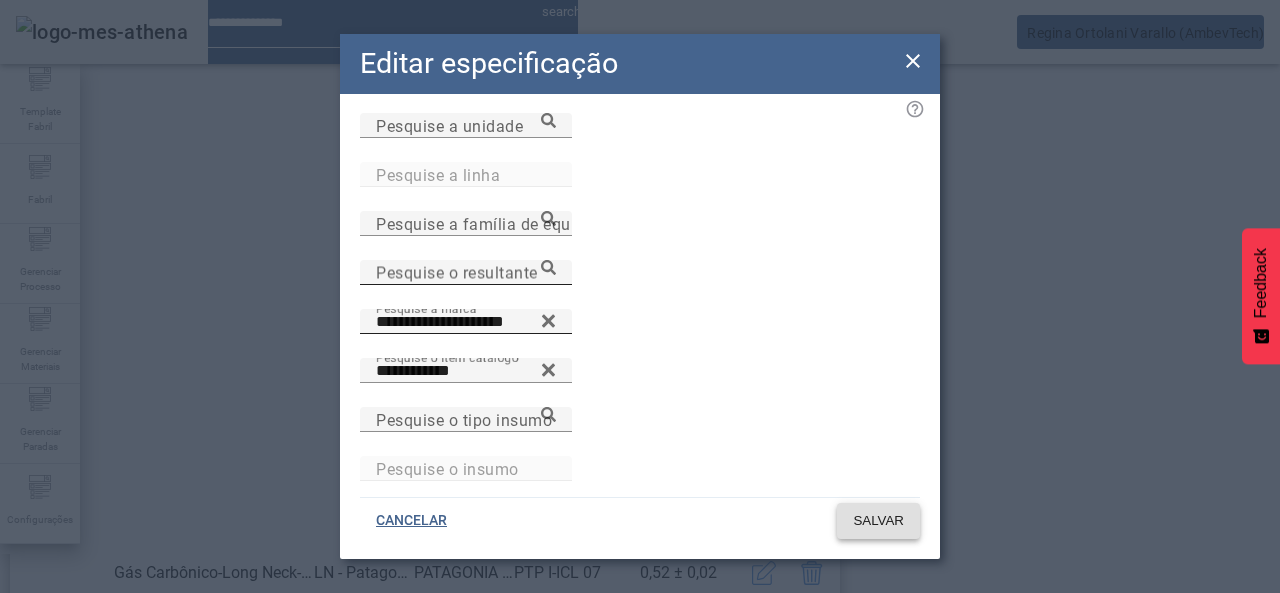 click 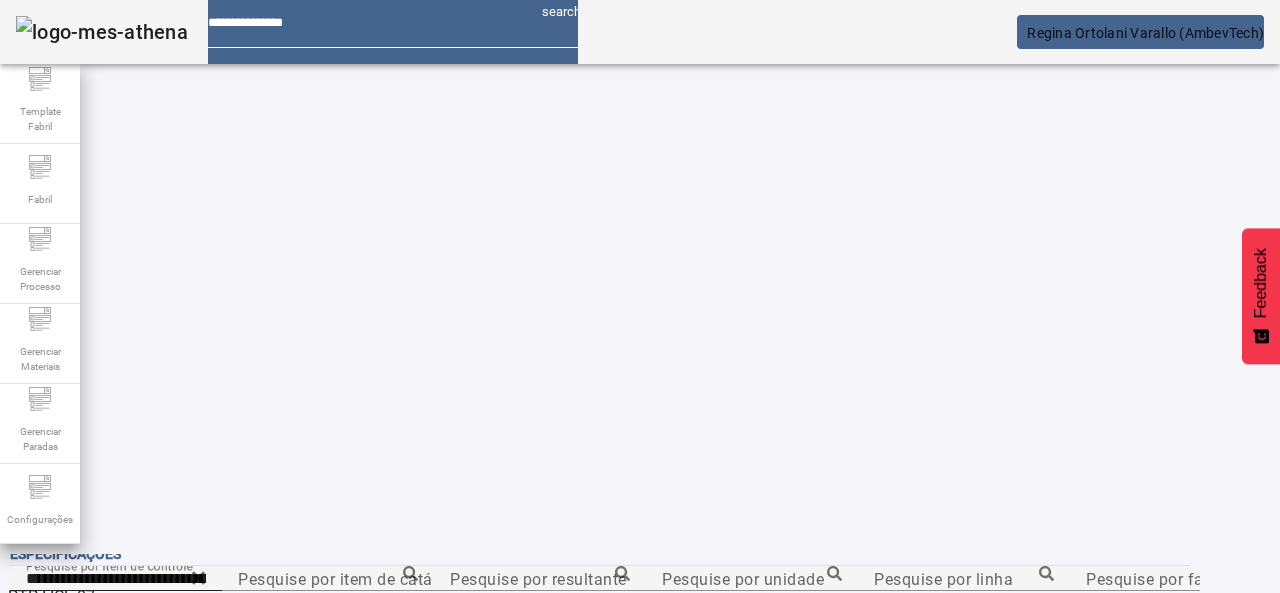 scroll, scrollTop: 423, scrollLeft: 0, axis: vertical 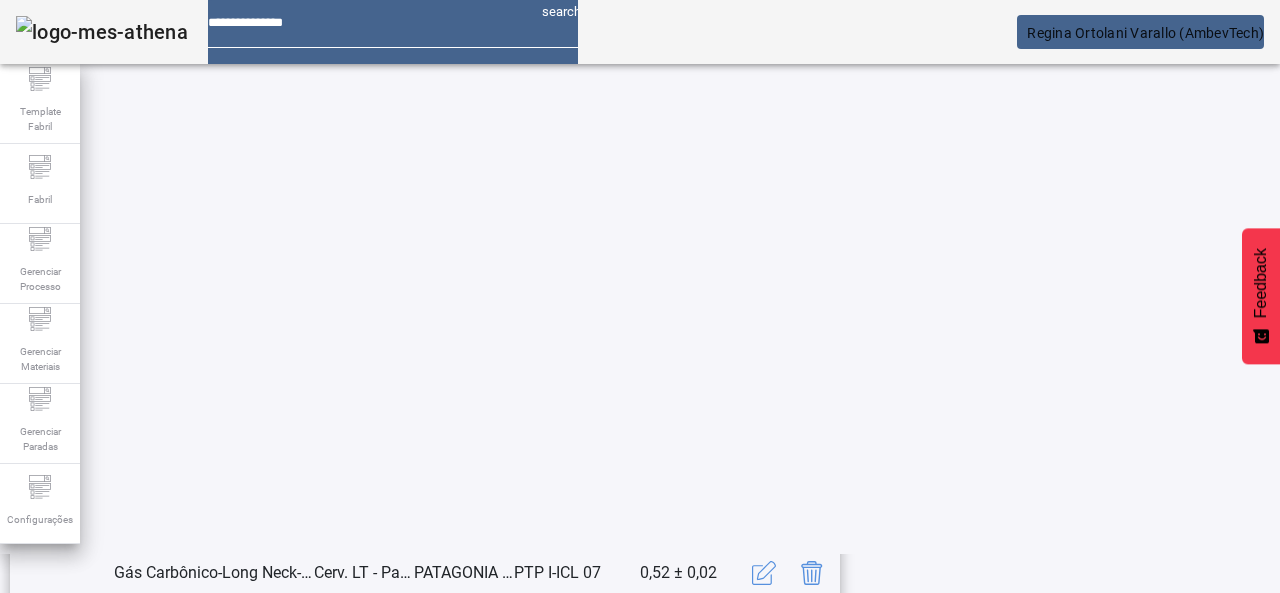 click 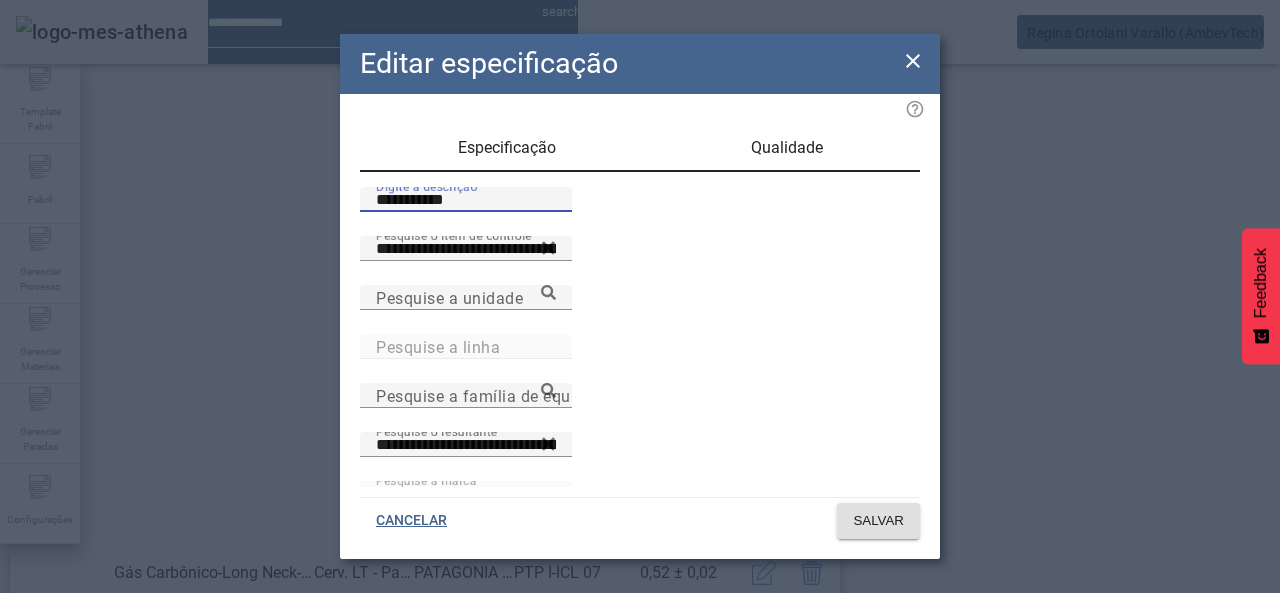 drag, startPoint x: 499, startPoint y: 231, endPoint x: 250, endPoint y: 225, distance: 249.07228 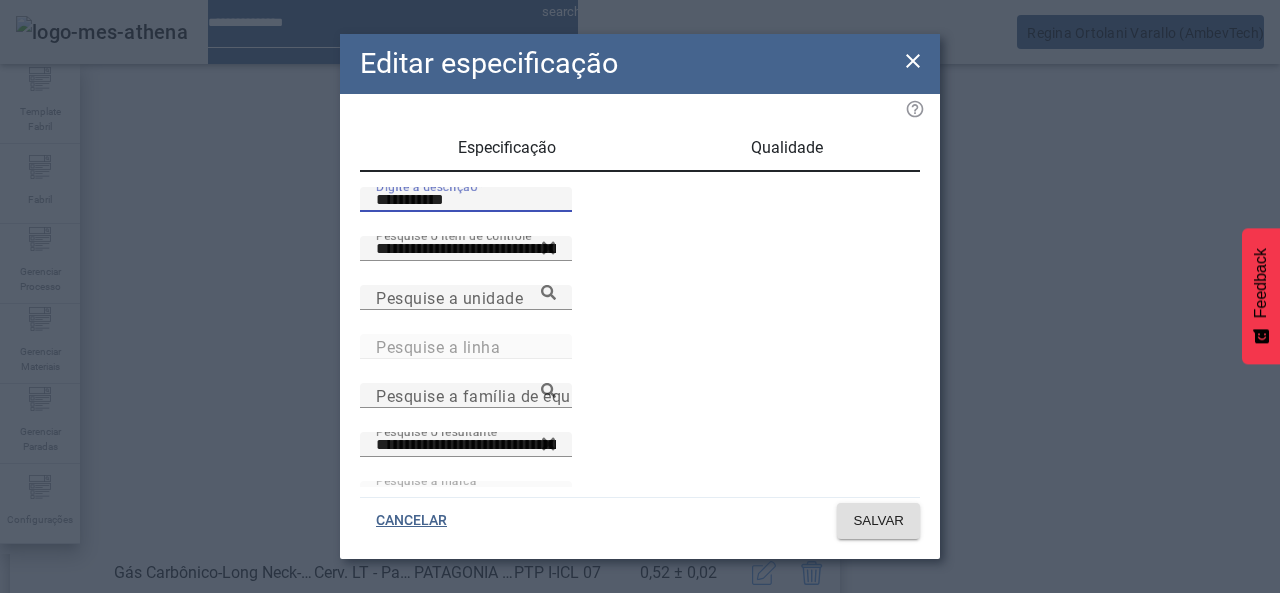 click on "**********" 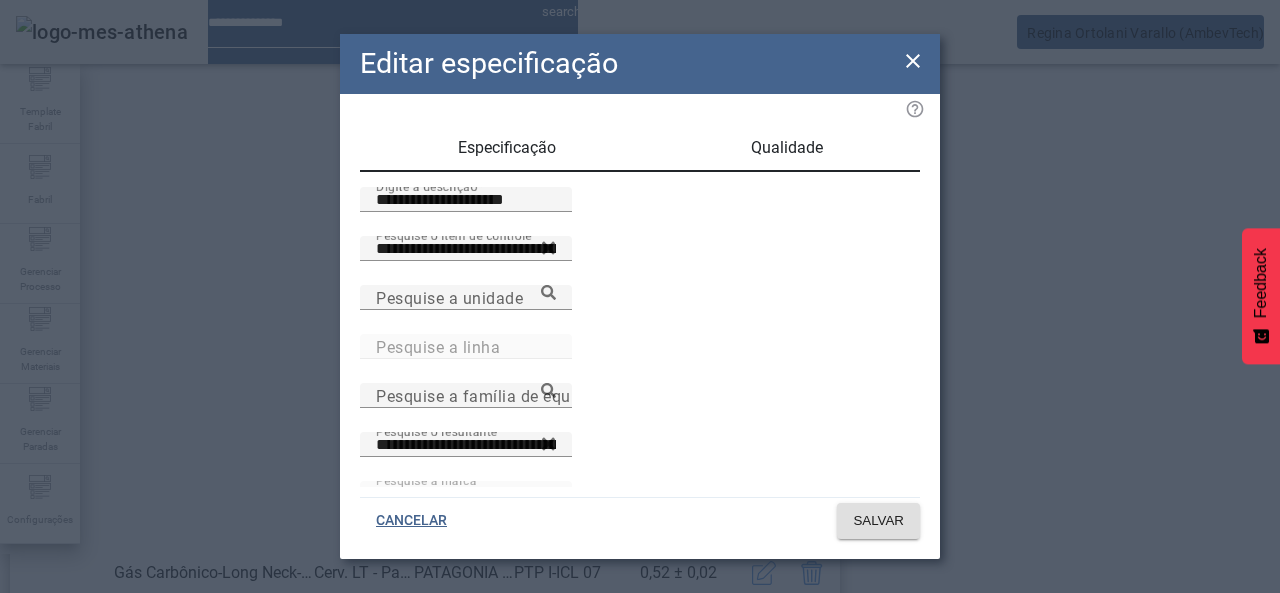click 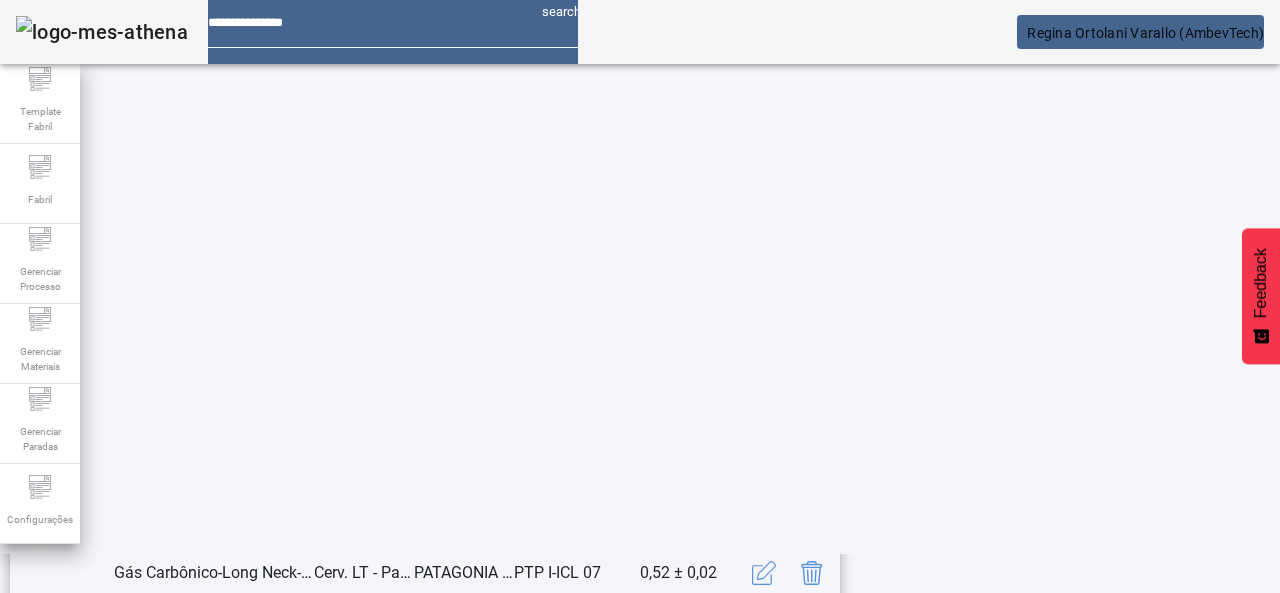 scroll, scrollTop: 662, scrollLeft: 0, axis: vertical 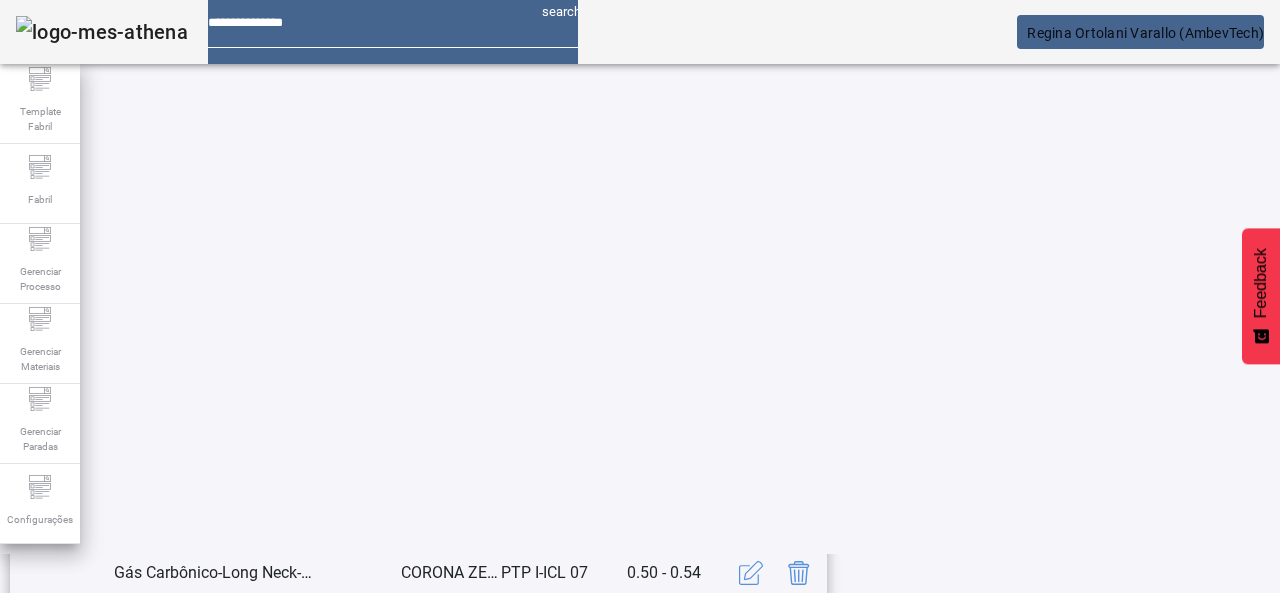 click 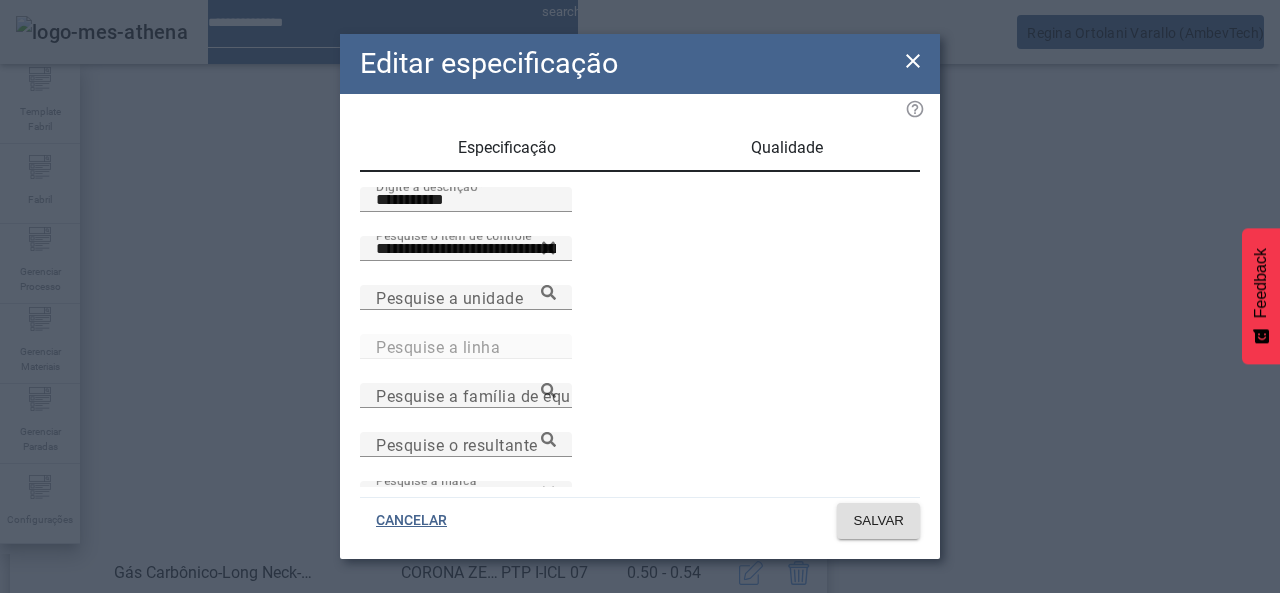 drag, startPoint x: 472, startPoint y: 233, endPoint x: 202, endPoint y: 200, distance: 272.0092 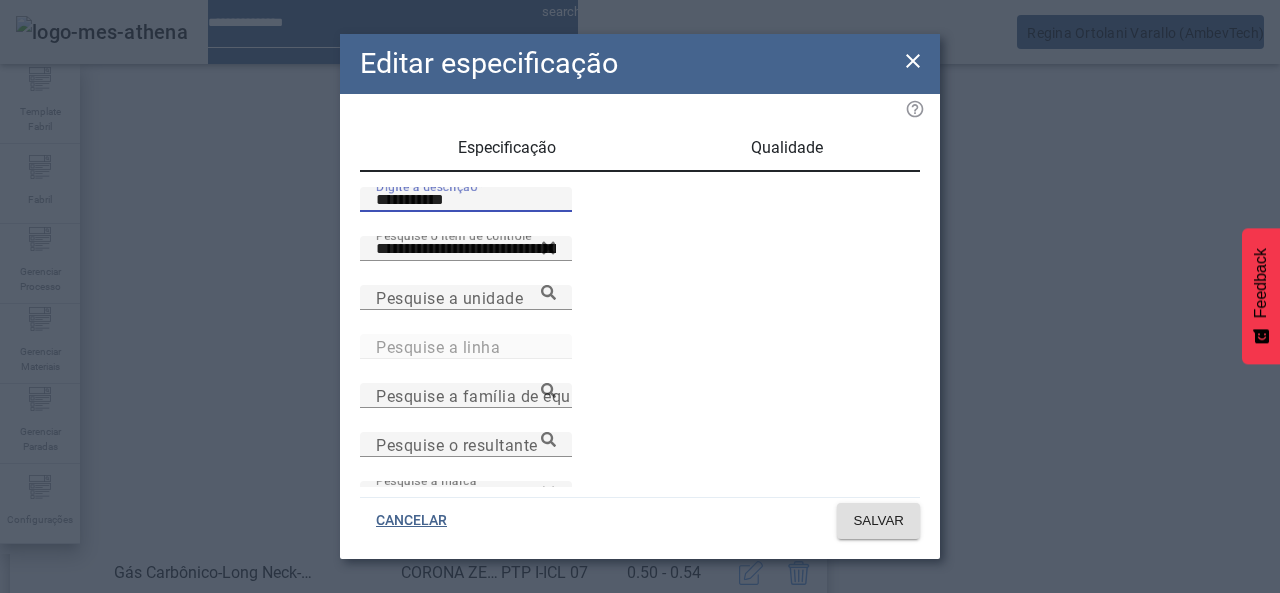 click 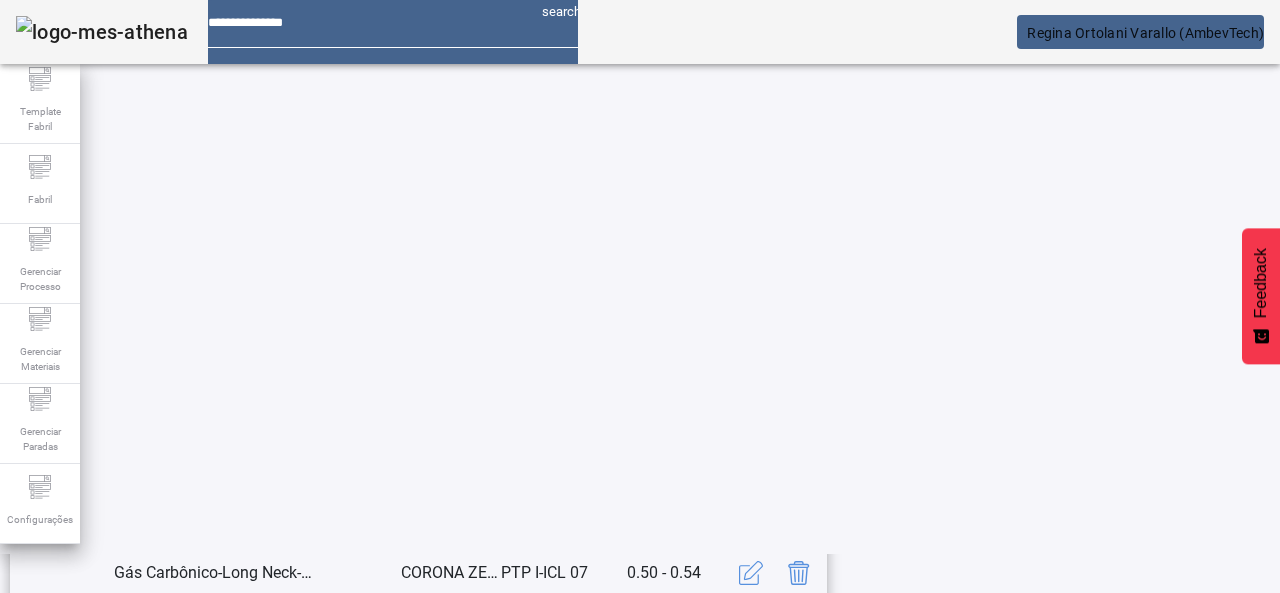click on "1" 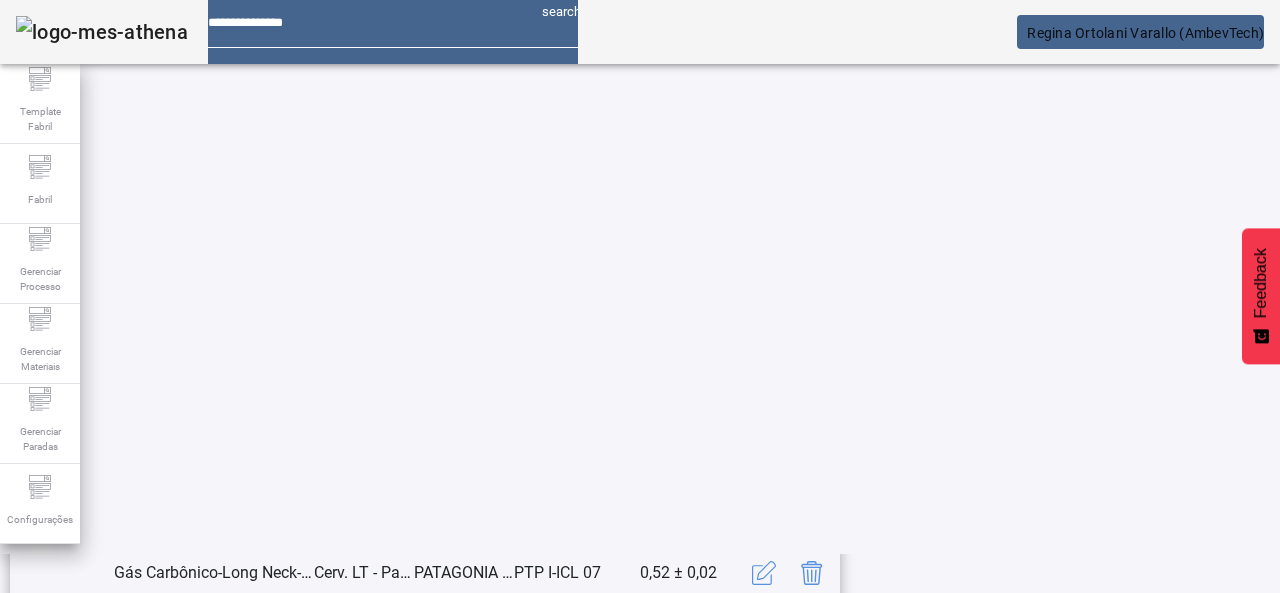scroll, scrollTop: 423, scrollLeft: 0, axis: vertical 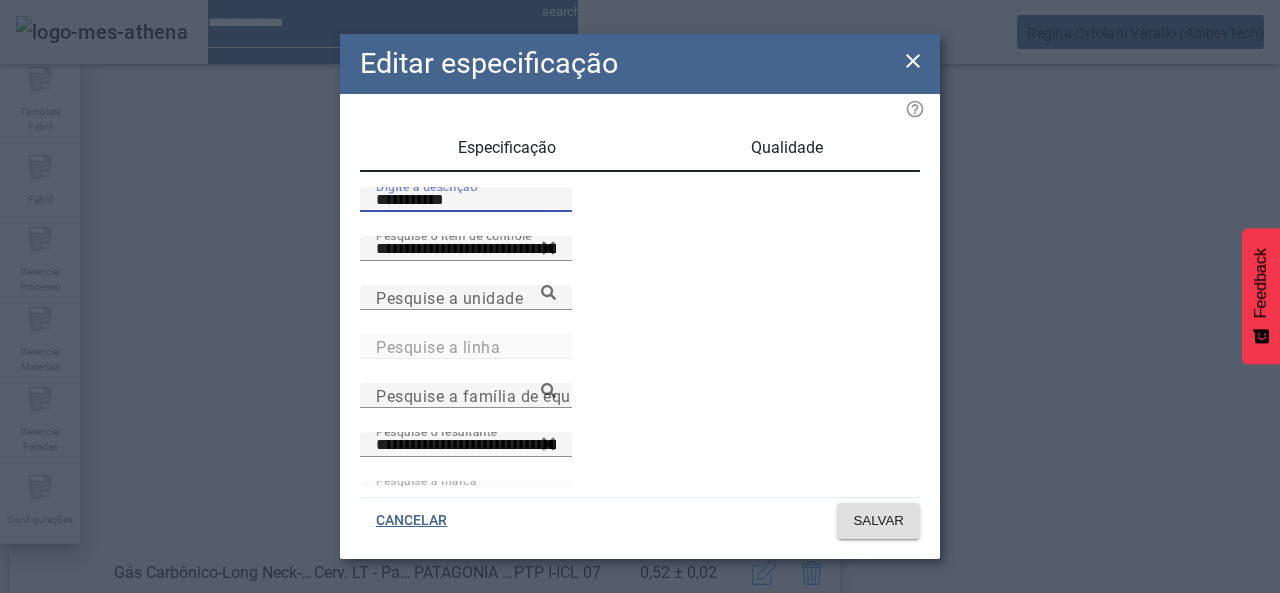 drag, startPoint x: 262, startPoint y: 223, endPoint x: 215, endPoint y: 218, distance: 47.26521 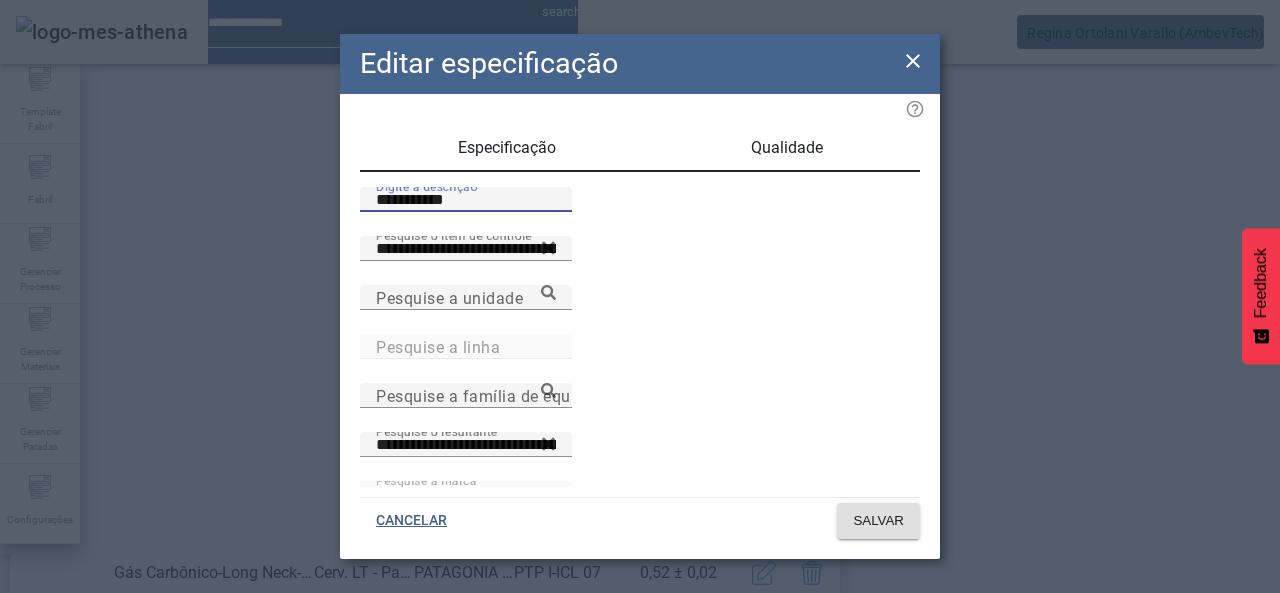 click on "**********" 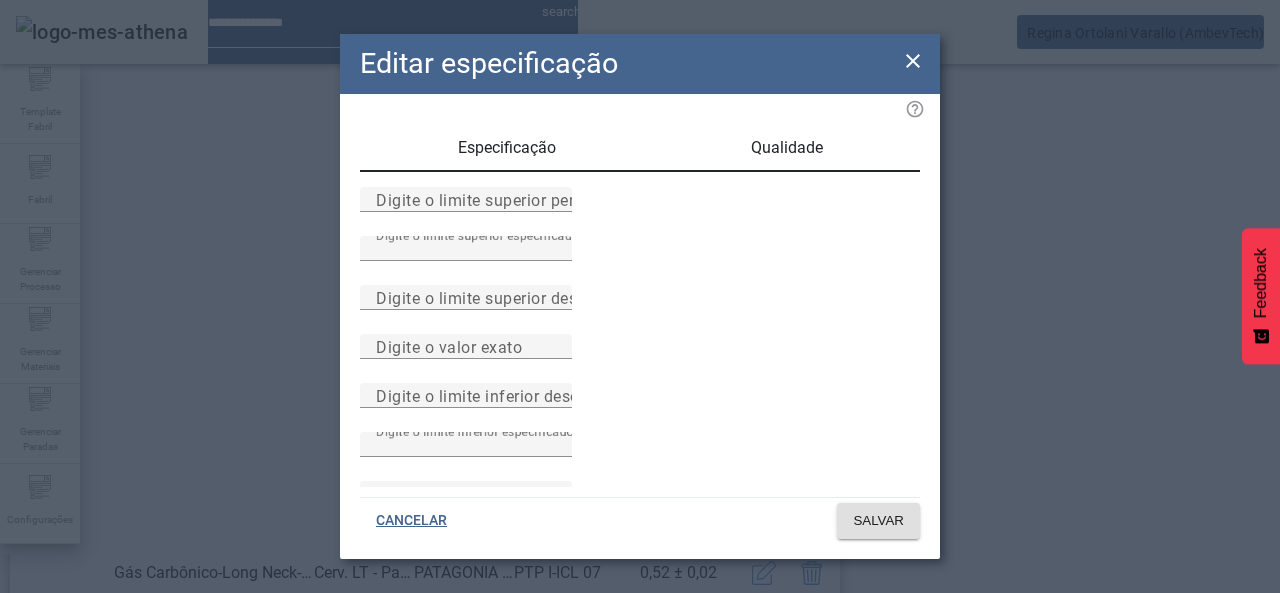 click on "Especificação" at bounding box center (507, 148) 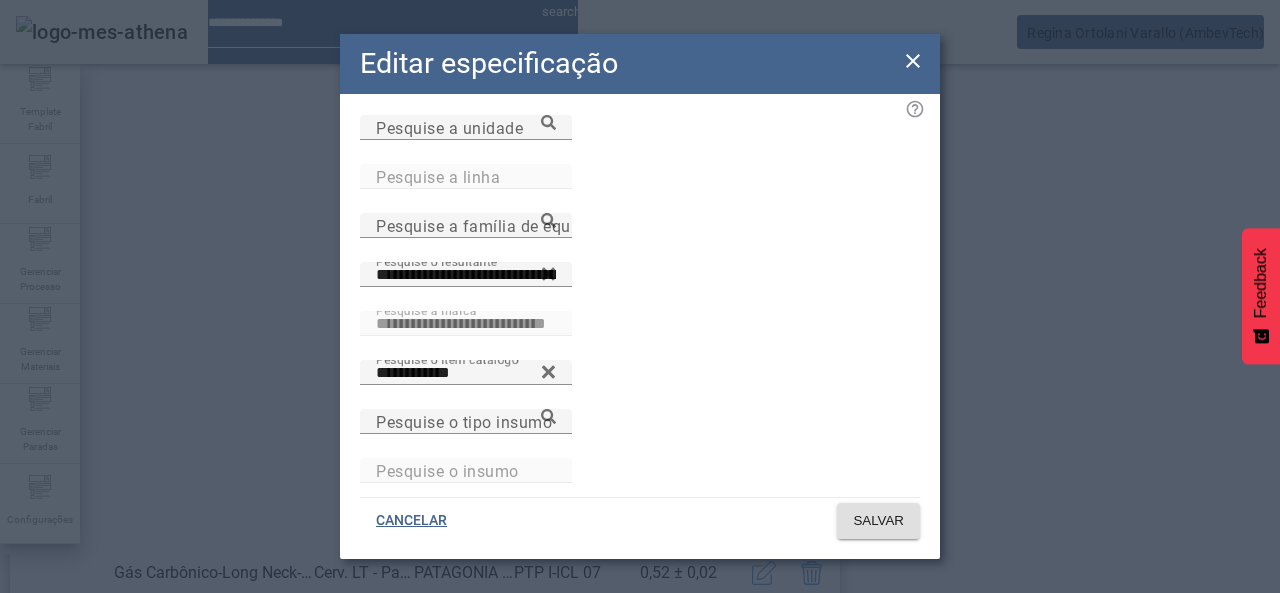 scroll, scrollTop: 172, scrollLeft: 0, axis: vertical 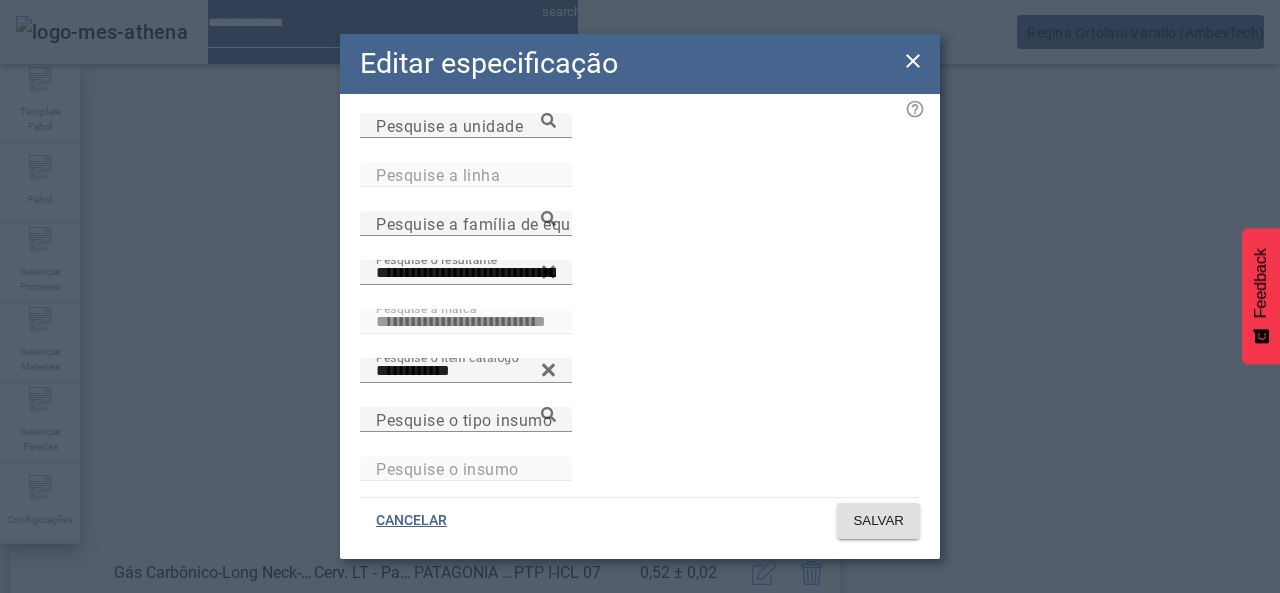click on "**********" at bounding box center (466, 333) 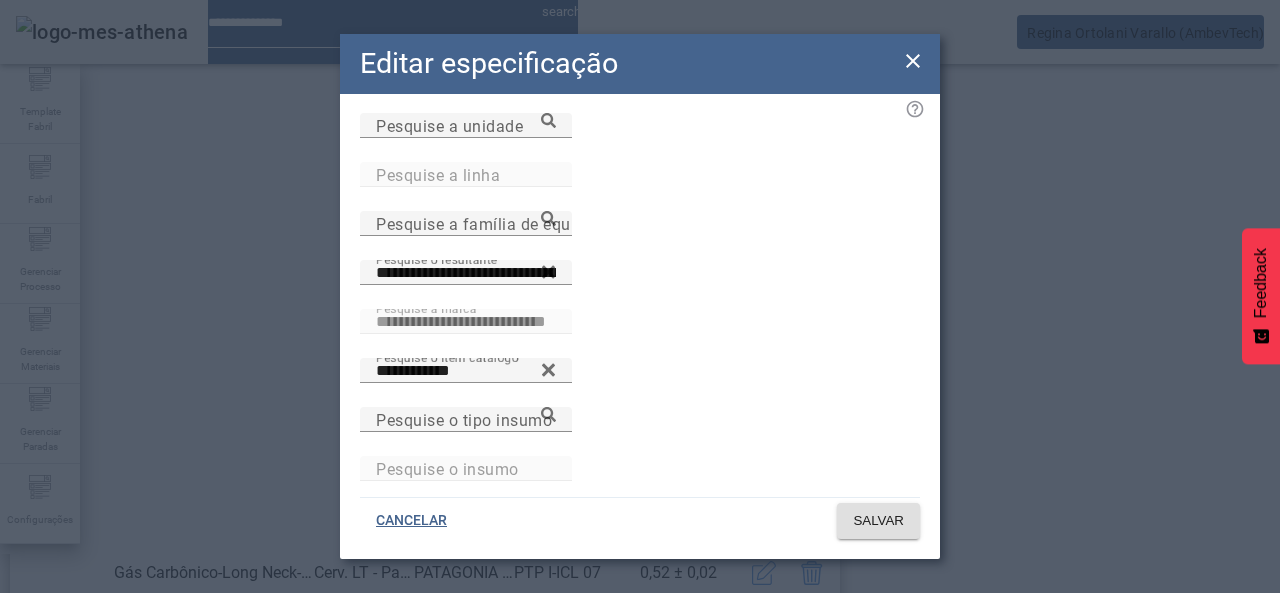 scroll, scrollTop: 0, scrollLeft: 40, axis: horizontal 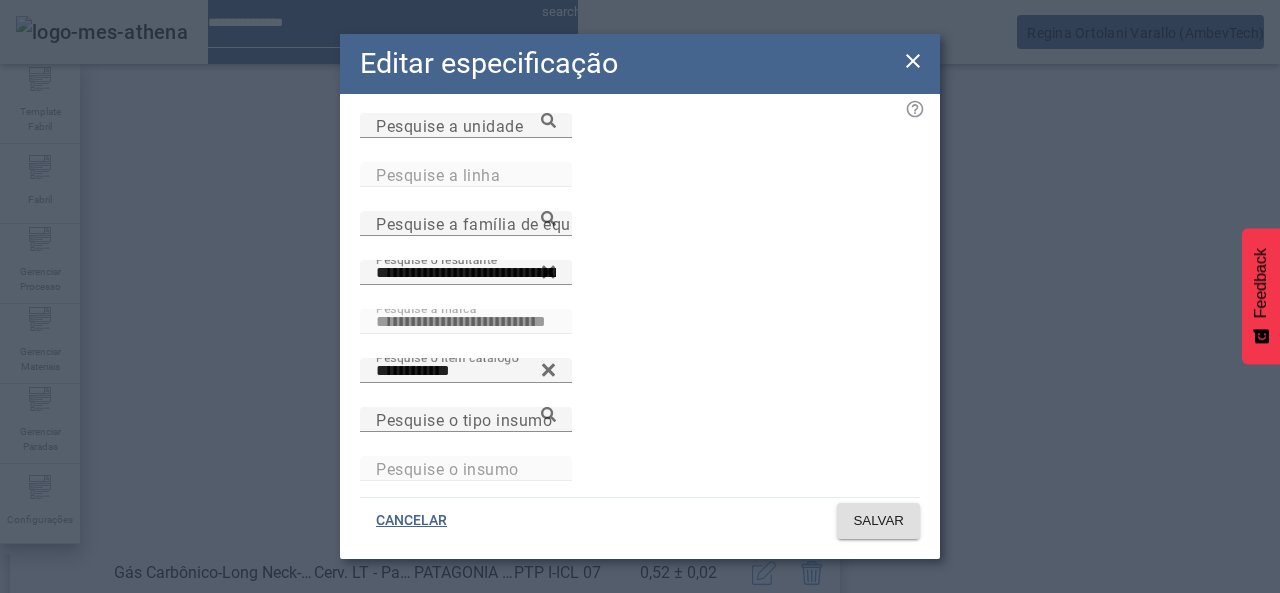 click on "**********" at bounding box center [466, 333] 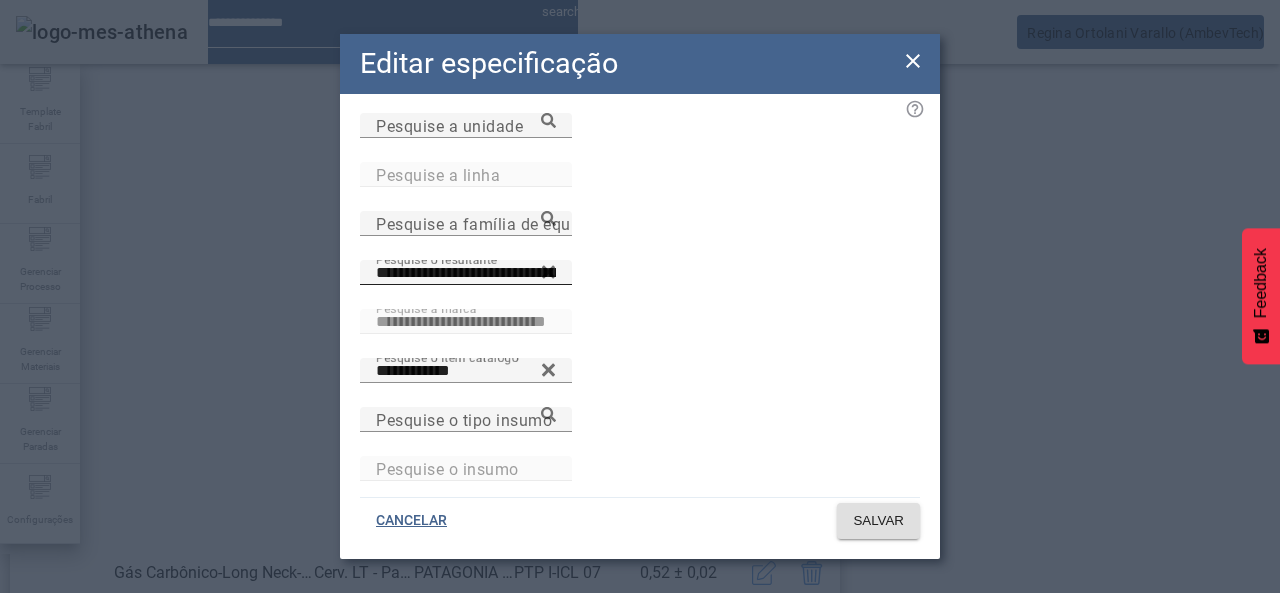 click 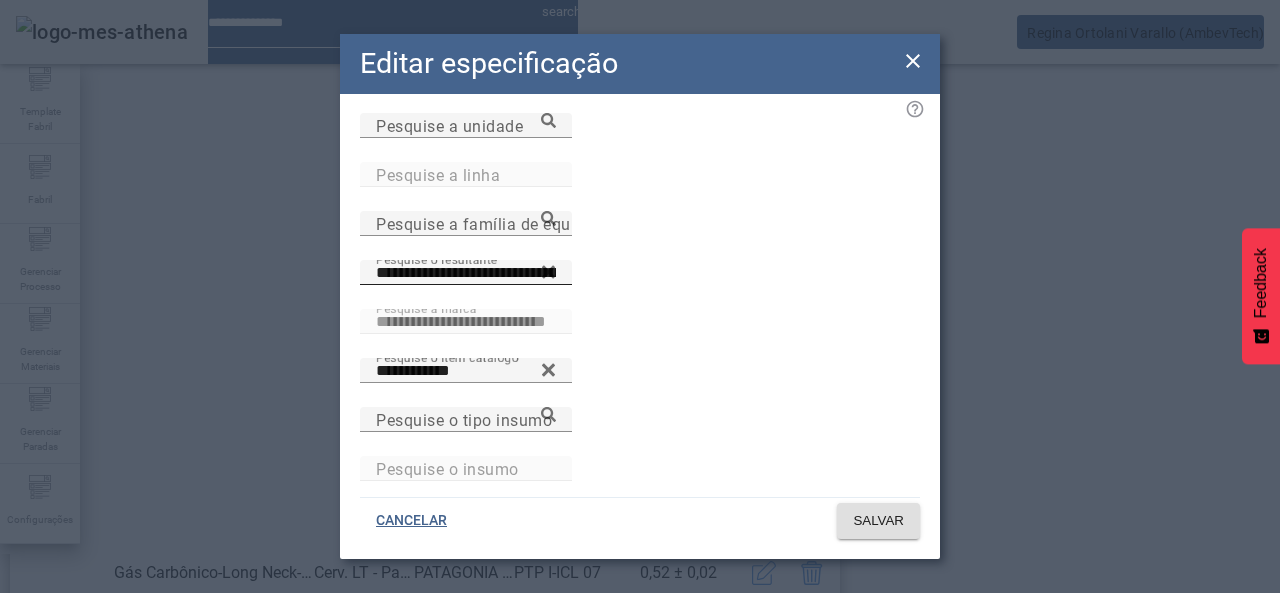 type 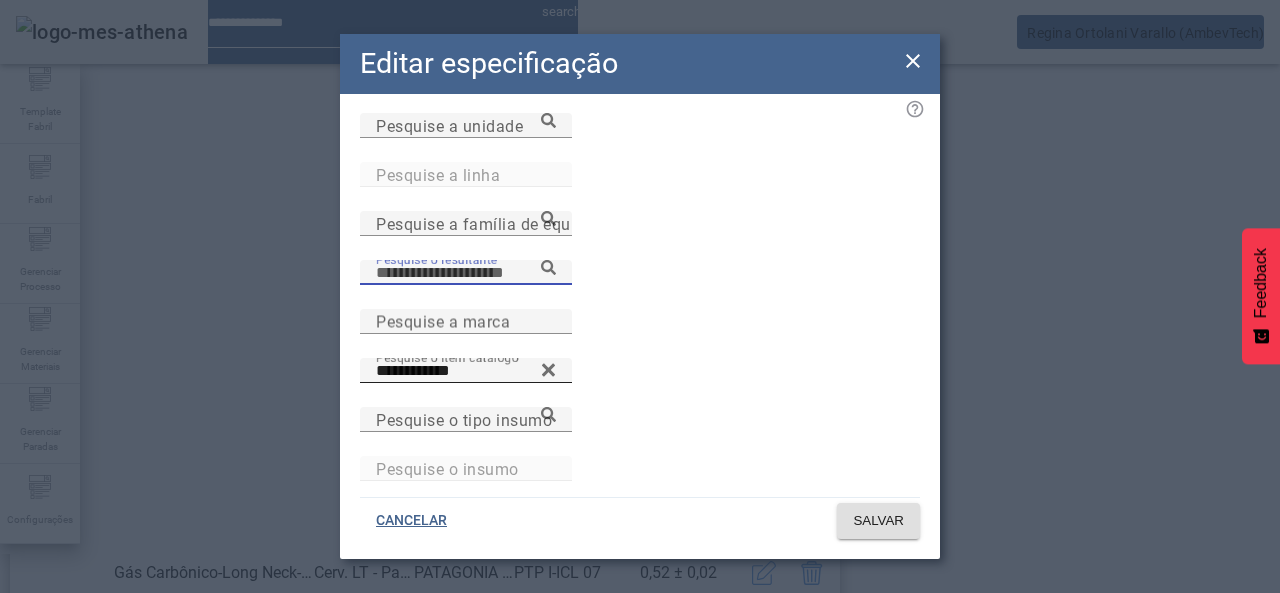 scroll, scrollTop: 0, scrollLeft: 0, axis: both 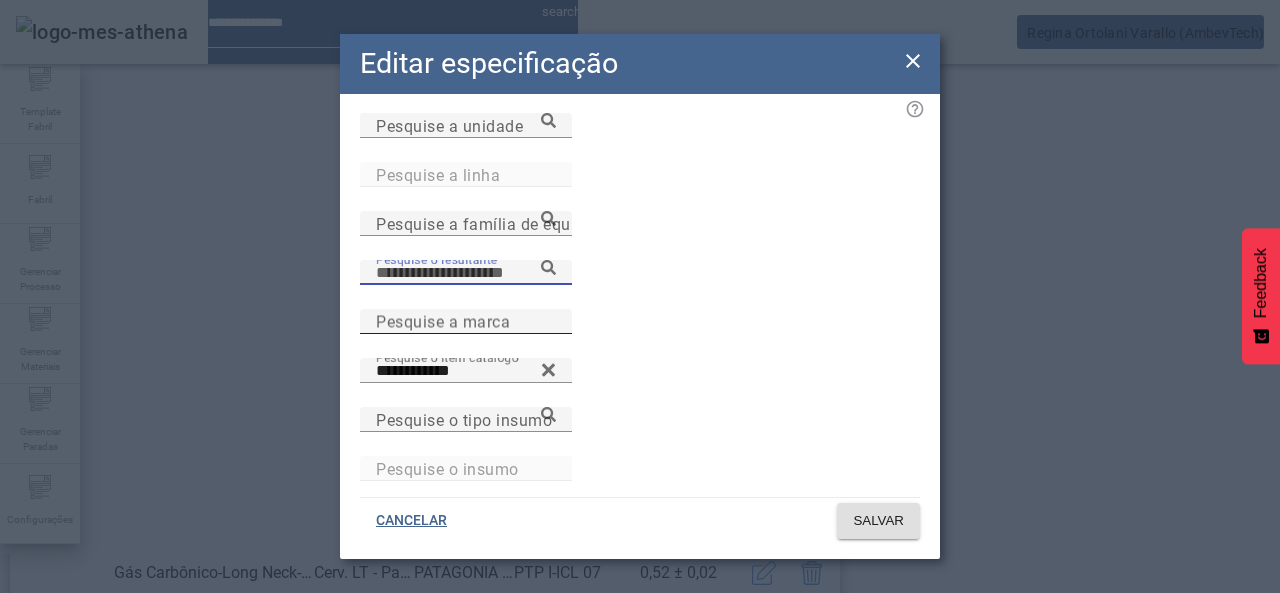 click on "Pesquise a marca" at bounding box center [504, 322] 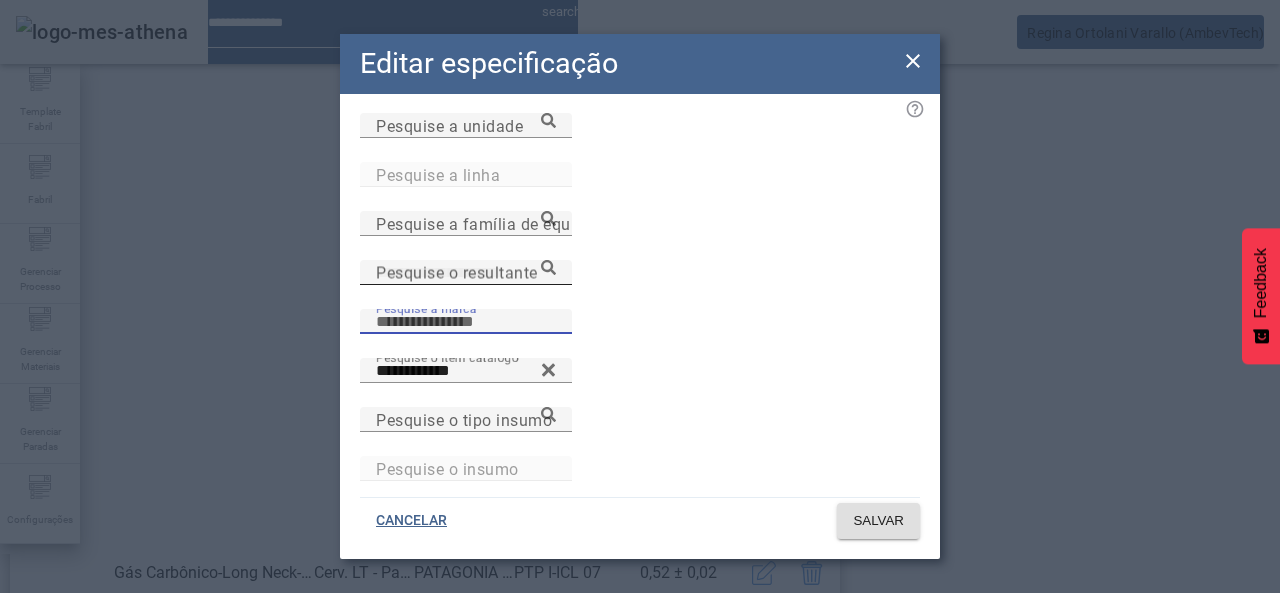 paste on "**********" 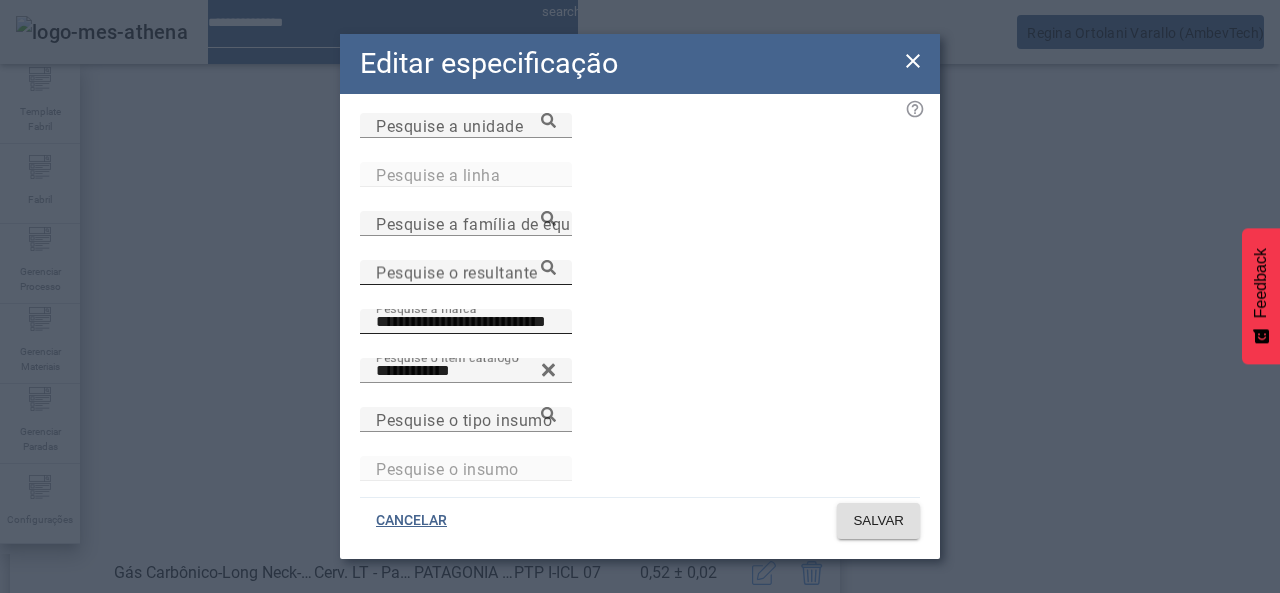 scroll, scrollTop: 0, scrollLeft: 8, axis: horizontal 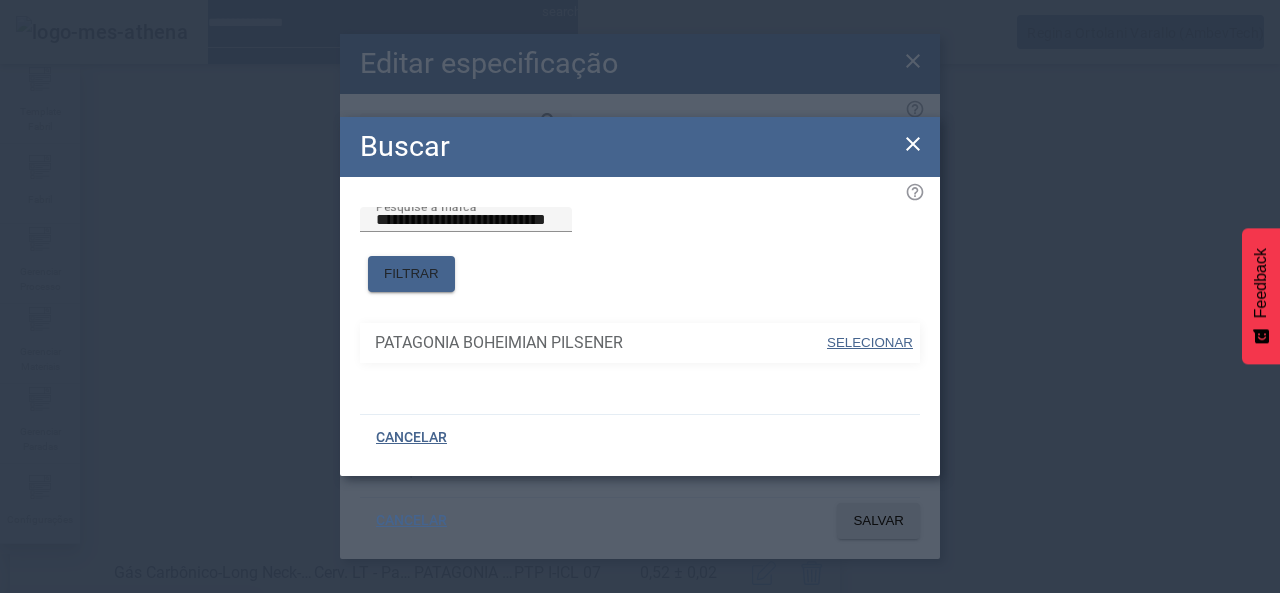 click at bounding box center [870, 343] 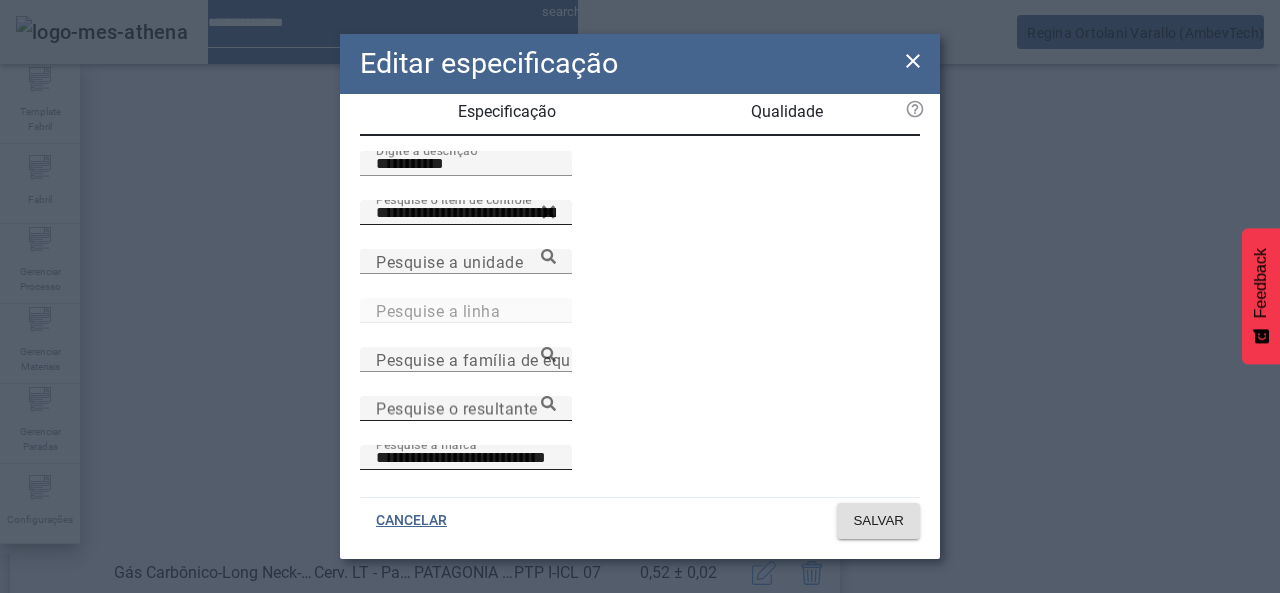 scroll, scrollTop: 0, scrollLeft: 0, axis: both 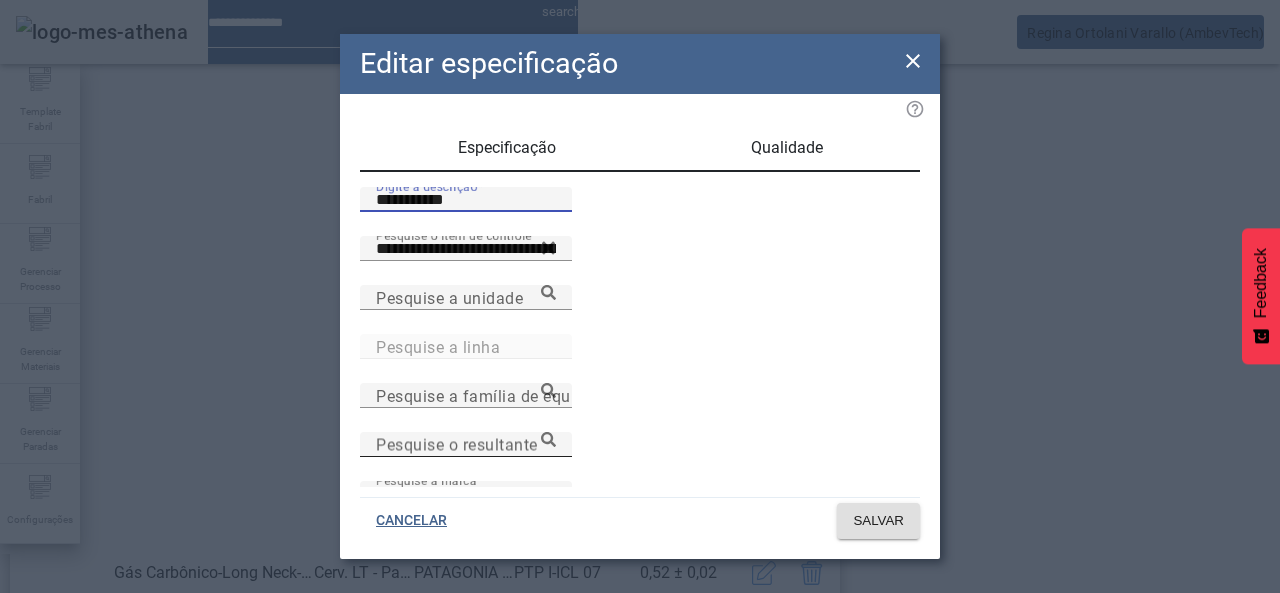 drag, startPoint x: 574, startPoint y: 217, endPoint x: 228, endPoint y: 225, distance: 346.09247 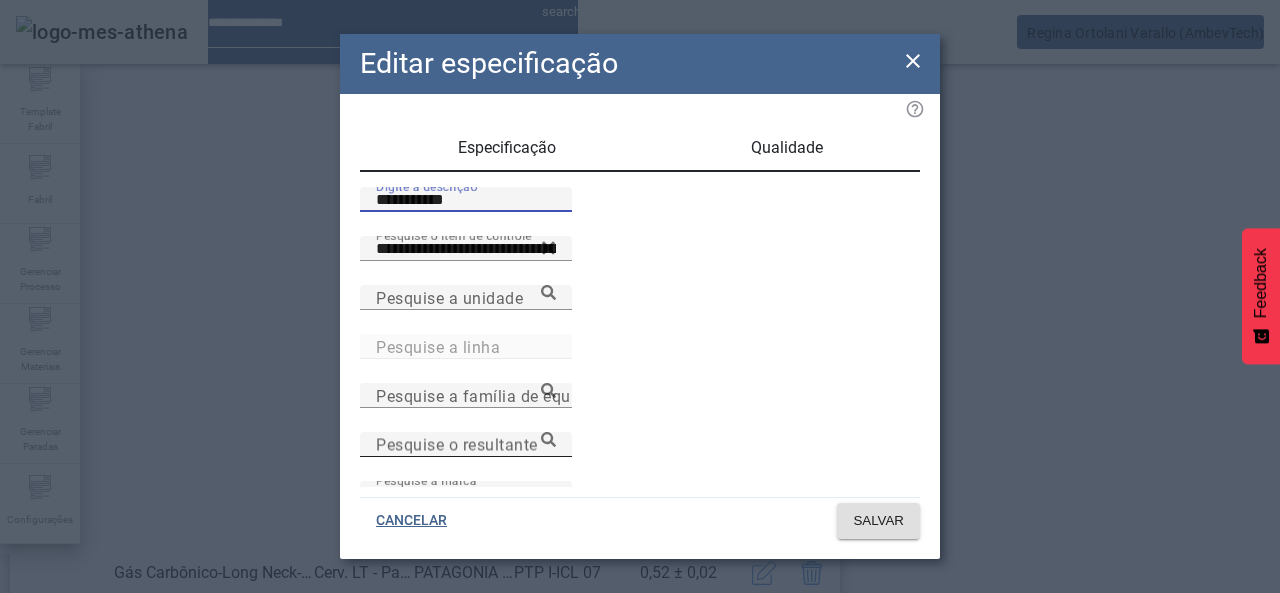 click on "**********" 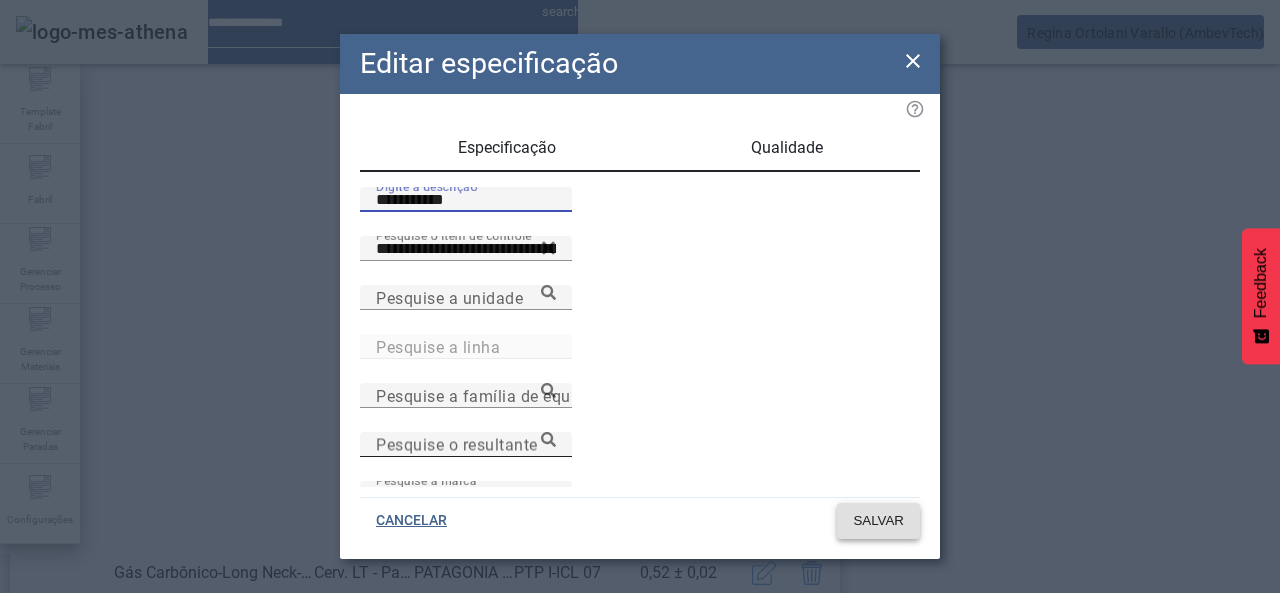 click 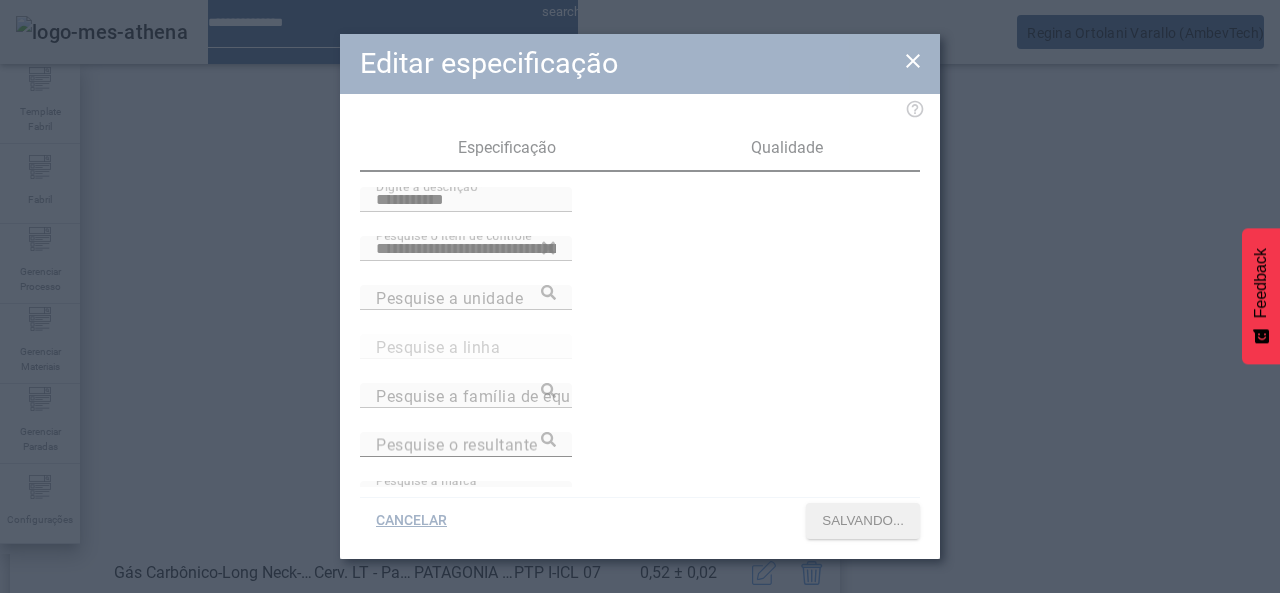 scroll, scrollTop: 423, scrollLeft: 0, axis: vertical 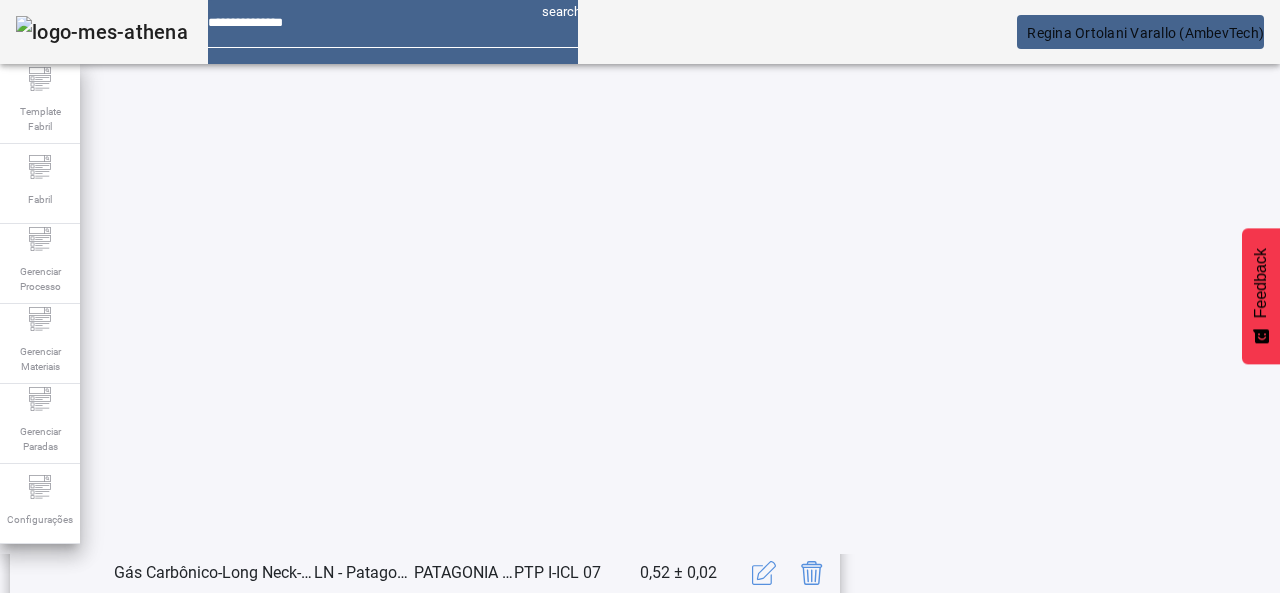 click 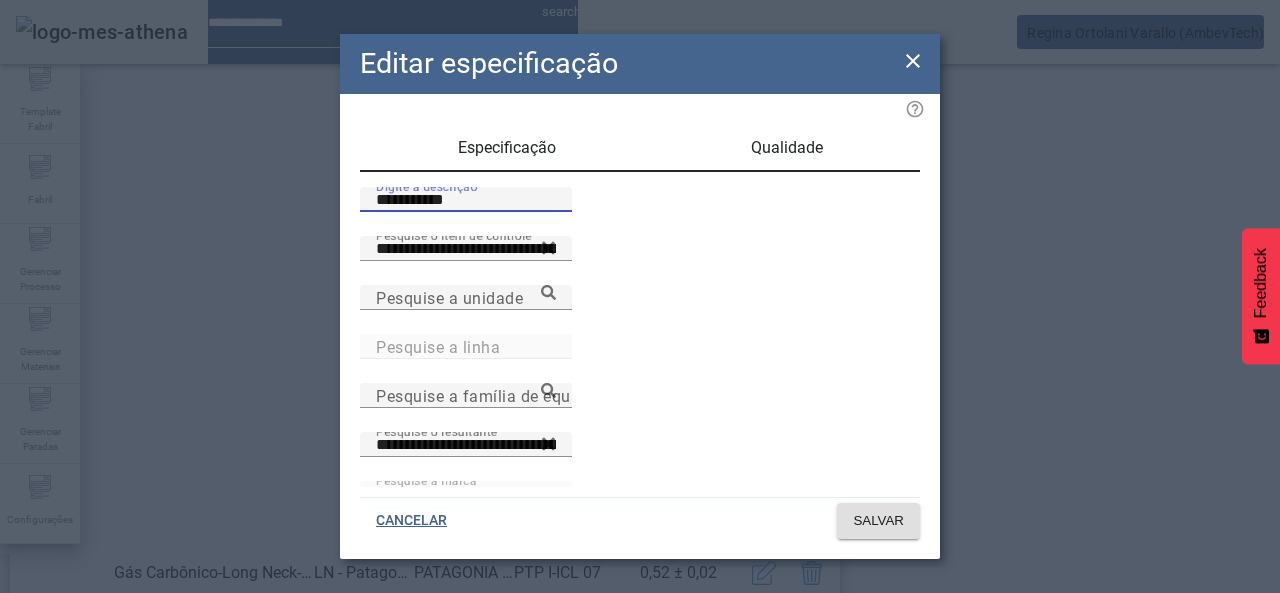 drag, startPoint x: 481, startPoint y: 235, endPoint x: 188, endPoint y: 207, distance: 294.33484 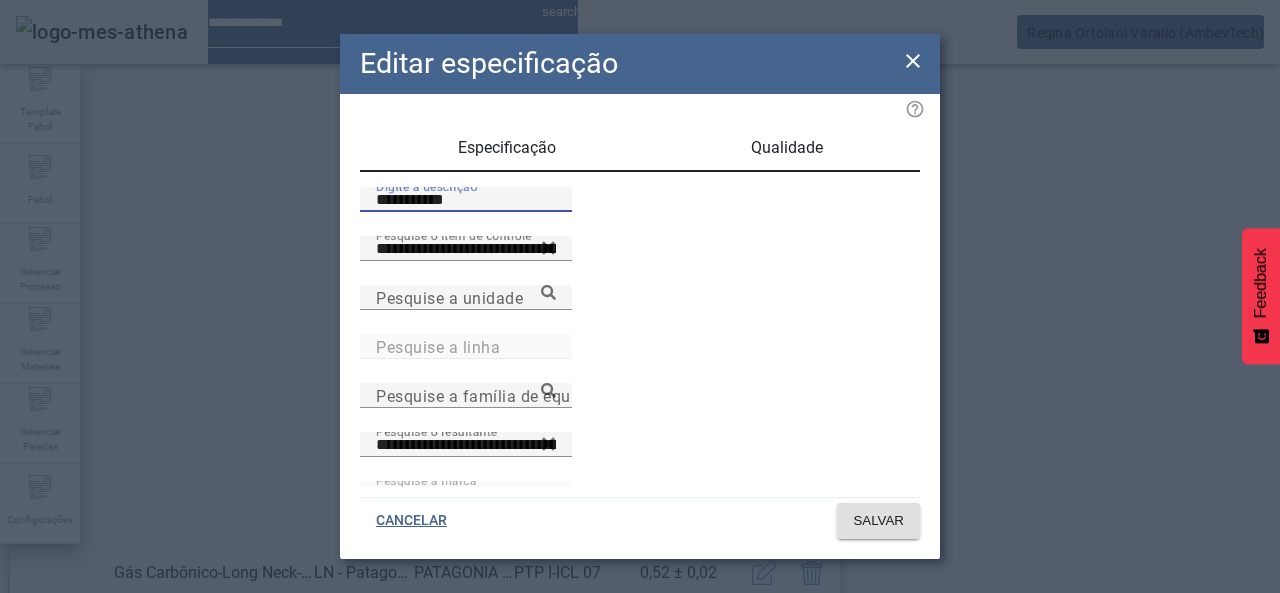 click on "**********" 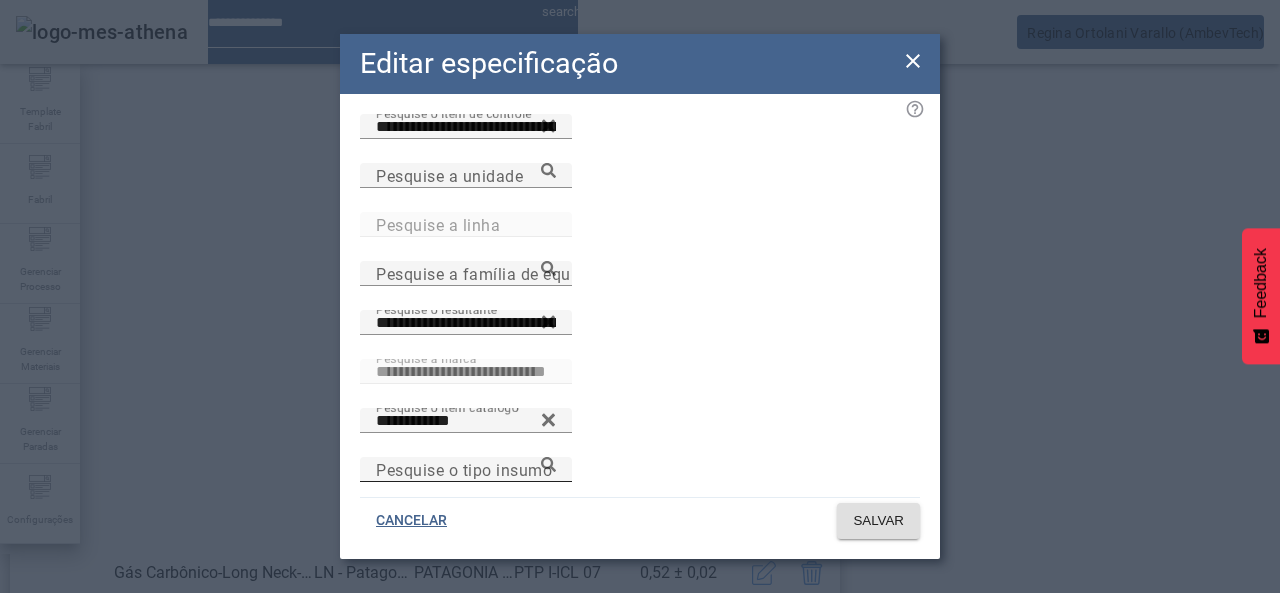 scroll, scrollTop: 172, scrollLeft: 0, axis: vertical 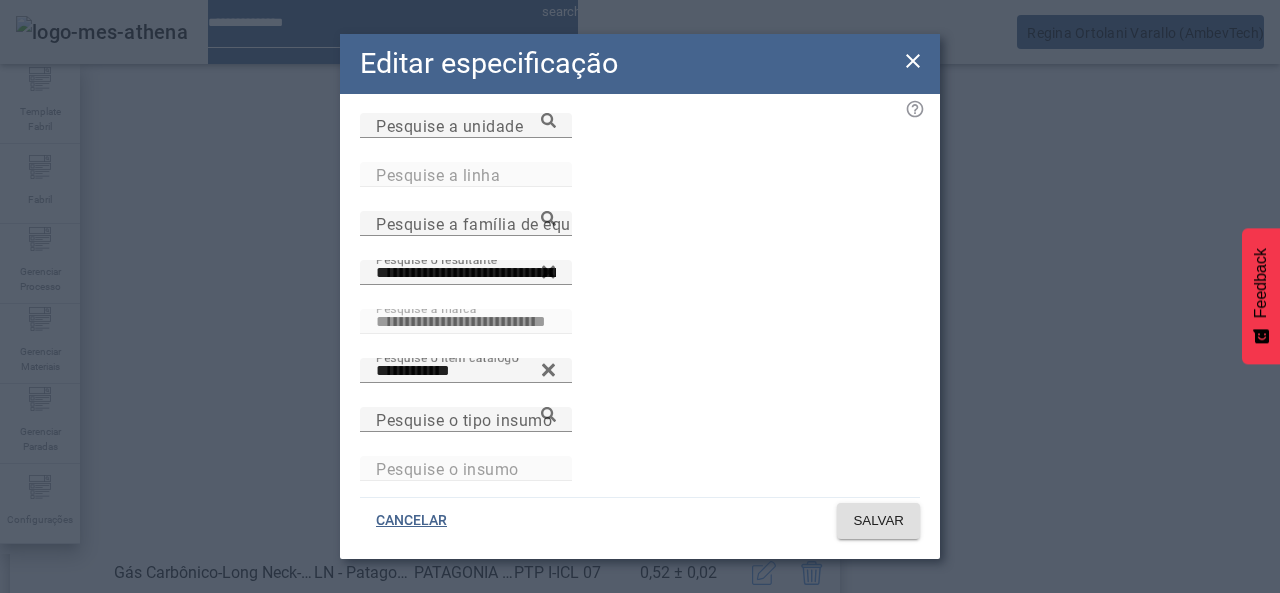 type on "**********" 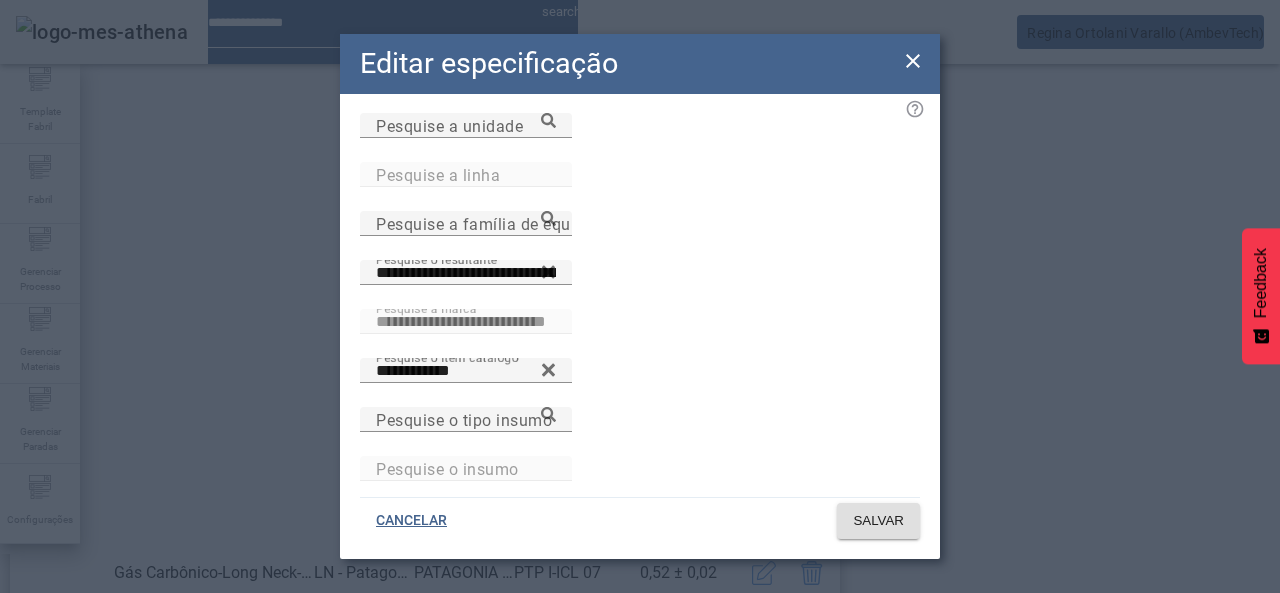 drag, startPoint x: 370, startPoint y: 365, endPoint x: 635, endPoint y: 377, distance: 265.27155 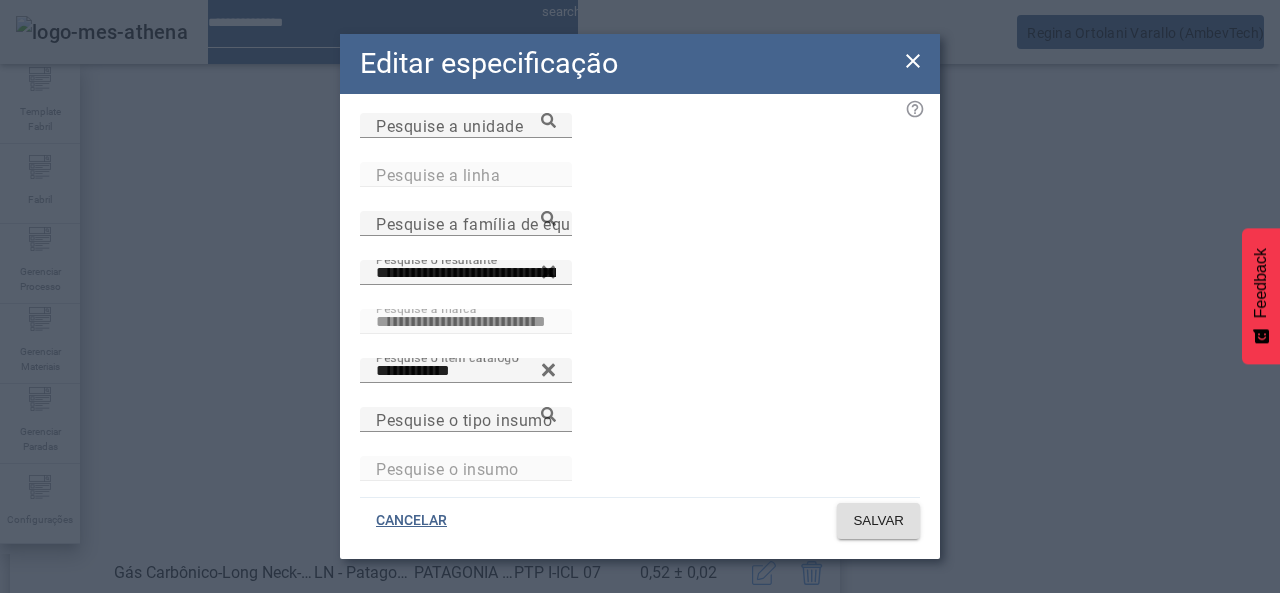 scroll, scrollTop: 0, scrollLeft: 40, axis: horizontal 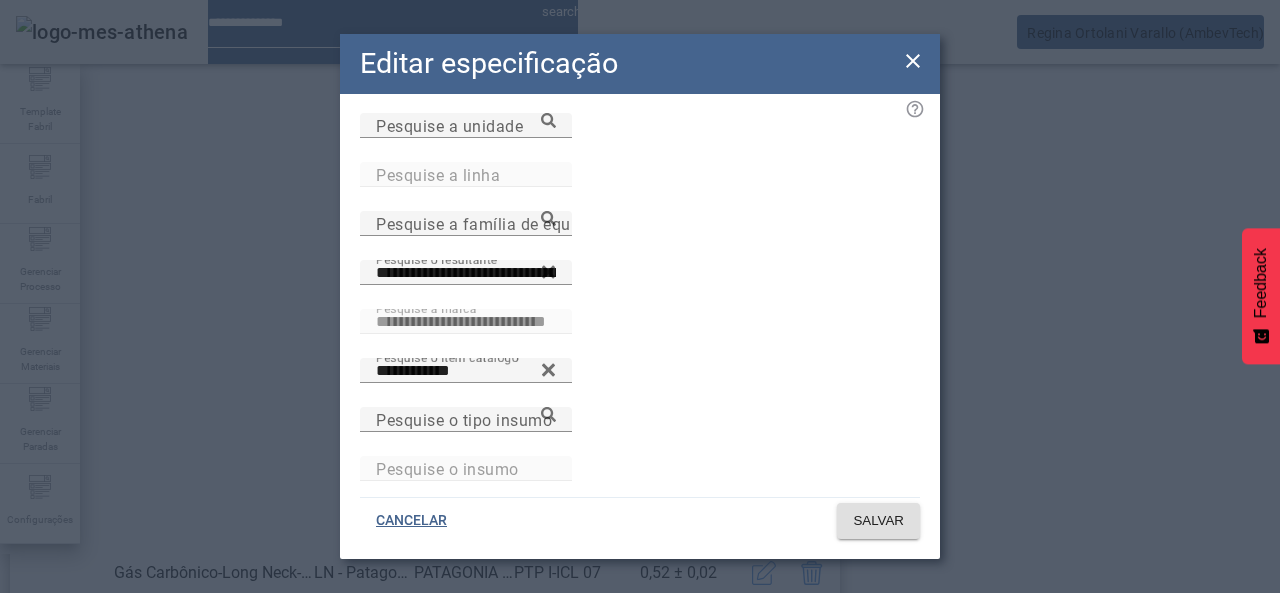click on "**********" at bounding box center (640, 358) 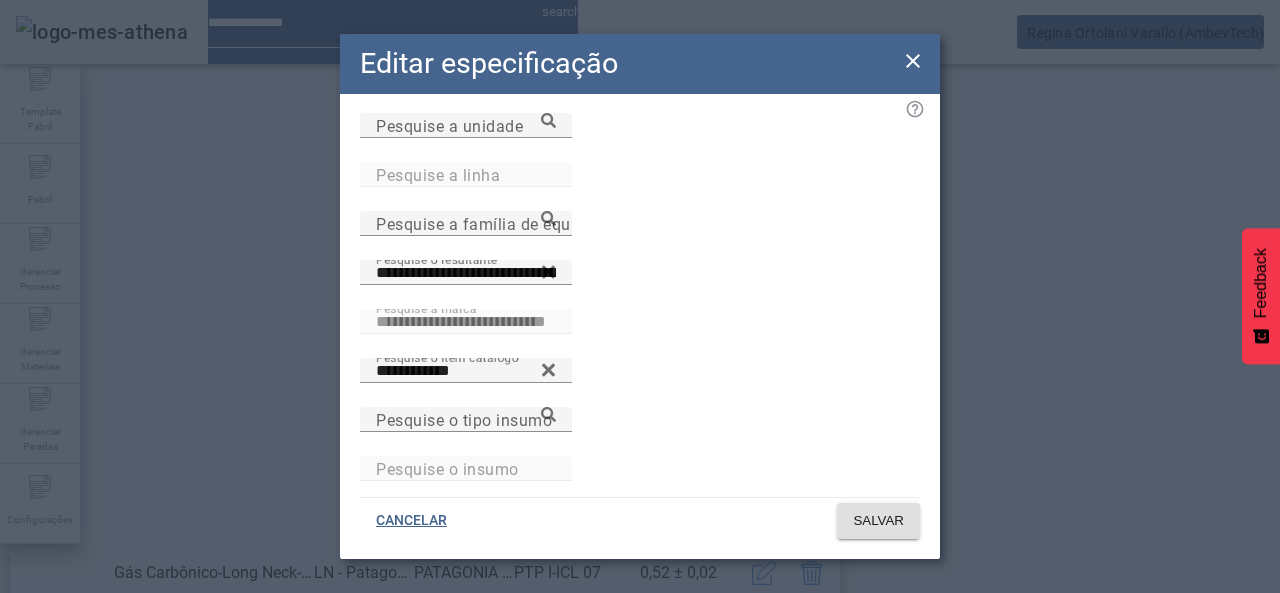 scroll, scrollTop: 0, scrollLeft: 0, axis: both 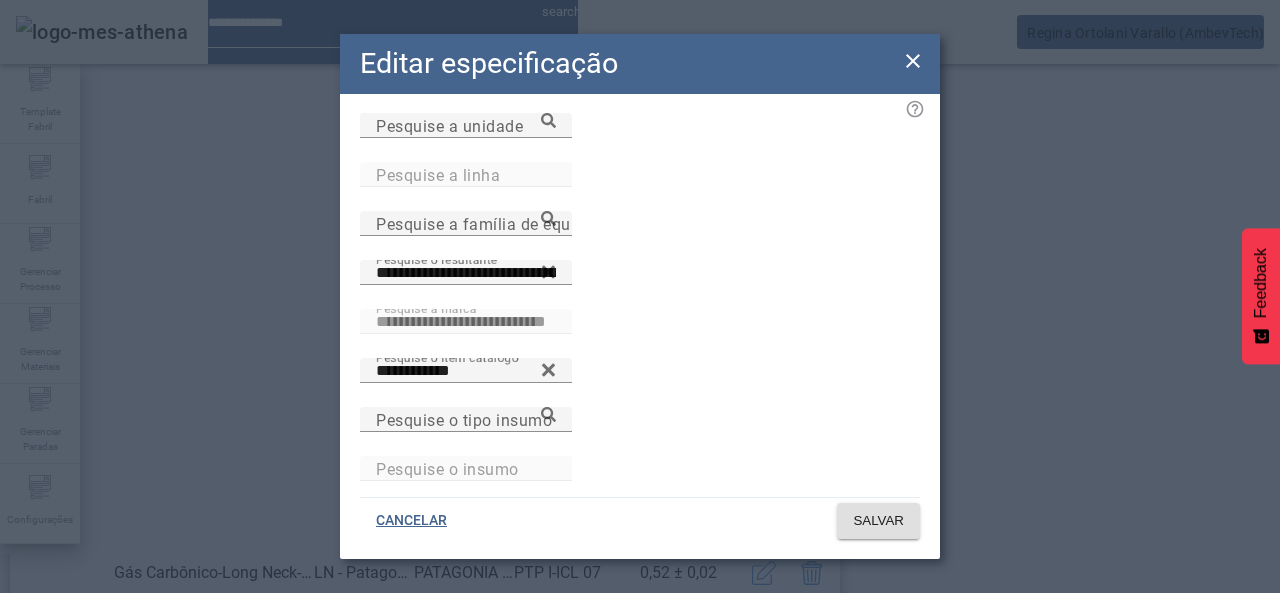 click on "**********" 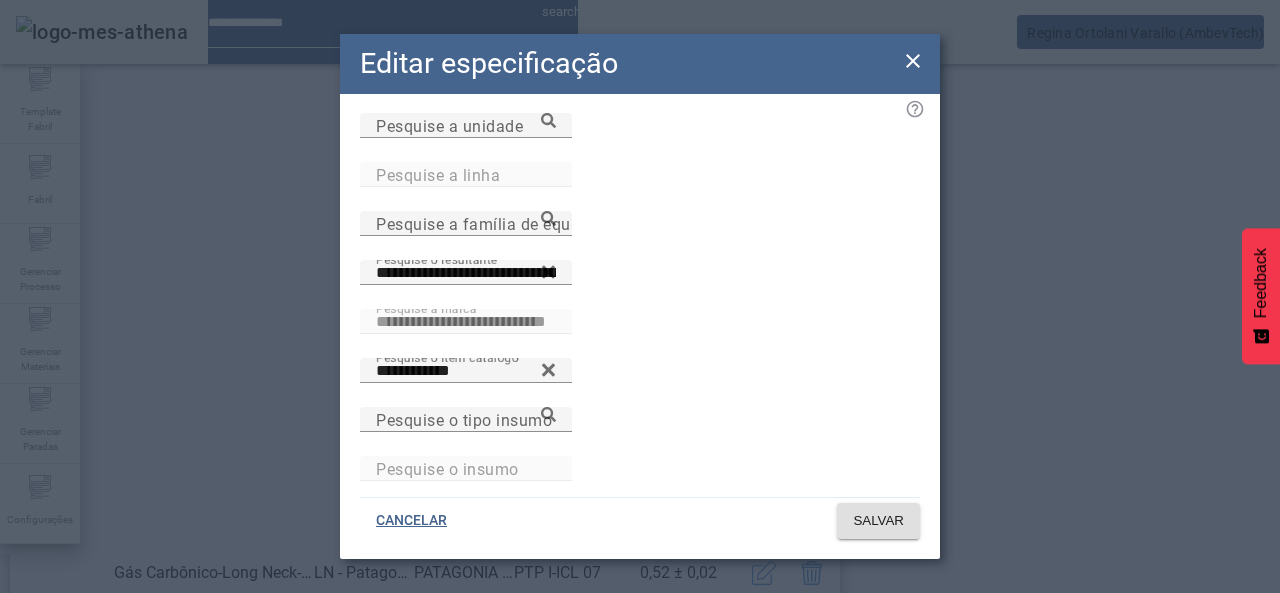 click 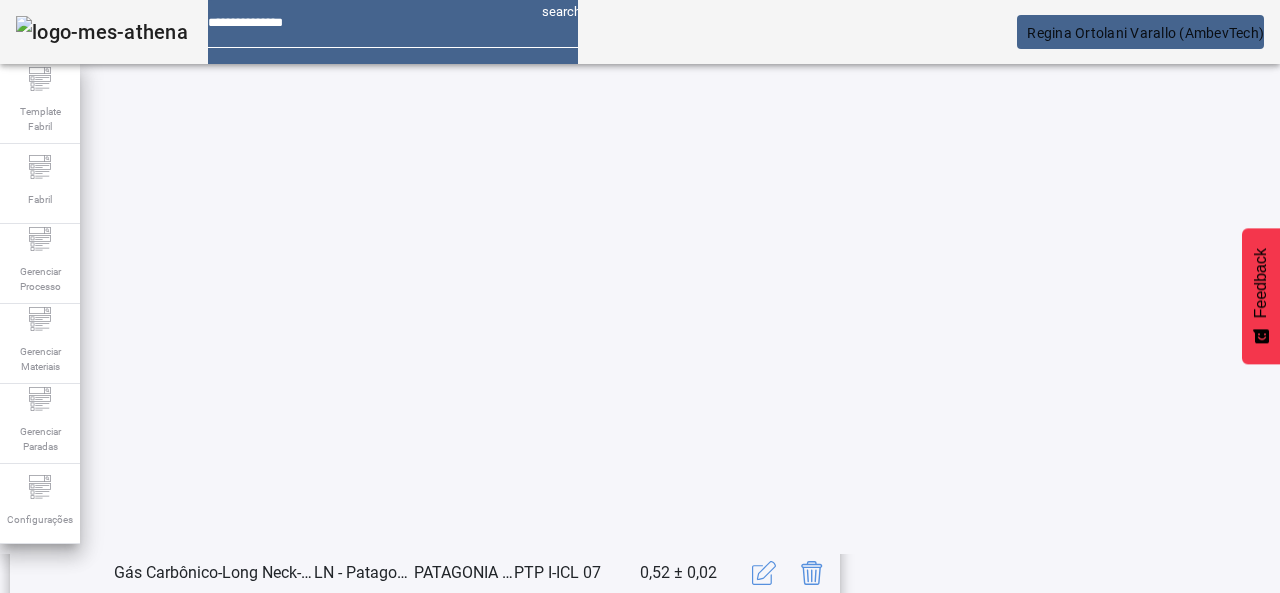 drag, startPoint x: 1162, startPoint y: 221, endPoint x: 1151, endPoint y: 224, distance: 11.401754 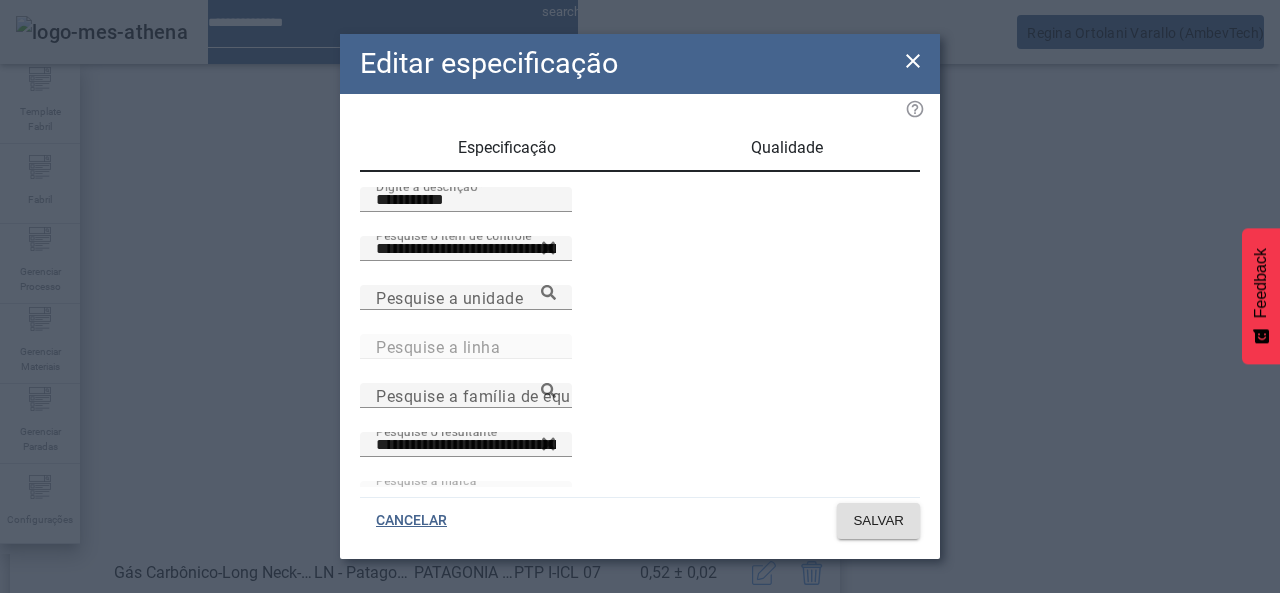 drag, startPoint x: 389, startPoint y: 233, endPoint x: 291, endPoint y: 233, distance: 98 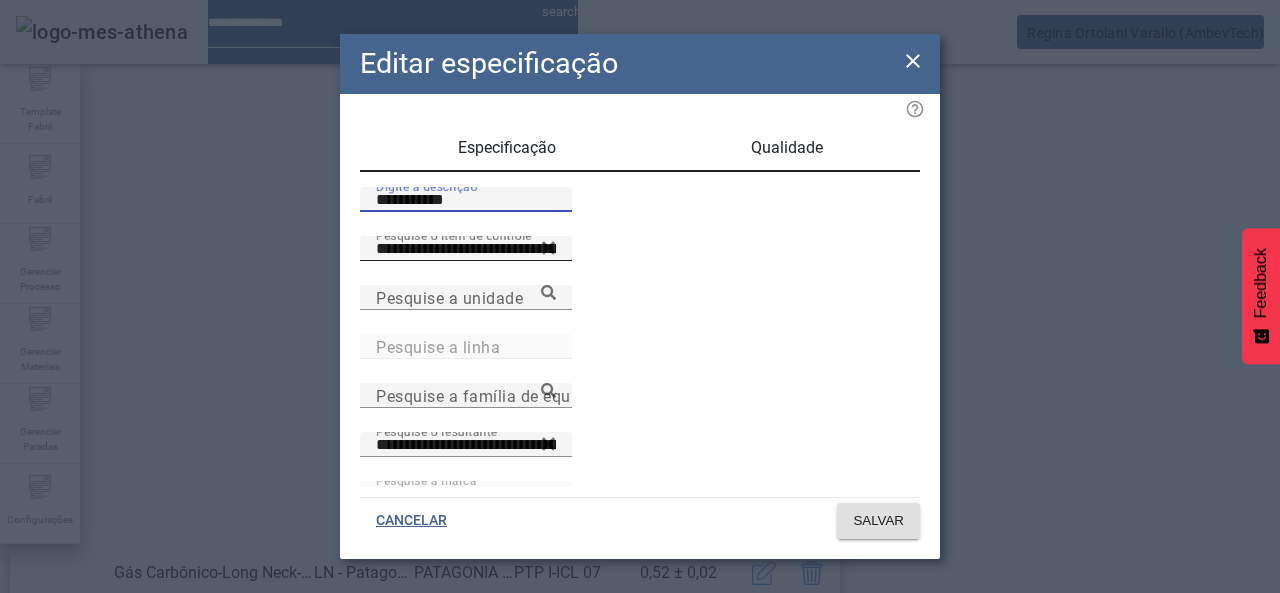 paste 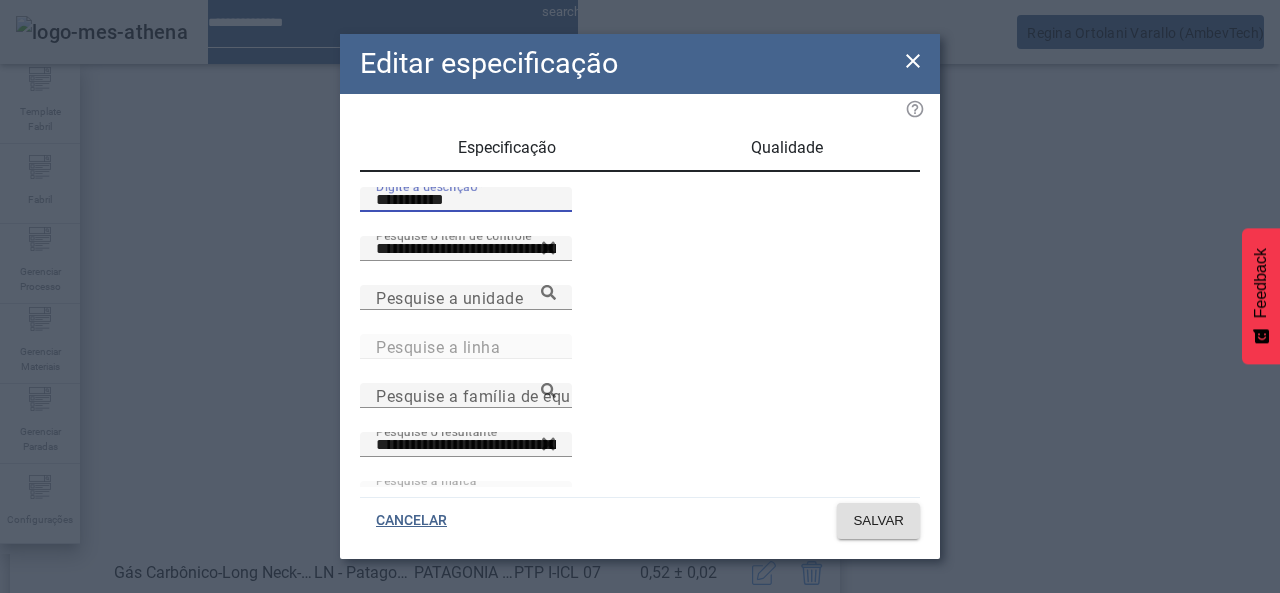 scroll, scrollTop: 172, scrollLeft: 0, axis: vertical 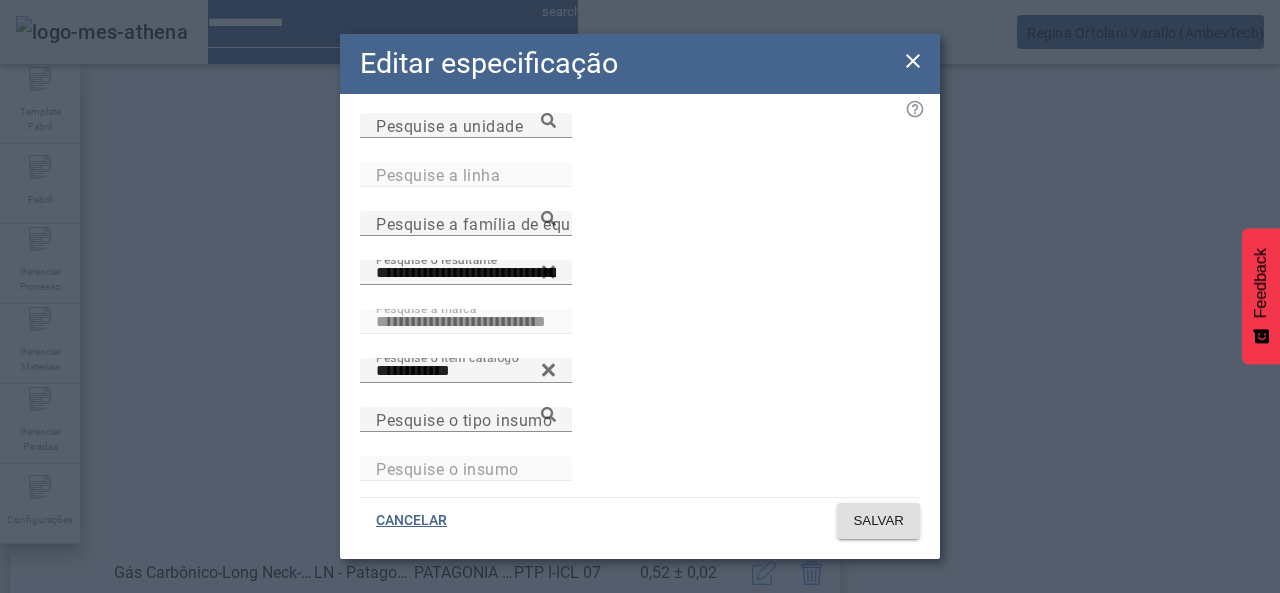 type on "**********" 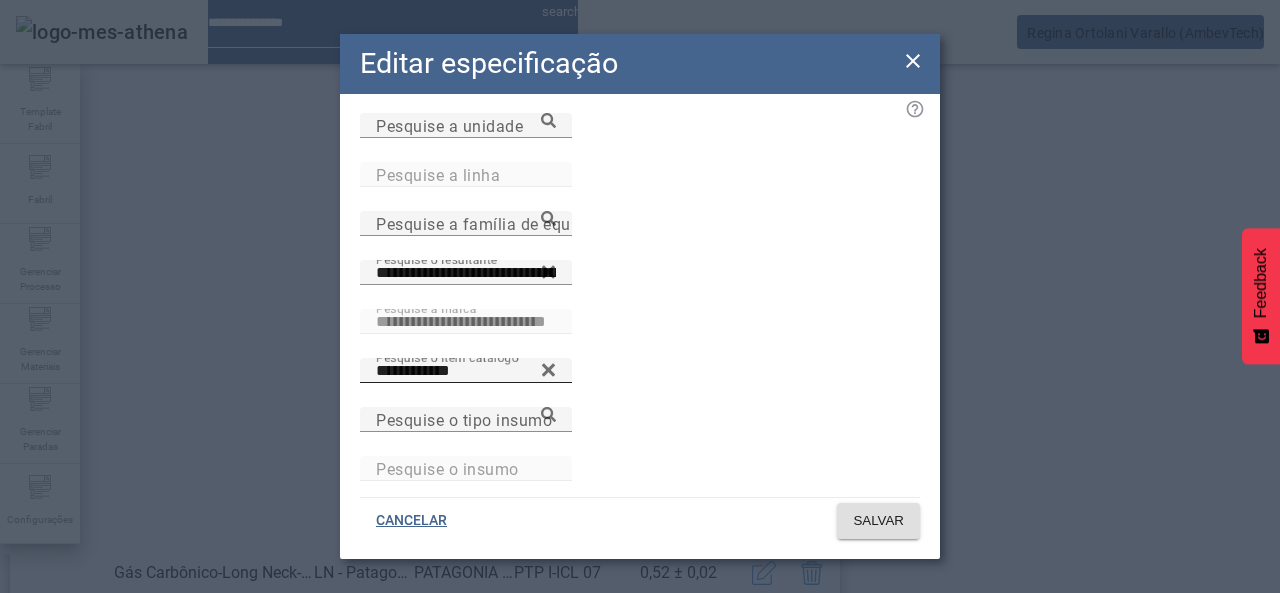 drag, startPoint x: 373, startPoint y: 368, endPoint x: 724, endPoint y: 373, distance: 351.0356 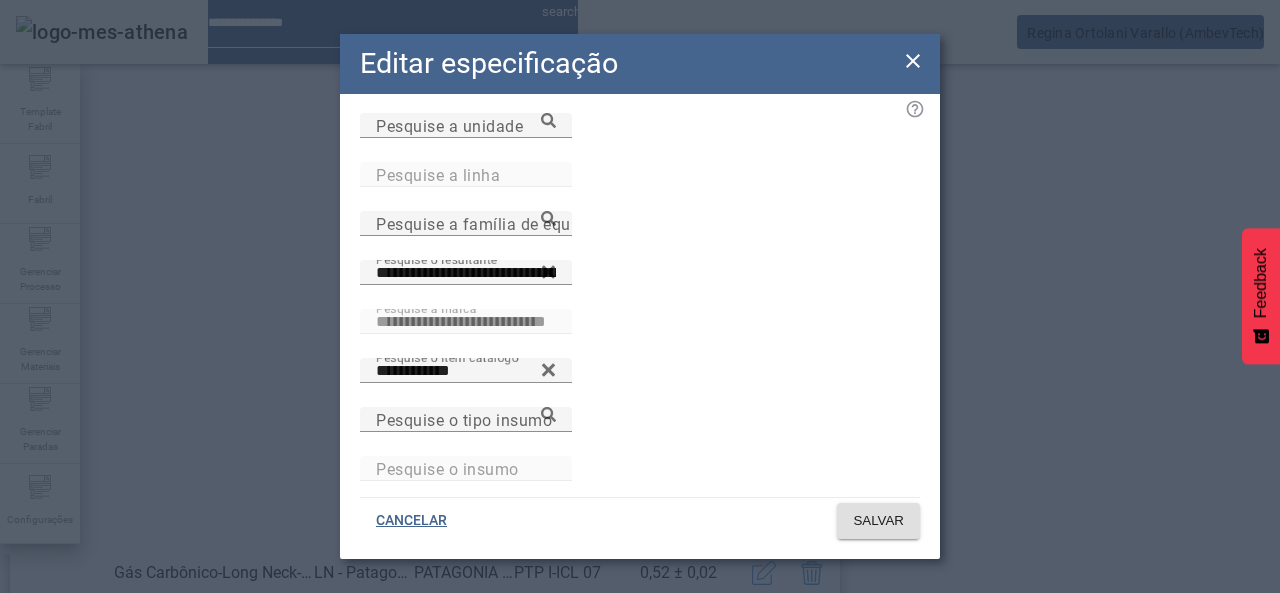 scroll, scrollTop: 0, scrollLeft: 40, axis: horizontal 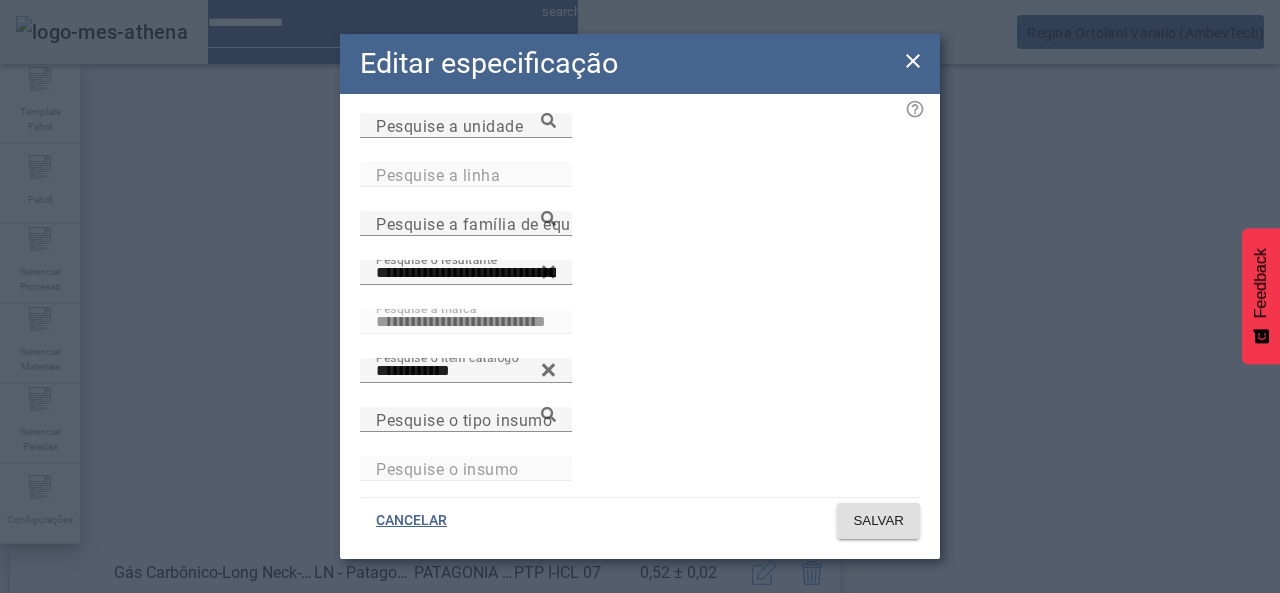 click on "**********" at bounding box center (466, 333) 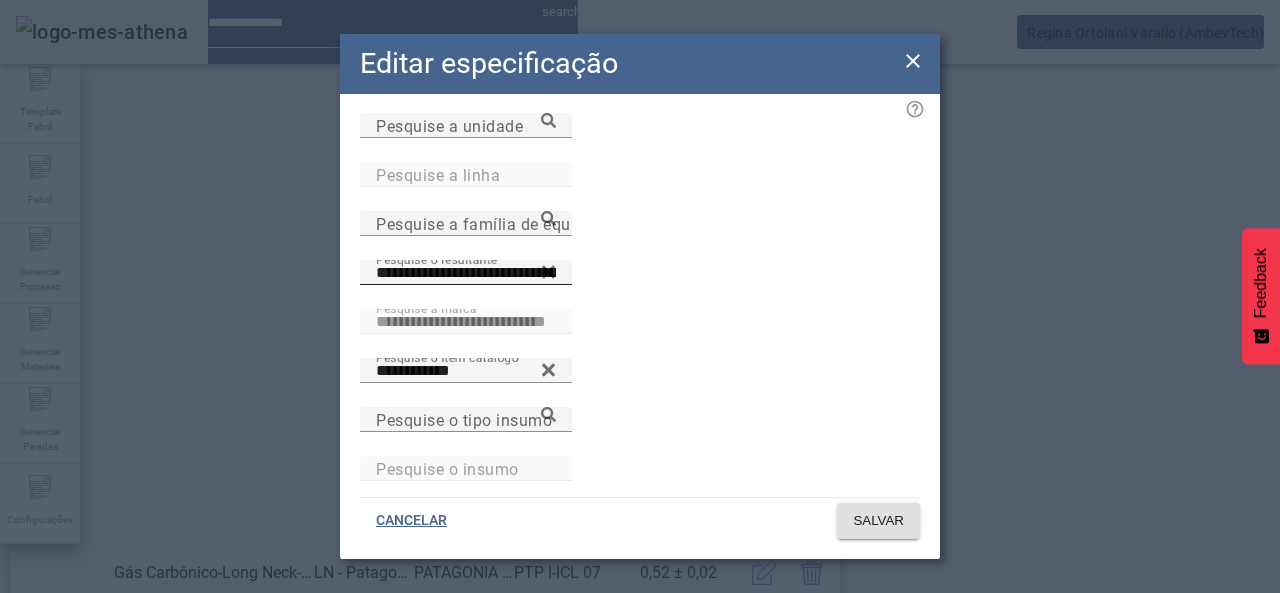 click 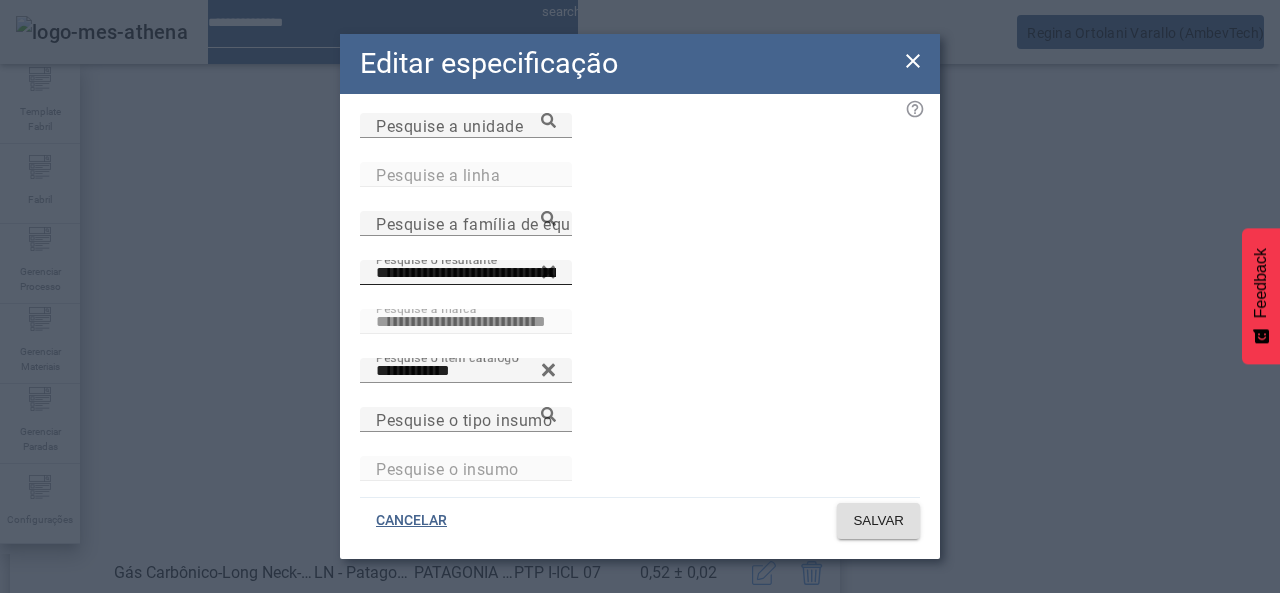 type 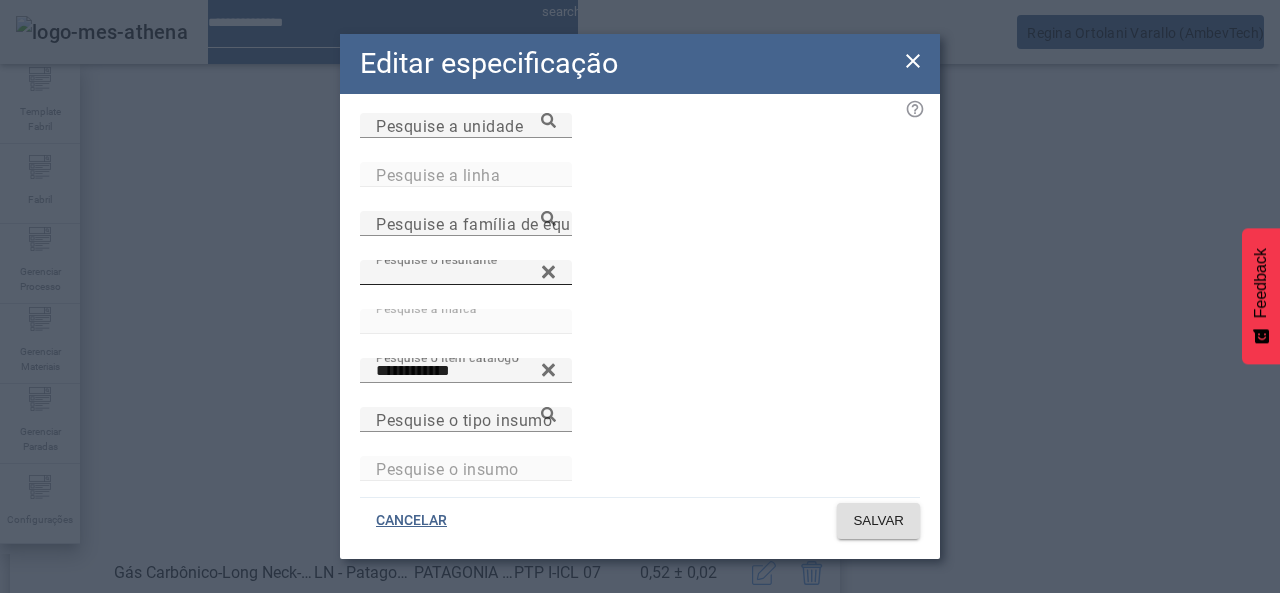 scroll, scrollTop: 0, scrollLeft: 0, axis: both 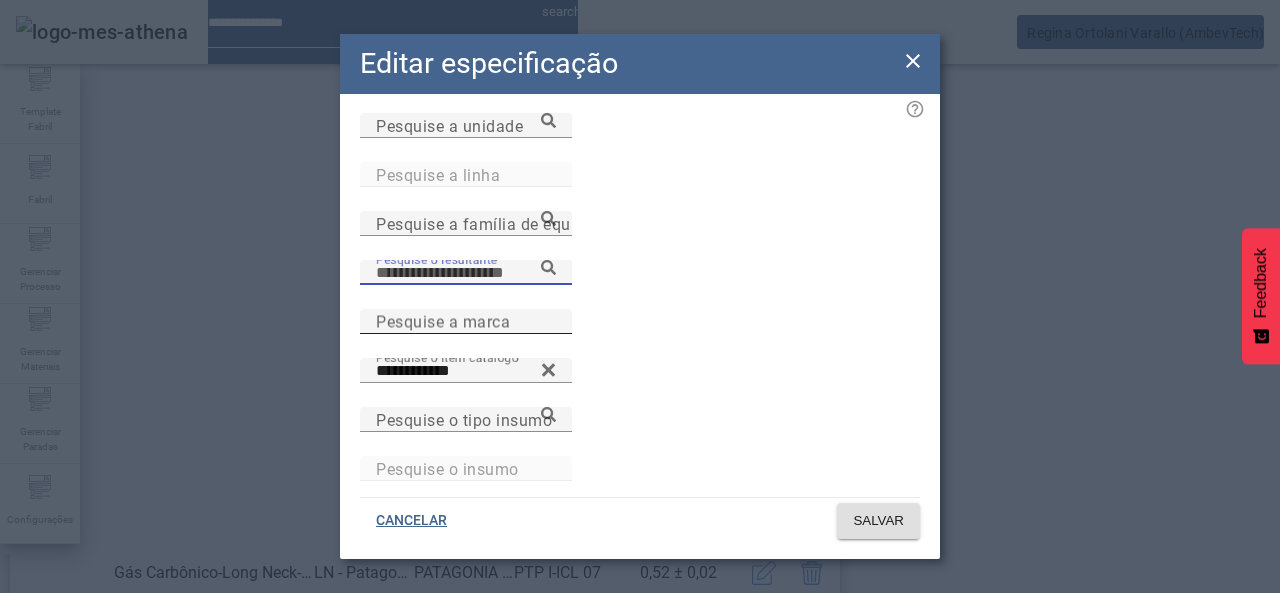 click on "Pesquise a marca" at bounding box center [504, 322] 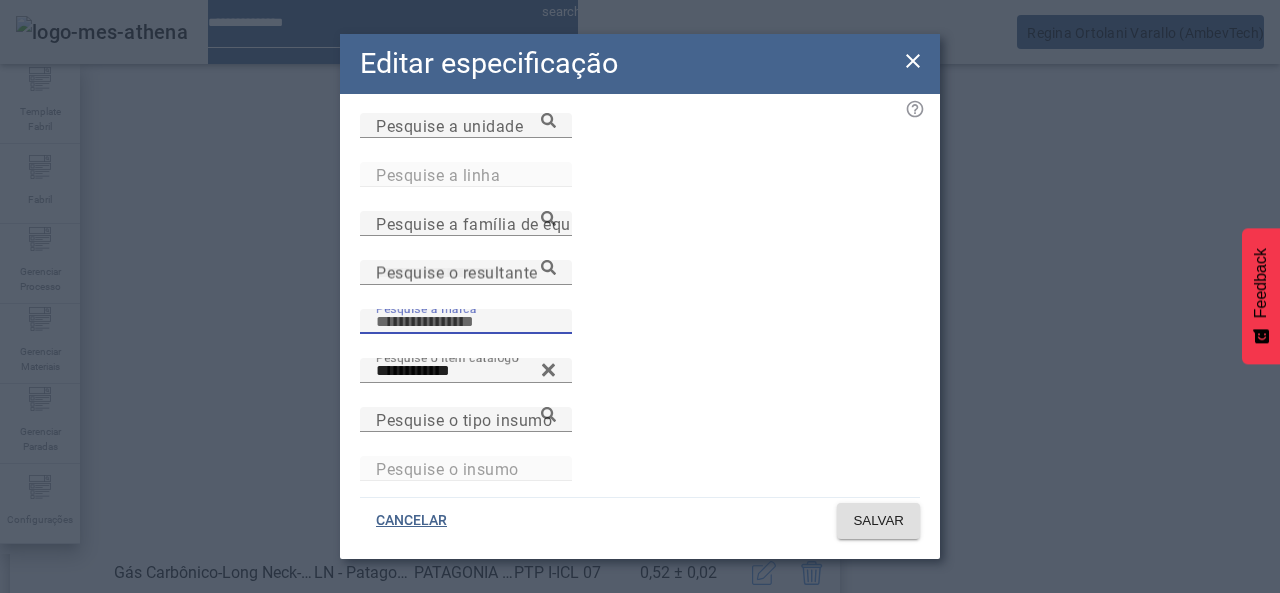 paste on "**********" 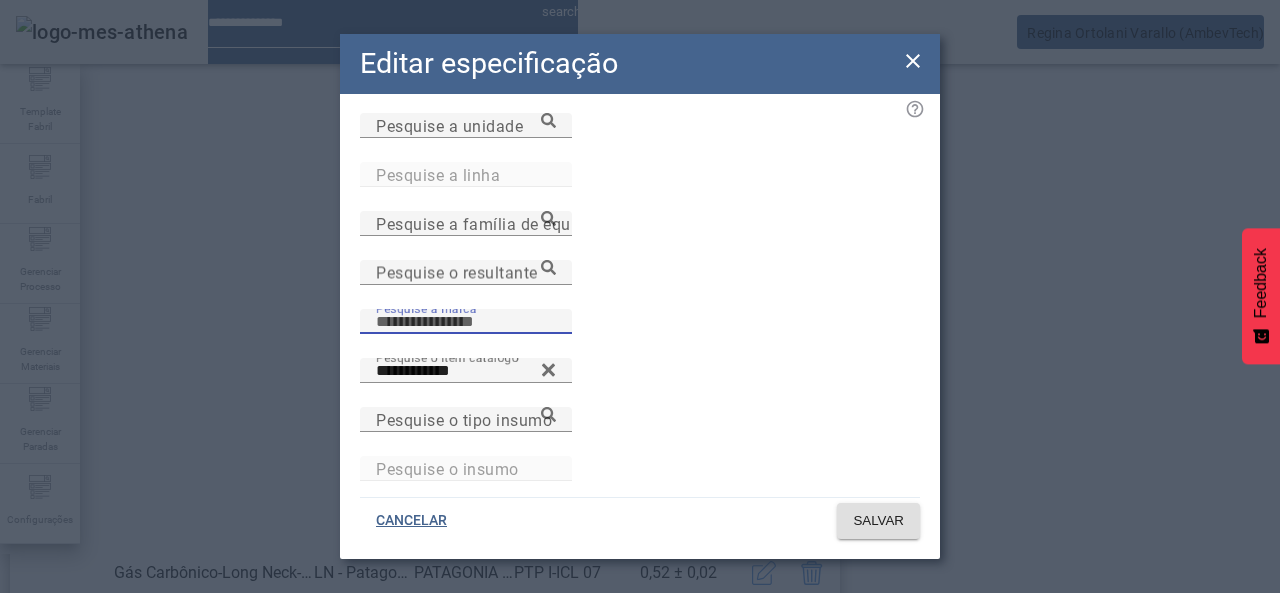 type on "**********" 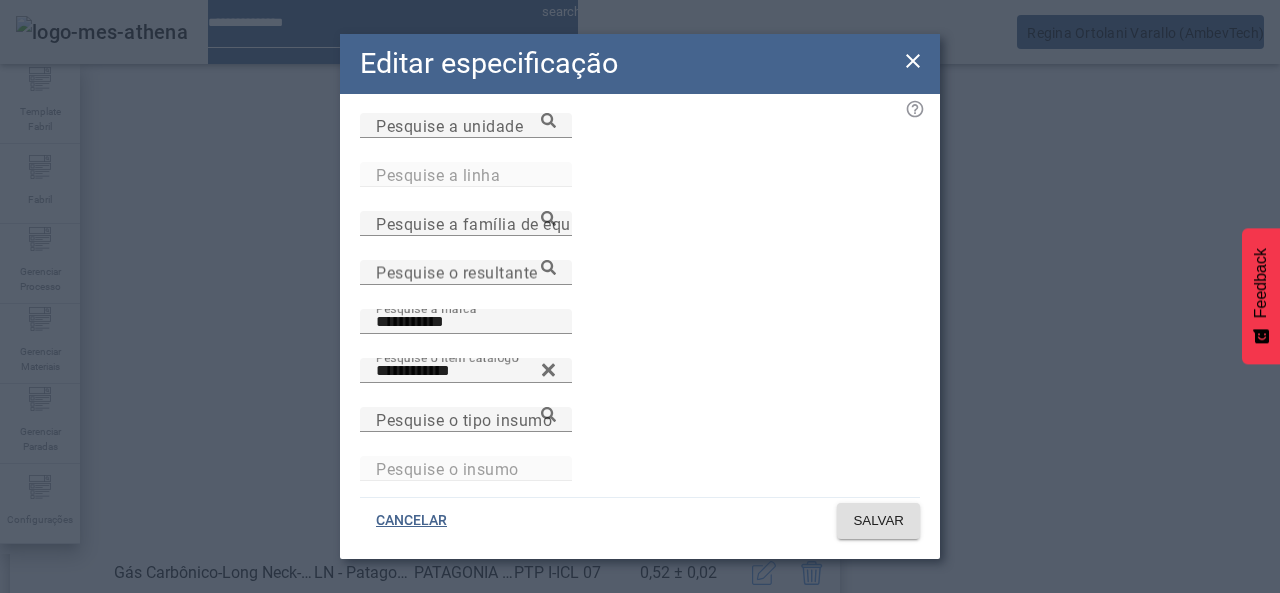 click 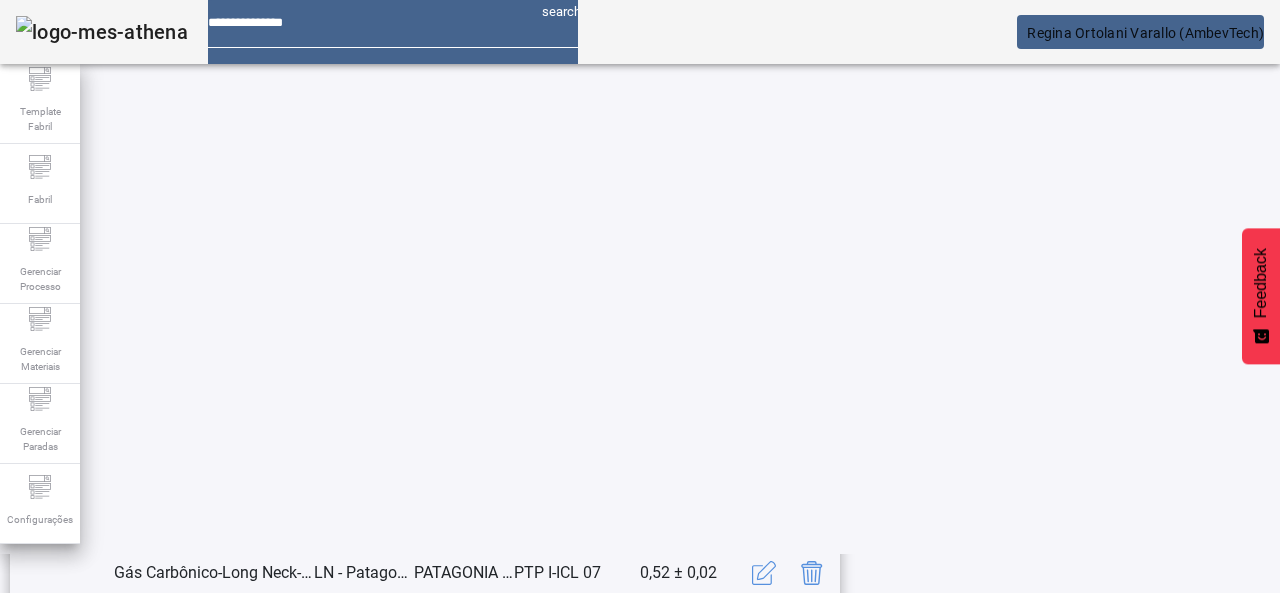click 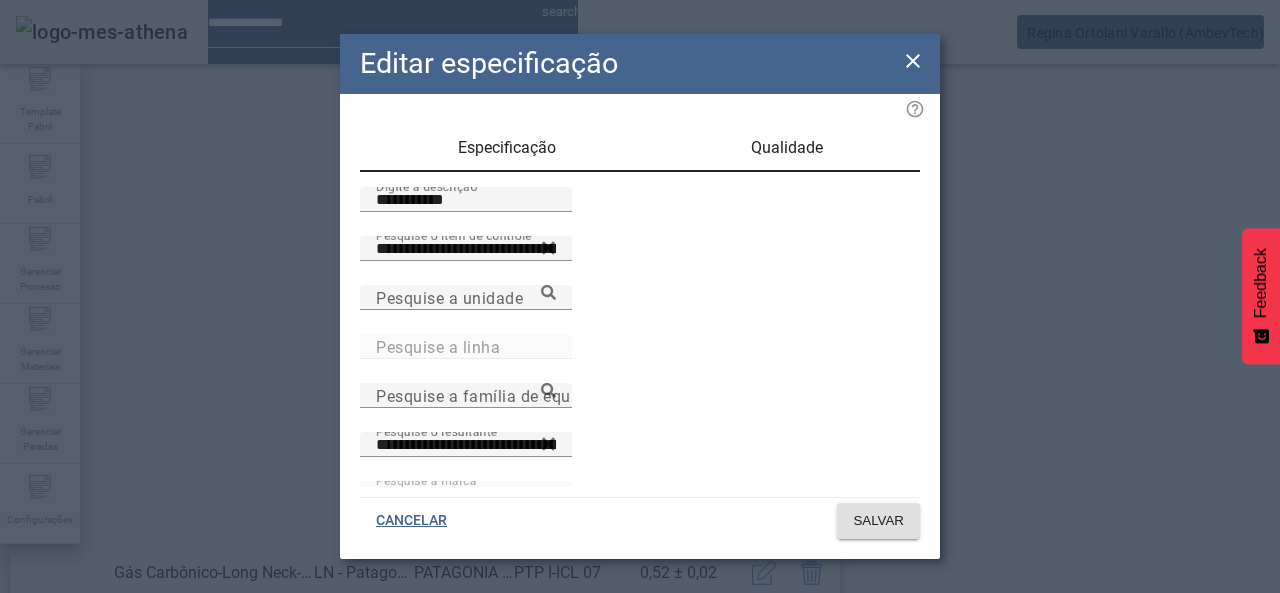 drag, startPoint x: 410, startPoint y: 230, endPoint x: 276, endPoint y: 231, distance: 134.00374 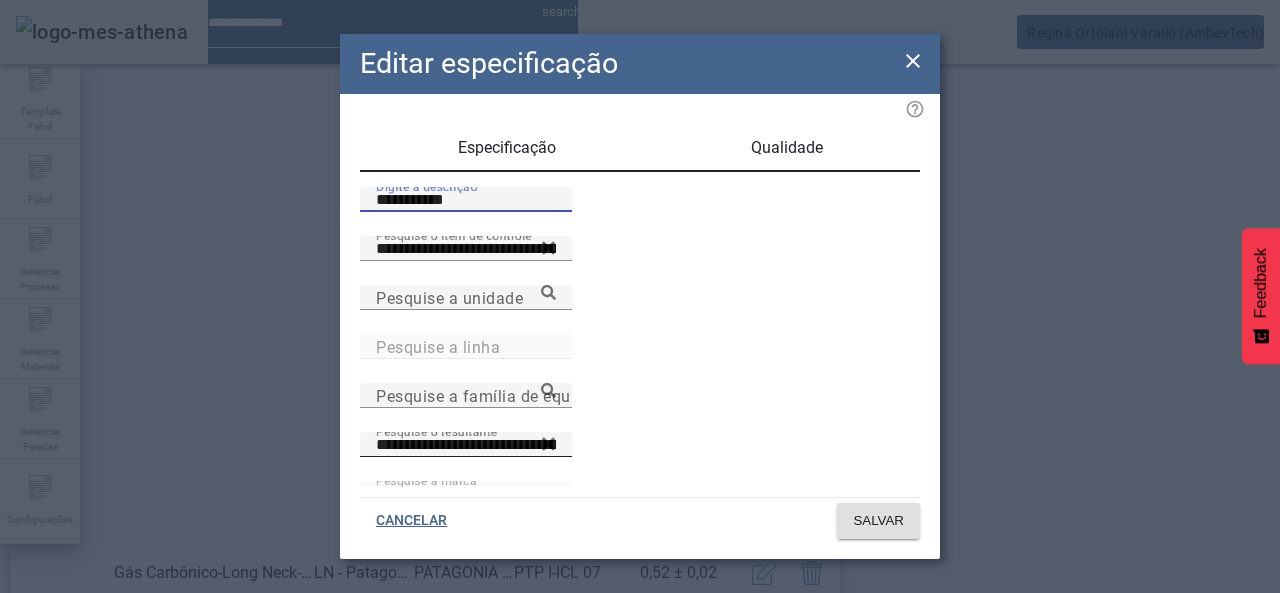 paste 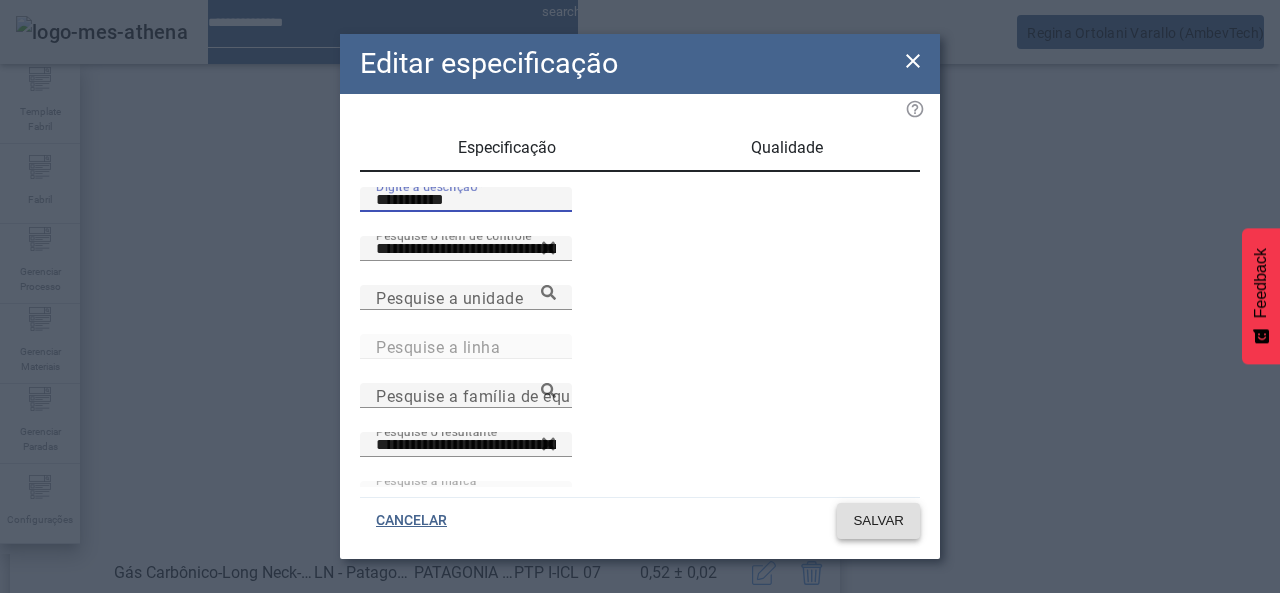 type on "**********" 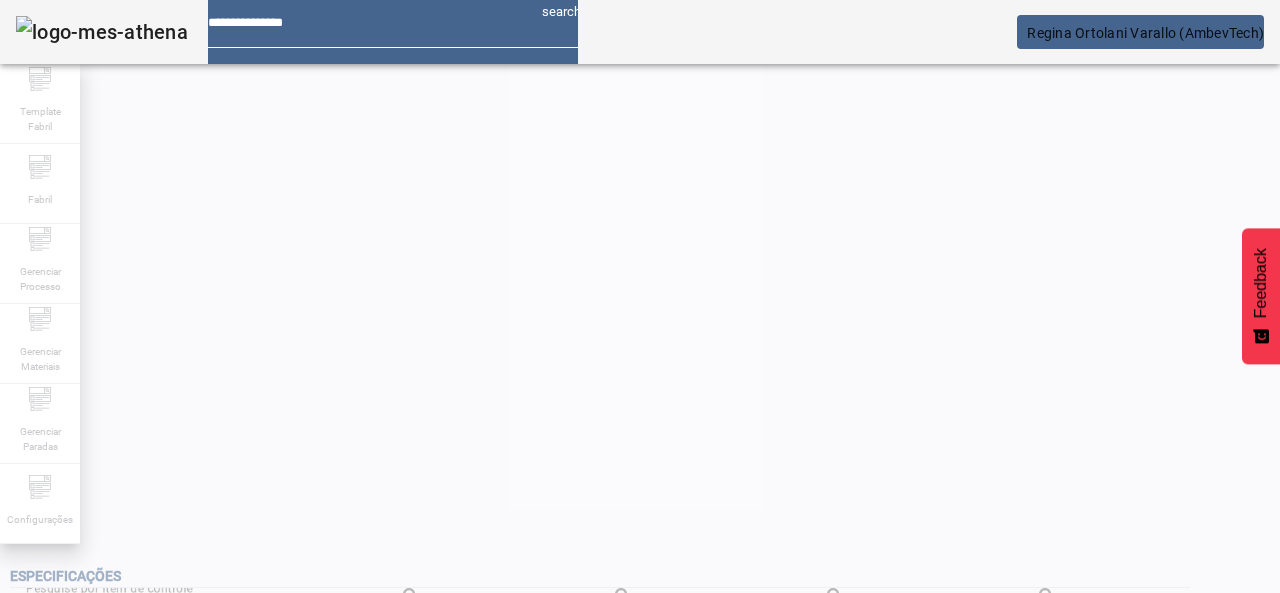 scroll, scrollTop: 423, scrollLeft: 0, axis: vertical 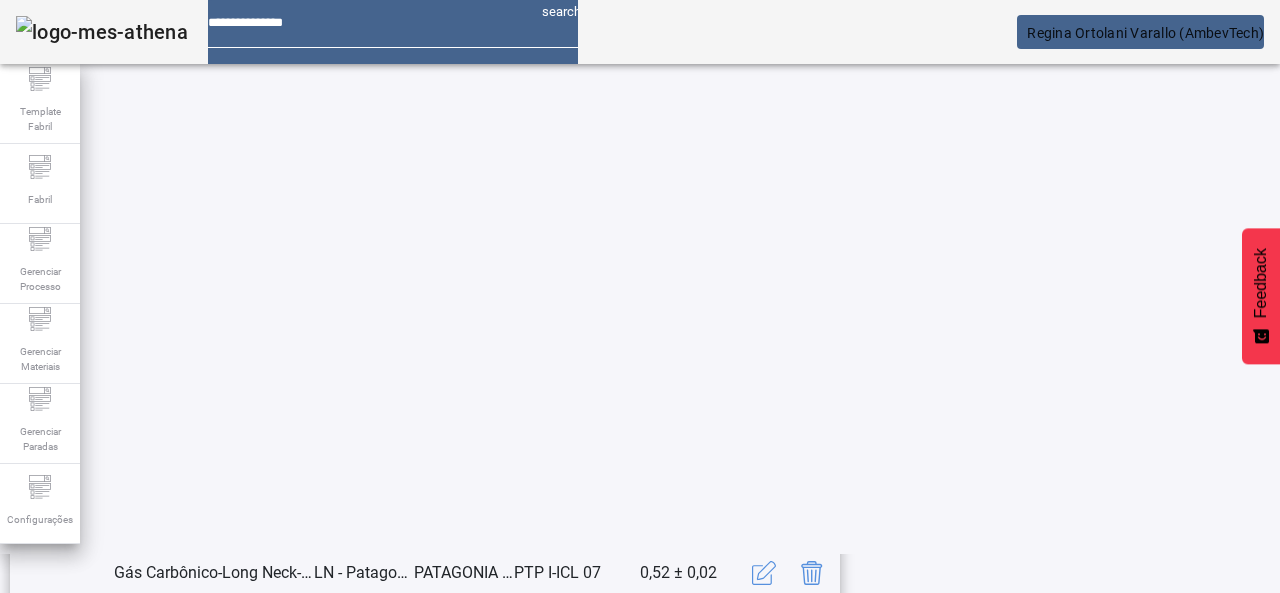 click 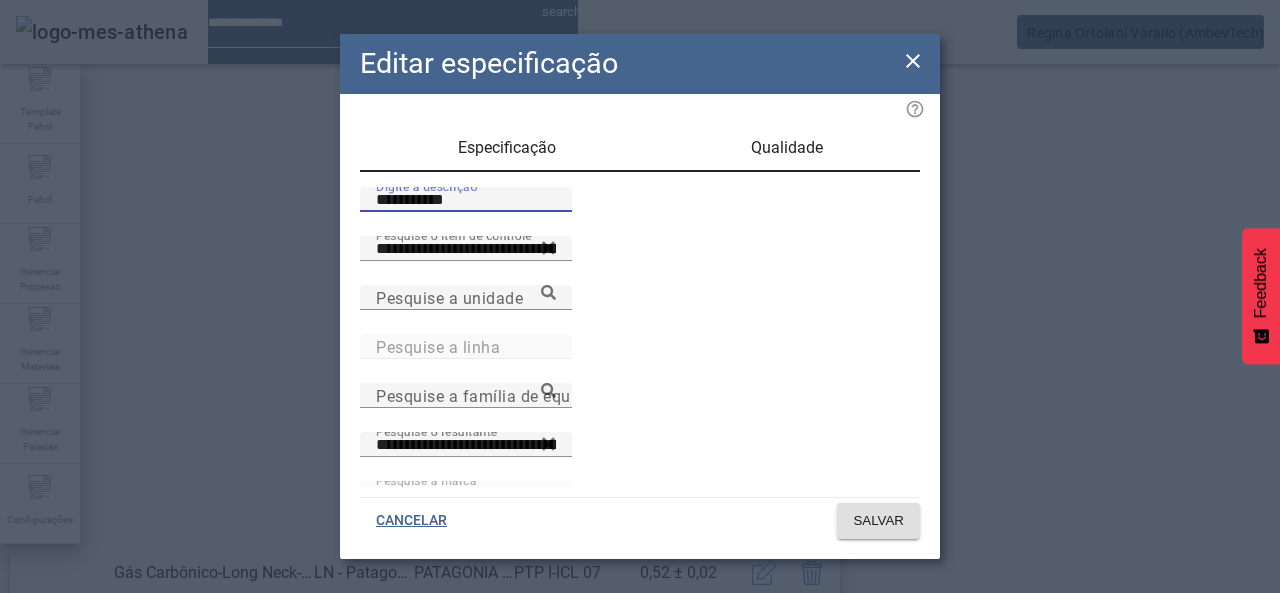 drag, startPoint x: 482, startPoint y: 220, endPoint x: 122, endPoint y: 223, distance: 360.0125 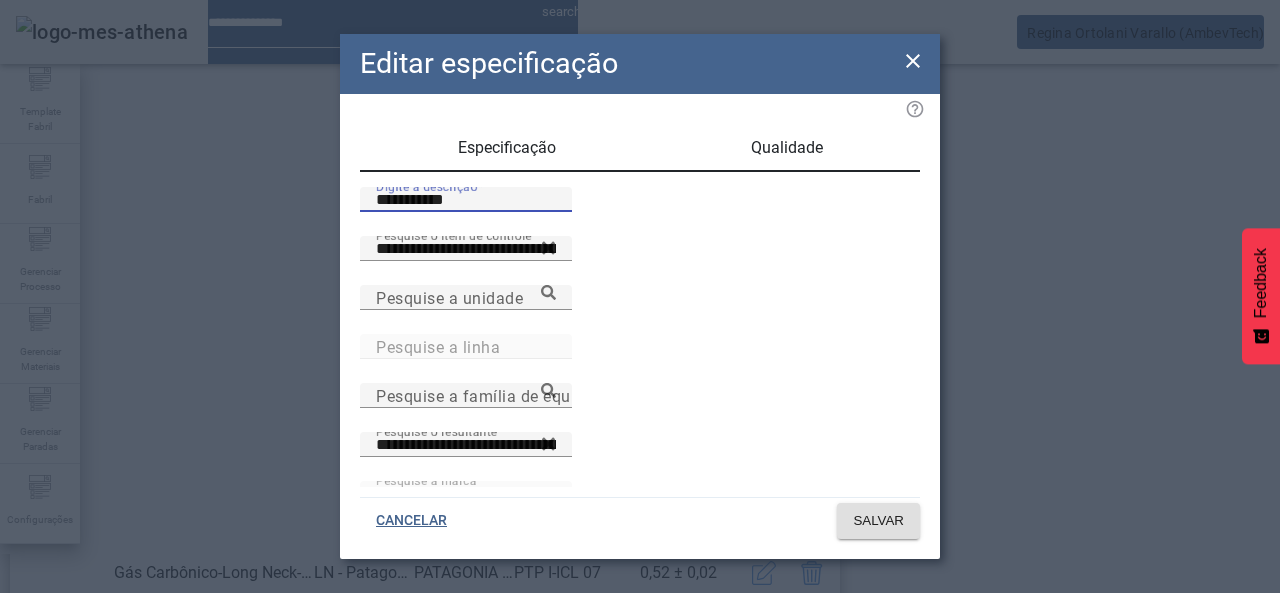 click on "**********" 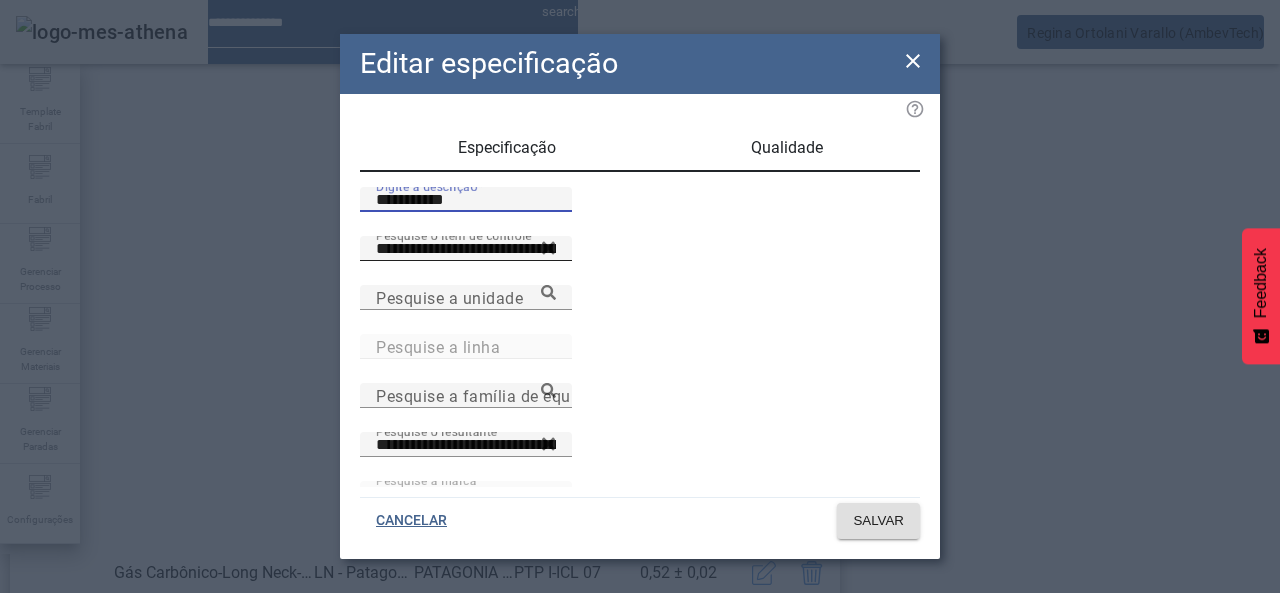 paste 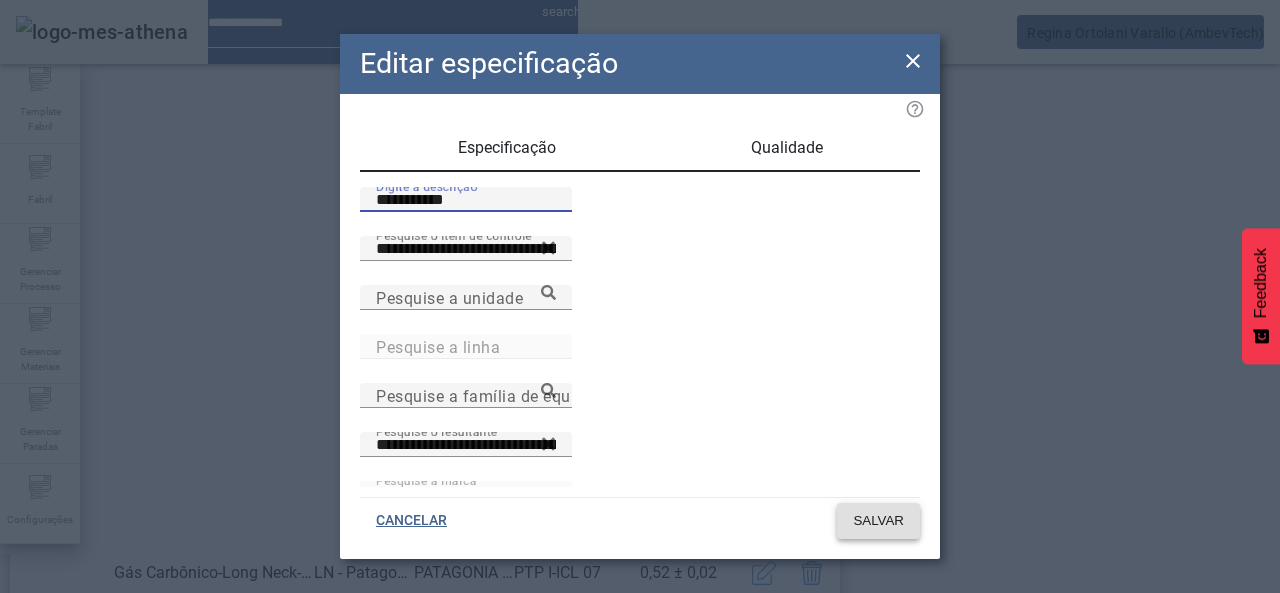 type on "**********" 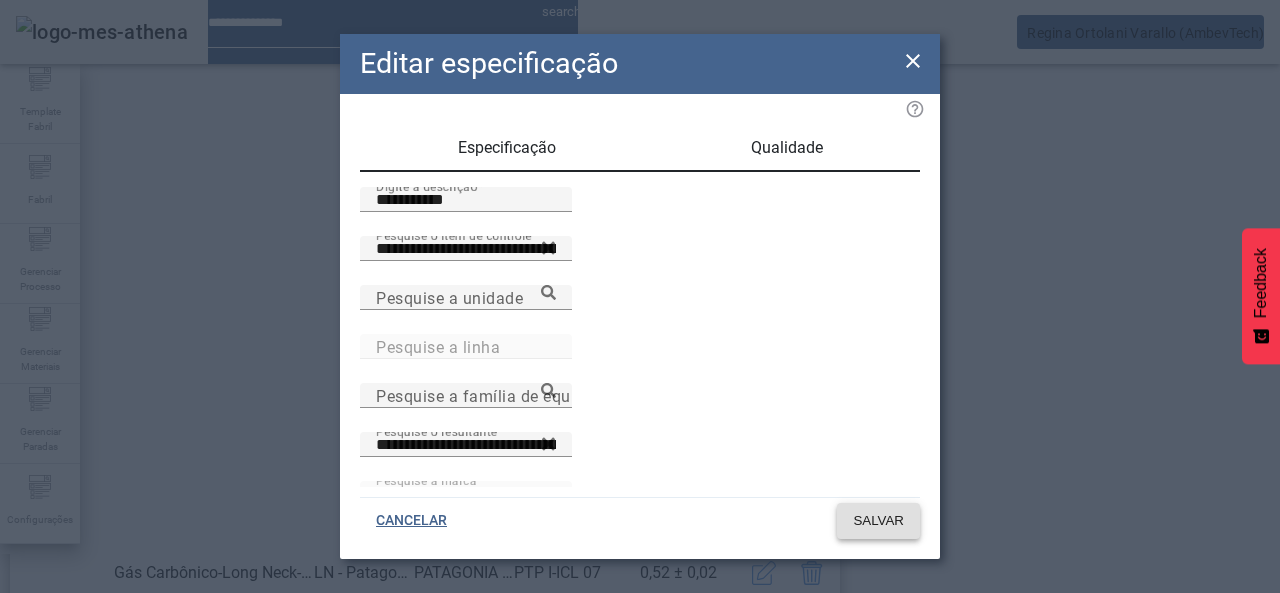 click 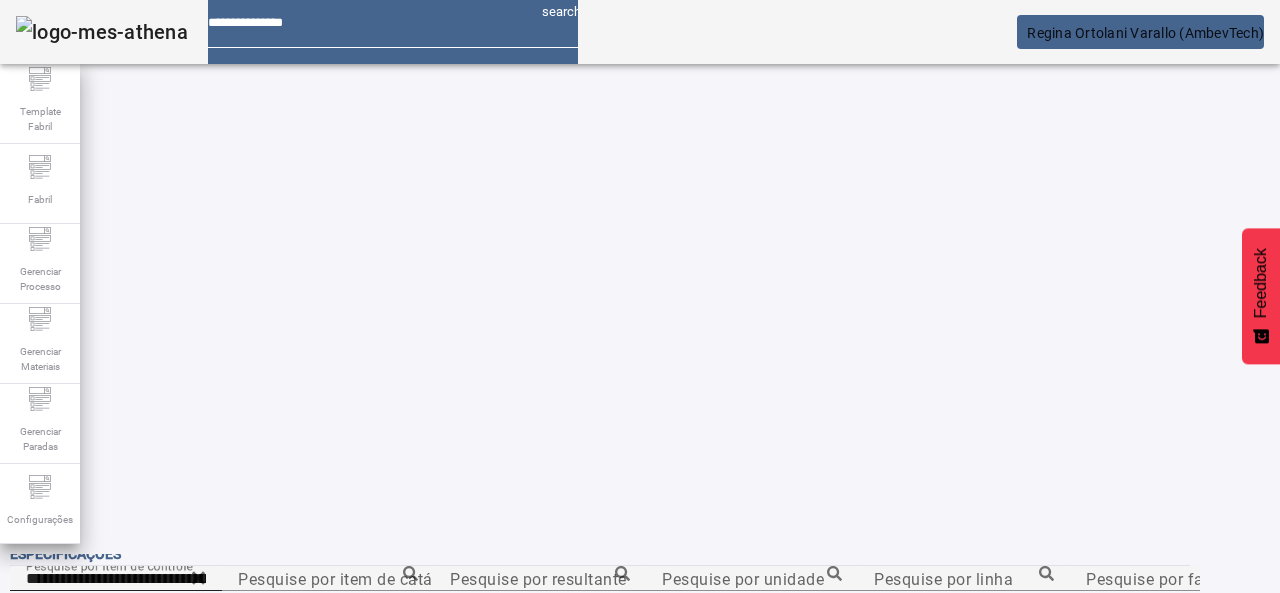 scroll, scrollTop: 423, scrollLeft: 0, axis: vertical 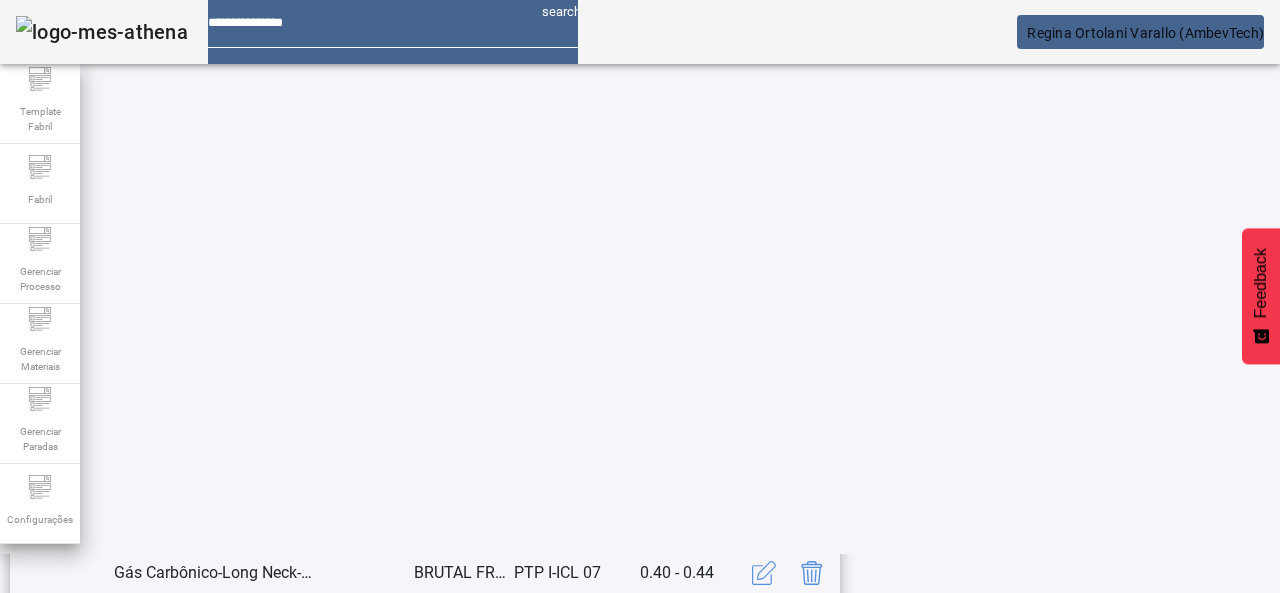 click 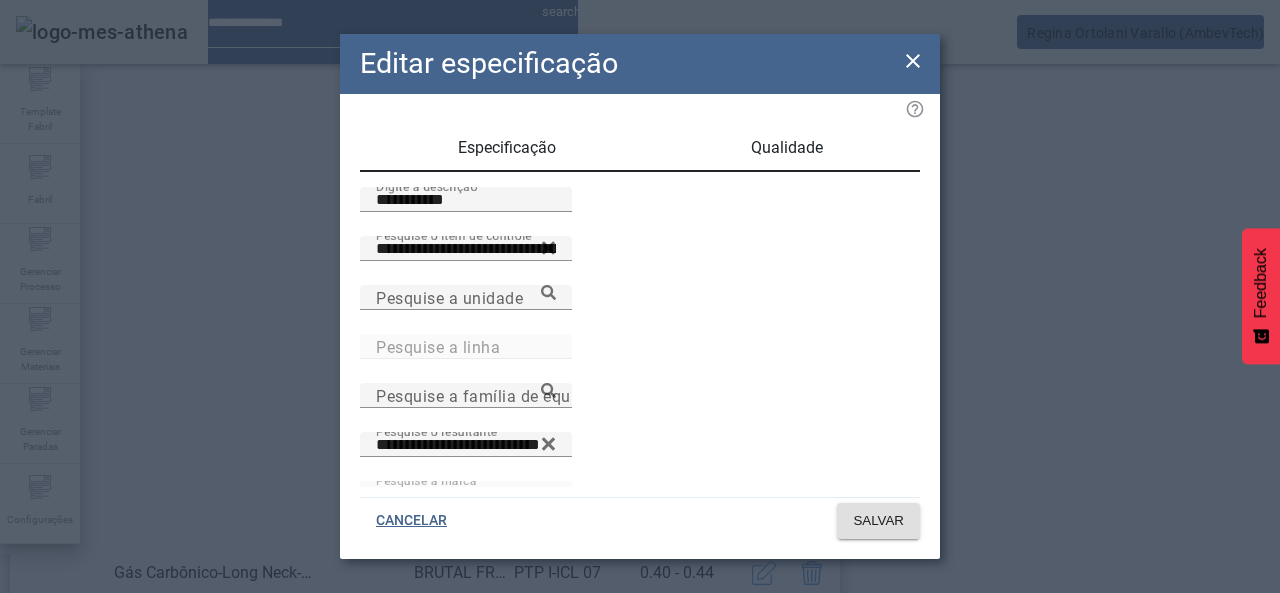click on "**********" 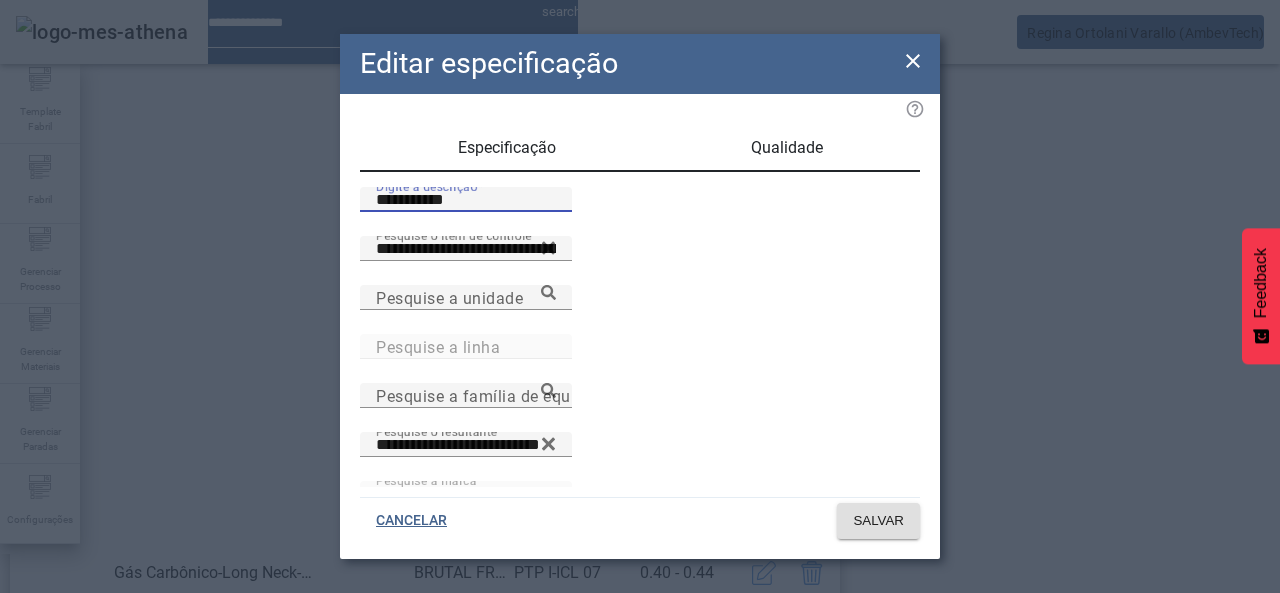 click on "**********" at bounding box center (466, 200) 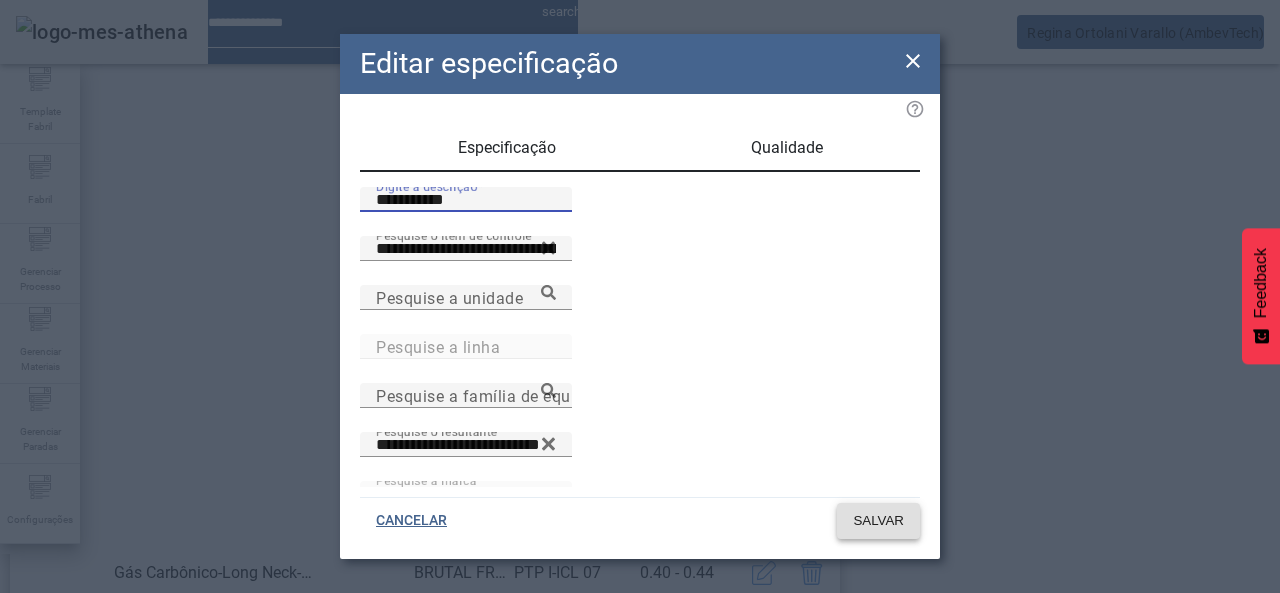 type on "**********" 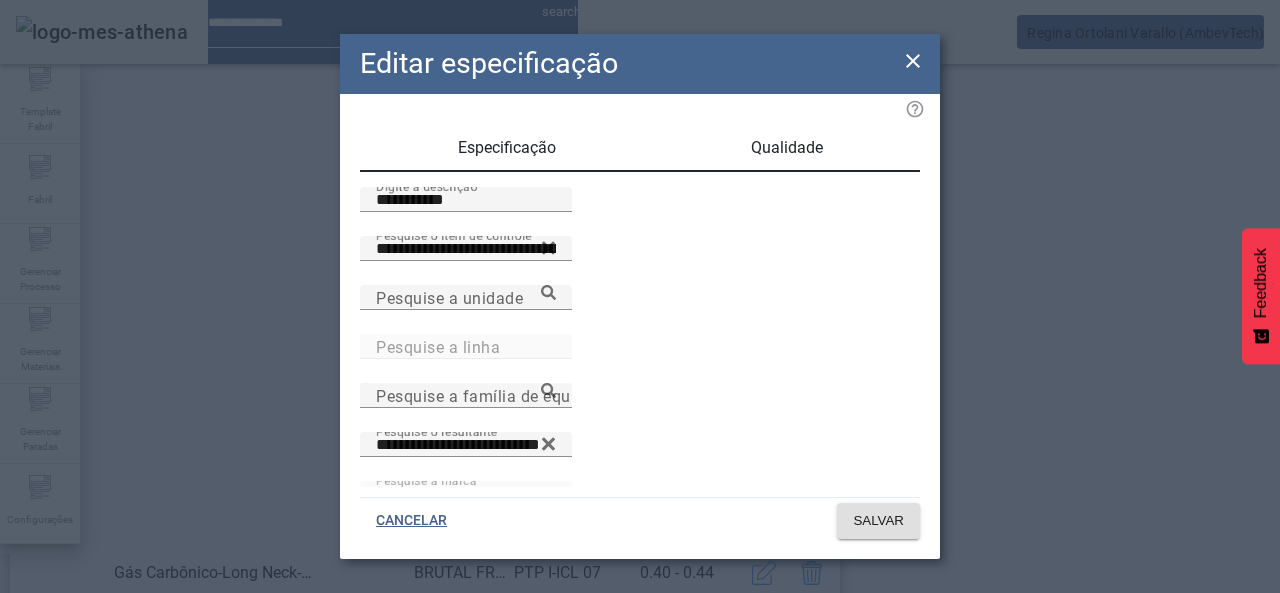 click on "Qualidade" at bounding box center (787, 148) 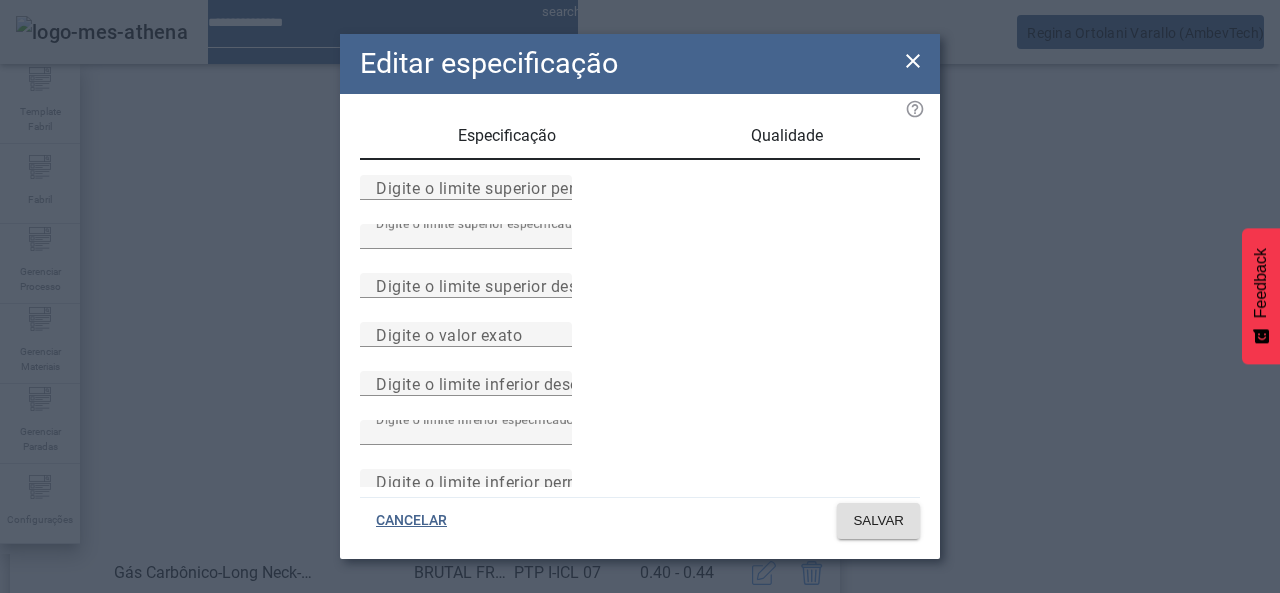 scroll, scrollTop: 0, scrollLeft: 0, axis: both 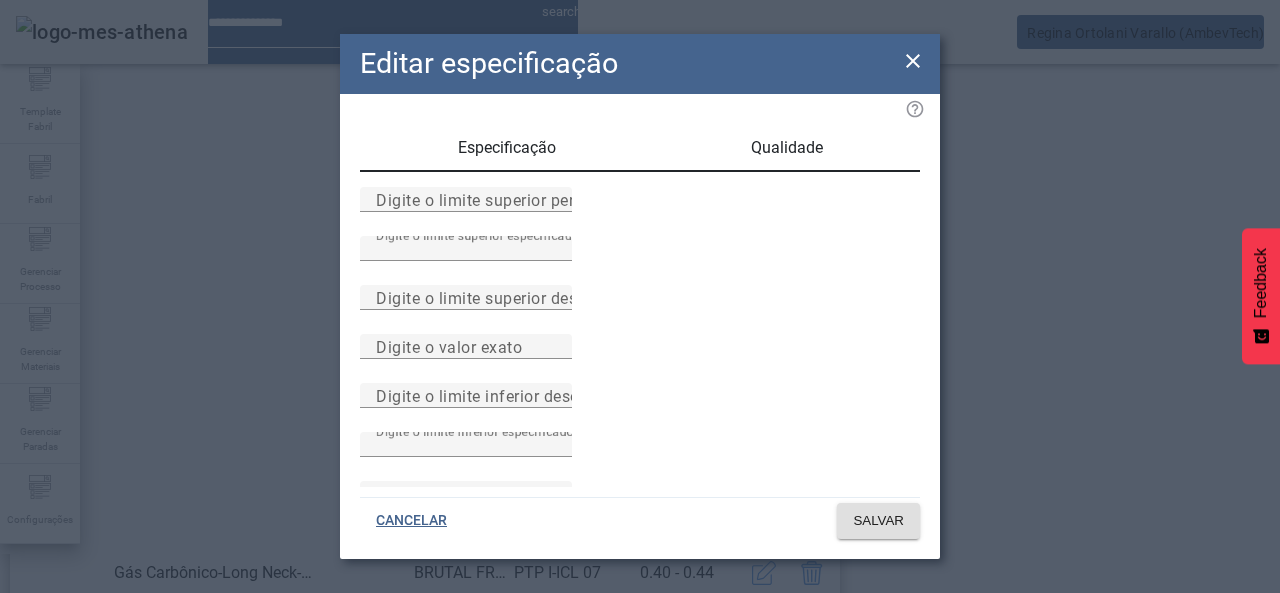 click on "Especificação" at bounding box center [507, 148] 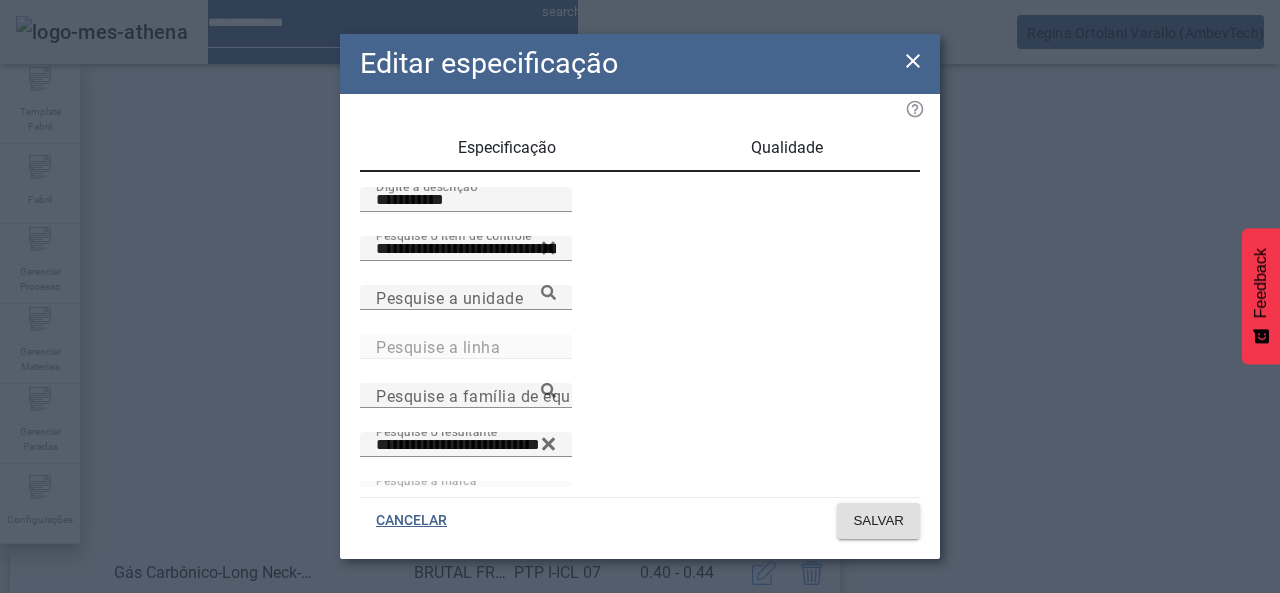 click on "Qualidade" at bounding box center [786, 148] 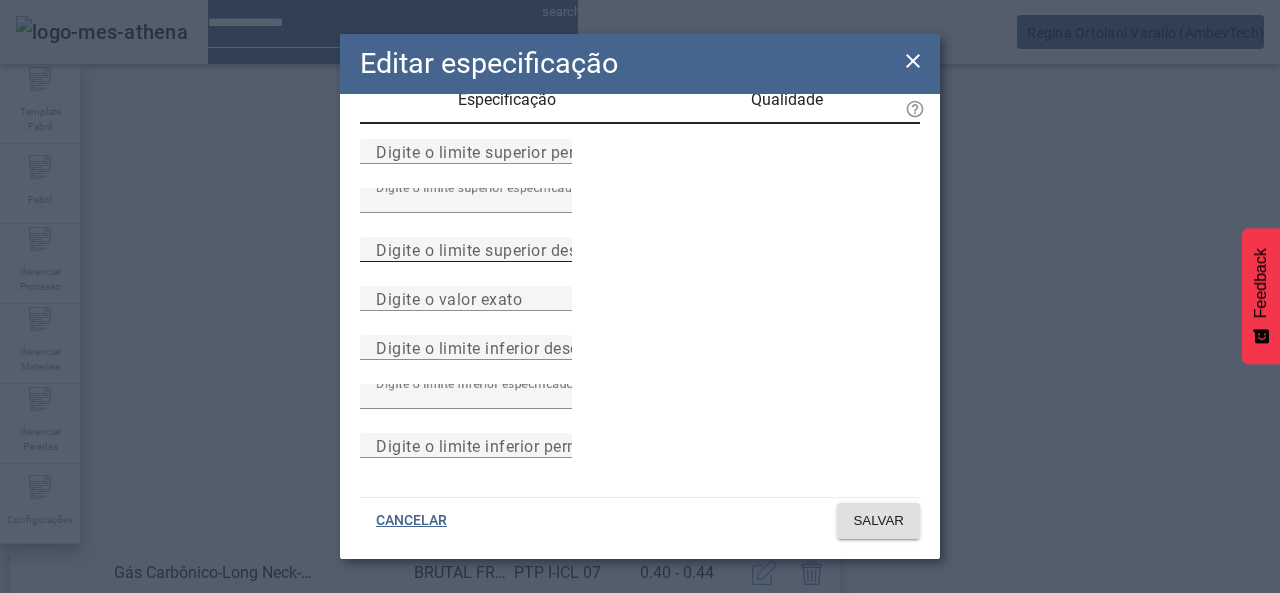 scroll, scrollTop: 250, scrollLeft: 0, axis: vertical 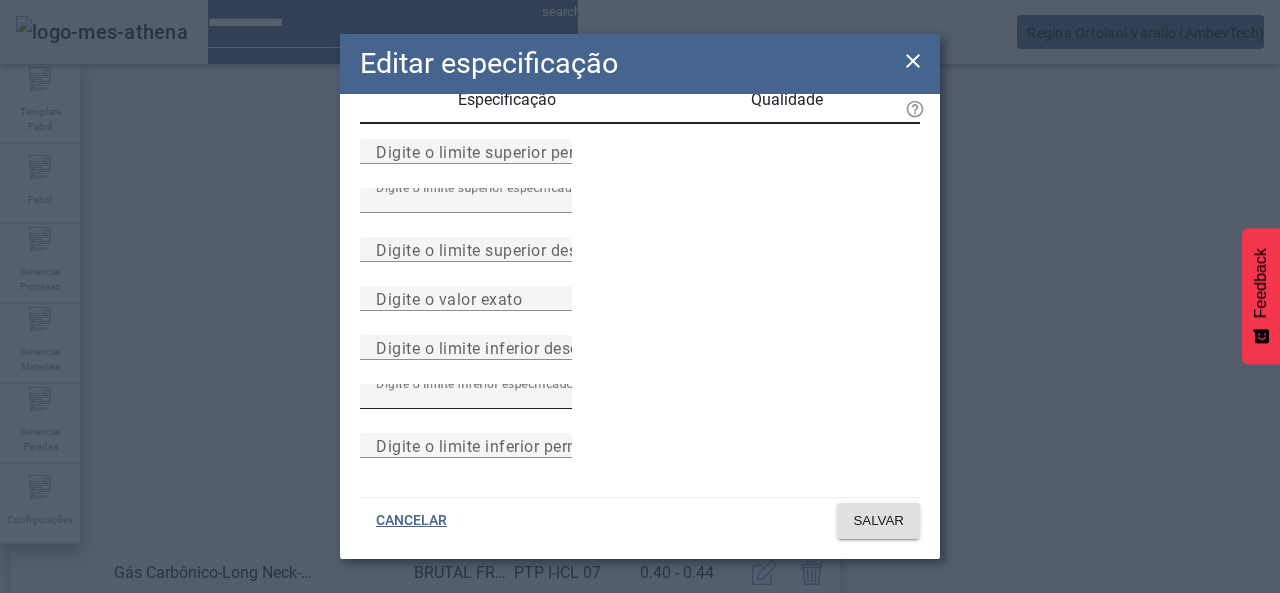 click on "****" at bounding box center (466, 397) 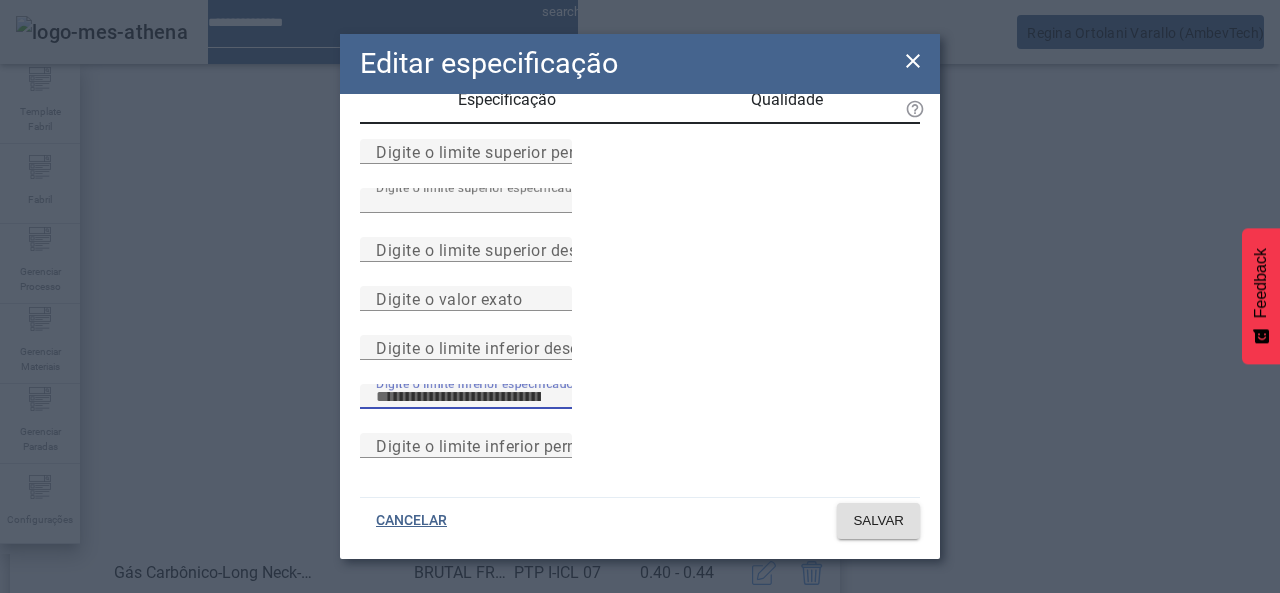 scroll, scrollTop: 0, scrollLeft: 0, axis: both 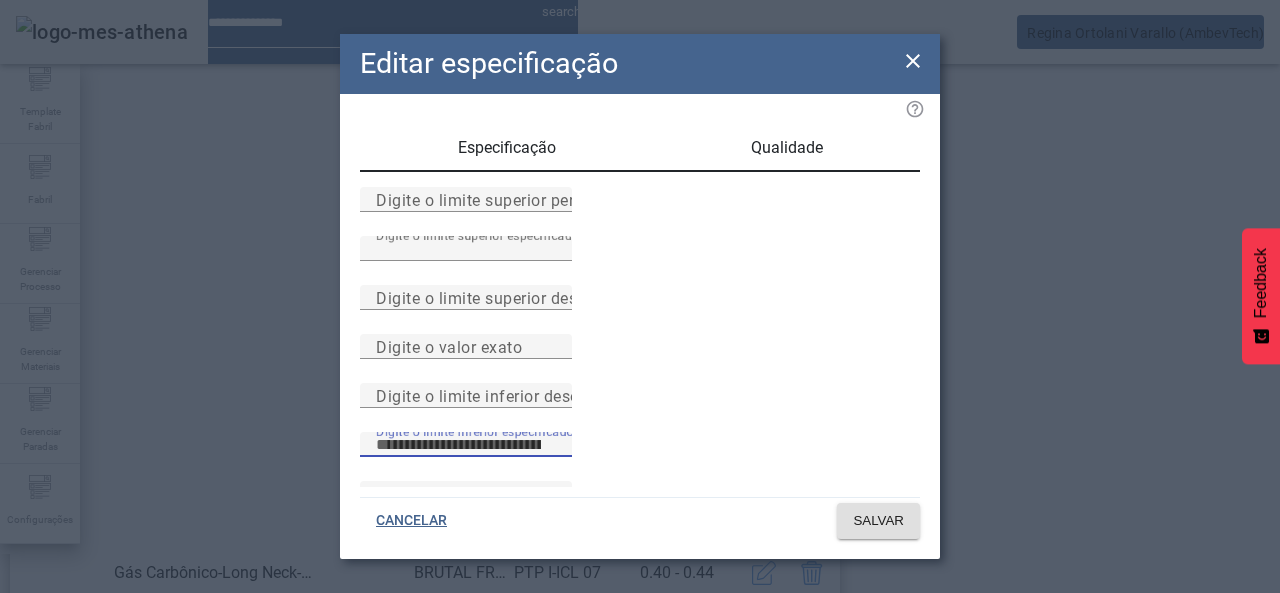 type on "****" 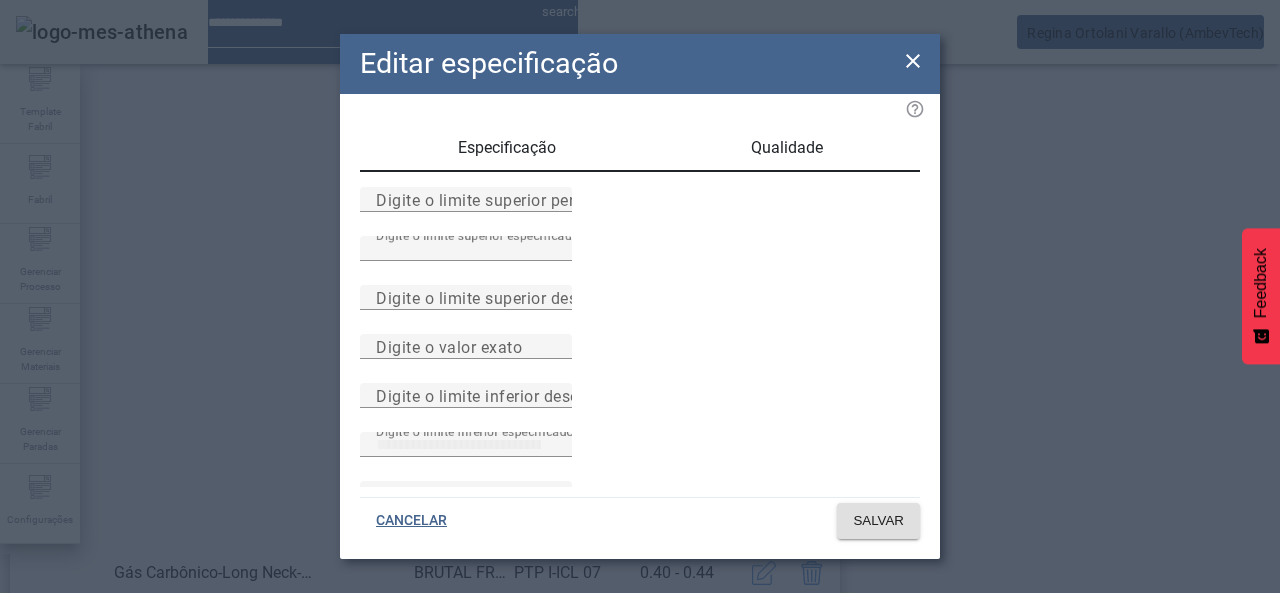 click on "Especificação" at bounding box center (507, 148) 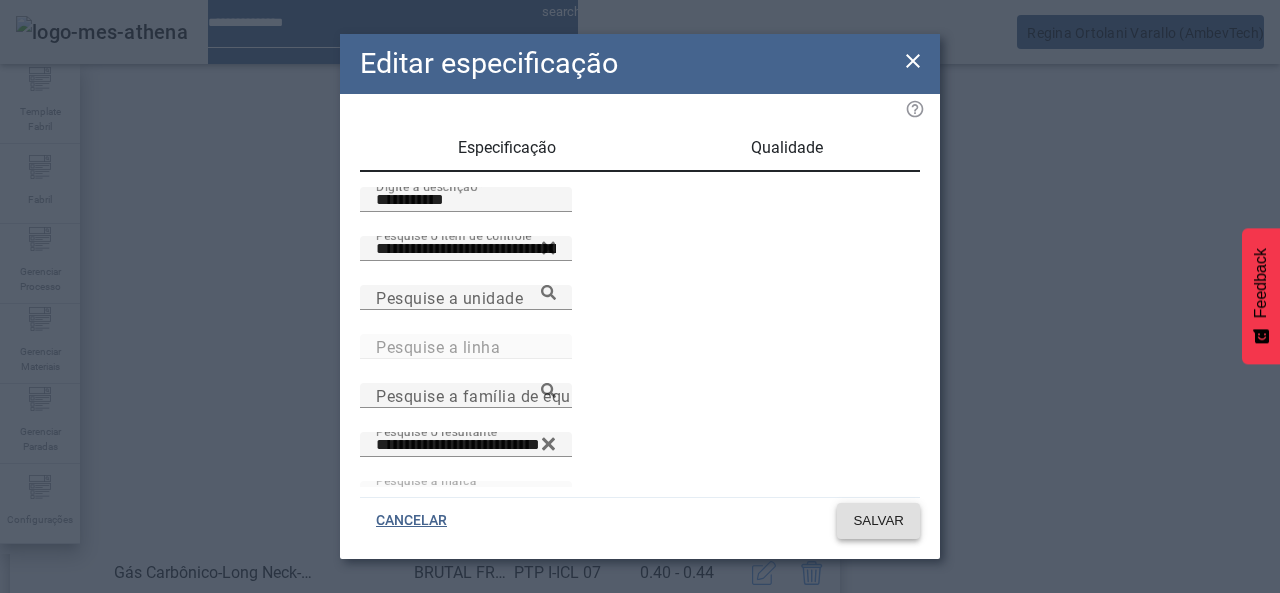 click on "SALVAR" 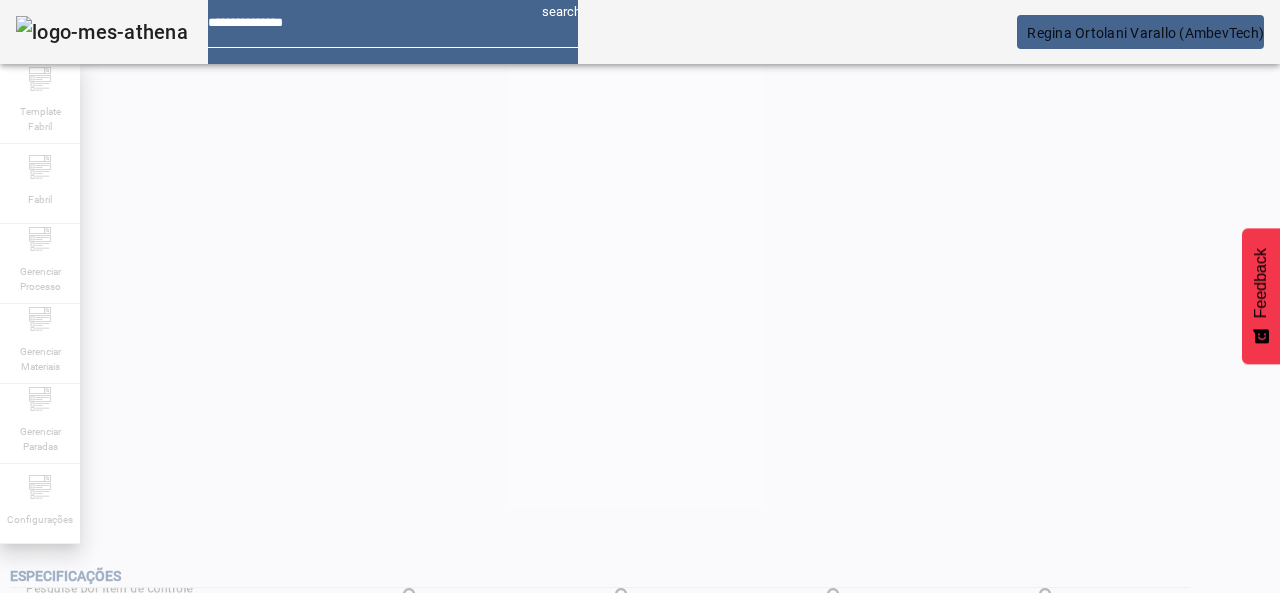 scroll, scrollTop: 423, scrollLeft: 0, axis: vertical 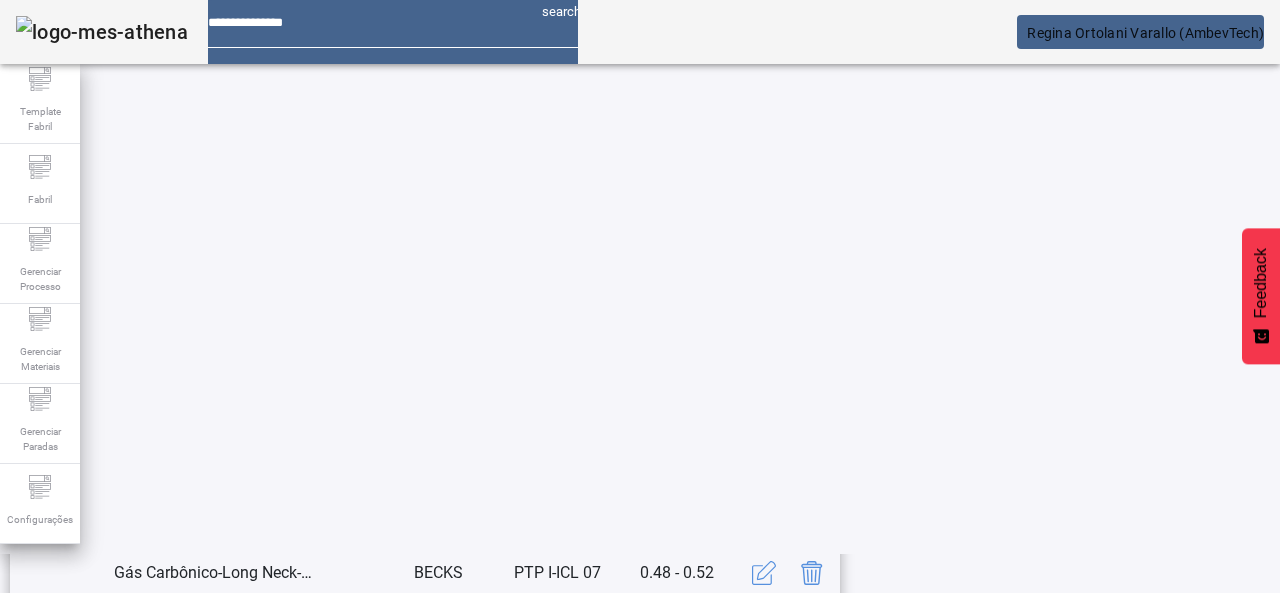 click 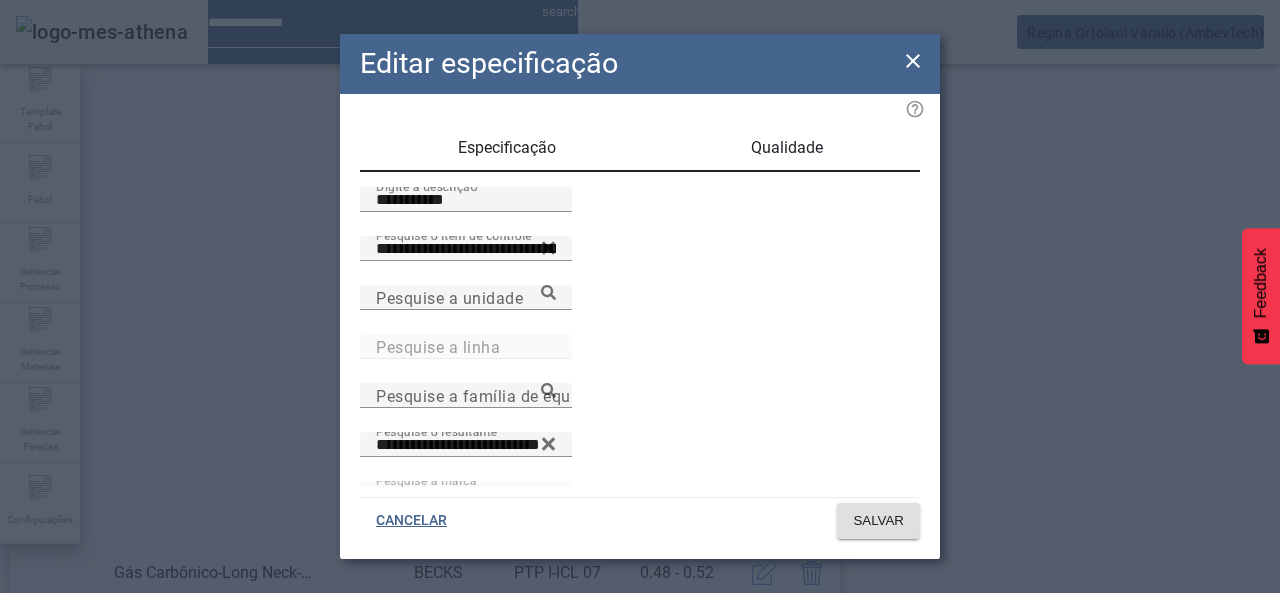 click on "Qualidade" at bounding box center (787, 148) 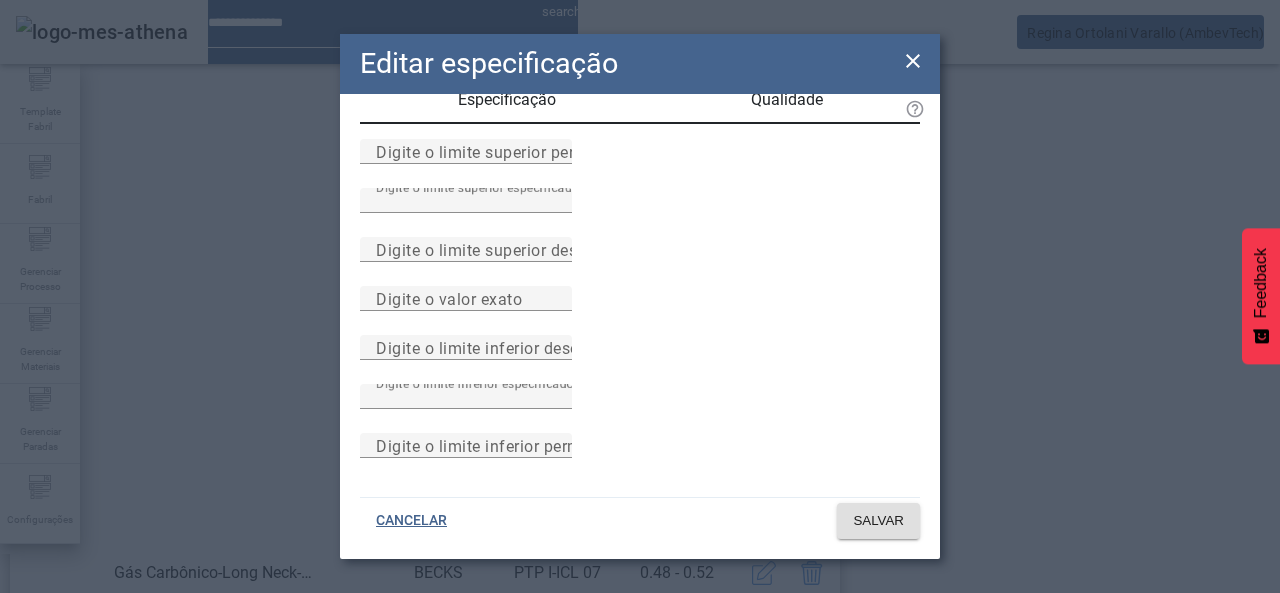 scroll, scrollTop: 0, scrollLeft: 0, axis: both 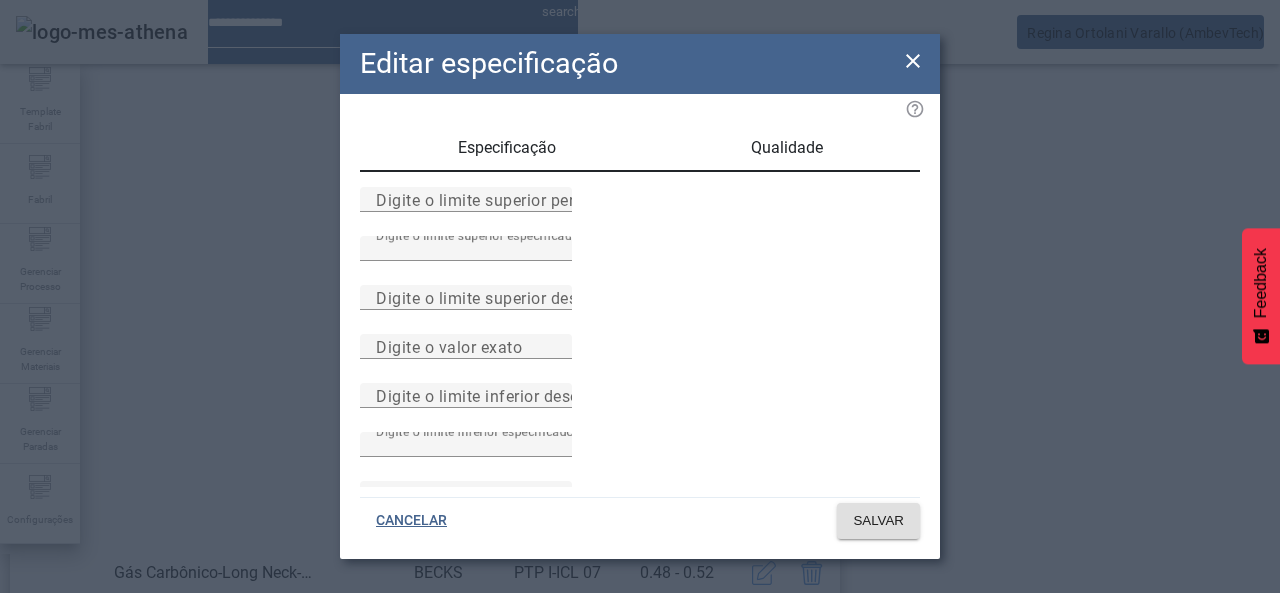 click on "Especificação" at bounding box center [507, 148] 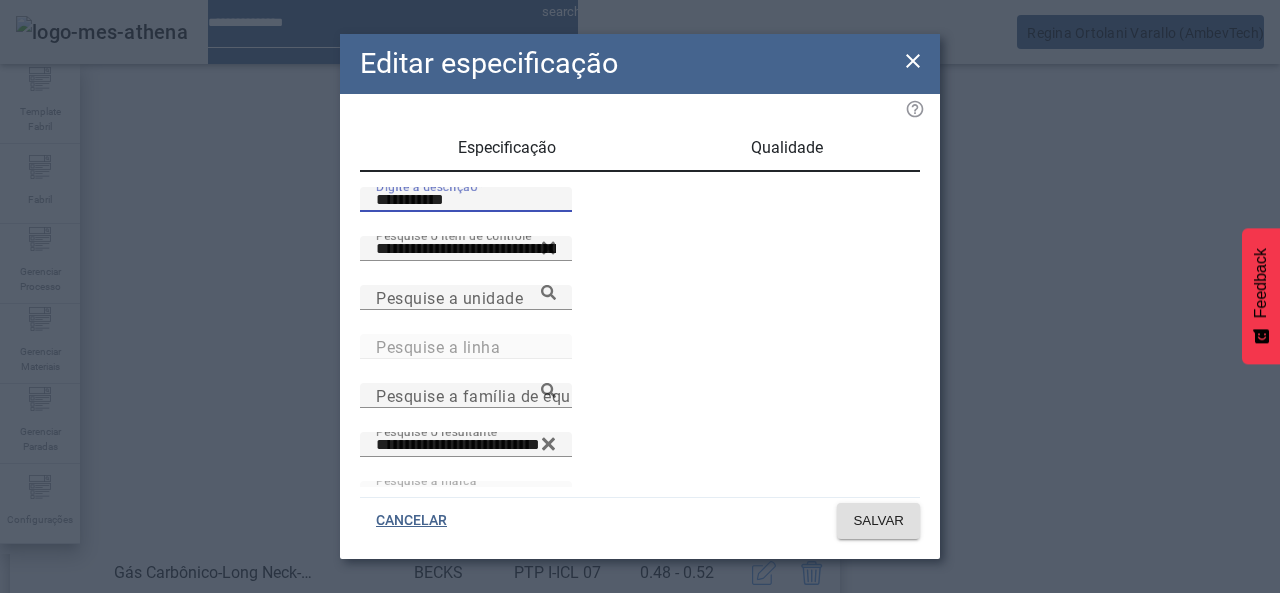 drag, startPoint x: 528, startPoint y: 229, endPoint x: 164, endPoint y: 241, distance: 364.19775 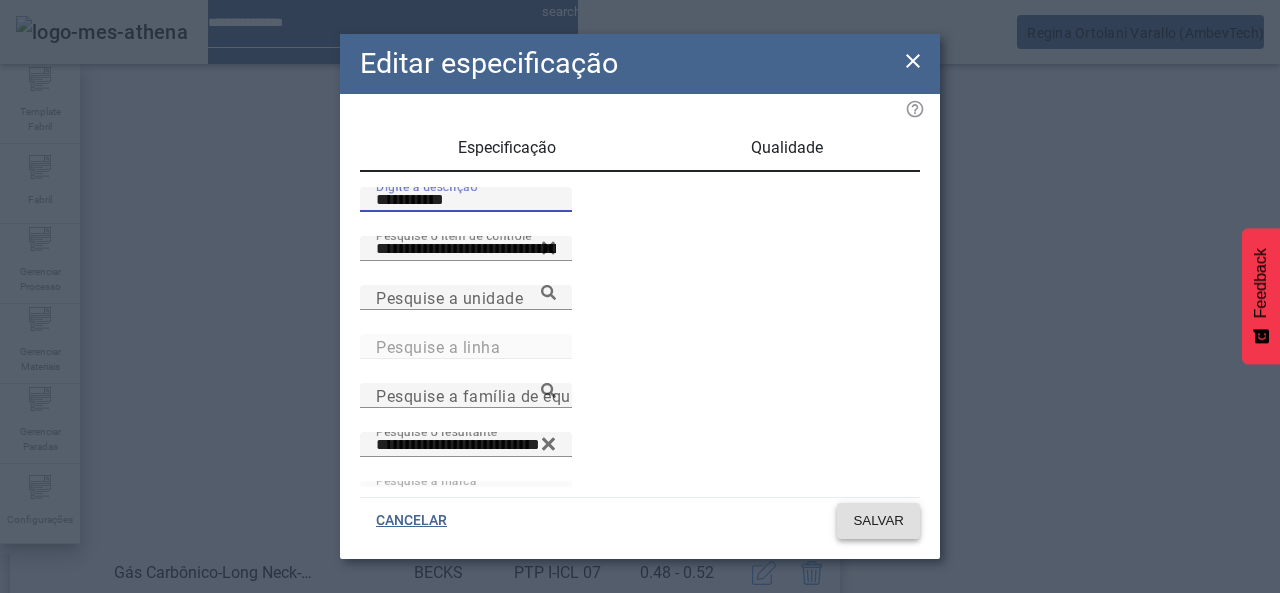 type on "**********" 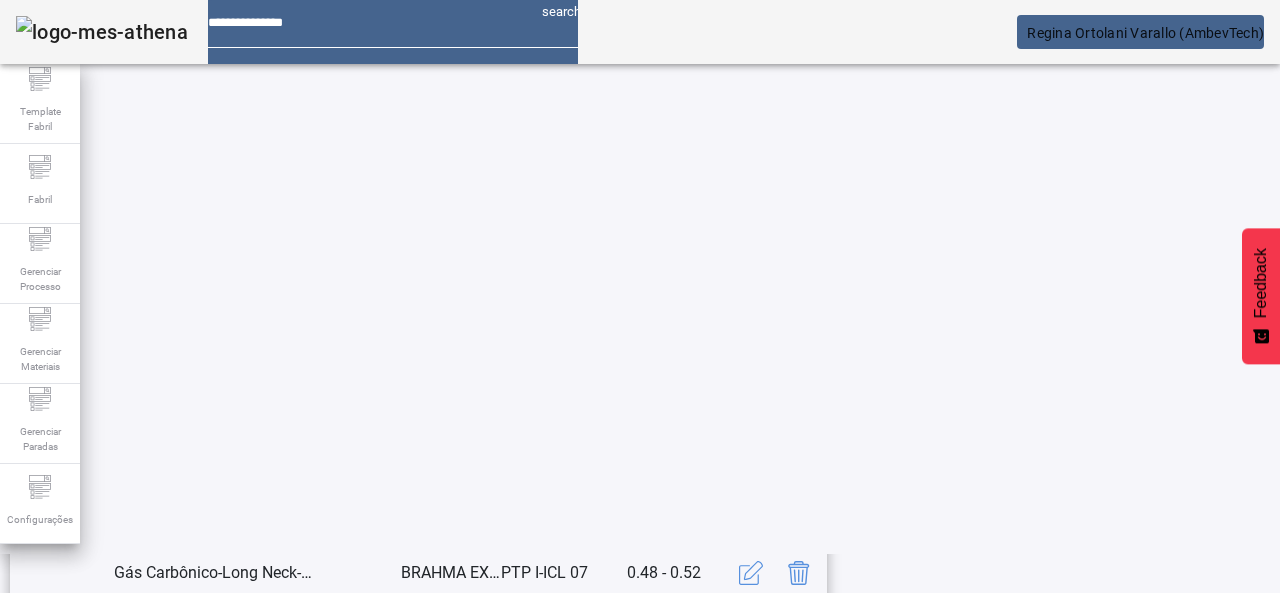 scroll, scrollTop: 662, scrollLeft: 0, axis: vertical 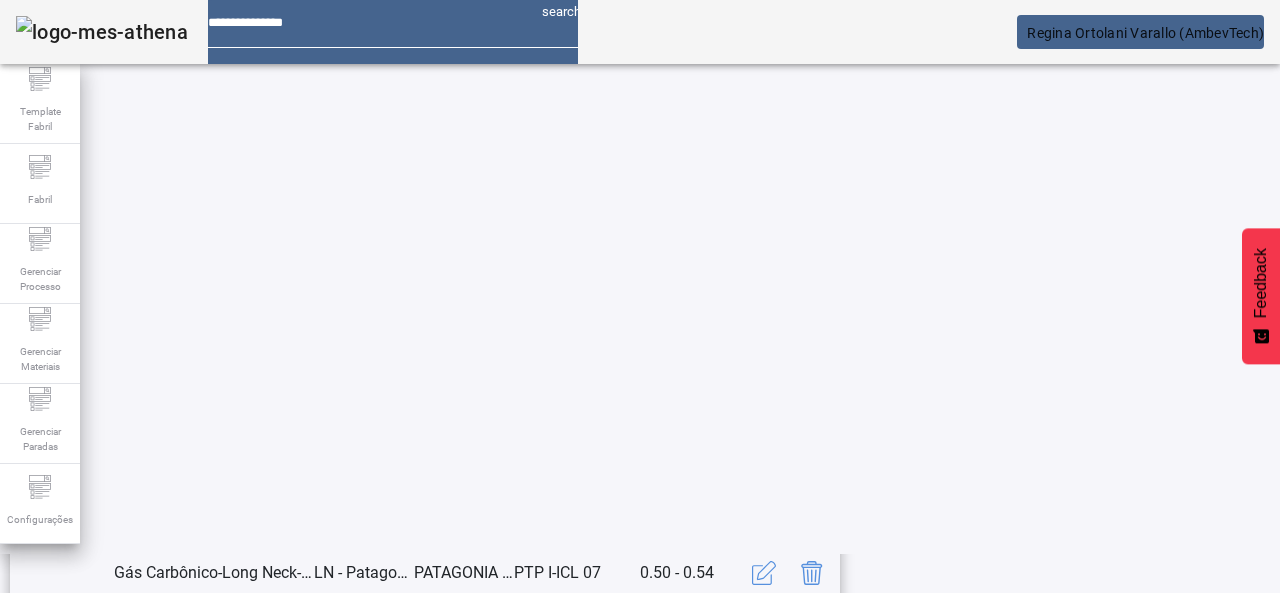 click 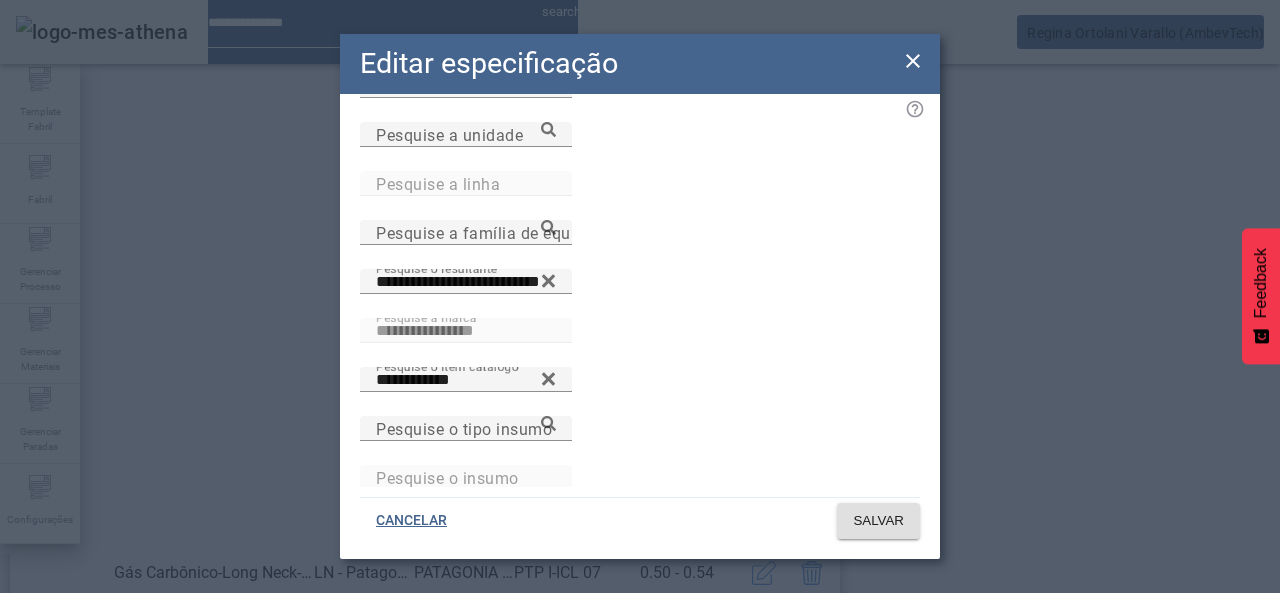 scroll, scrollTop: 172, scrollLeft: 0, axis: vertical 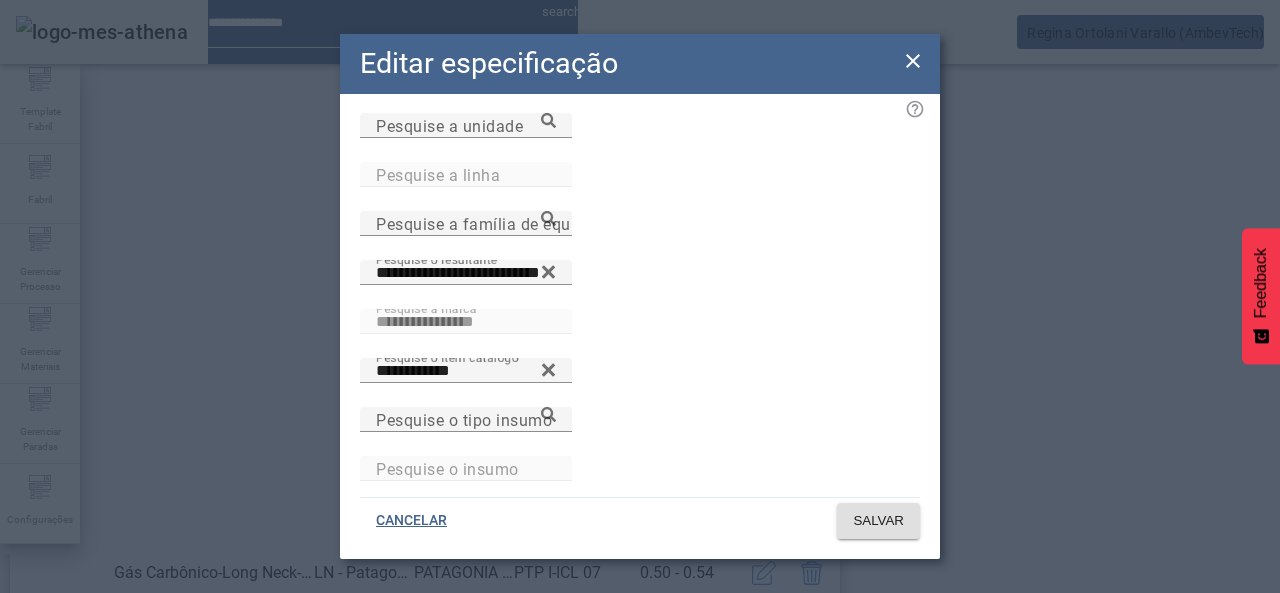 click on "**********" at bounding box center (466, 333) 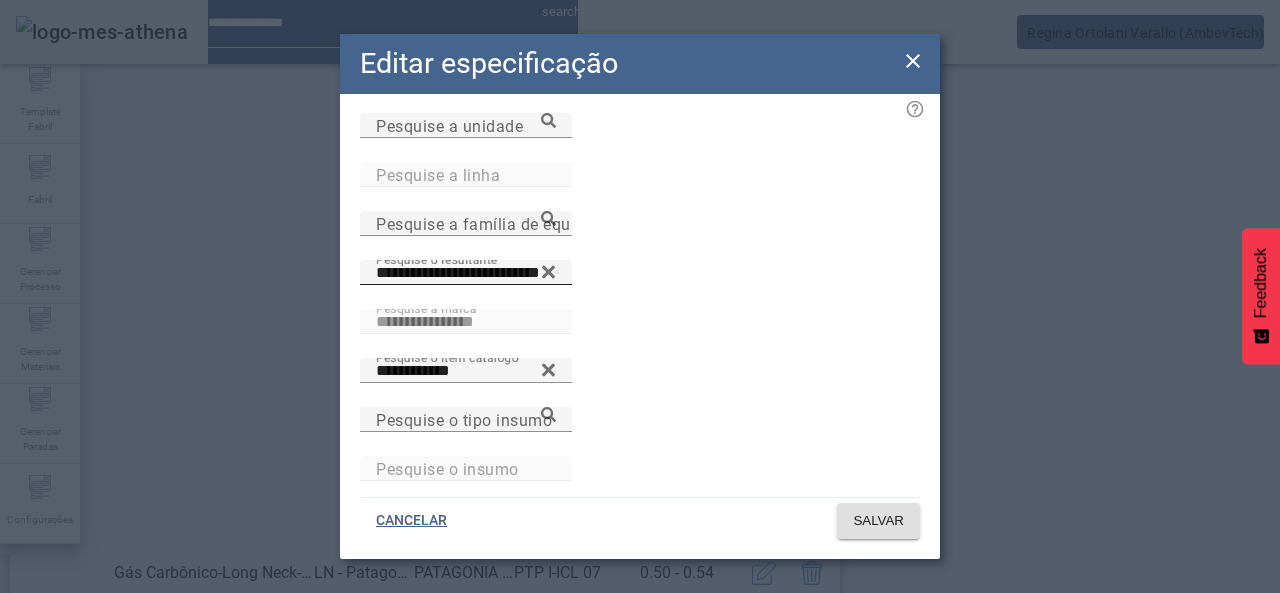 click 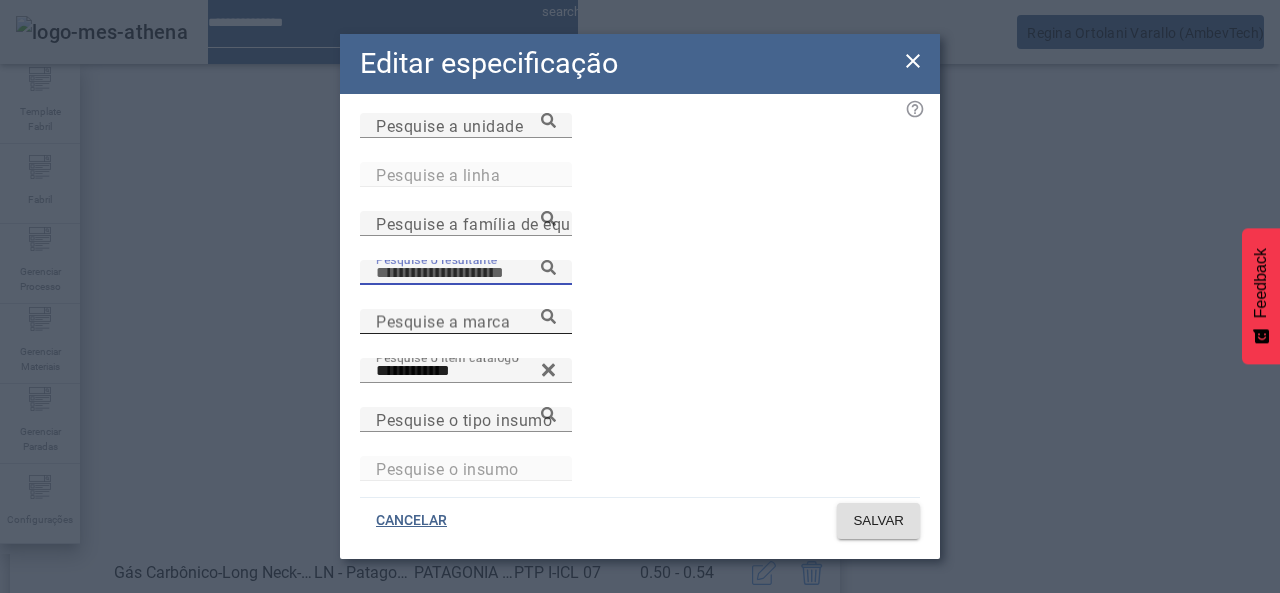 click on "Pesquise a marca" at bounding box center [443, 321] 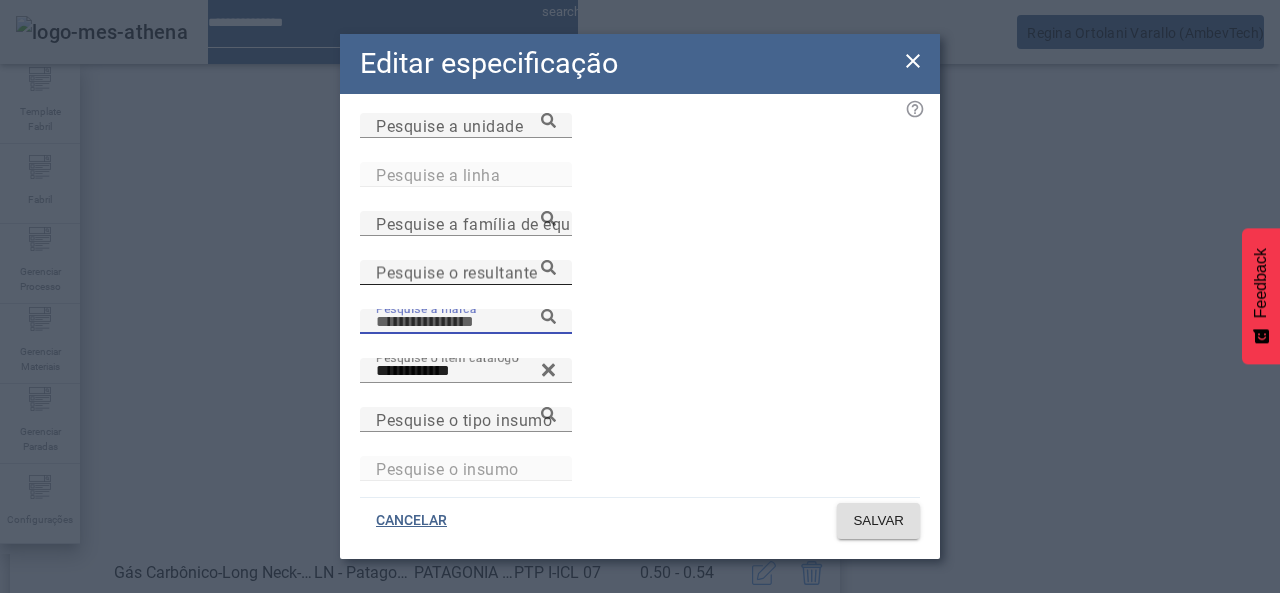 paste on "**********" 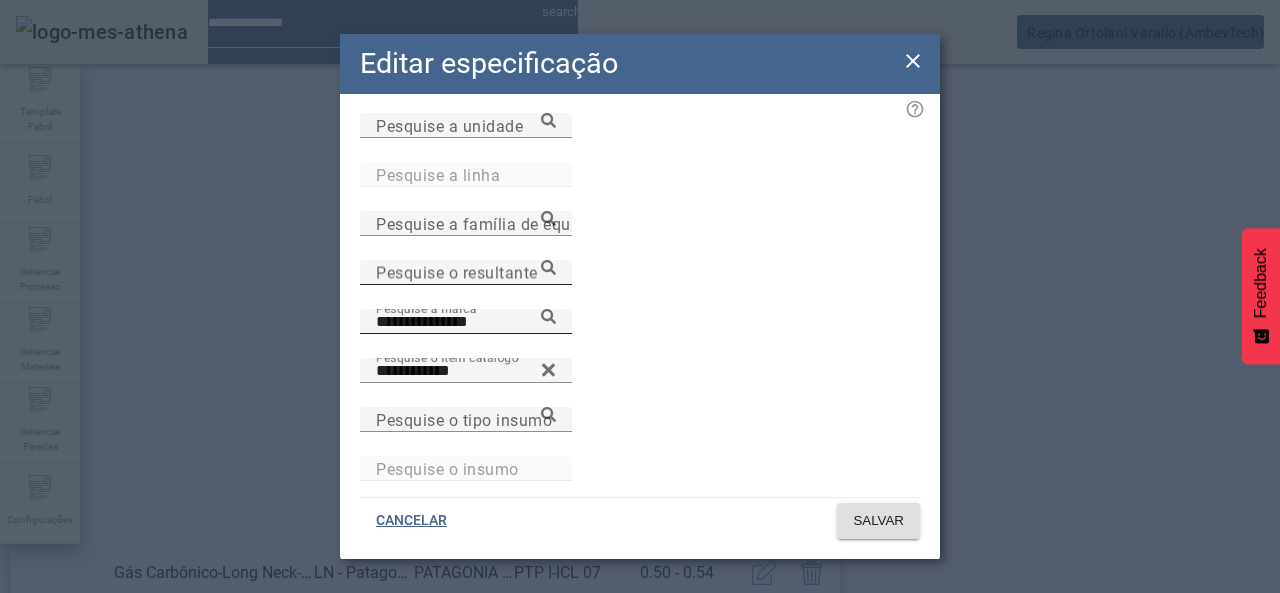 click 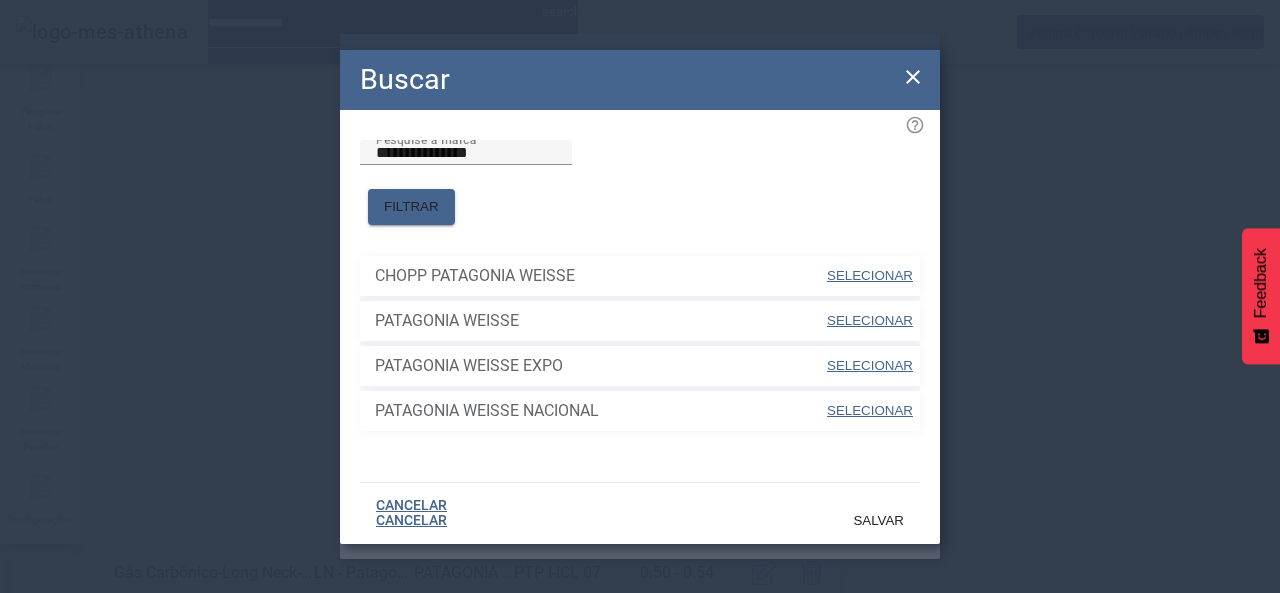 click on "SELECIONAR" at bounding box center (870, 320) 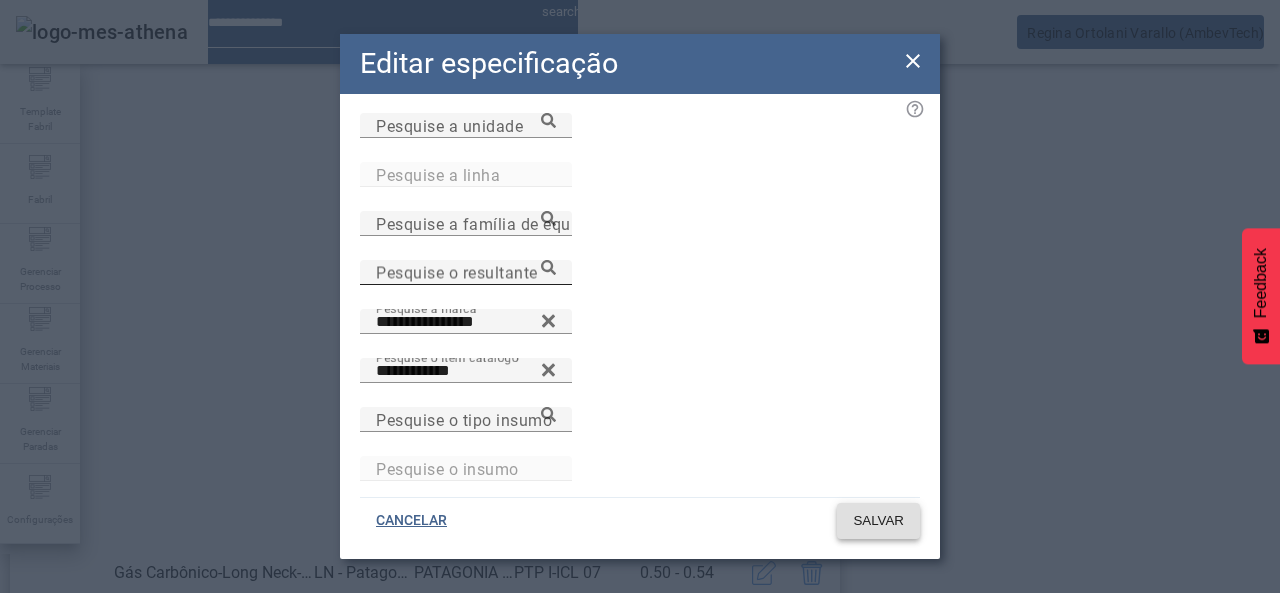 click on "SALVAR" 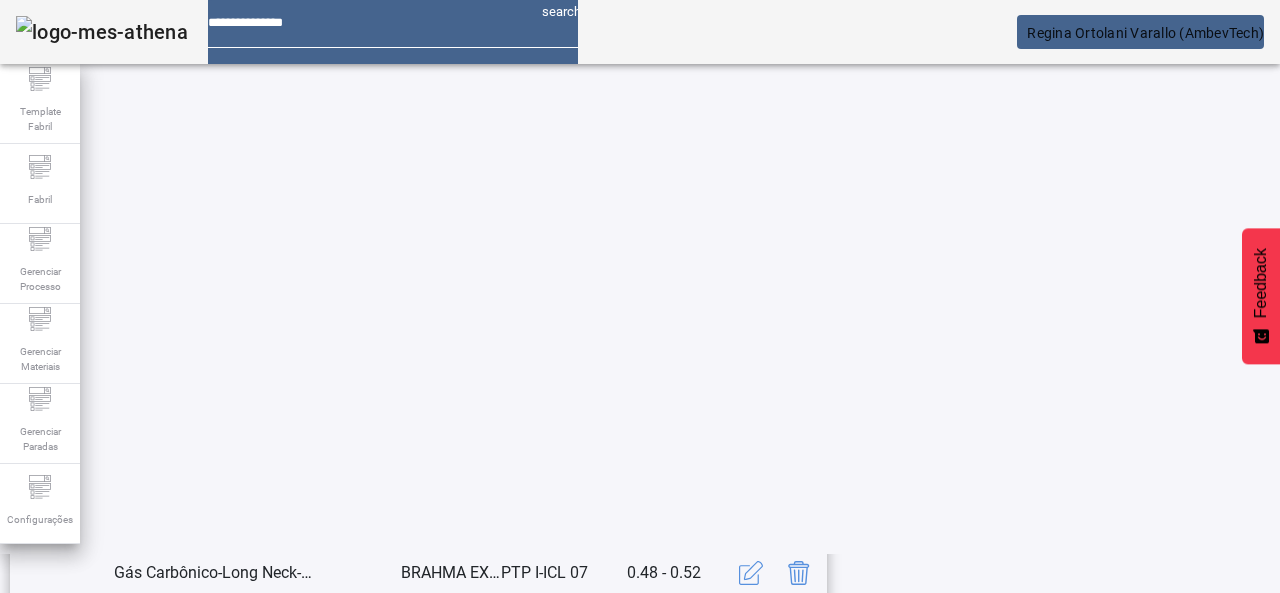 scroll, scrollTop: 423, scrollLeft: 0, axis: vertical 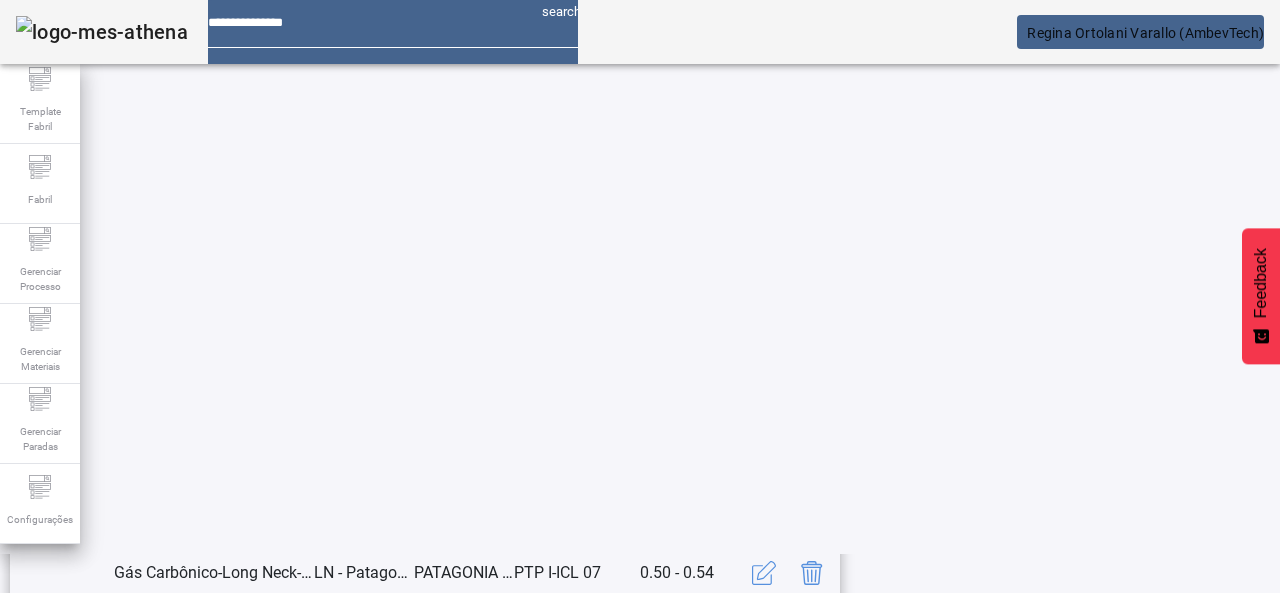 click 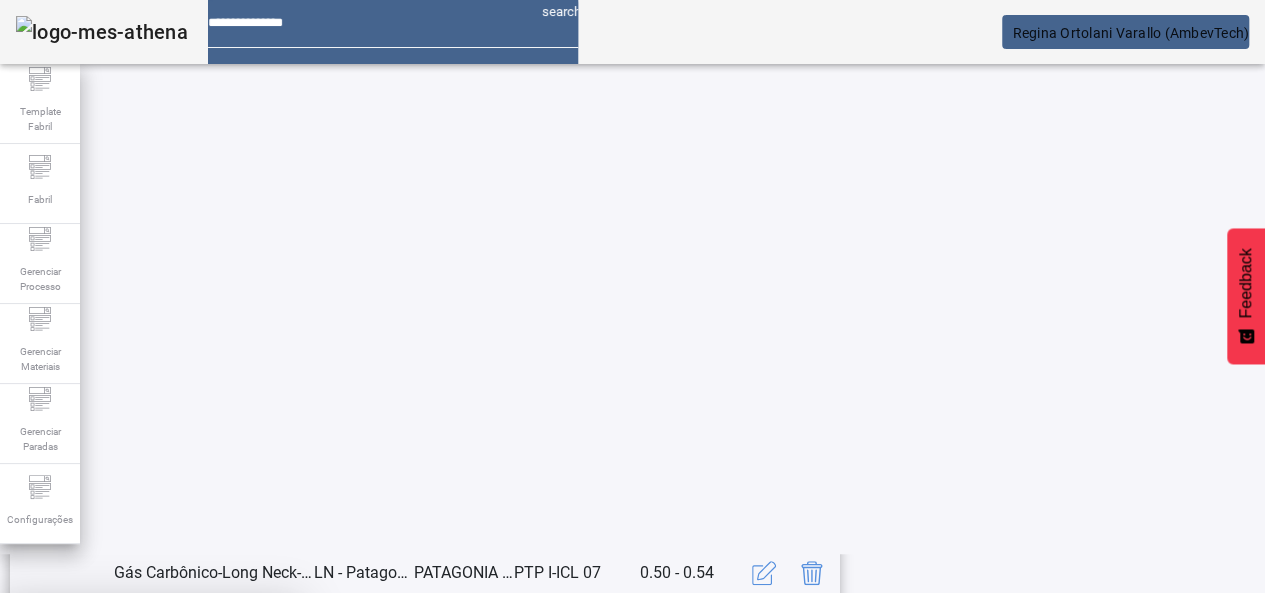 click at bounding box center (248, 741) 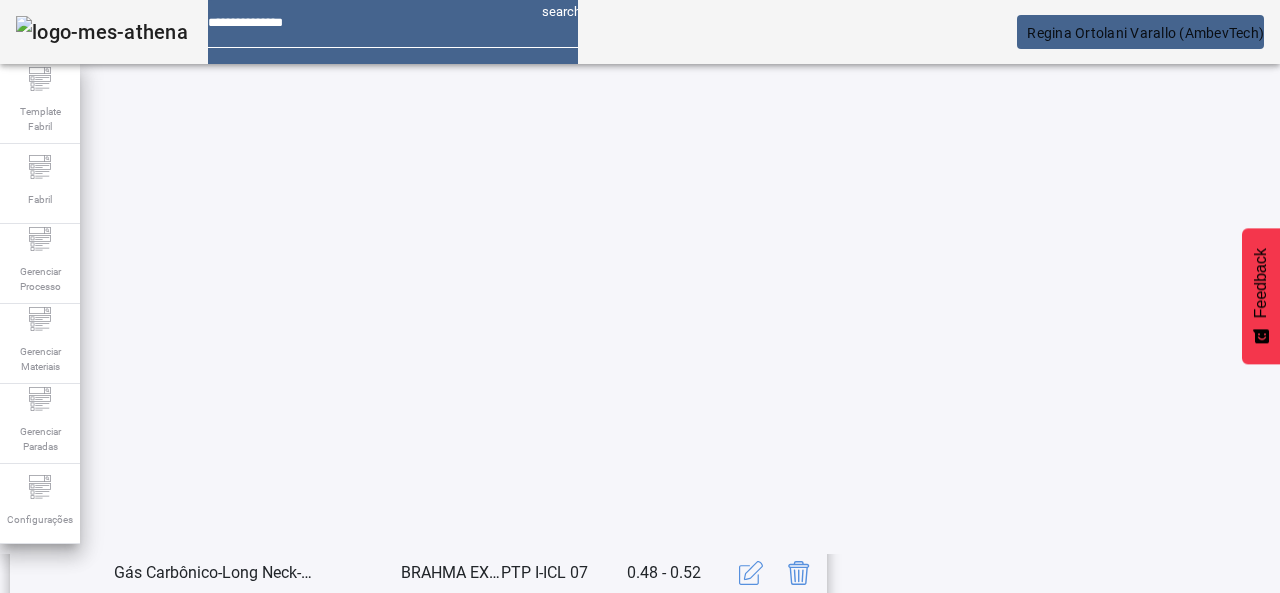 scroll, scrollTop: 662, scrollLeft: 0, axis: vertical 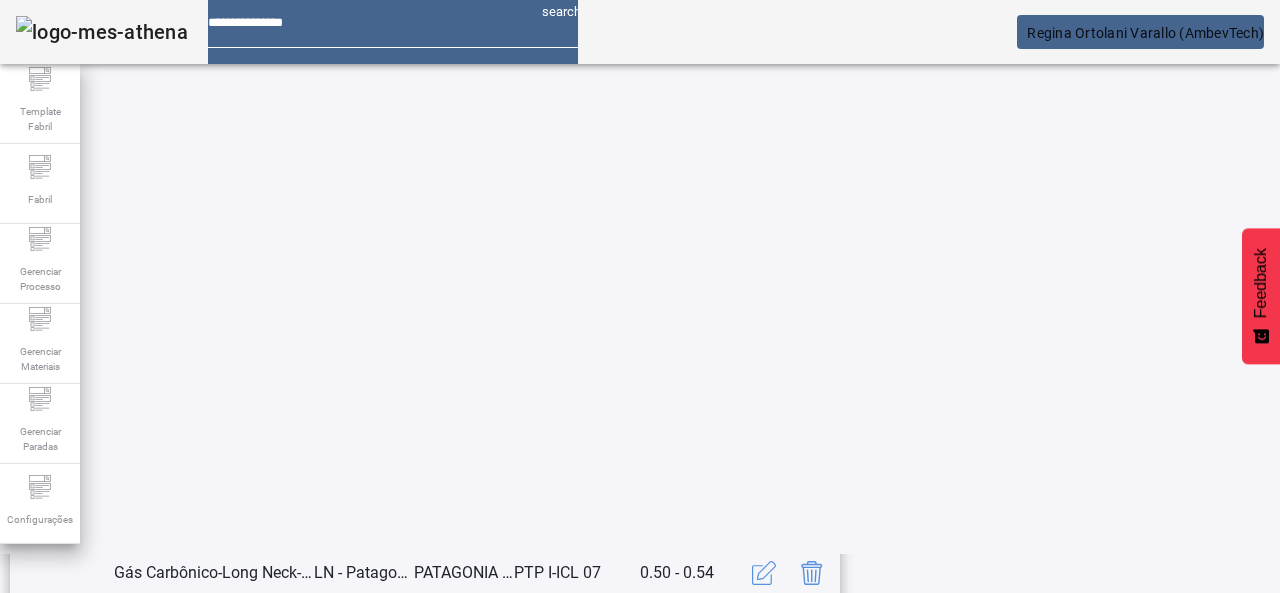 click 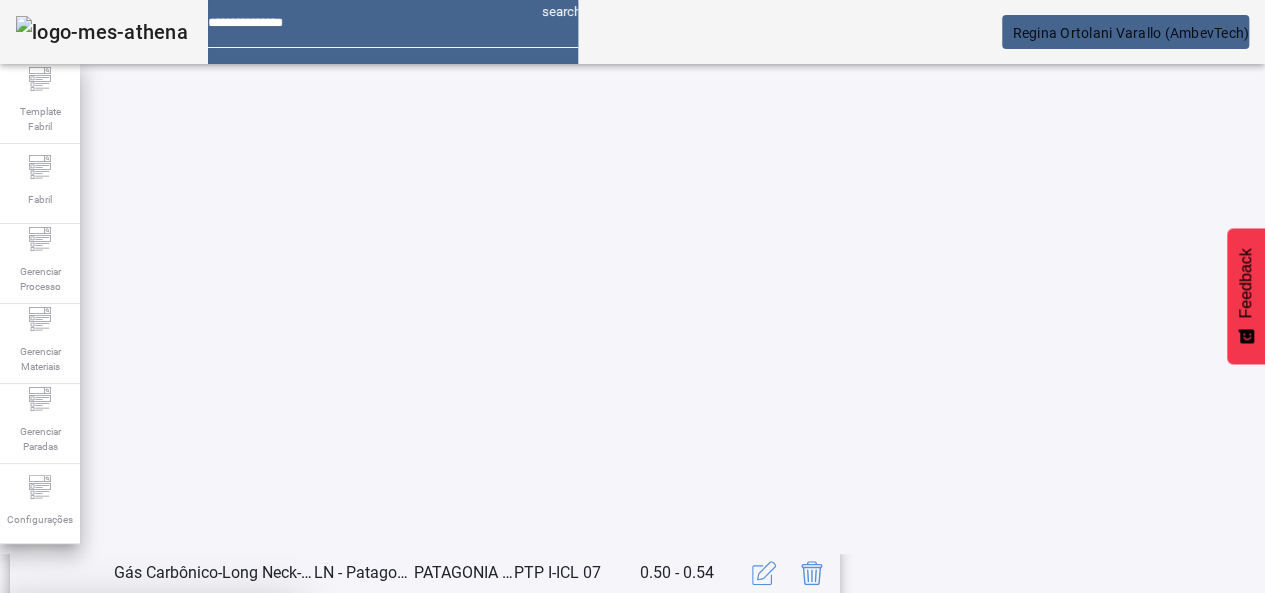 click on "SIM" at bounding box center (249, 741) 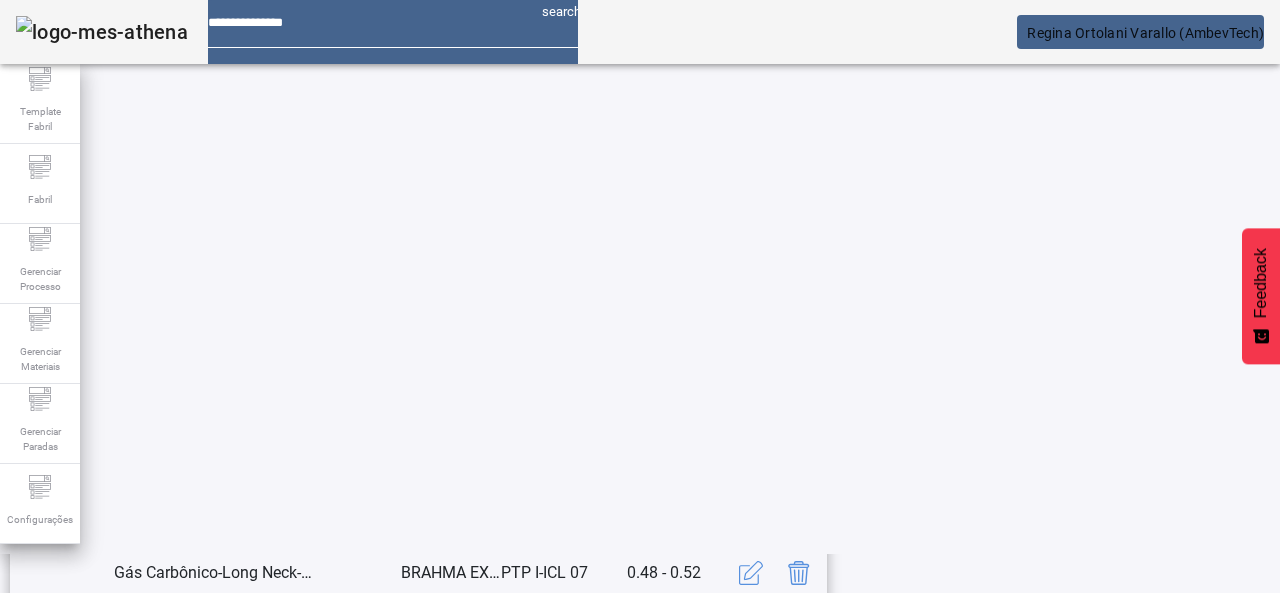 click on "2" 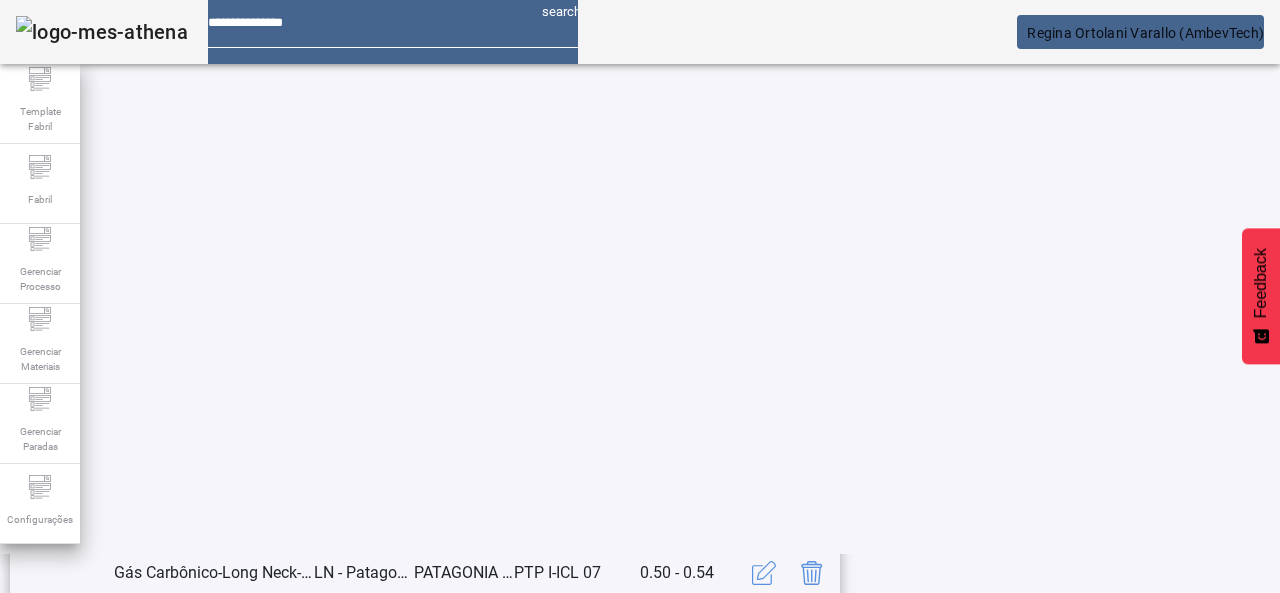 scroll, scrollTop: 423, scrollLeft: 0, axis: vertical 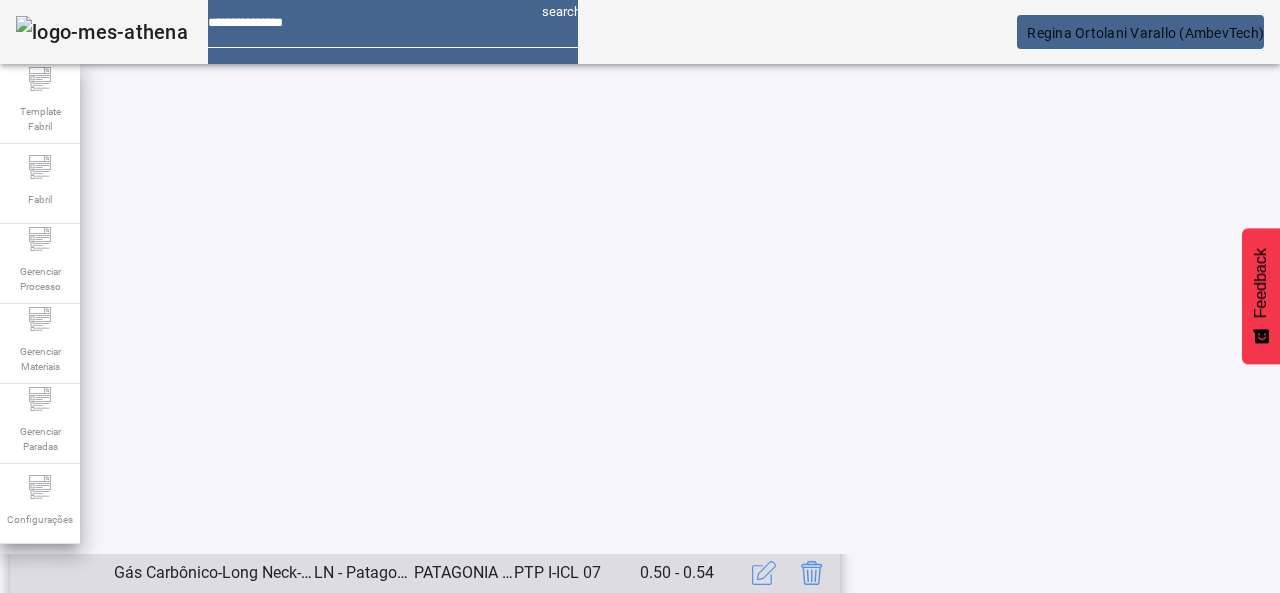 click at bounding box center [812, 573] 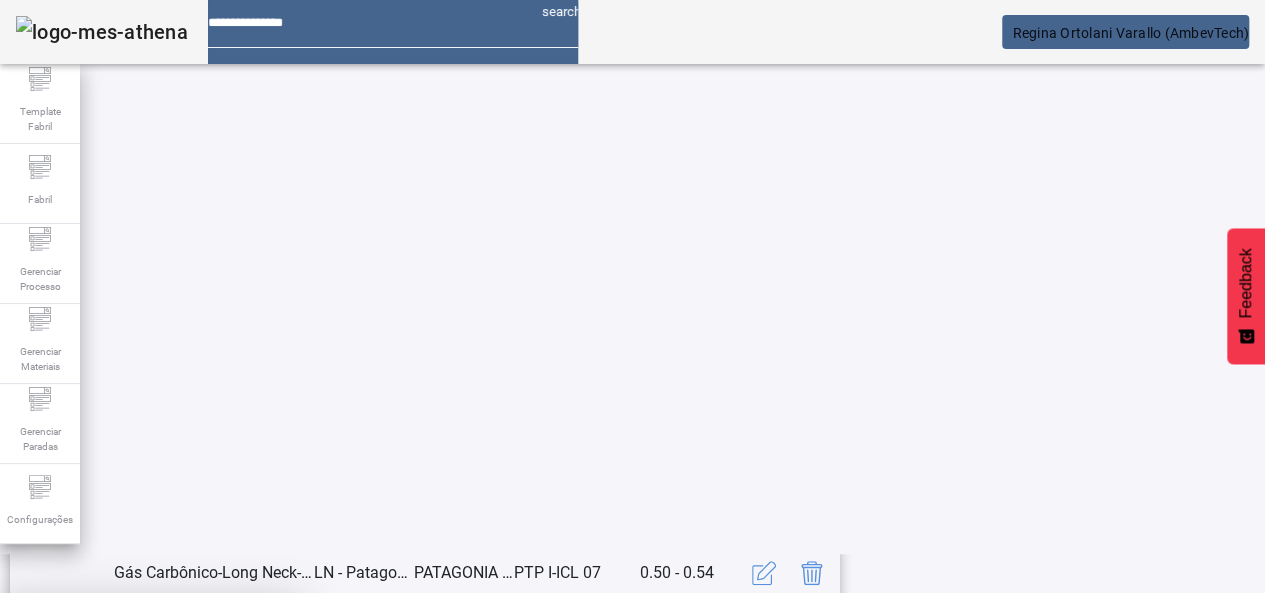 click at bounding box center (248, 741) 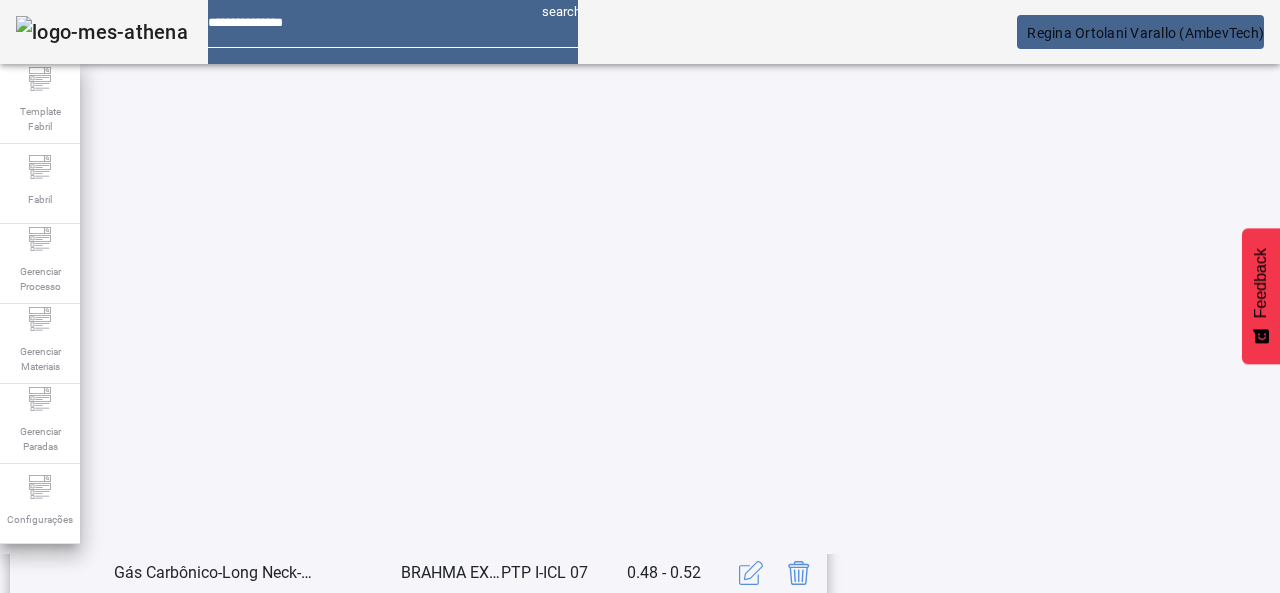 click on "2" 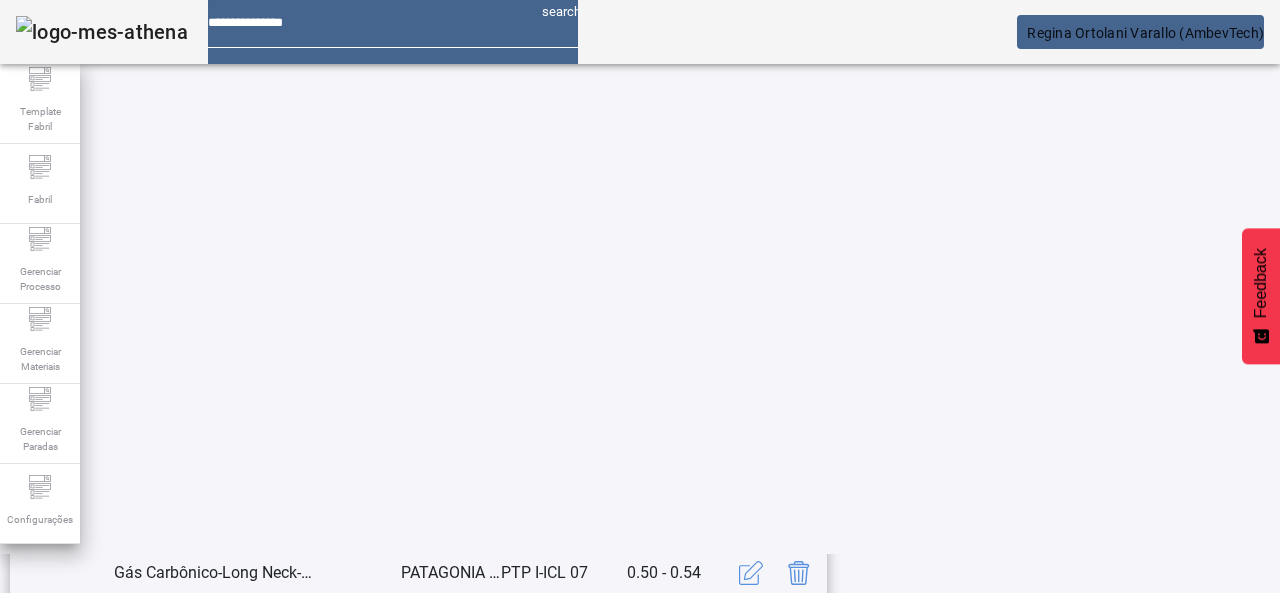 click on "3" 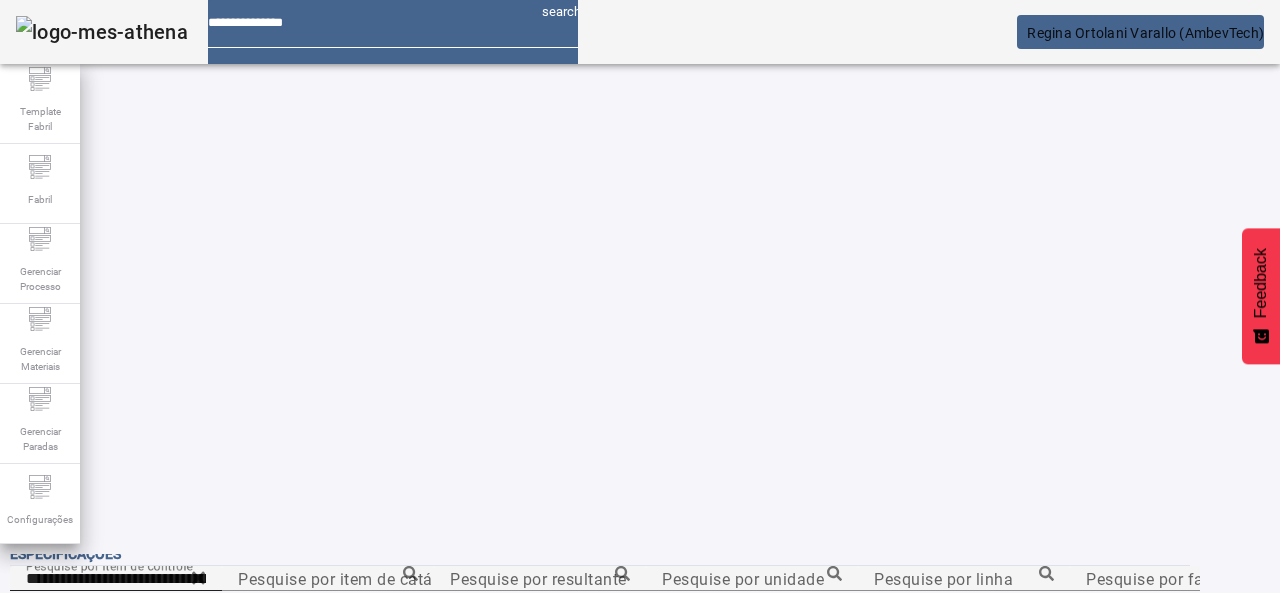 scroll, scrollTop: 423, scrollLeft: 0, axis: vertical 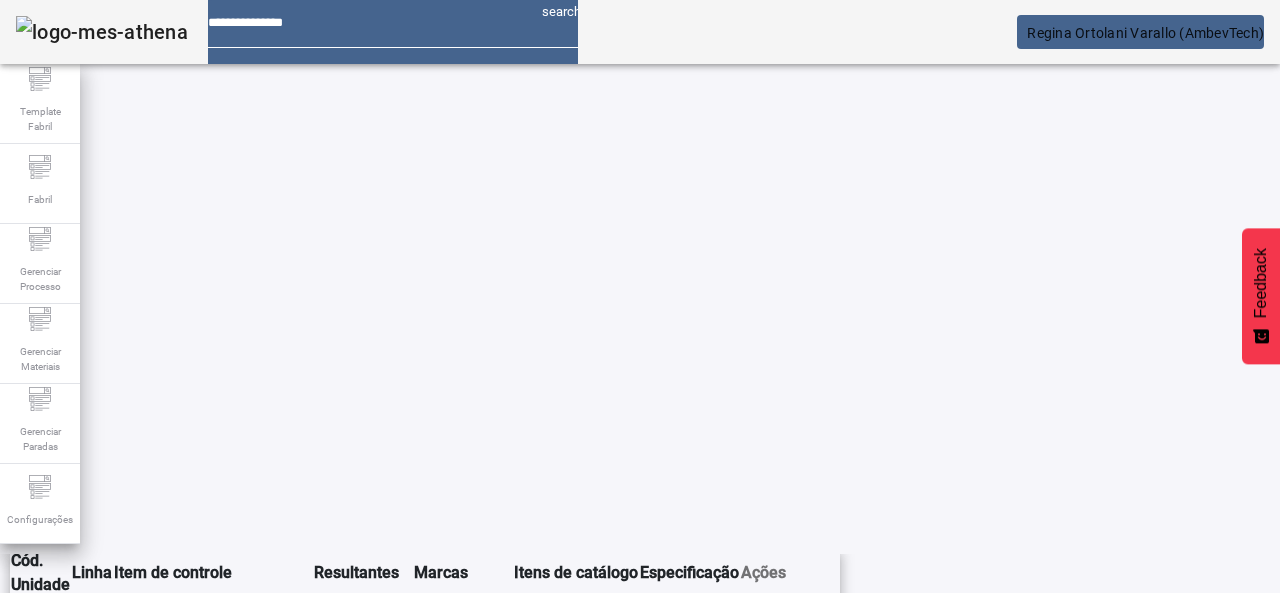 click 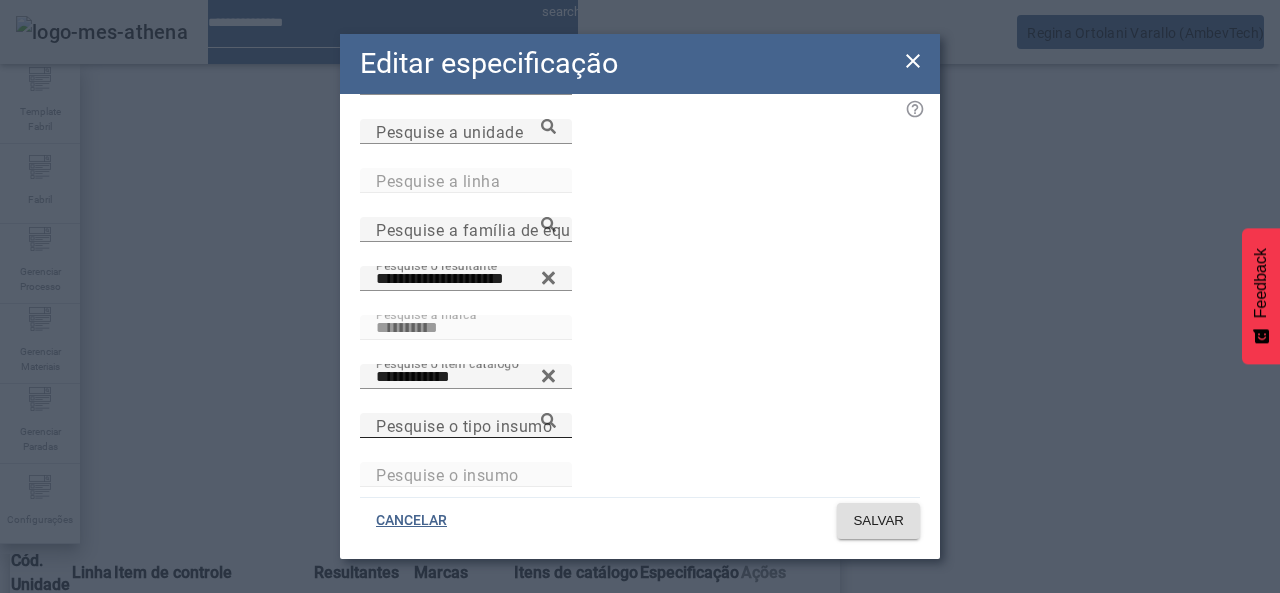 scroll, scrollTop: 172, scrollLeft: 0, axis: vertical 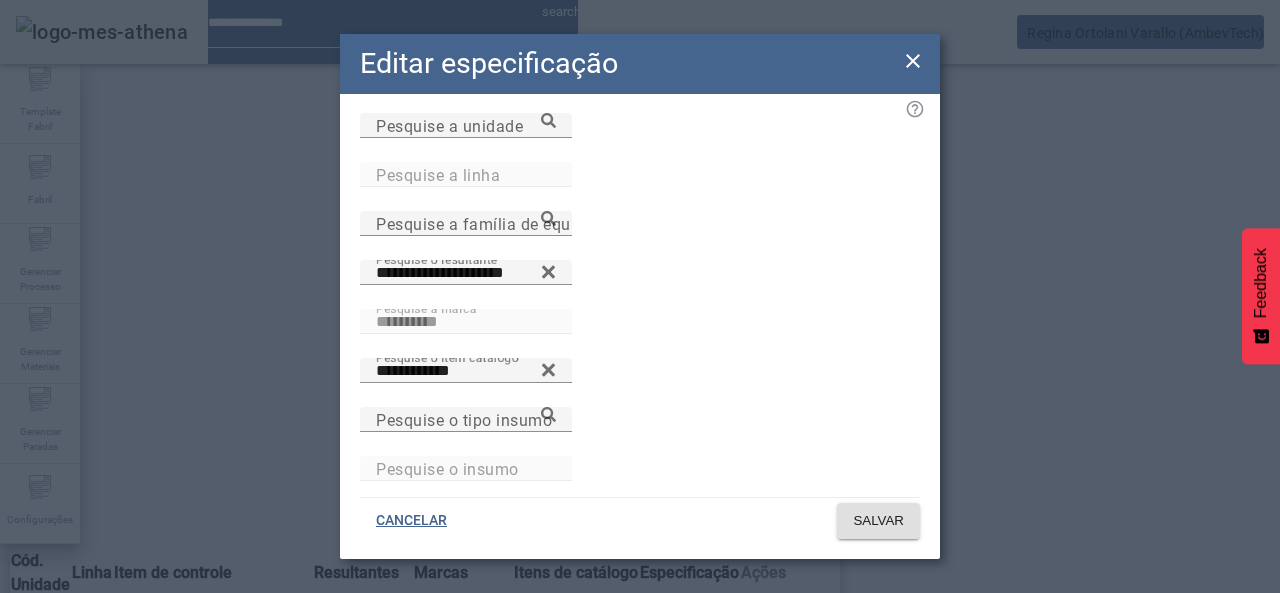 click on "**********" 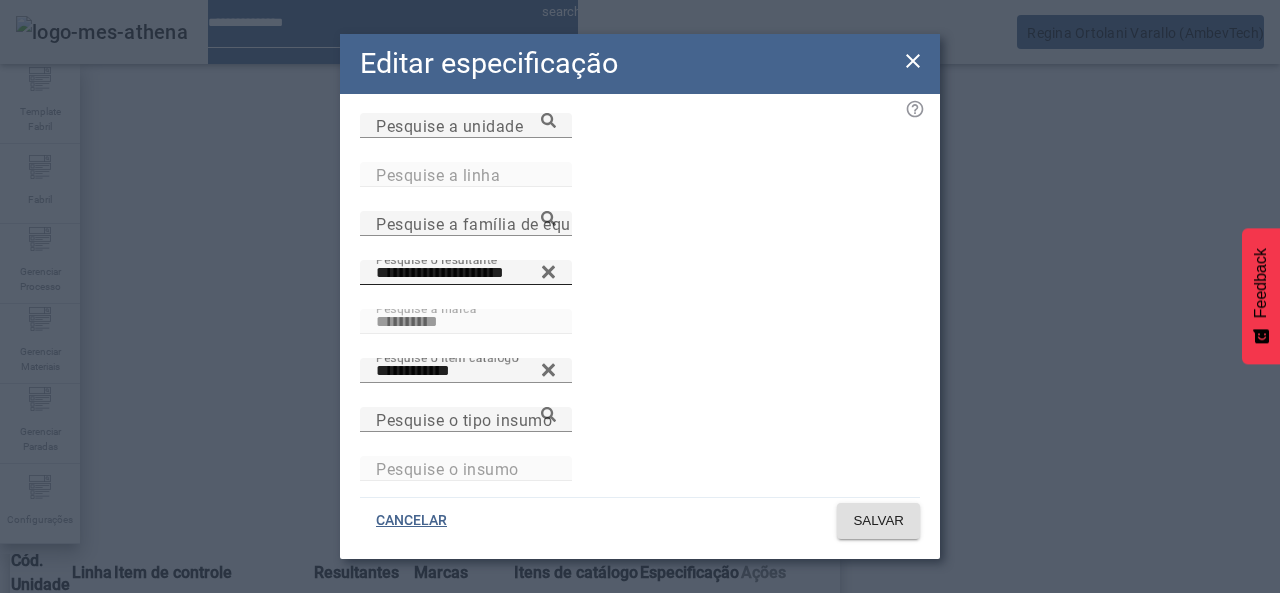 click 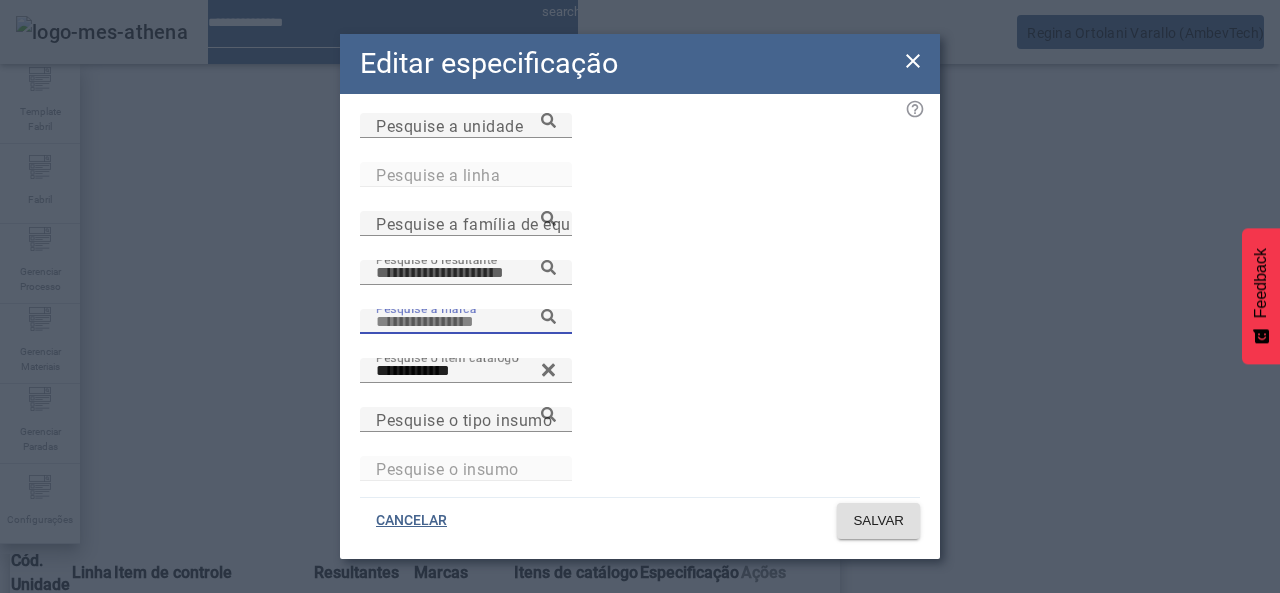 click on "Pesquise a marca" at bounding box center (466, 322) 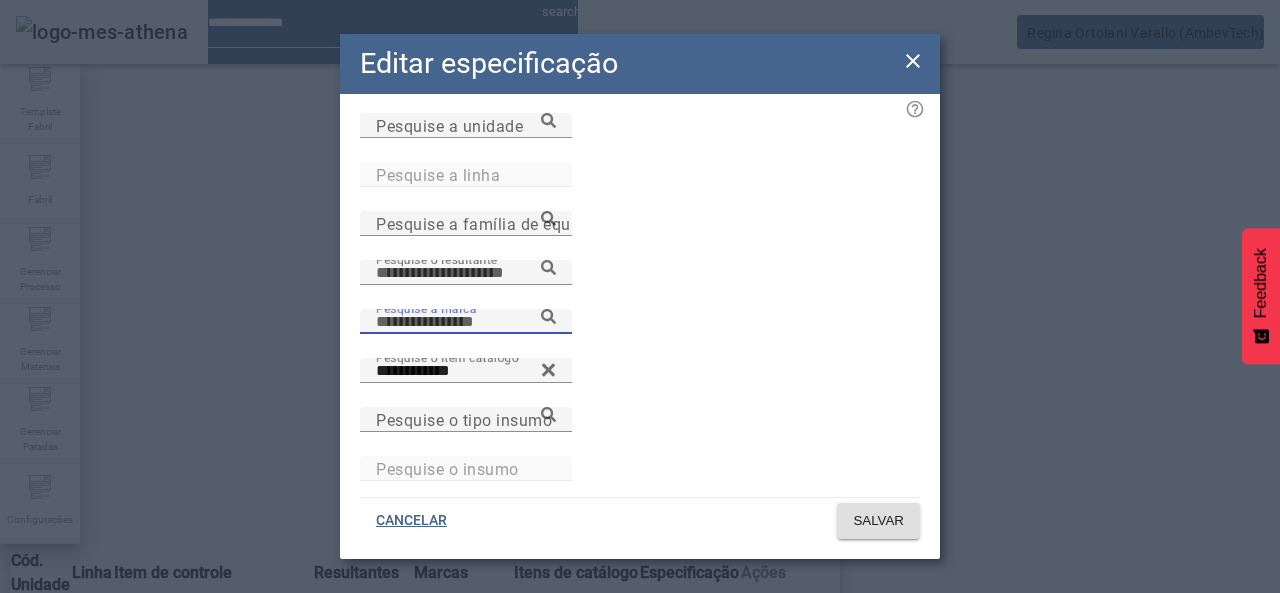 paste on "**********" 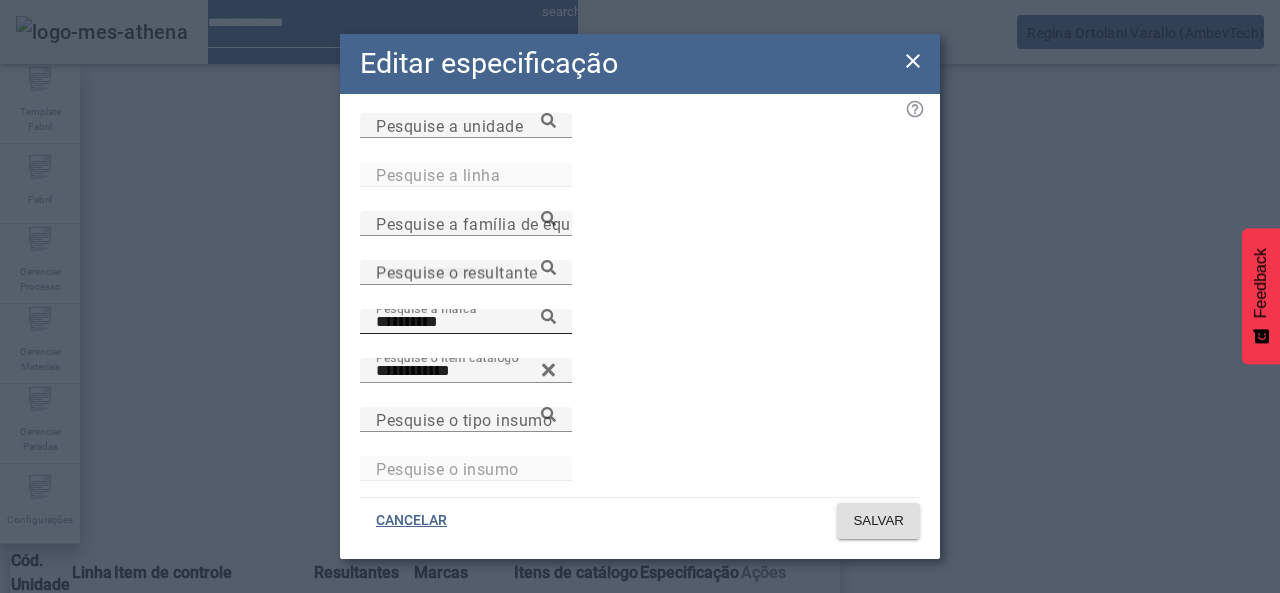 click 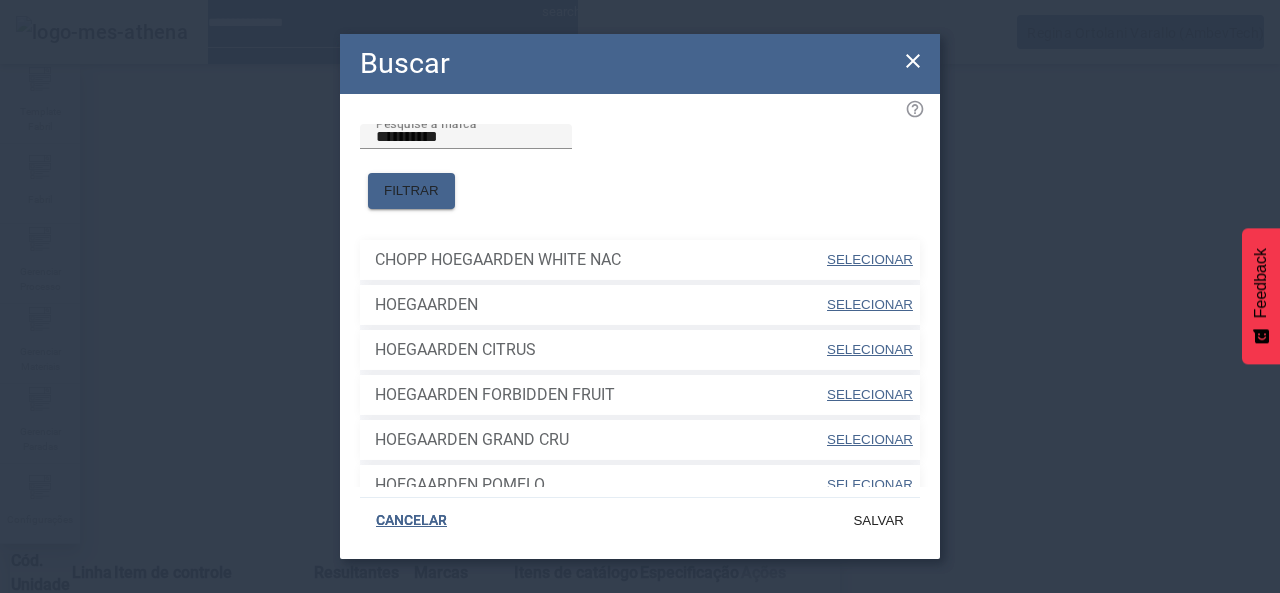 click at bounding box center (870, 305) 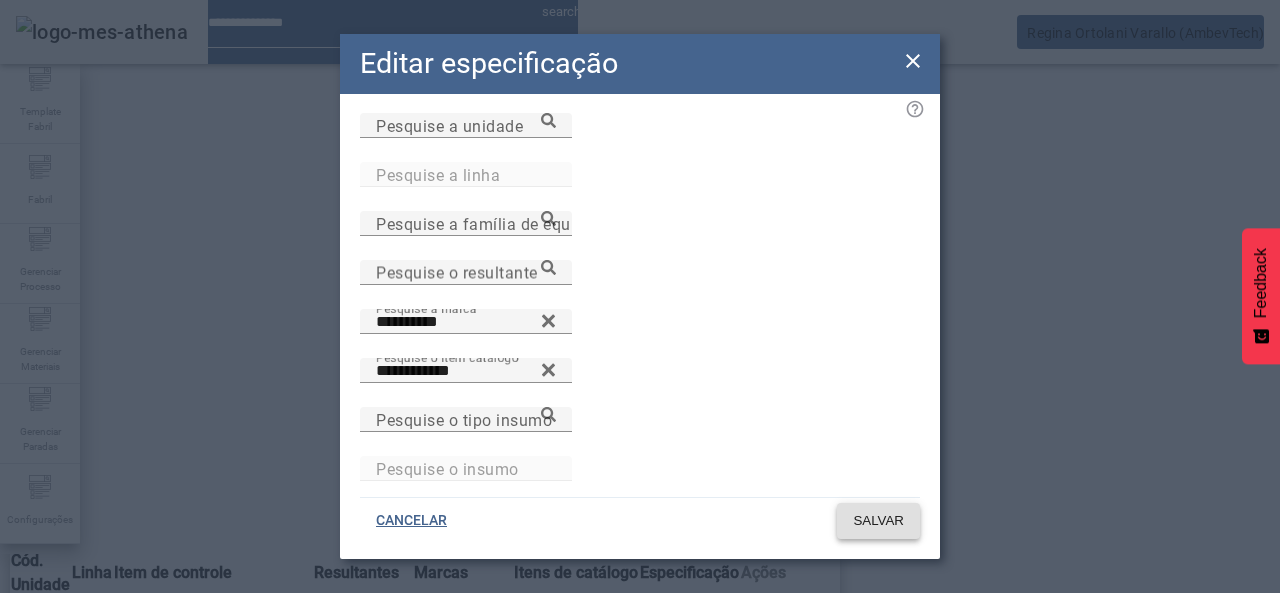 click on "SALVAR" 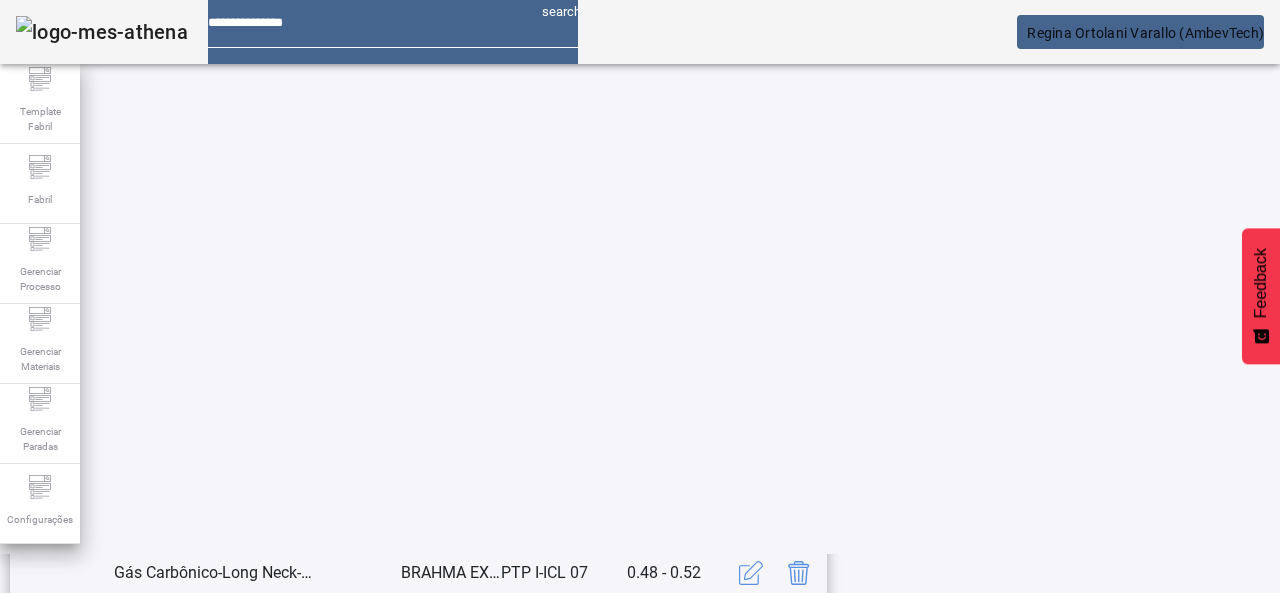 scroll, scrollTop: 623, scrollLeft: 0, axis: vertical 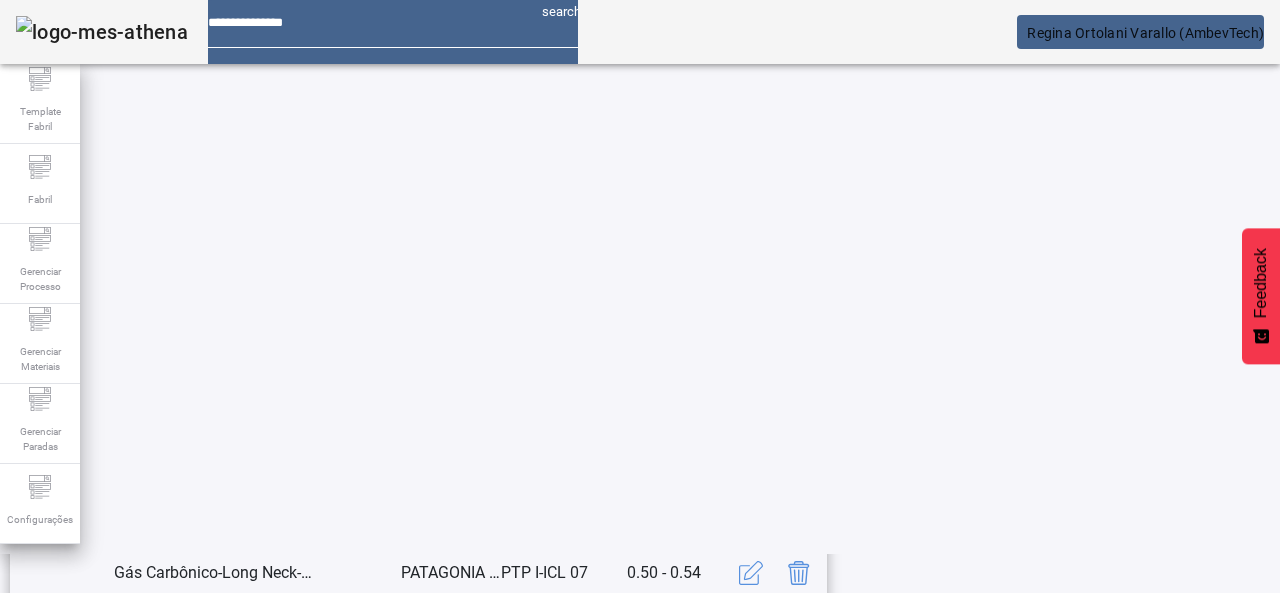 click on "3" 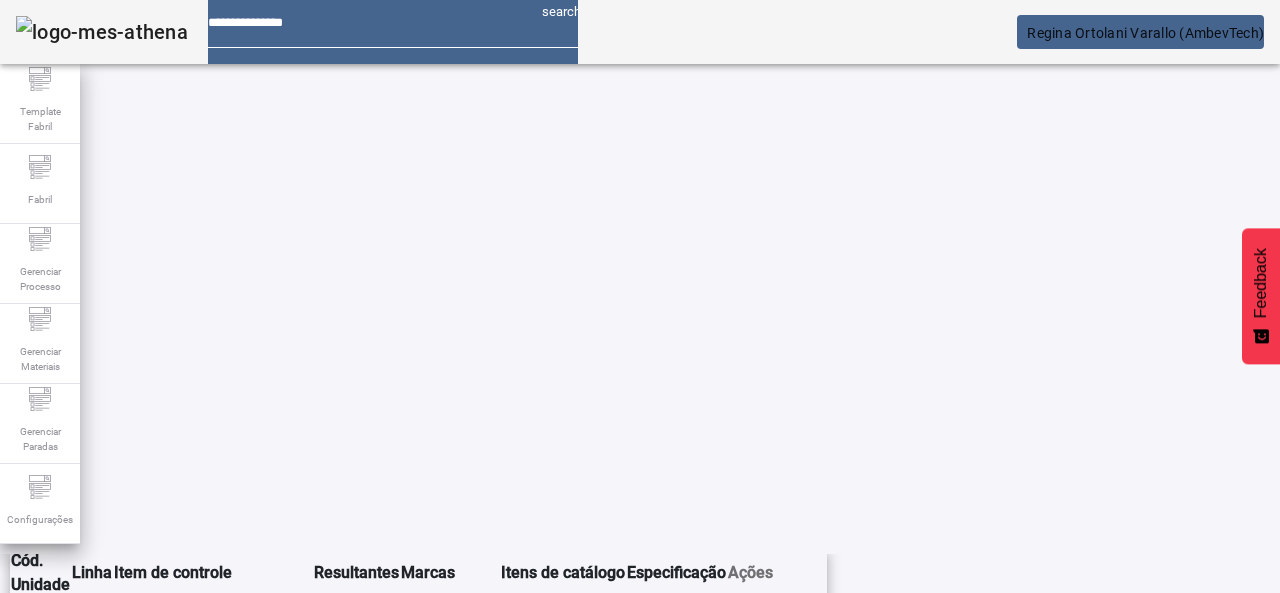 scroll, scrollTop: 462, scrollLeft: 0, axis: vertical 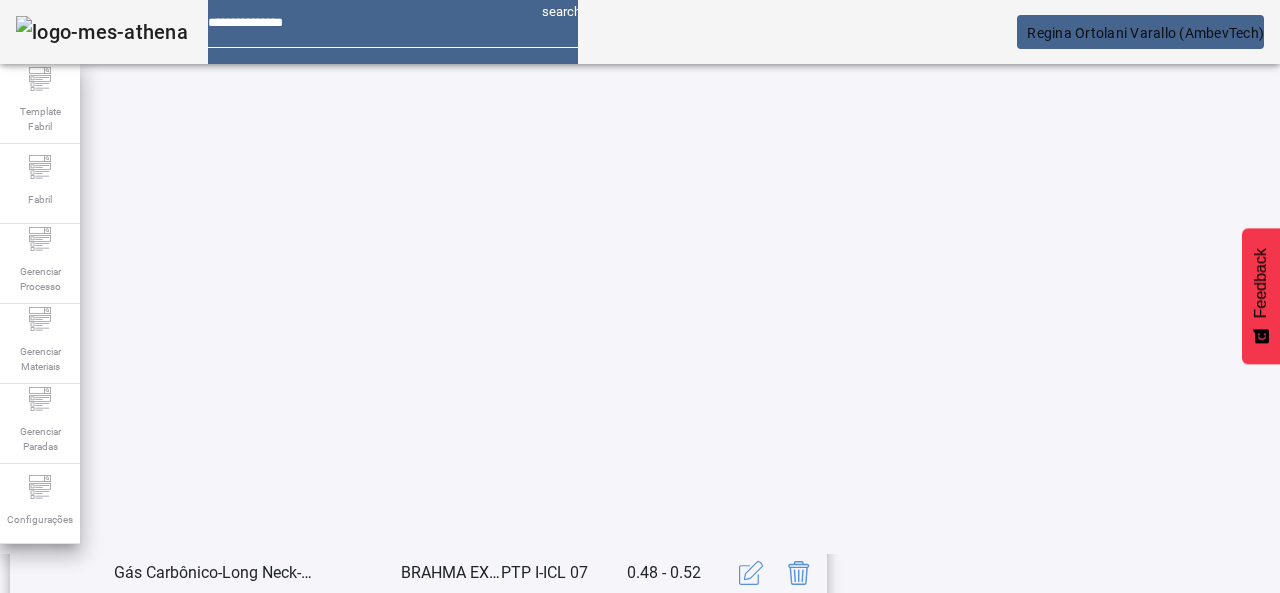 click on "2" 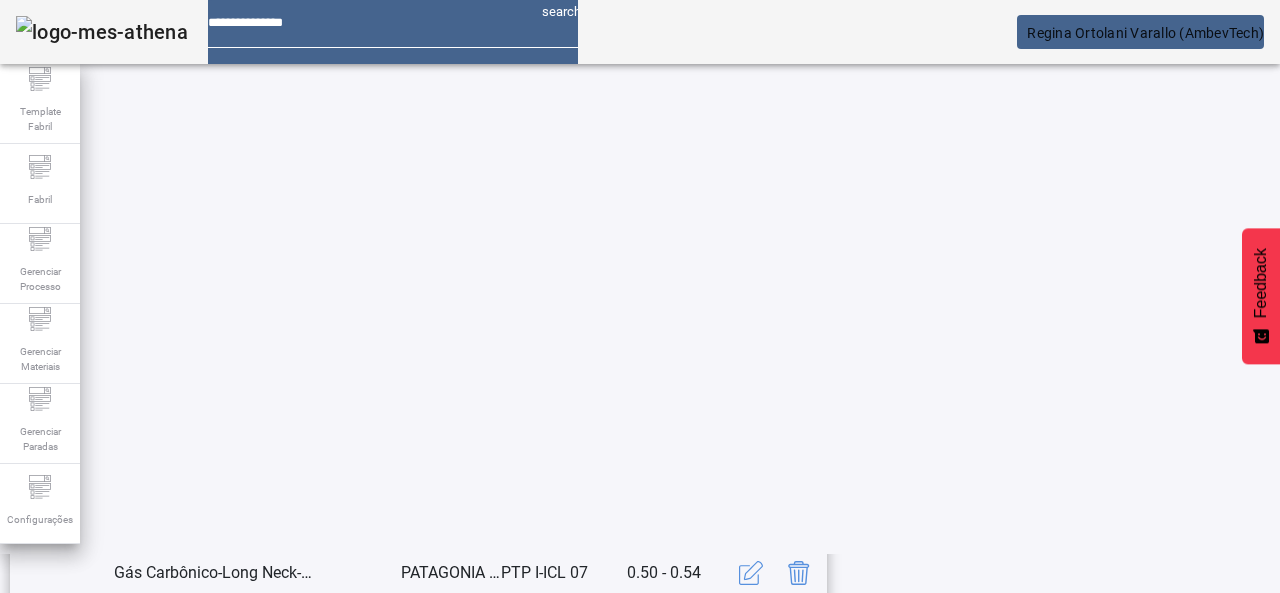 scroll, scrollTop: 662, scrollLeft: 0, axis: vertical 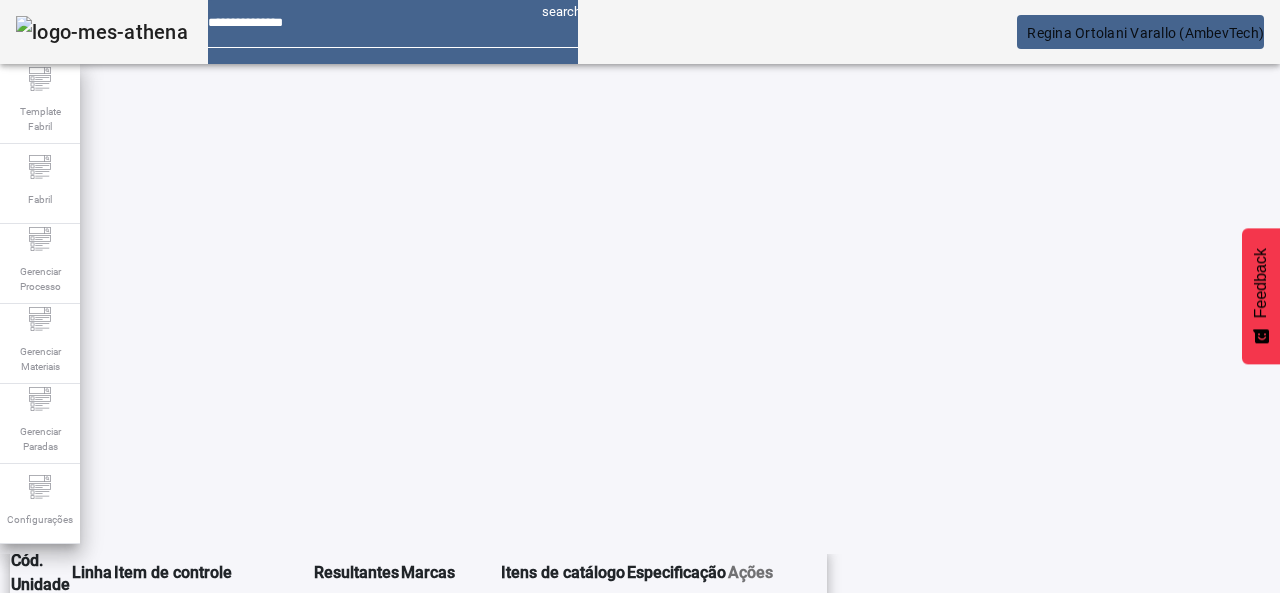click on "2" 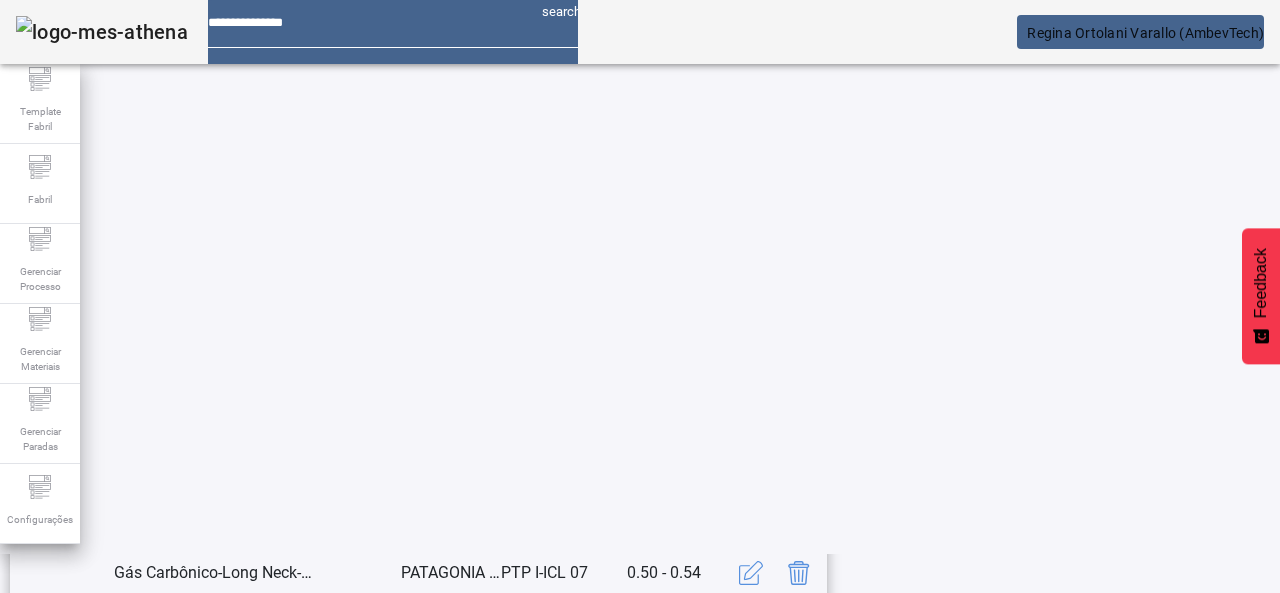 click on "1" 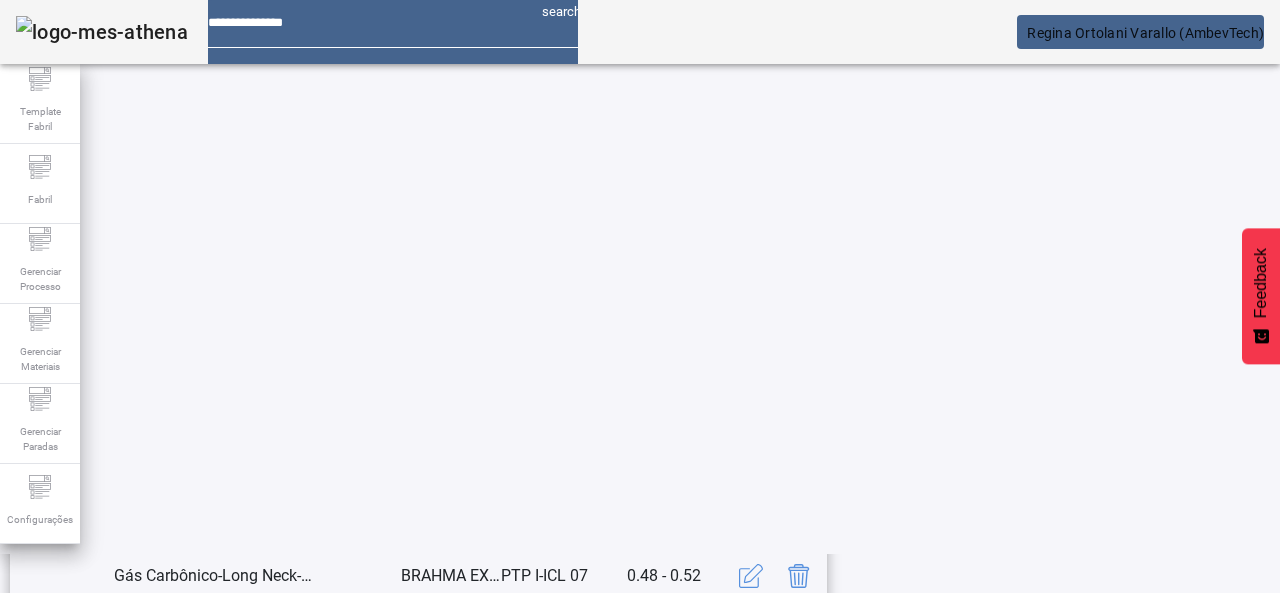 scroll, scrollTop: 500, scrollLeft: 0, axis: vertical 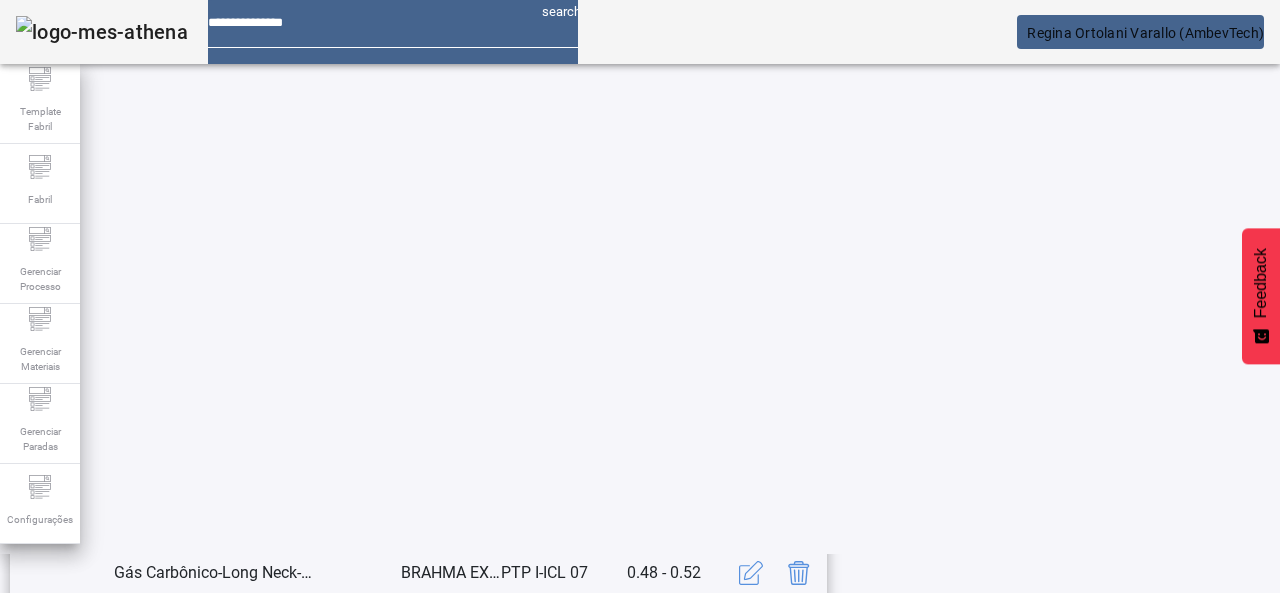 drag, startPoint x: 889, startPoint y: 403, endPoint x: 798, endPoint y: 393, distance: 91.5478 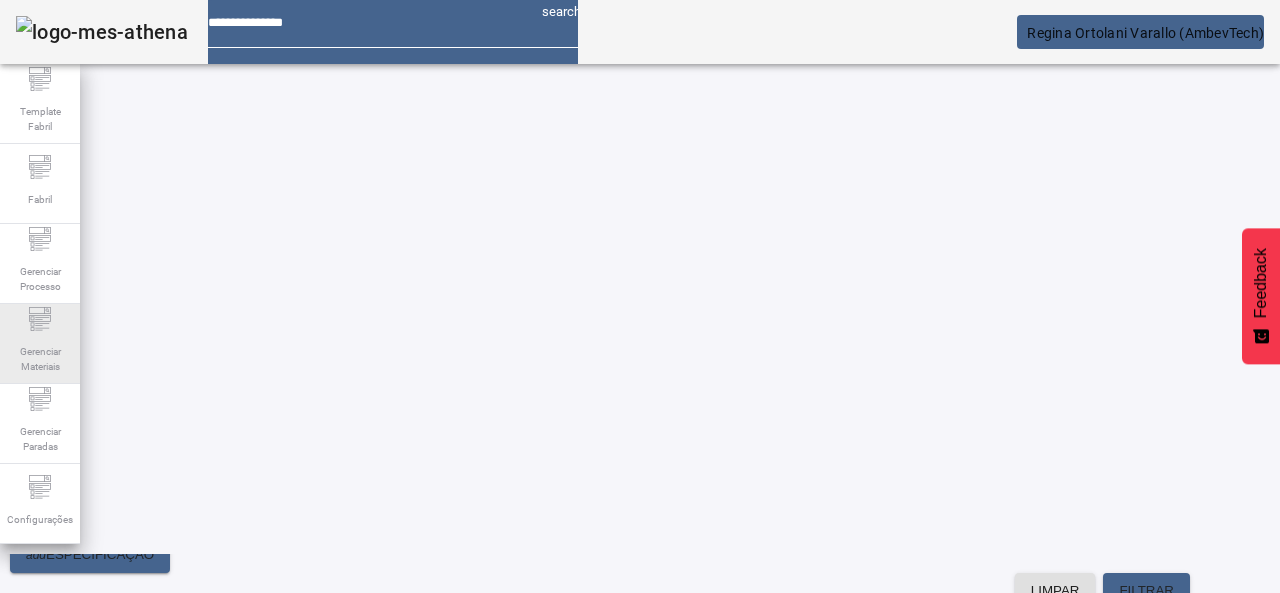 click on "Gerenciar Materiais" 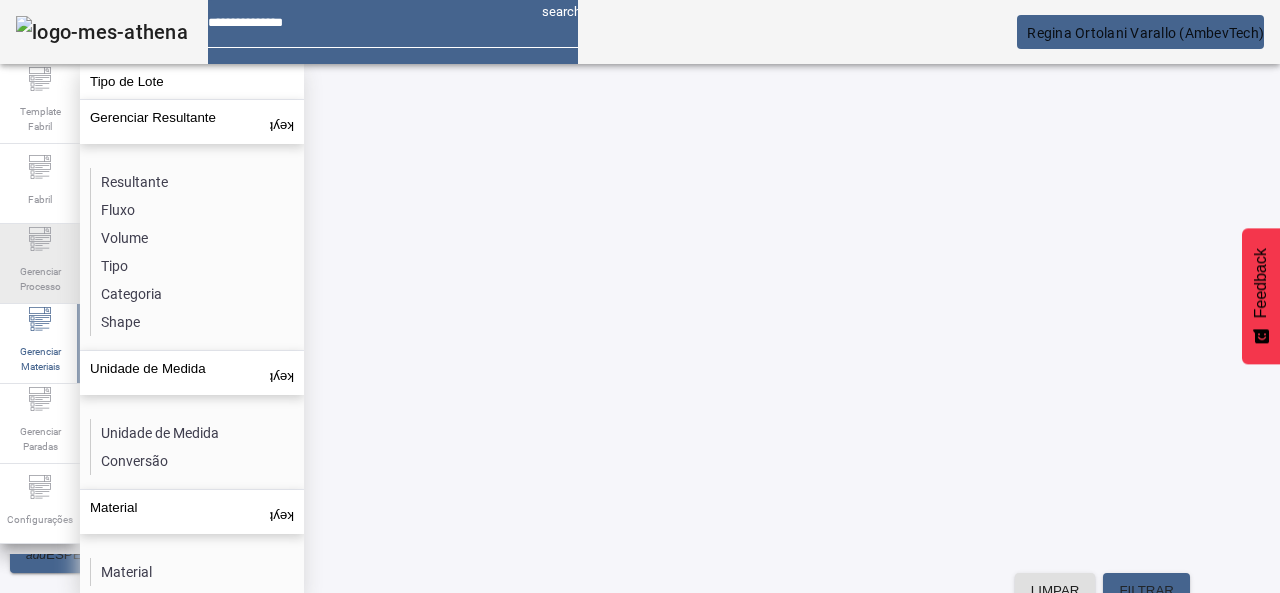 click 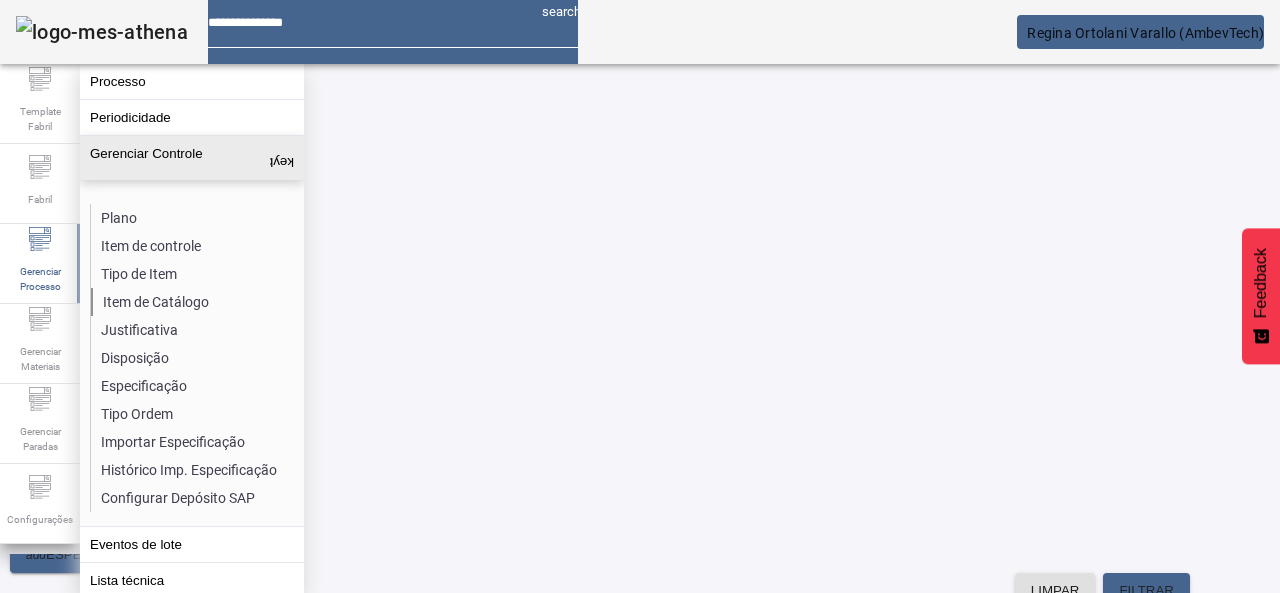 click on "Item de Catálogo" 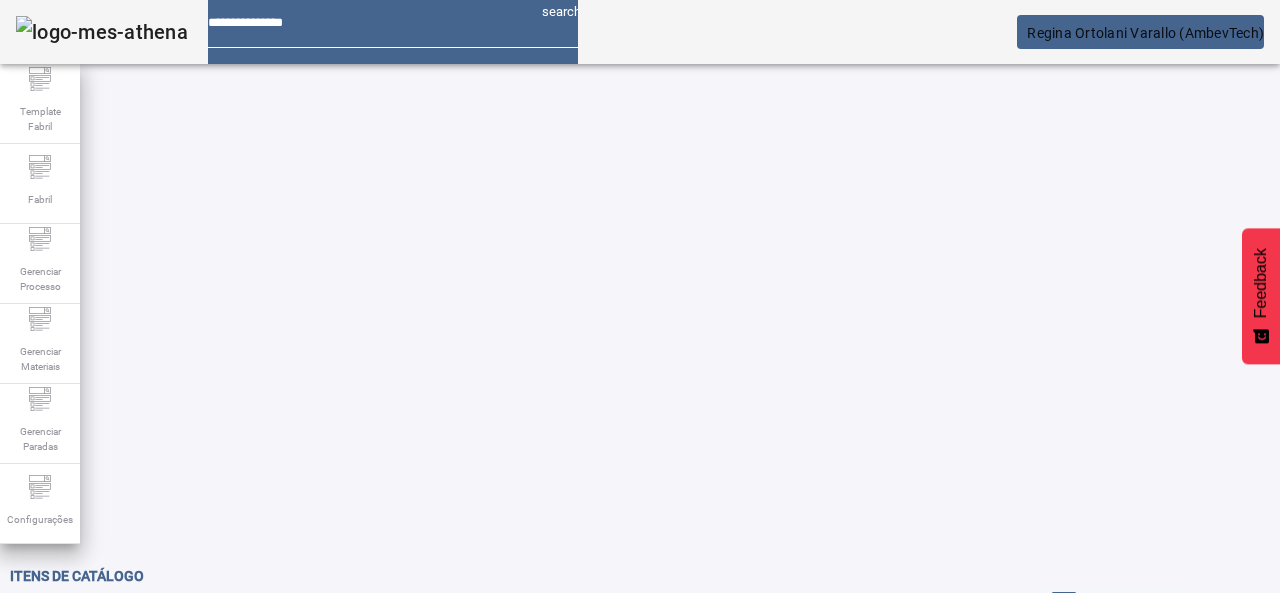 click on "ABRIR FILTROS" 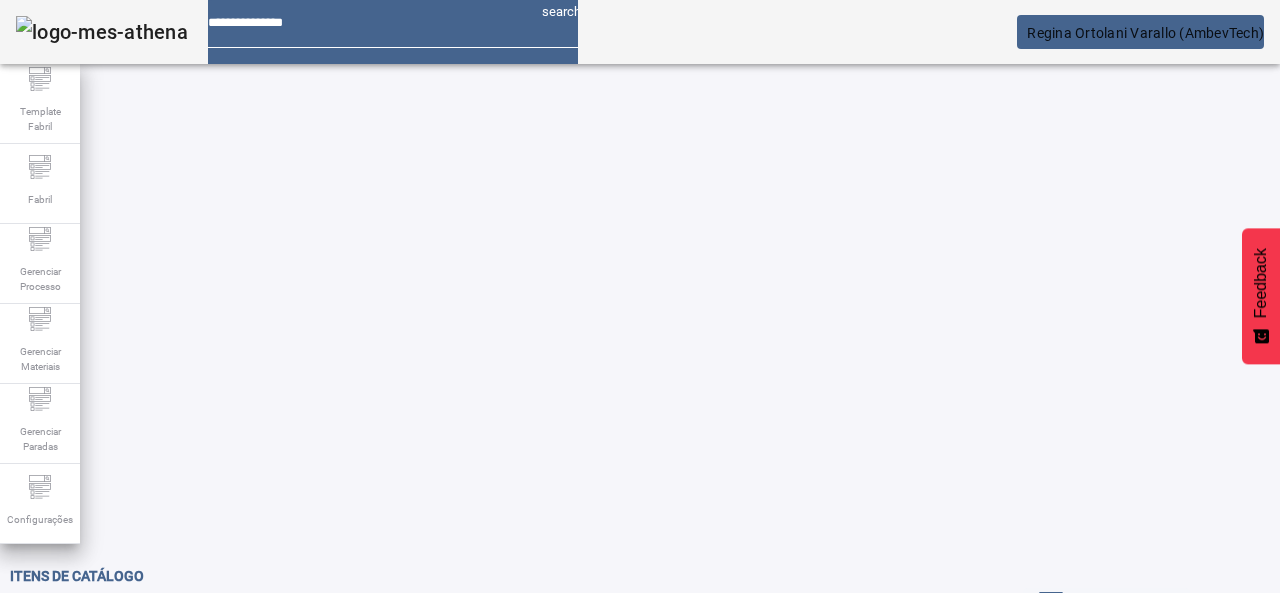 click on "Pesquise por
Código
ou
descrição" at bounding box center [116, 637] 